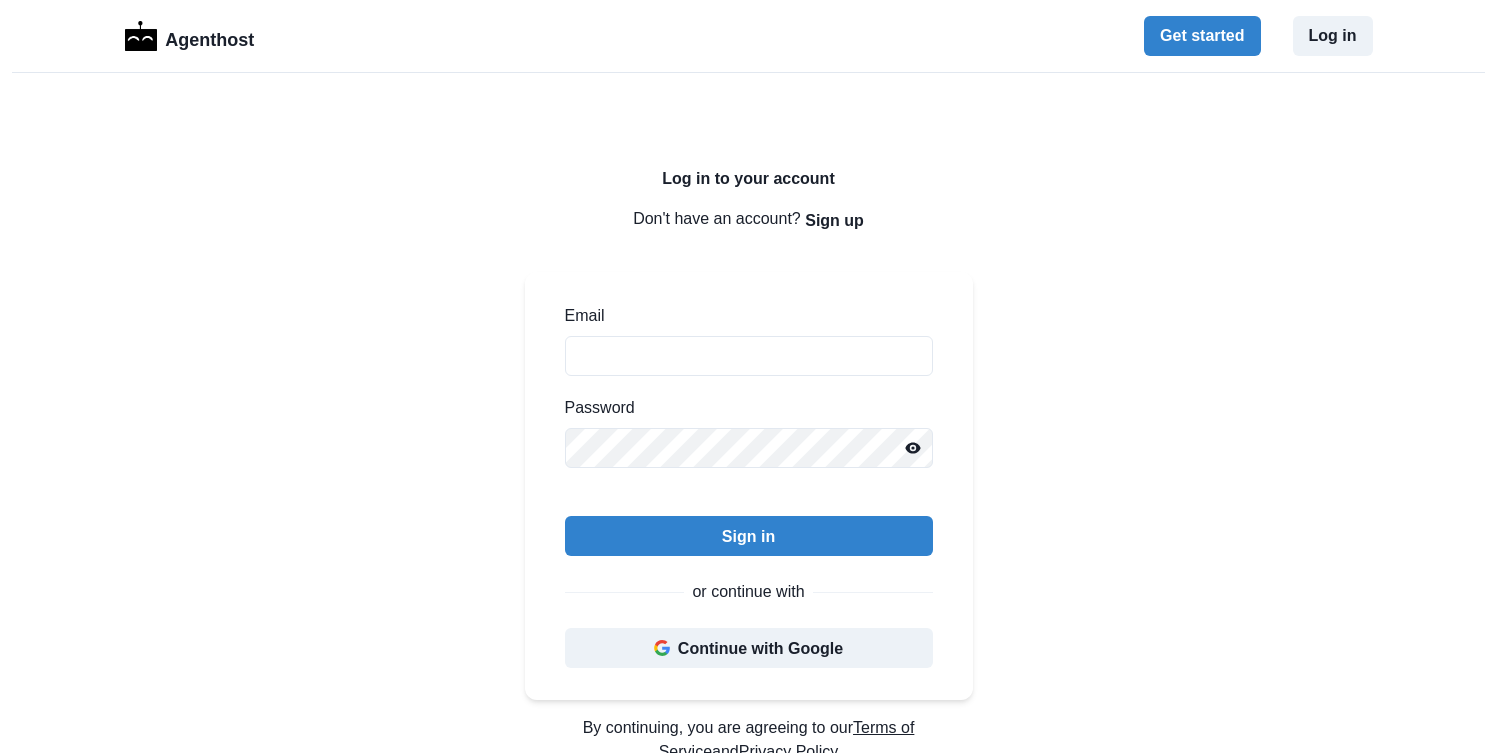 scroll, scrollTop: 0, scrollLeft: 0, axis: both 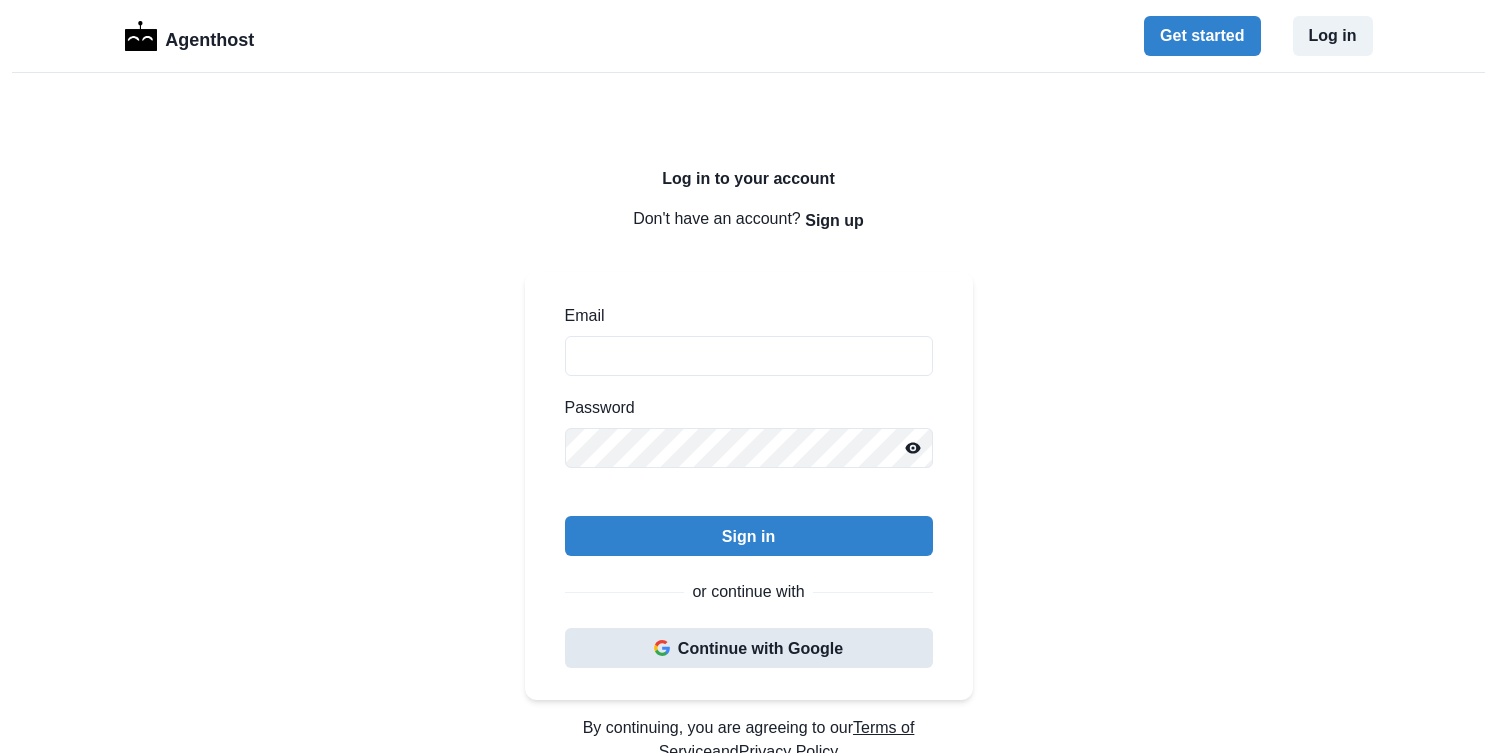 click on "Continue with Google" at bounding box center (749, 648) 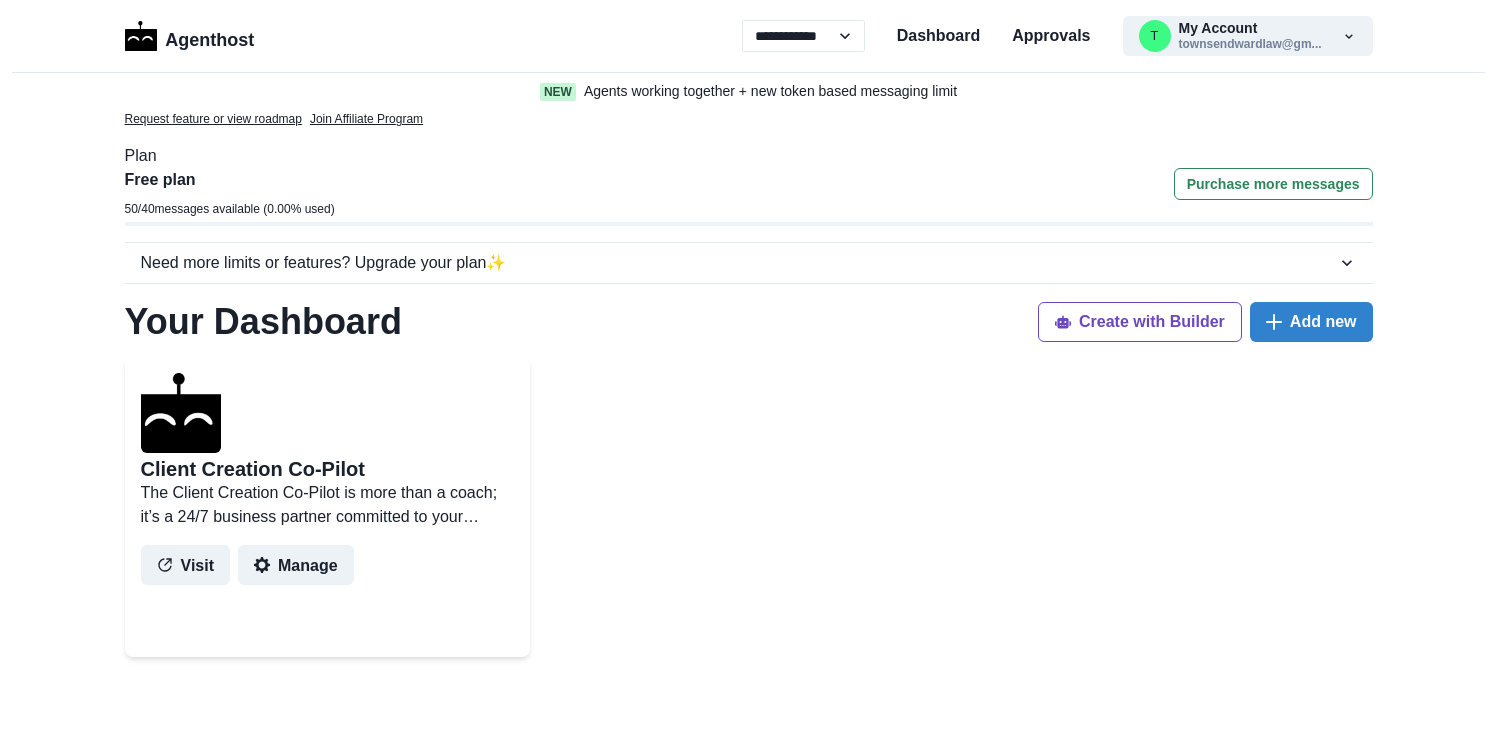 scroll, scrollTop: 0, scrollLeft: 0, axis: both 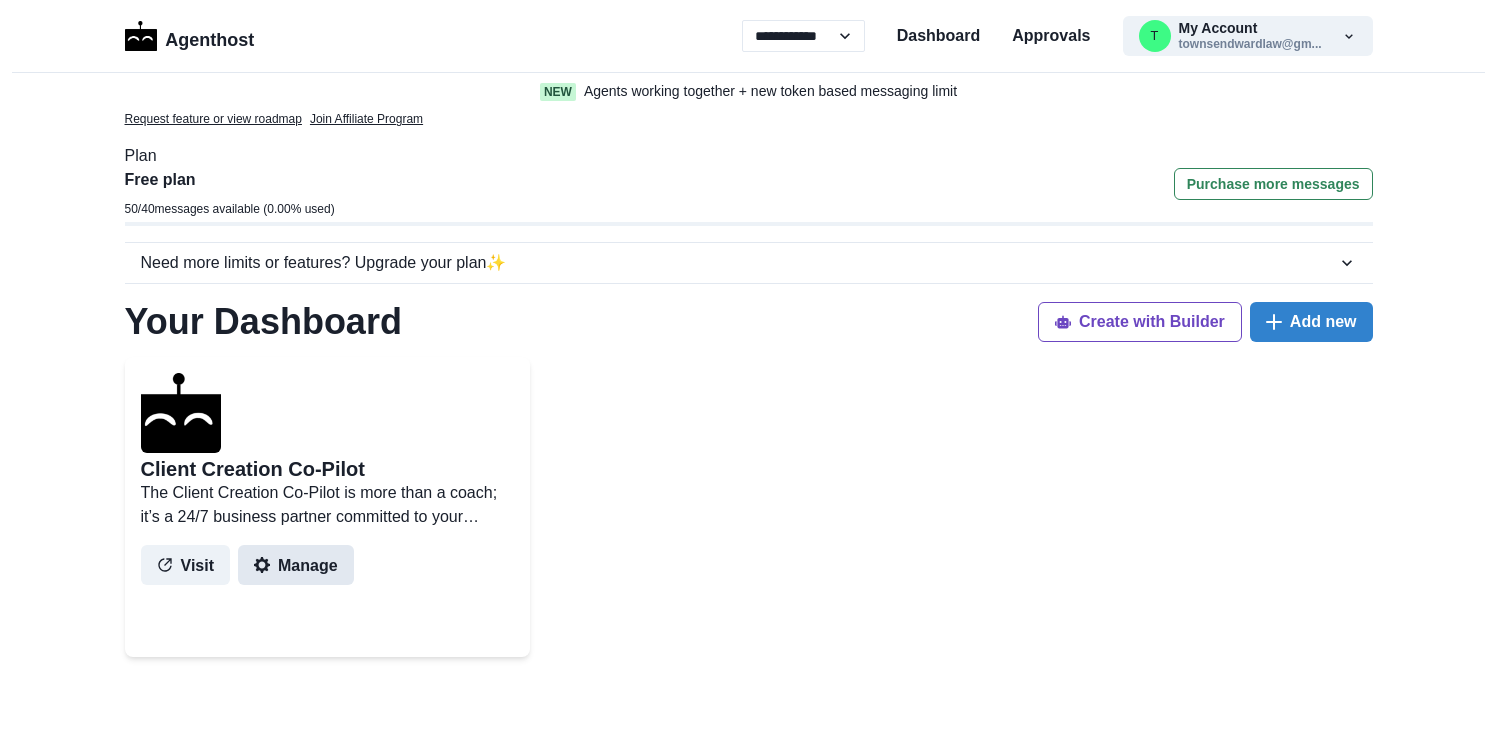 click on "Manage" at bounding box center (296, 565) 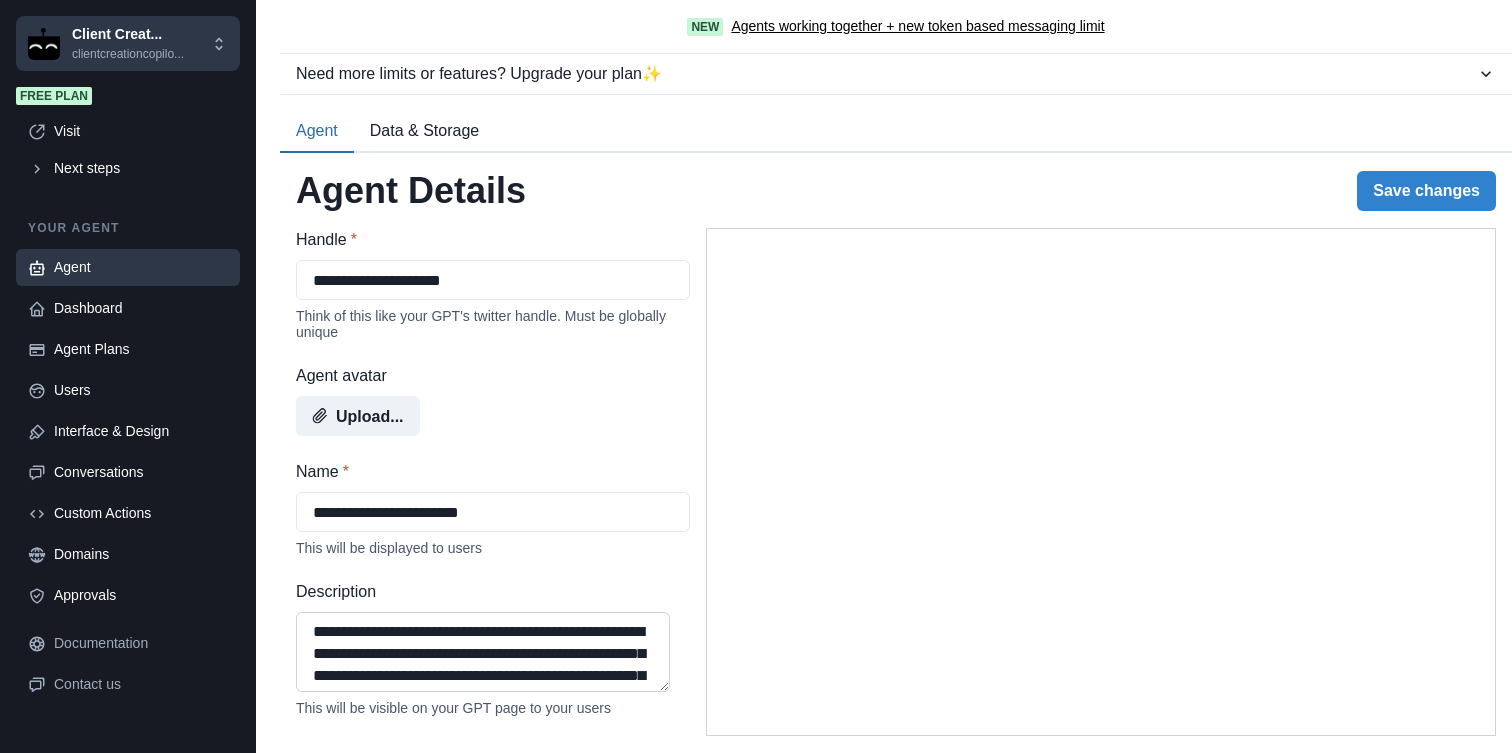 scroll, scrollTop: 70, scrollLeft: 0, axis: vertical 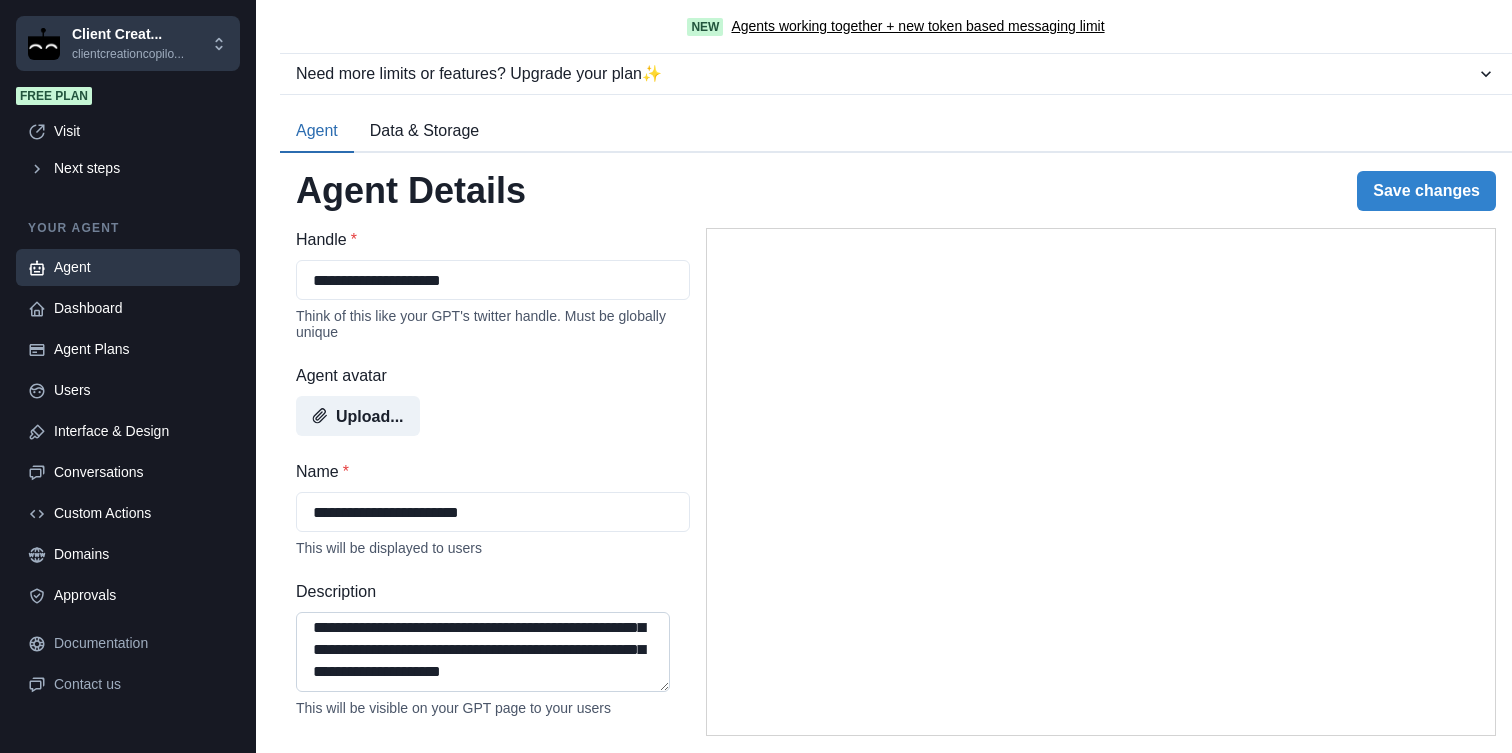 type on "**********" 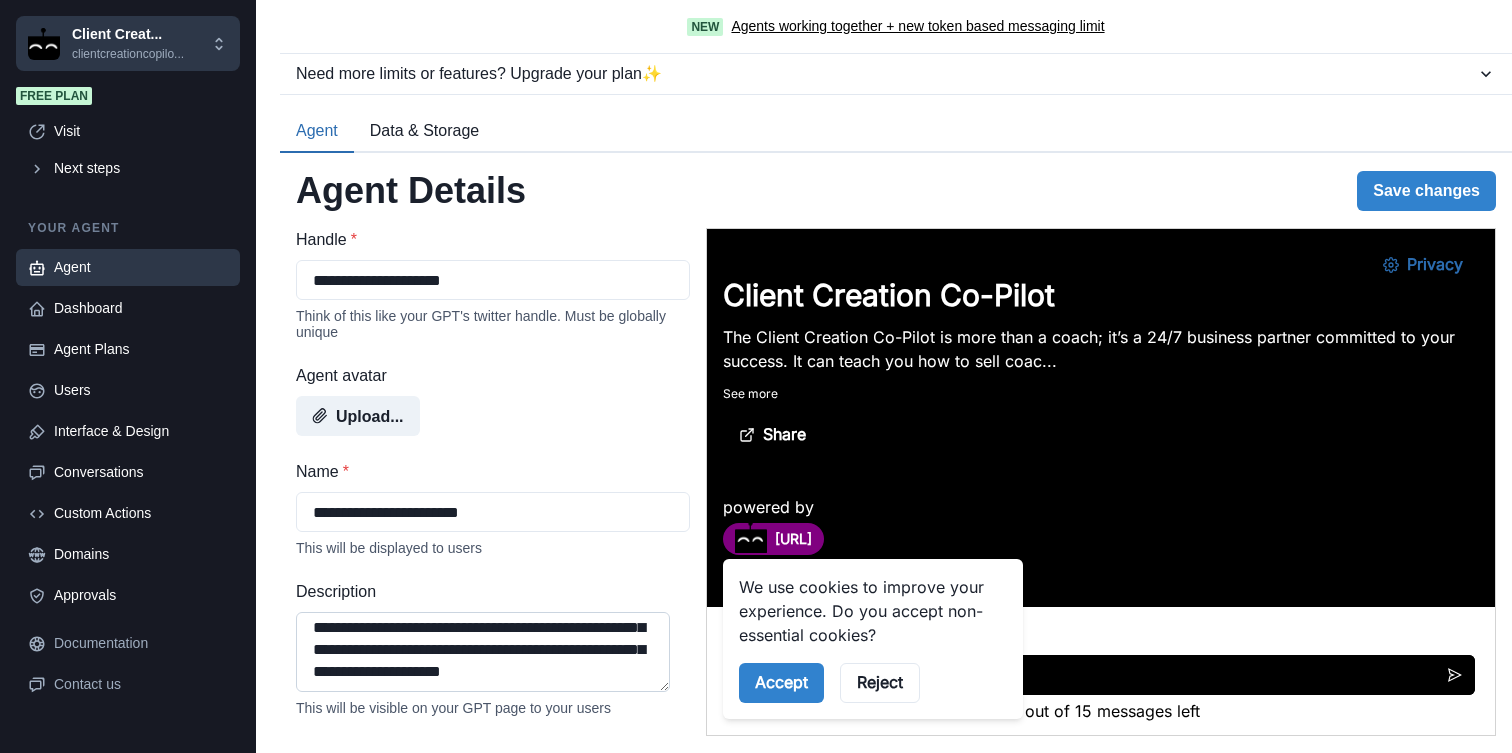 scroll, scrollTop: 0, scrollLeft: 0, axis: both 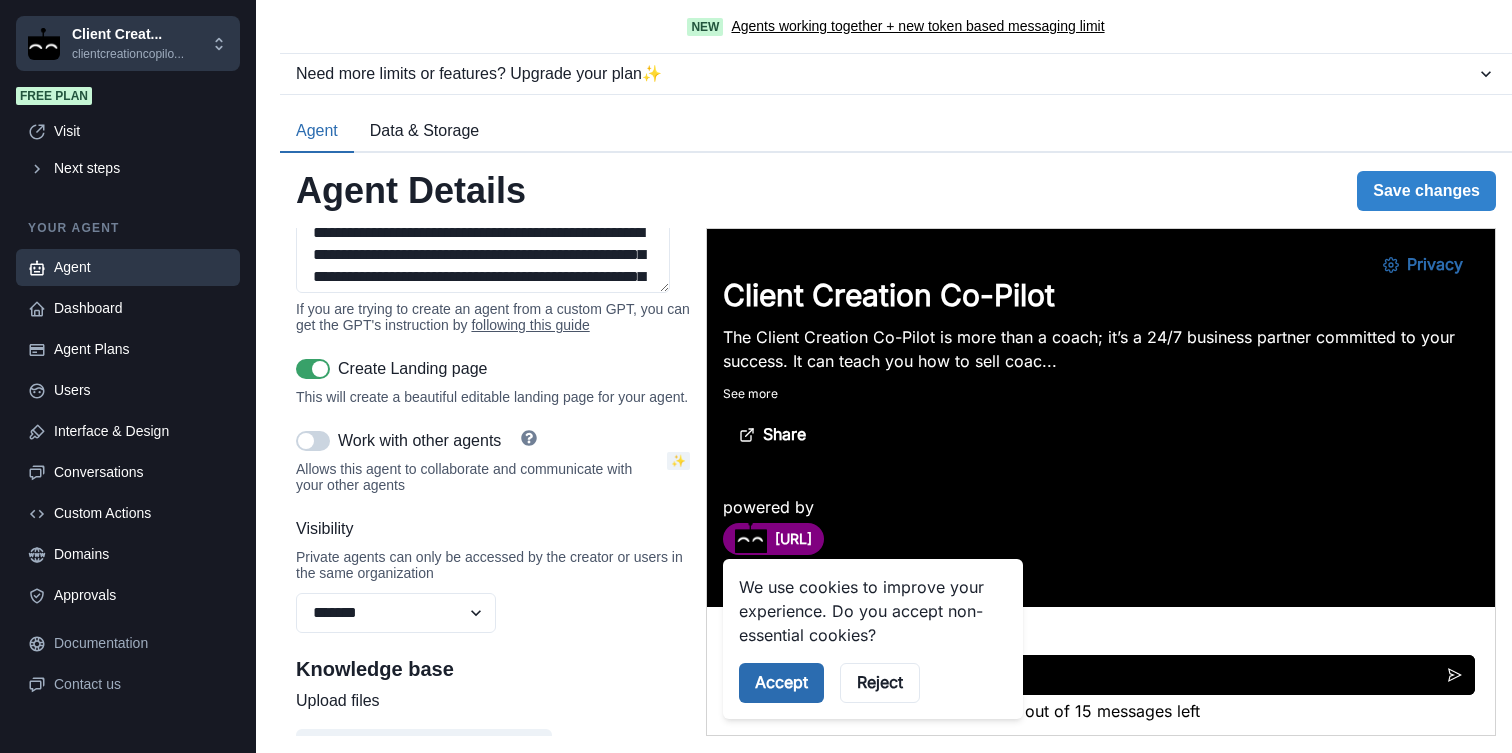 click on "Accept" at bounding box center [781, 683] 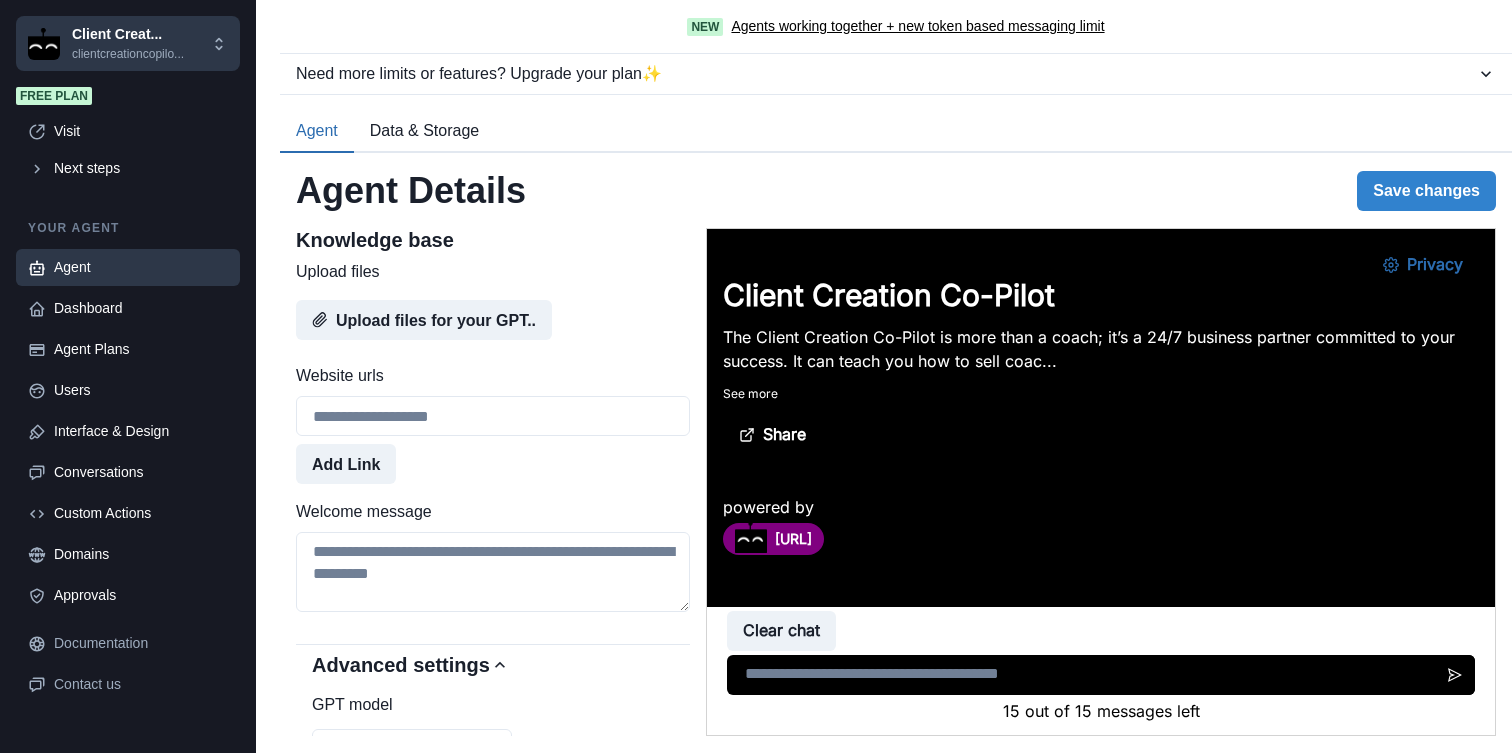 scroll, scrollTop: 1005, scrollLeft: 0, axis: vertical 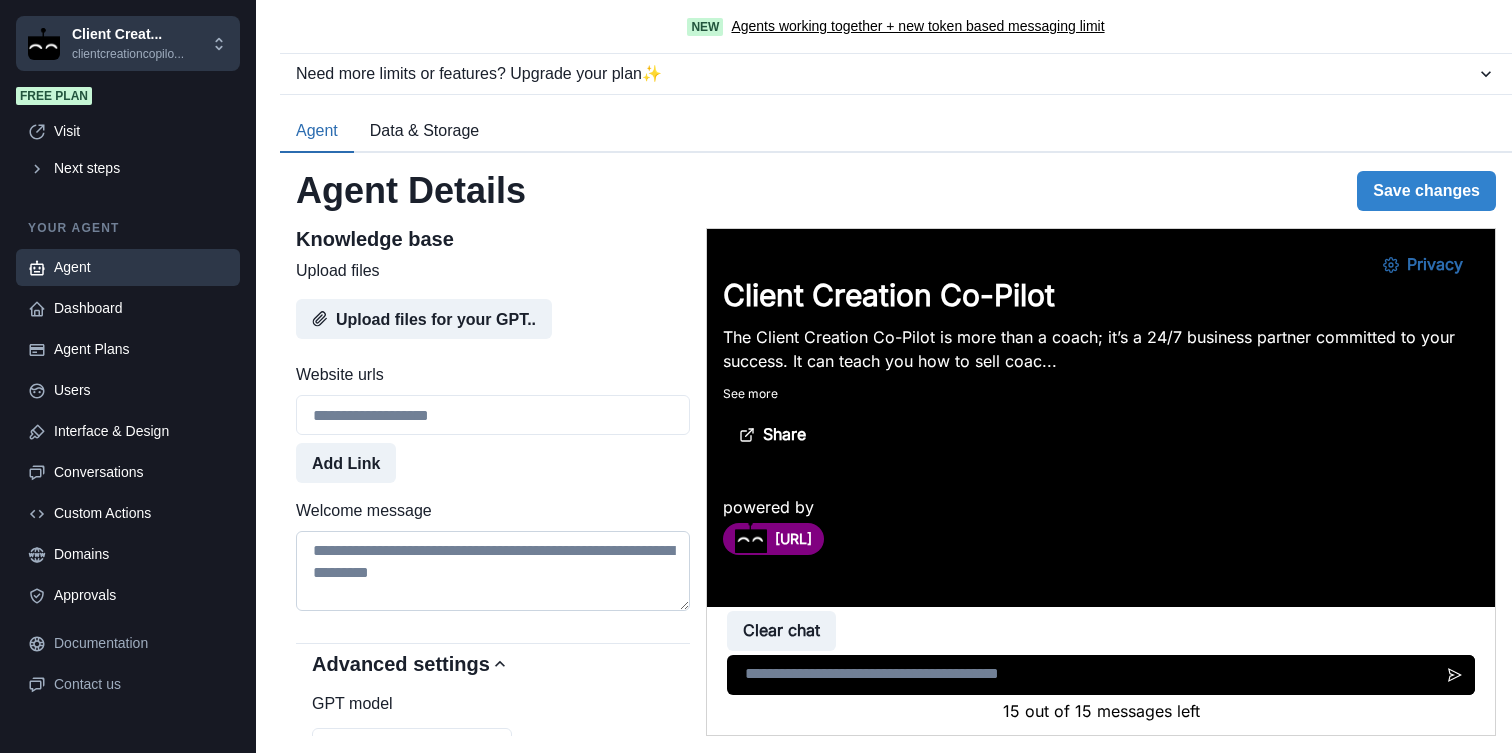 click on "Welcome message" at bounding box center (493, 571) 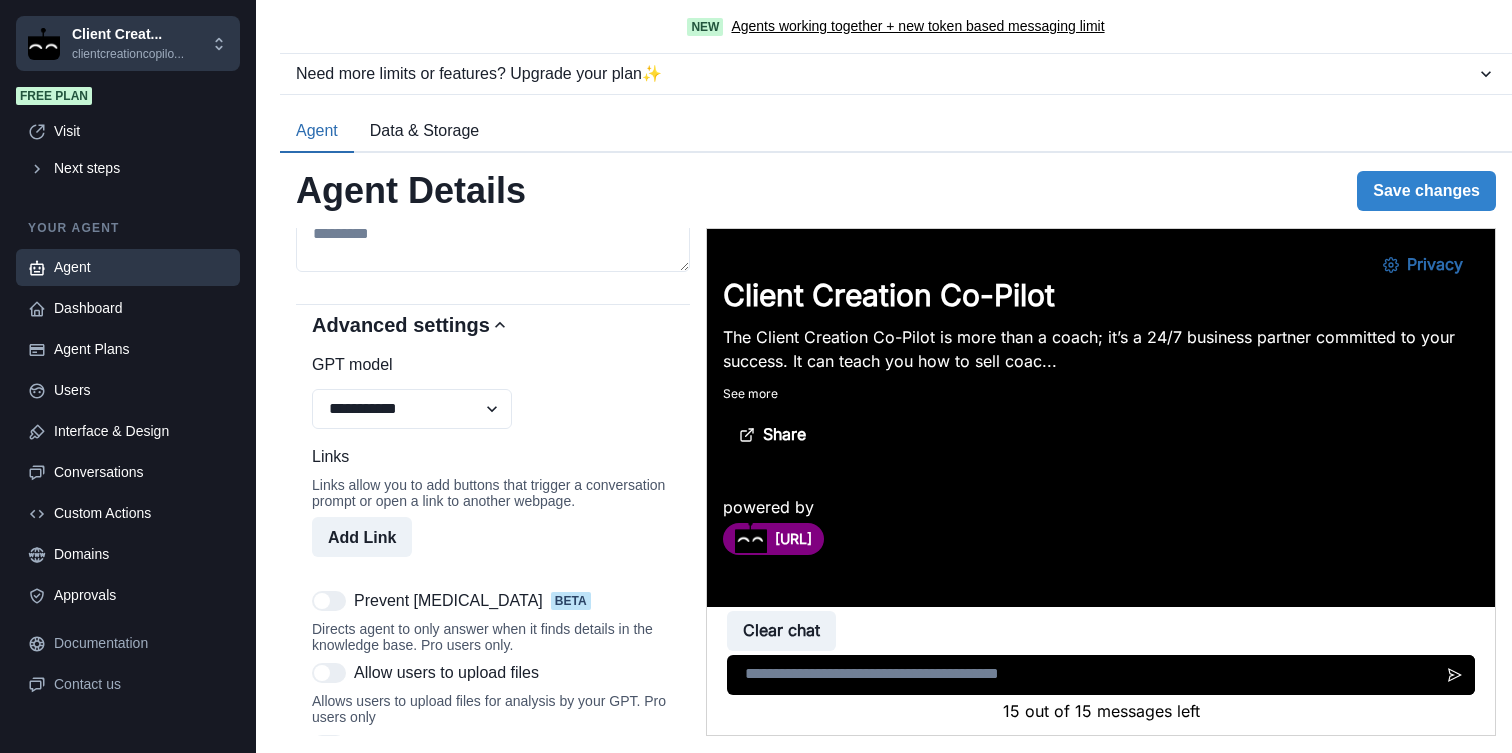 scroll, scrollTop: 1442, scrollLeft: 0, axis: vertical 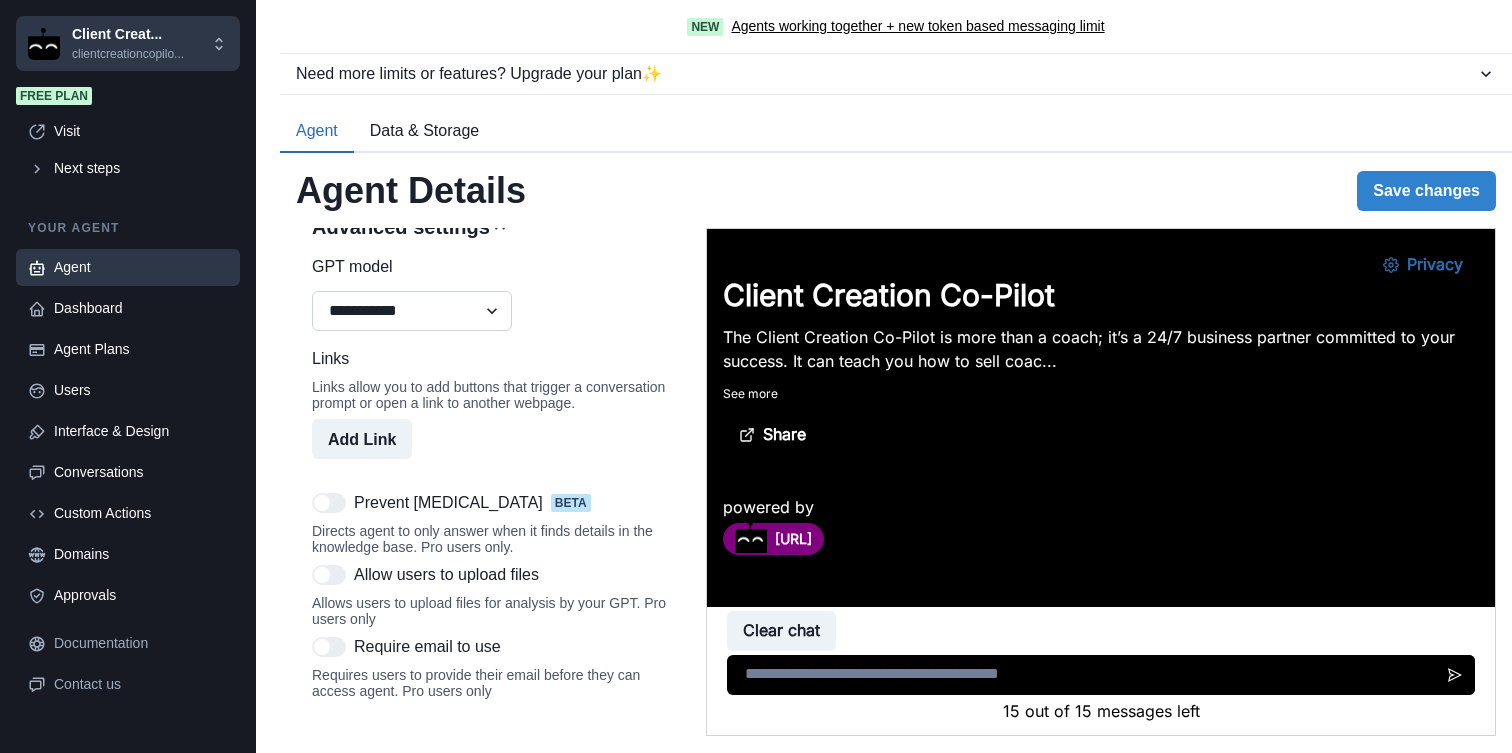 click on "**********" at bounding box center (412, 311) 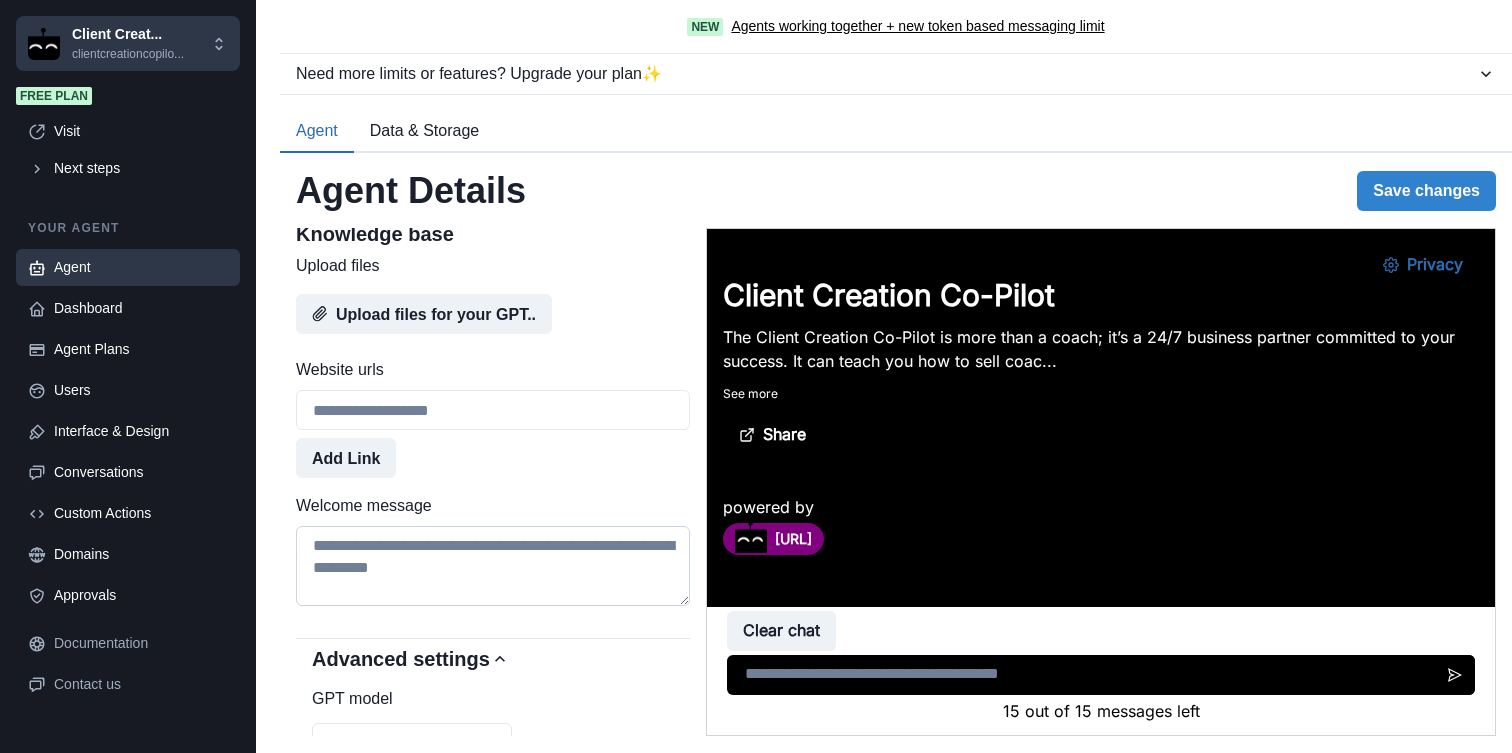 scroll, scrollTop: 711, scrollLeft: 0, axis: vertical 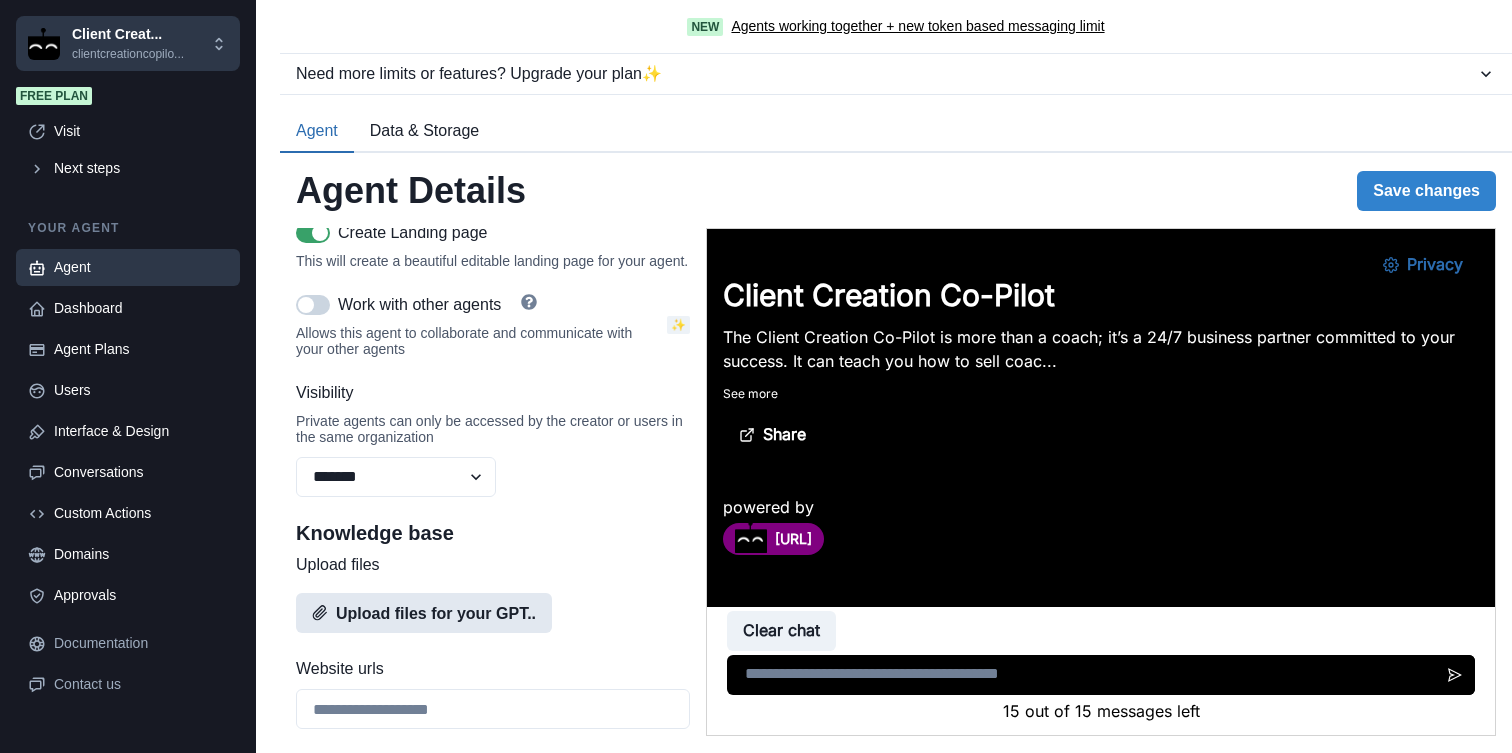 click on "Upload files for your GPT.." at bounding box center (424, 613) 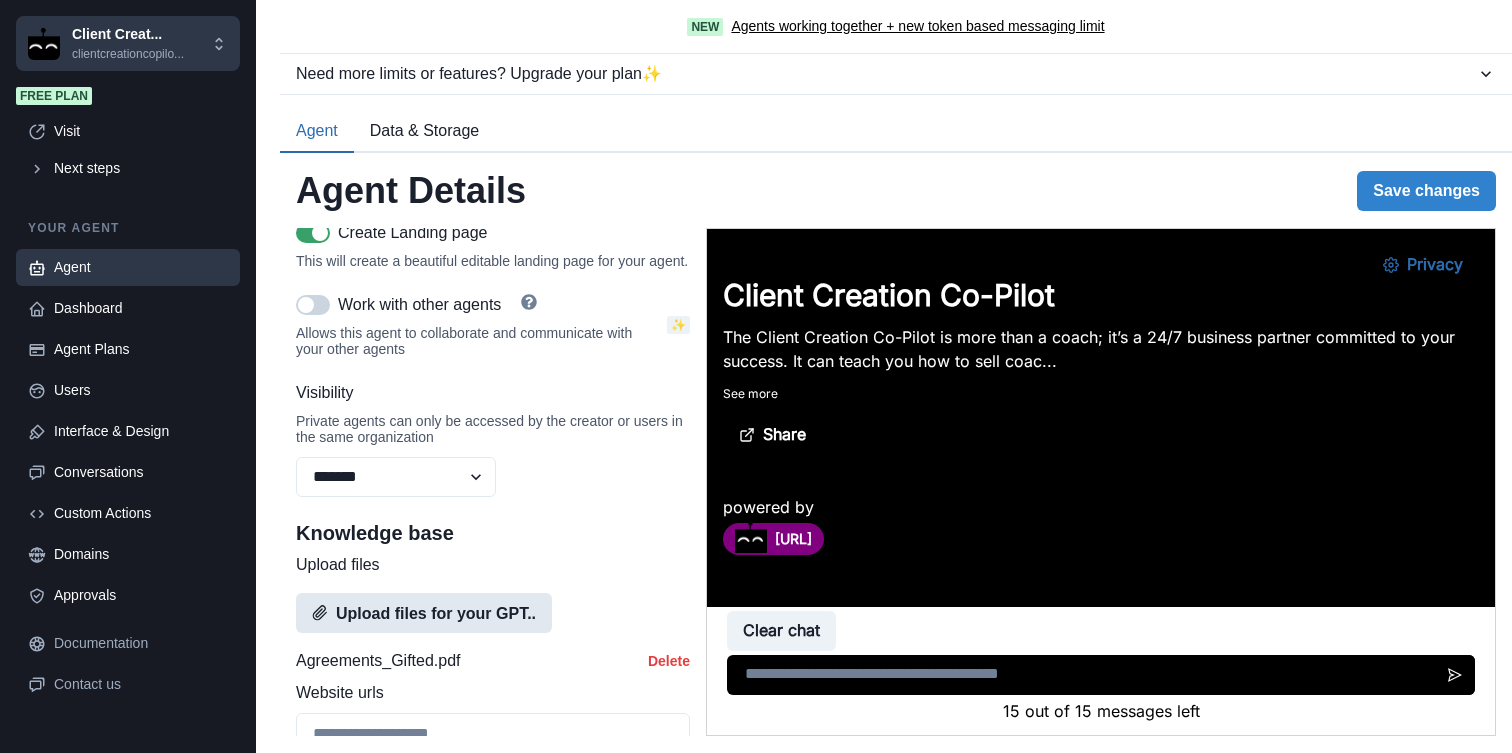 click on "Upload files for your GPT.." at bounding box center [424, 613] 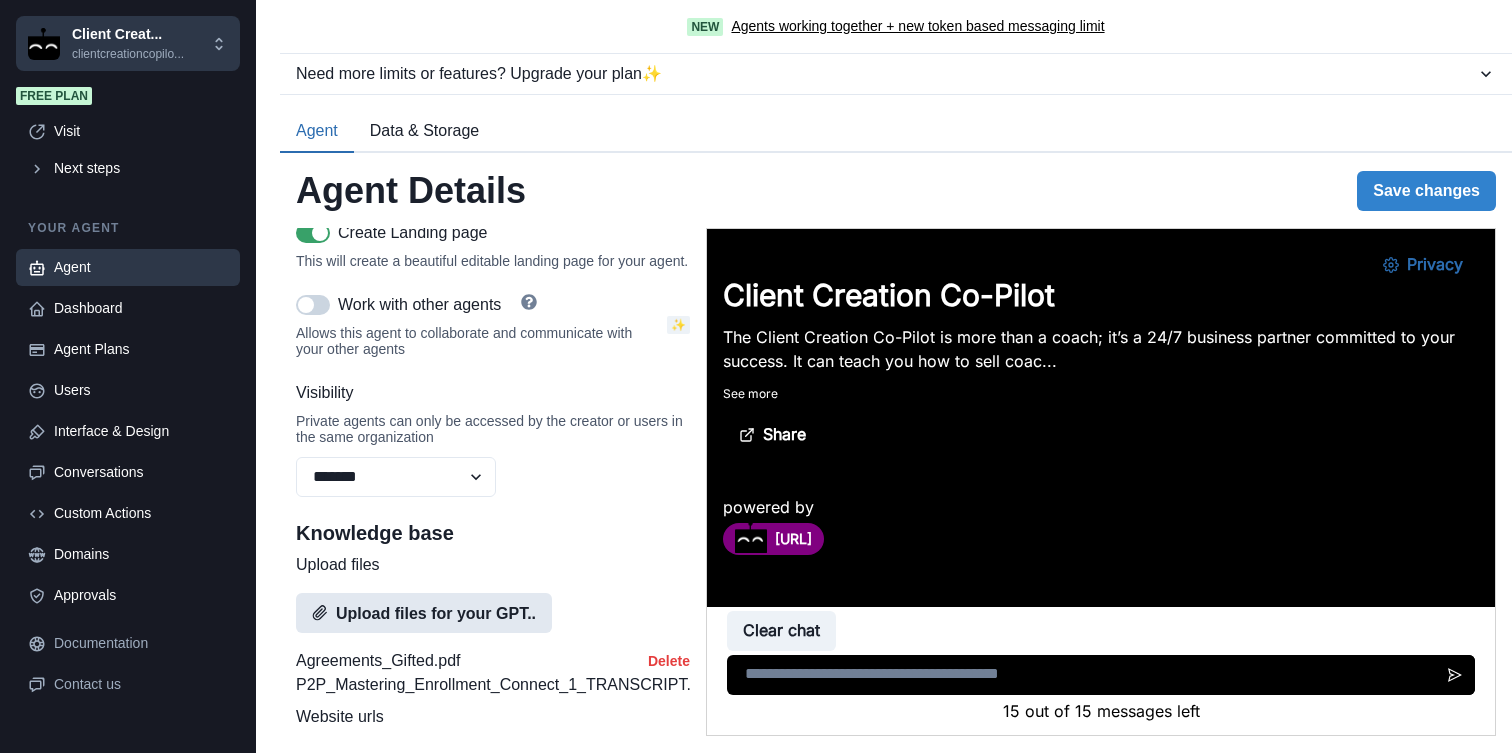 click on "Upload files for your GPT.." at bounding box center [424, 613] 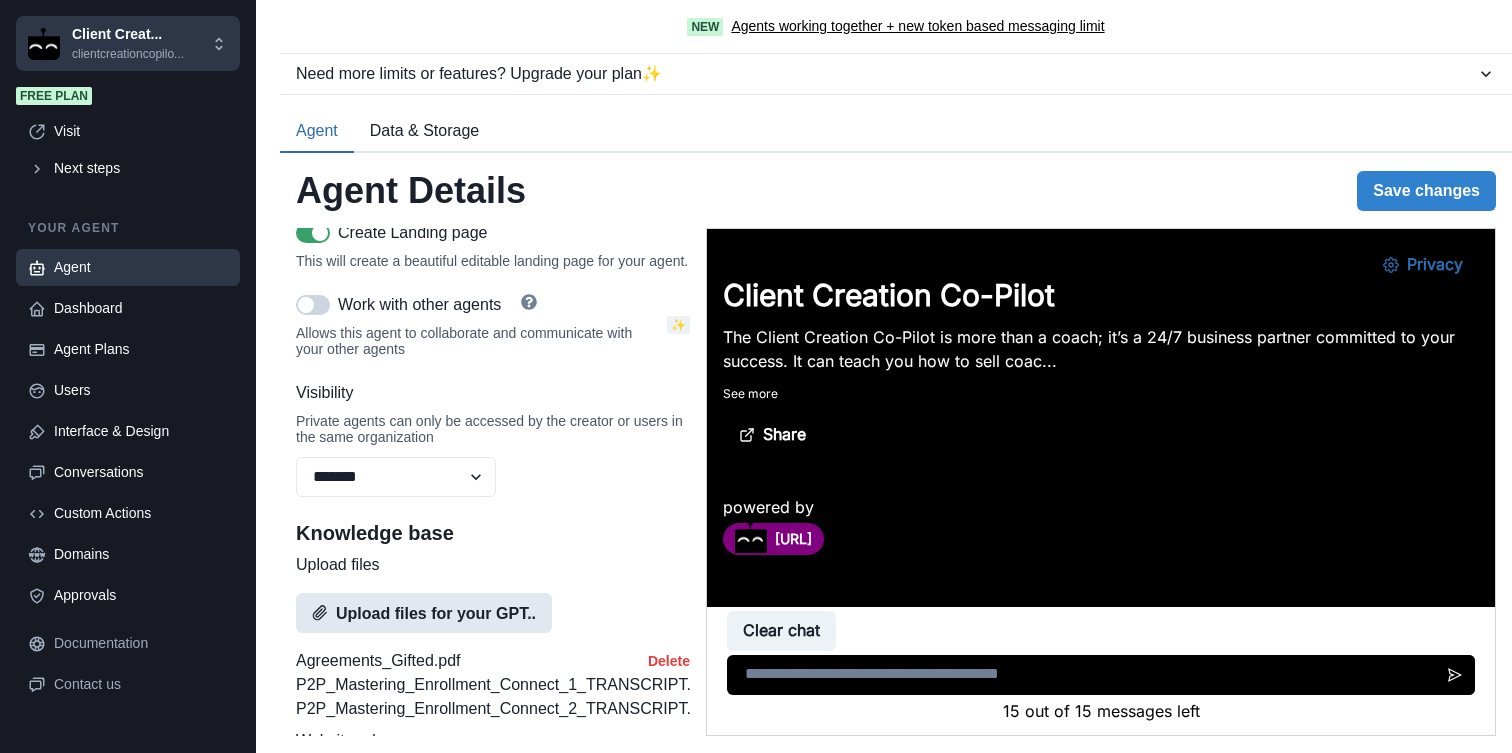 click on "Upload files for your GPT.." at bounding box center [424, 613] 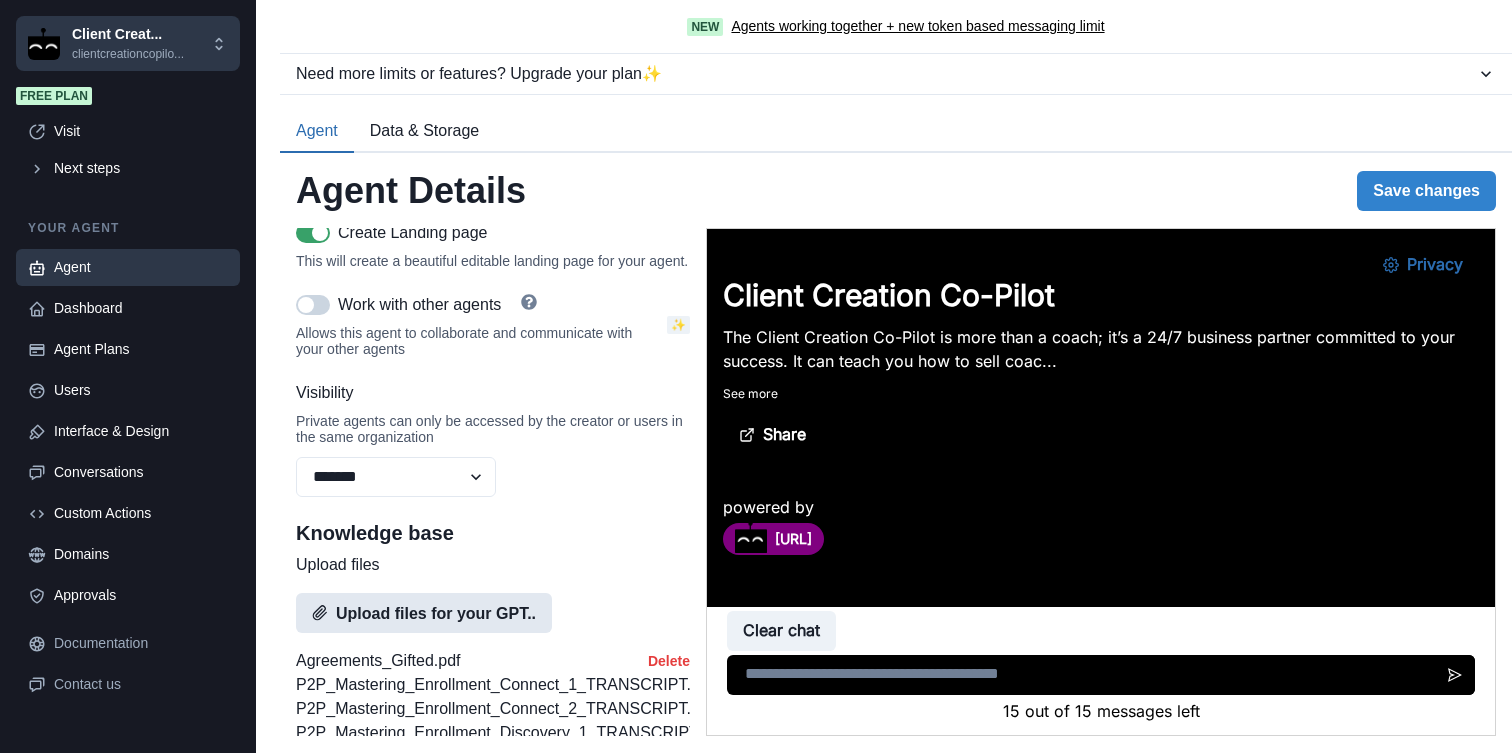 click on "Upload files for your GPT.." at bounding box center [424, 613] 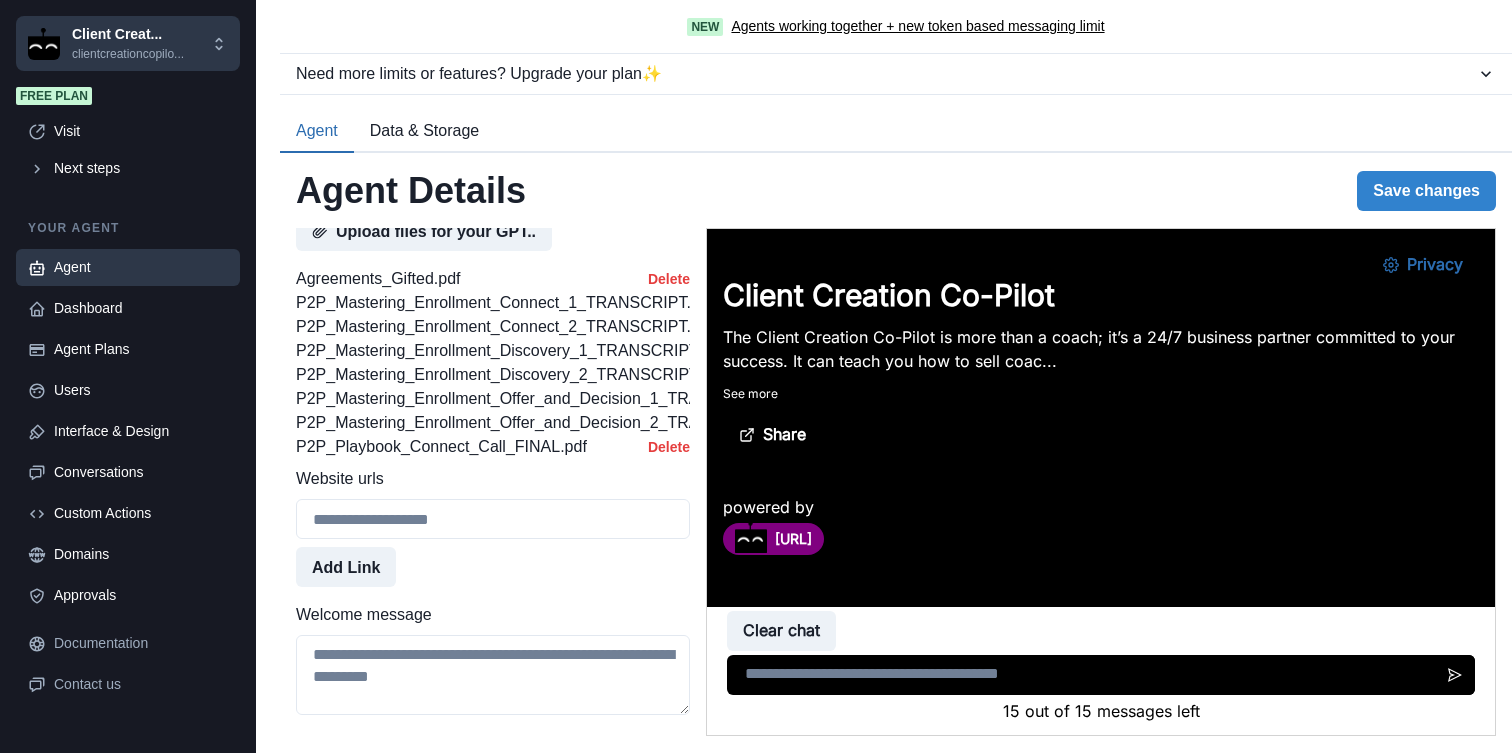 scroll, scrollTop: 1090, scrollLeft: 0, axis: vertical 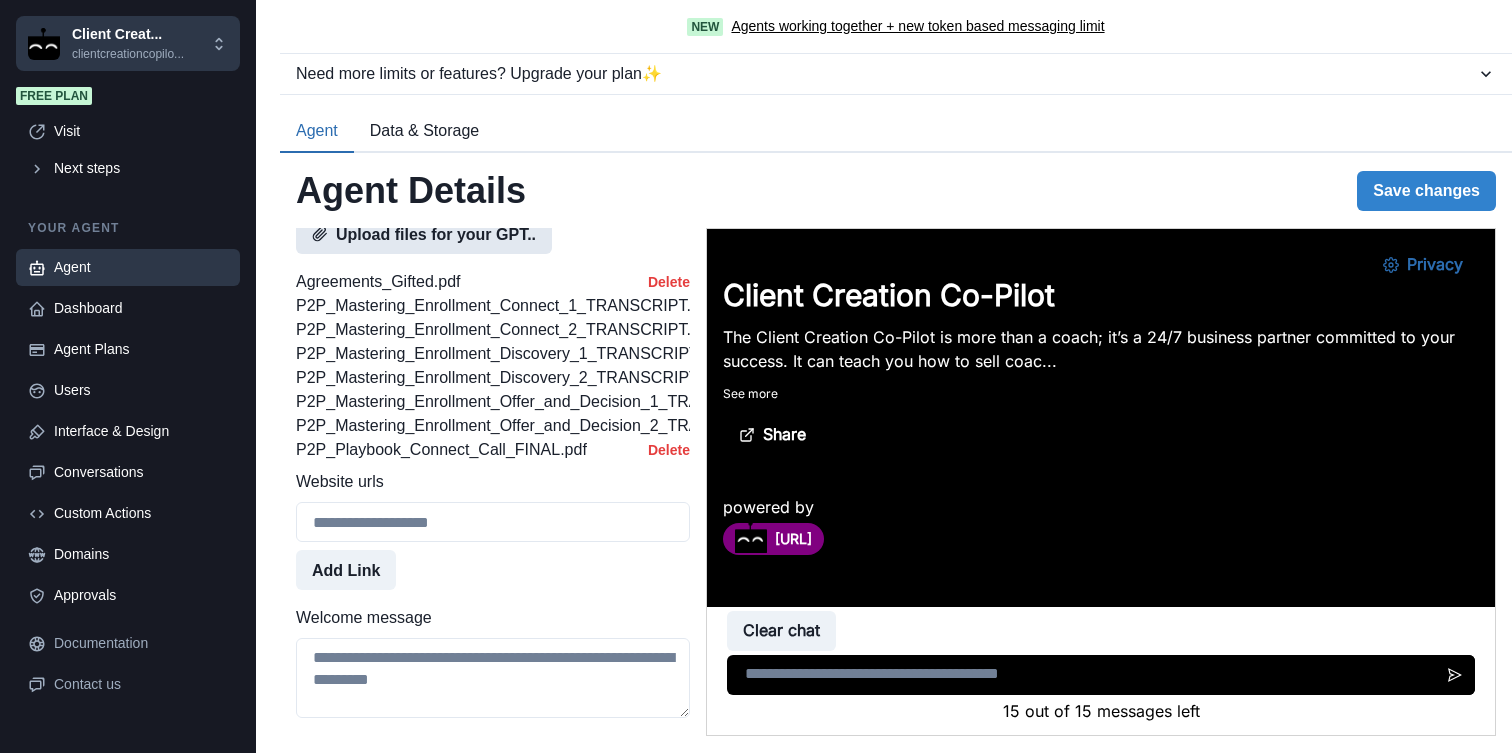 click on "Upload files for your GPT.." at bounding box center (424, 234) 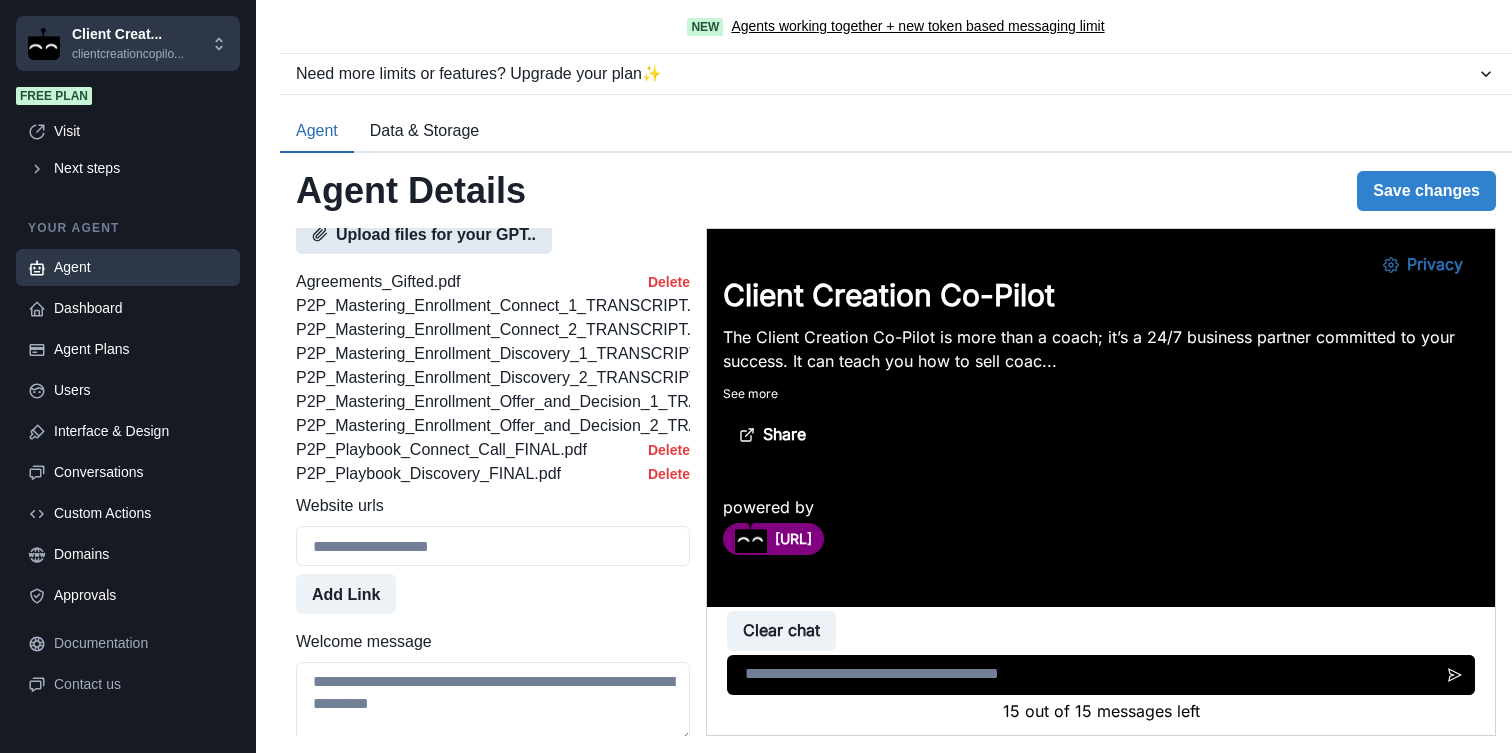click on "Upload files for your GPT.." at bounding box center (424, 234) 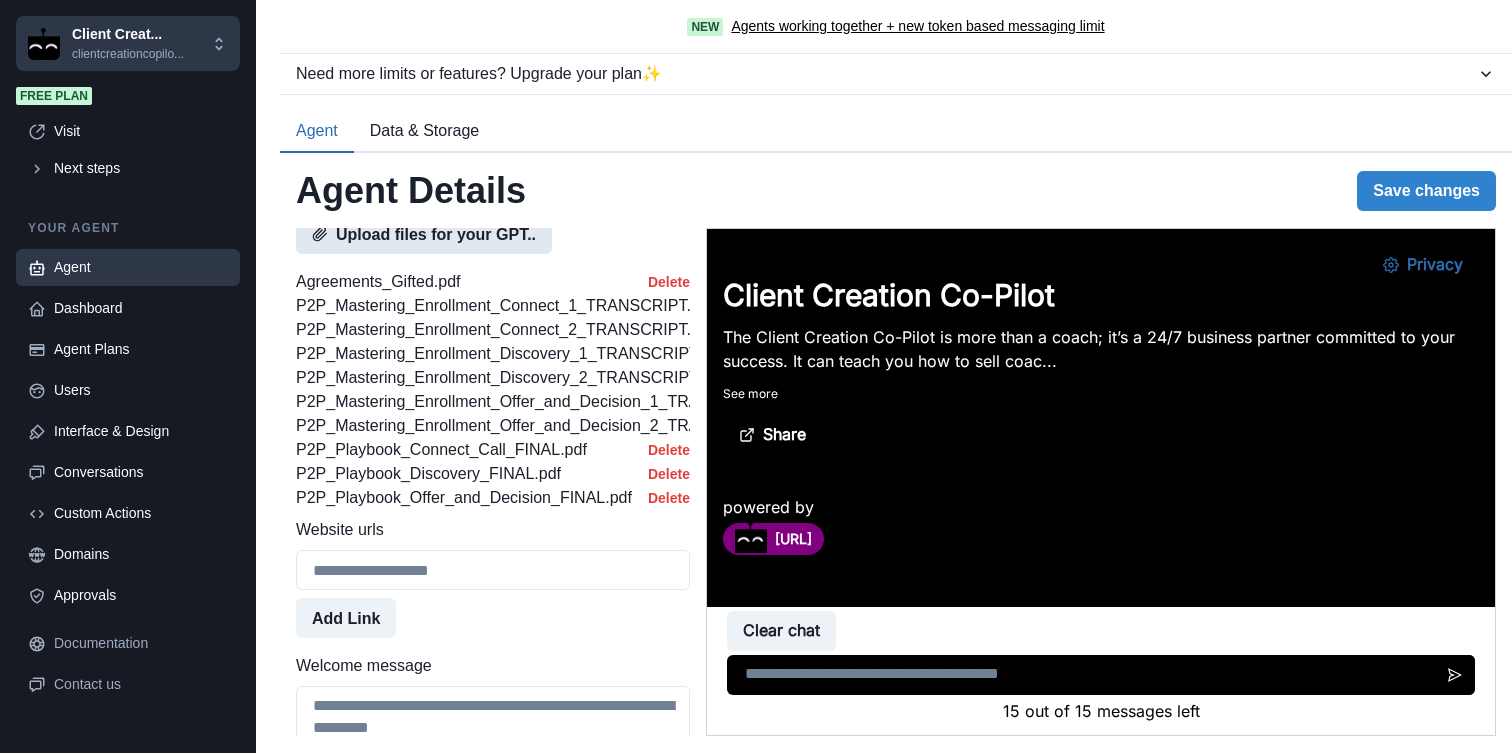 click on "Upload files for your GPT.." at bounding box center [424, 234] 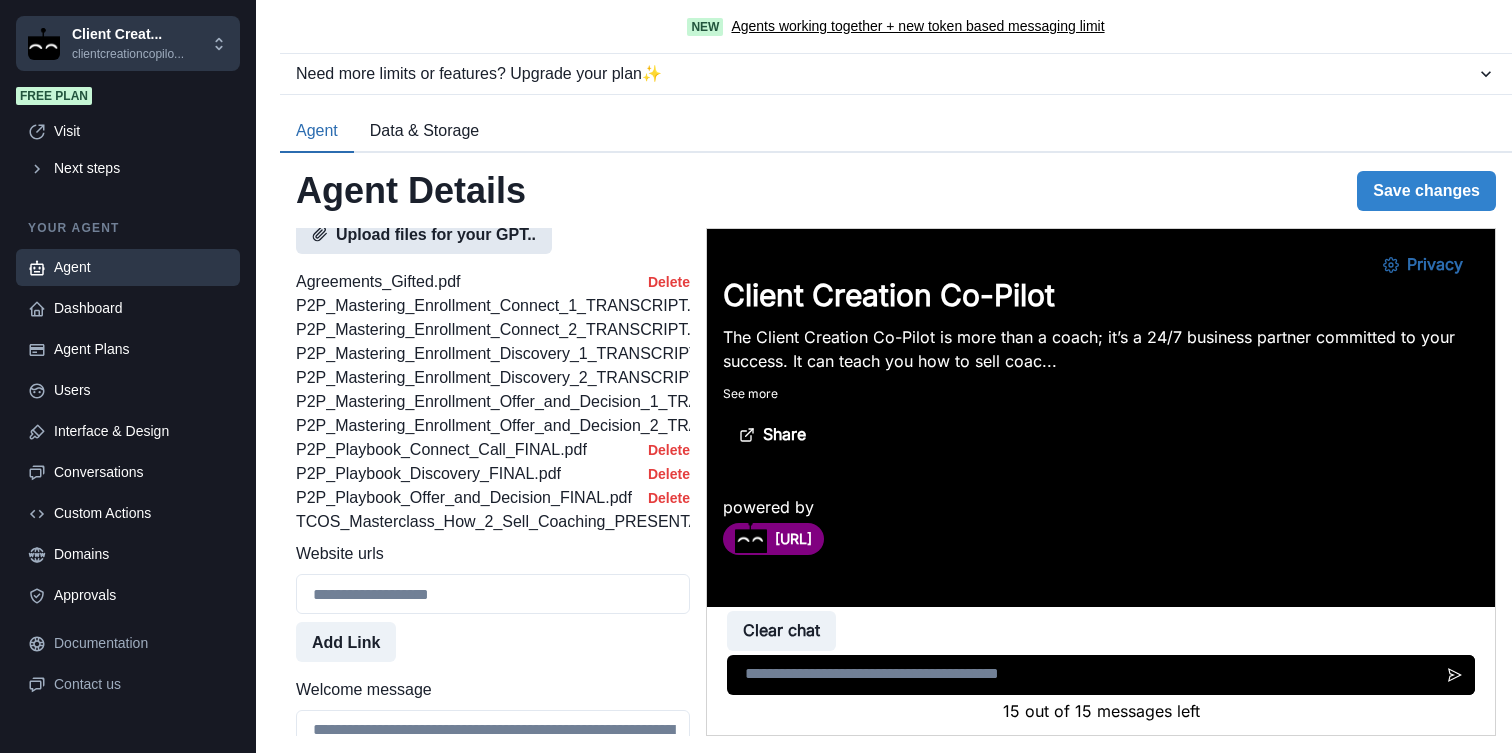 click on "Upload files for your GPT.." at bounding box center (424, 234) 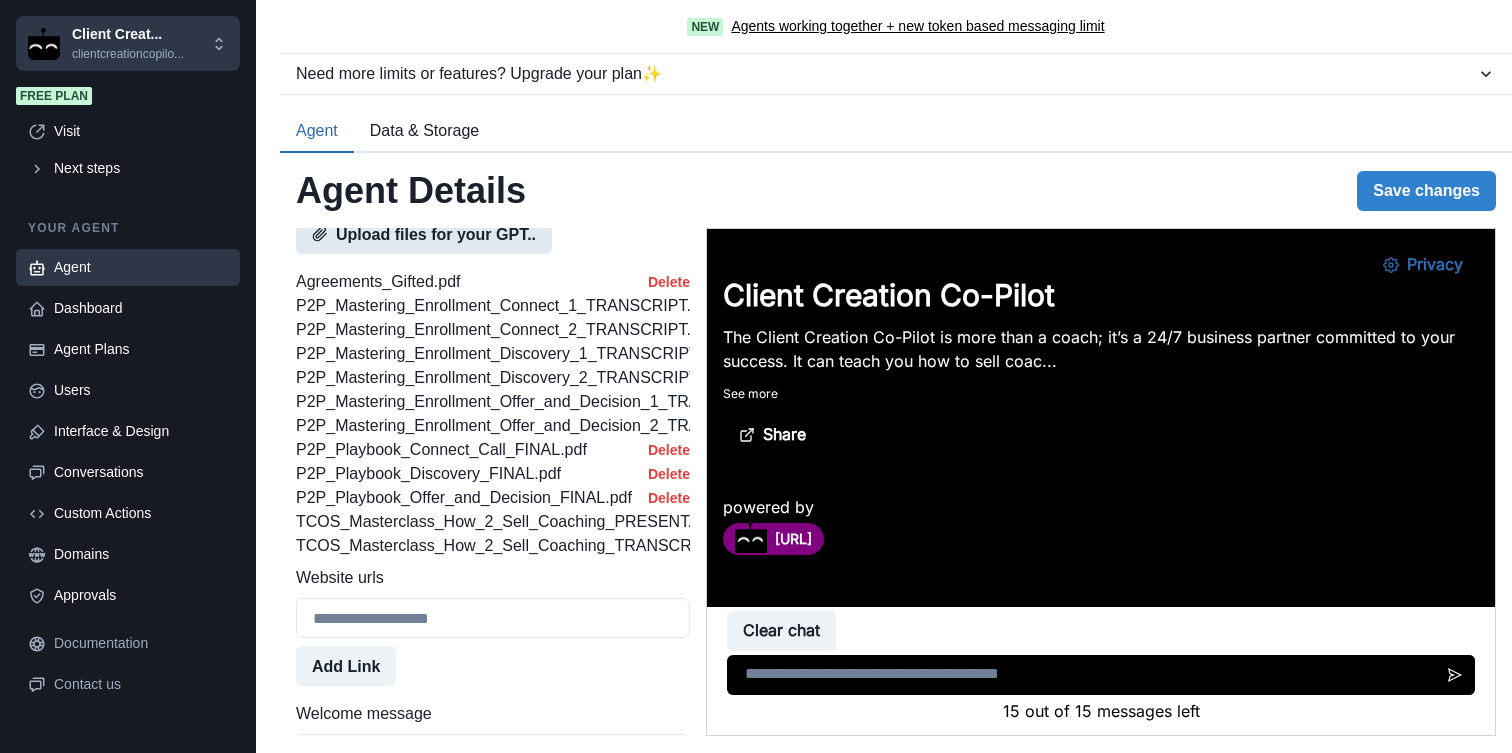 click on "Upload files for your GPT.." at bounding box center [424, 234] 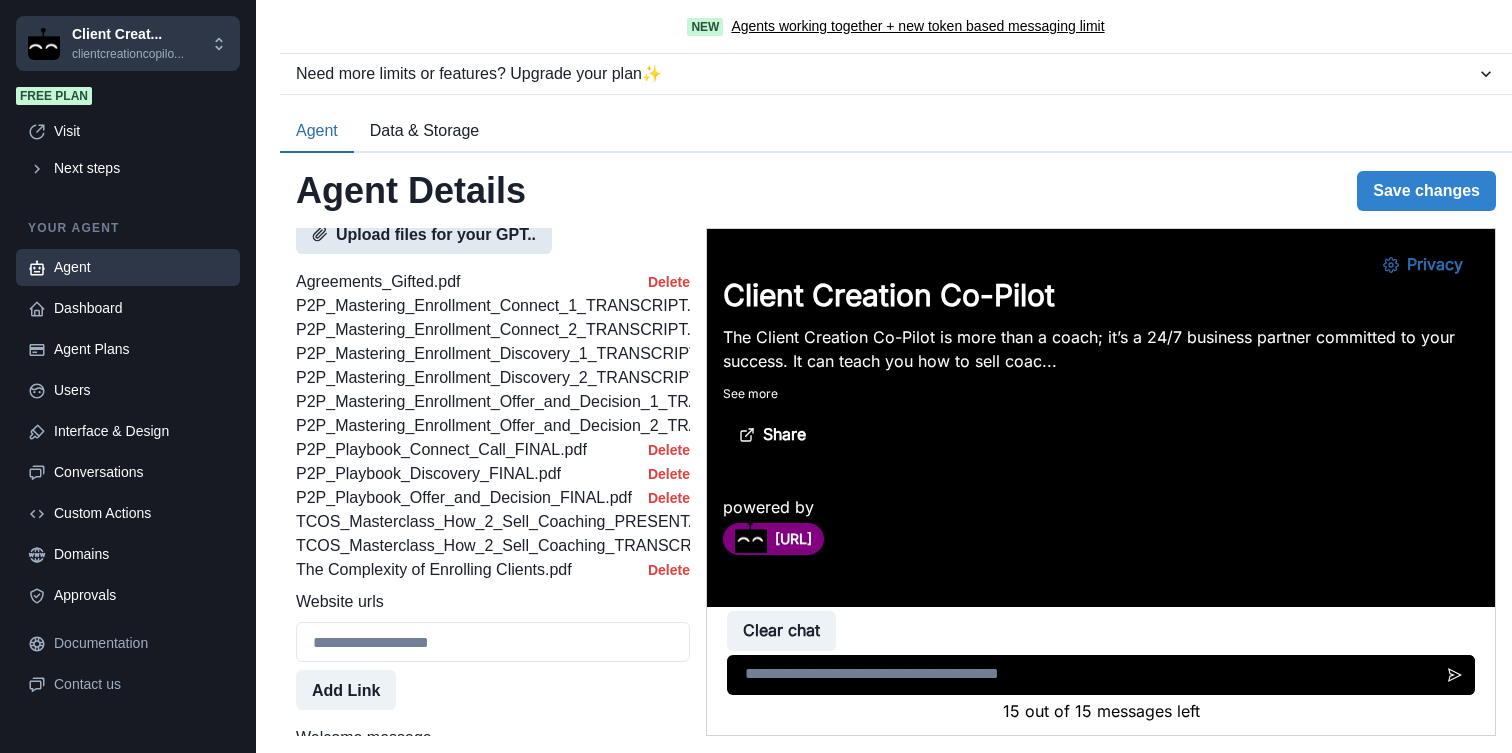 click on "Upload files for your GPT.." at bounding box center [424, 234] 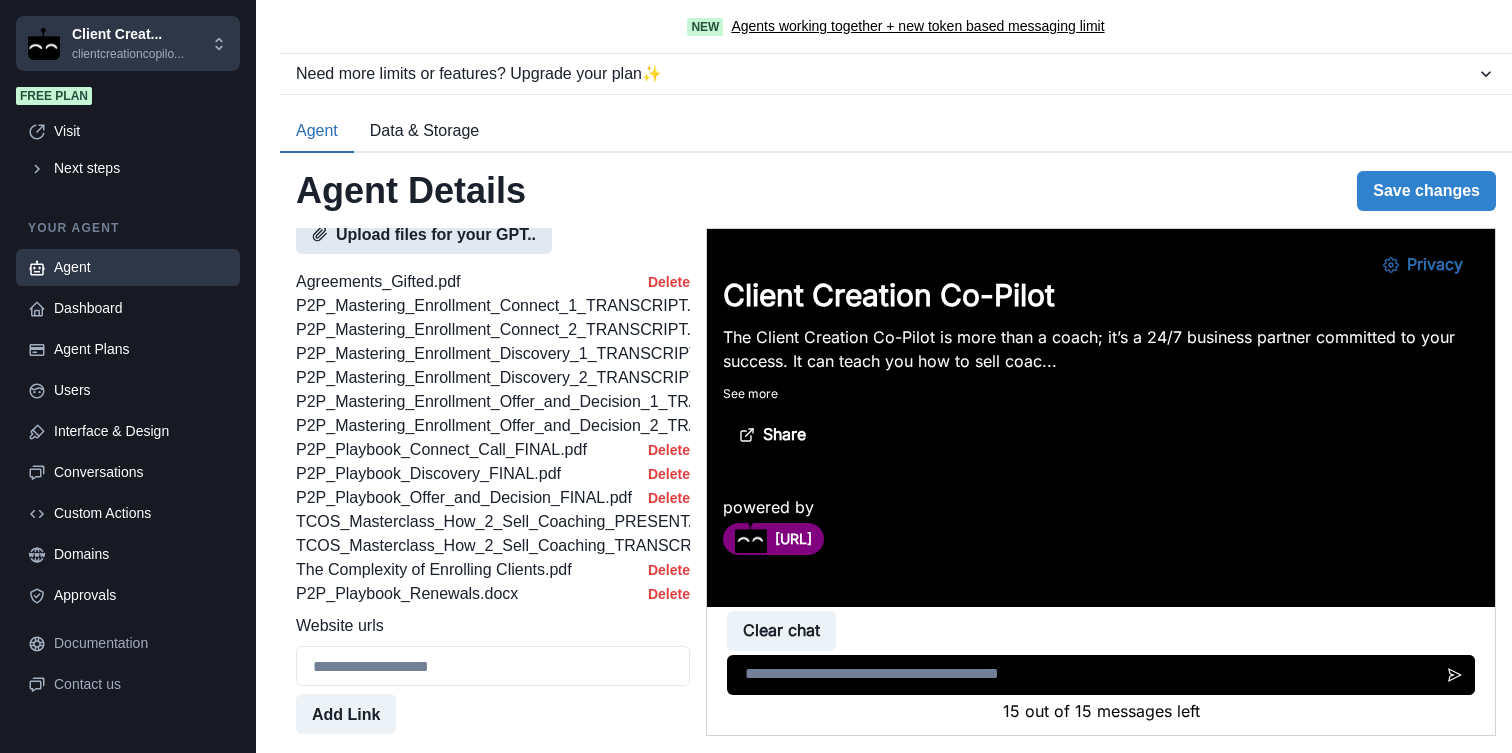 click on "Upload files for your GPT.." at bounding box center (424, 234) 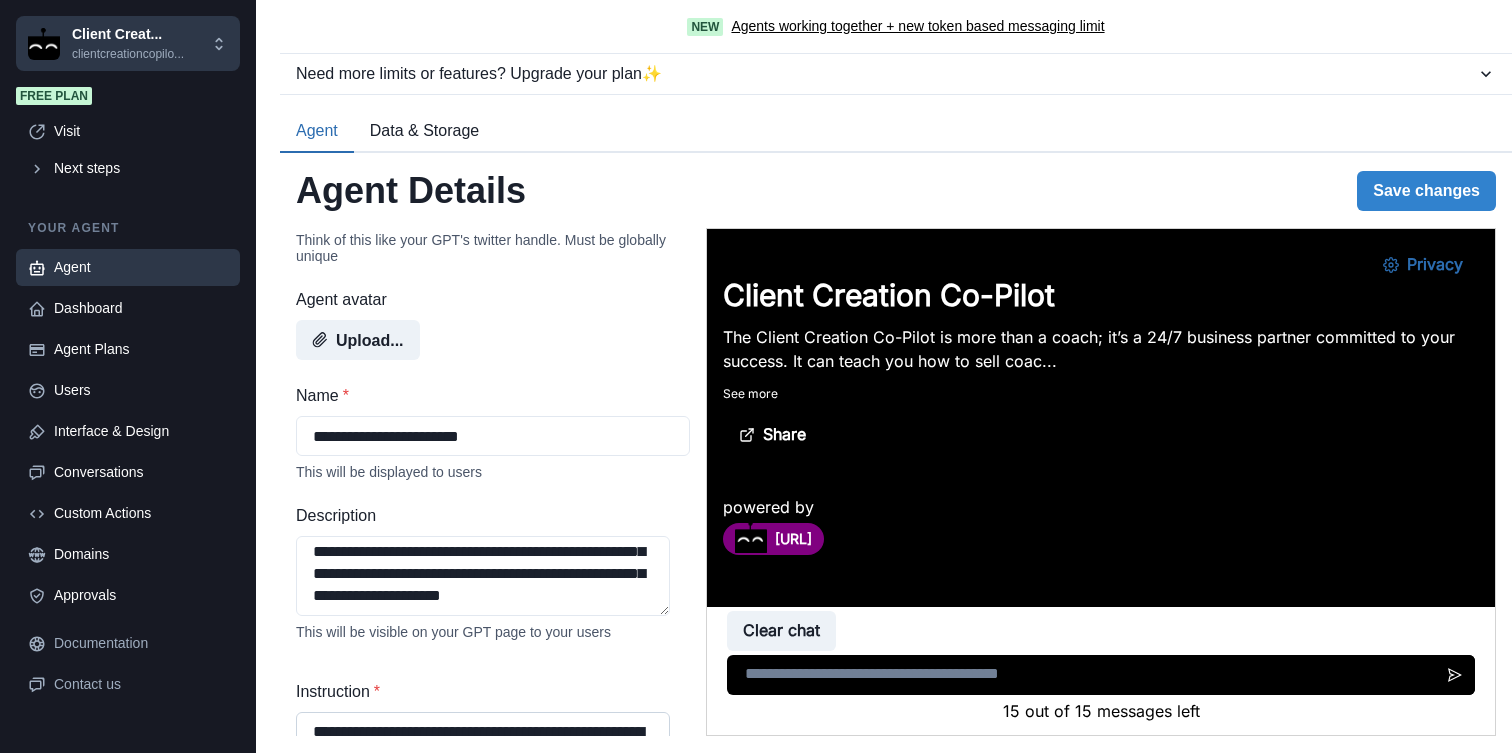 scroll, scrollTop: 0, scrollLeft: 0, axis: both 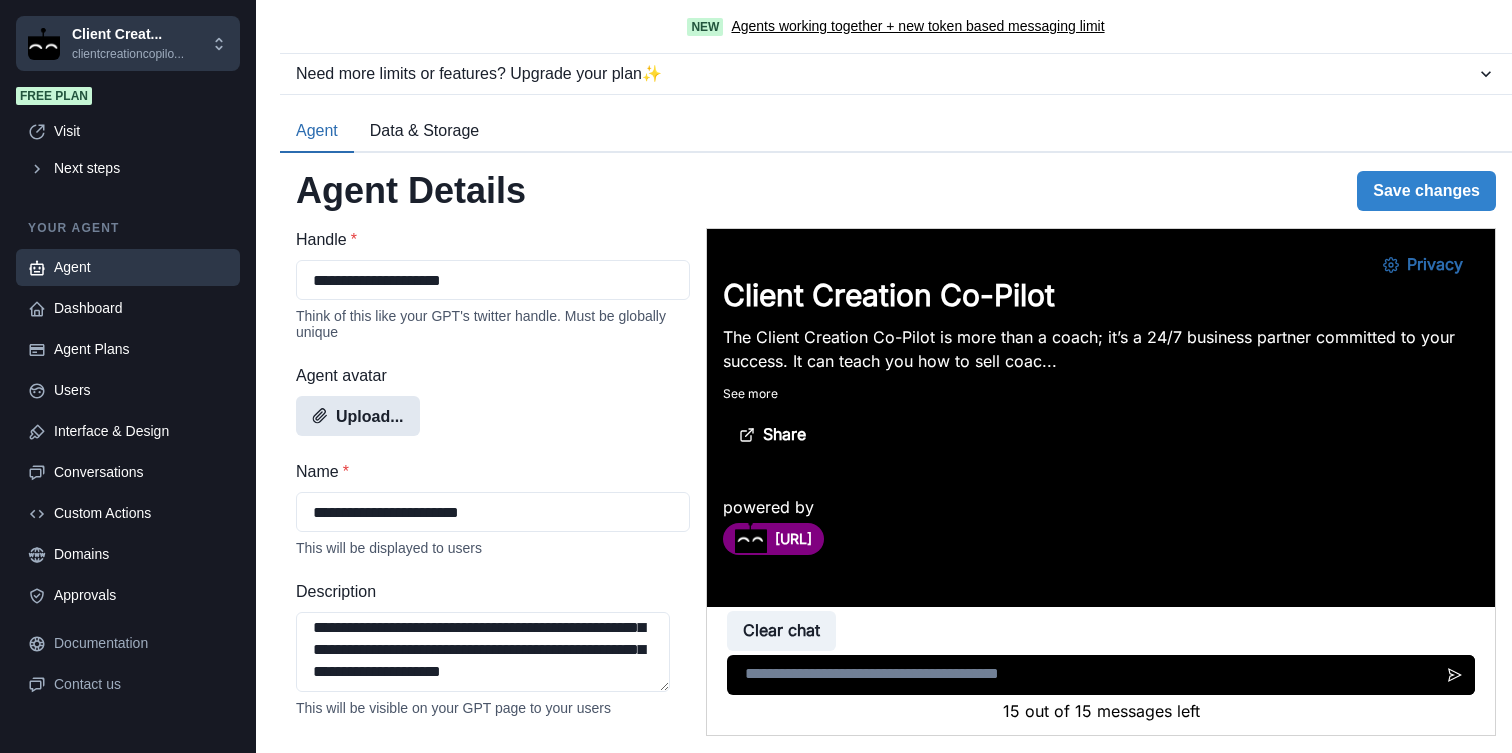 click on "Upload..." at bounding box center [358, 416] 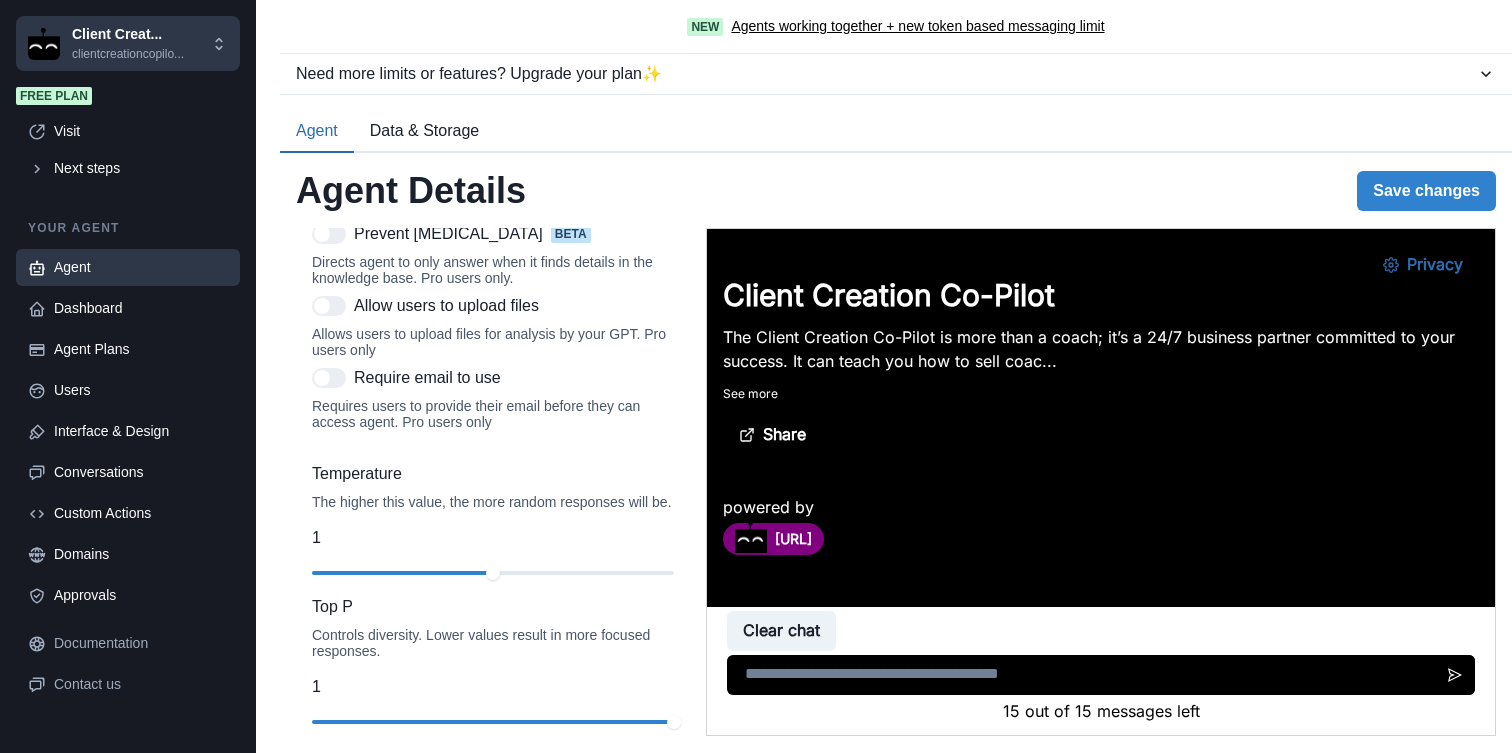 scroll, scrollTop: 2425, scrollLeft: 0, axis: vertical 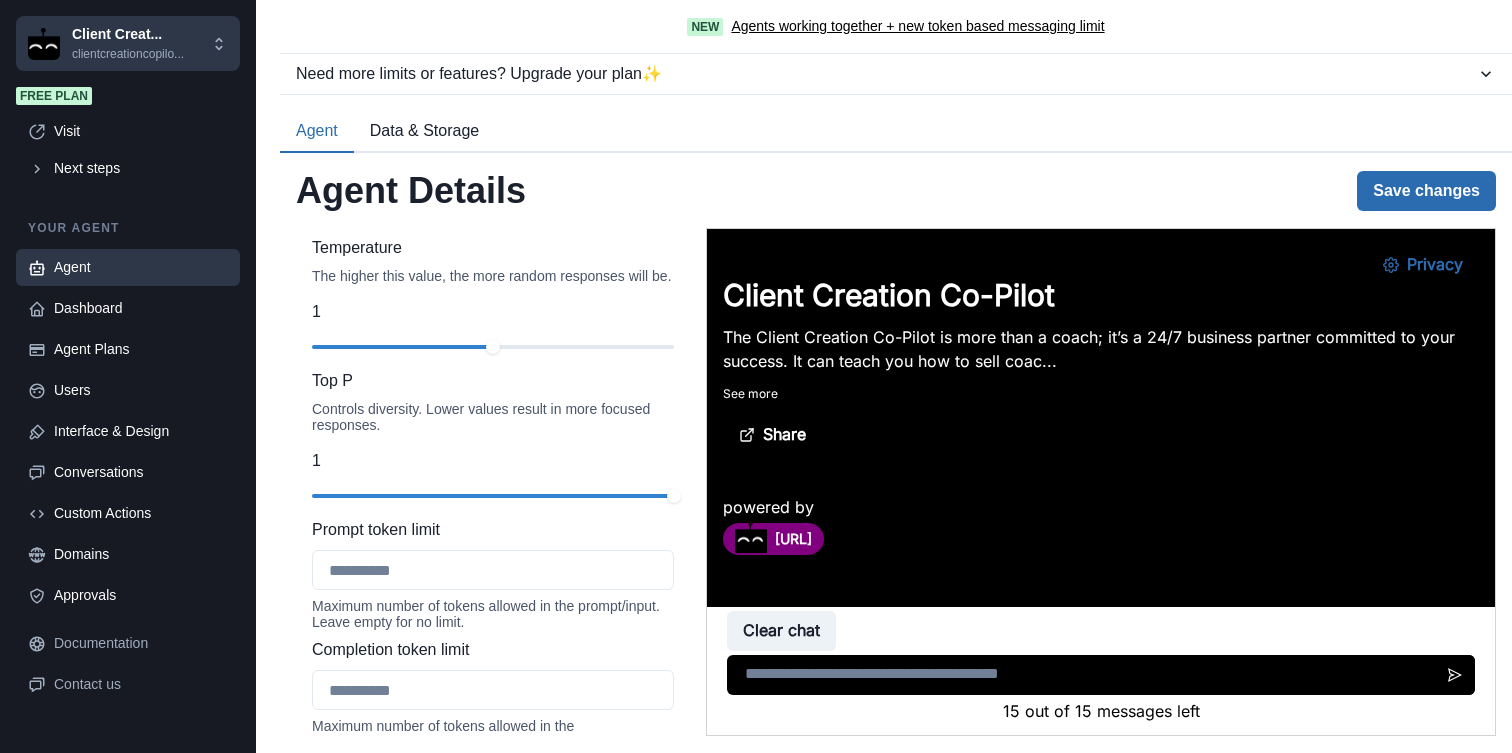 click on "Save changes" at bounding box center (1426, 191) 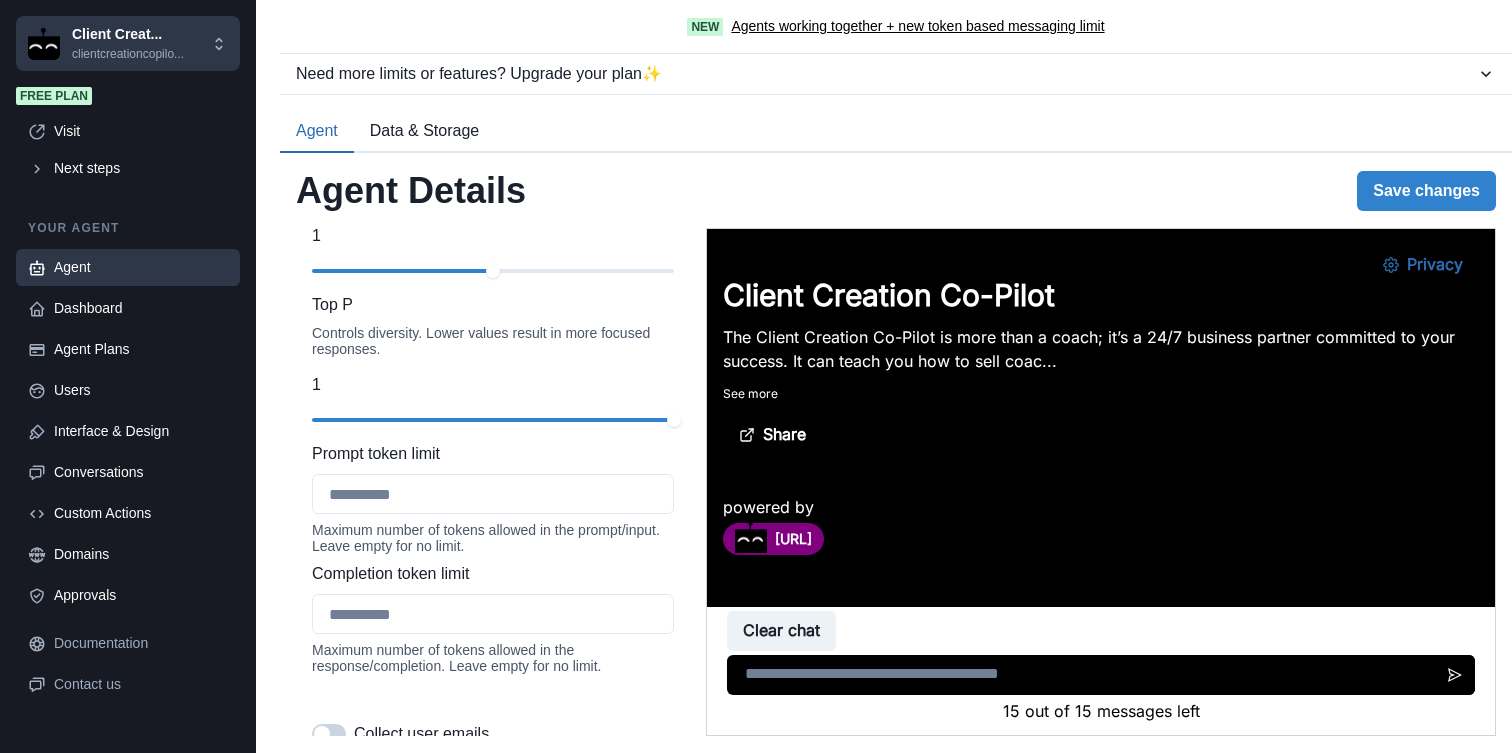 scroll, scrollTop: 2906, scrollLeft: 0, axis: vertical 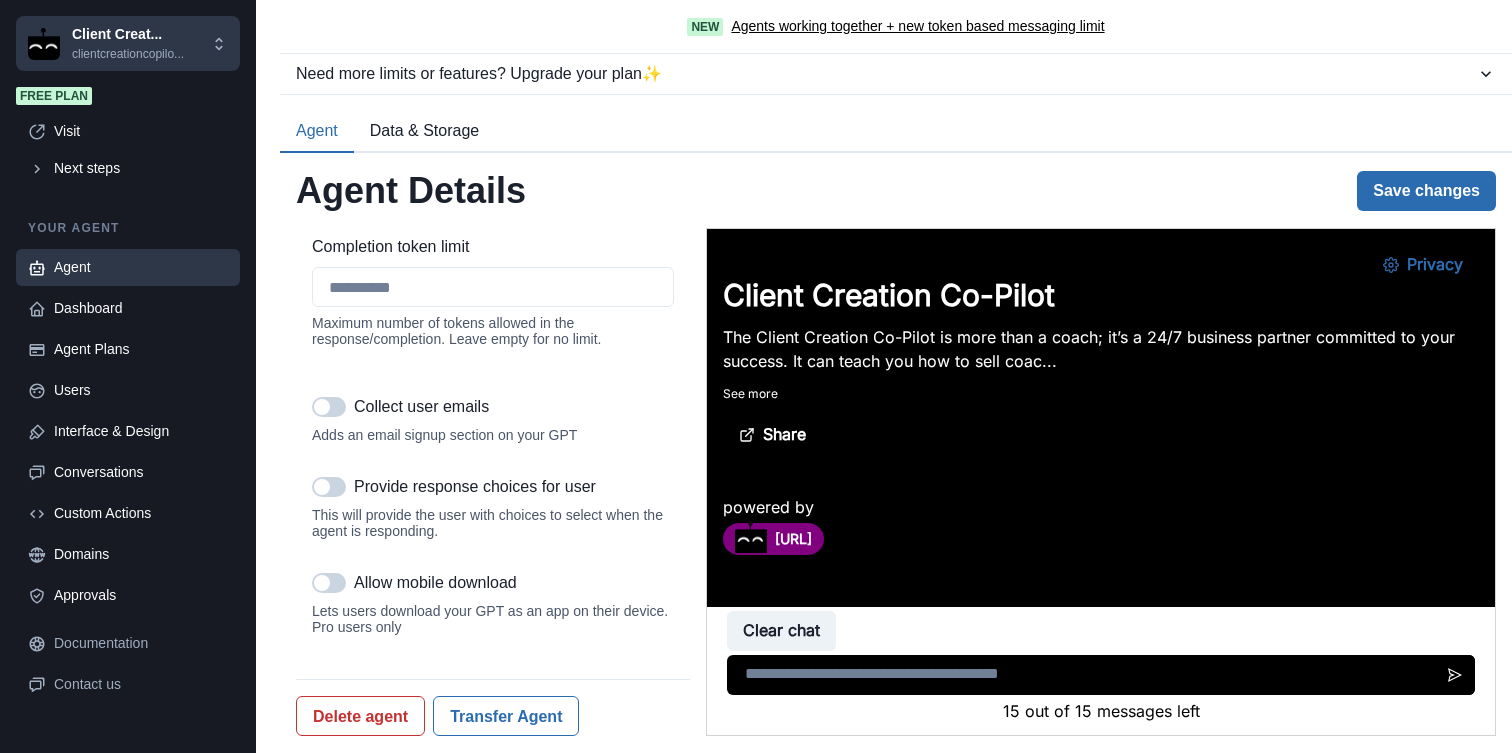 click on "Save changes" at bounding box center [1426, 191] 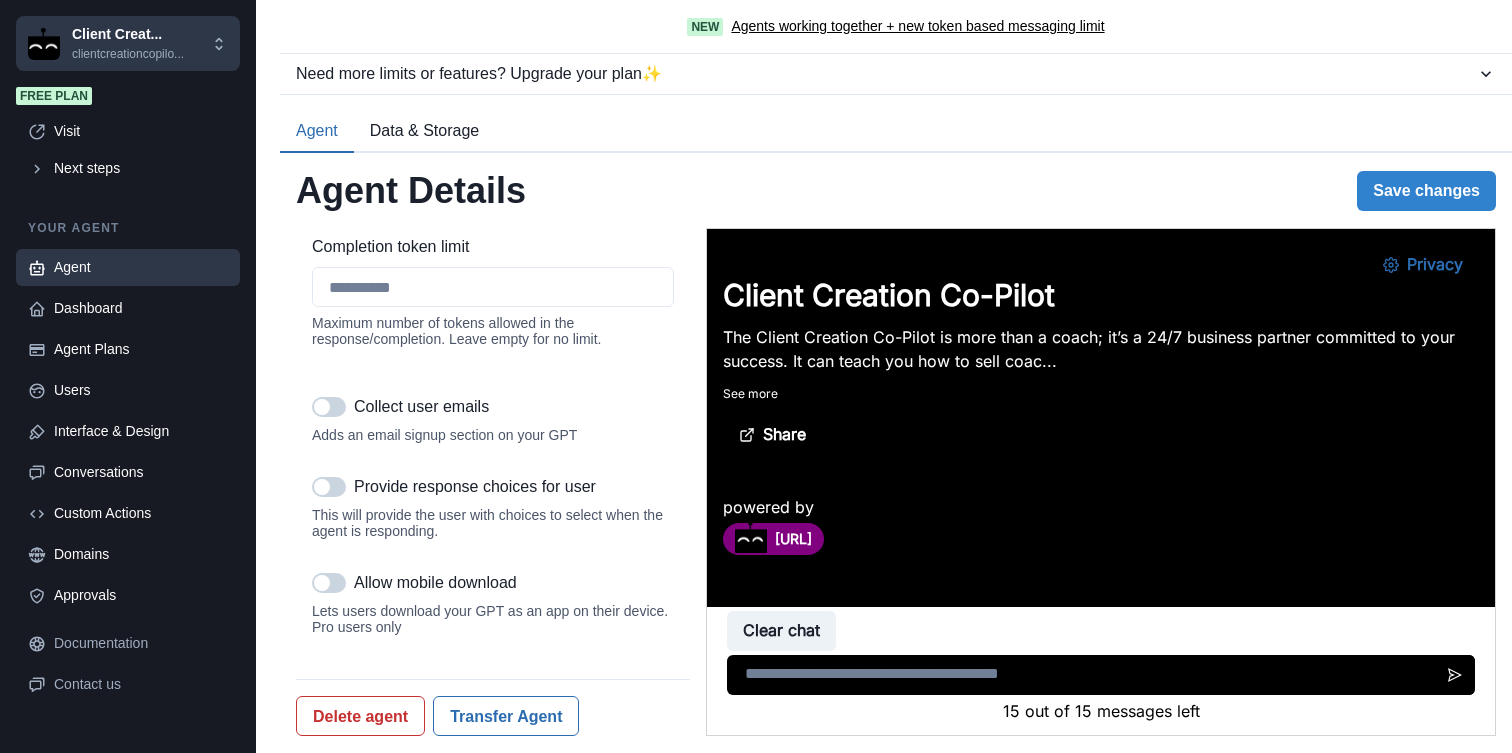 type on "**********" 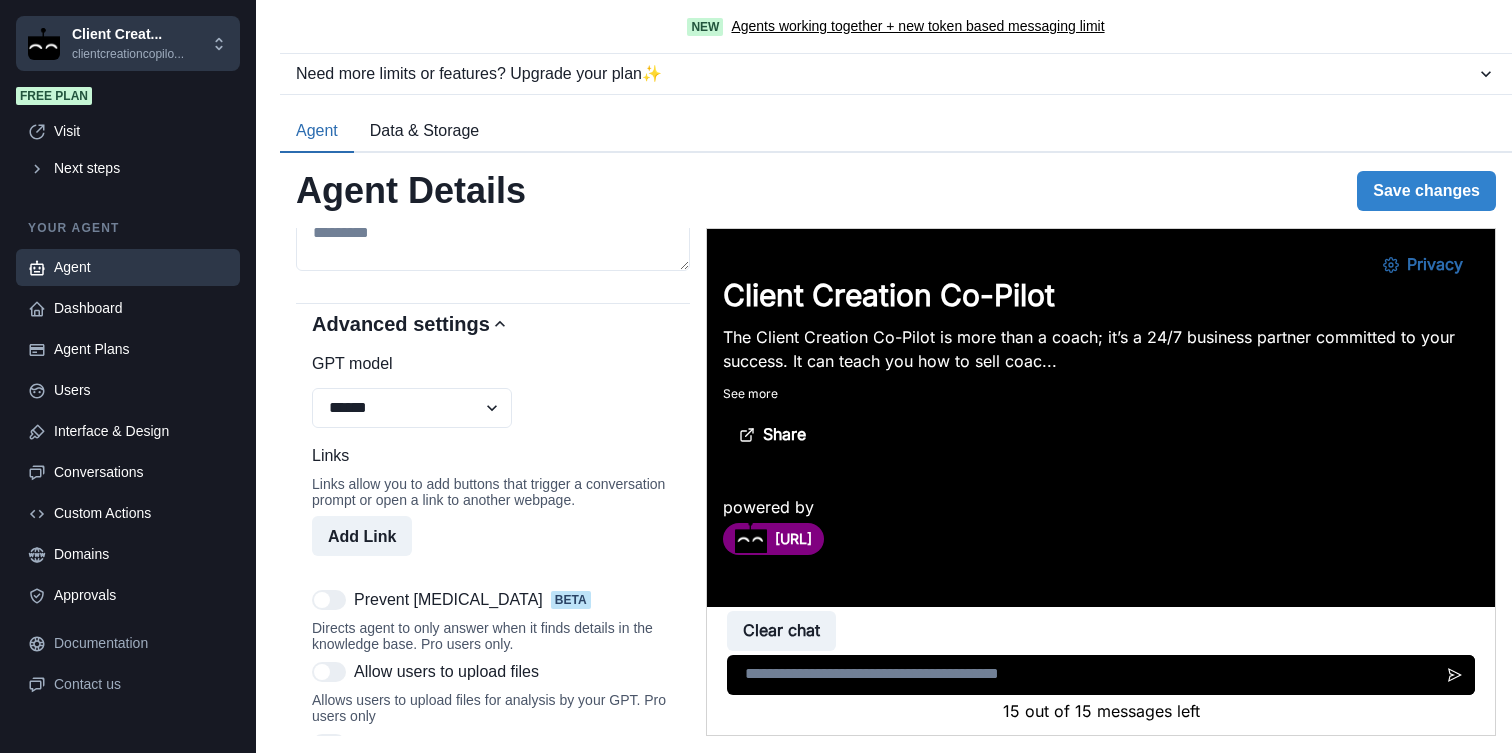 scroll, scrollTop: 1818, scrollLeft: 0, axis: vertical 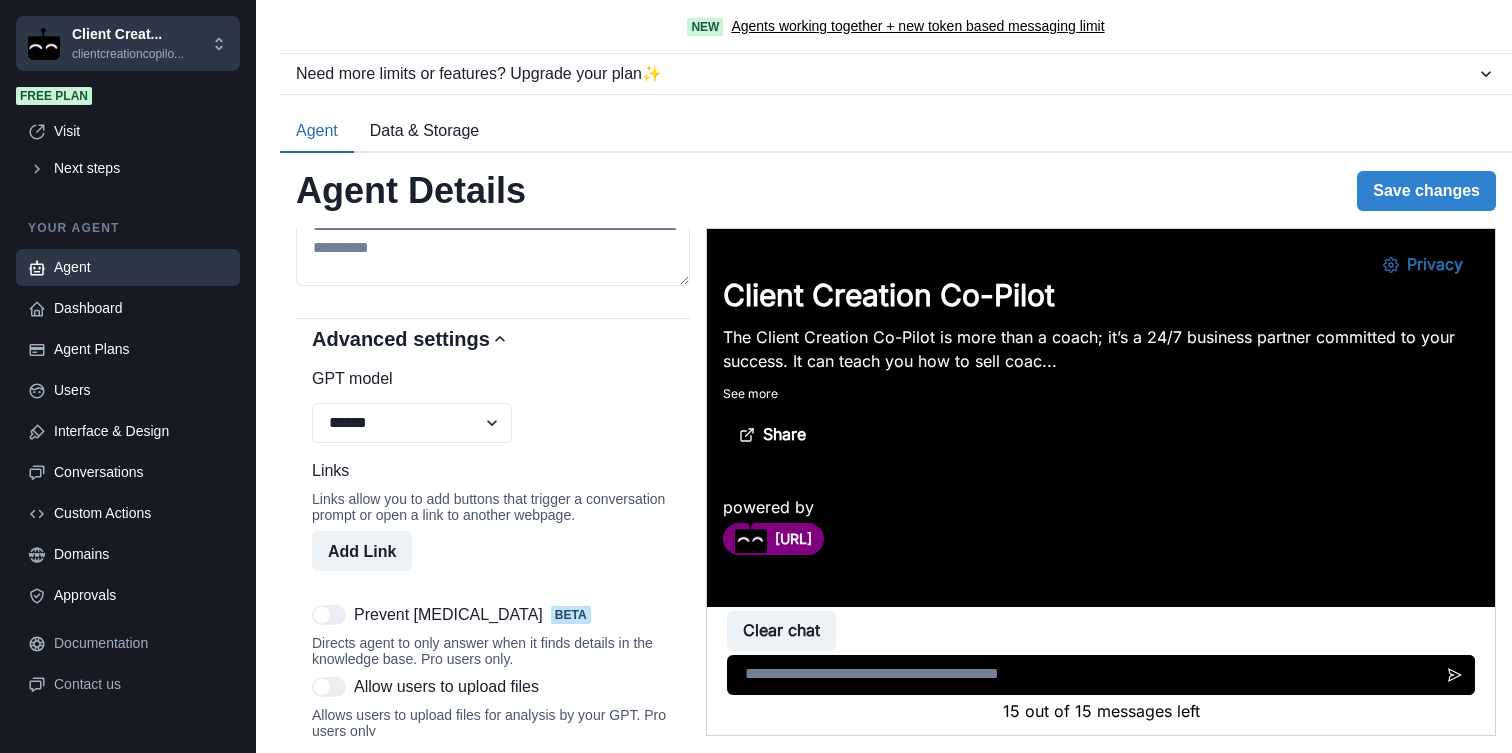 click at bounding box center [329, 615] 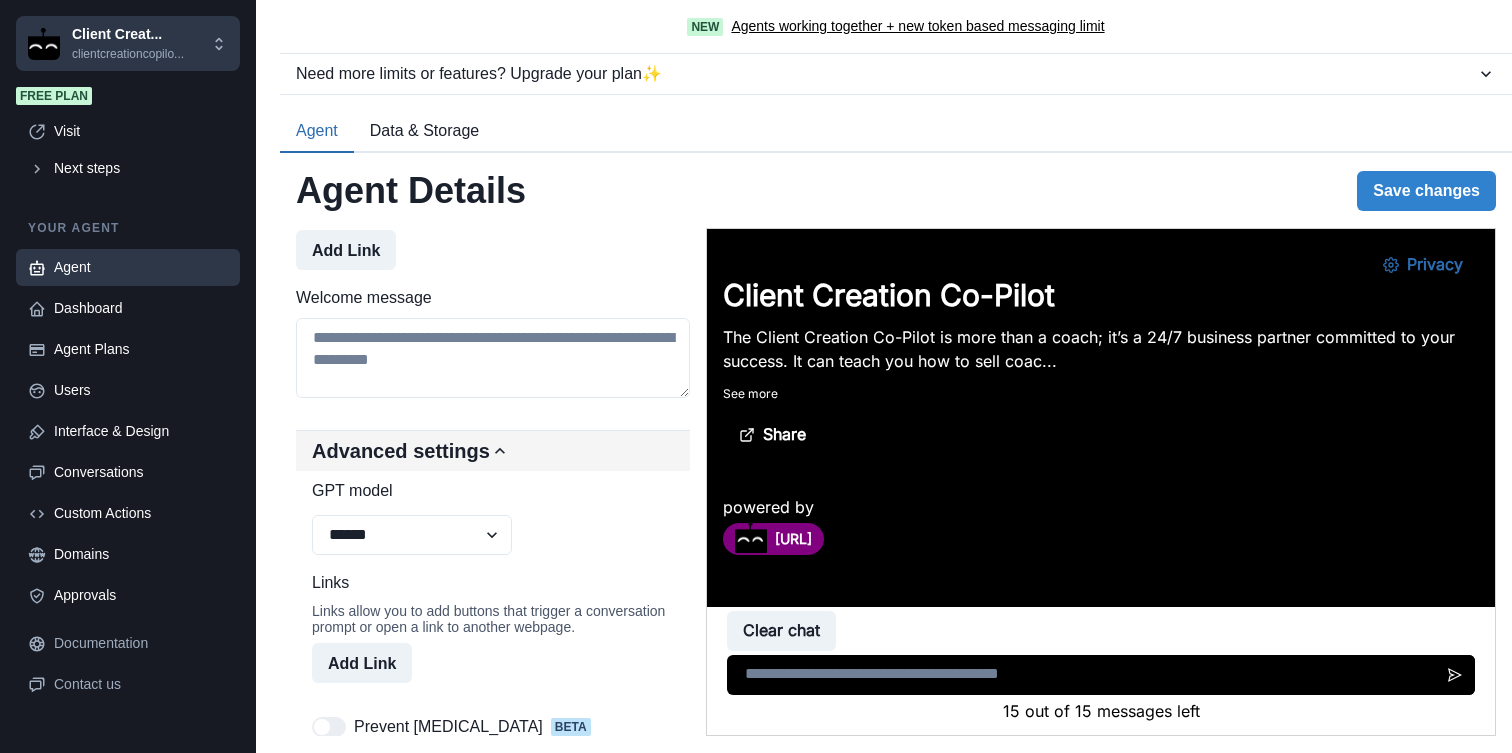 scroll, scrollTop: 1204, scrollLeft: 0, axis: vertical 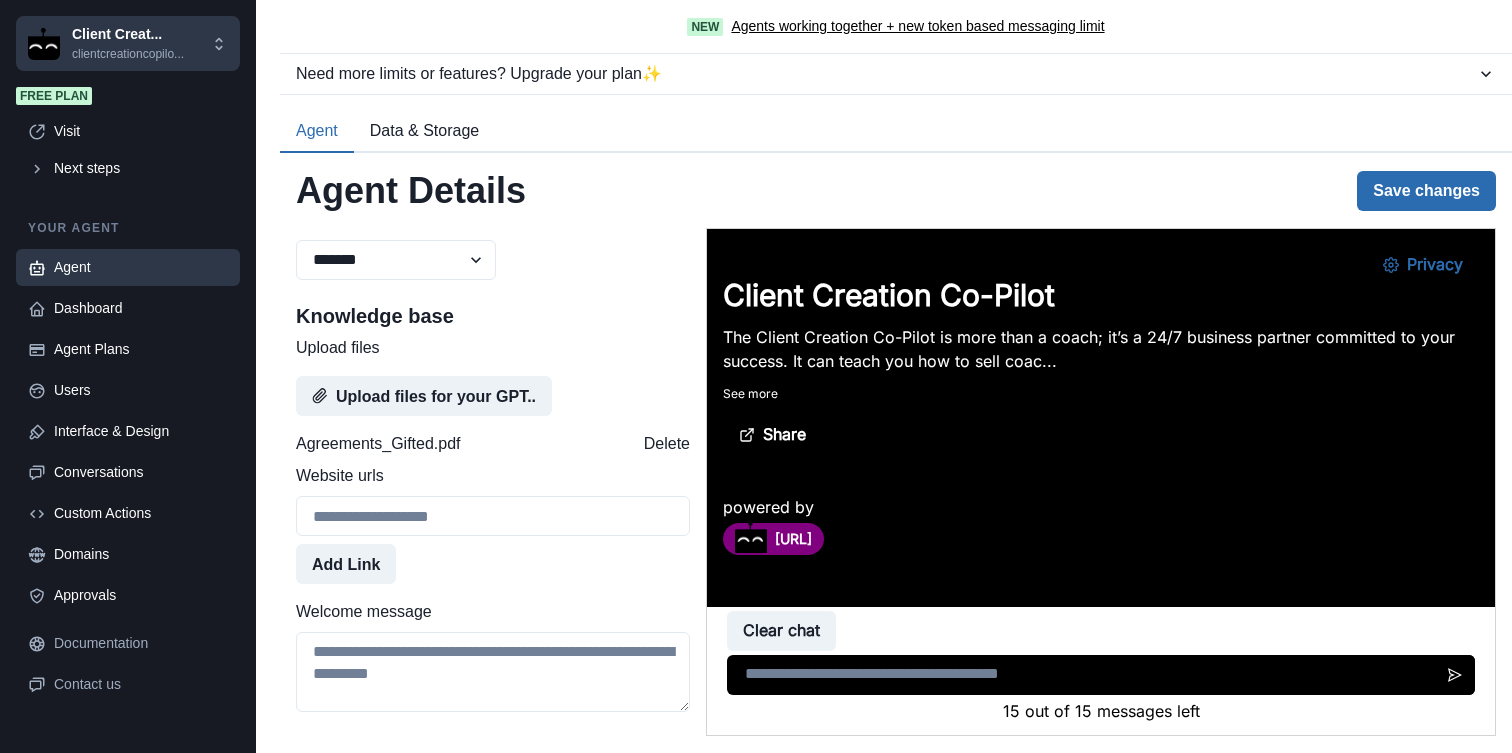 click on "Save changes" at bounding box center [1426, 191] 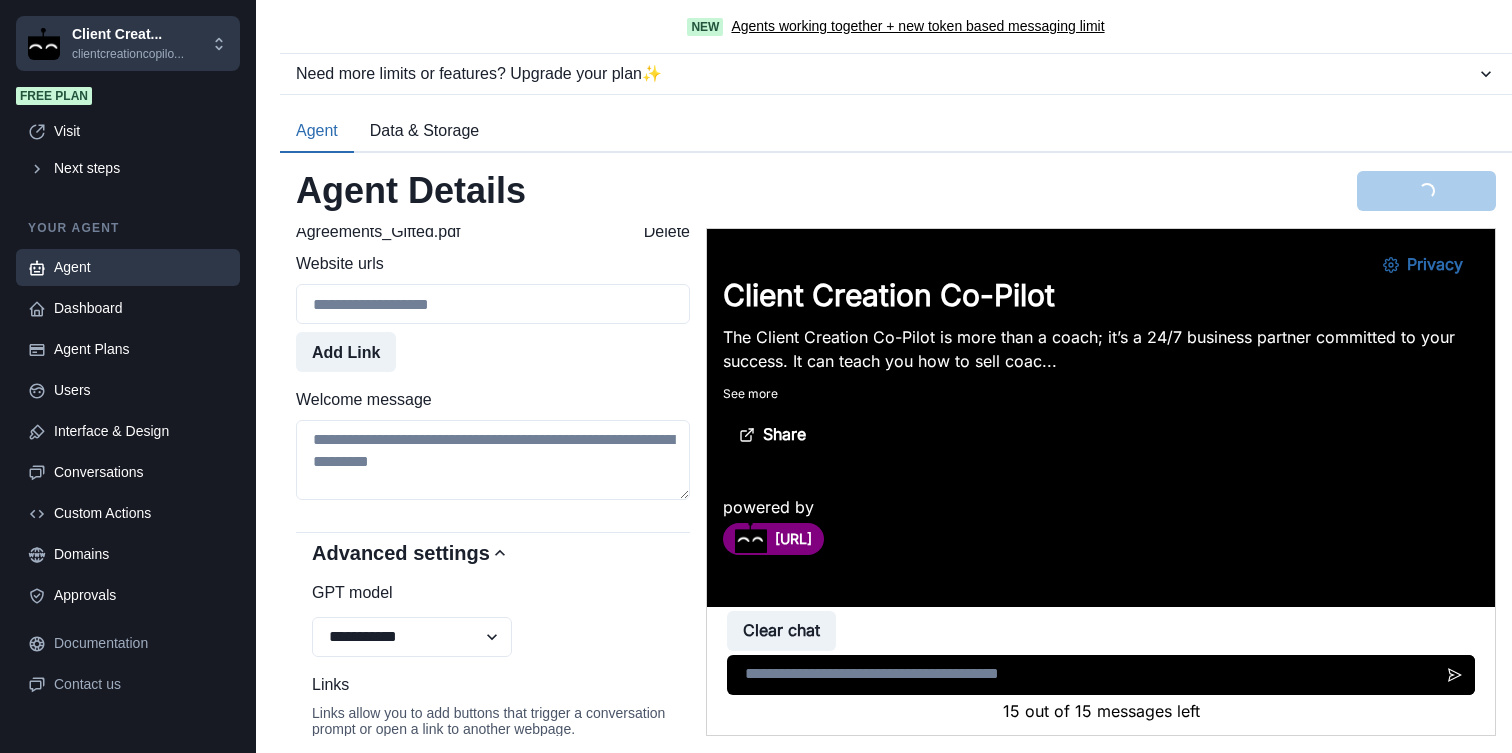scroll, scrollTop: 1239, scrollLeft: 0, axis: vertical 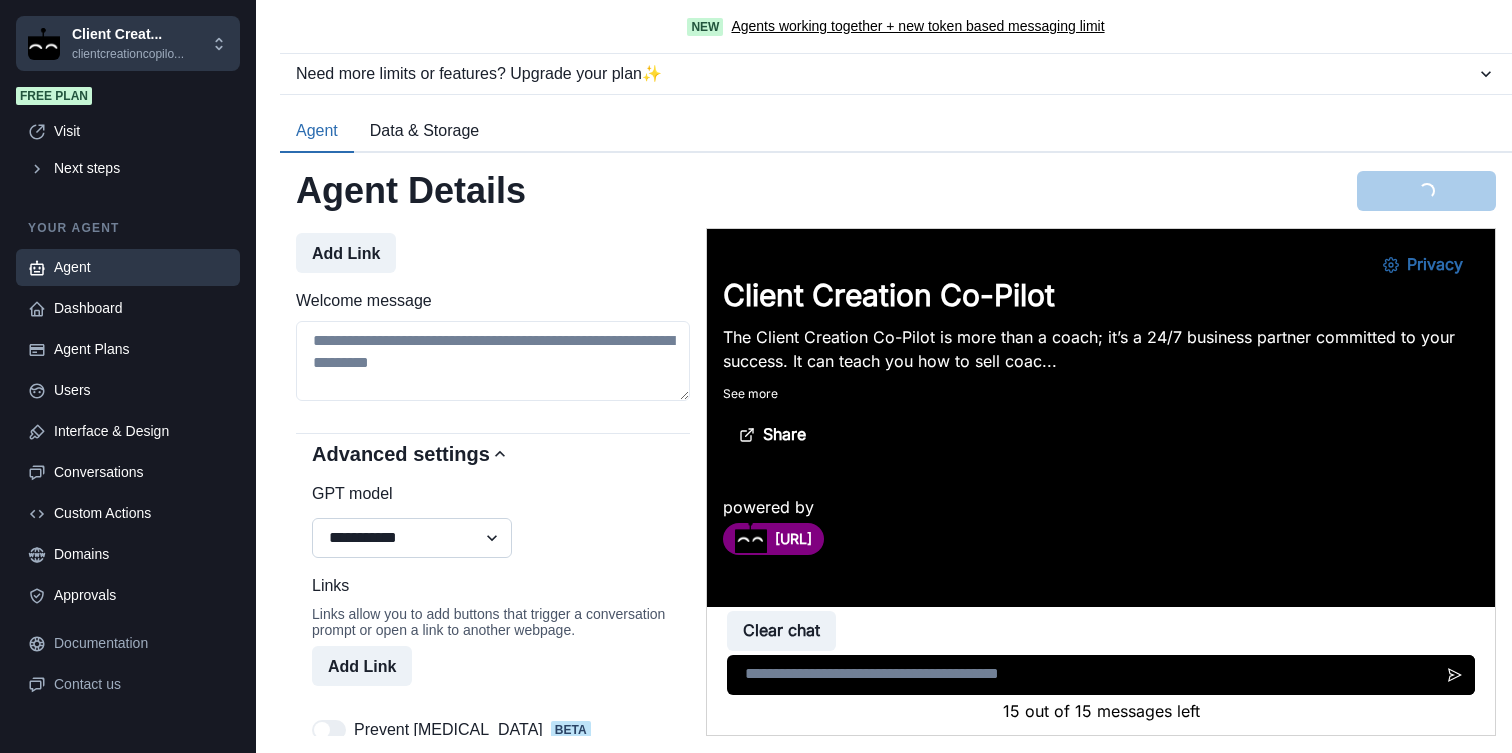 click on "**********" at bounding box center [412, 538] 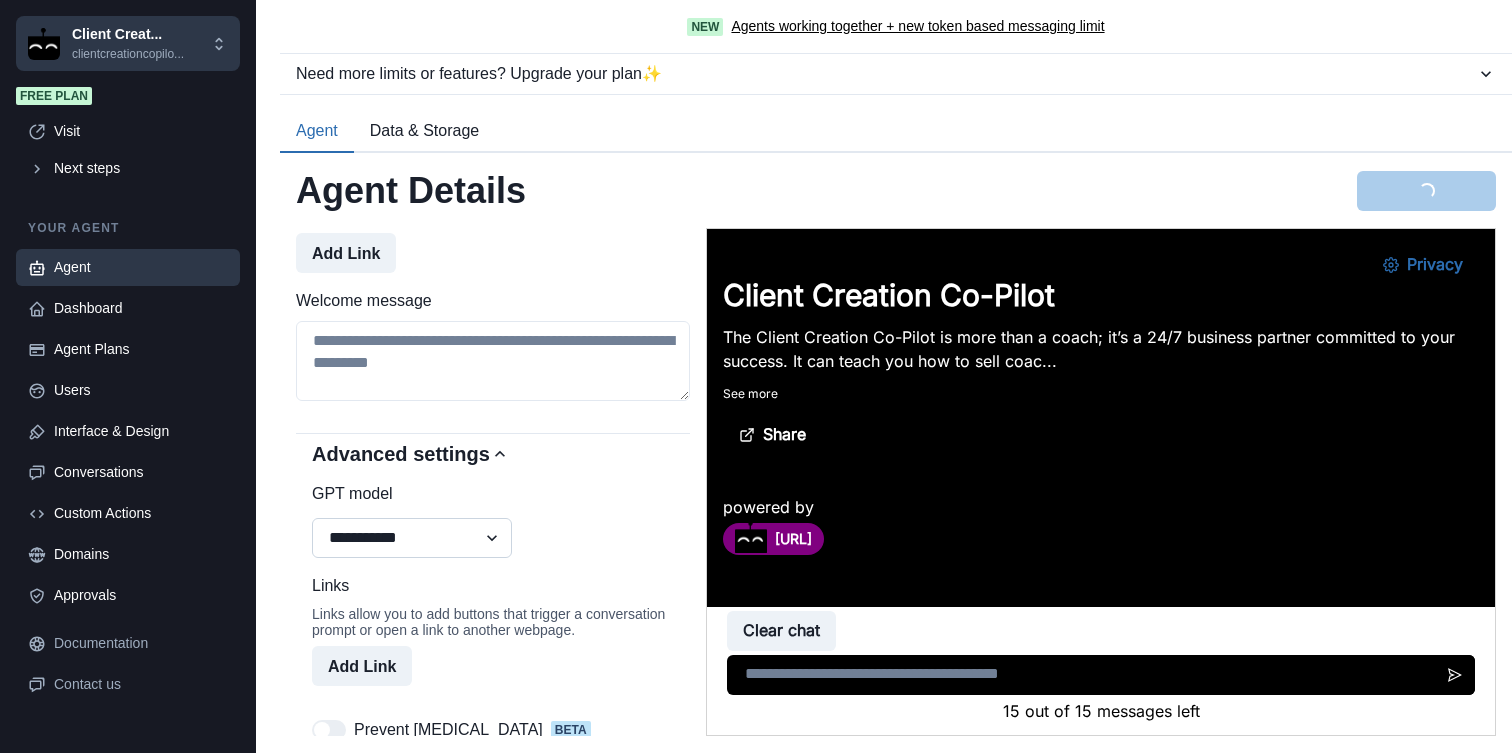 select on "******" 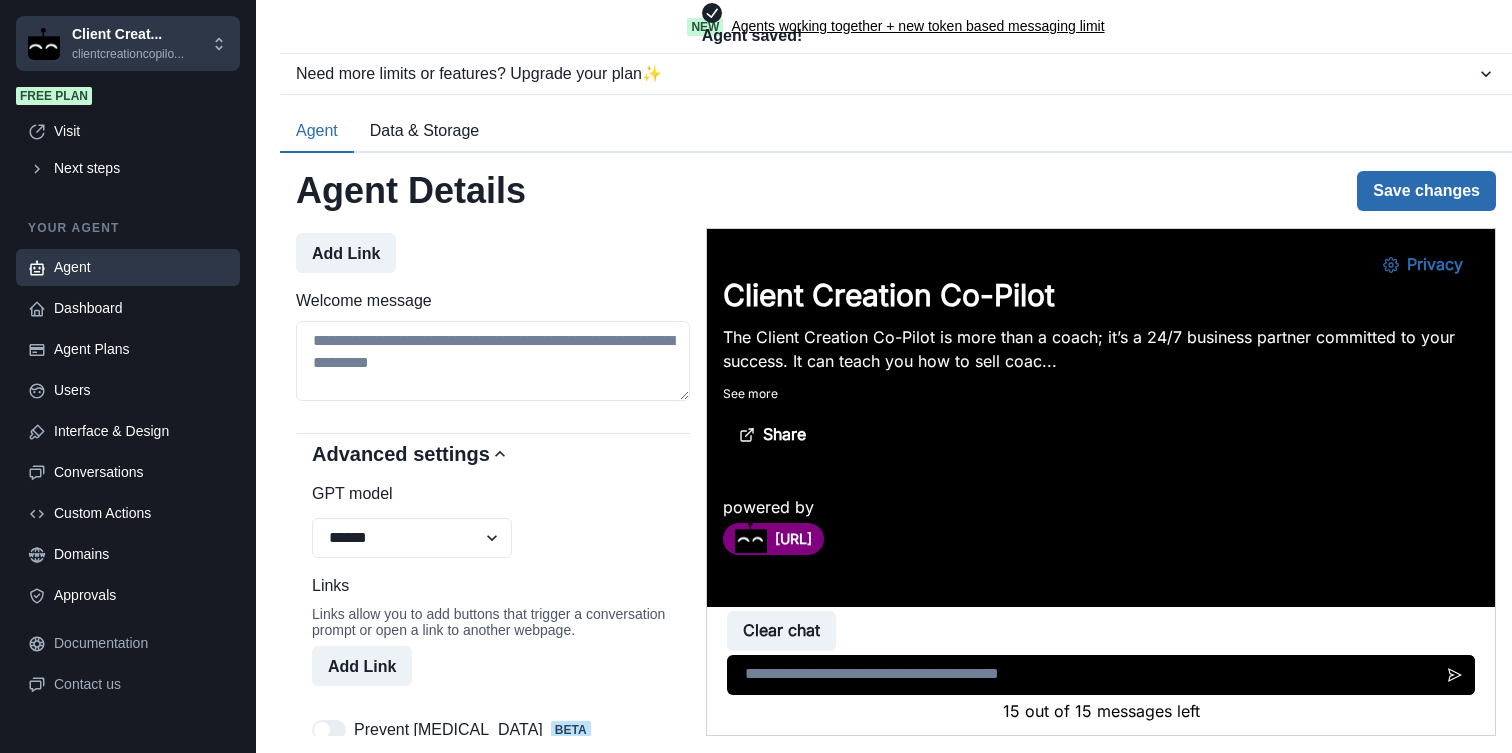 scroll, scrollTop: 0, scrollLeft: 0, axis: both 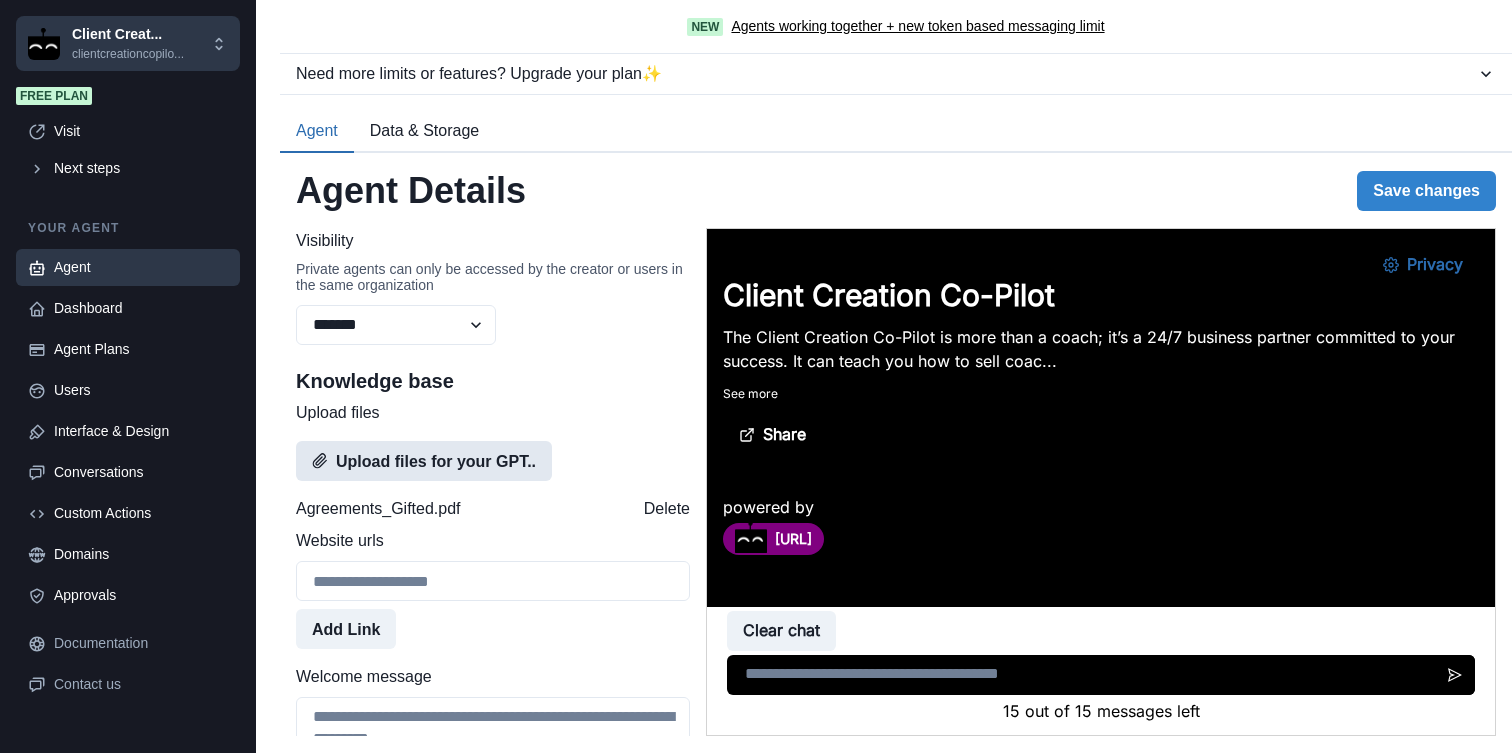 click on "Upload files for your GPT.." at bounding box center (424, 461) 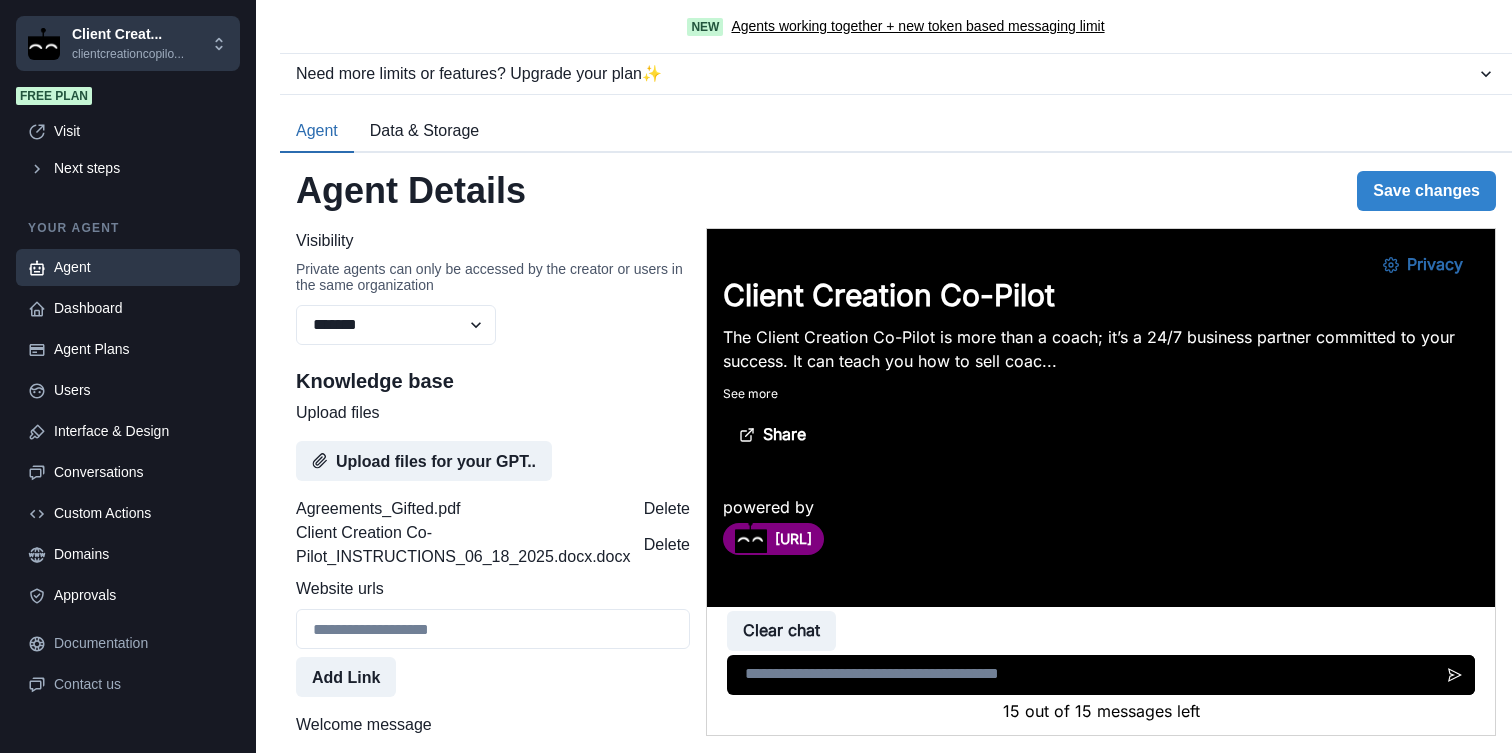 click on "Delete" at bounding box center [667, 545] 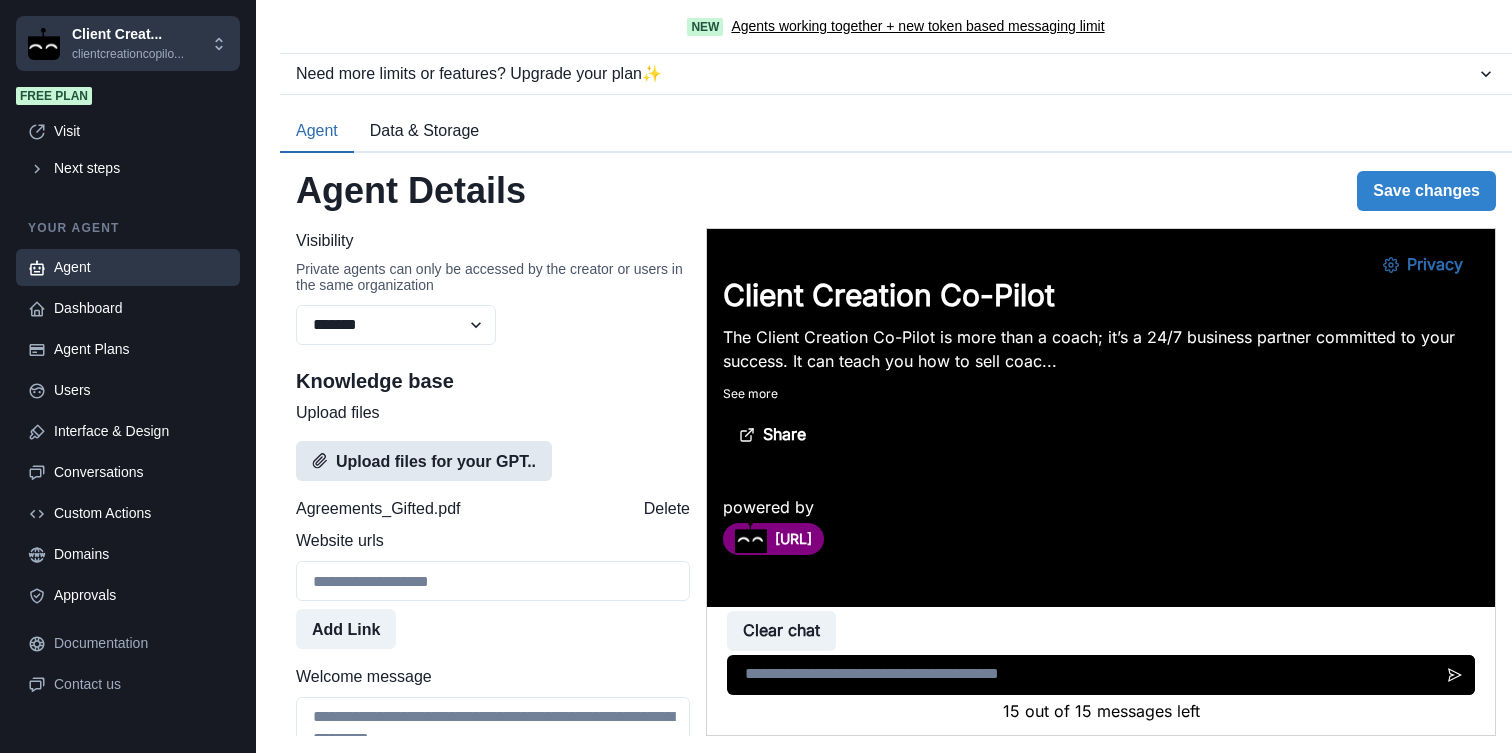 click on "Upload files for your GPT.." at bounding box center (424, 461) 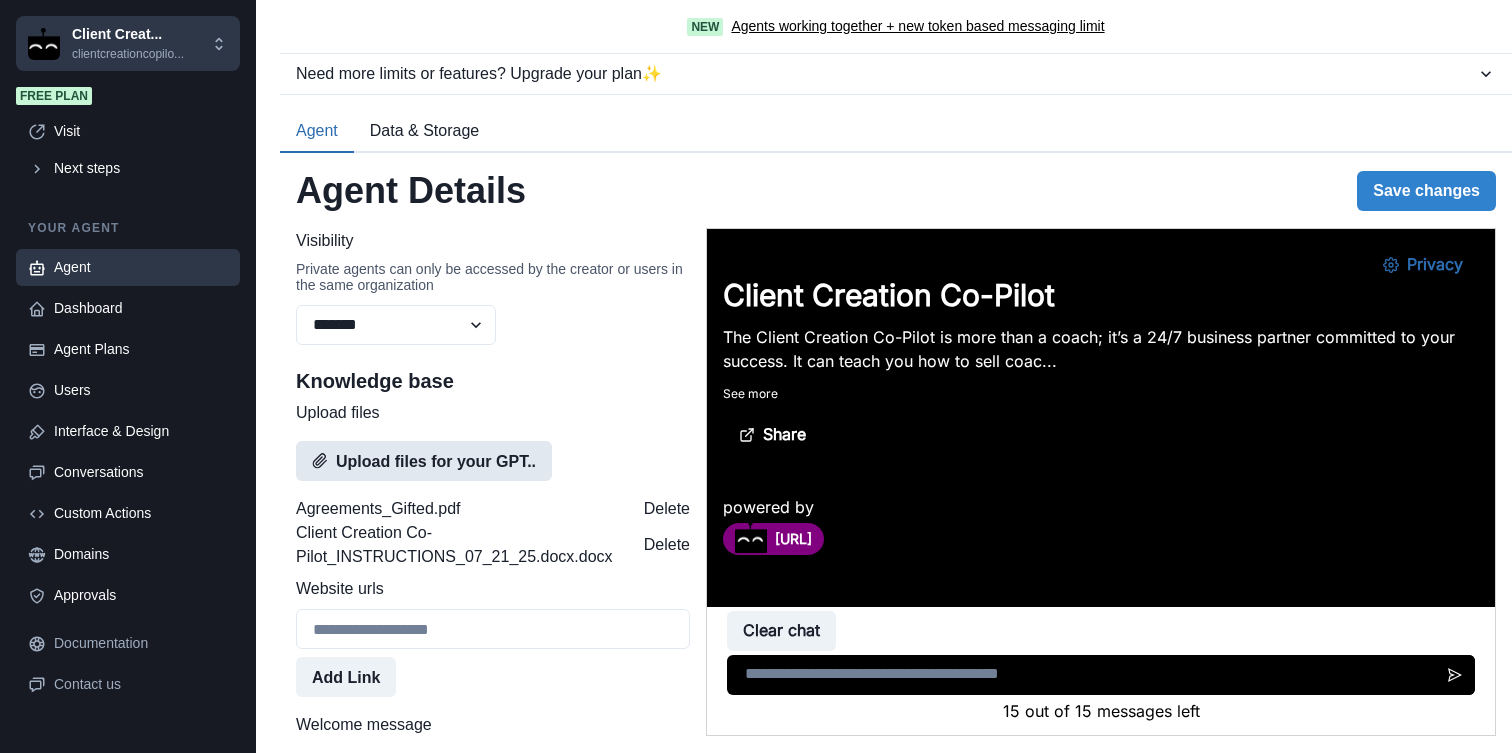 click on "Upload files for your GPT.." at bounding box center [424, 461] 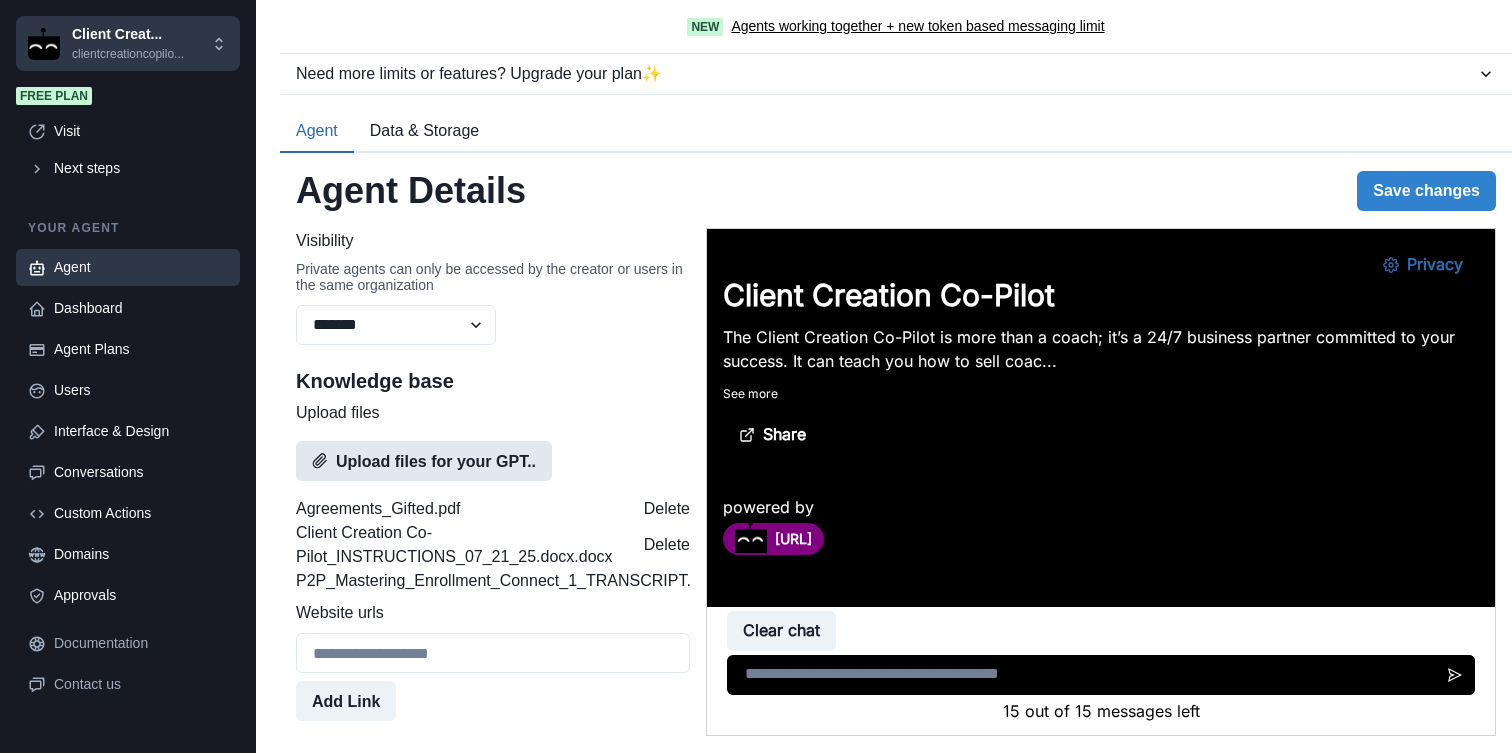click on "Upload files for your GPT.." at bounding box center (424, 461) 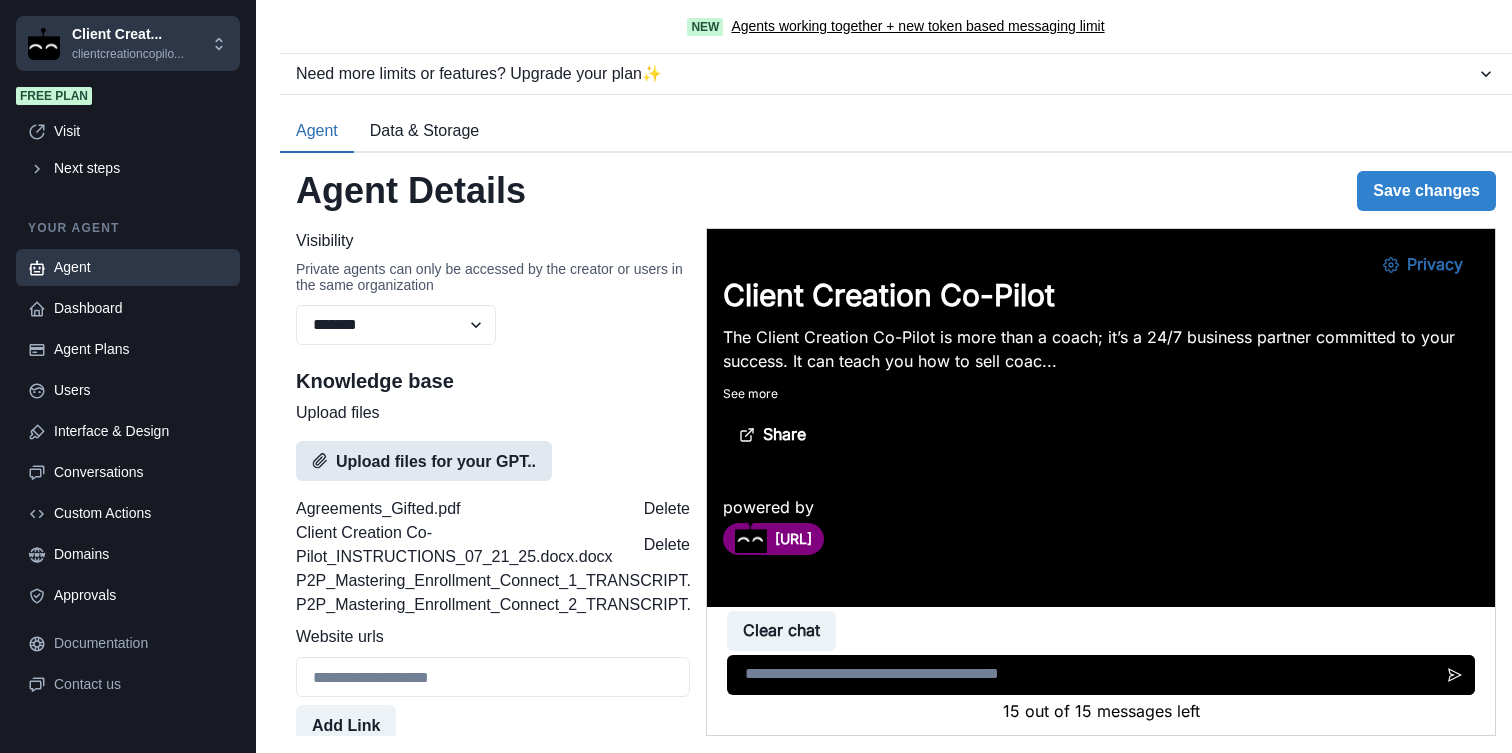 click on "Upload files for your GPT.." at bounding box center [424, 461] 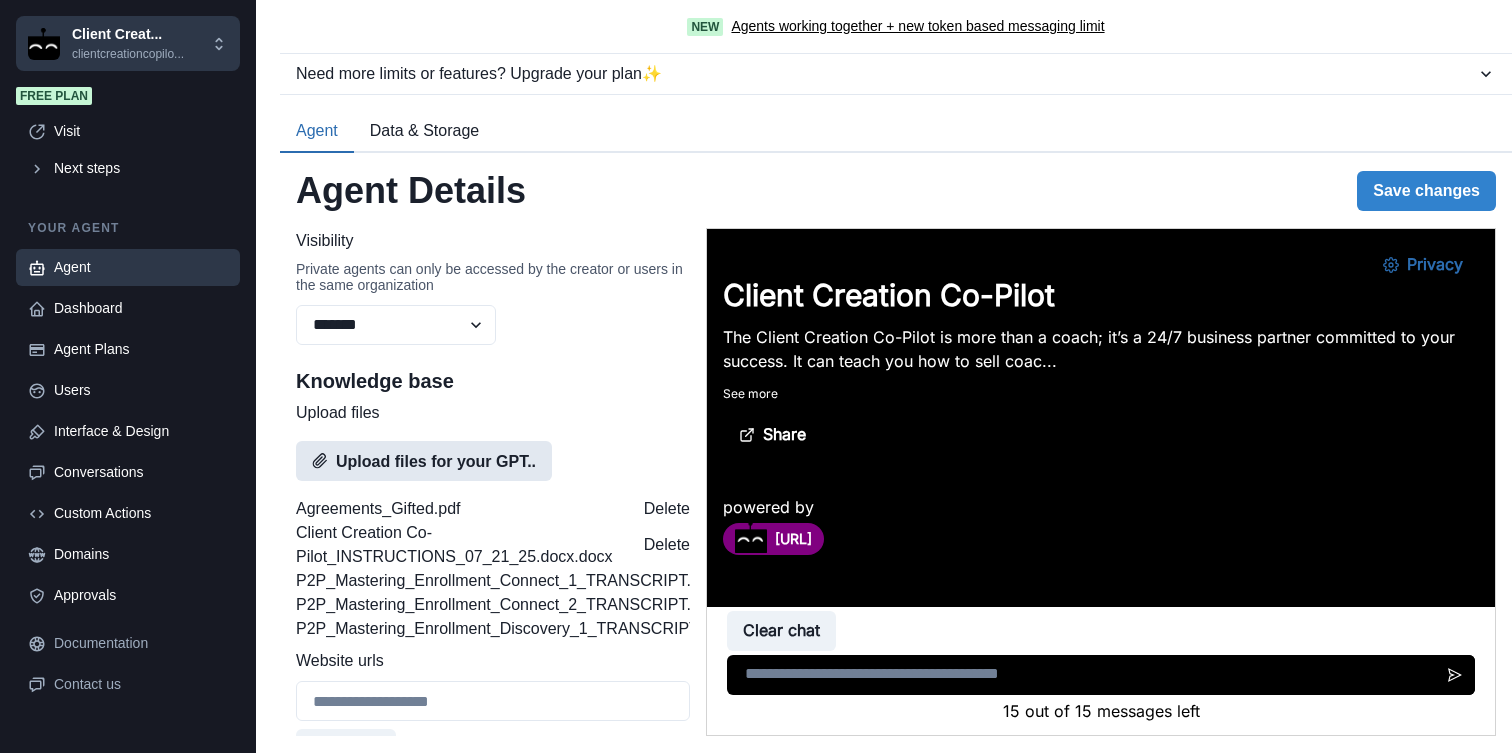 click on "Upload files for your GPT.." at bounding box center (424, 461) 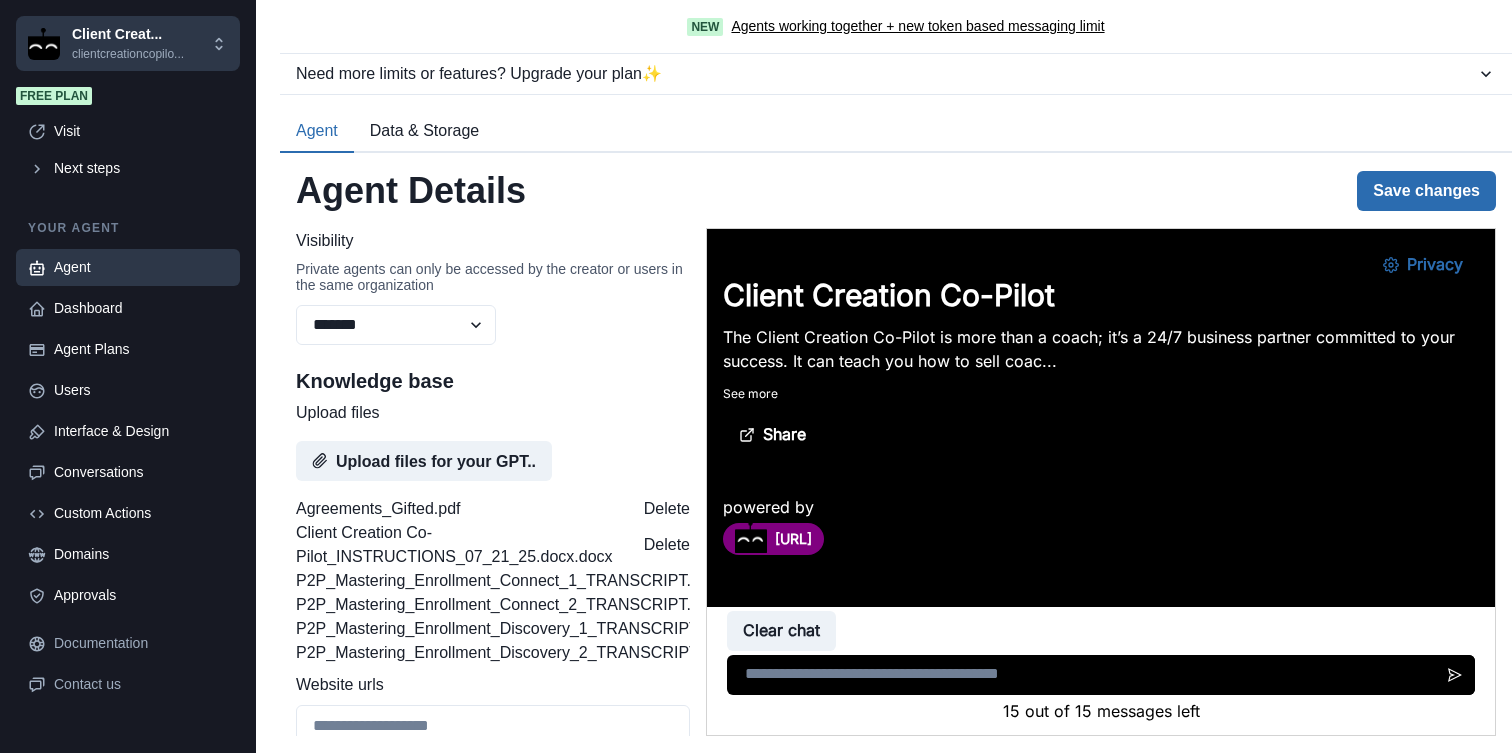 click on "Save changes" at bounding box center [1426, 191] 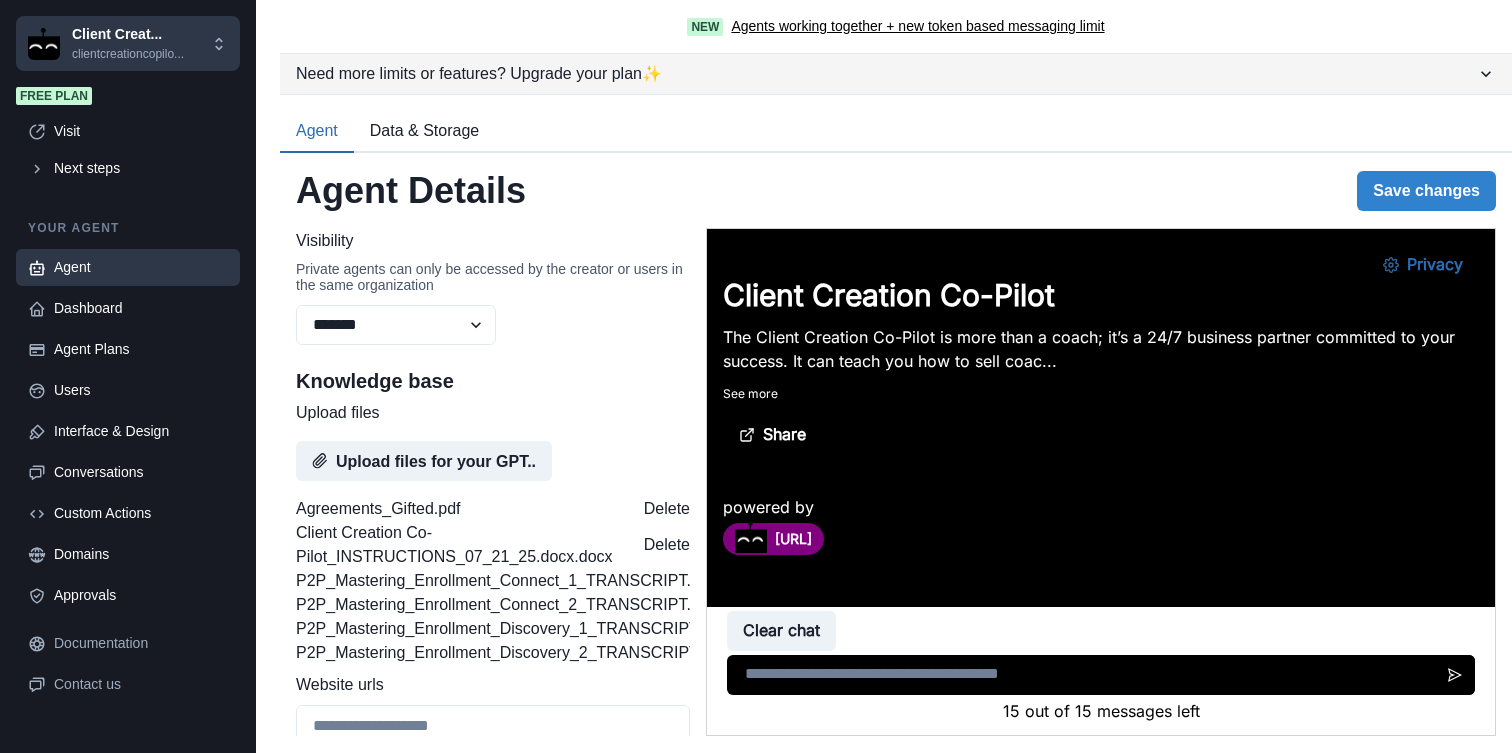 click 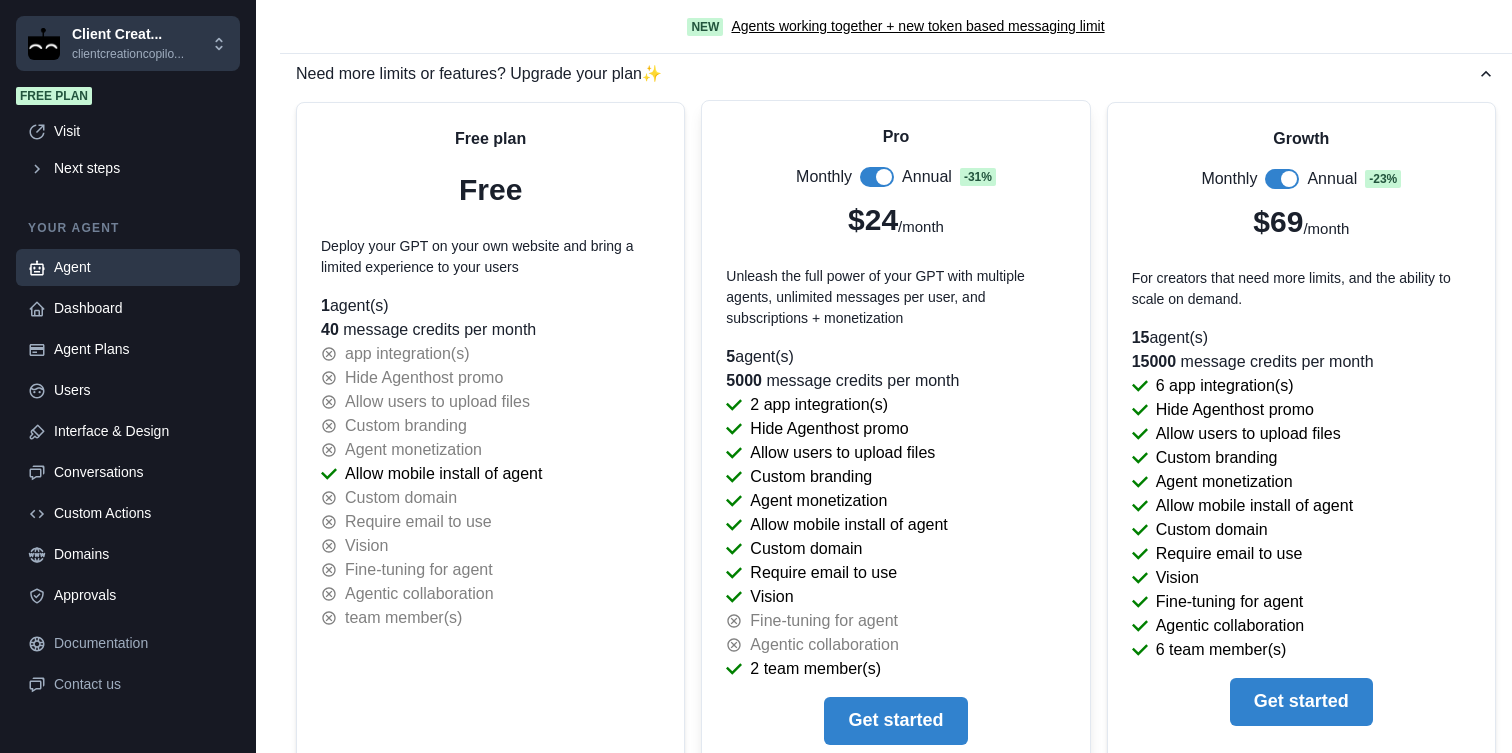 click at bounding box center [877, 177] 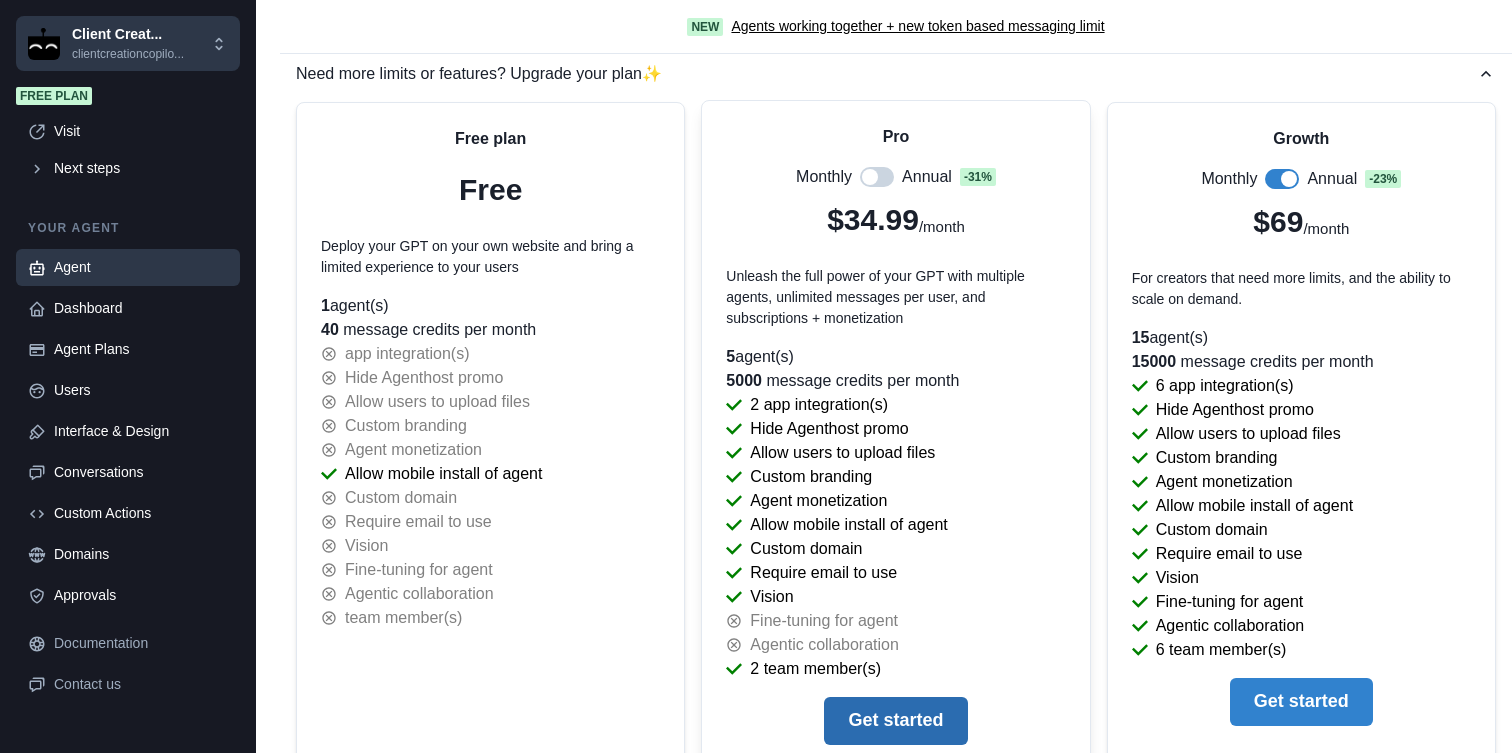 click on "Get started" at bounding box center [895, 721] 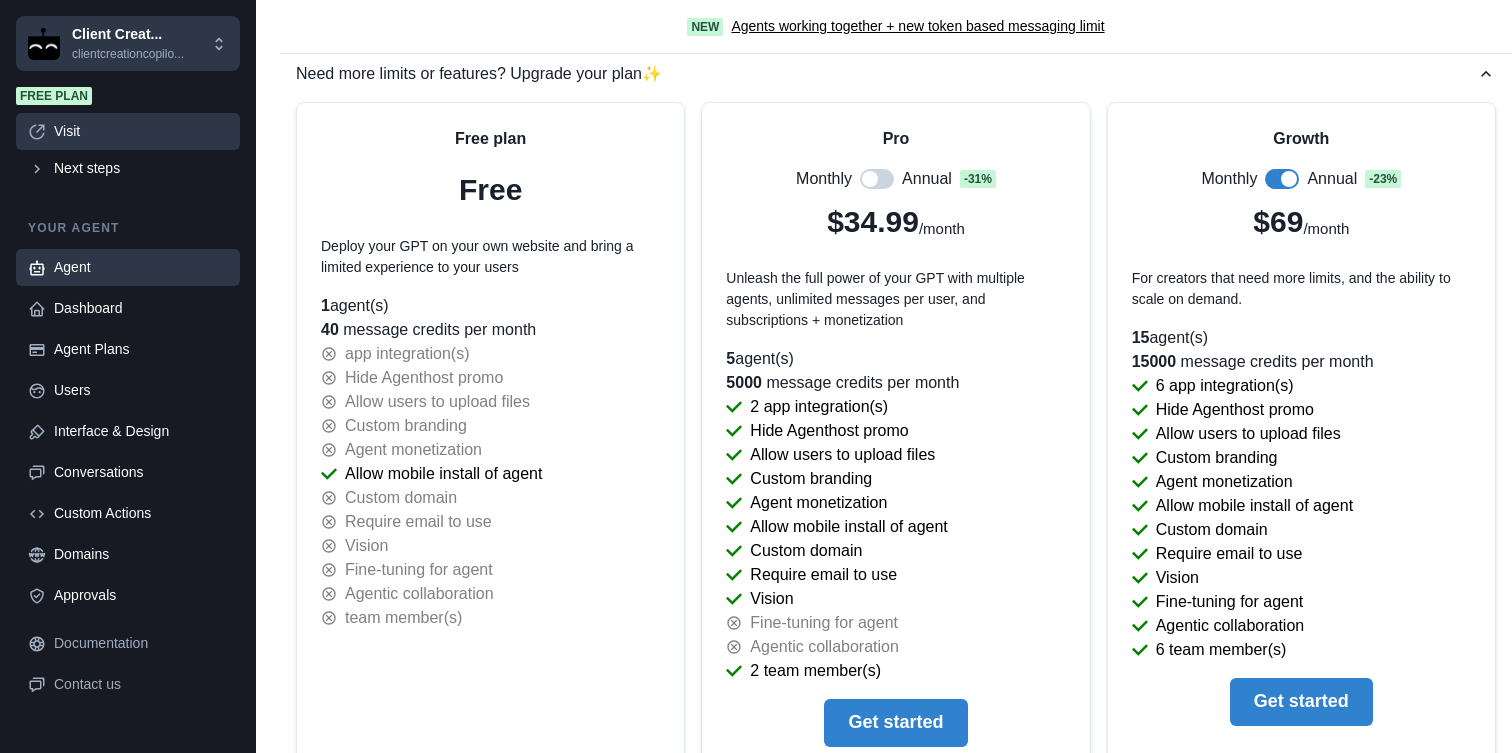 click on "Visit" at bounding box center [141, 131] 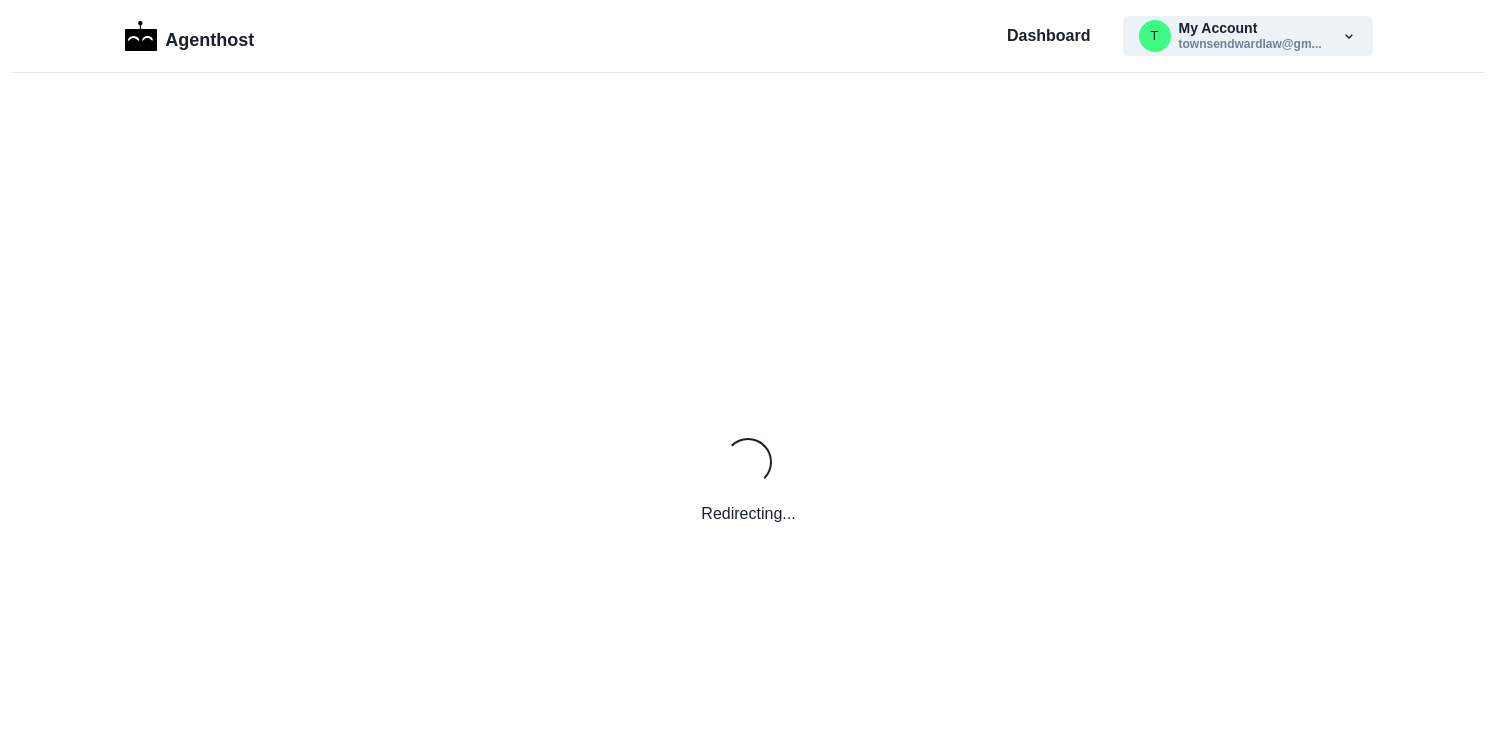 scroll, scrollTop: 0, scrollLeft: 0, axis: both 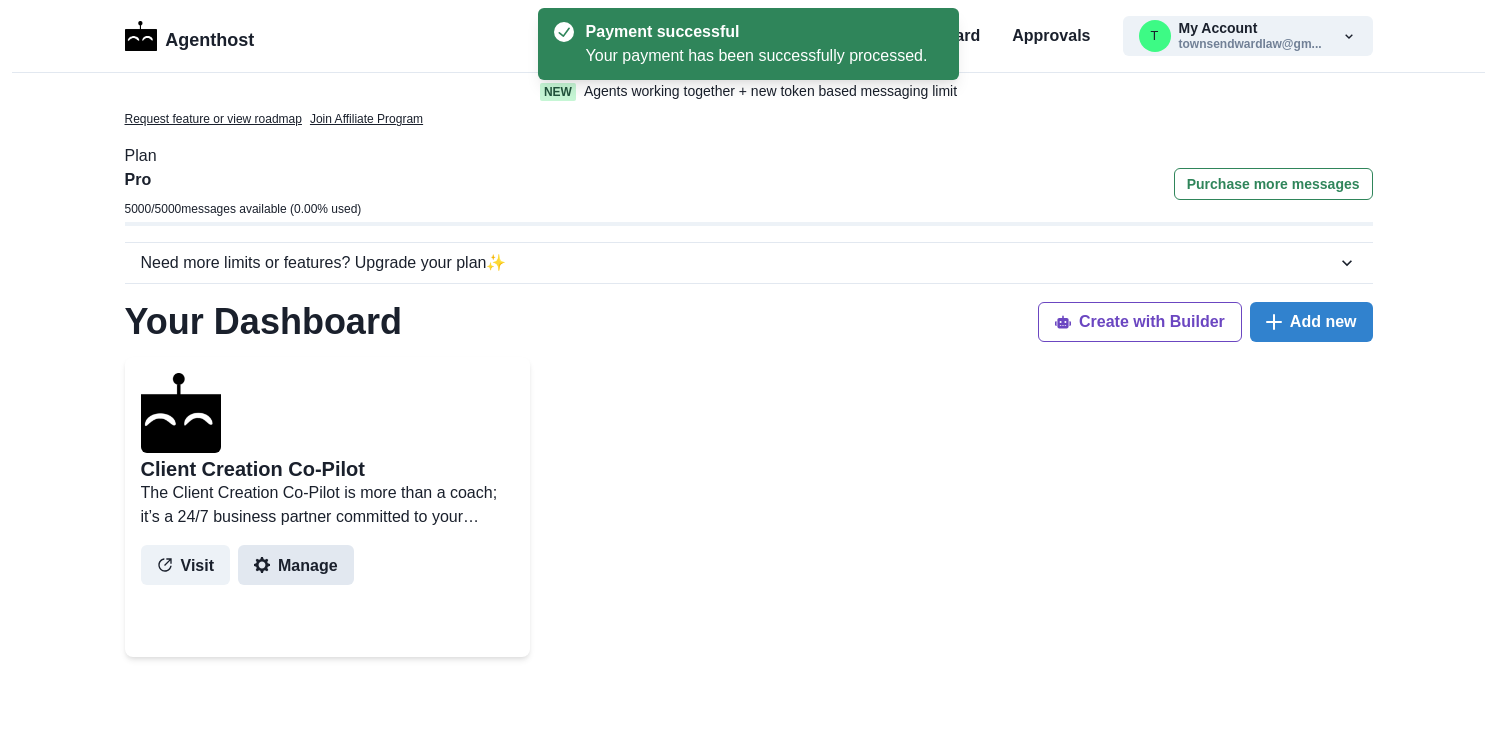 click on "Manage" at bounding box center [296, 565] 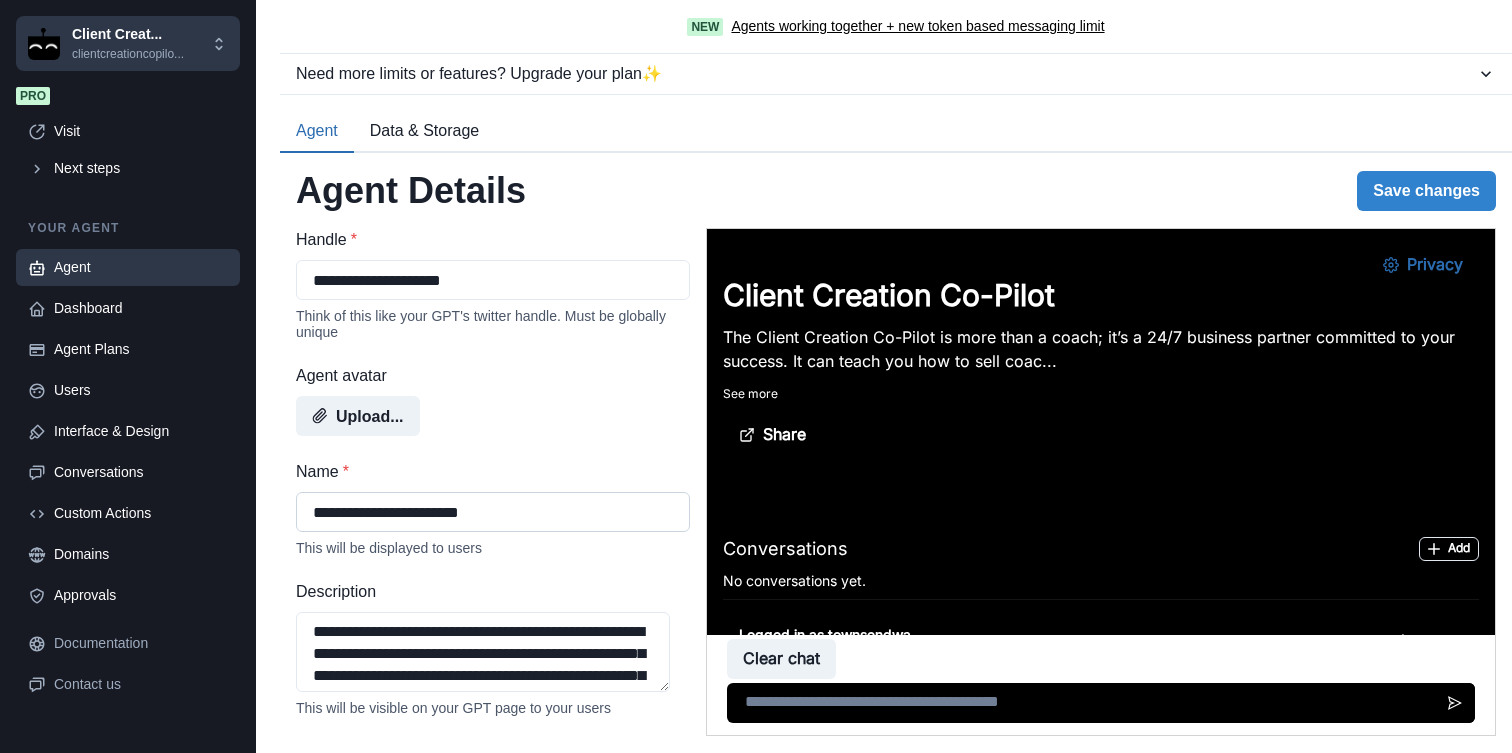 scroll, scrollTop: 0, scrollLeft: 0, axis: both 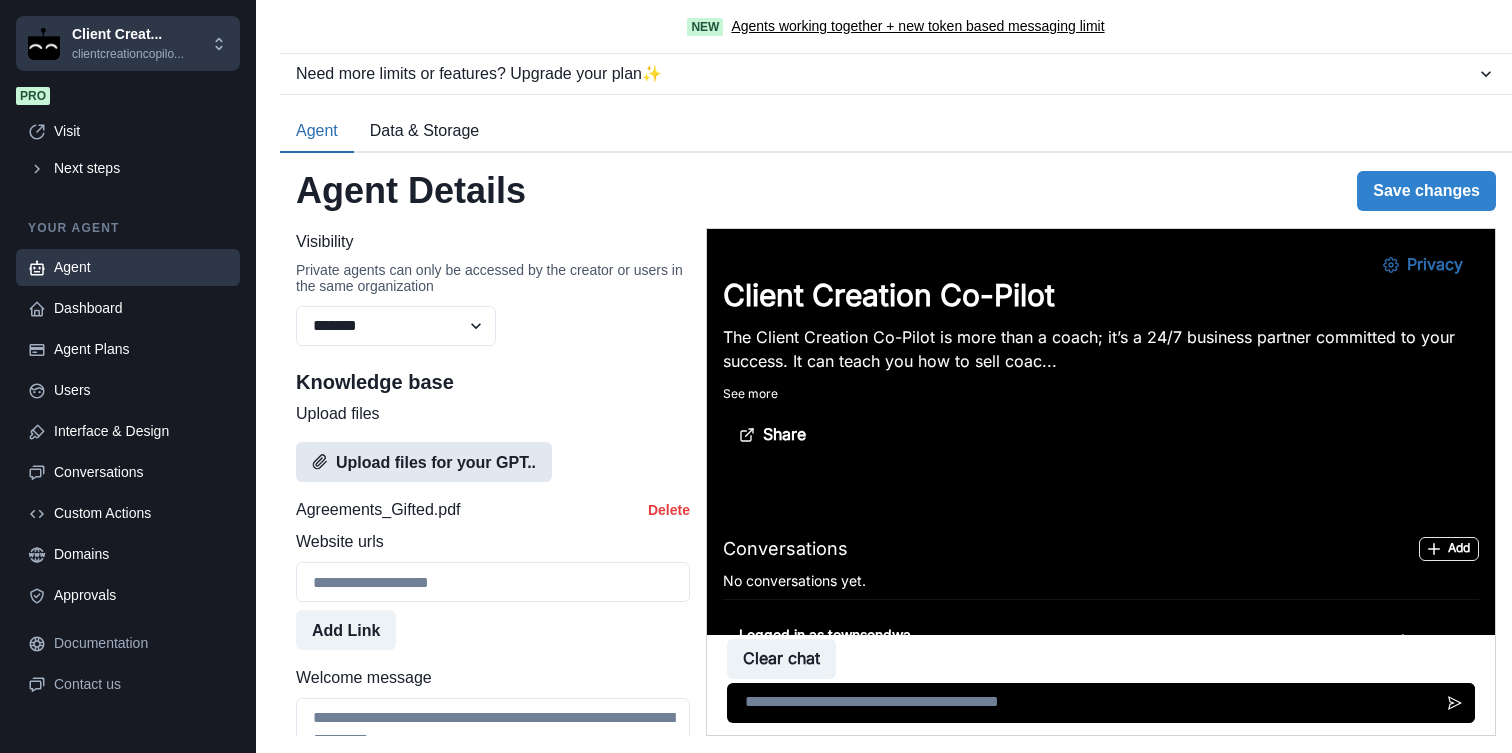 click on "Upload files for your GPT.." at bounding box center [424, 462] 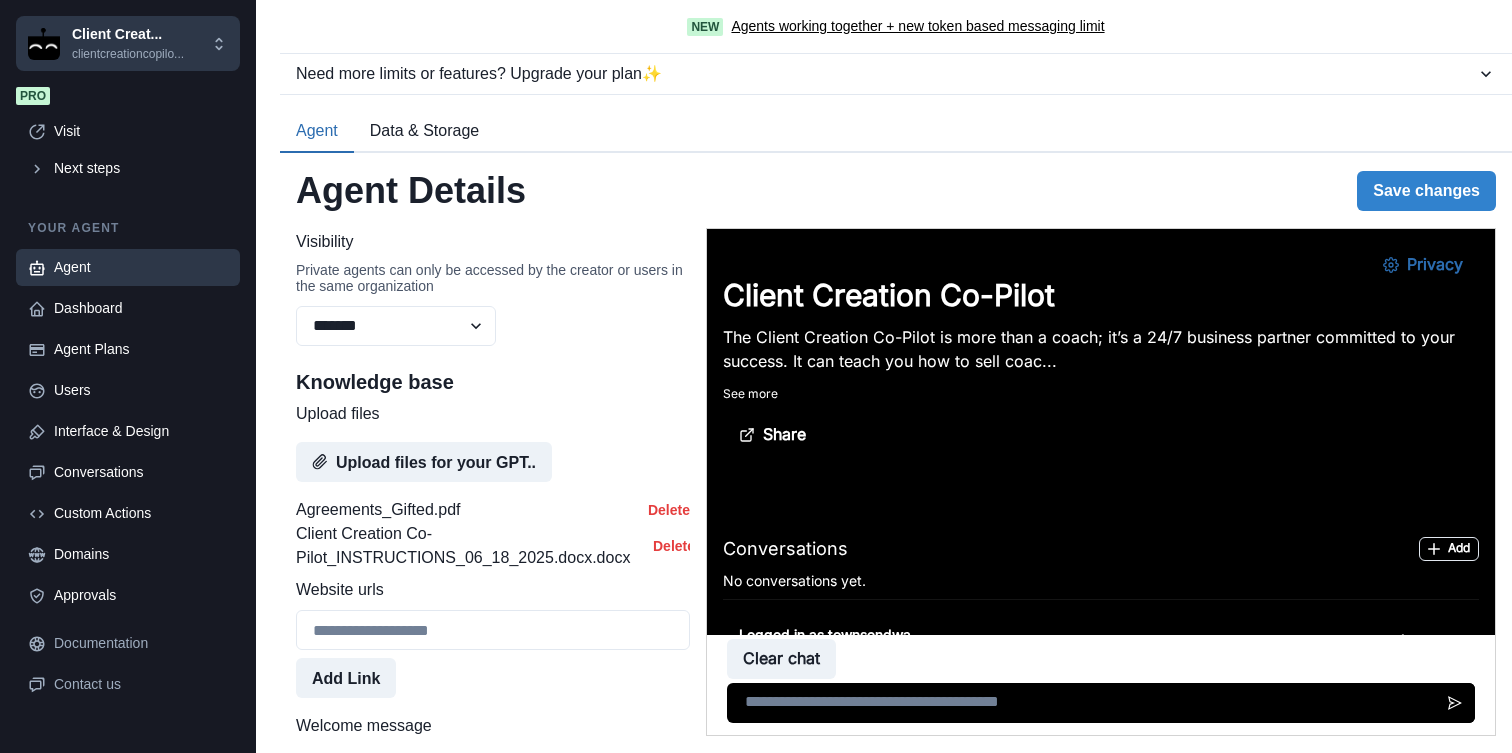 click on "Knowledge base Upload files Upload files for your GPT.. Agreements_Gifted.pdf Delete Client Creation Co-Pilot_INSTRUCTIONS_06_18_2025.docx.docx Delete Website urls Add Link" at bounding box center [493, 534] 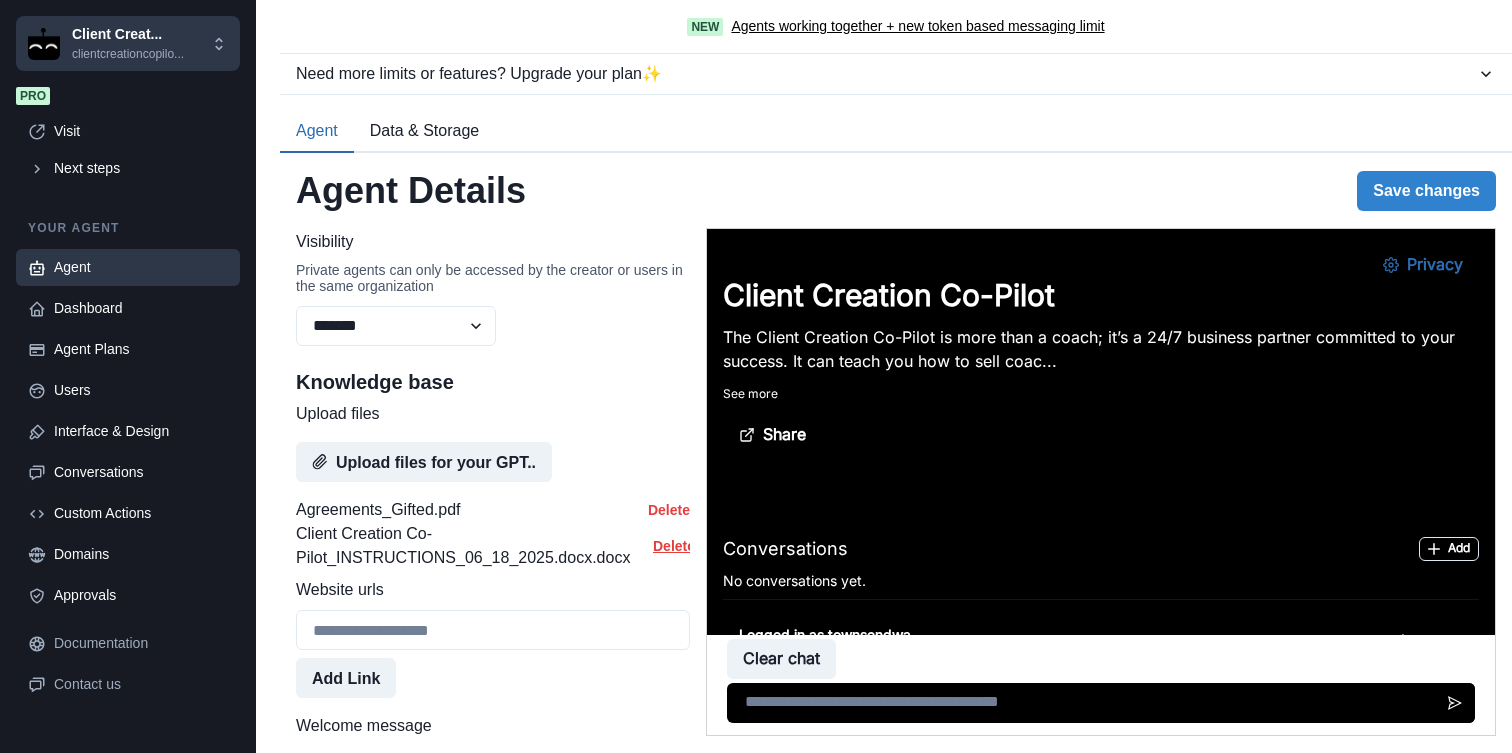 click on "Delete" at bounding box center (674, 546) 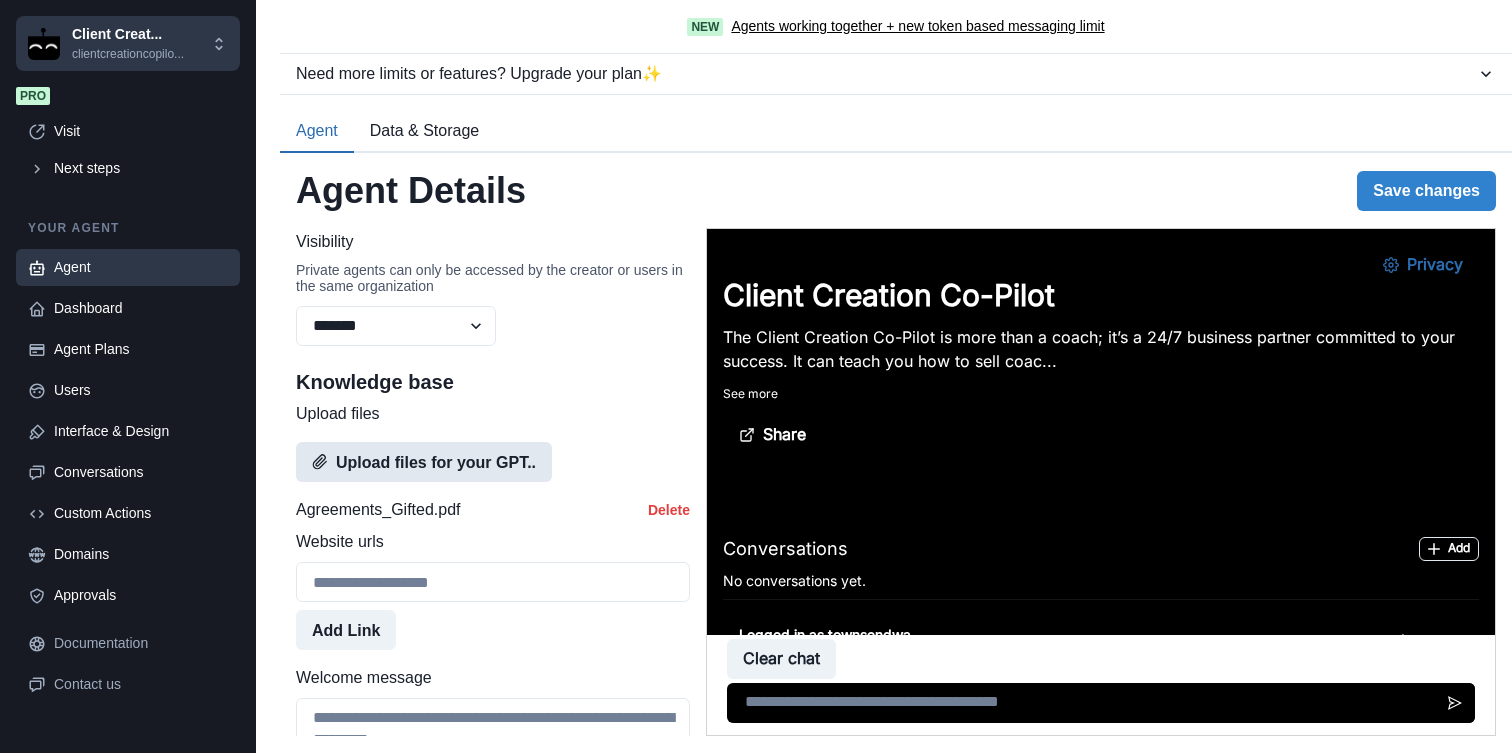 click on "Upload files for your GPT.." at bounding box center (424, 462) 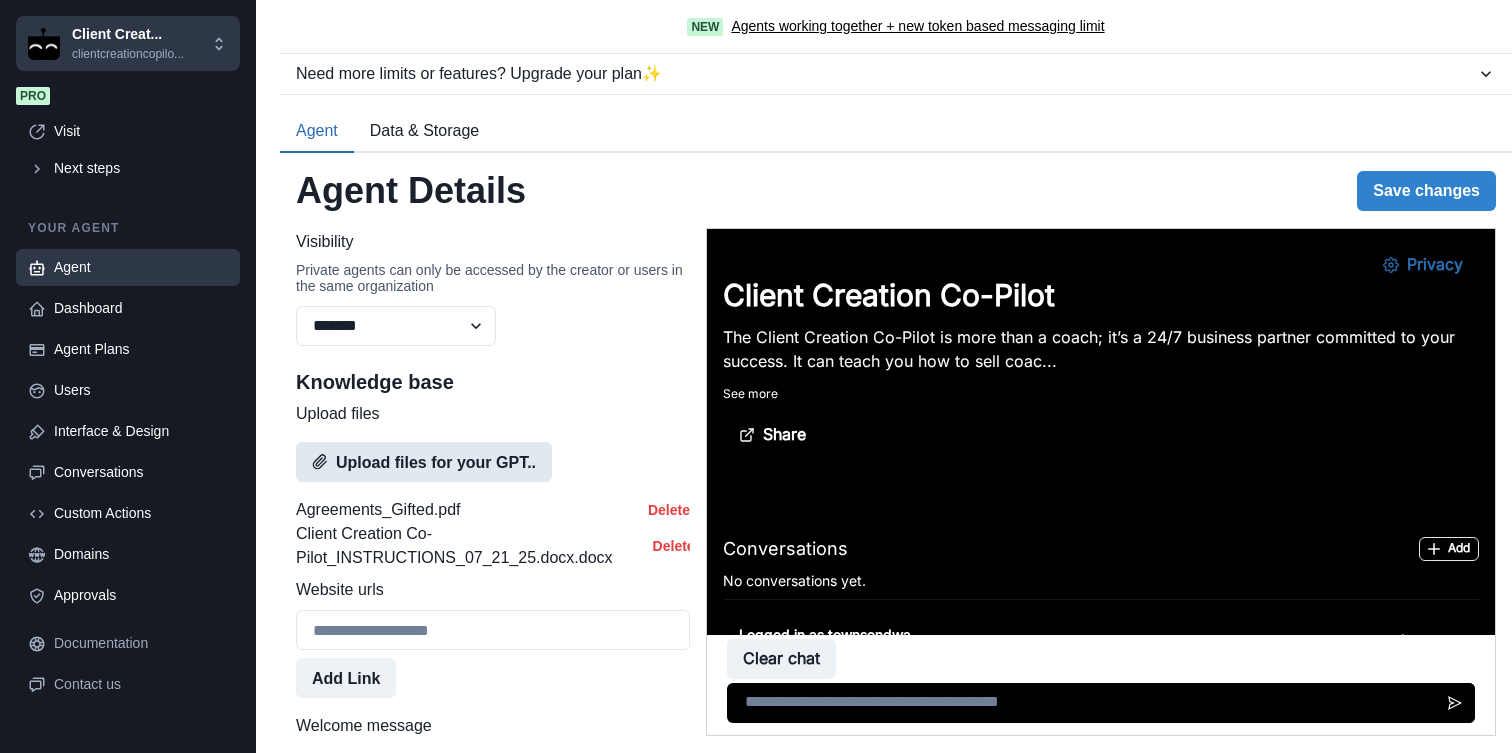 click on "Upload files for your GPT.." at bounding box center (424, 462) 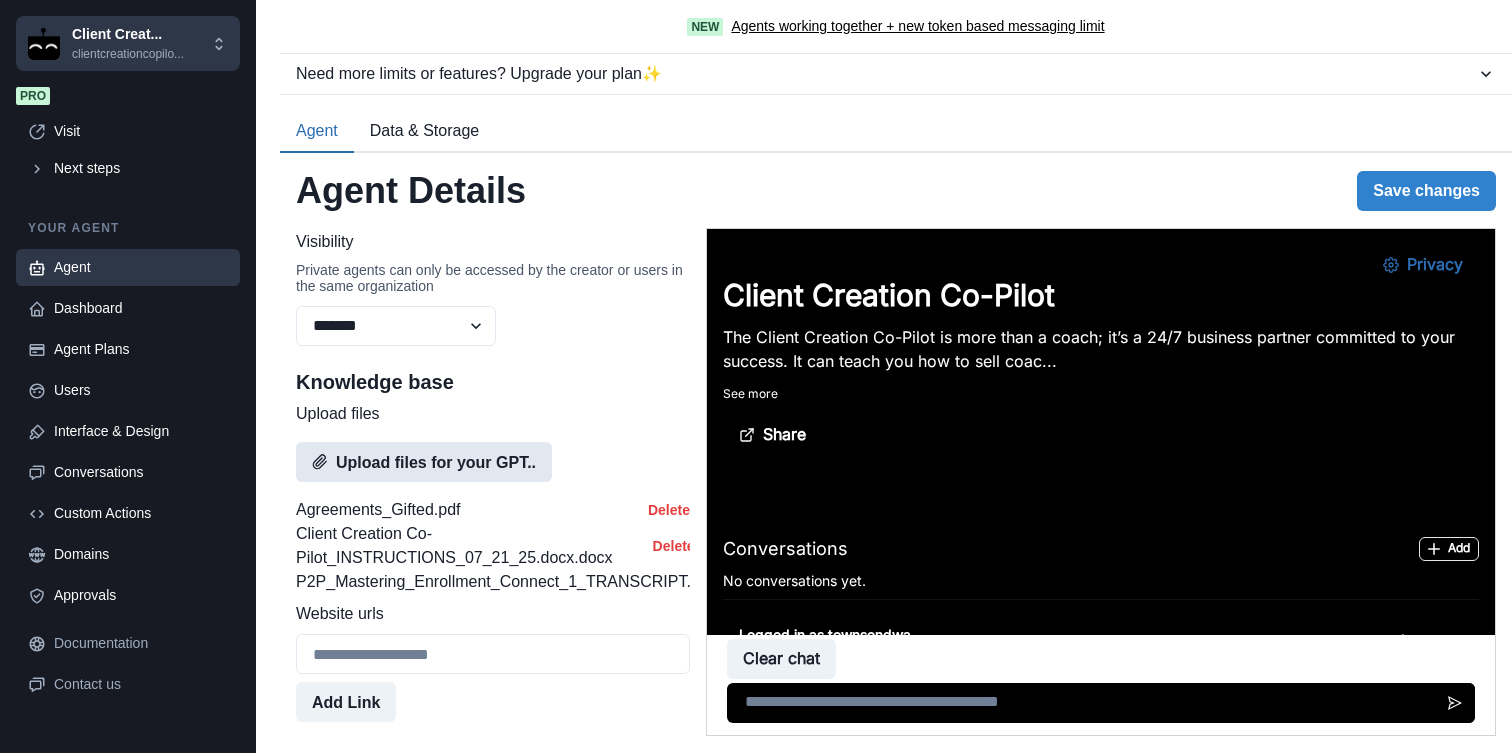 click on "Upload files for your GPT.." at bounding box center (424, 462) 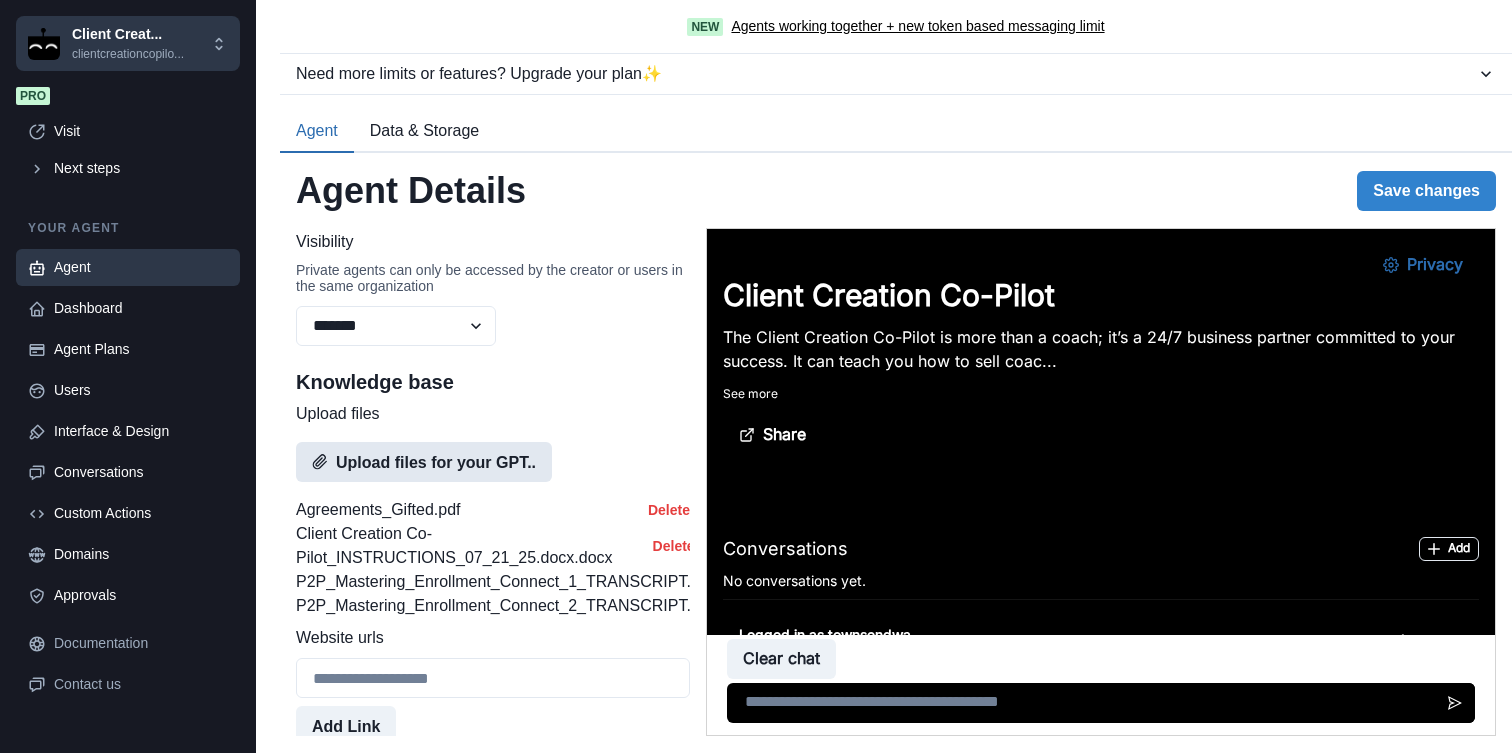 click on "Upload files for your GPT.." at bounding box center [424, 462] 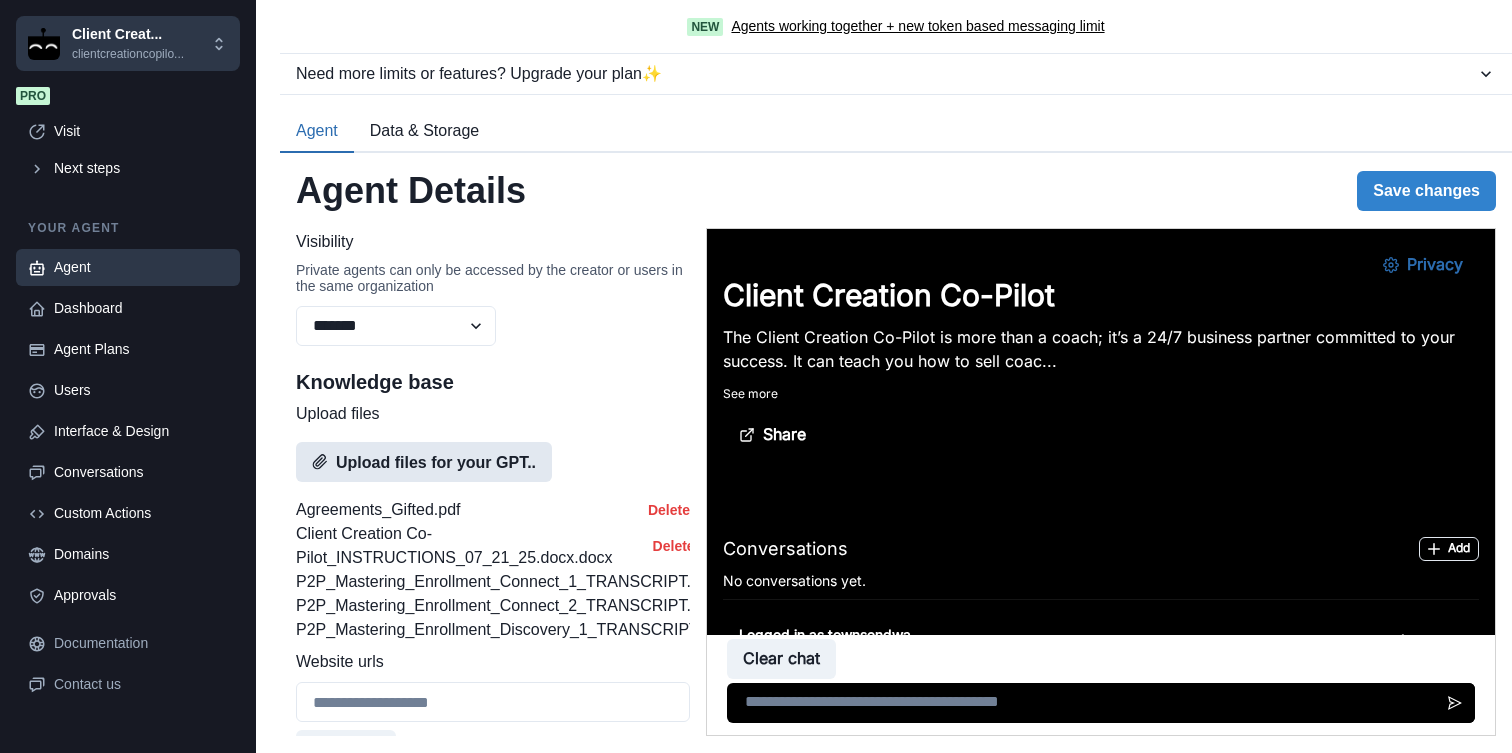 click on "Upload files for your GPT.." at bounding box center (424, 462) 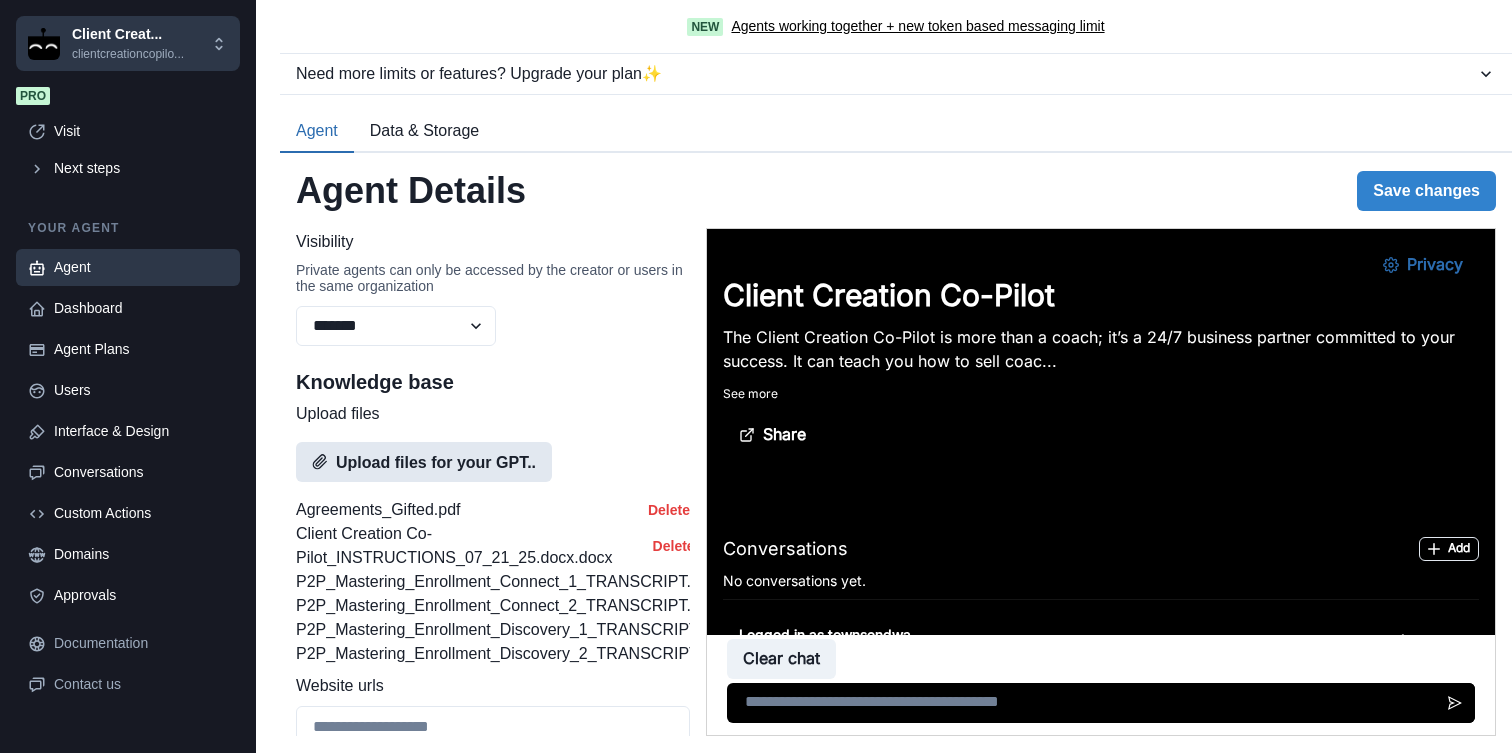 click on "Upload files for your GPT.." at bounding box center [424, 462] 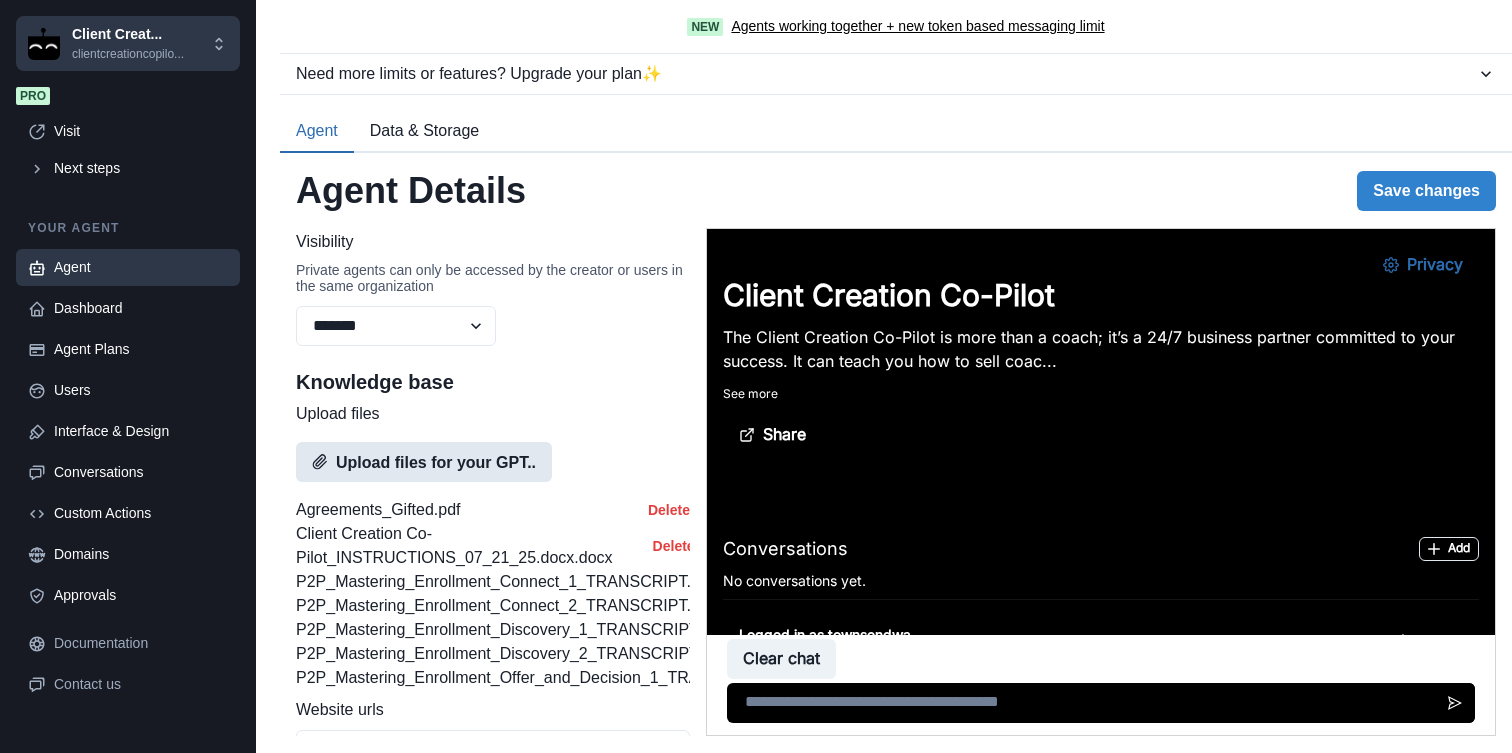 click on "Upload files for your GPT.." at bounding box center [424, 462] 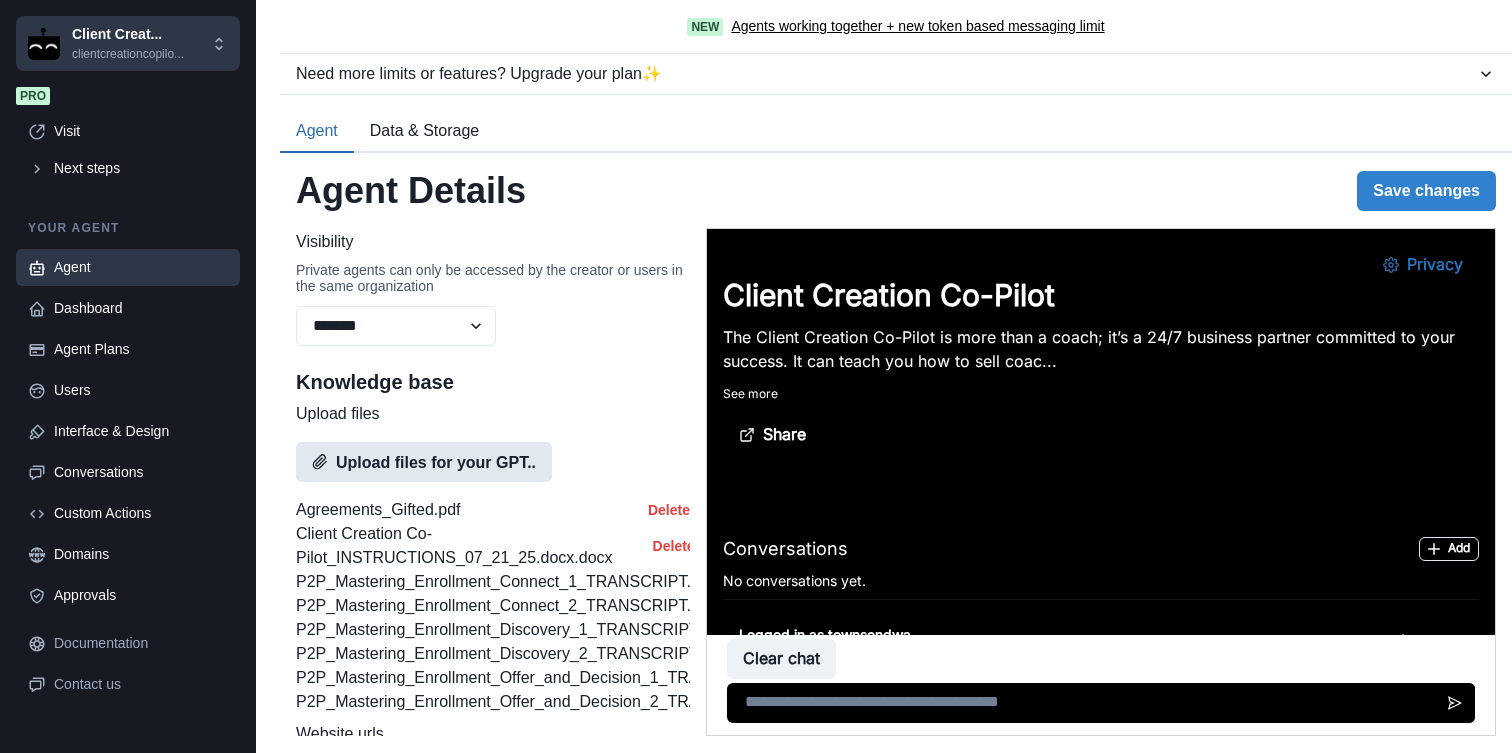click on "Upload files for your GPT.." at bounding box center (424, 462) 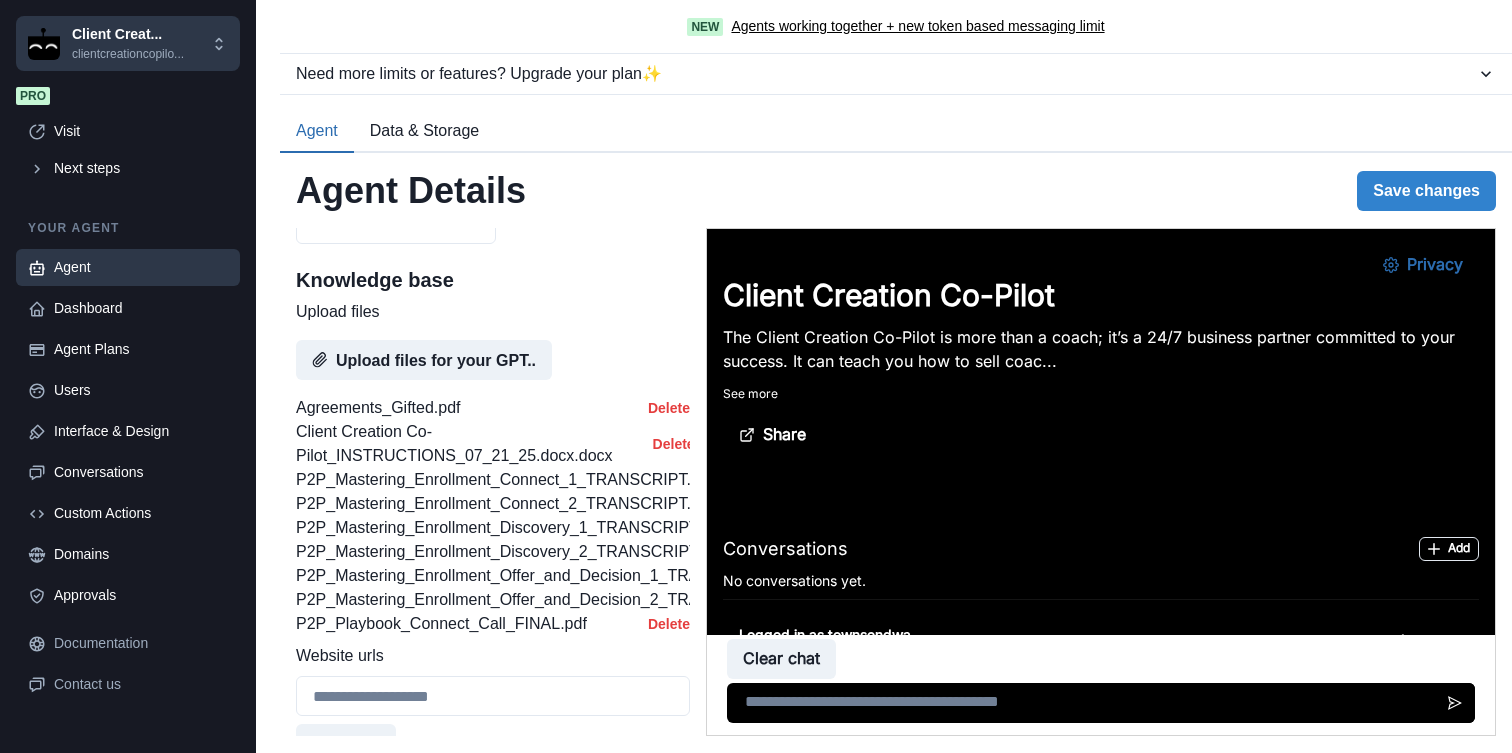 scroll, scrollTop: 962, scrollLeft: 0, axis: vertical 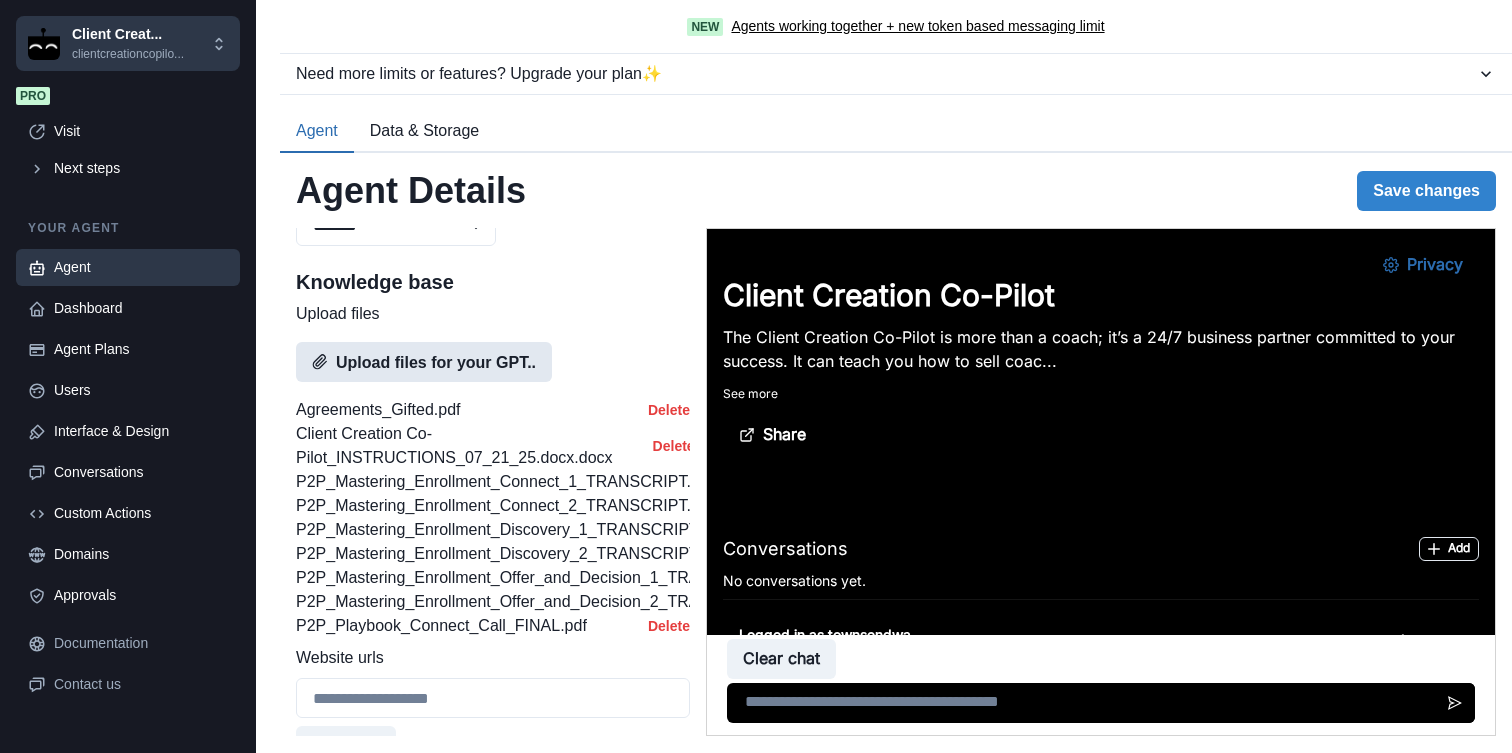 click on "Upload files for your GPT.." at bounding box center [424, 362] 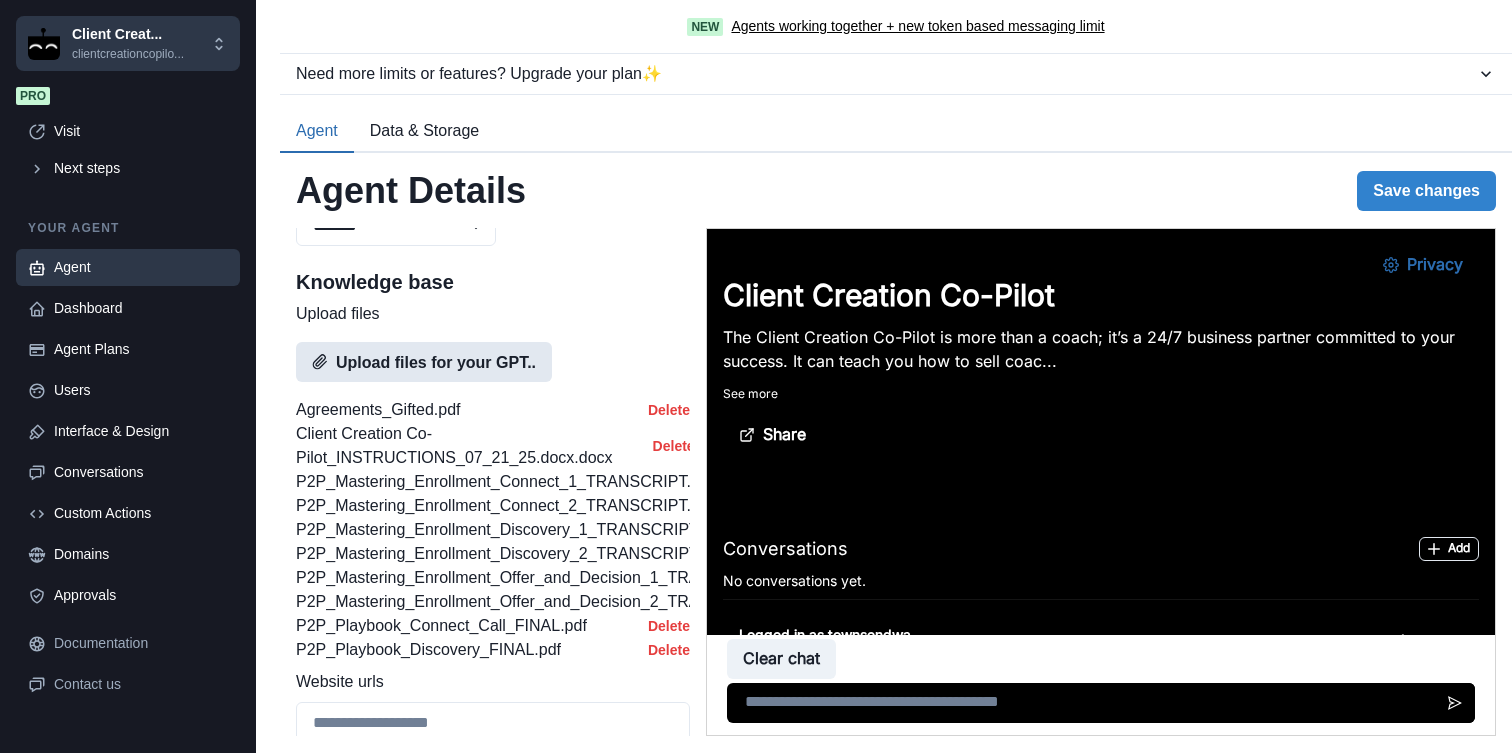 click on "Upload files for your GPT.." at bounding box center (424, 362) 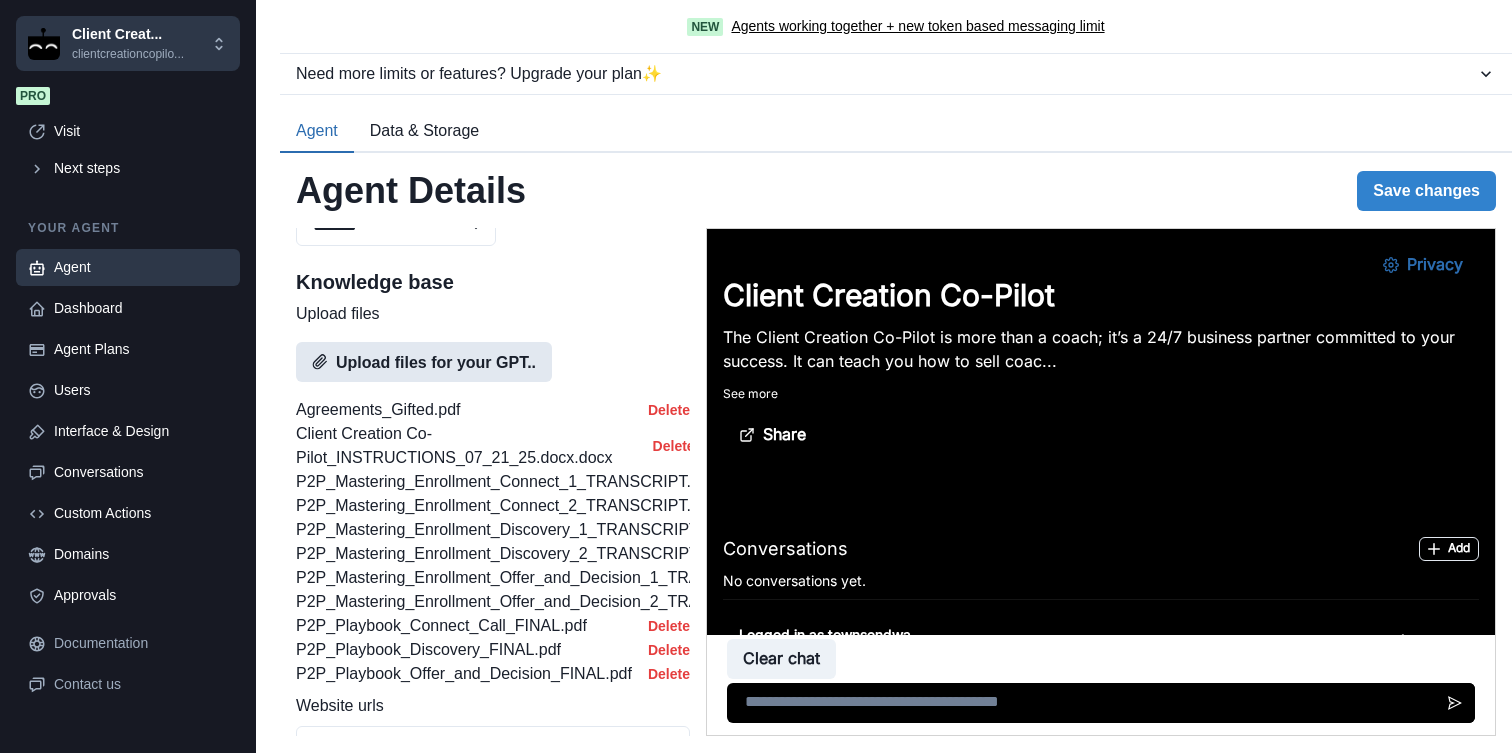 click on "Upload files for your GPT.." at bounding box center (424, 362) 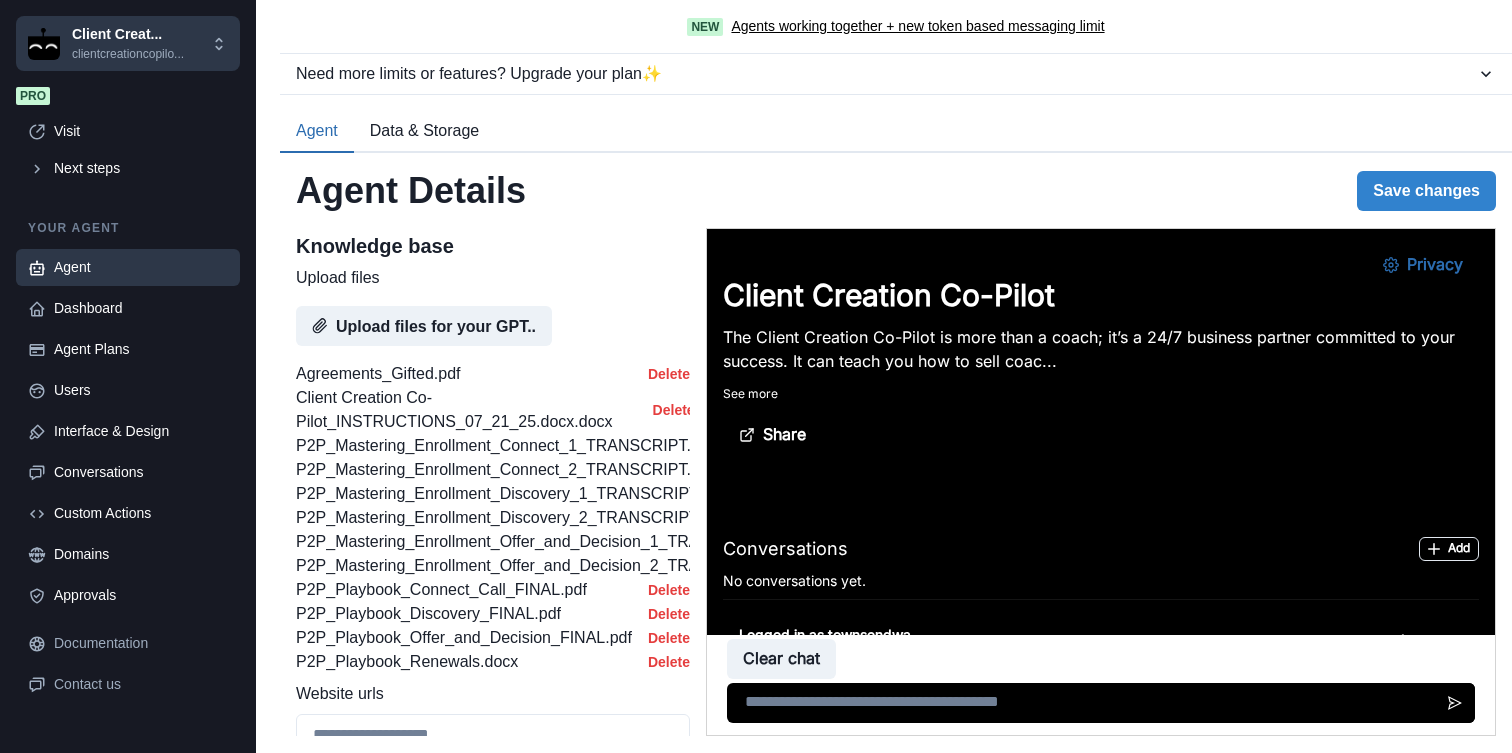 scroll, scrollTop: 1000, scrollLeft: 0, axis: vertical 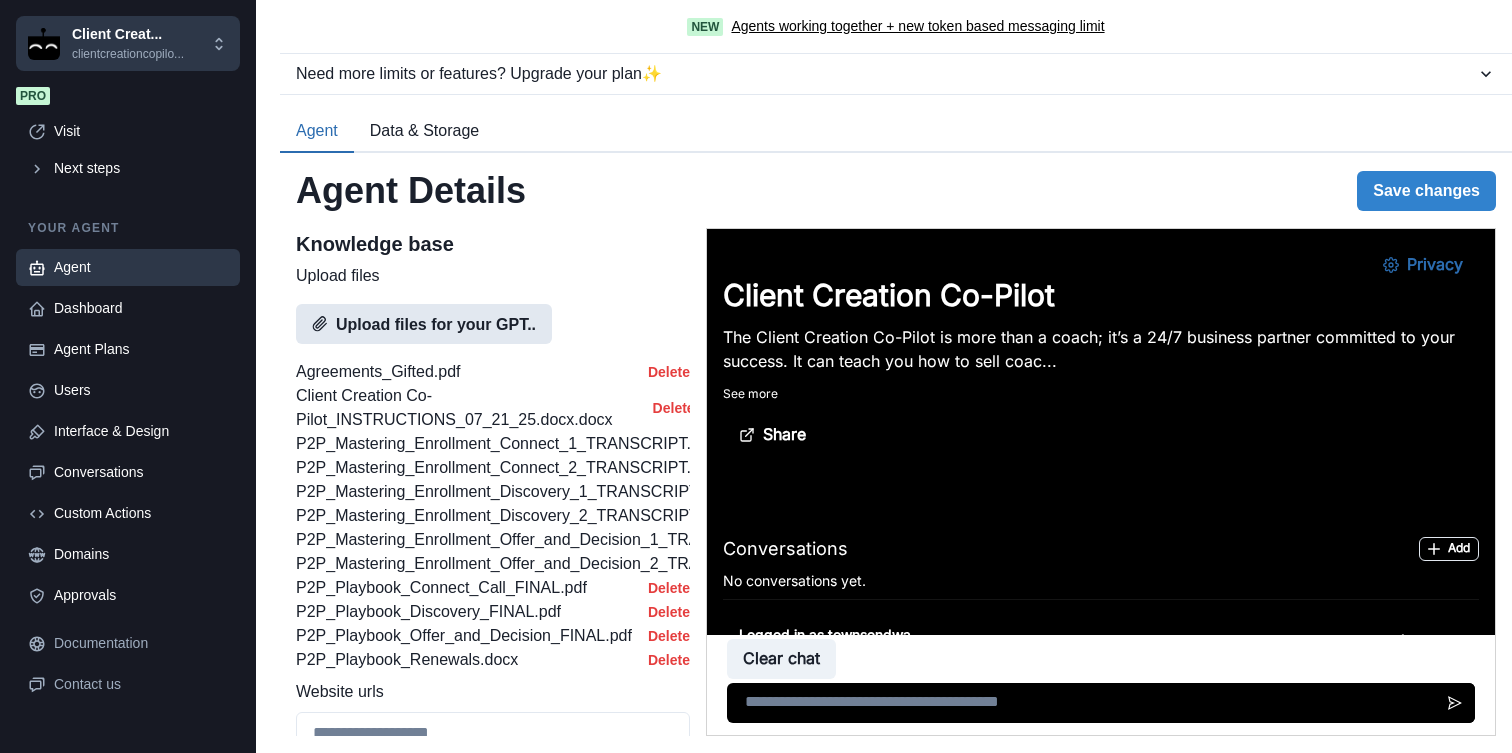 click on "Upload files for your GPT.." at bounding box center (424, 324) 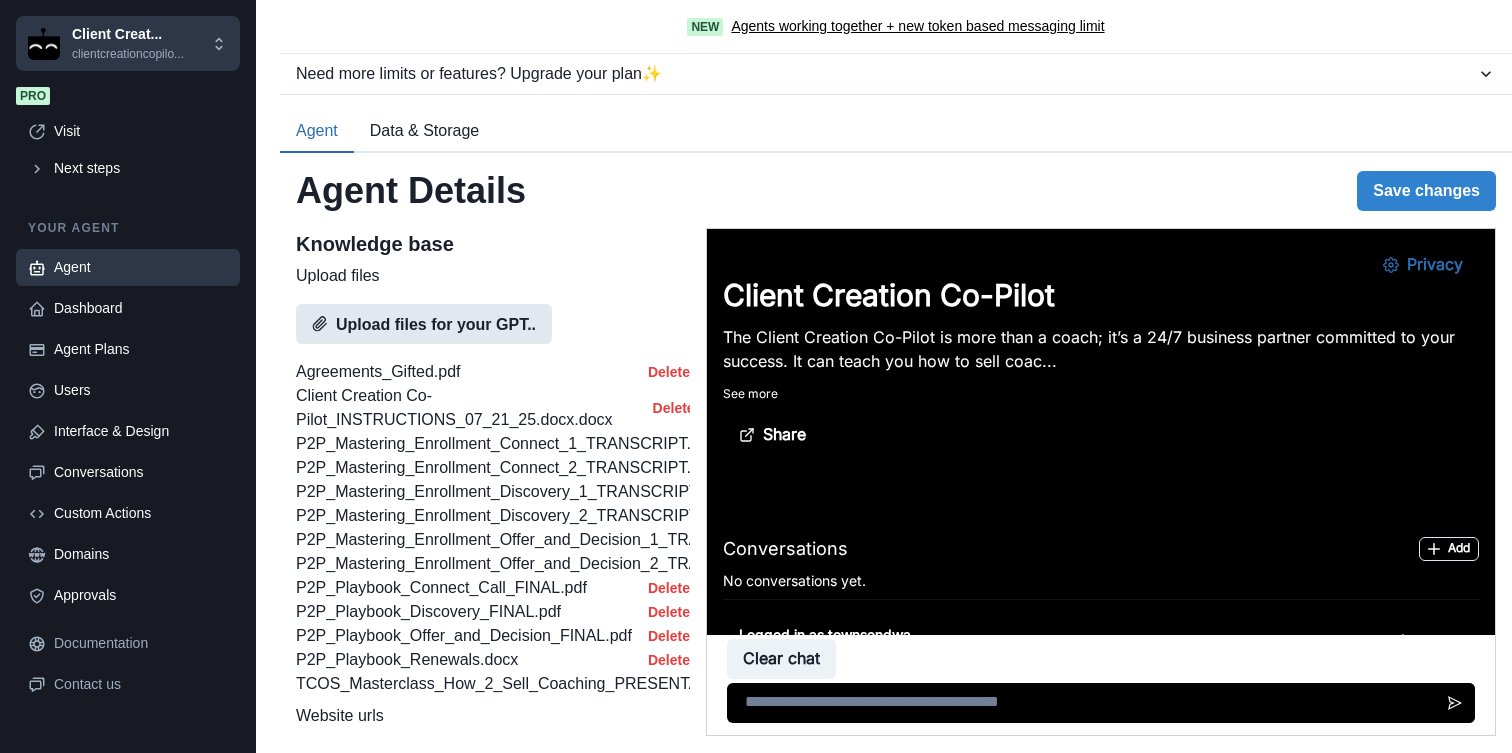 click on "Upload files for your GPT.." at bounding box center [424, 324] 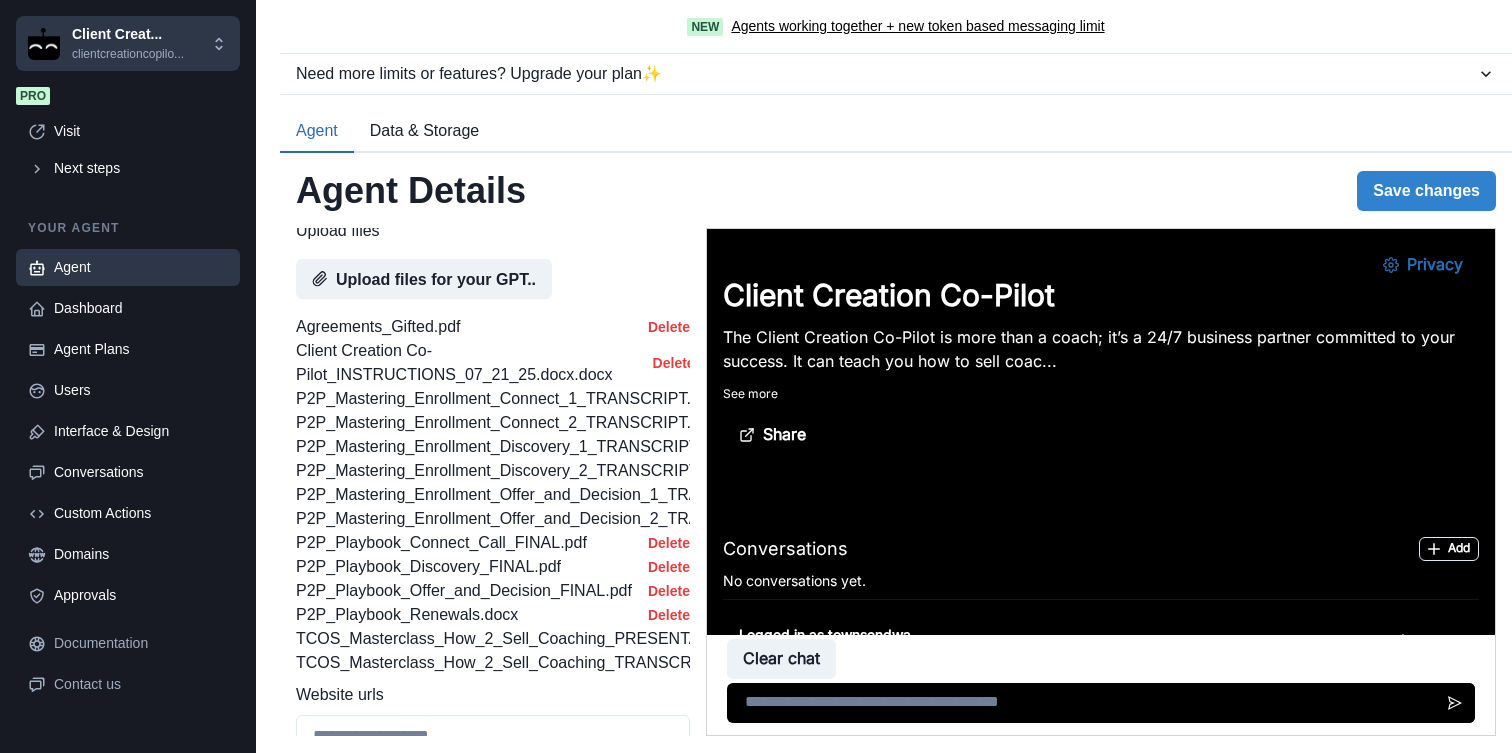 scroll, scrollTop: 1117, scrollLeft: 0, axis: vertical 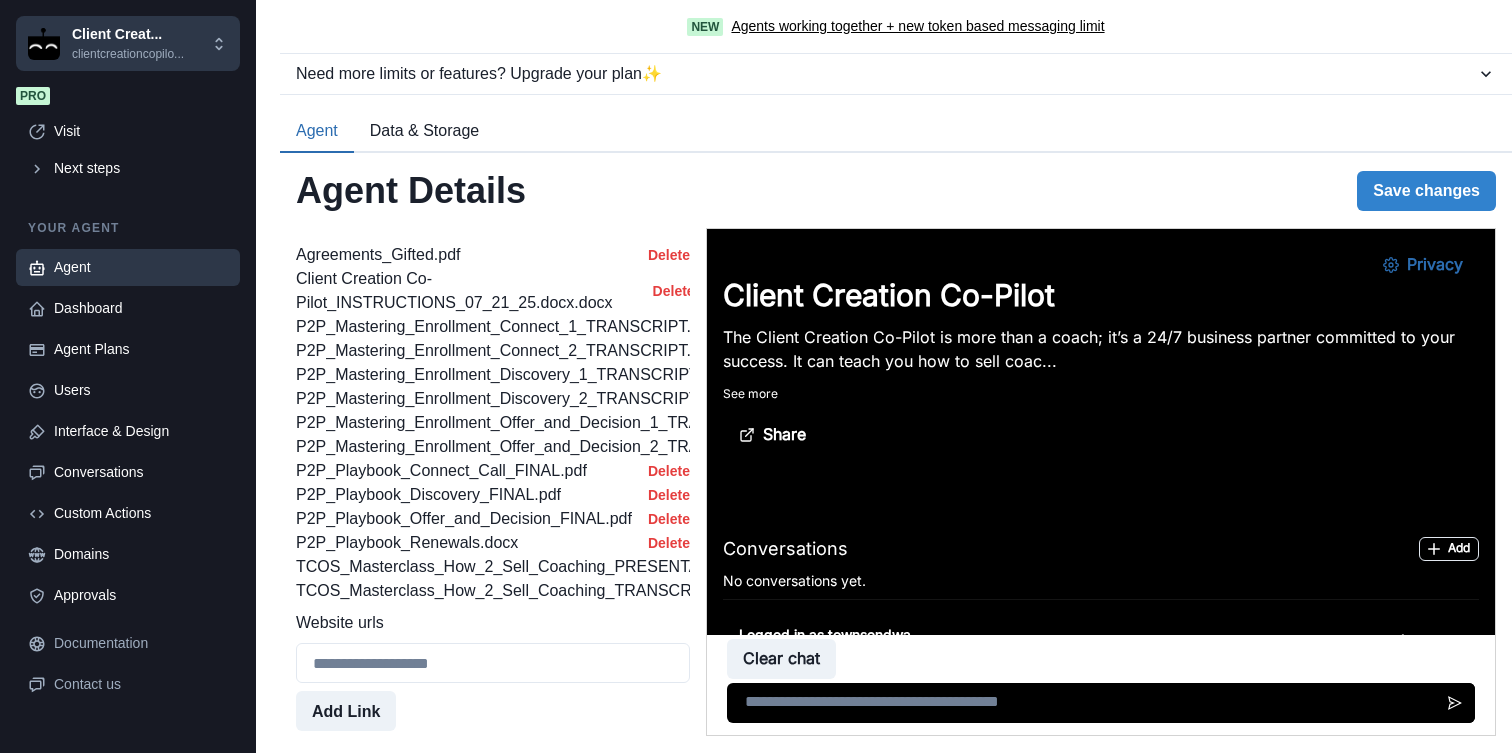 click on "Upload files for your GPT.." at bounding box center (424, 207) 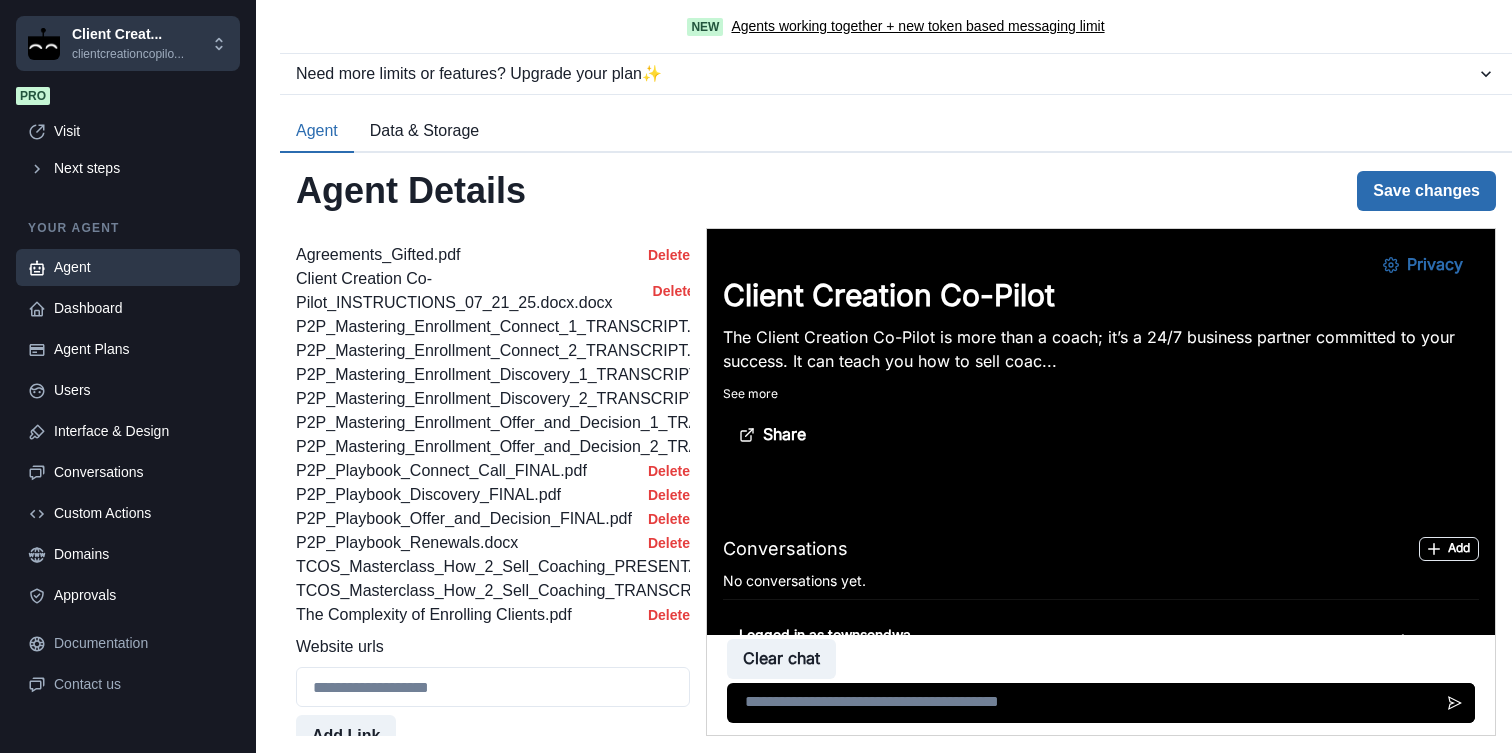 click on "Save changes" at bounding box center (1426, 191) 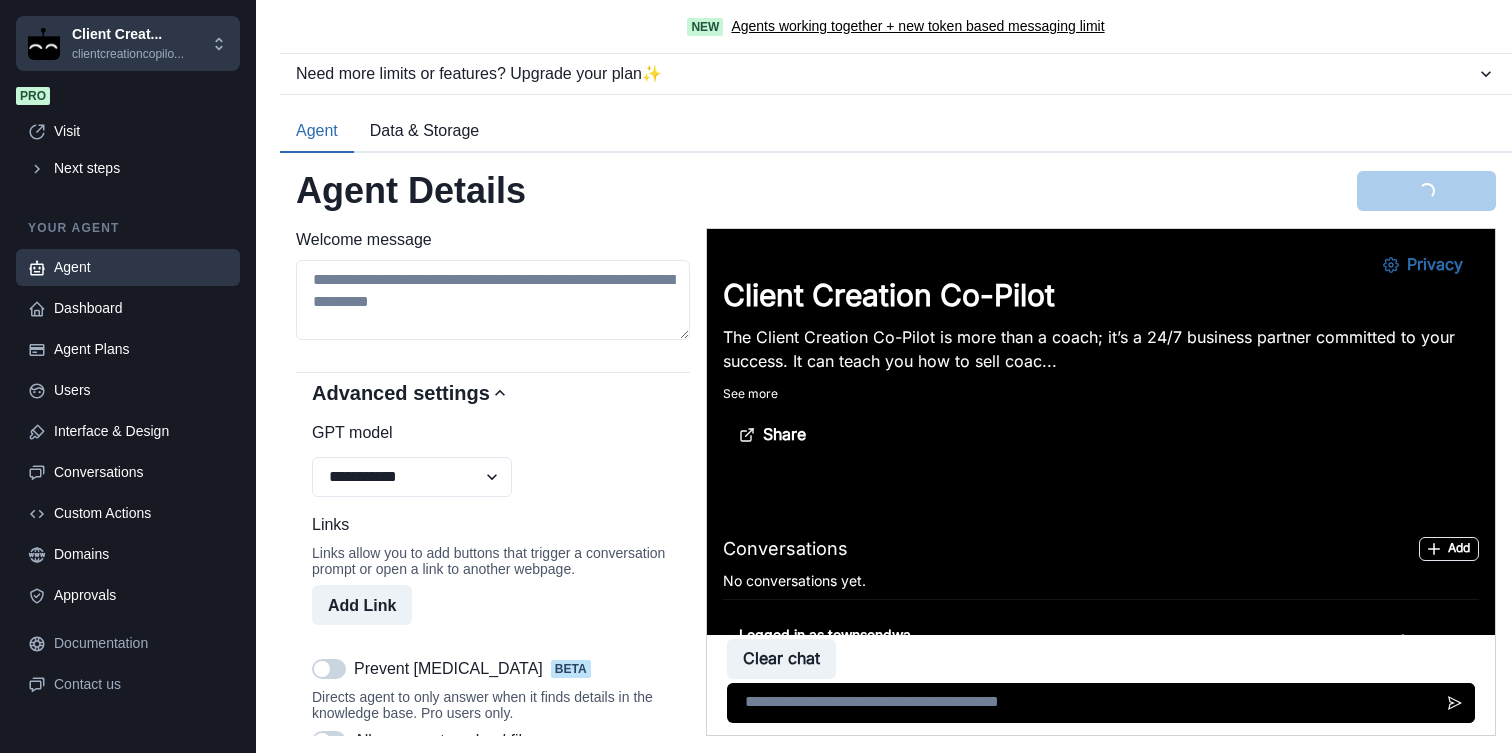 scroll, scrollTop: 1660, scrollLeft: 0, axis: vertical 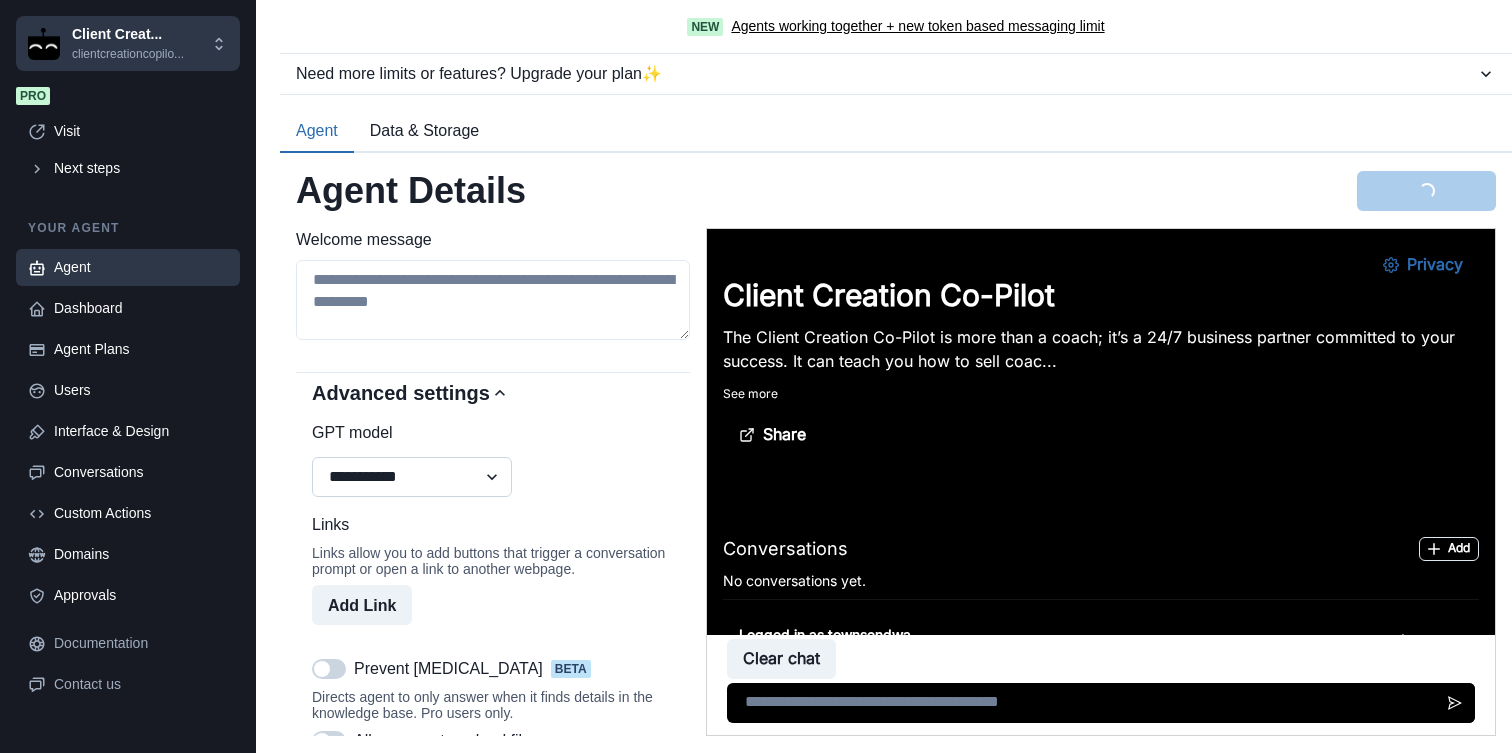 click on "**********" at bounding box center [412, 477] 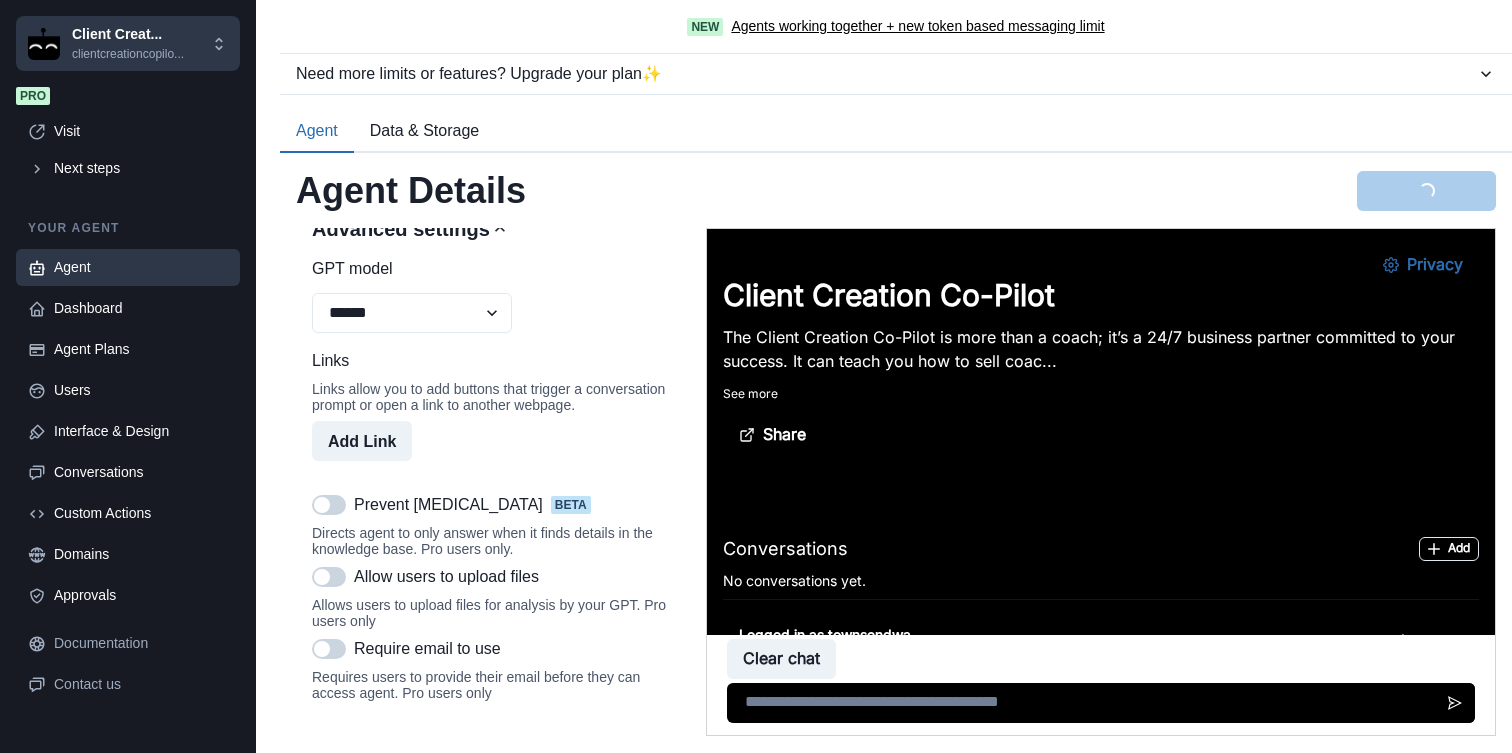 scroll, scrollTop: 1828, scrollLeft: 0, axis: vertical 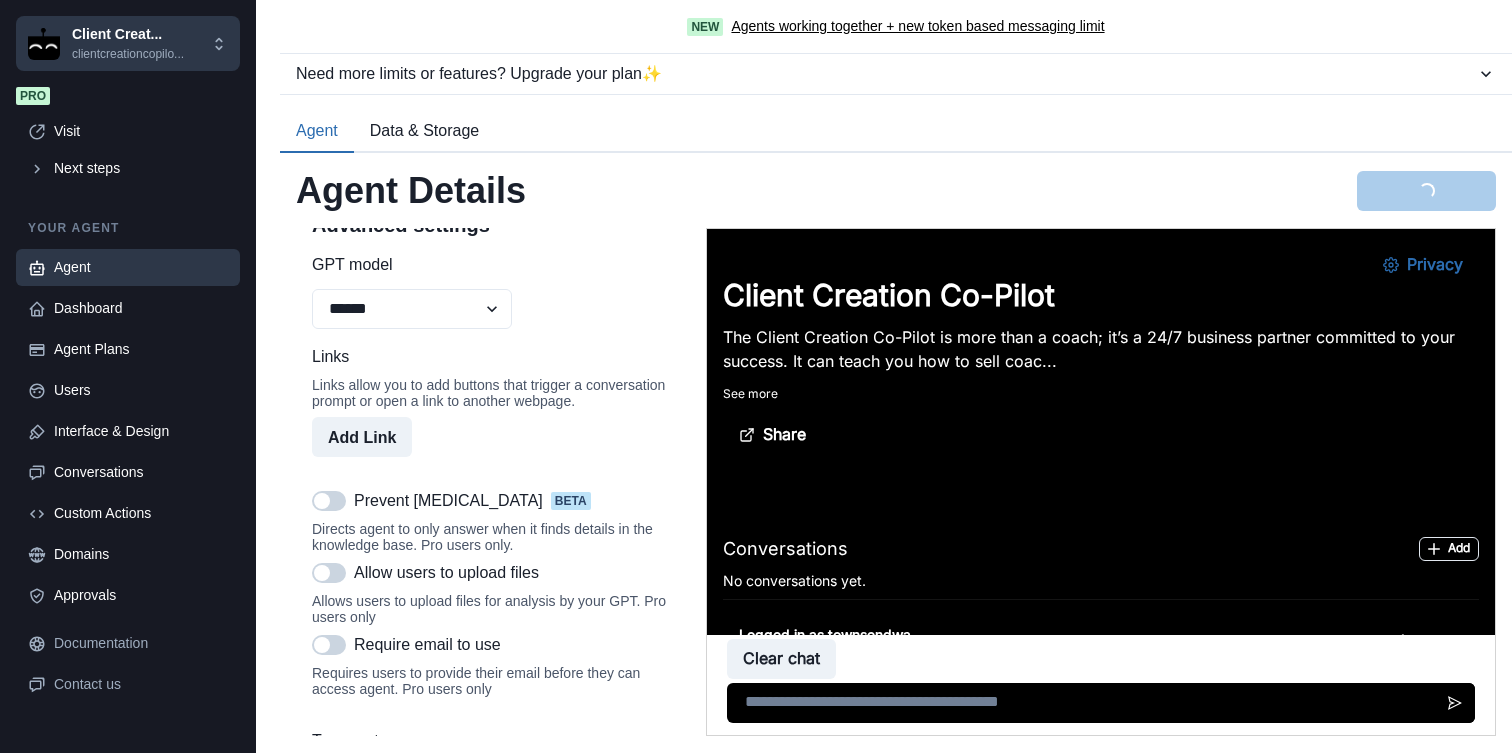 click at bounding box center (329, 501) 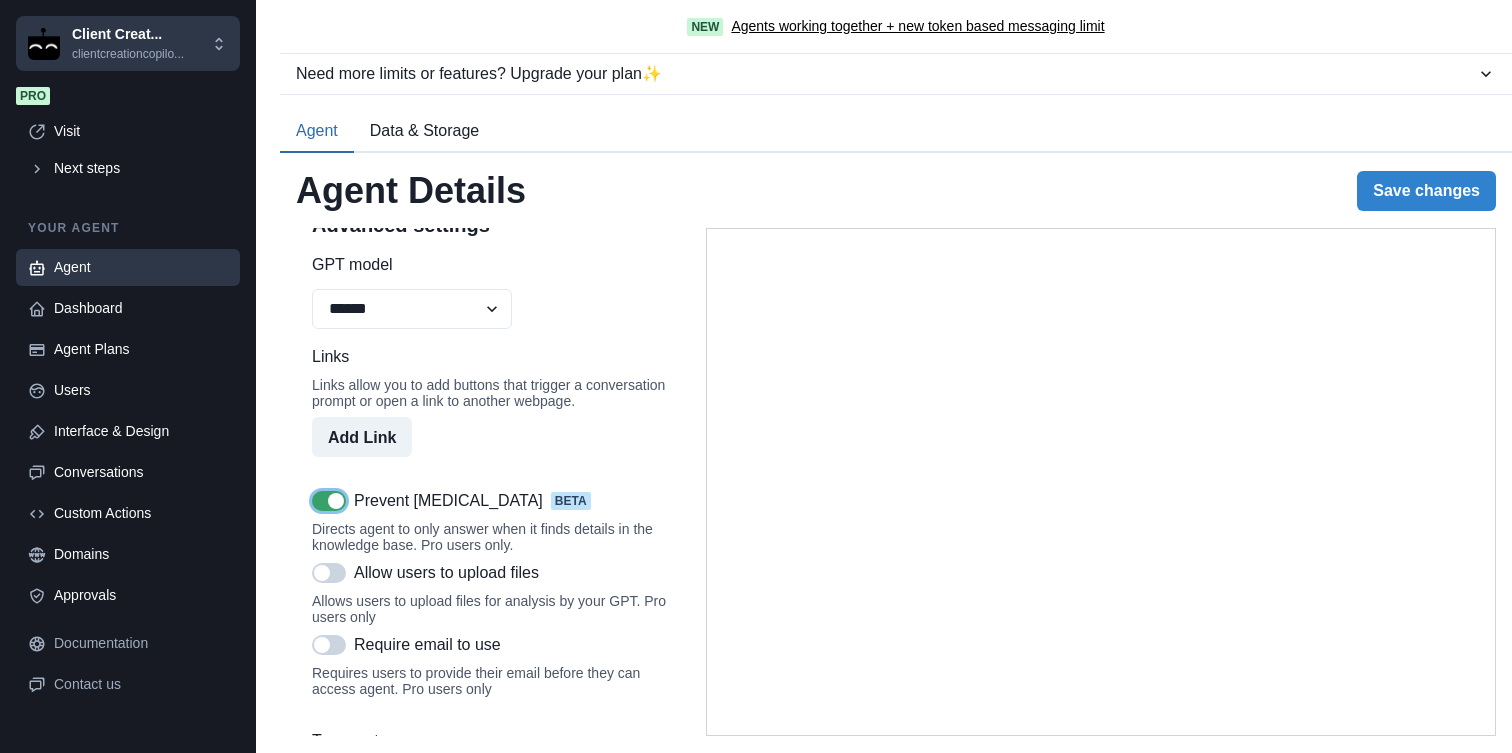 click at bounding box center (329, 645) 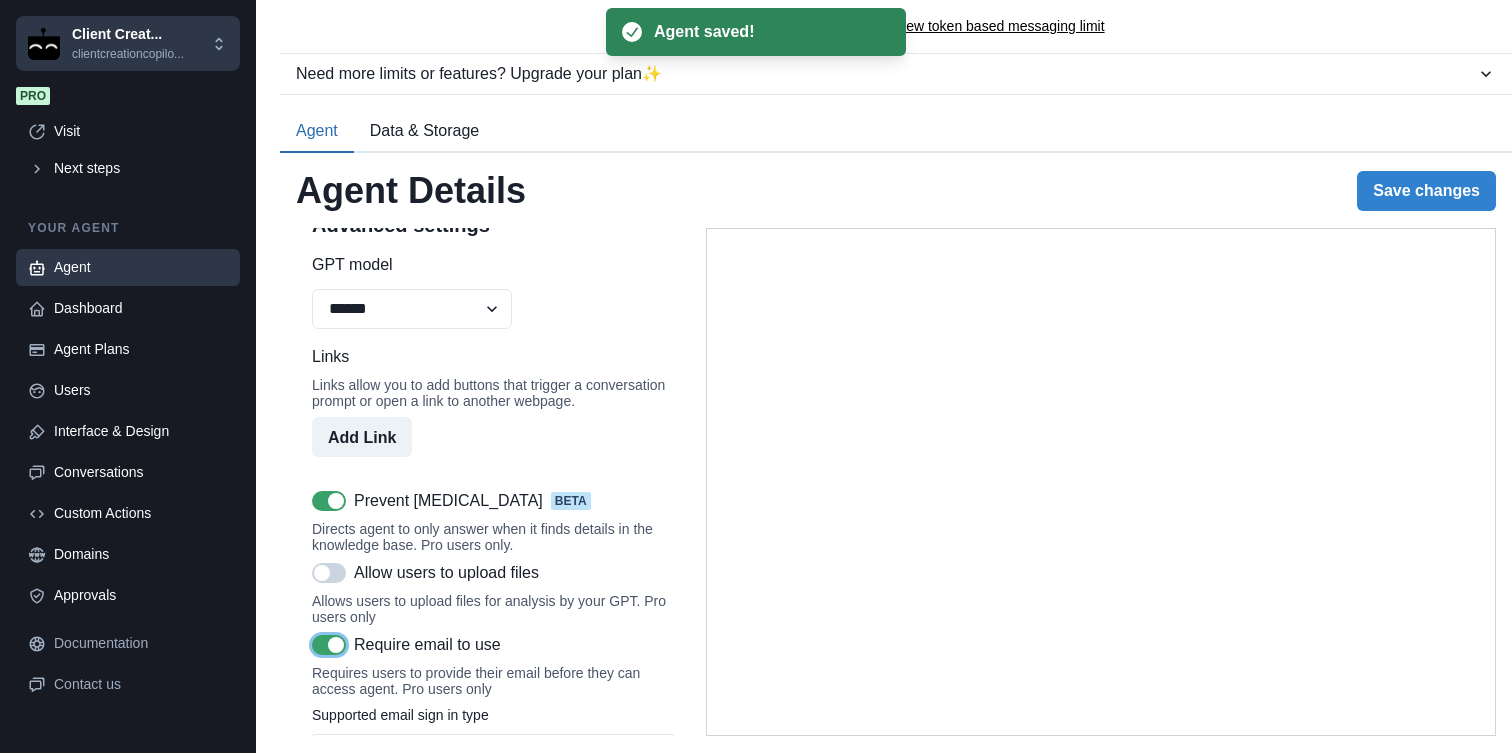 type on "**********" 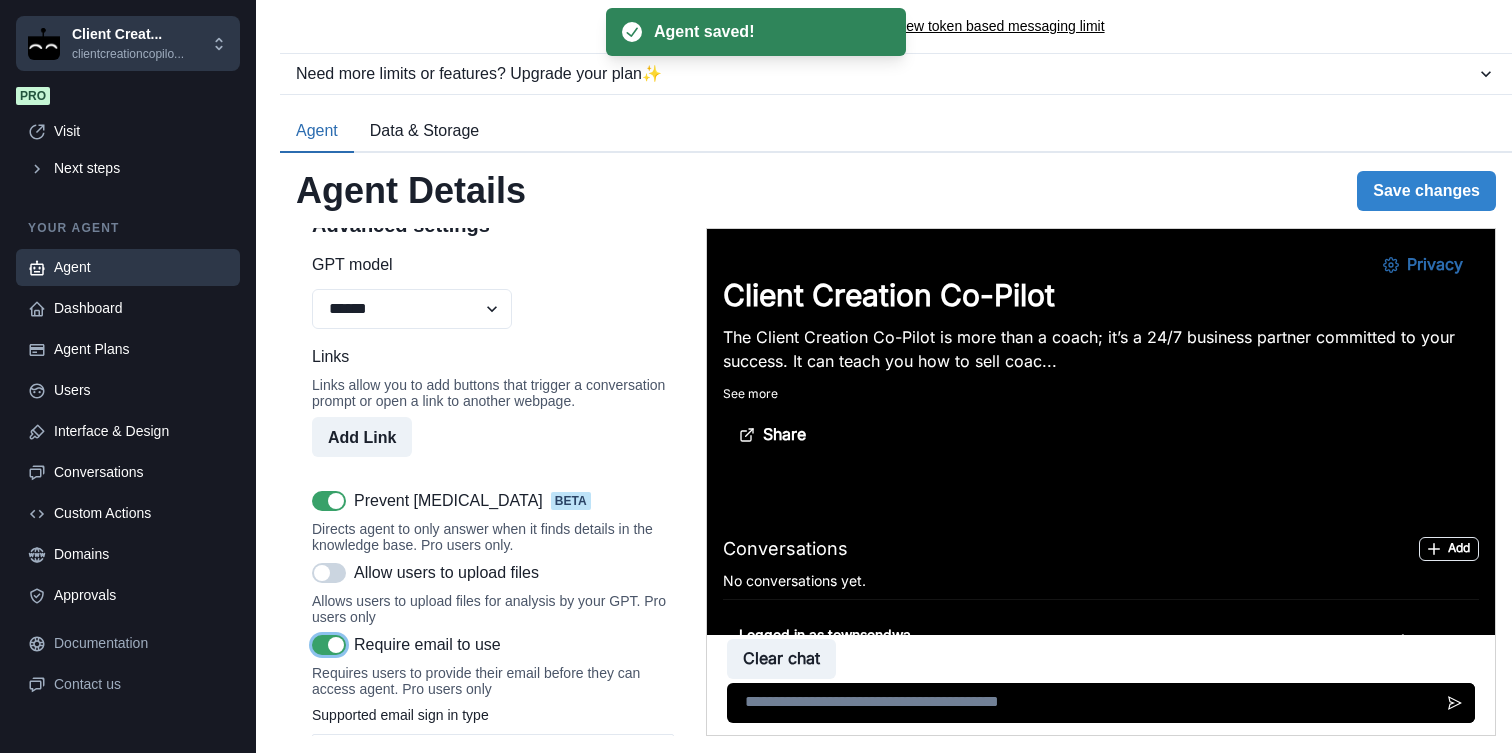 scroll, scrollTop: 0, scrollLeft: 0, axis: both 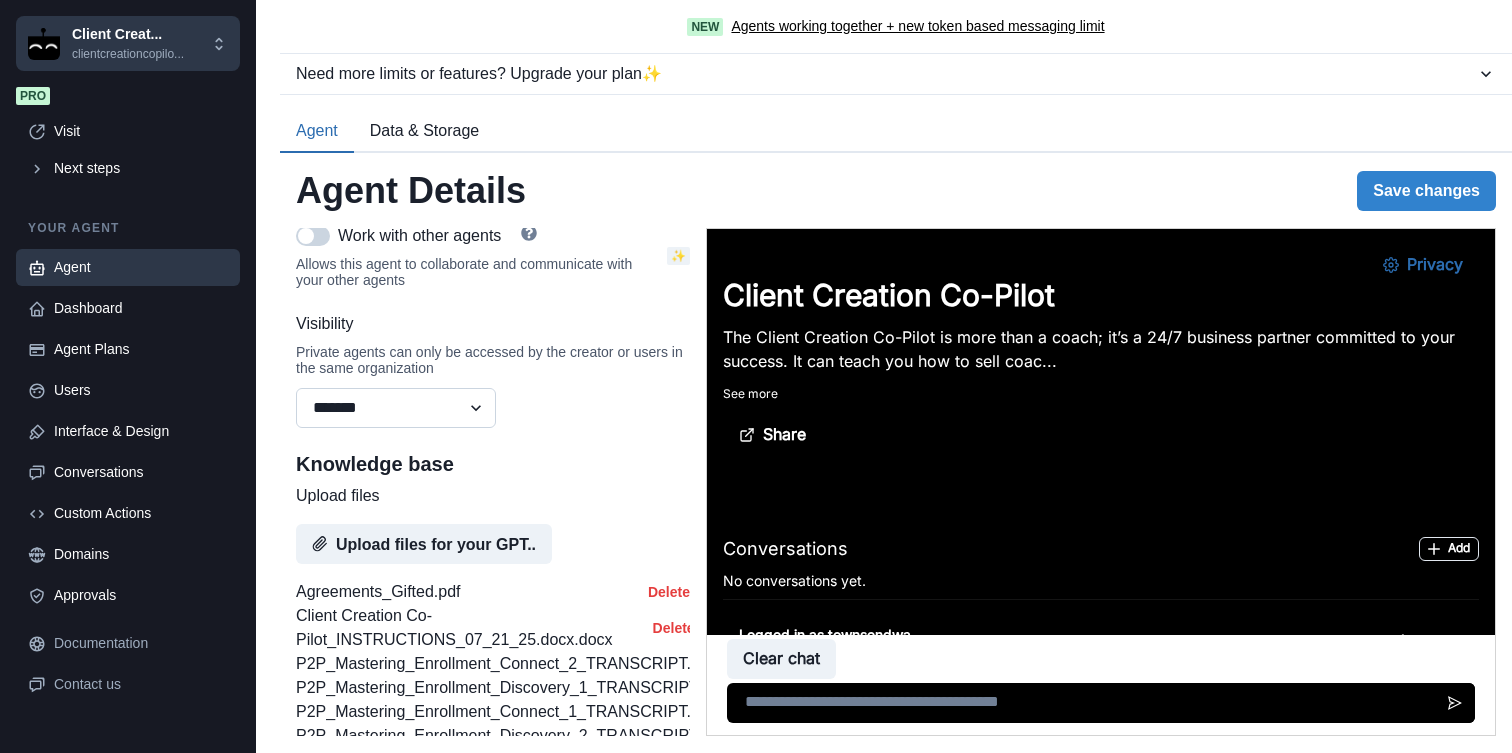 click on "******* ******** ******" at bounding box center (396, 408) 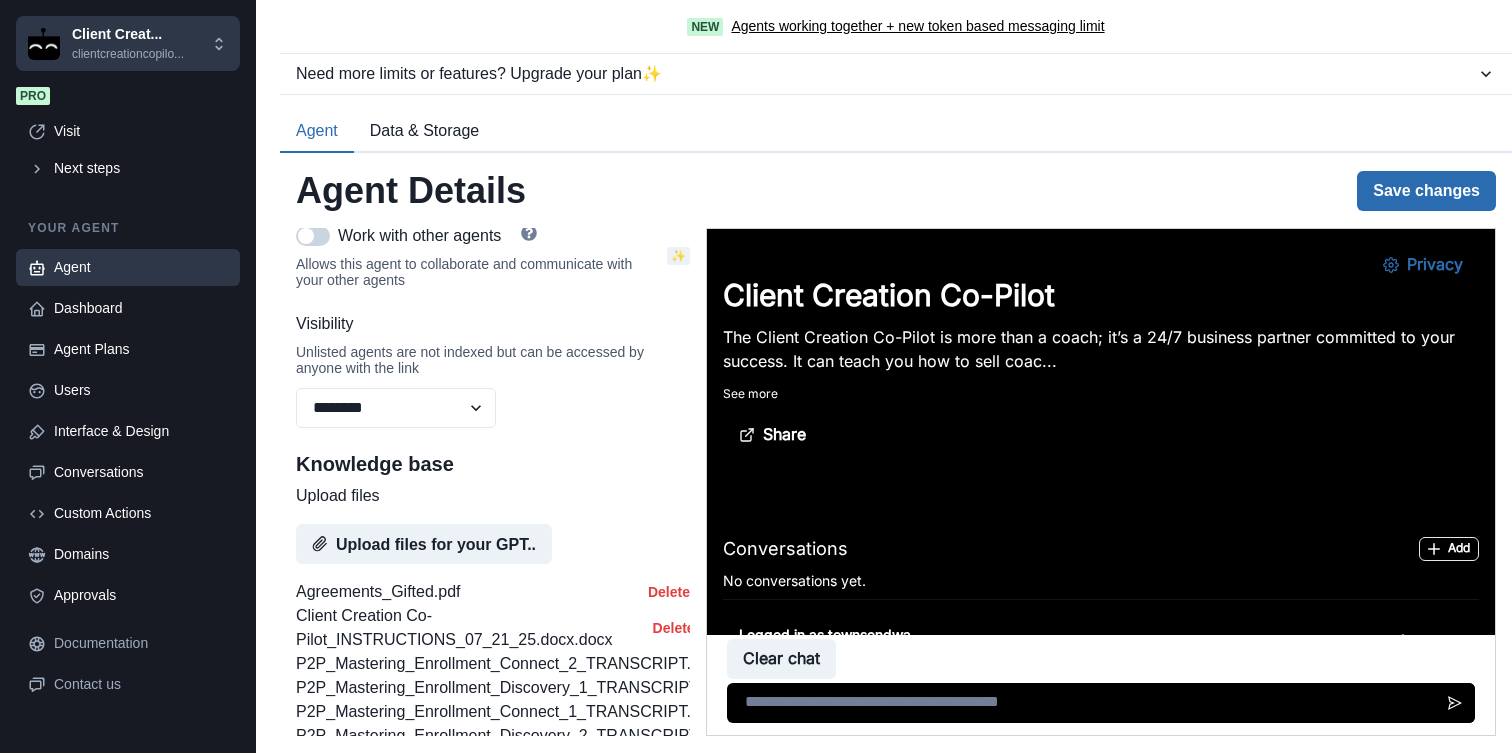 click on "Save changes" at bounding box center (1426, 191) 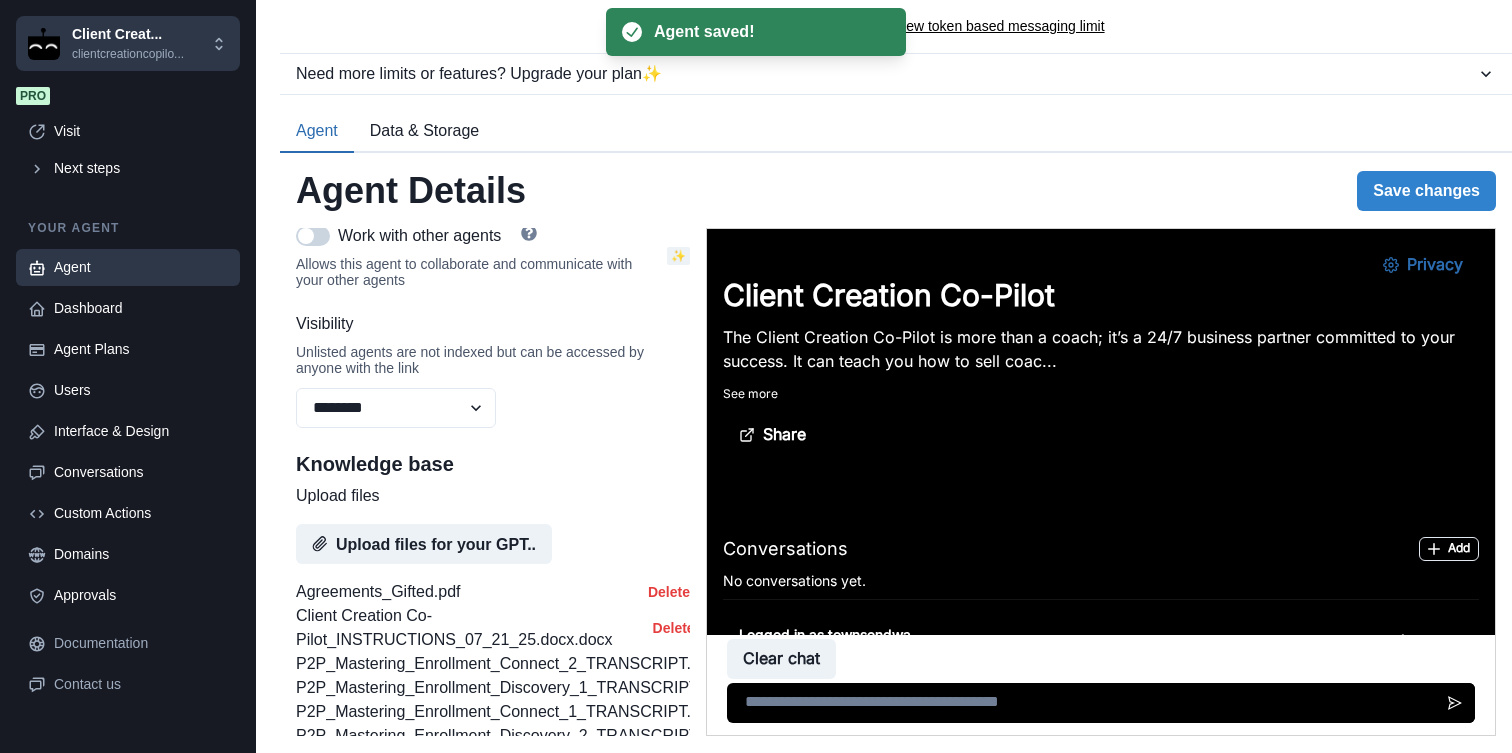 scroll, scrollTop: 0, scrollLeft: 0, axis: both 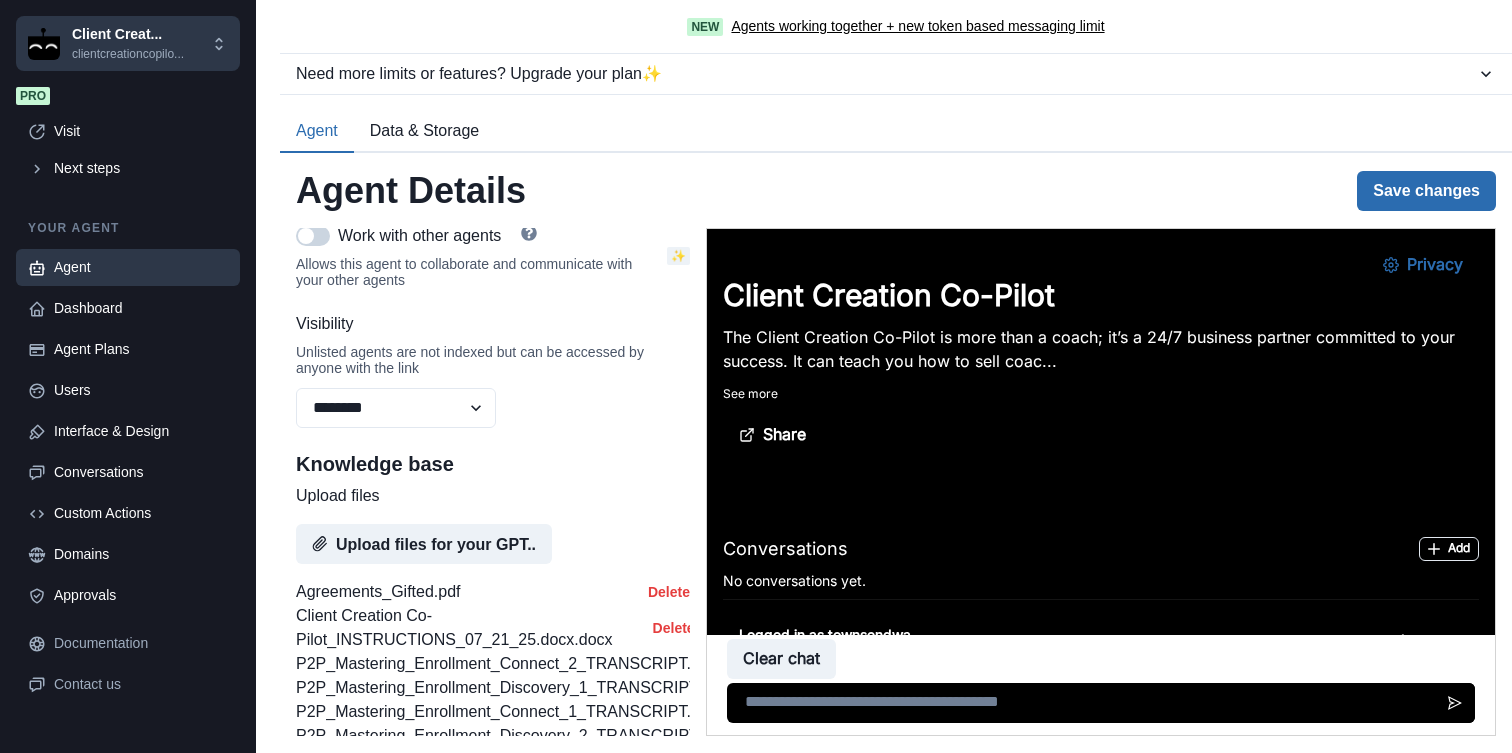 click on "Save changes" at bounding box center [1426, 191] 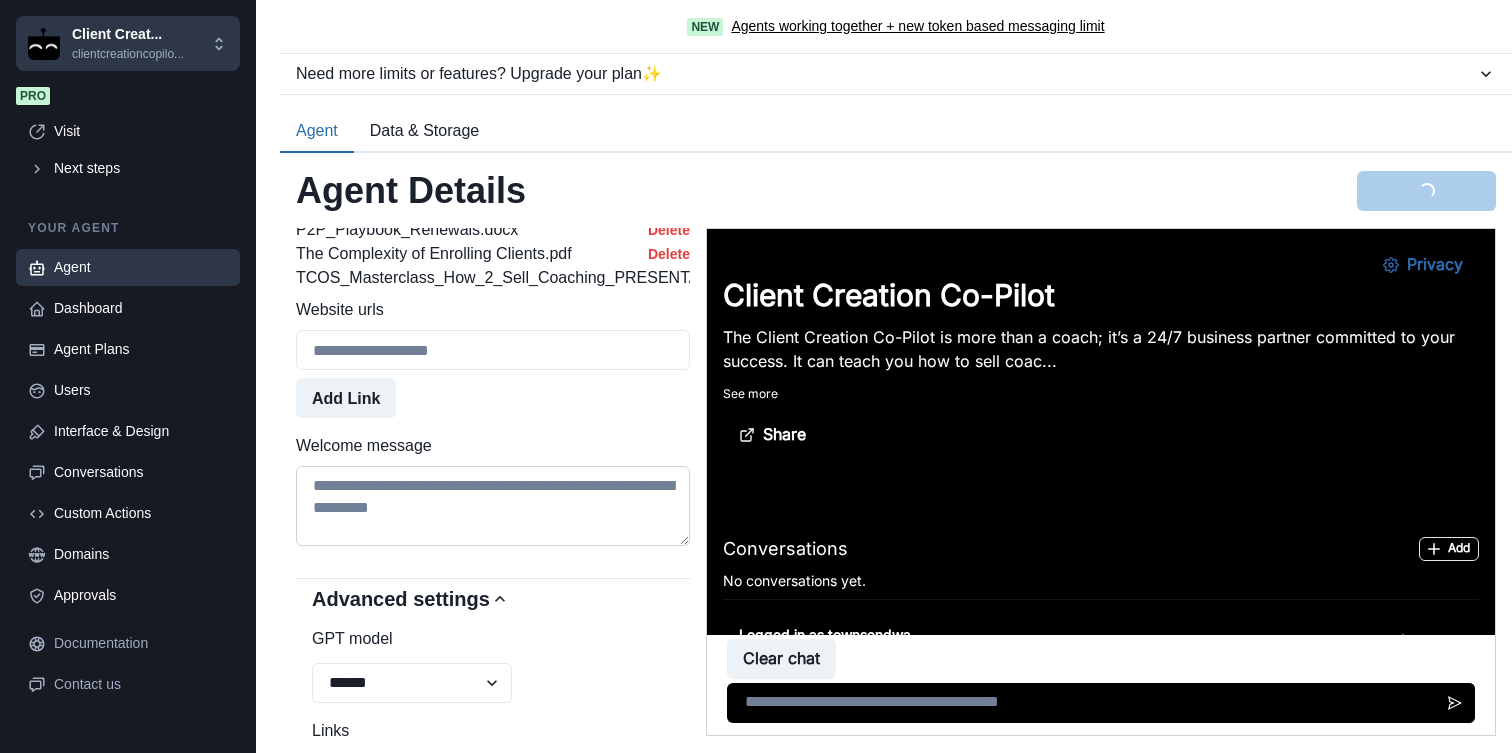 scroll, scrollTop: 1559, scrollLeft: 0, axis: vertical 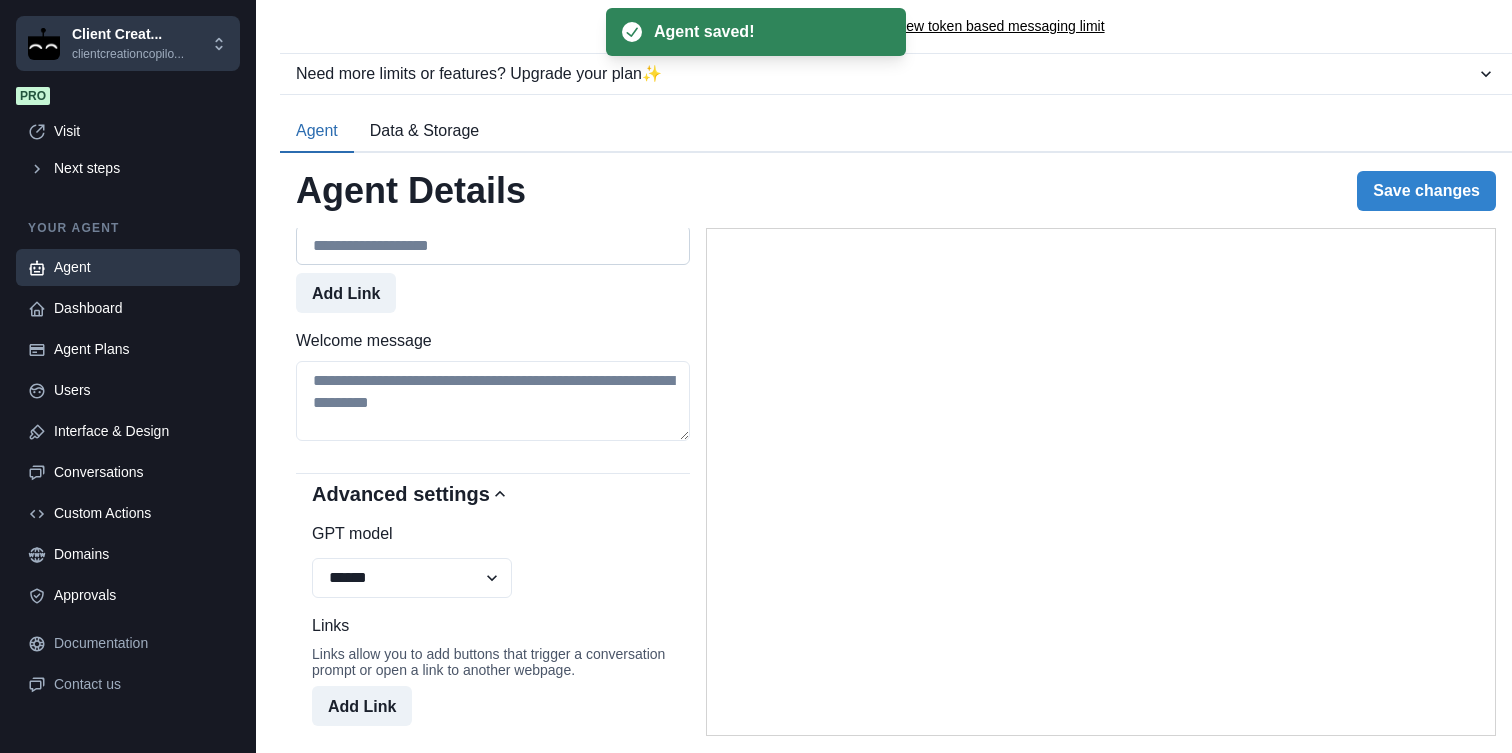 type on "**********" 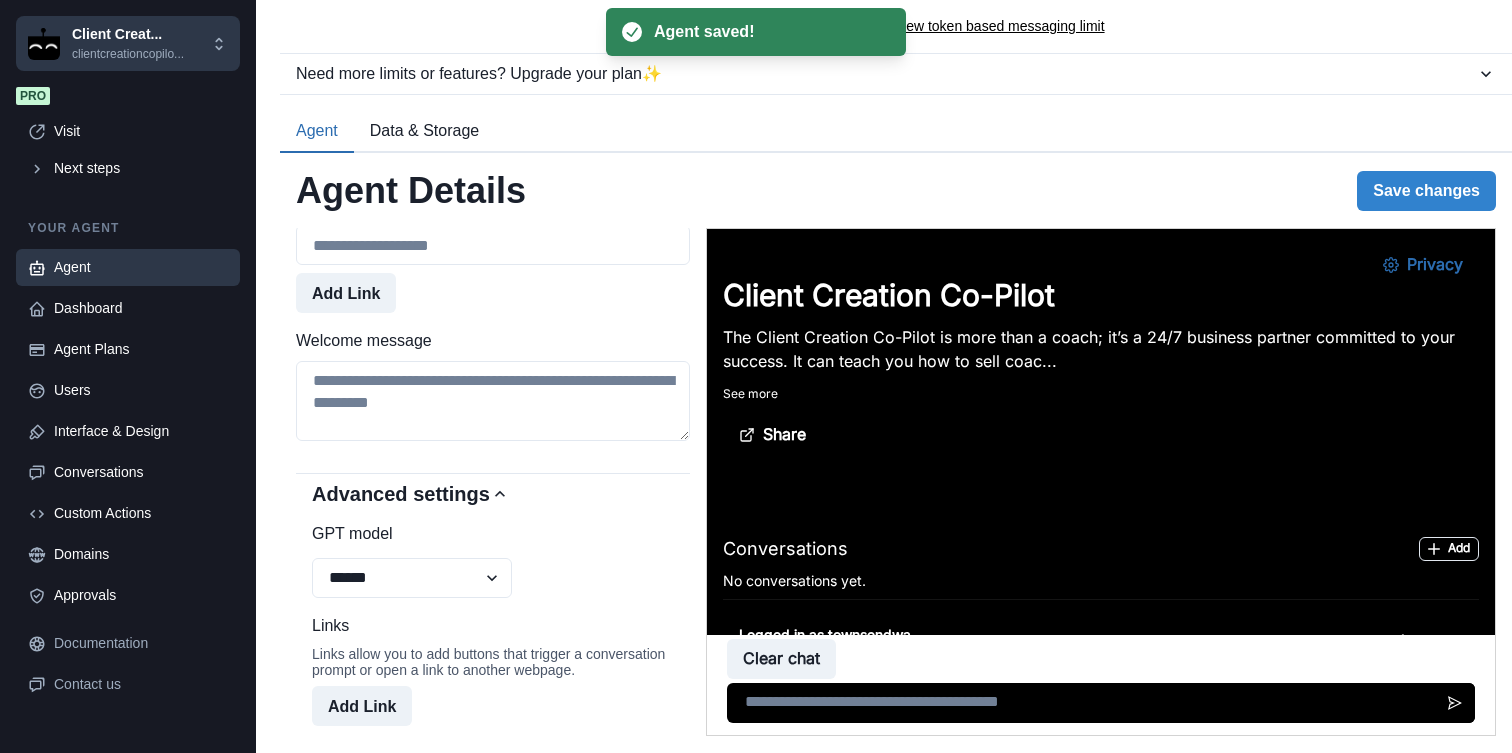 scroll, scrollTop: 0, scrollLeft: 0, axis: both 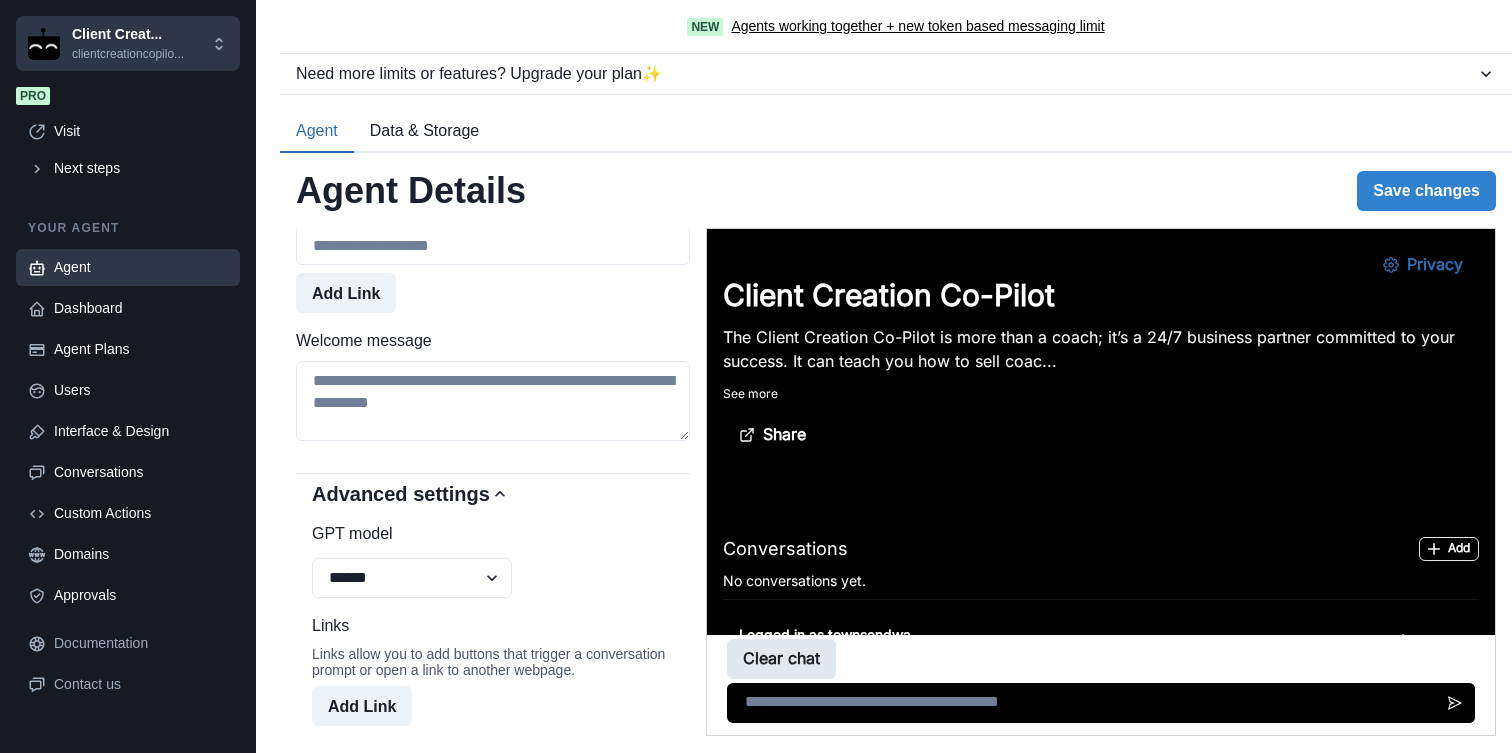 click on "Clear chat" at bounding box center [781, 659] 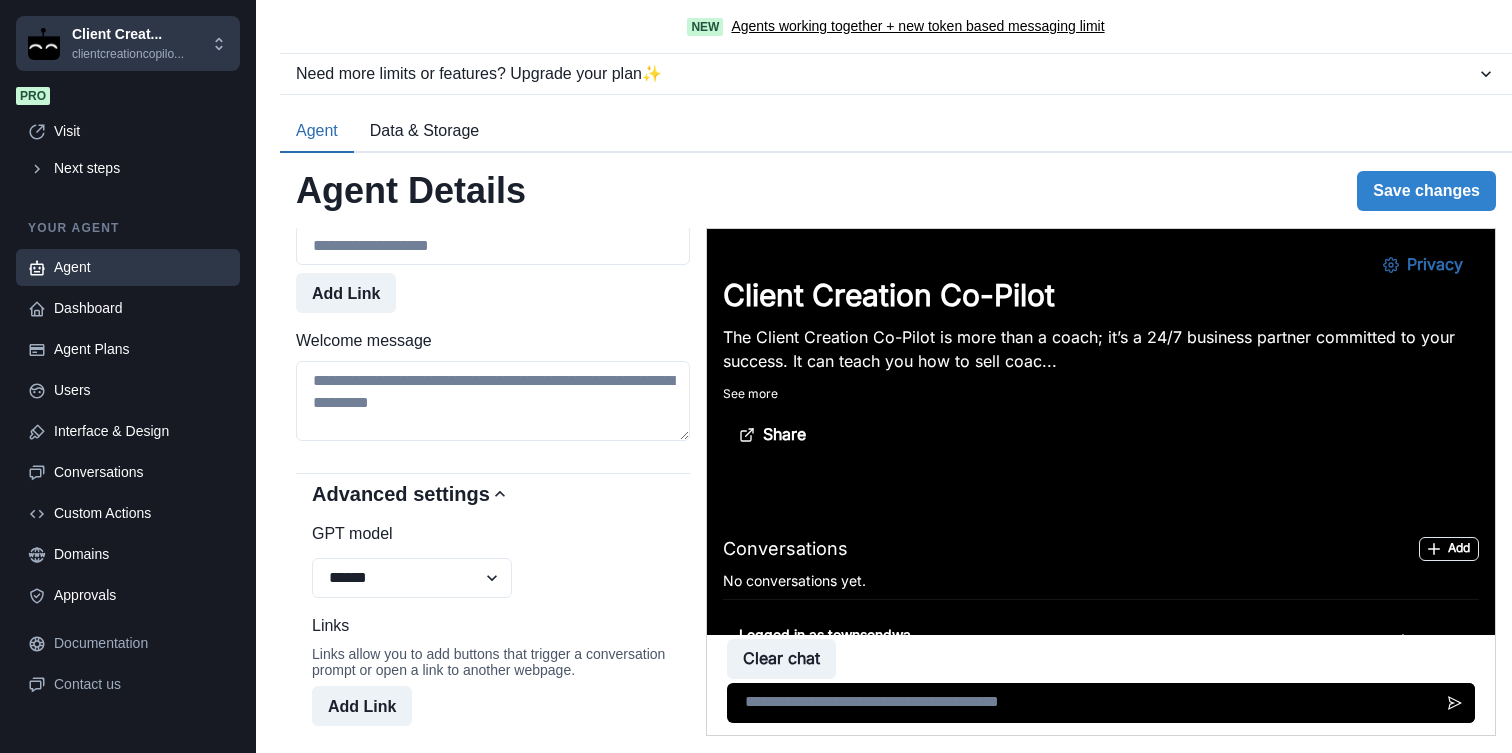 scroll, scrollTop: 0, scrollLeft: 0, axis: both 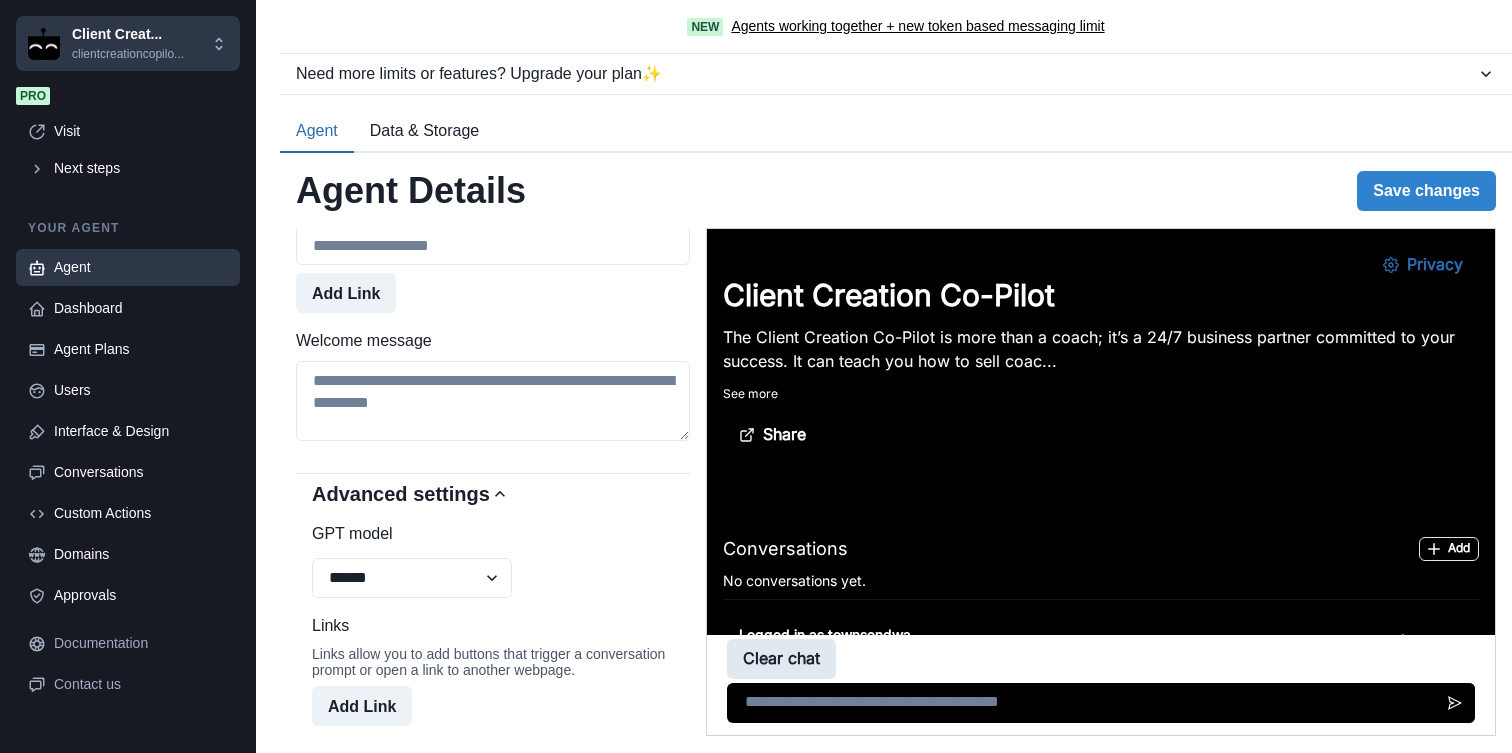 click on "Clear chat" at bounding box center (781, 659) 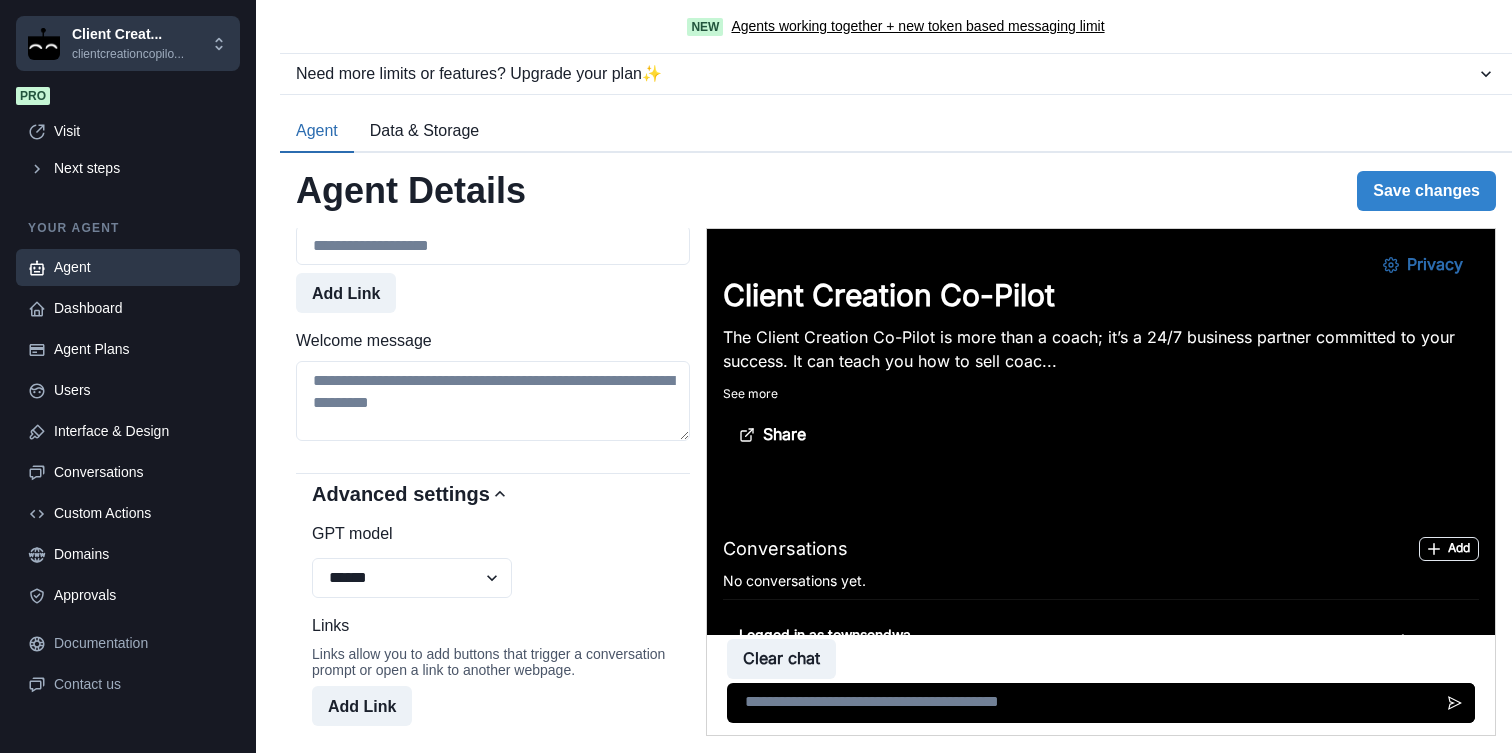 click at bounding box center (1101, 703) 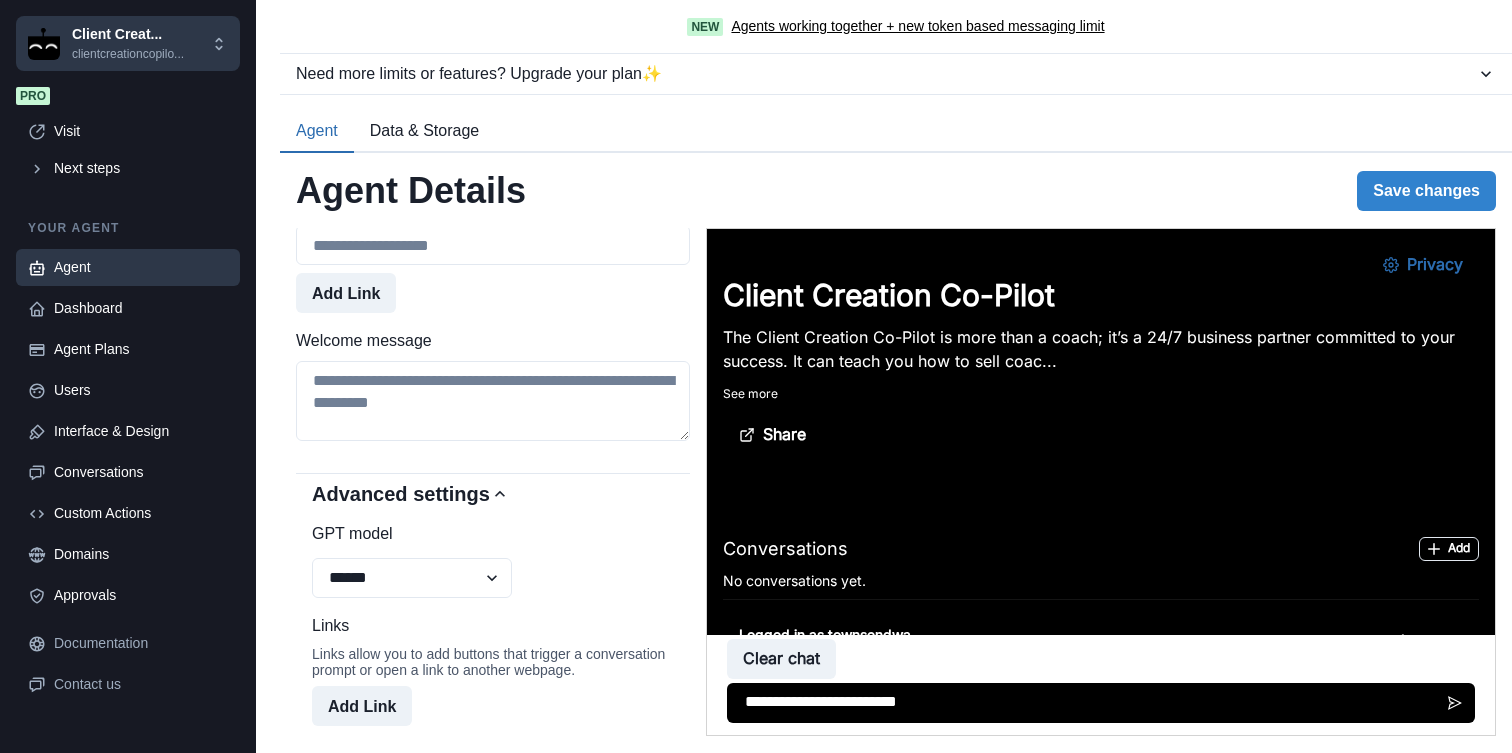 type on "**********" 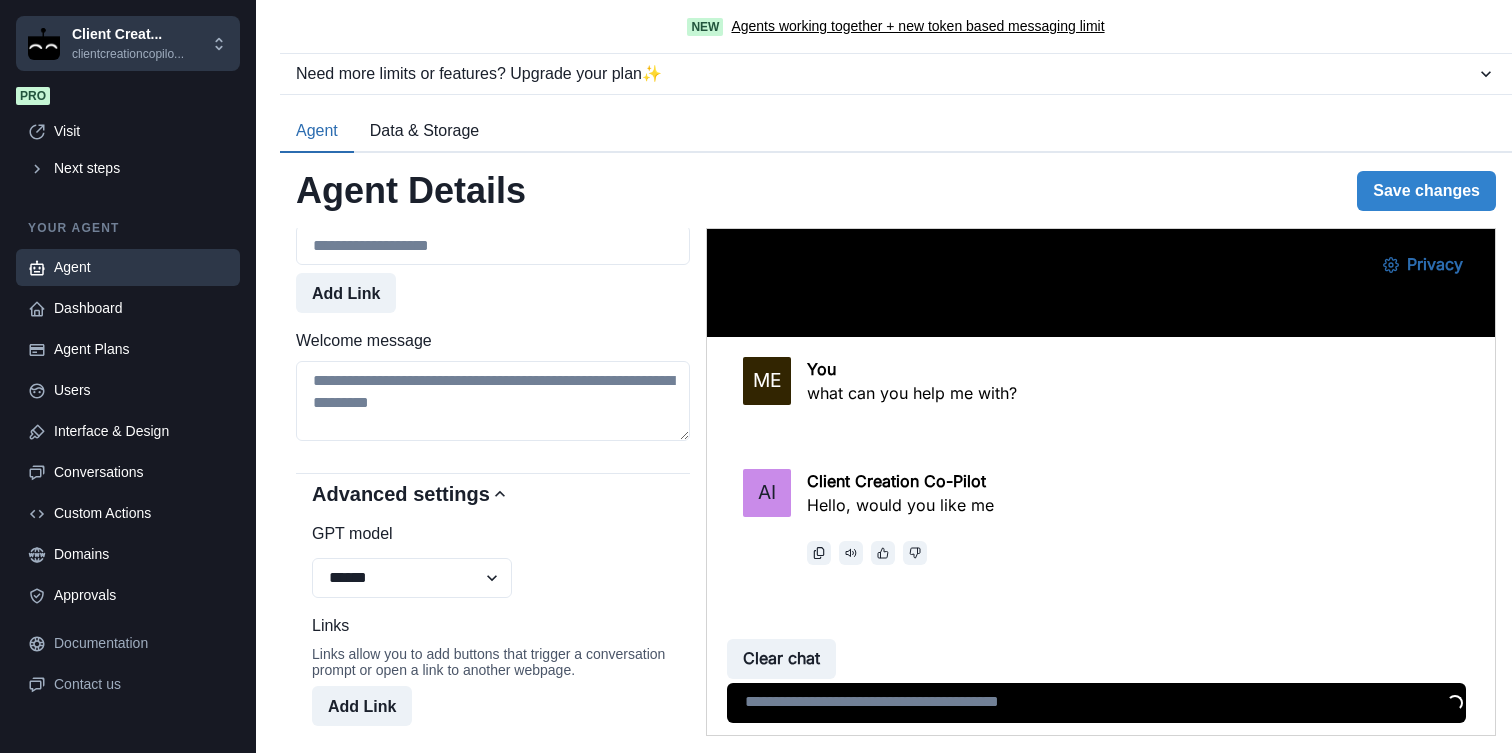 scroll, scrollTop: 593, scrollLeft: 0, axis: vertical 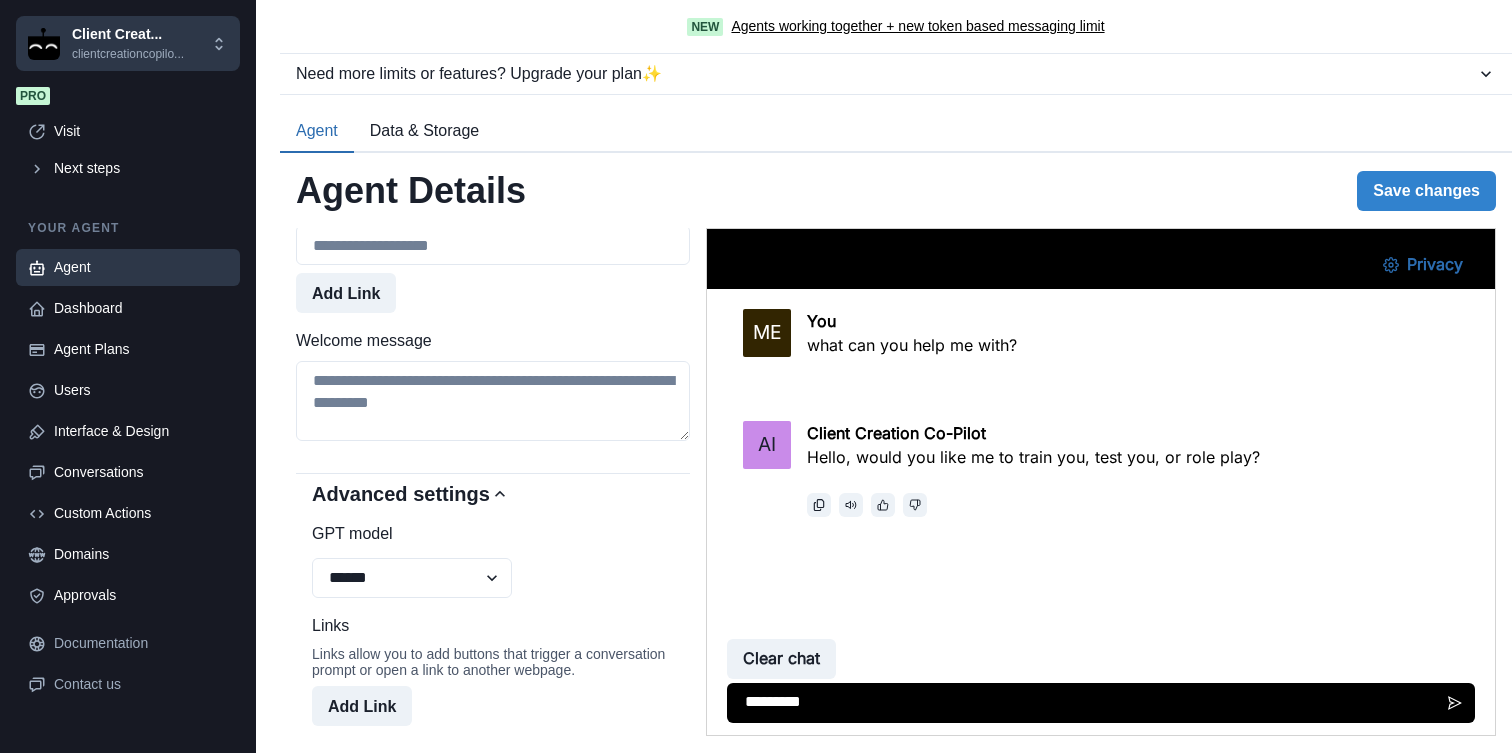 type on "**********" 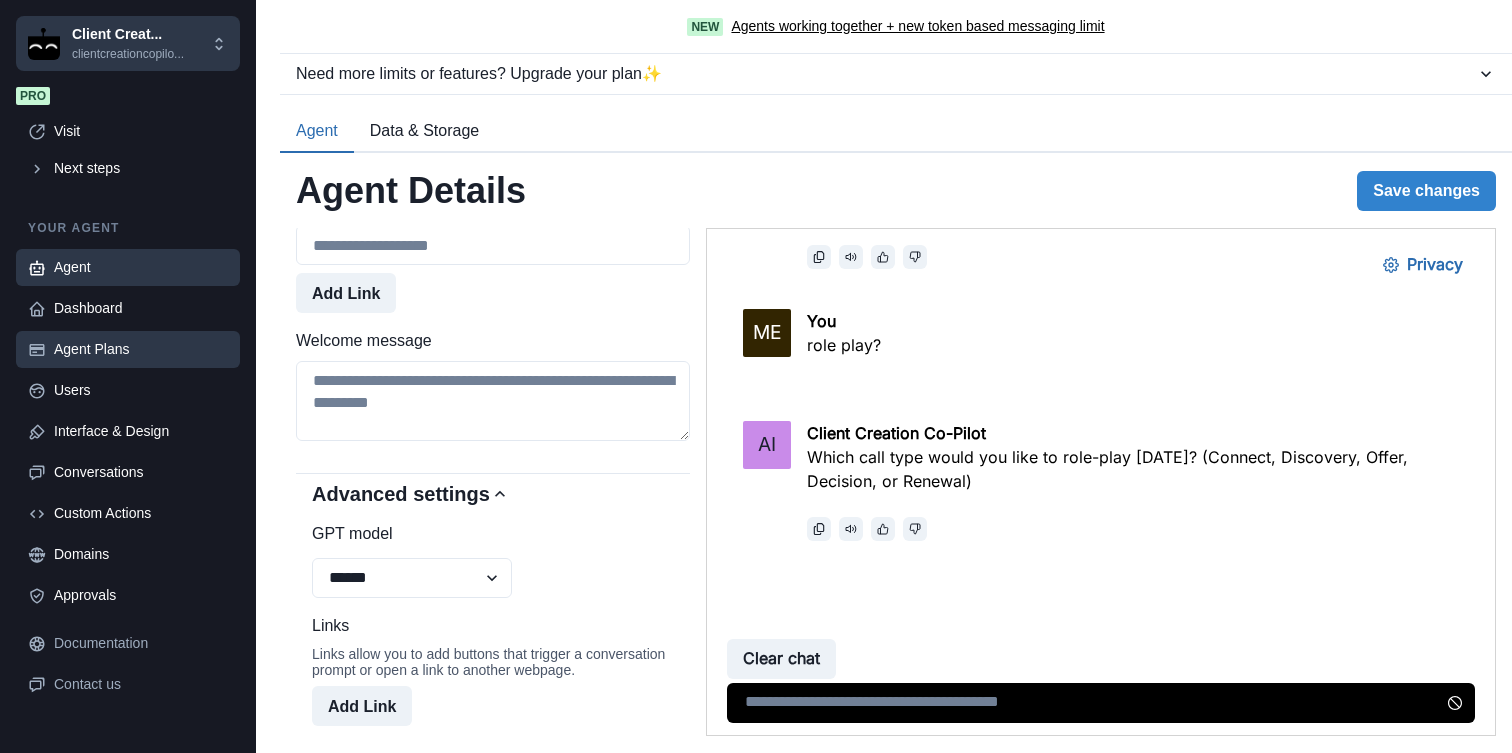 scroll, scrollTop: 865, scrollLeft: 0, axis: vertical 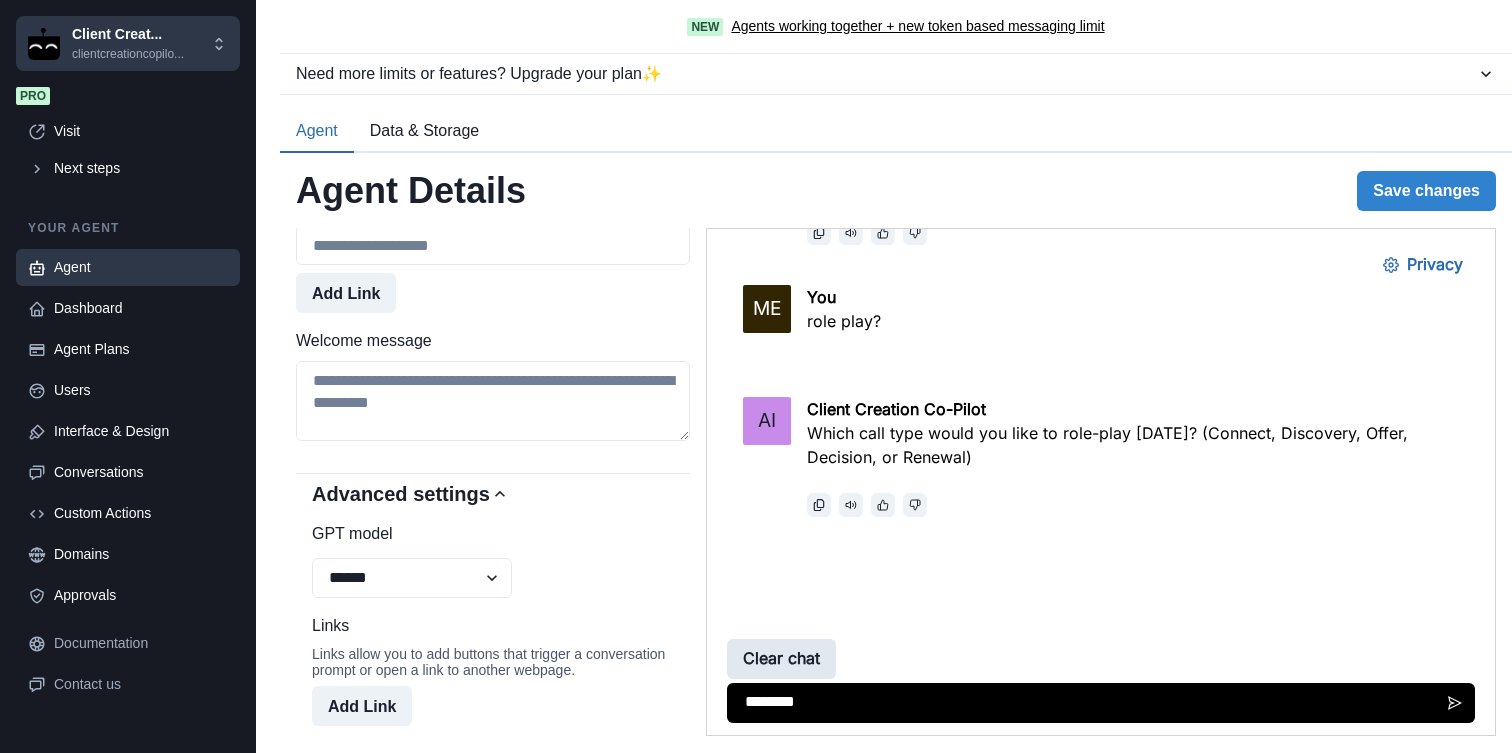 type on "*********" 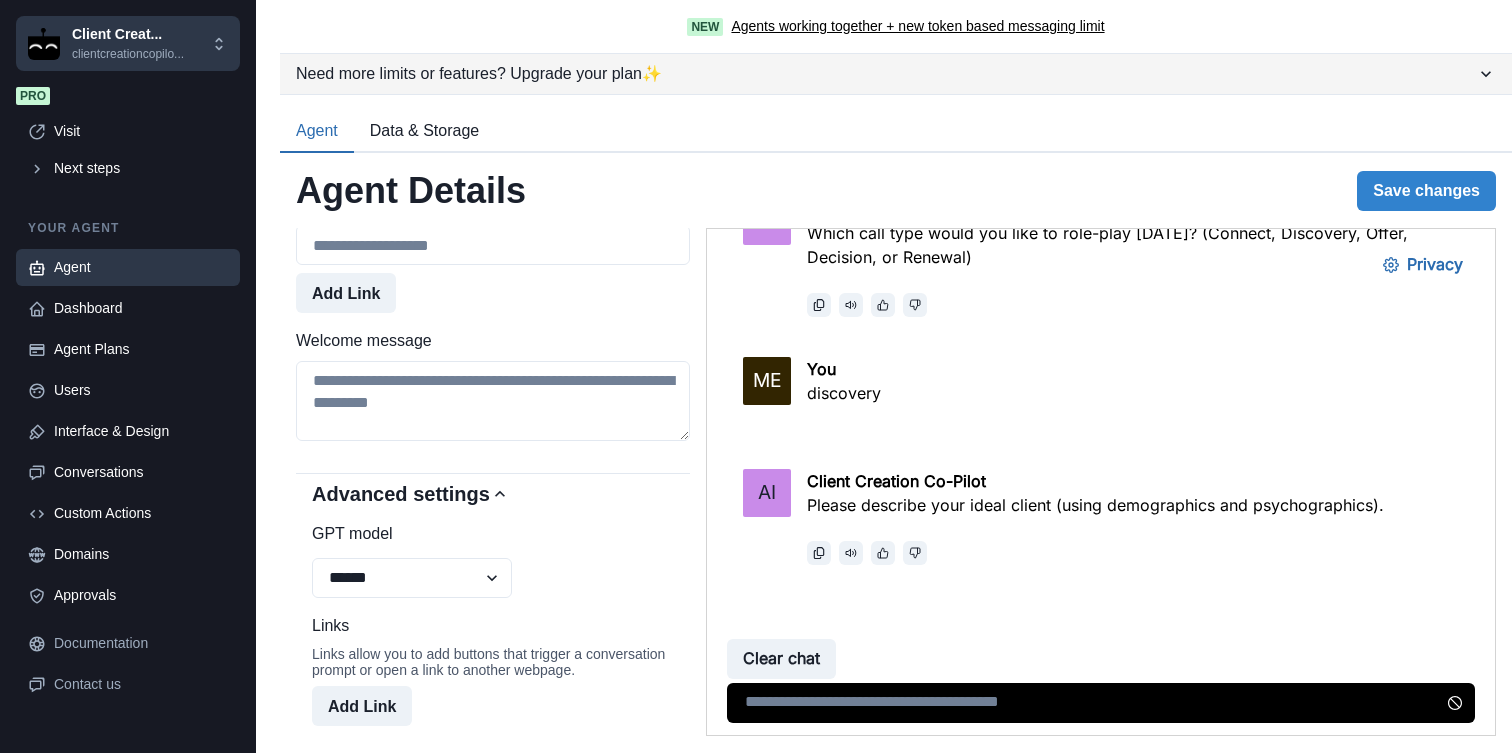 scroll, scrollTop: 1113, scrollLeft: 0, axis: vertical 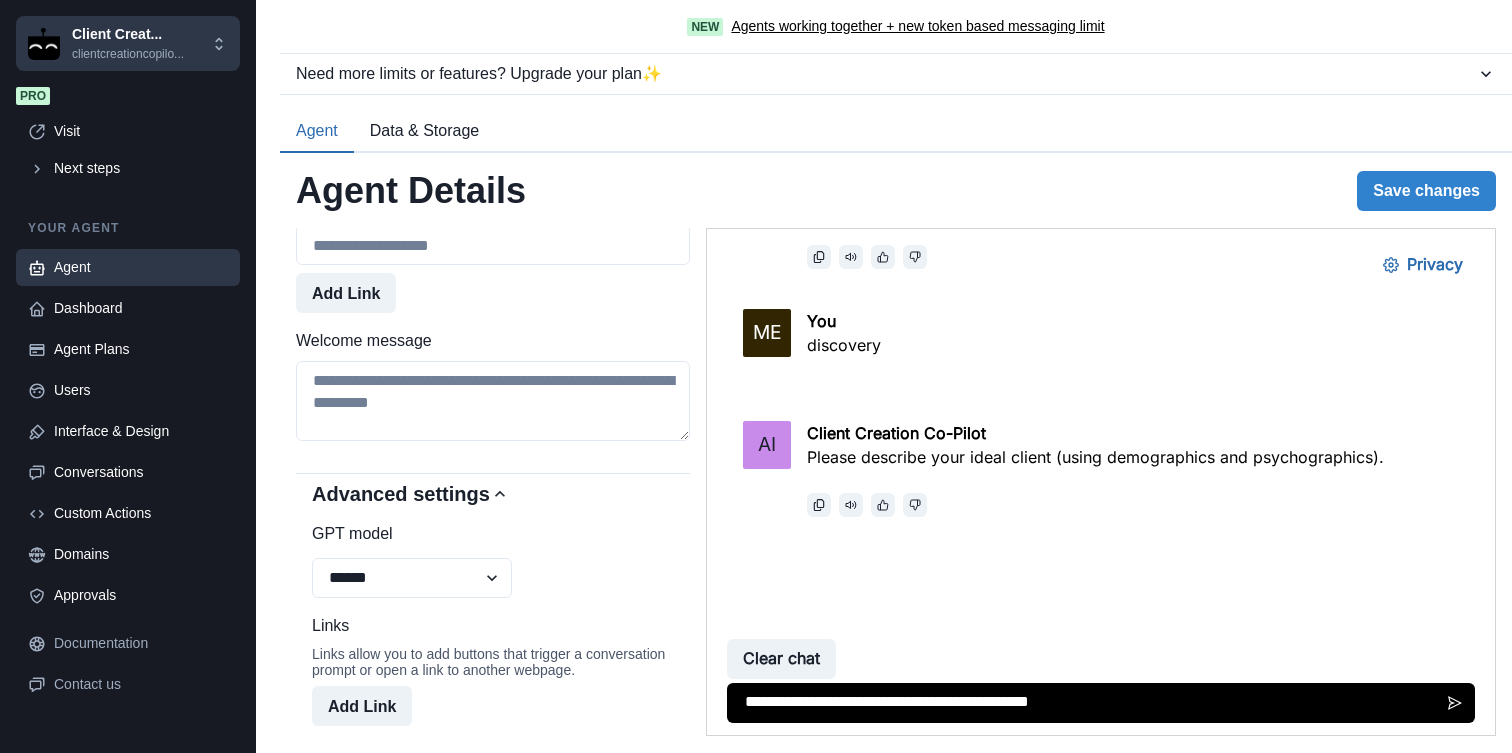 type on "**********" 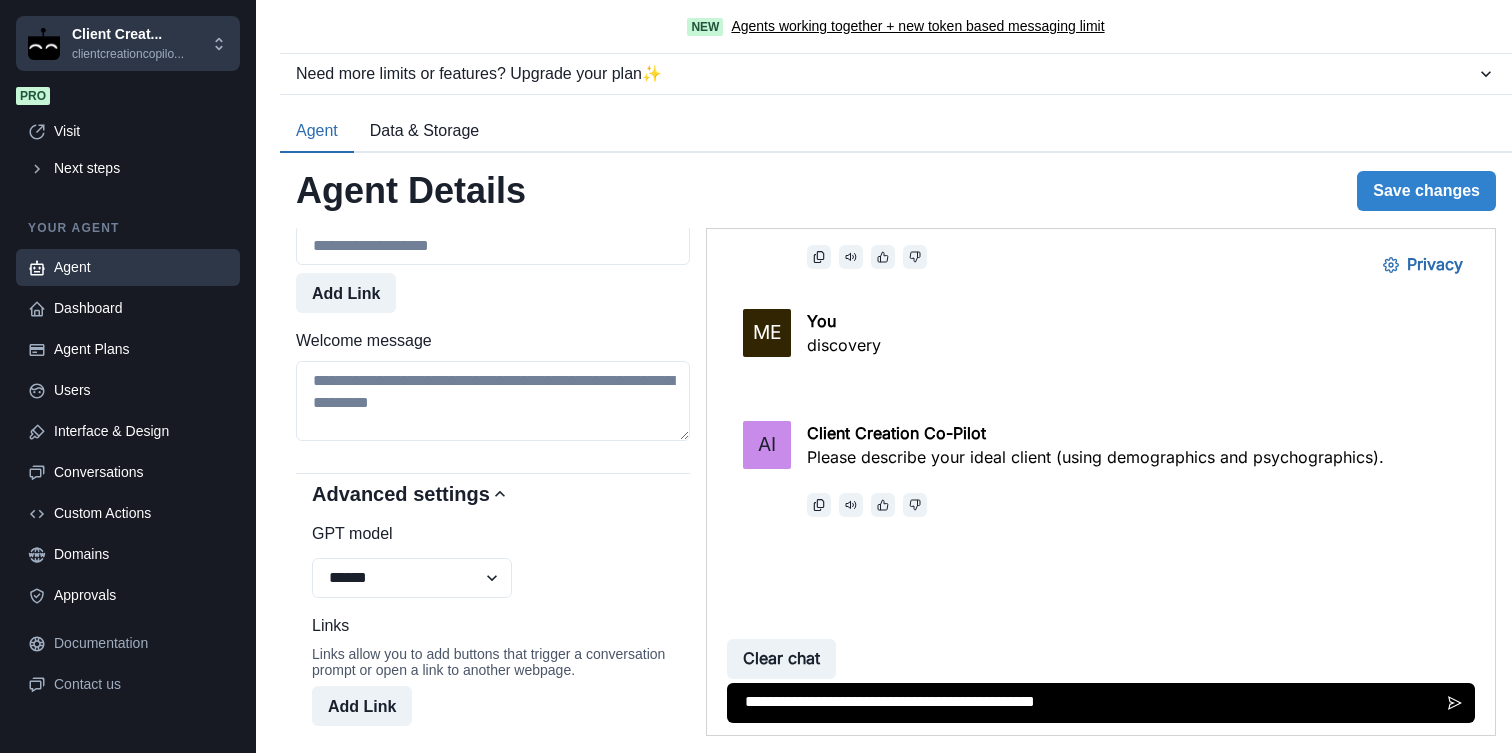type 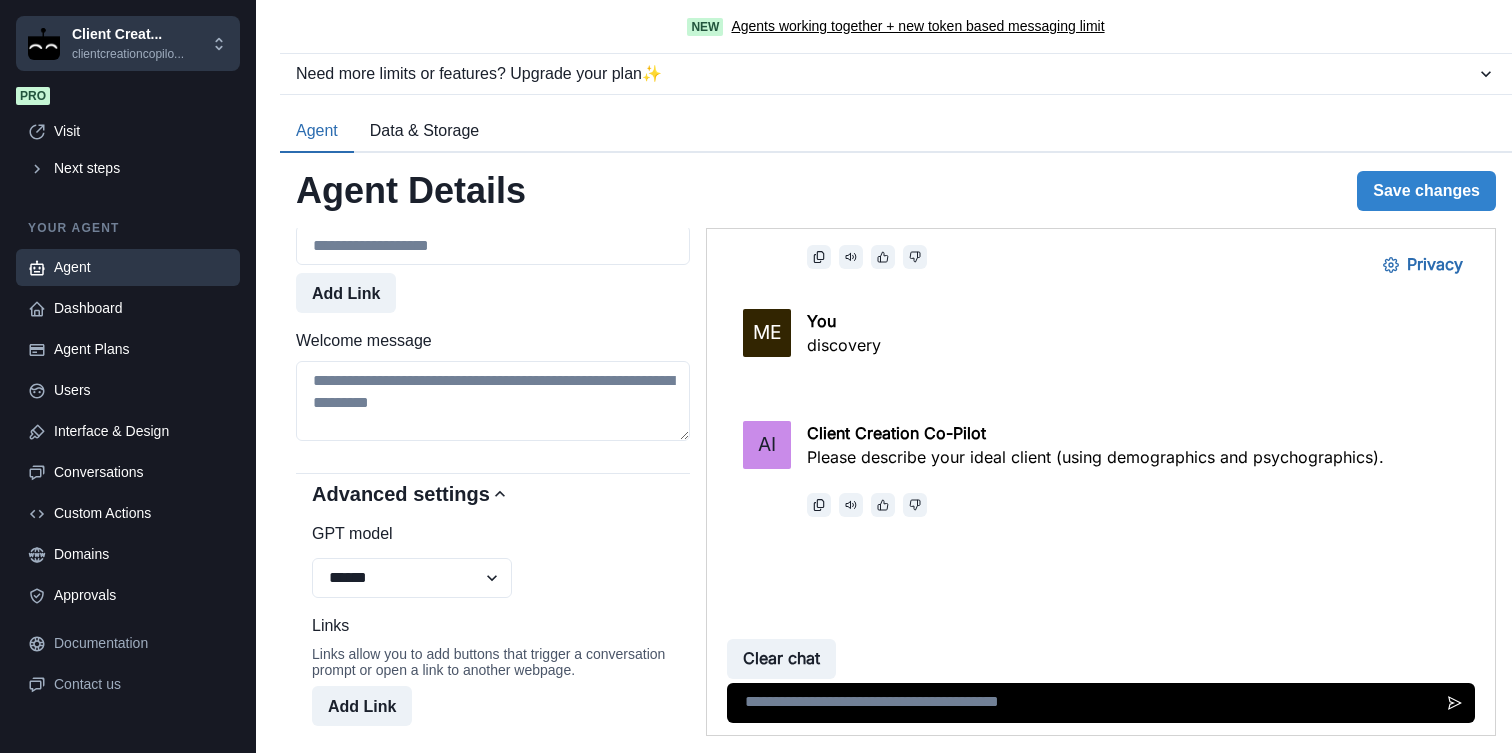 scroll, scrollTop: 1313, scrollLeft: 0, axis: vertical 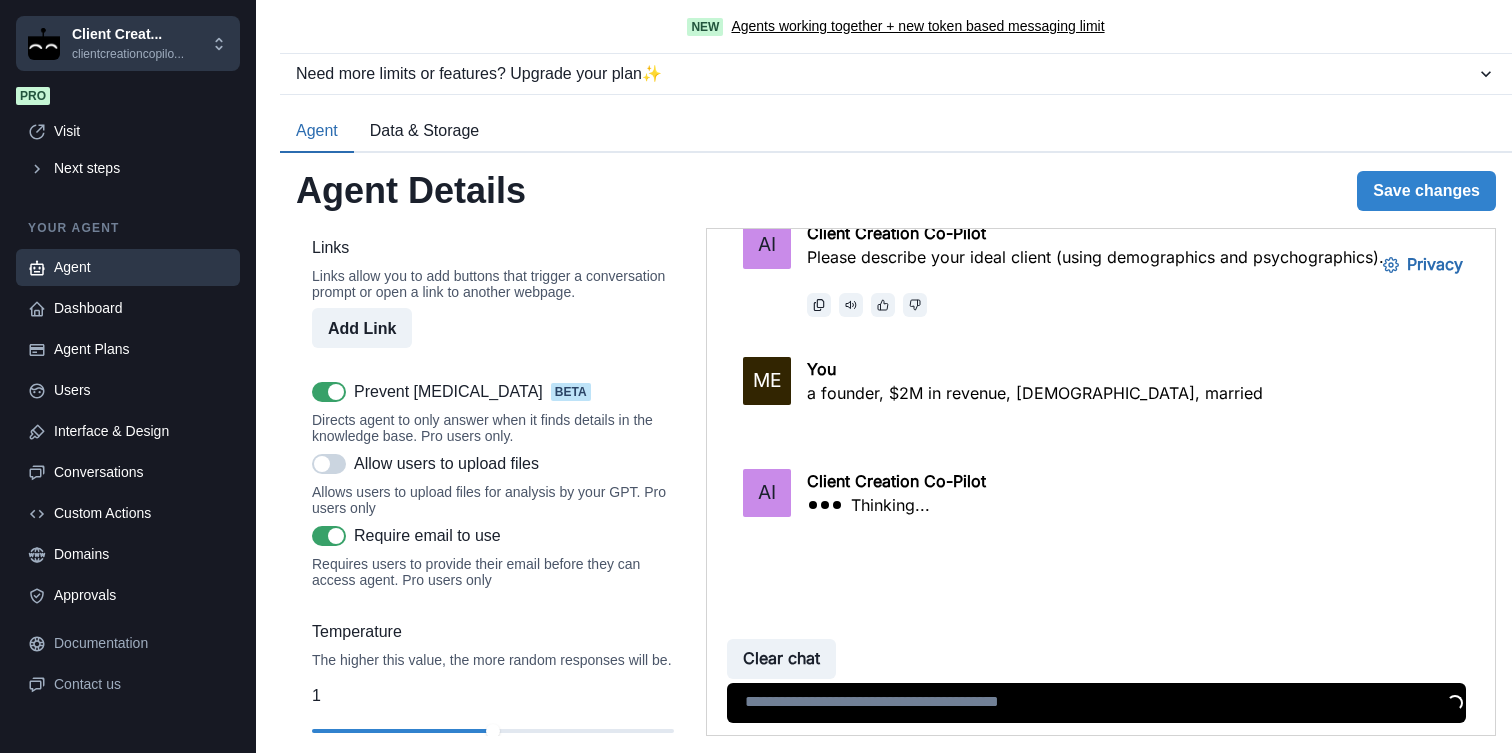 click at bounding box center (329, 392) 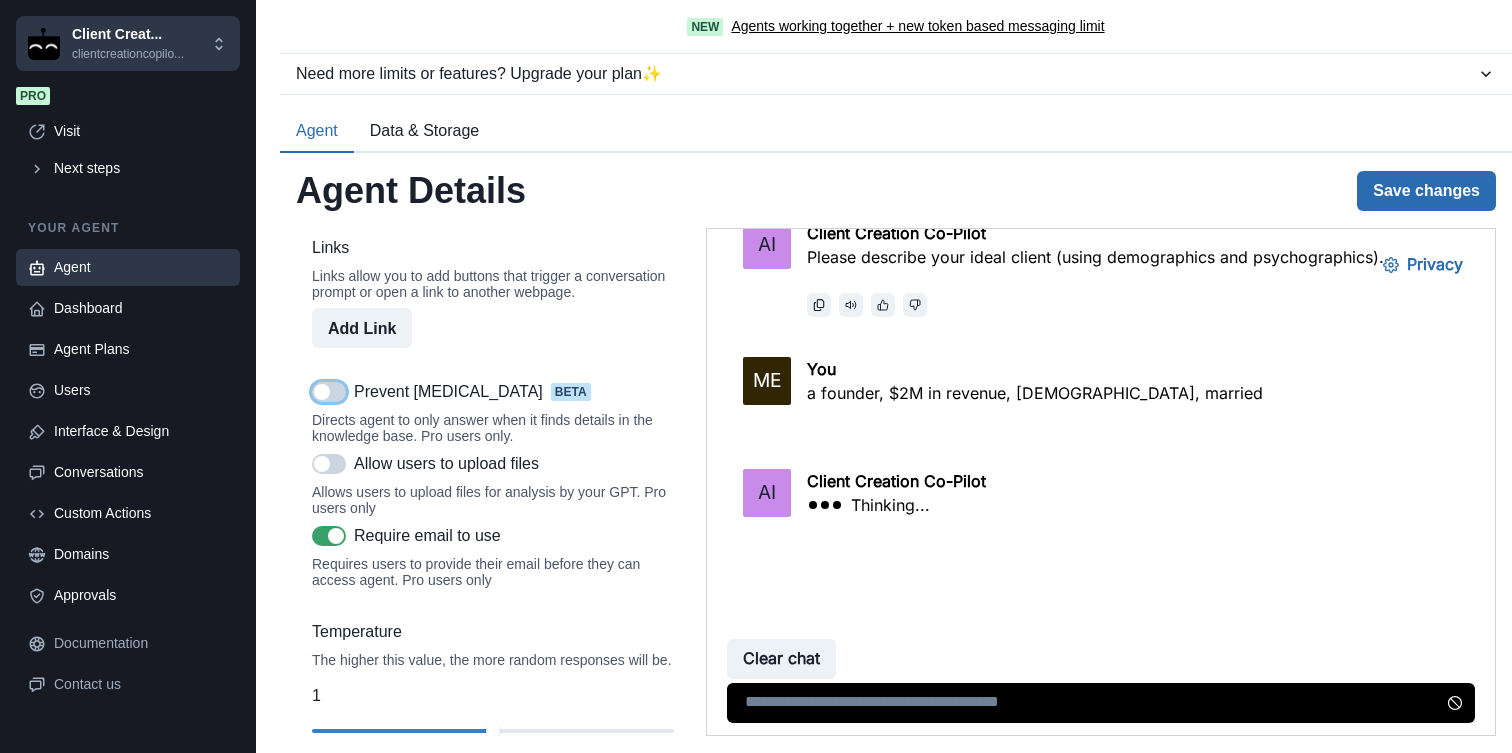 click on "Save changes" at bounding box center (1426, 191) 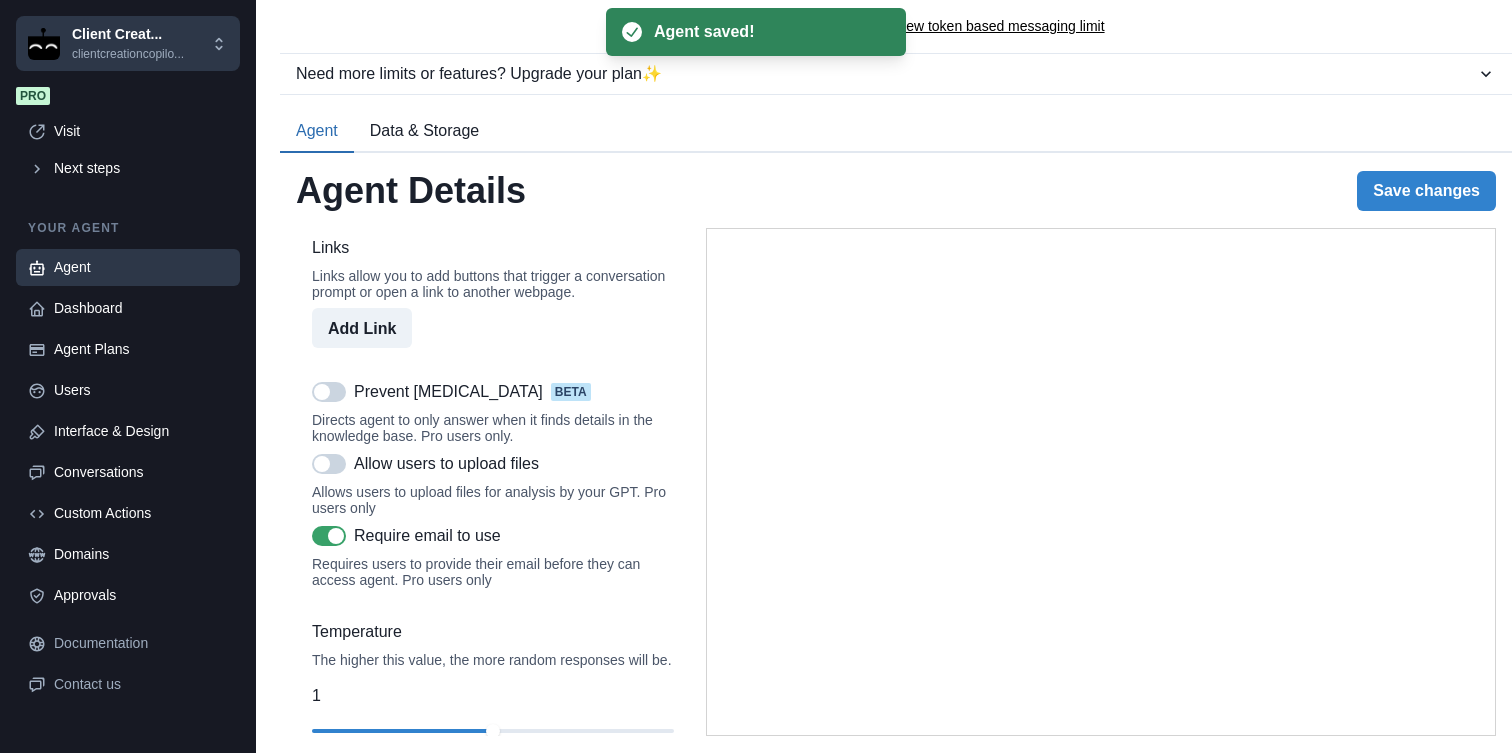 type on "**********" 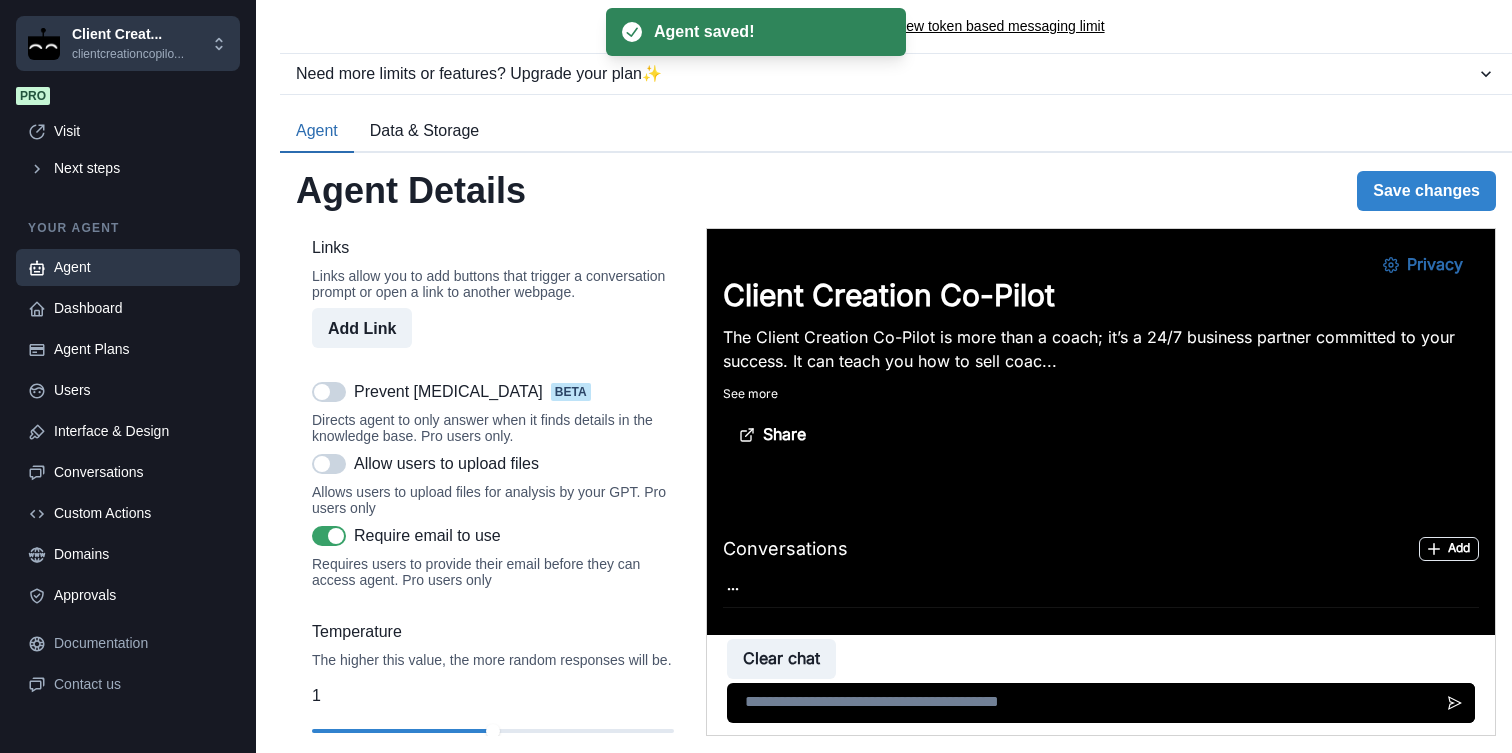 scroll, scrollTop: 0, scrollLeft: 0, axis: both 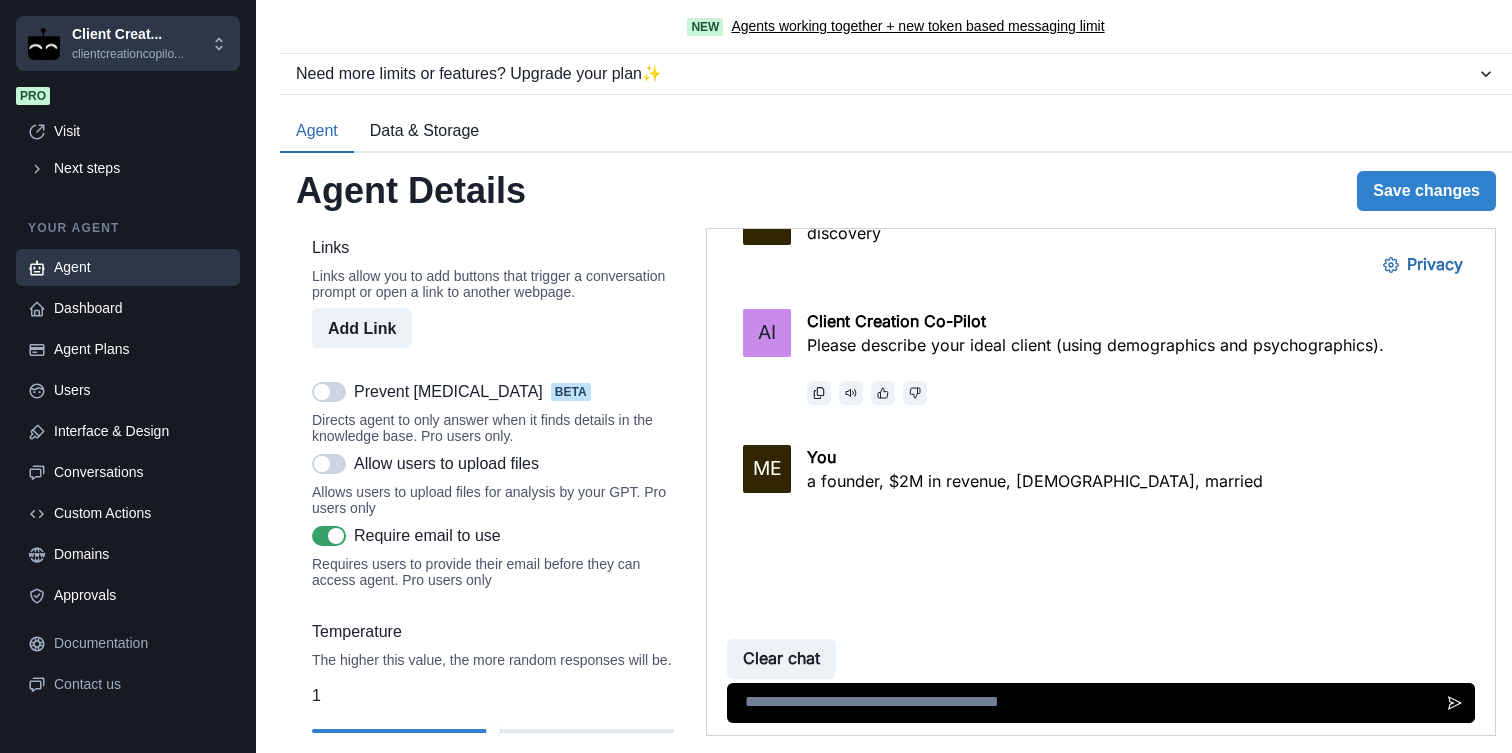 click on "a founder, $2M in revenue, [DEMOGRAPHIC_DATA], married" at bounding box center (1035, 481) 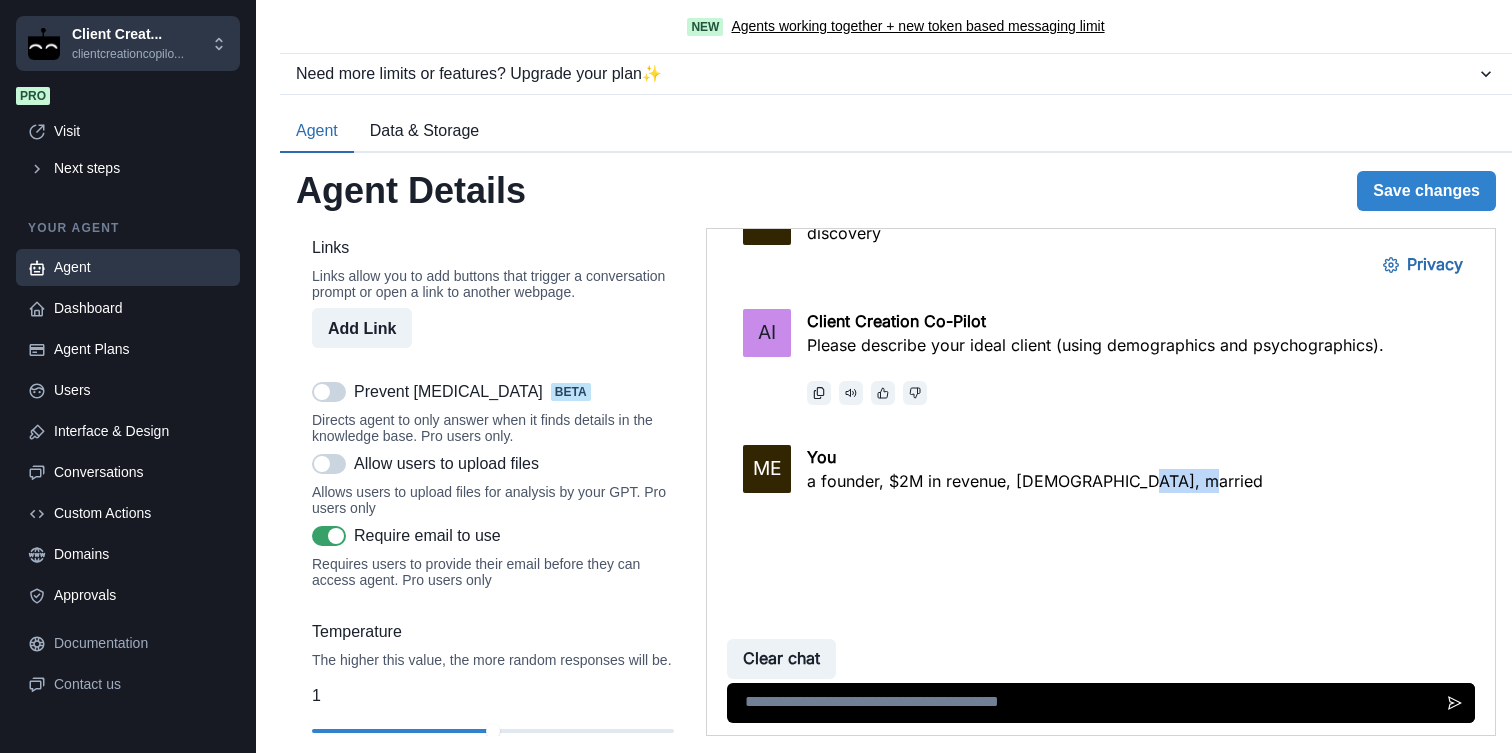 click on "a founder, $2M in revenue, [DEMOGRAPHIC_DATA], married" at bounding box center [1035, 481] 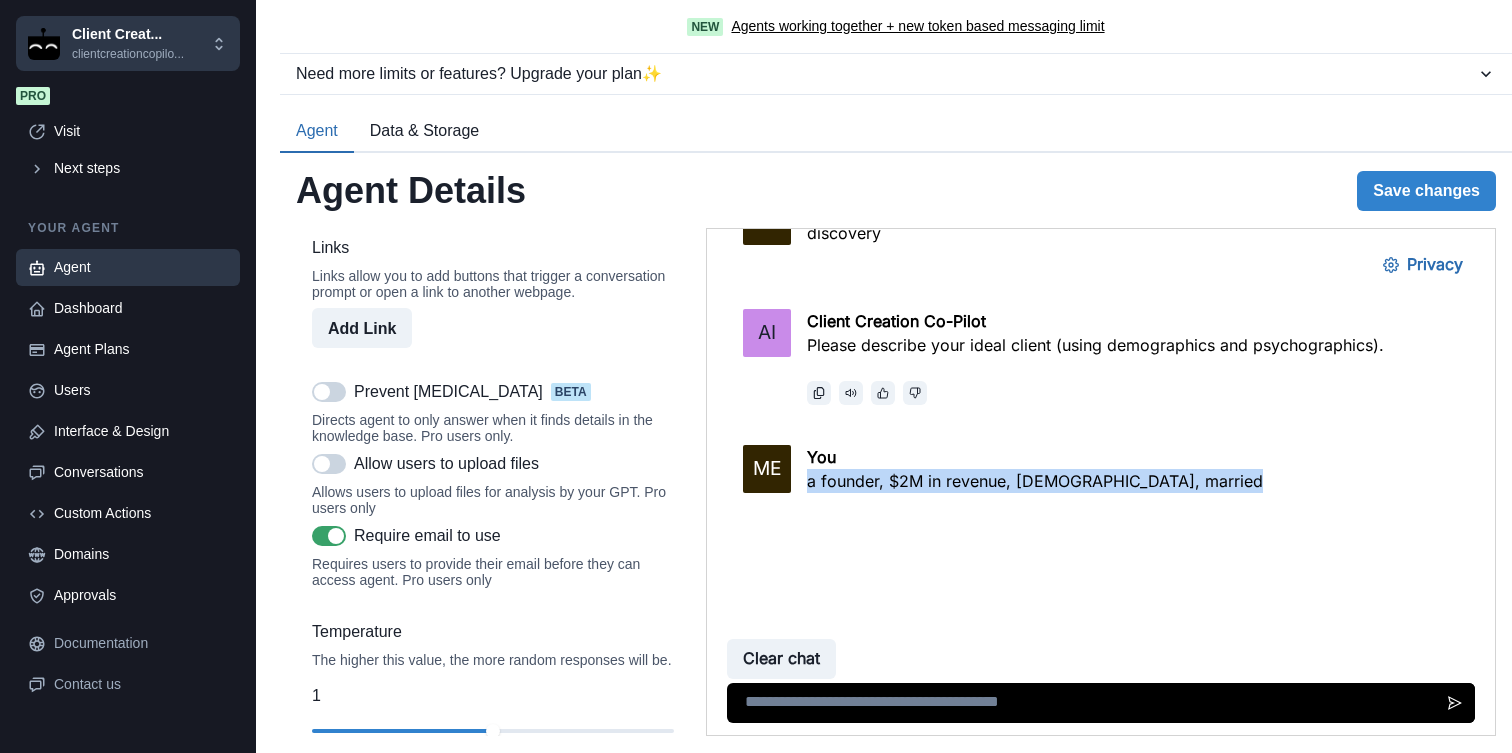 click on "a founder, $2M in revenue, [DEMOGRAPHIC_DATA], married" at bounding box center [1035, 481] 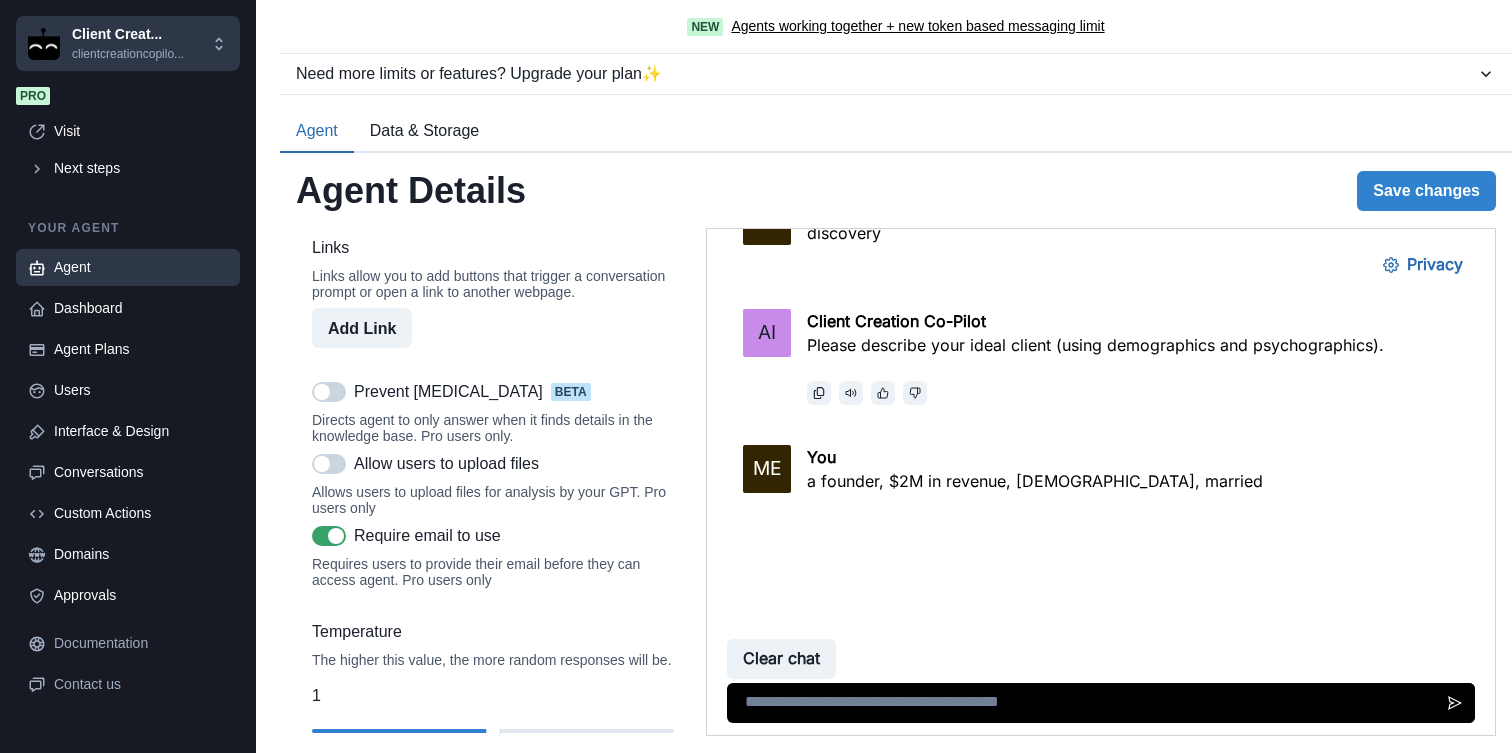 paste on "**********" 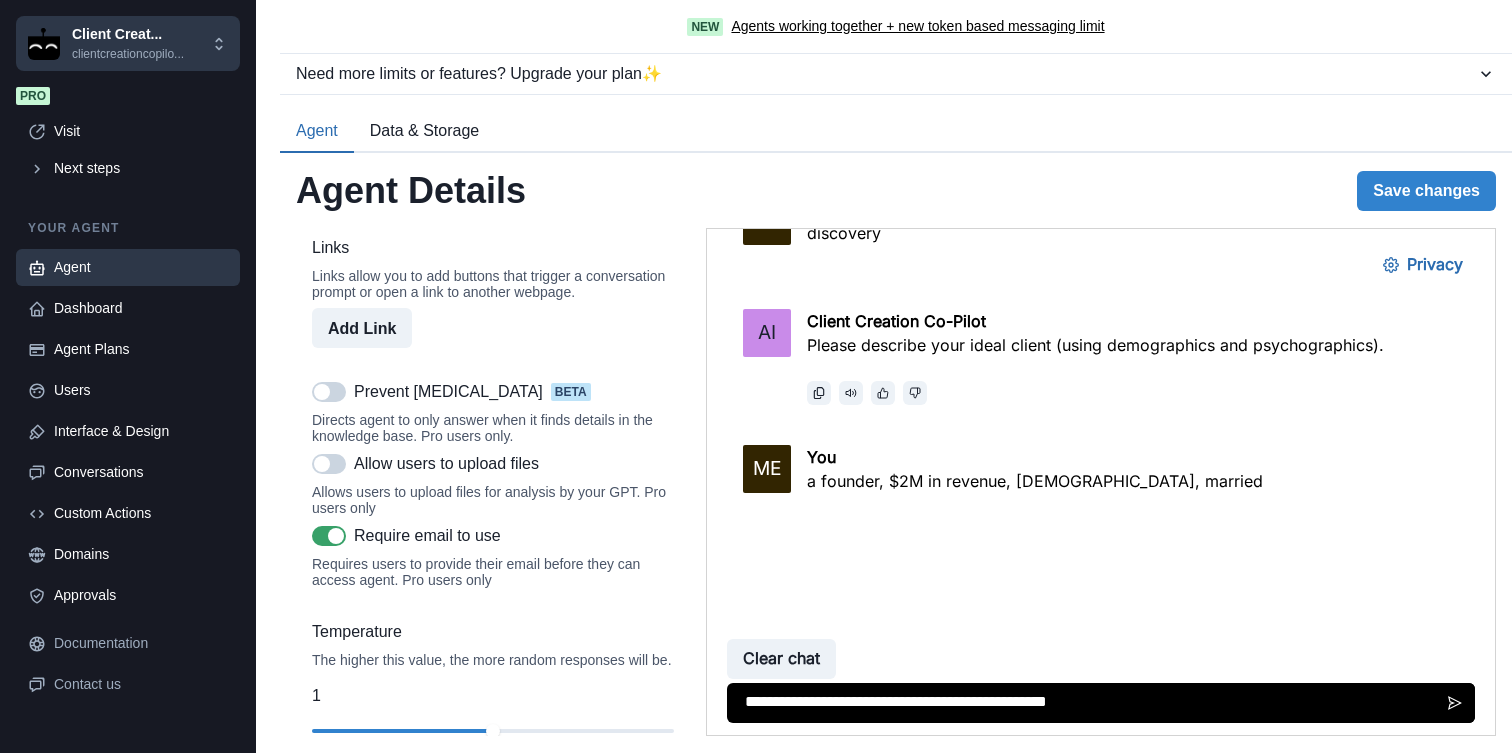 scroll, scrollTop: 1, scrollLeft: 0, axis: vertical 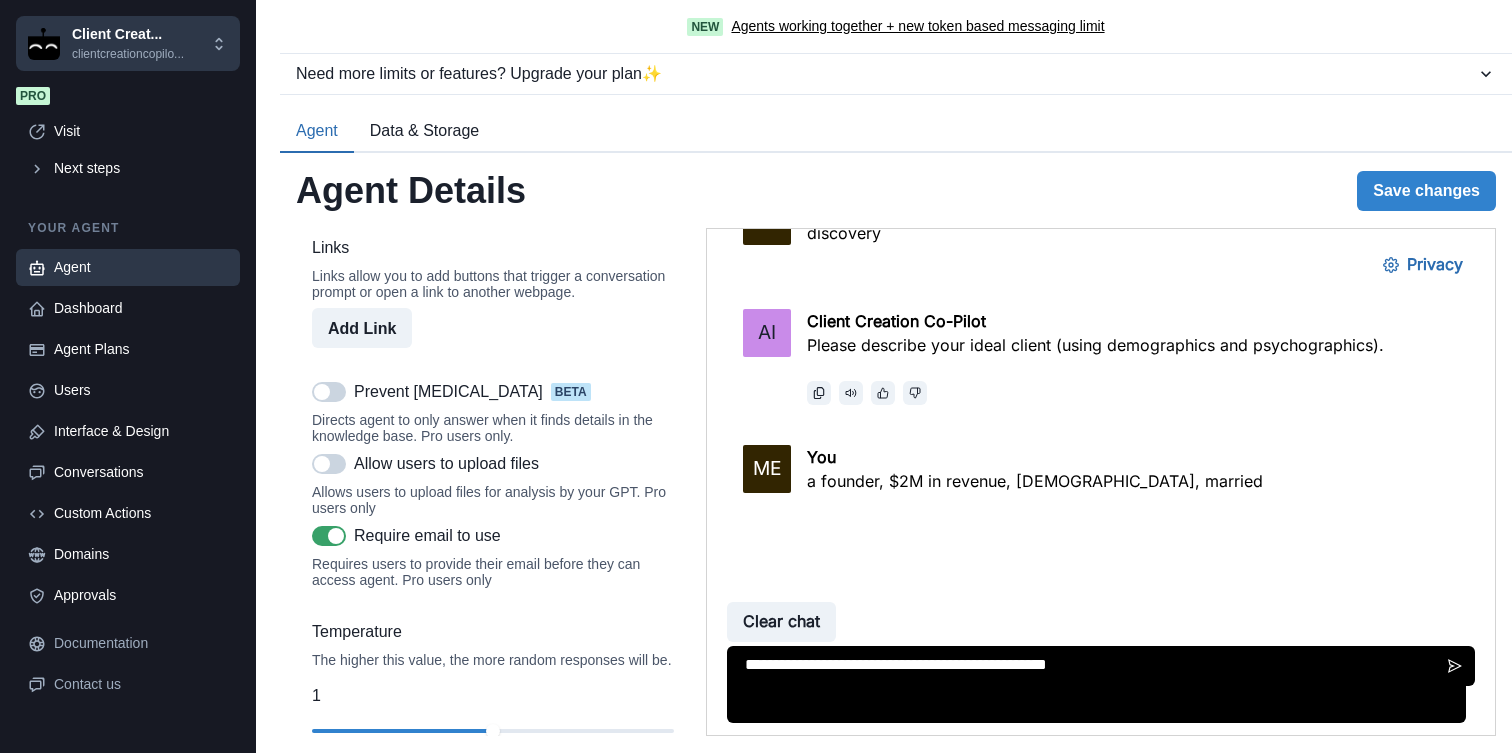 type 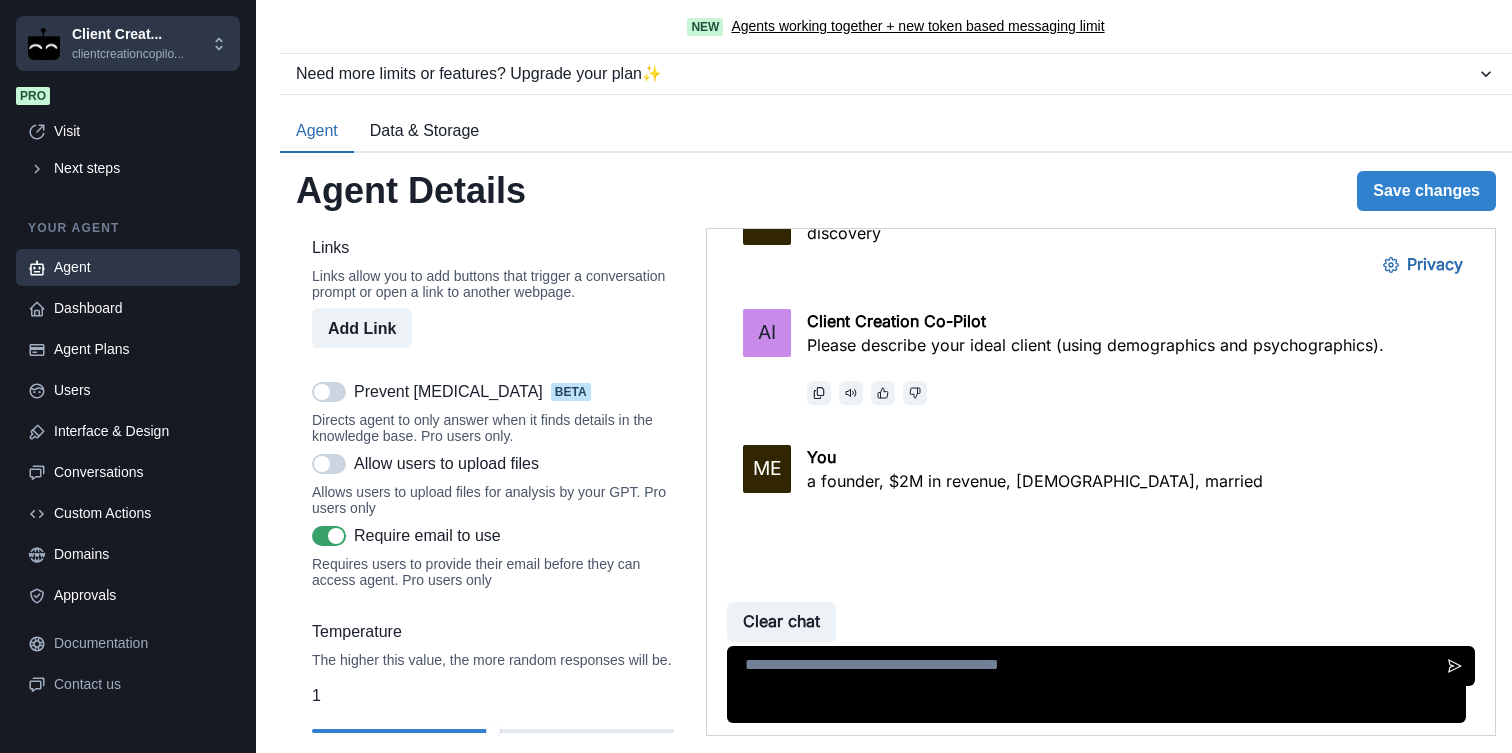 scroll, scrollTop: 1425, scrollLeft: 0, axis: vertical 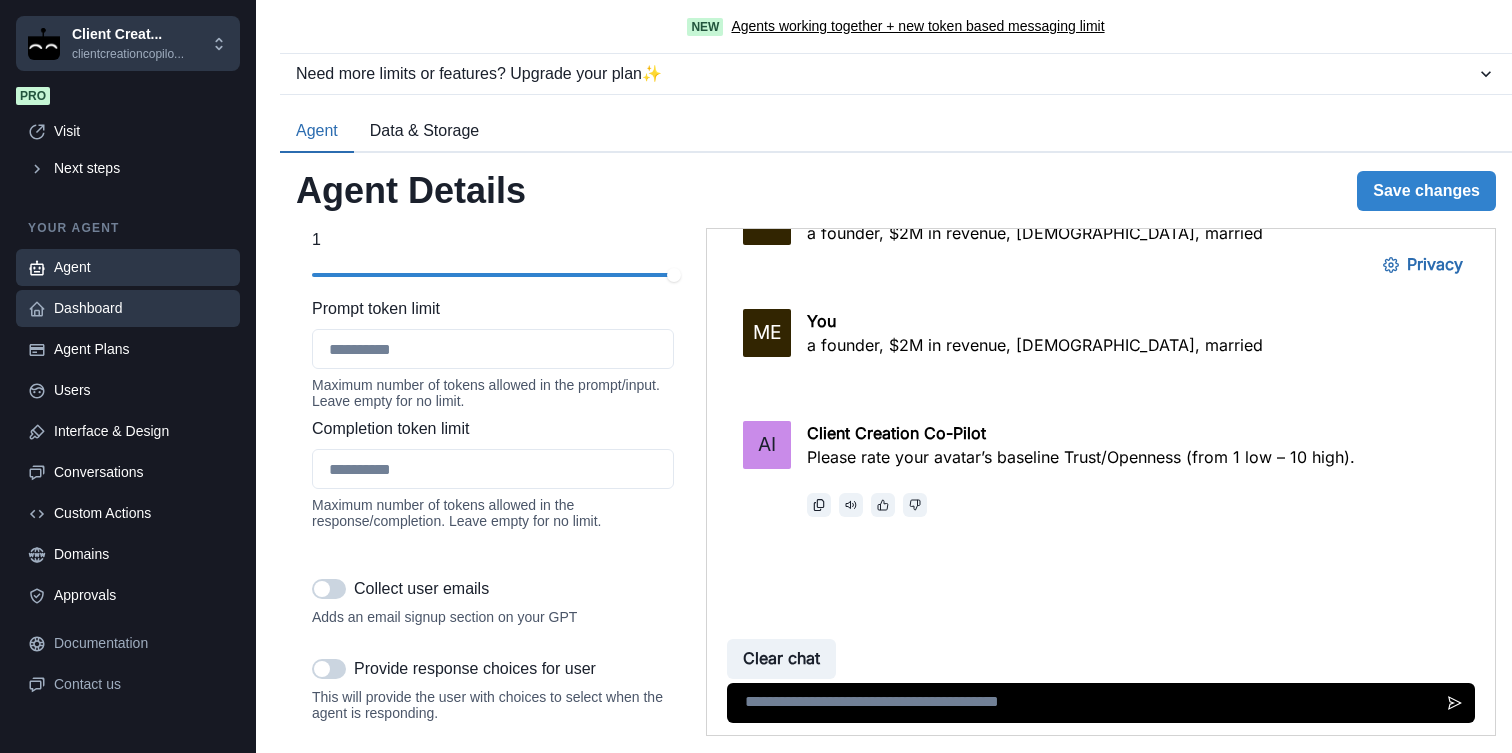 click on "Dashboard" at bounding box center [141, 308] 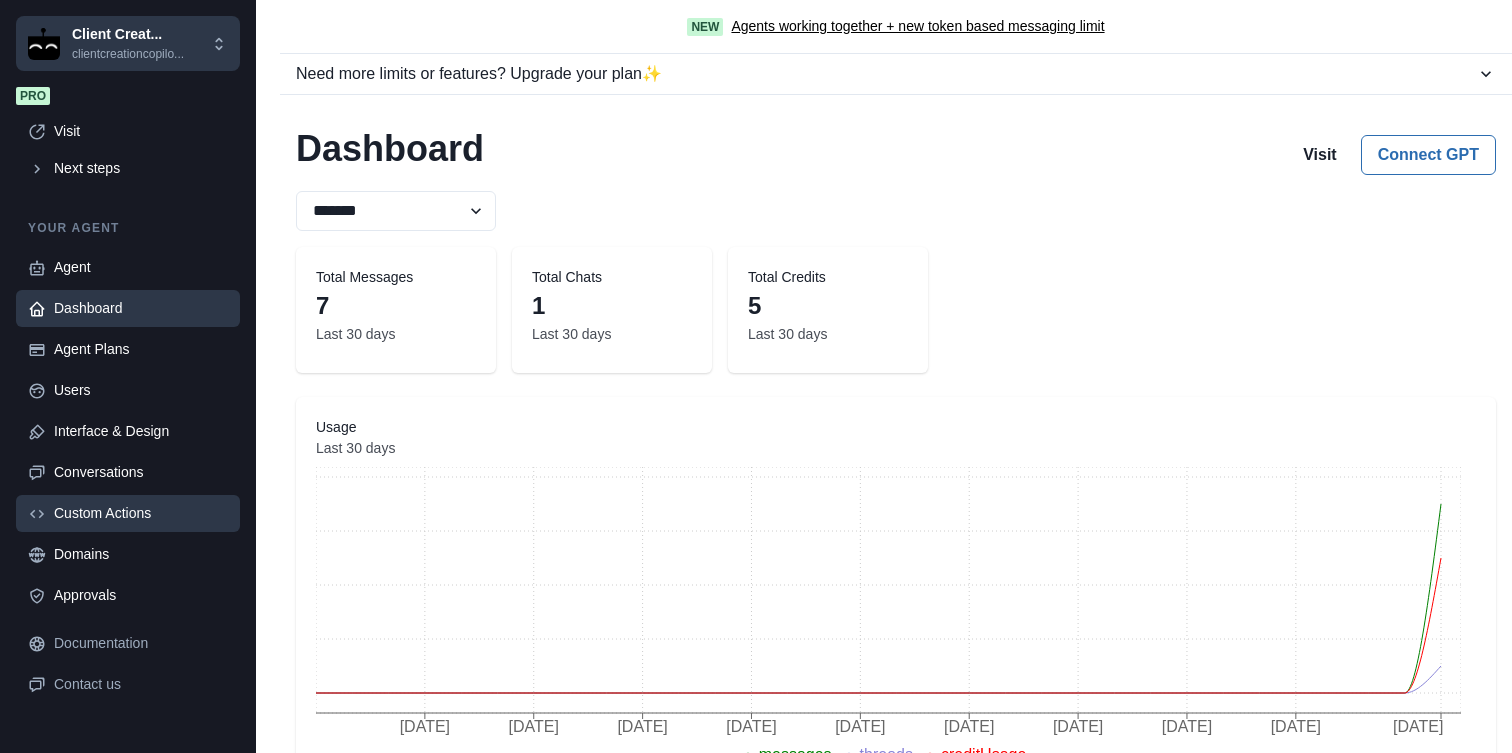 click on "Custom Actions" at bounding box center (141, 513) 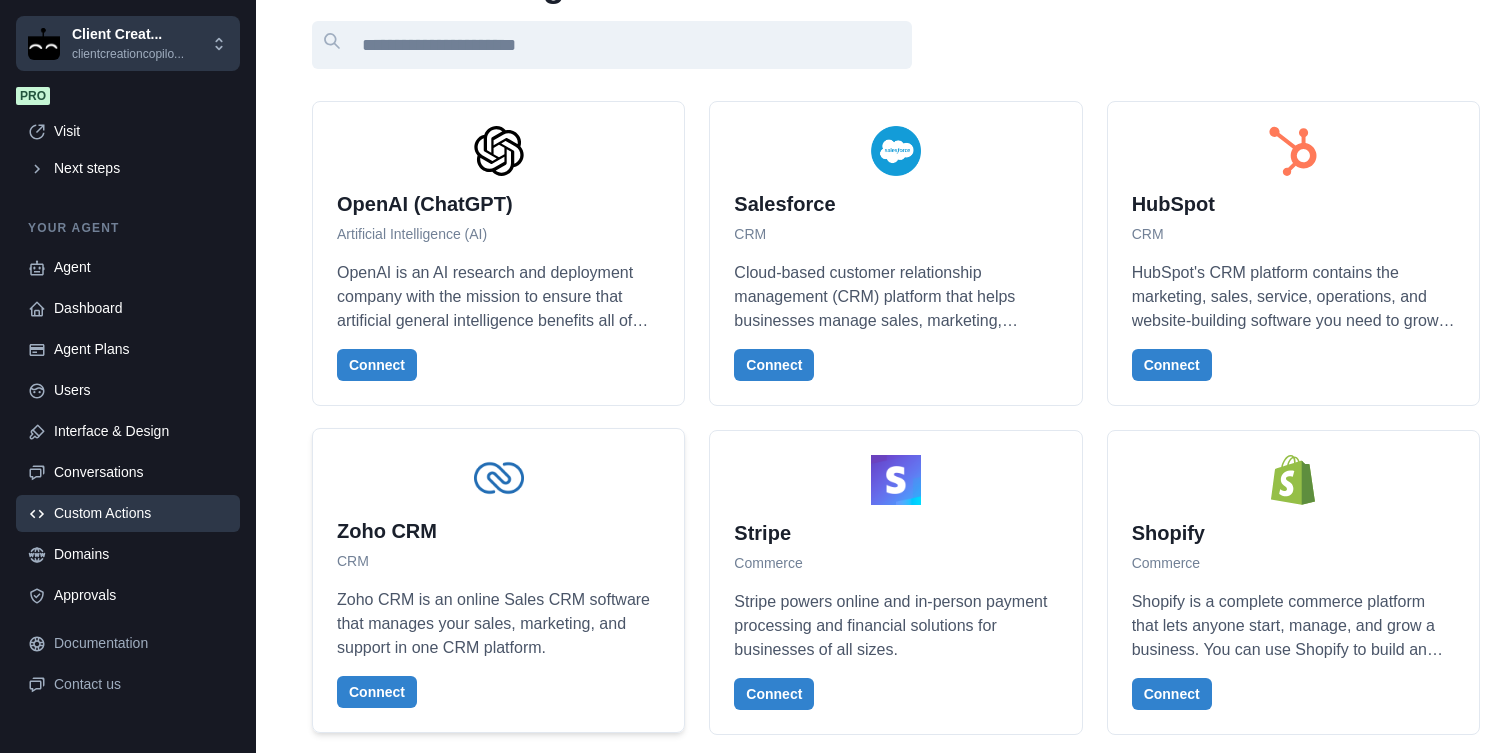 scroll, scrollTop: 392, scrollLeft: 0, axis: vertical 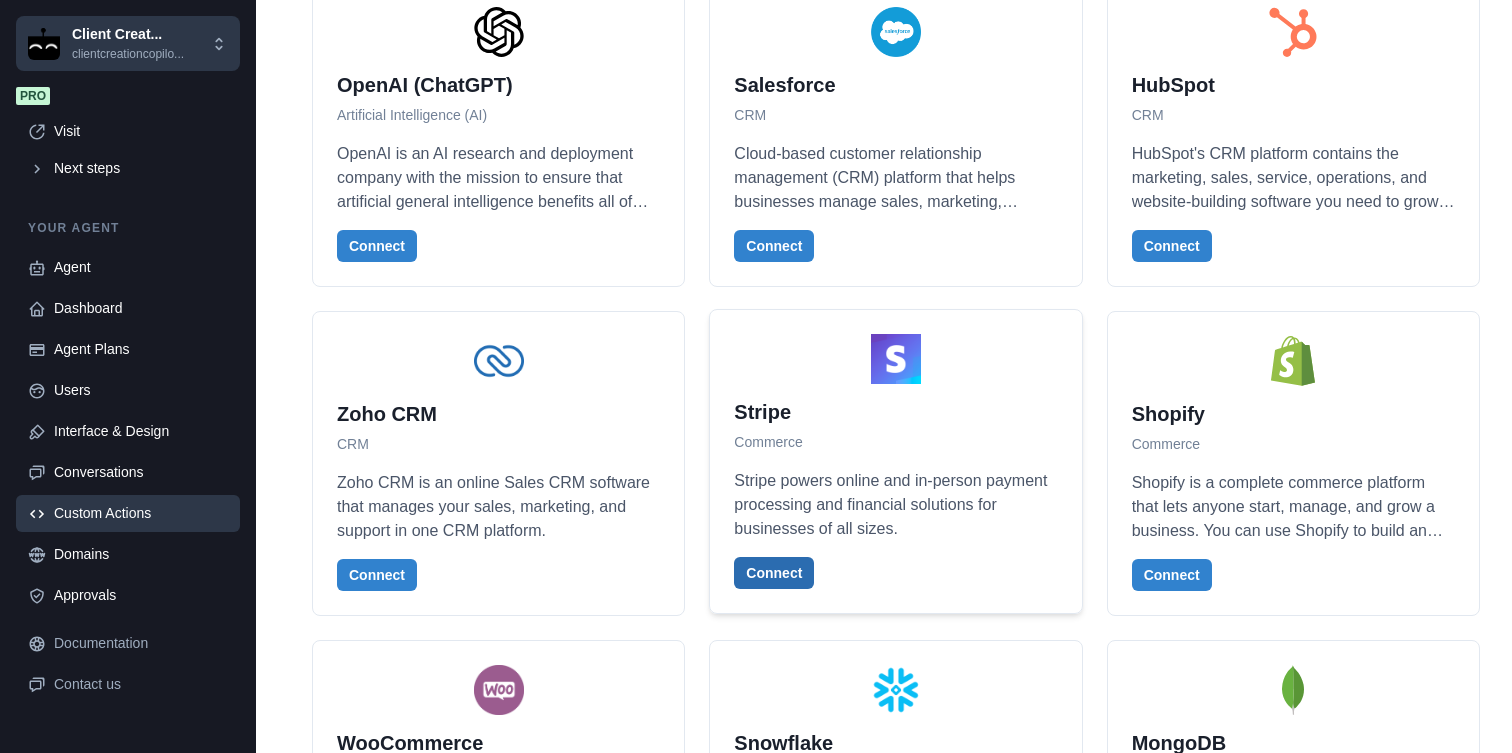 click on "Connect" at bounding box center [774, 573] 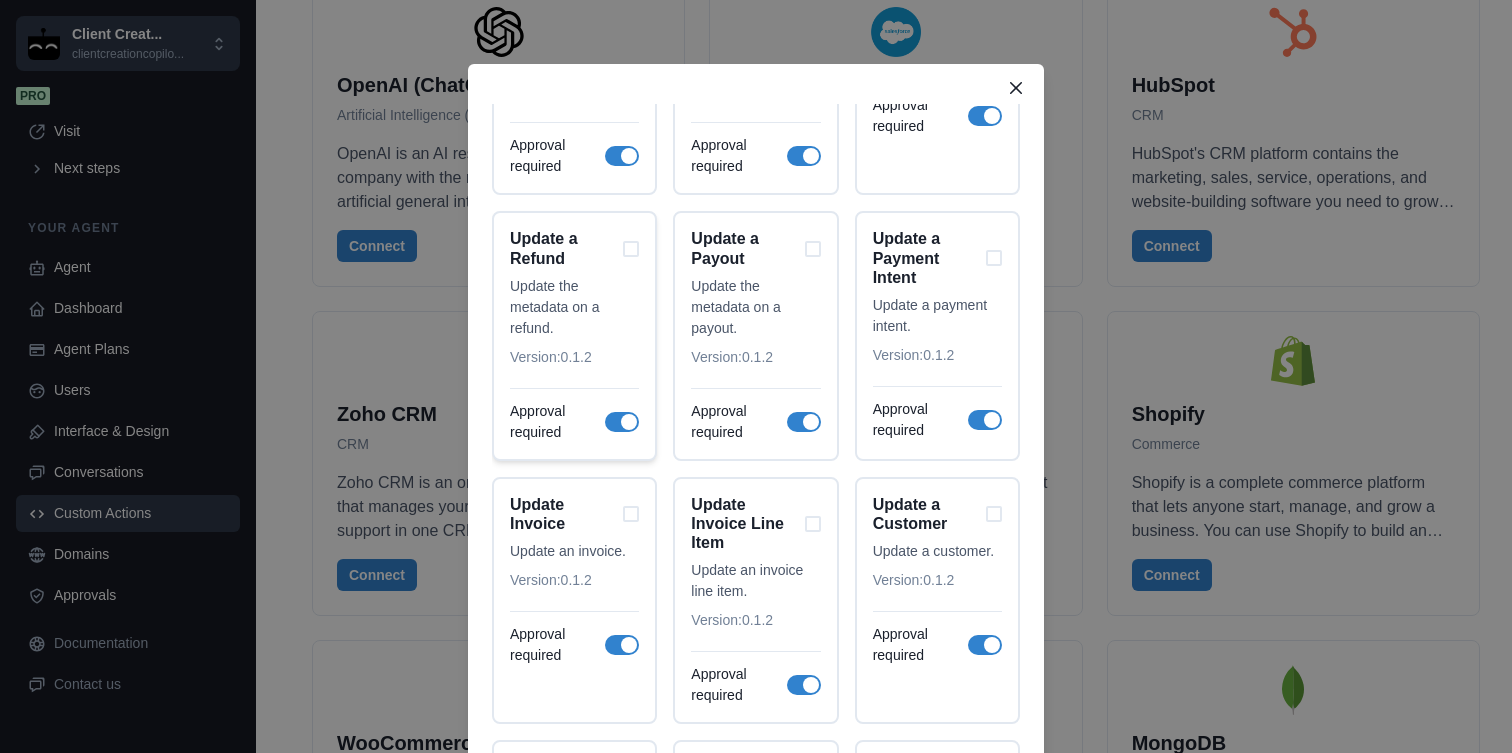 scroll, scrollTop: 0, scrollLeft: 0, axis: both 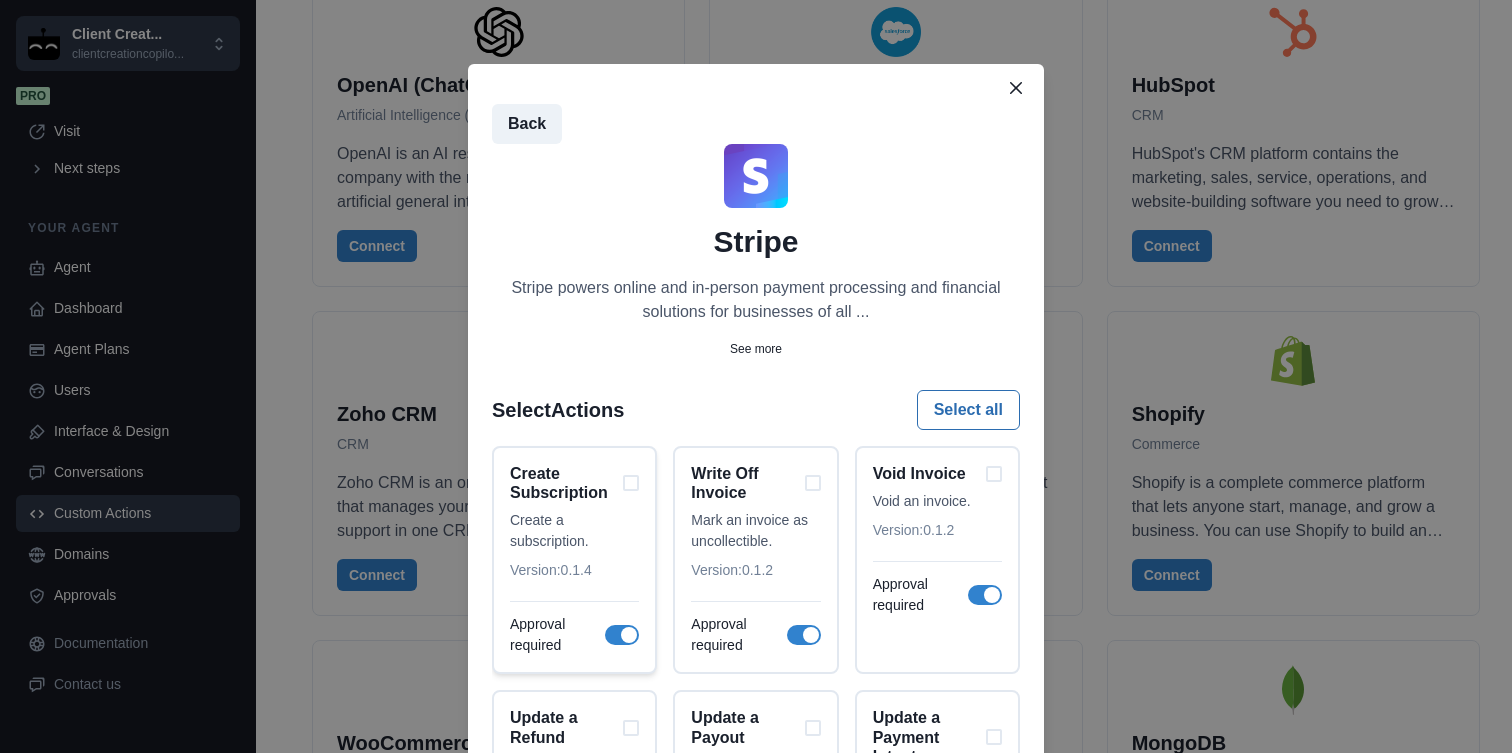 click on "Create Subscription" at bounding box center [574, 483] 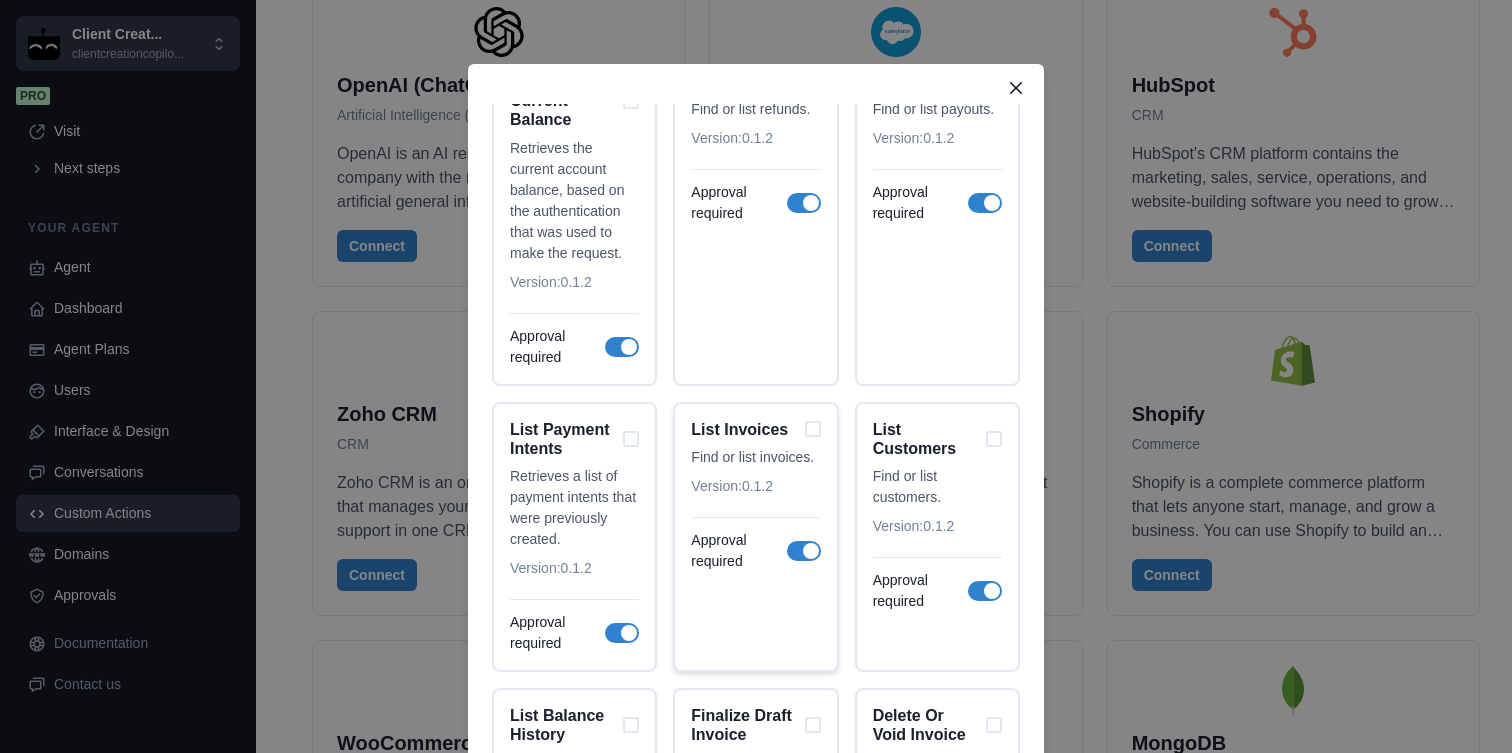 scroll, scrollTop: 2798, scrollLeft: 0, axis: vertical 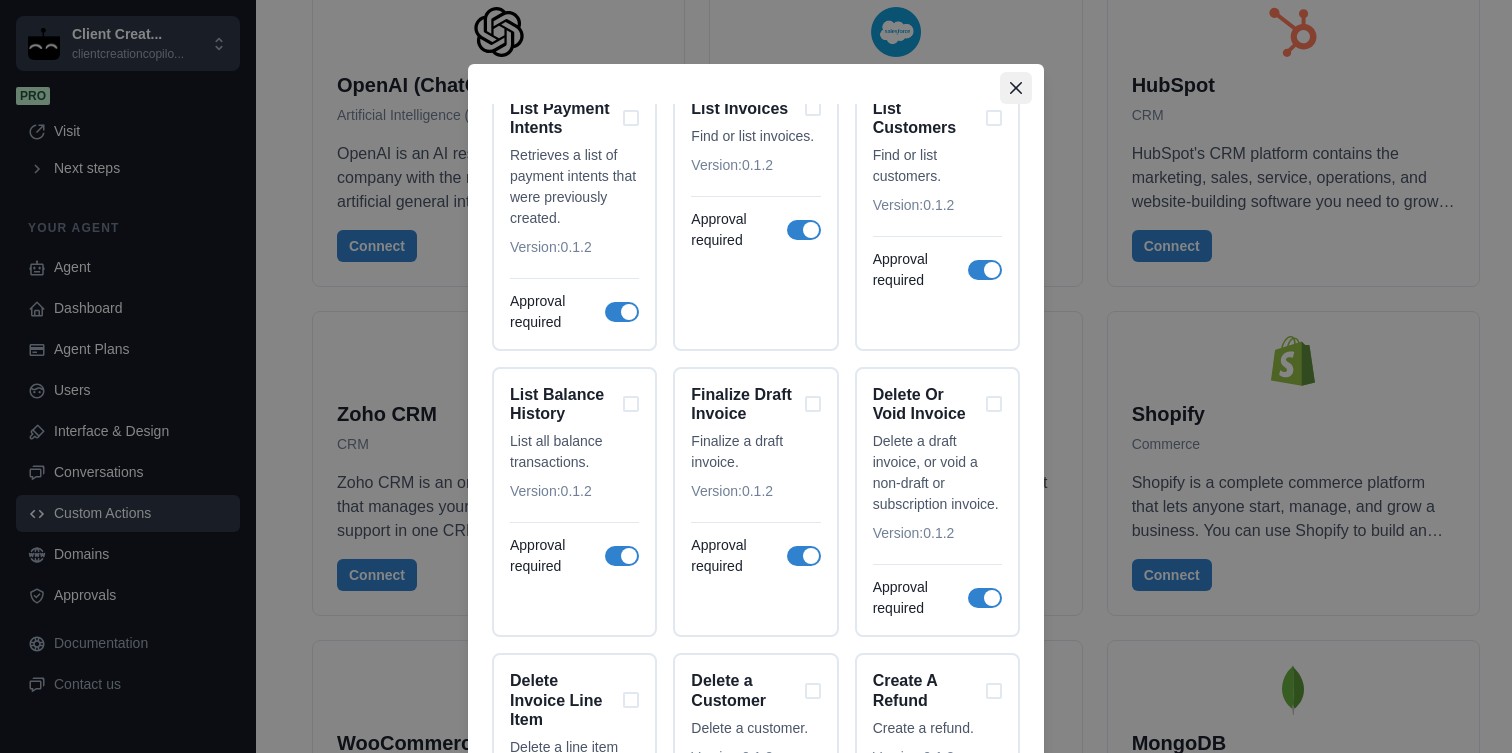 click 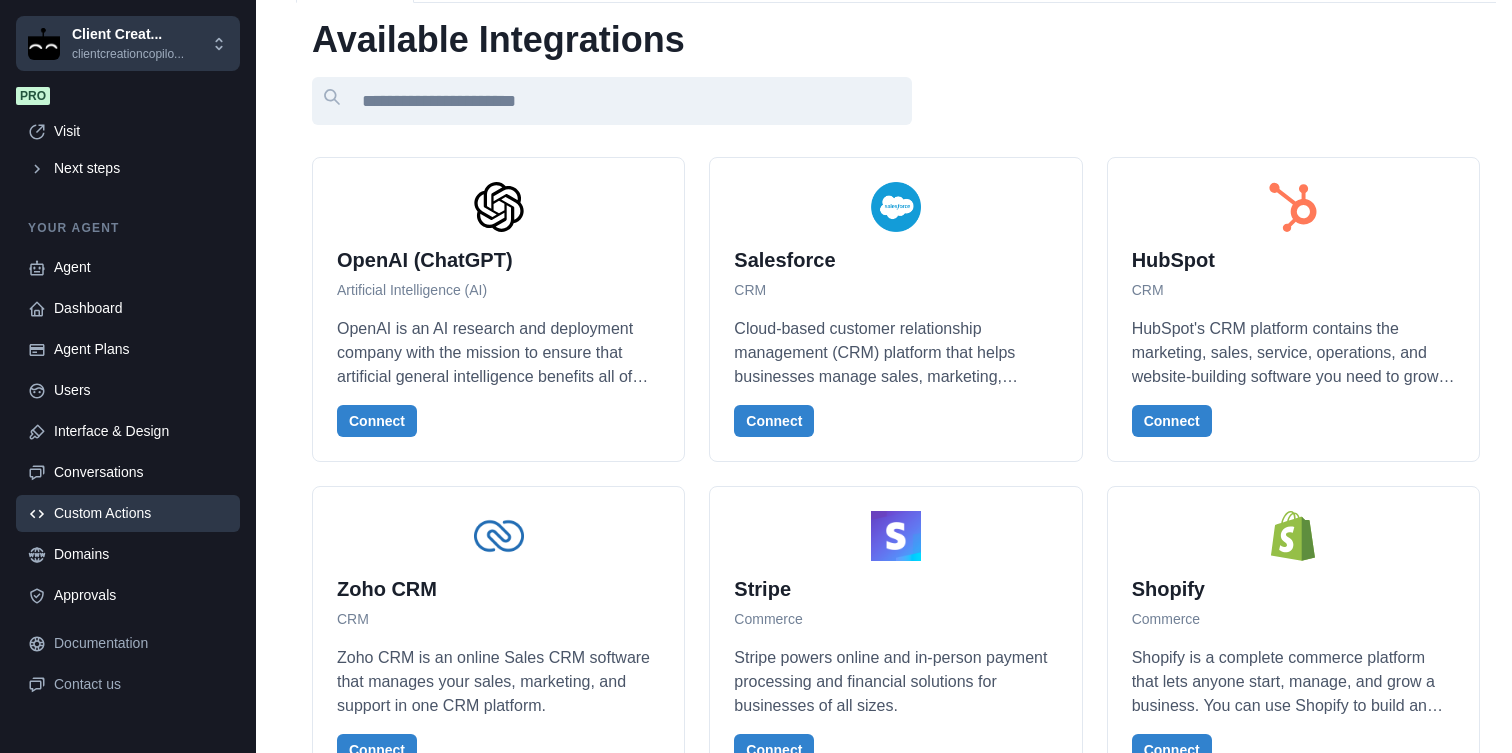 scroll, scrollTop: 0, scrollLeft: 0, axis: both 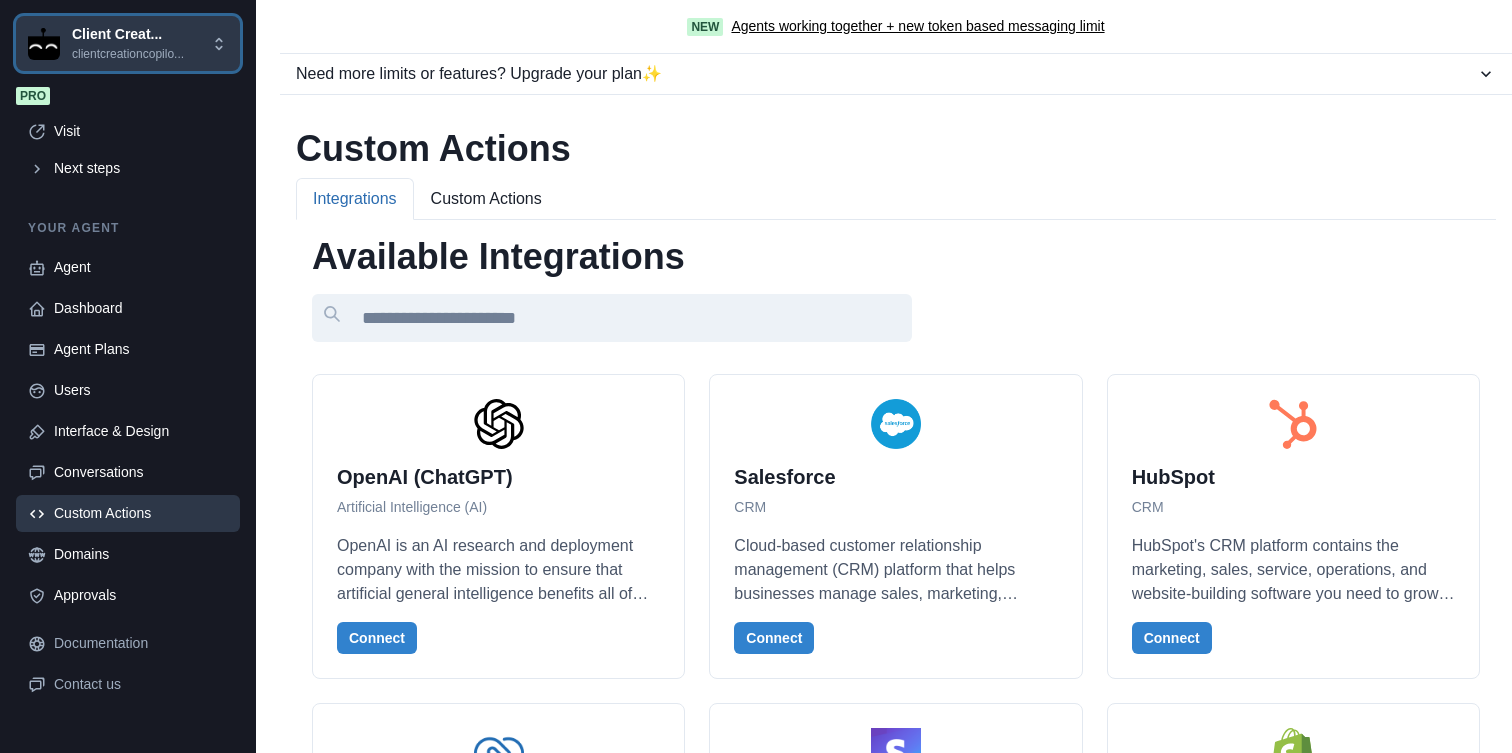 click on "Client Creat... clientcreationcopilo..." at bounding box center [119, 43] 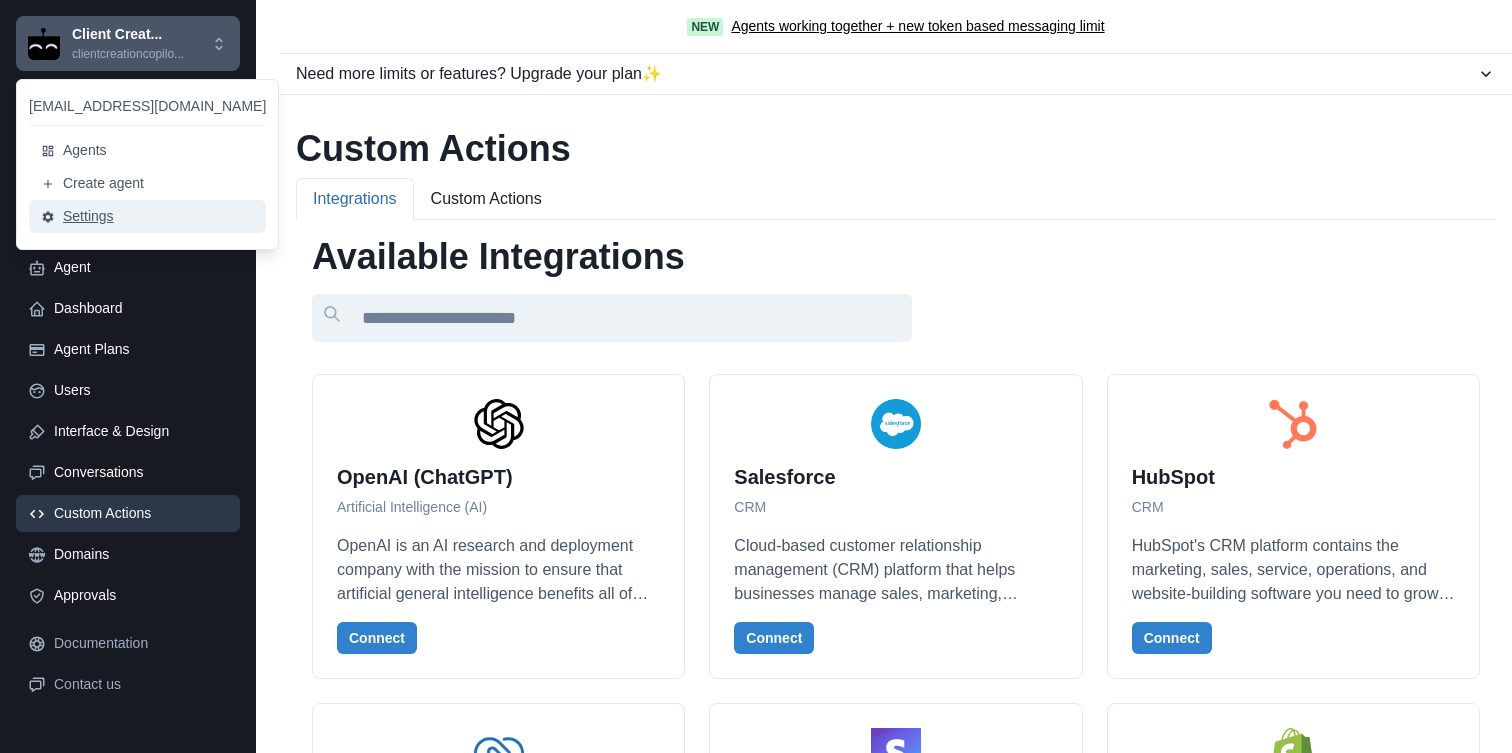 click on "Settings" at bounding box center (147, 216) 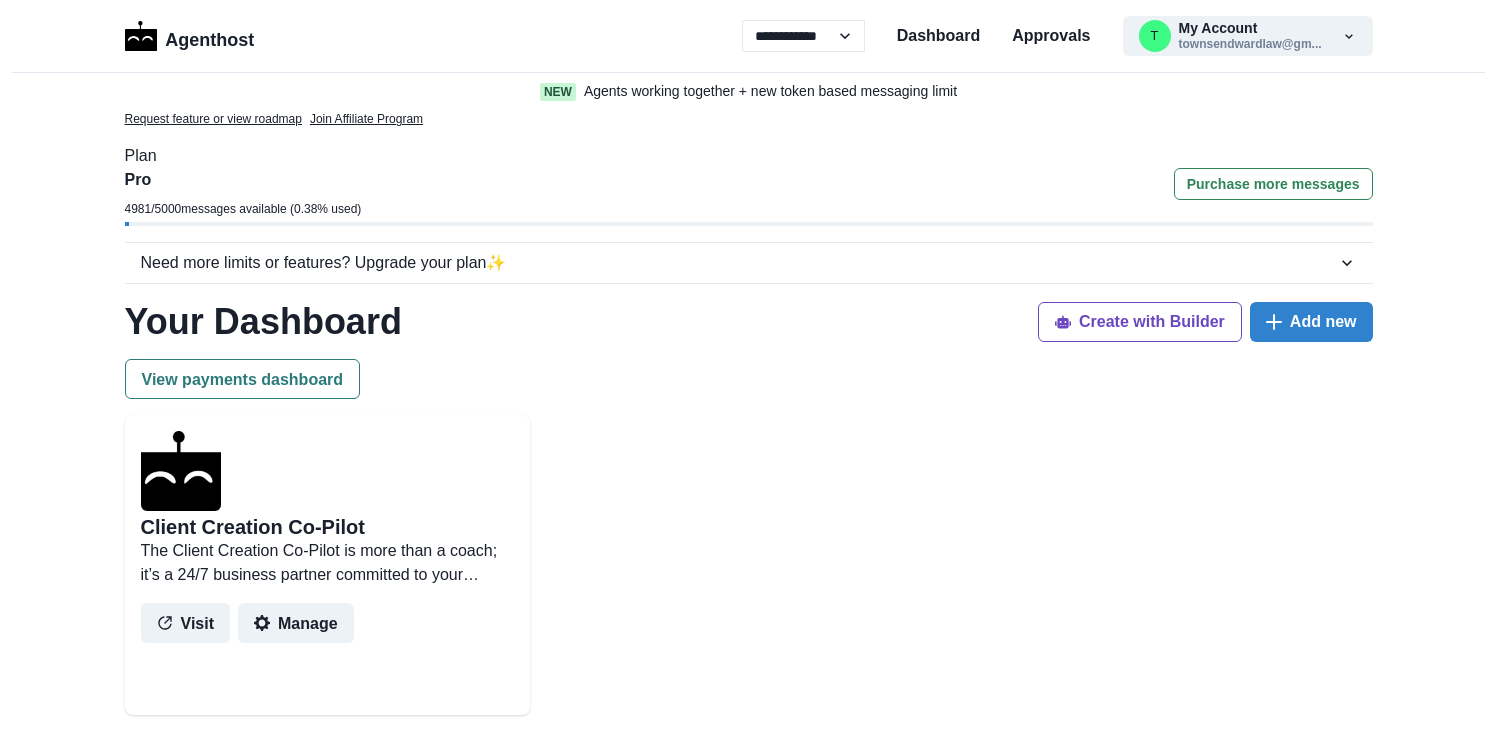 scroll, scrollTop: 0, scrollLeft: 0, axis: both 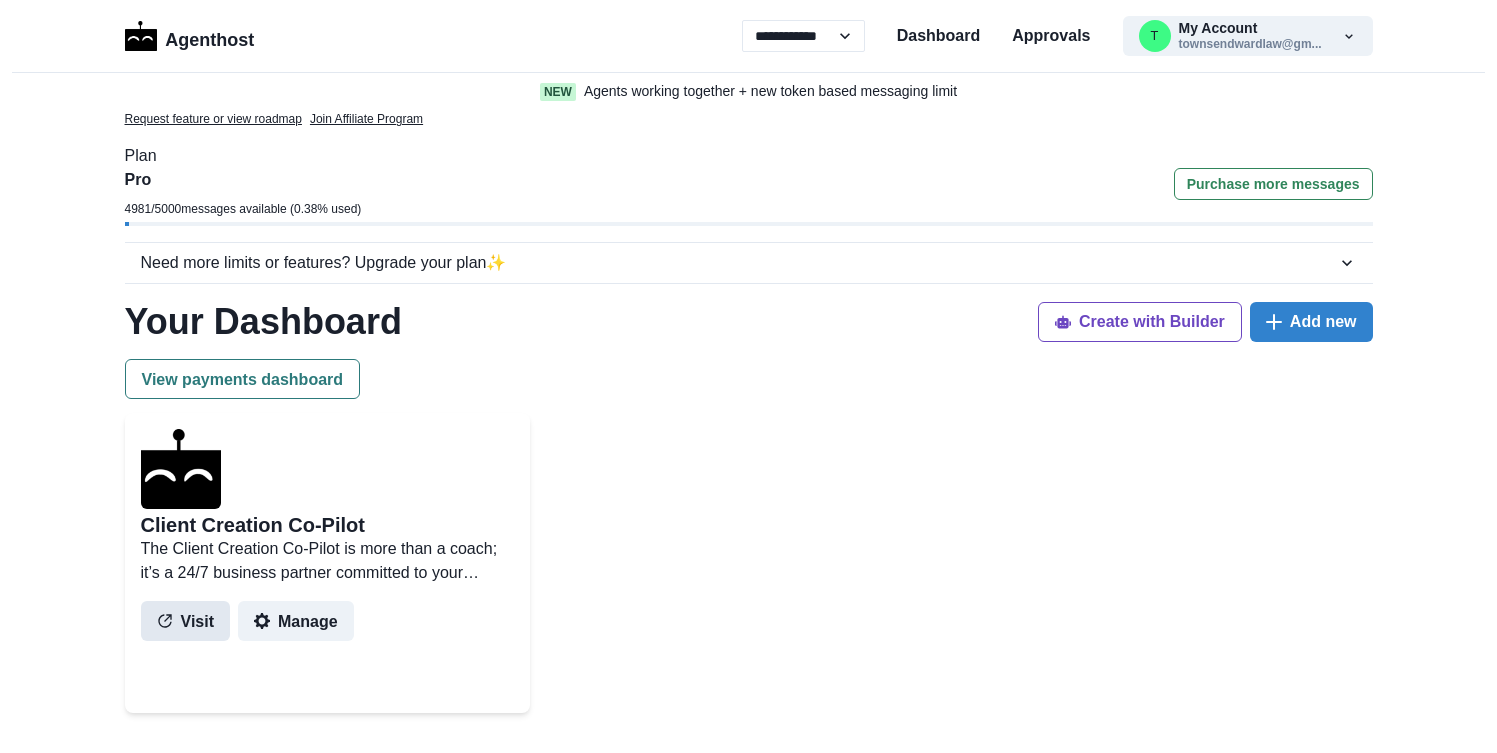 click on "Visit" at bounding box center (186, 621) 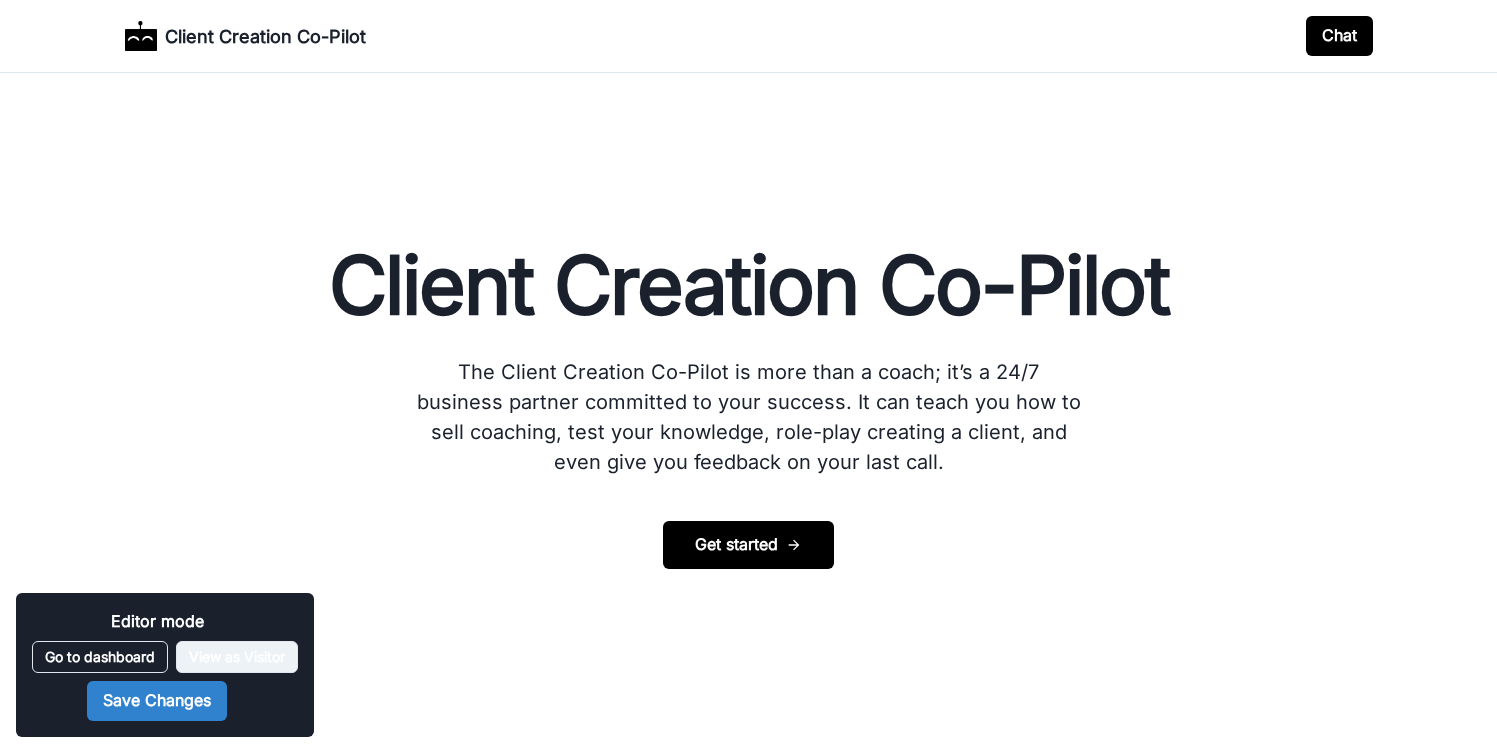 click on "View as Visitor" at bounding box center [237, 657] 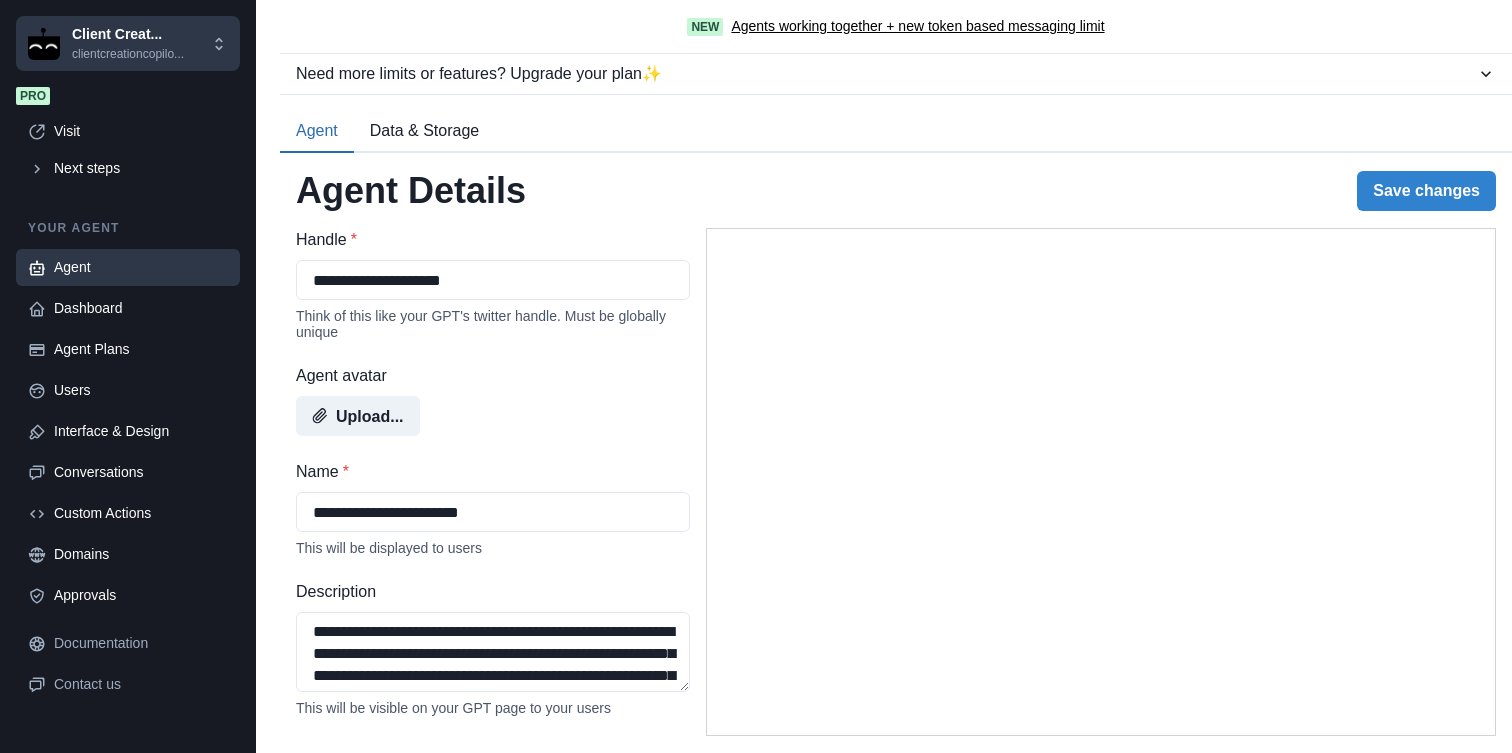 select on "********" 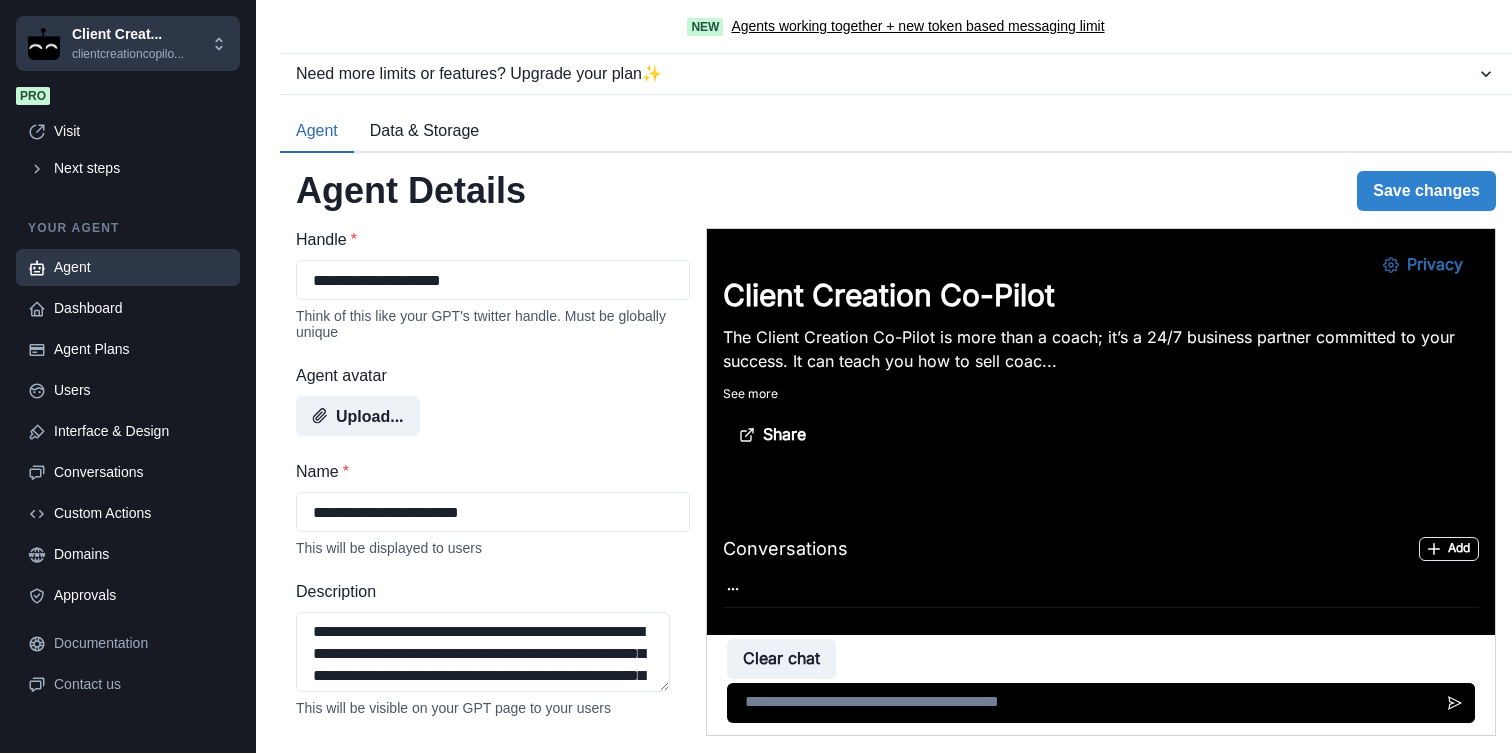 scroll, scrollTop: 0, scrollLeft: 0, axis: both 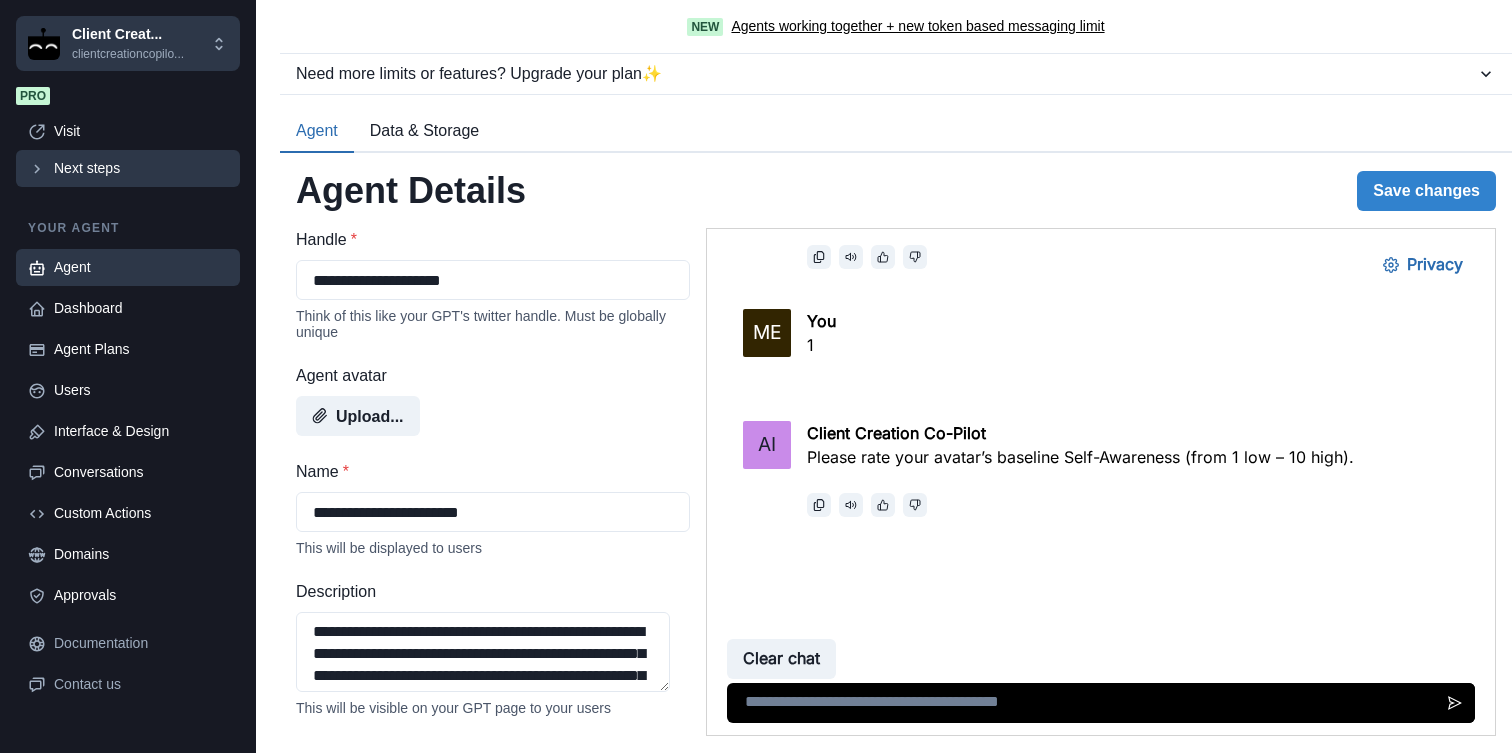 click on "Next steps" at bounding box center [141, 168] 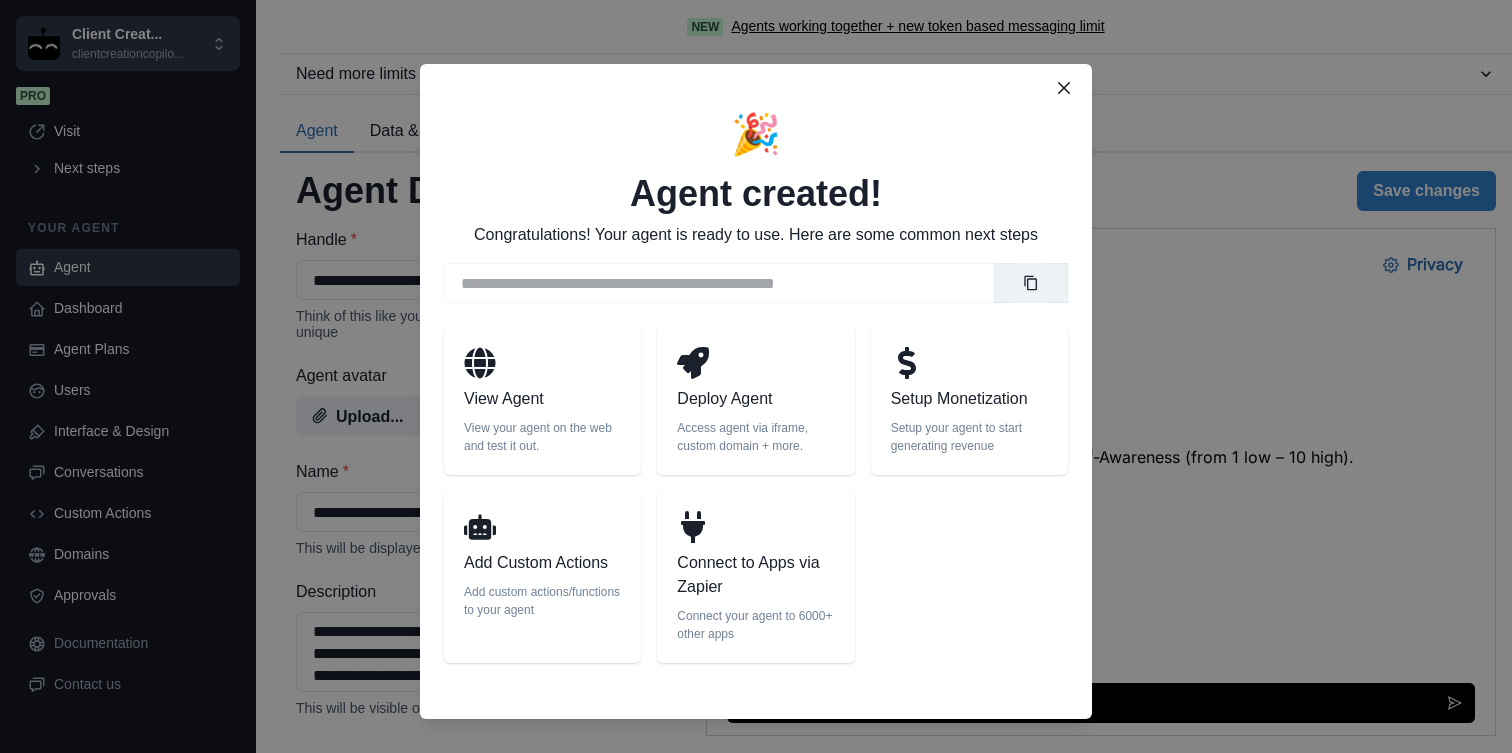 click on "Setup Monetization" at bounding box center [969, 399] 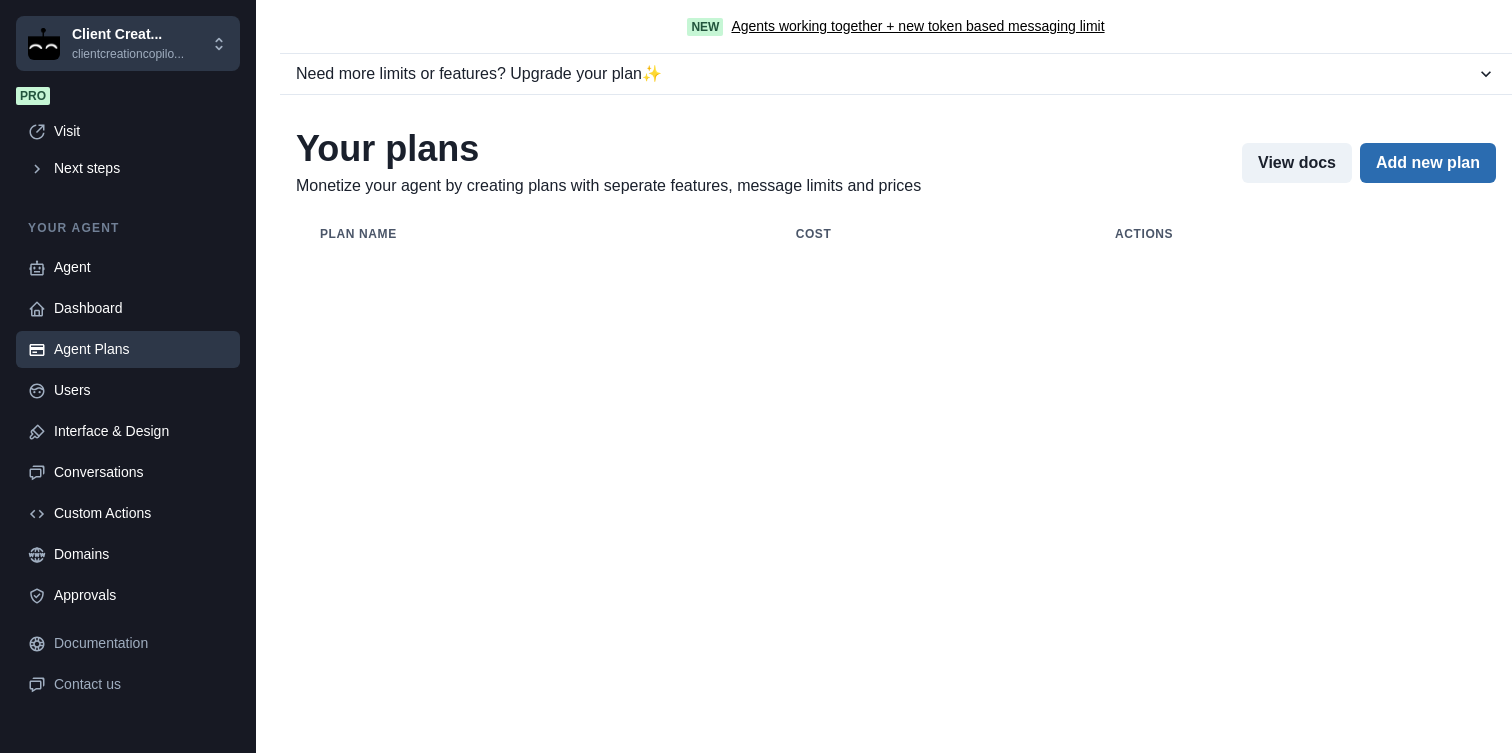 click on "Add new plan" at bounding box center (1428, 163) 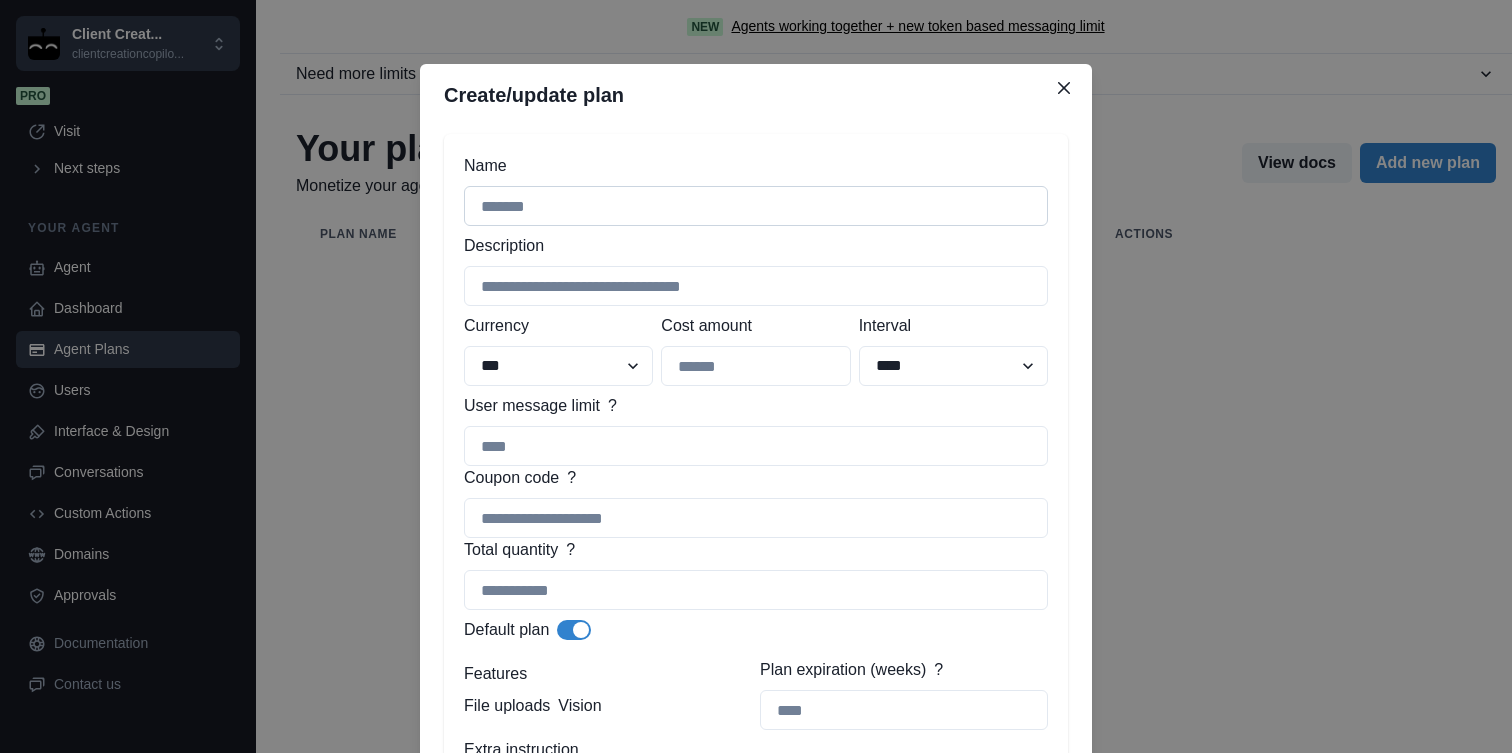 click on "Name" at bounding box center (756, 206) 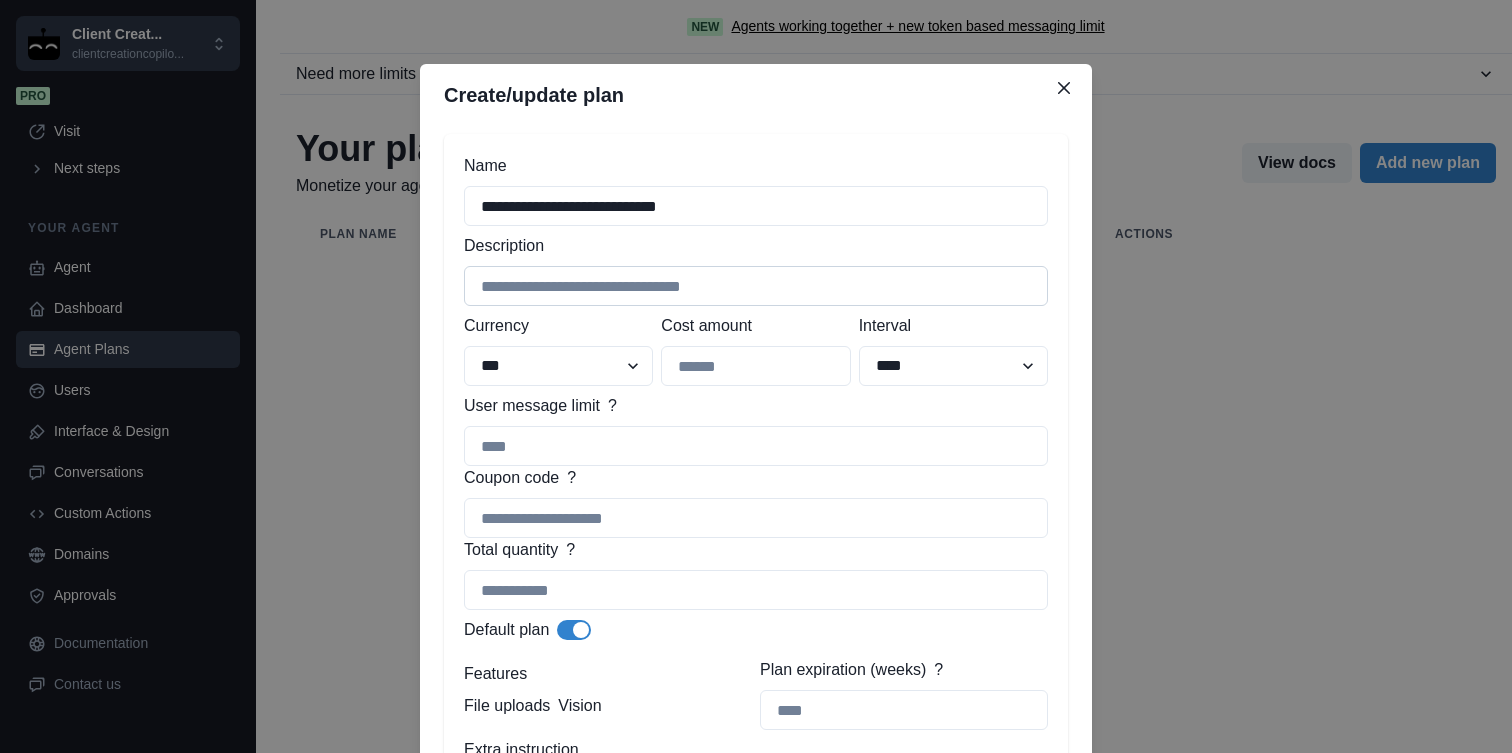 type on "**********" 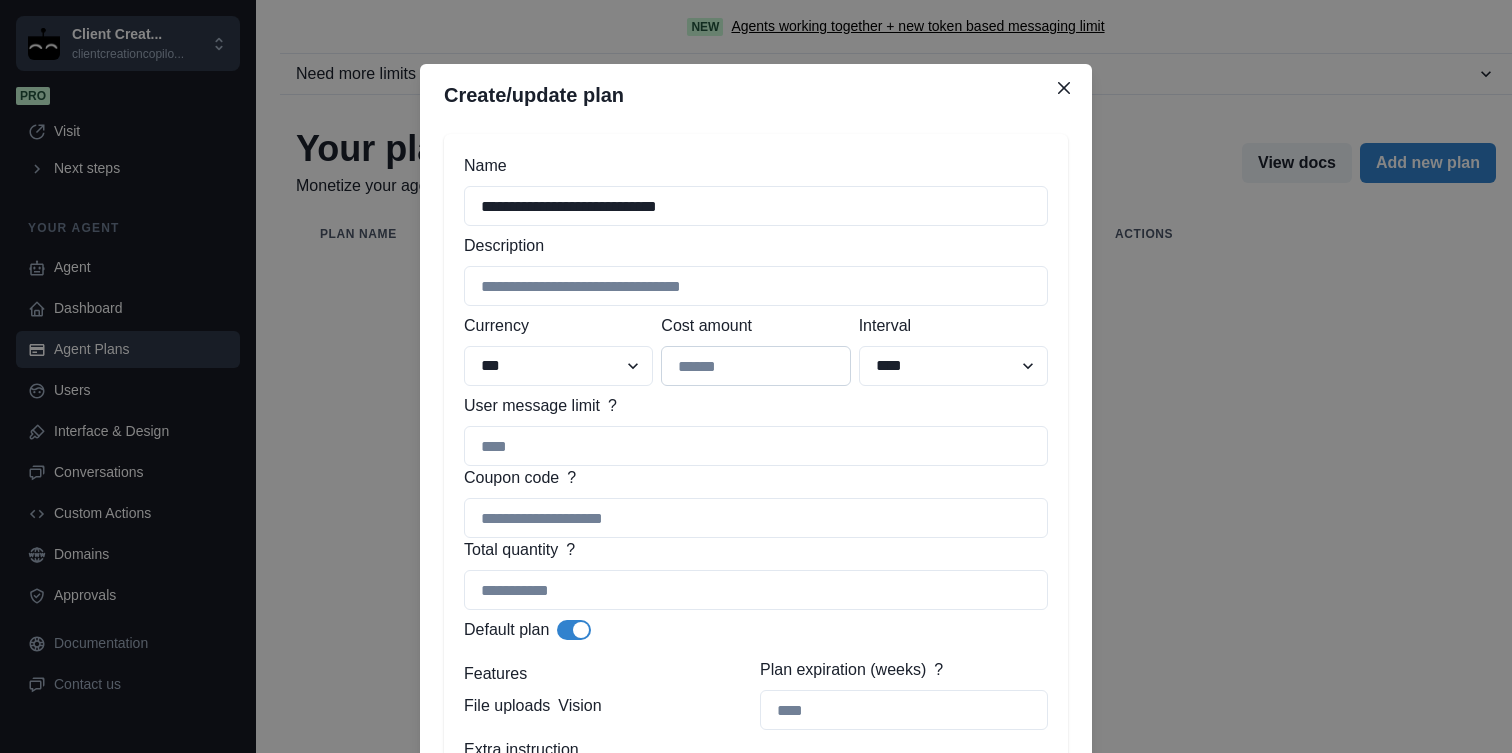 click on "Cost amount" at bounding box center (755, 366) 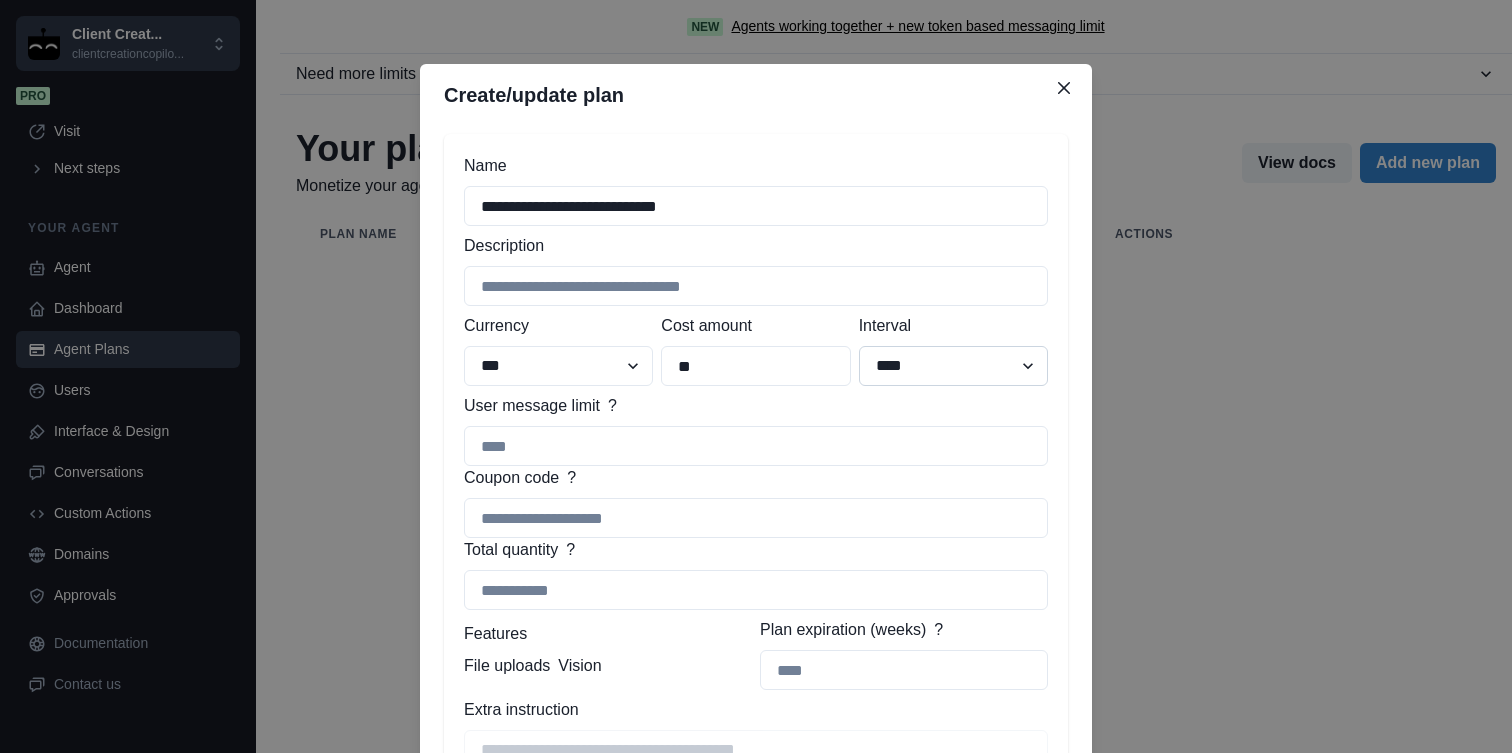 type on "**" 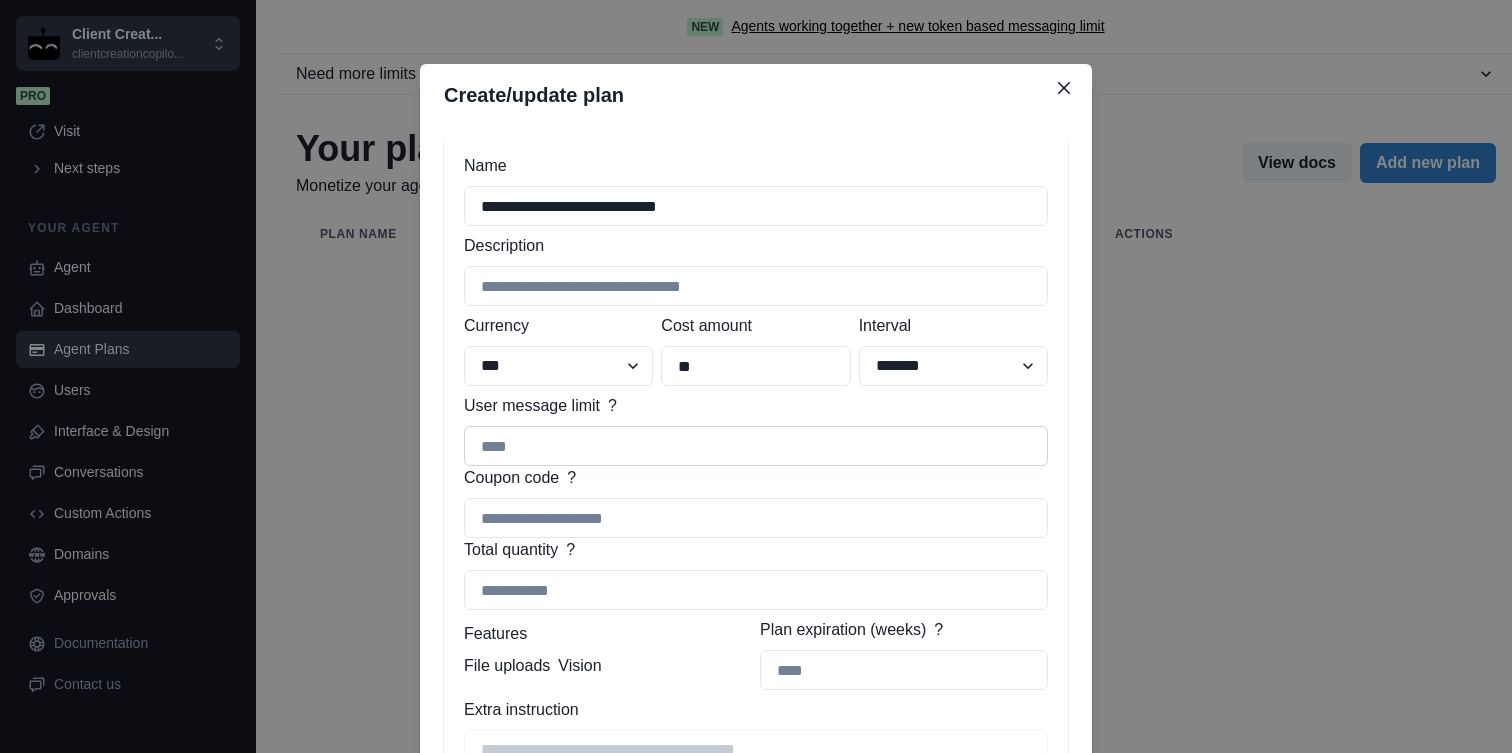 click on "User message limit" at bounding box center [756, 446] 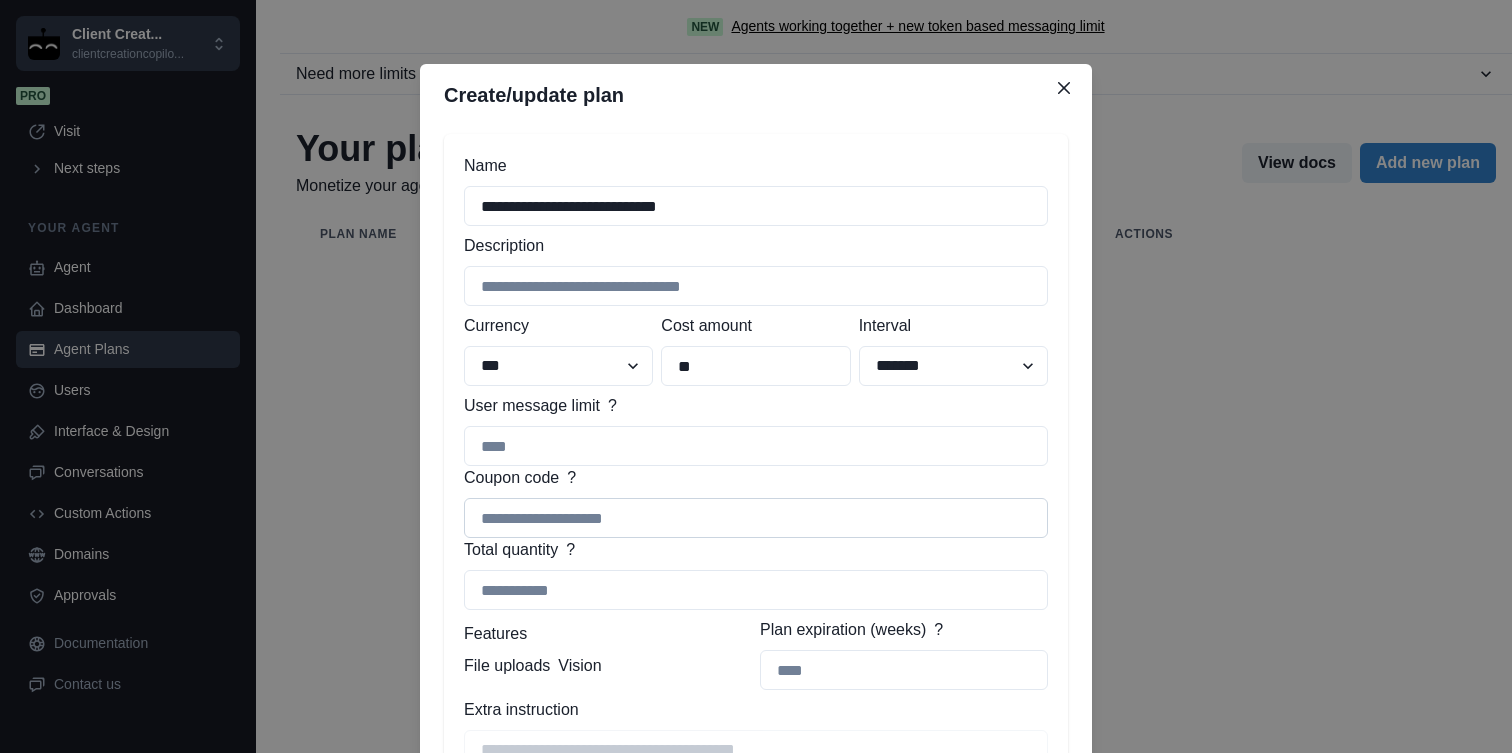 click on "Coupon code" at bounding box center [756, 518] 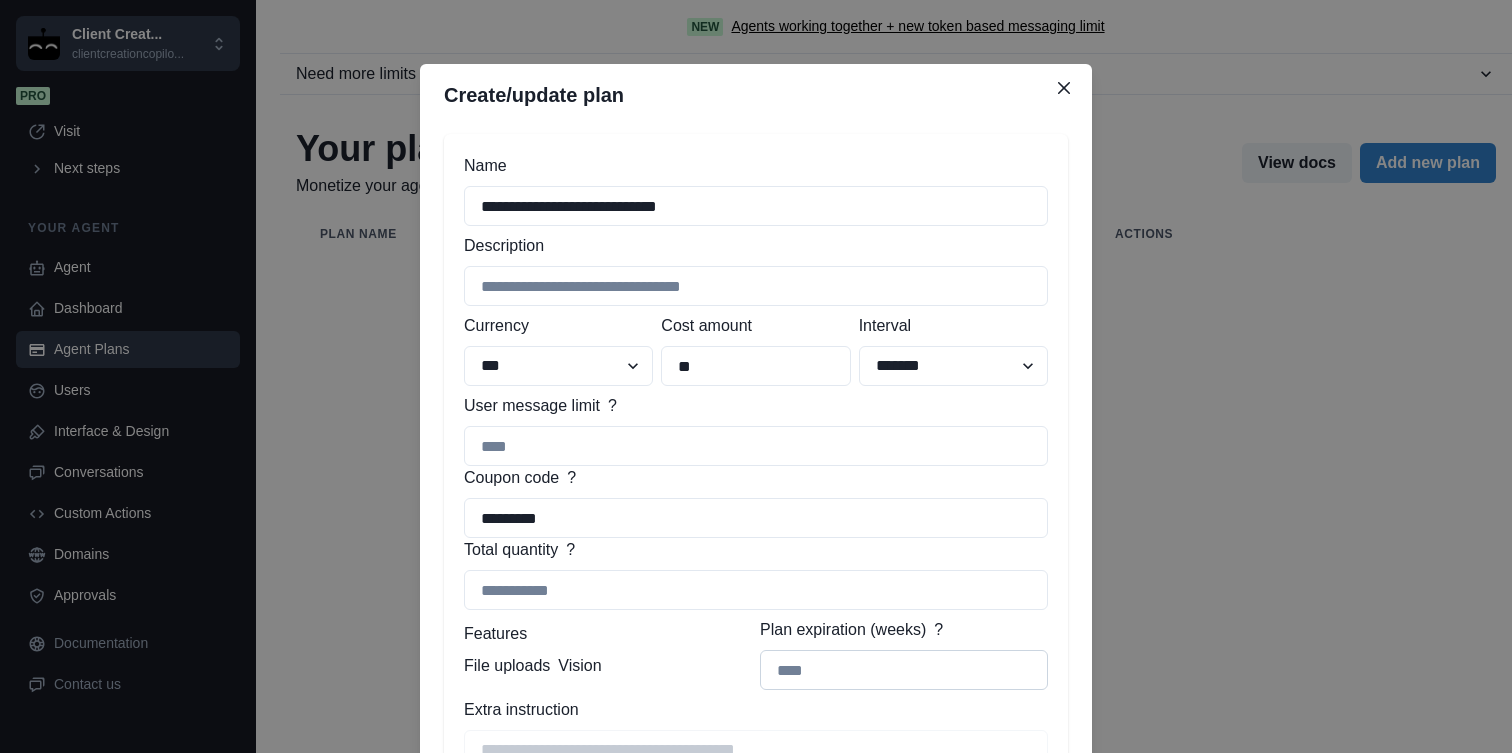 type on "*********" 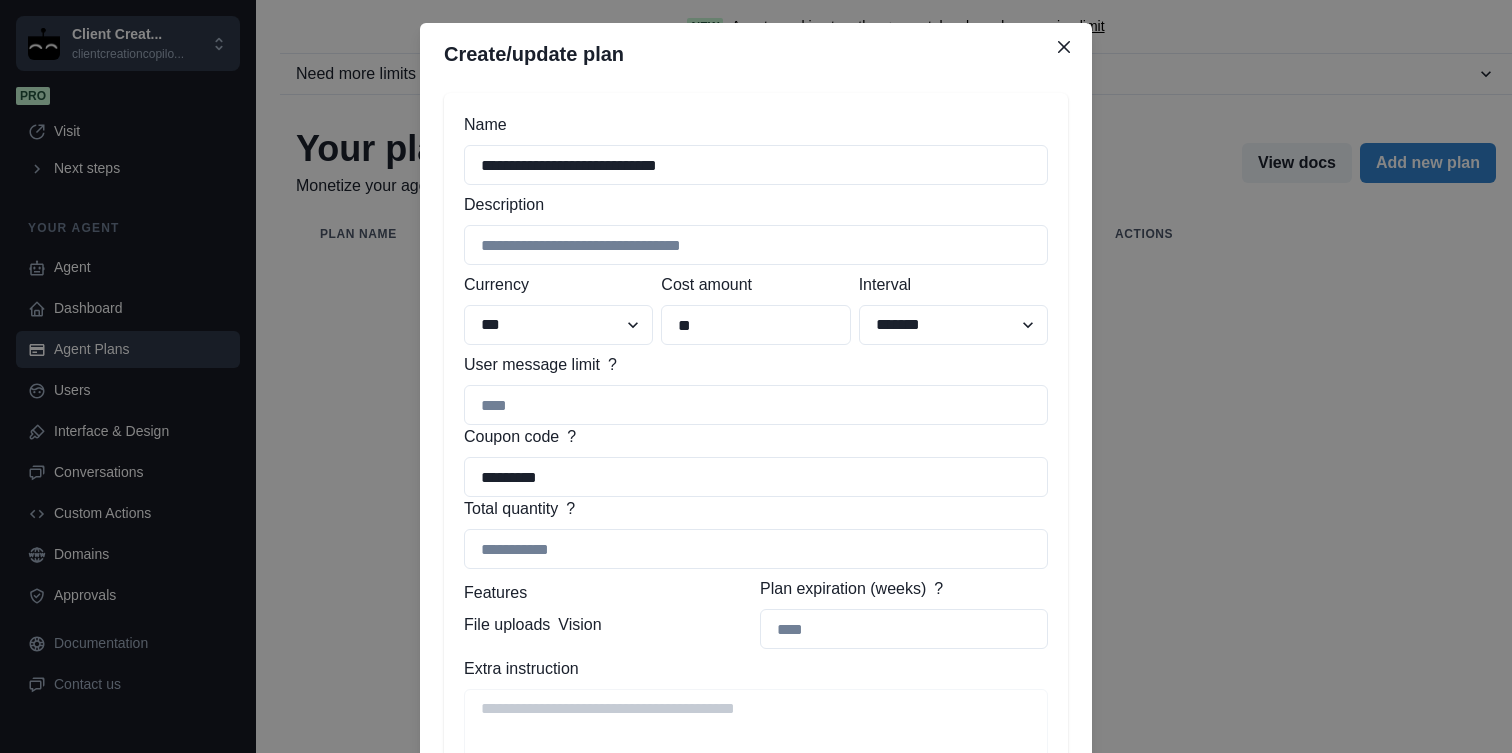 scroll, scrollTop: 164, scrollLeft: 0, axis: vertical 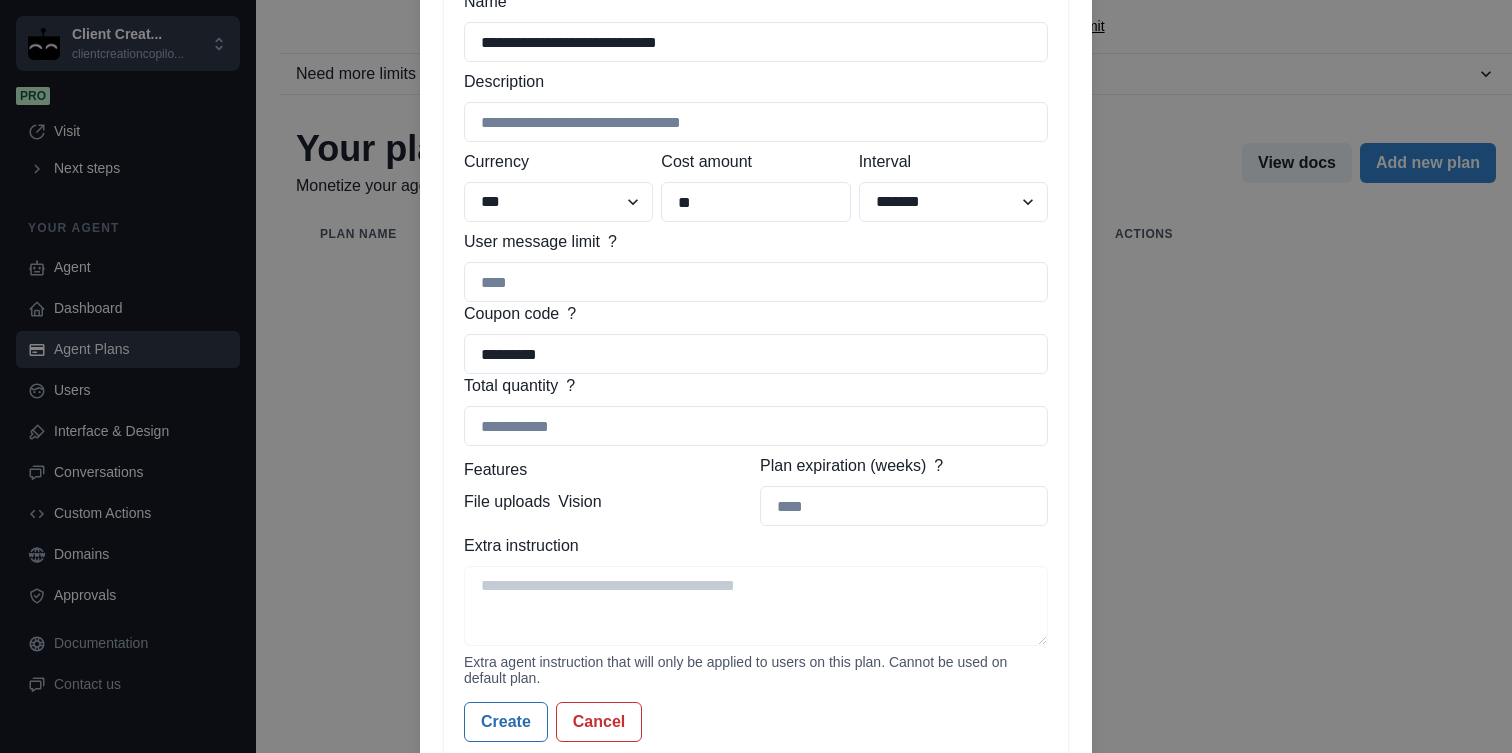 drag, startPoint x: 769, startPoint y: 291, endPoint x: 459, endPoint y: 259, distance: 311.64725 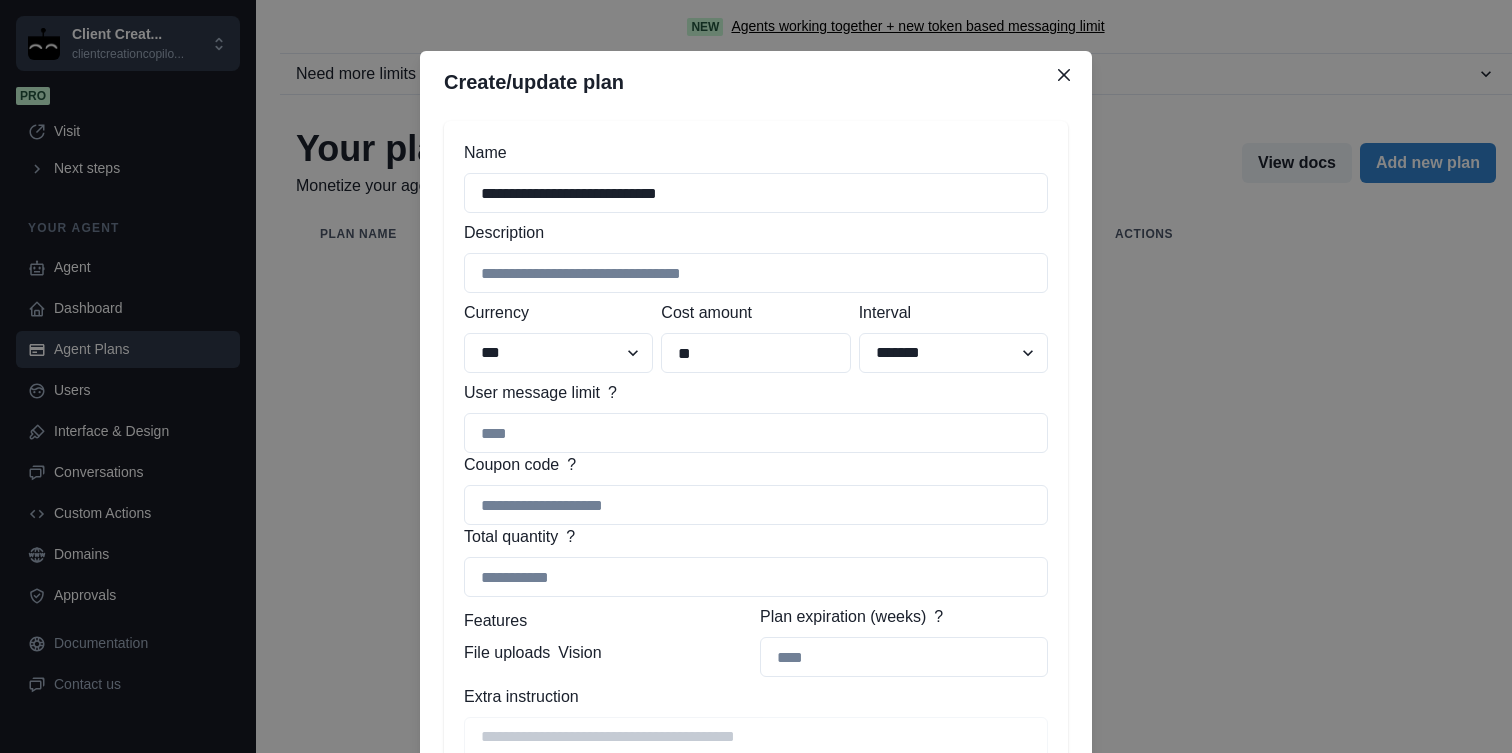 scroll, scrollTop: 0, scrollLeft: 0, axis: both 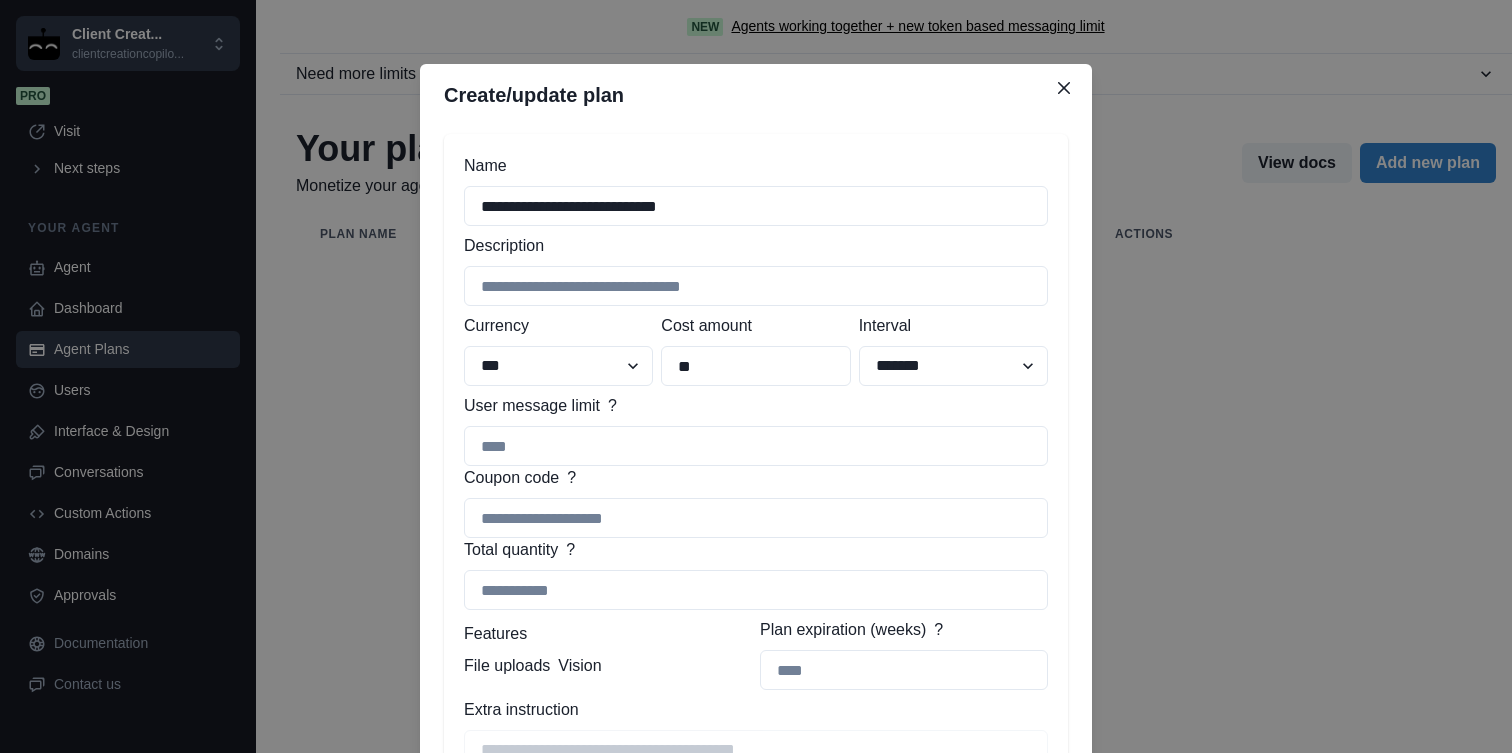 type 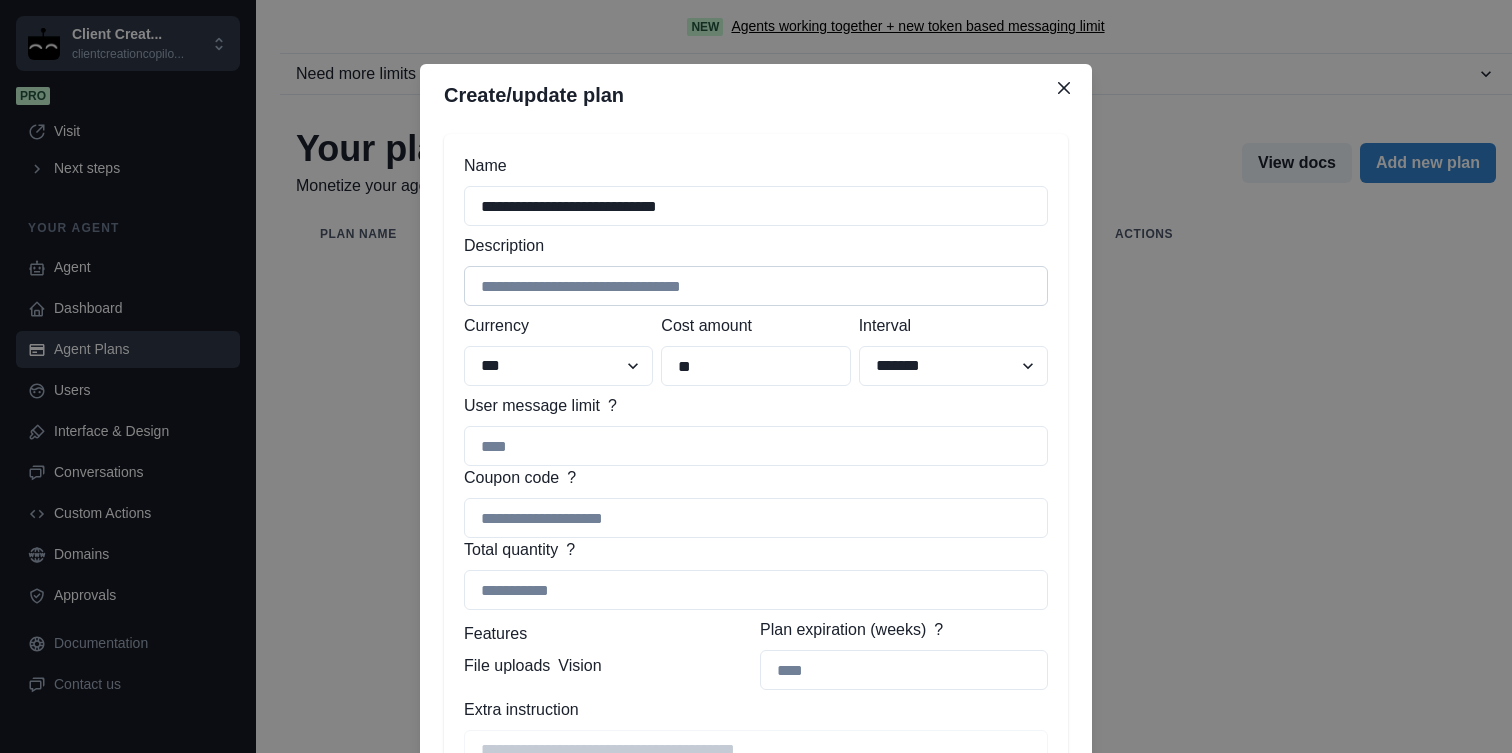 click on "Description" at bounding box center (756, 286) 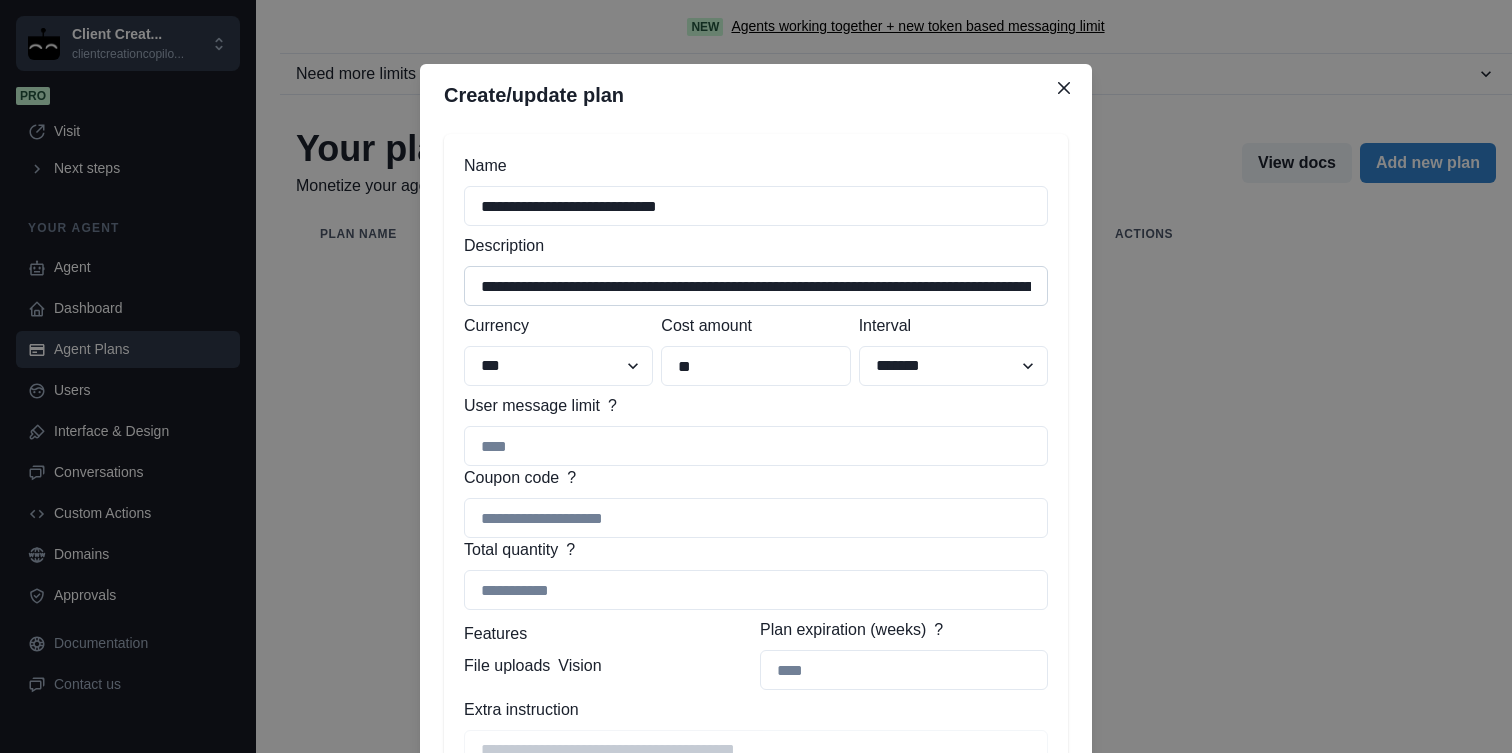 scroll, scrollTop: 0, scrollLeft: 1167, axis: horizontal 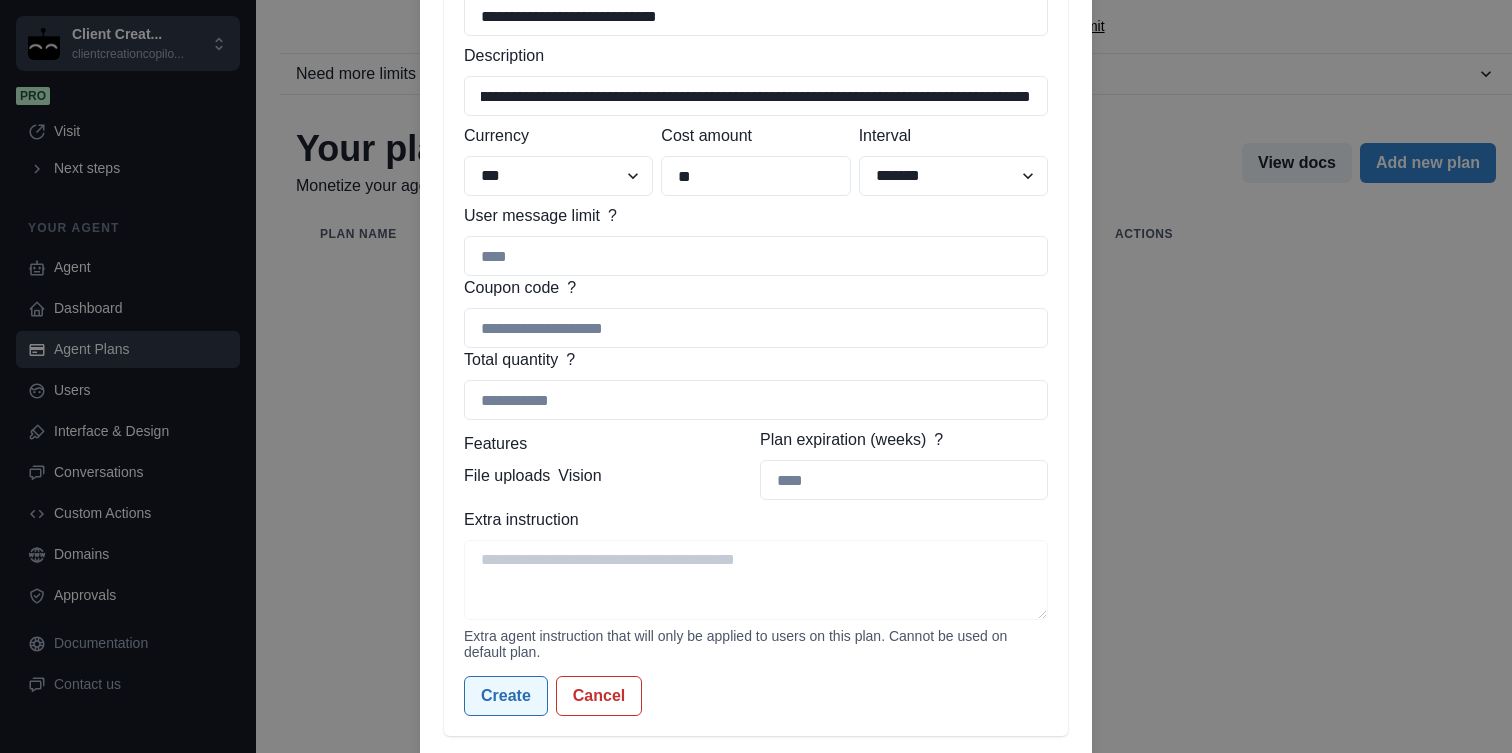 type on "**********" 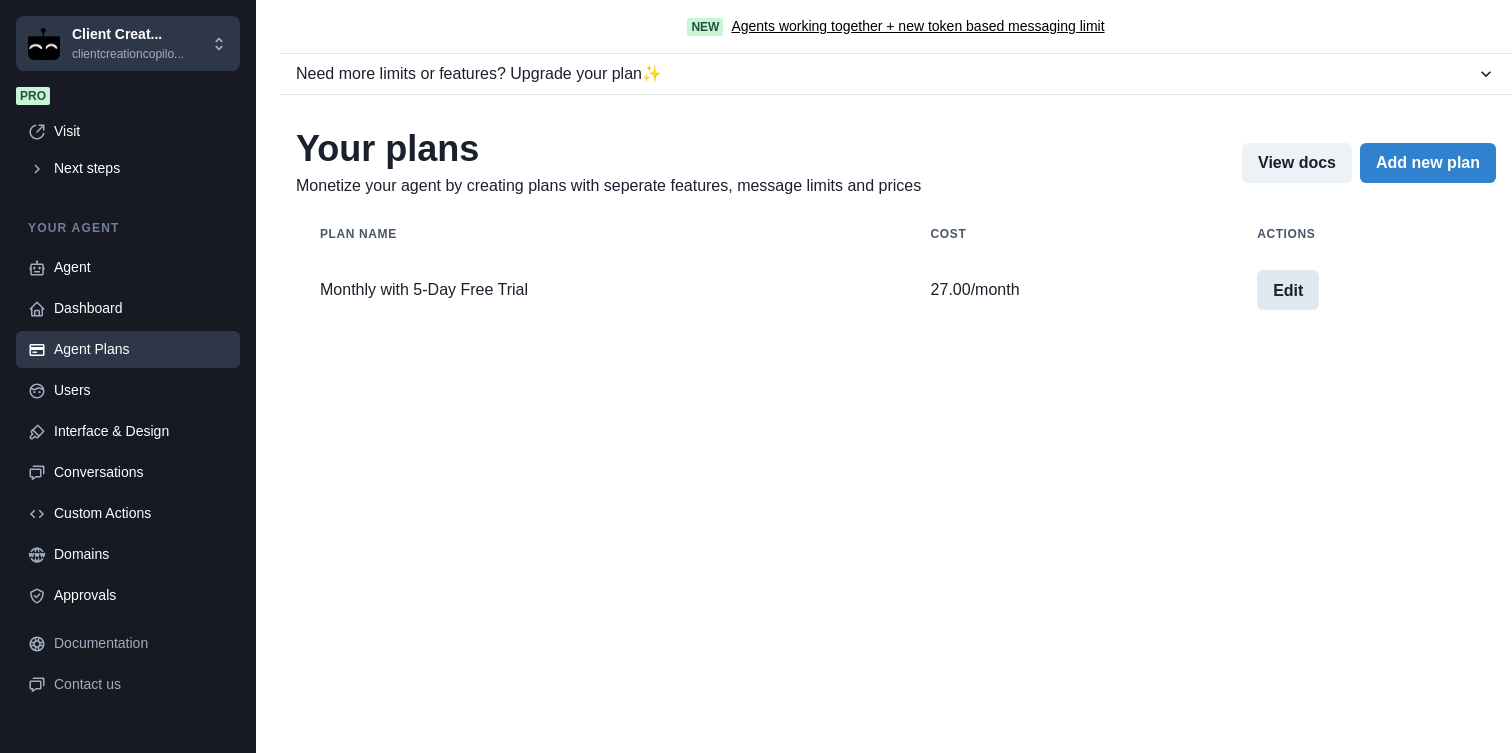 click on "Edit" at bounding box center [1288, 290] 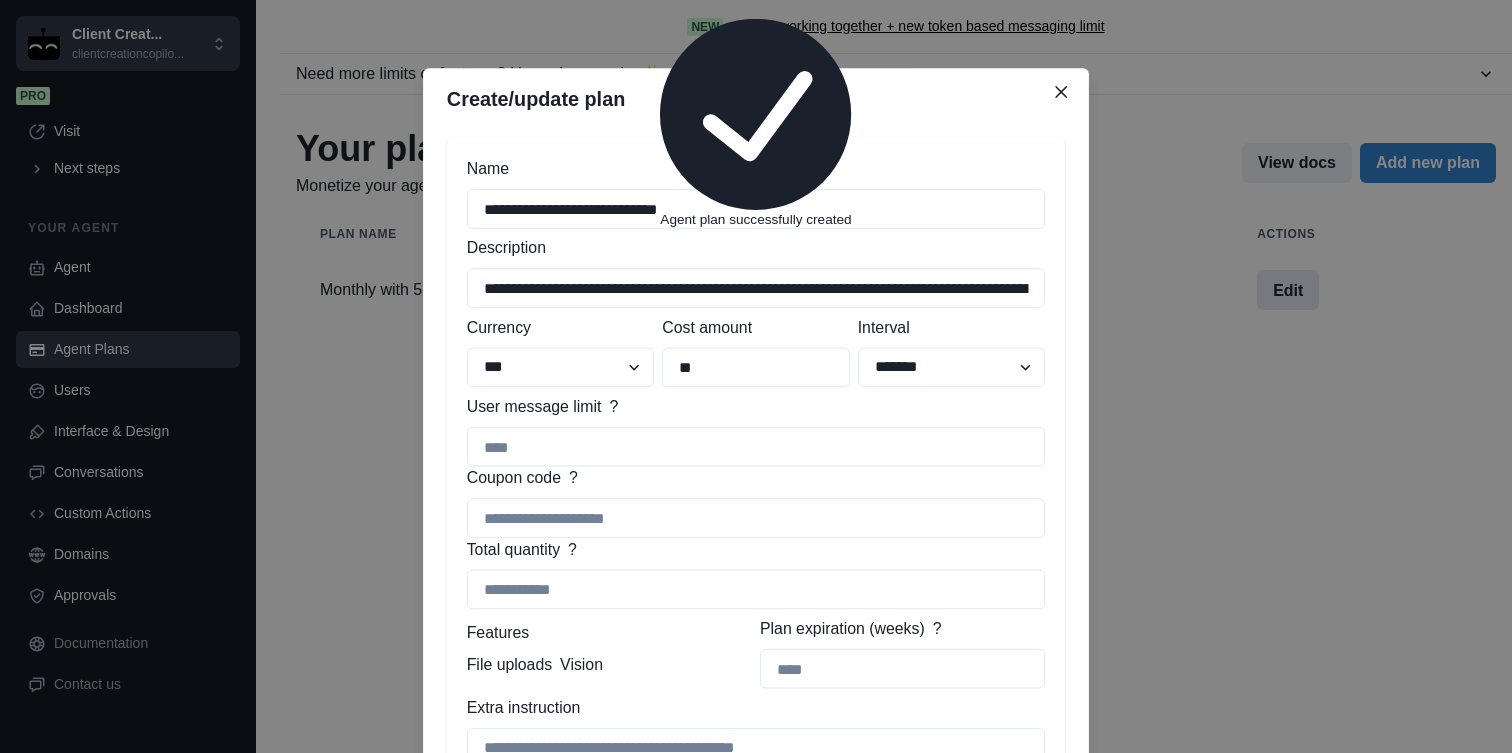scroll, scrollTop: 0, scrollLeft: 0, axis: both 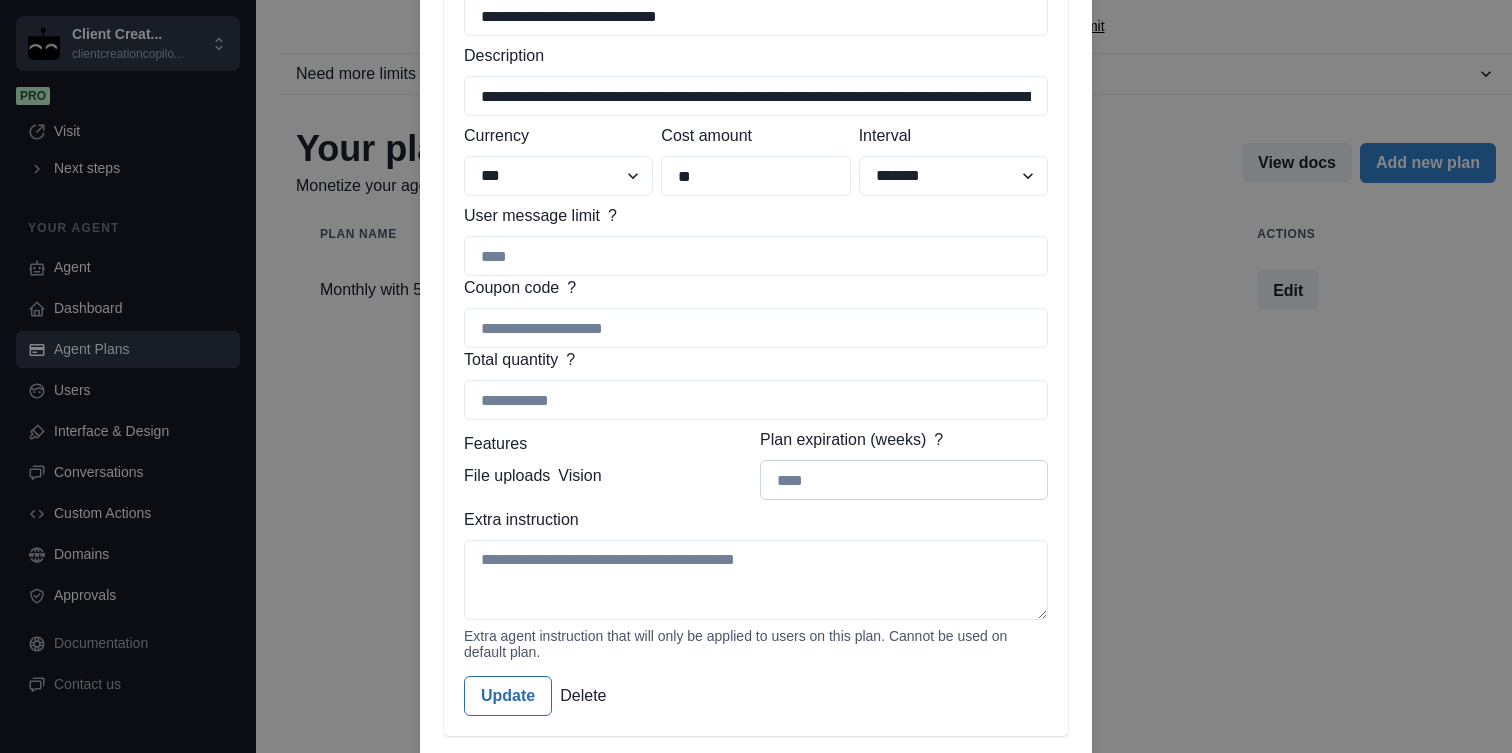 click on "Plan expiration (weeks)" at bounding box center [904, 480] 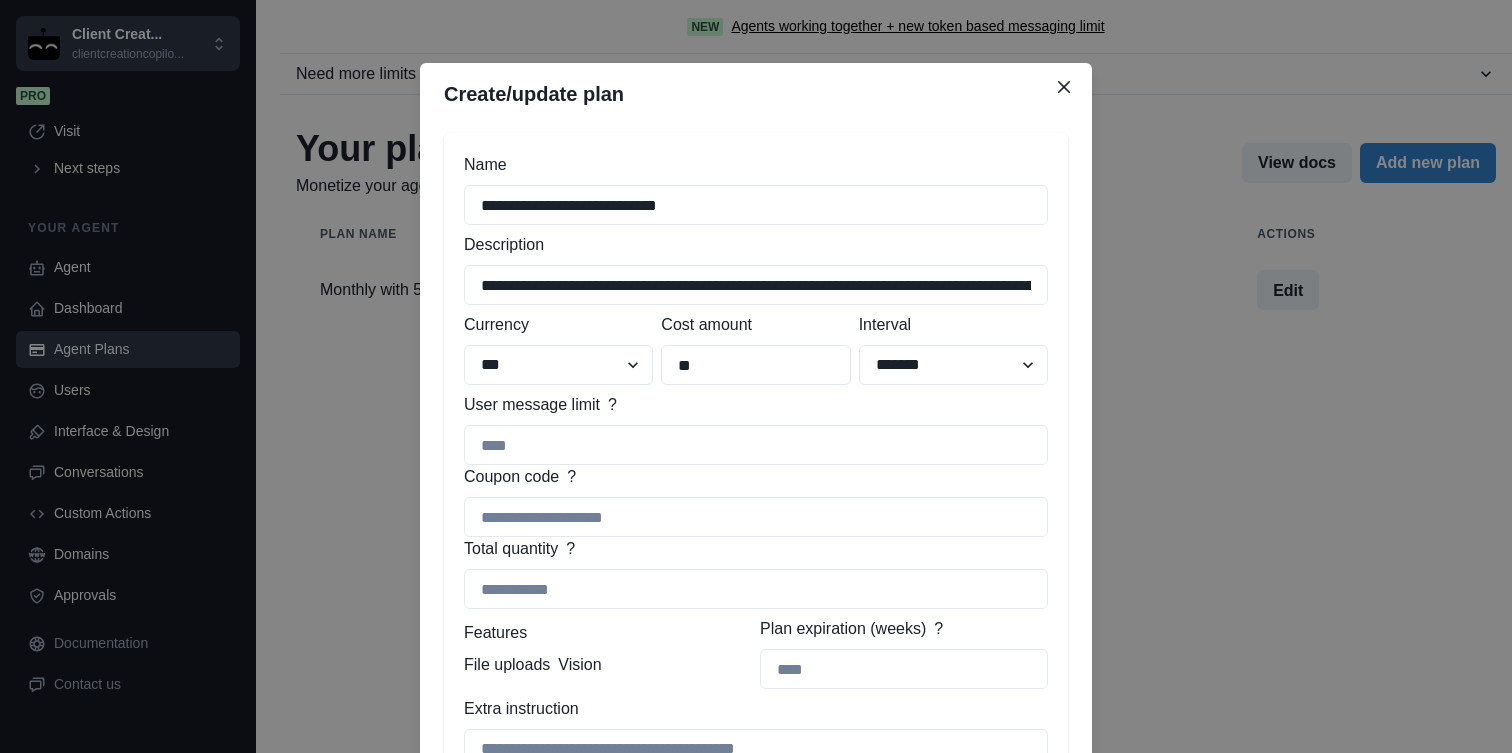 scroll, scrollTop: 0, scrollLeft: 0, axis: both 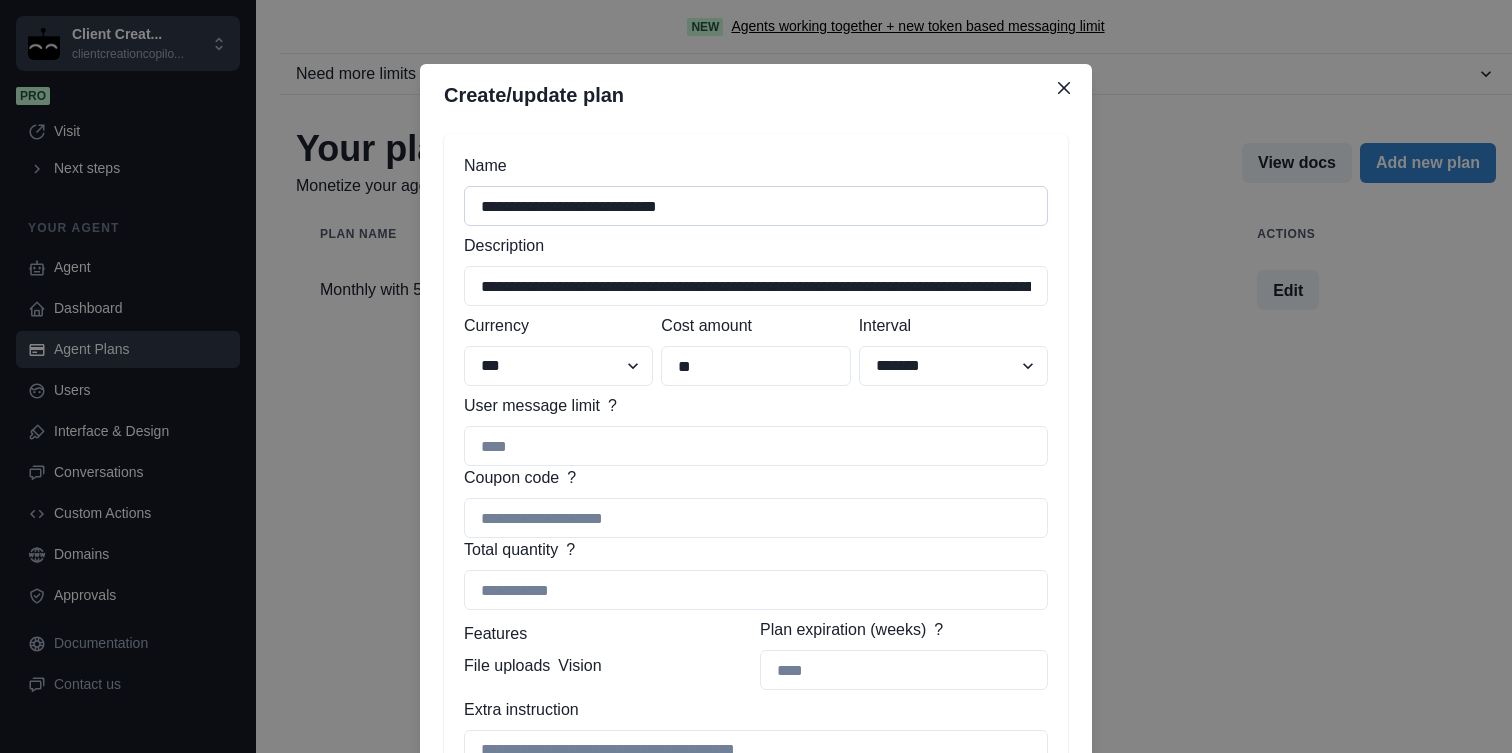 drag, startPoint x: 719, startPoint y: 214, endPoint x: 541, endPoint y: 208, distance: 178.10109 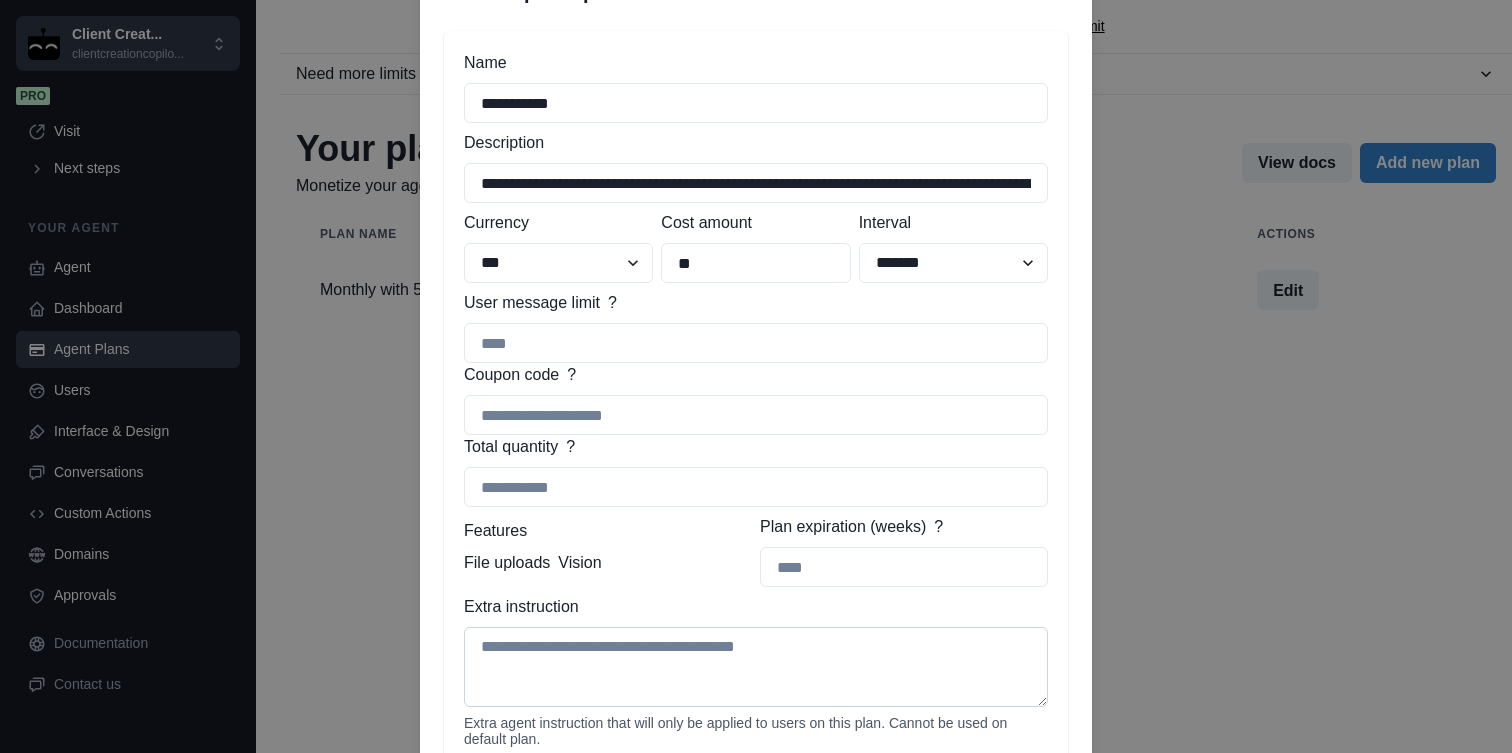 scroll, scrollTop: 104, scrollLeft: 0, axis: vertical 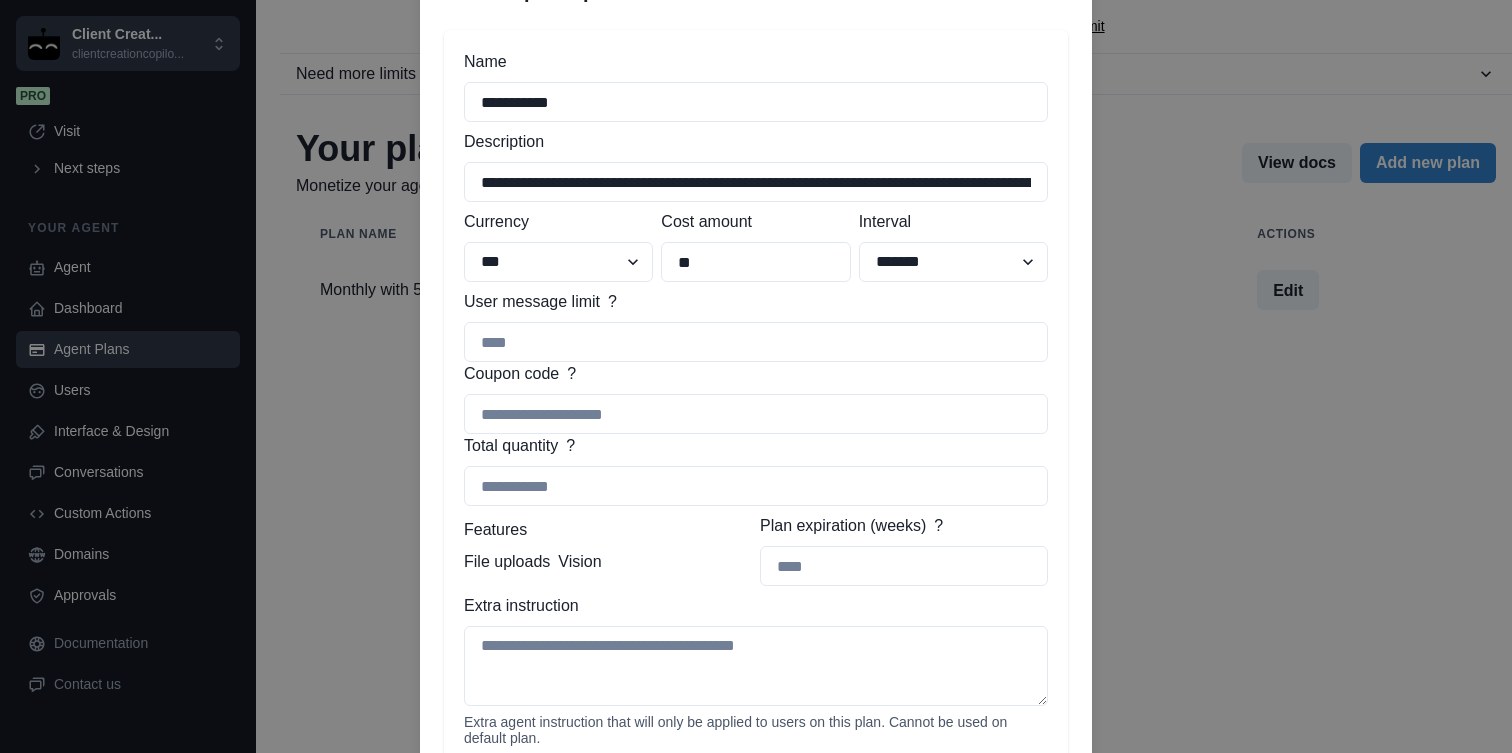 type on "**********" 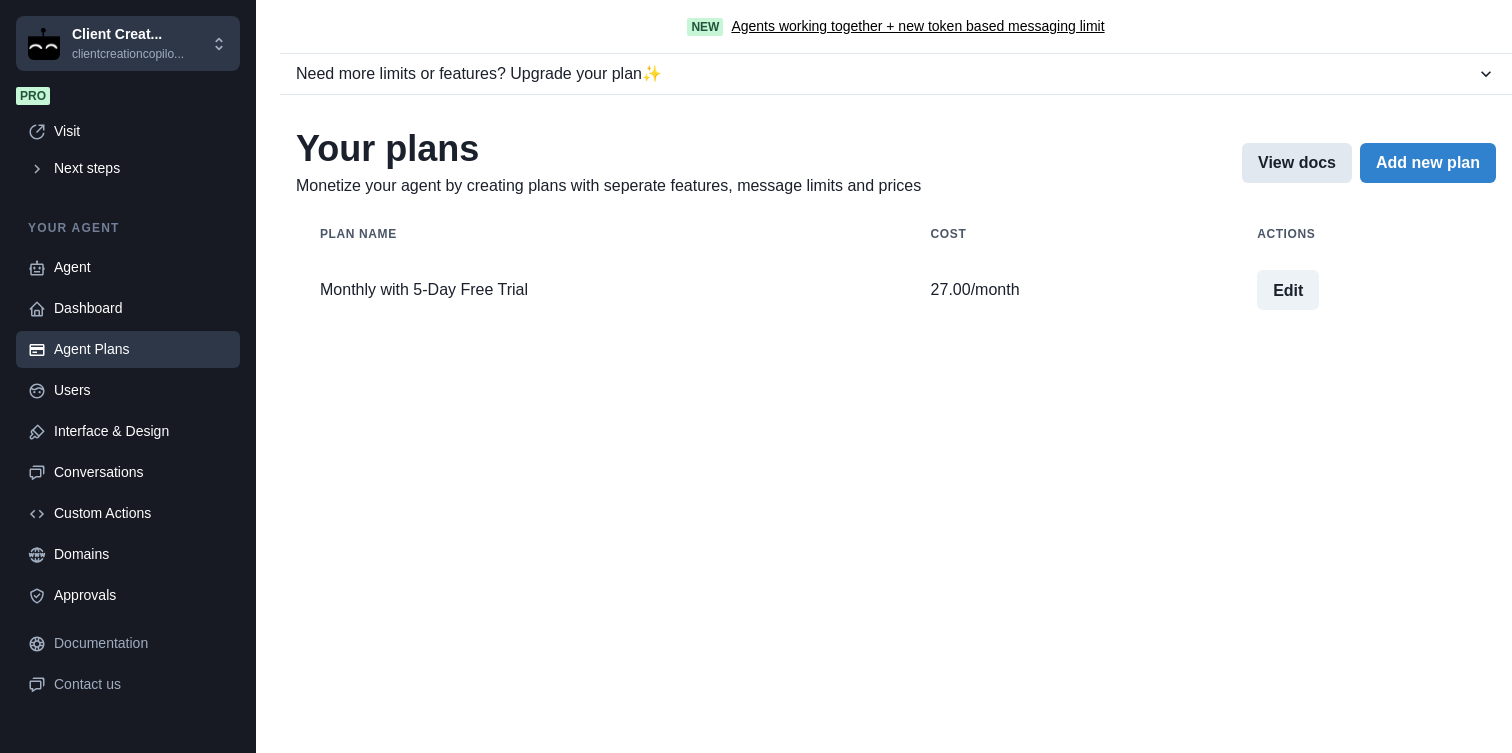 click on "View docs" at bounding box center (1297, 163) 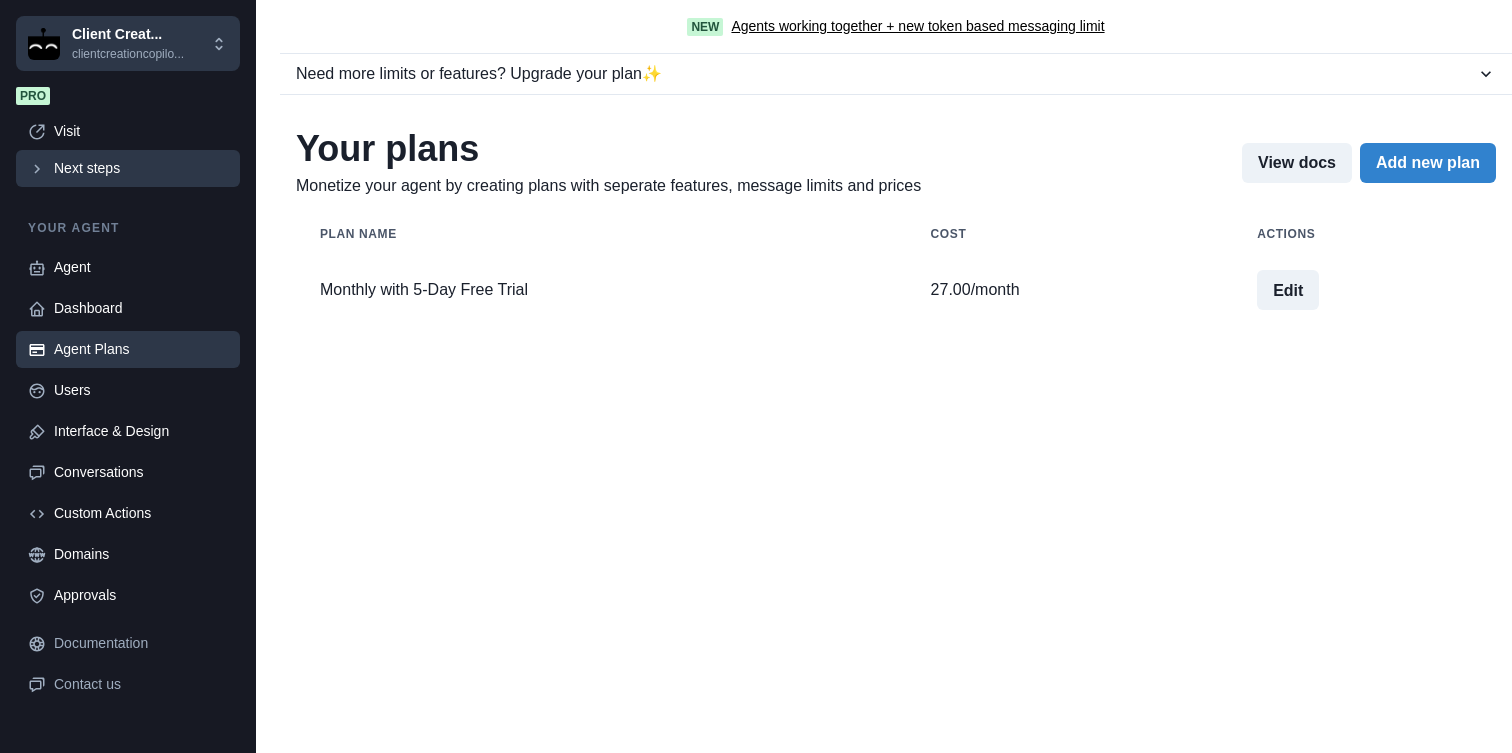 click on "Next steps" at bounding box center (141, 168) 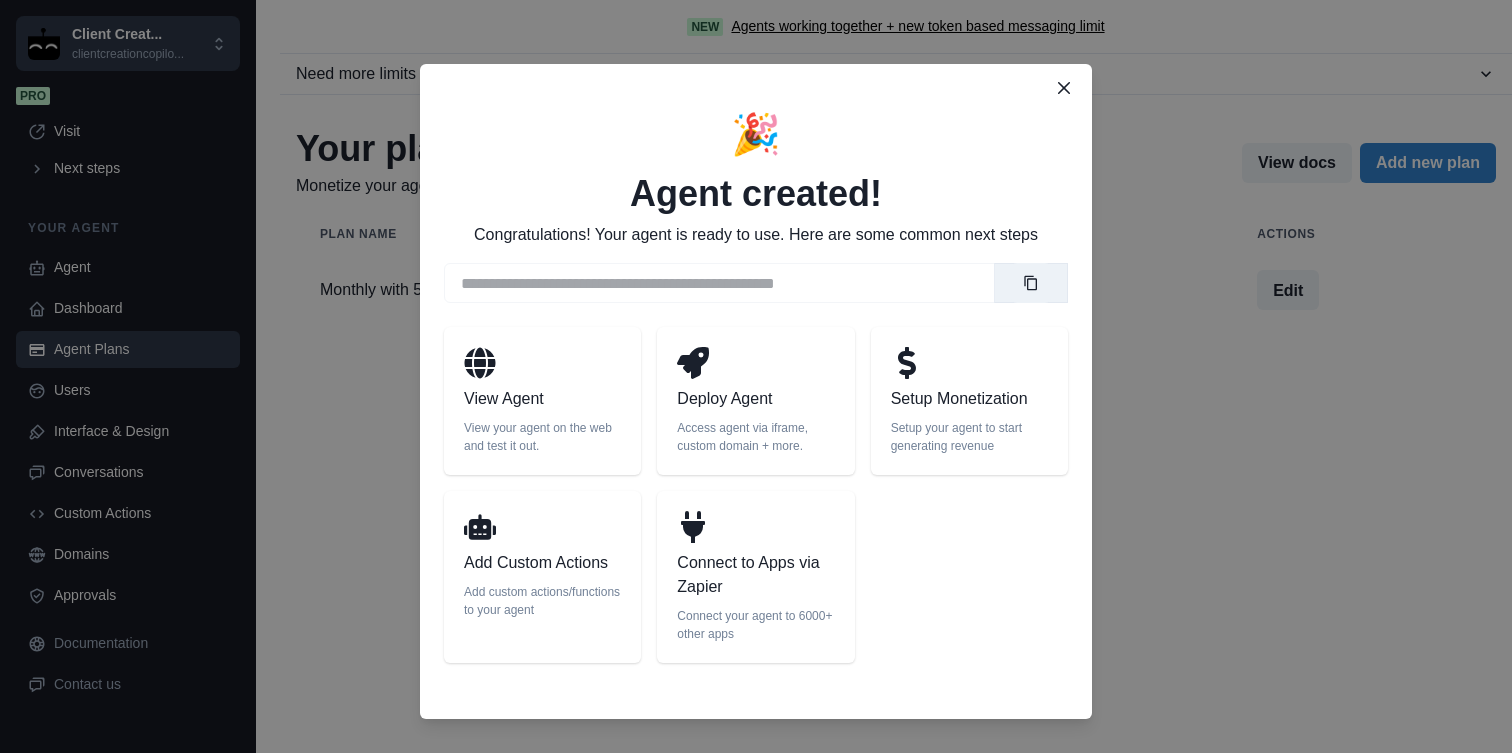 click at bounding box center [969, 367] 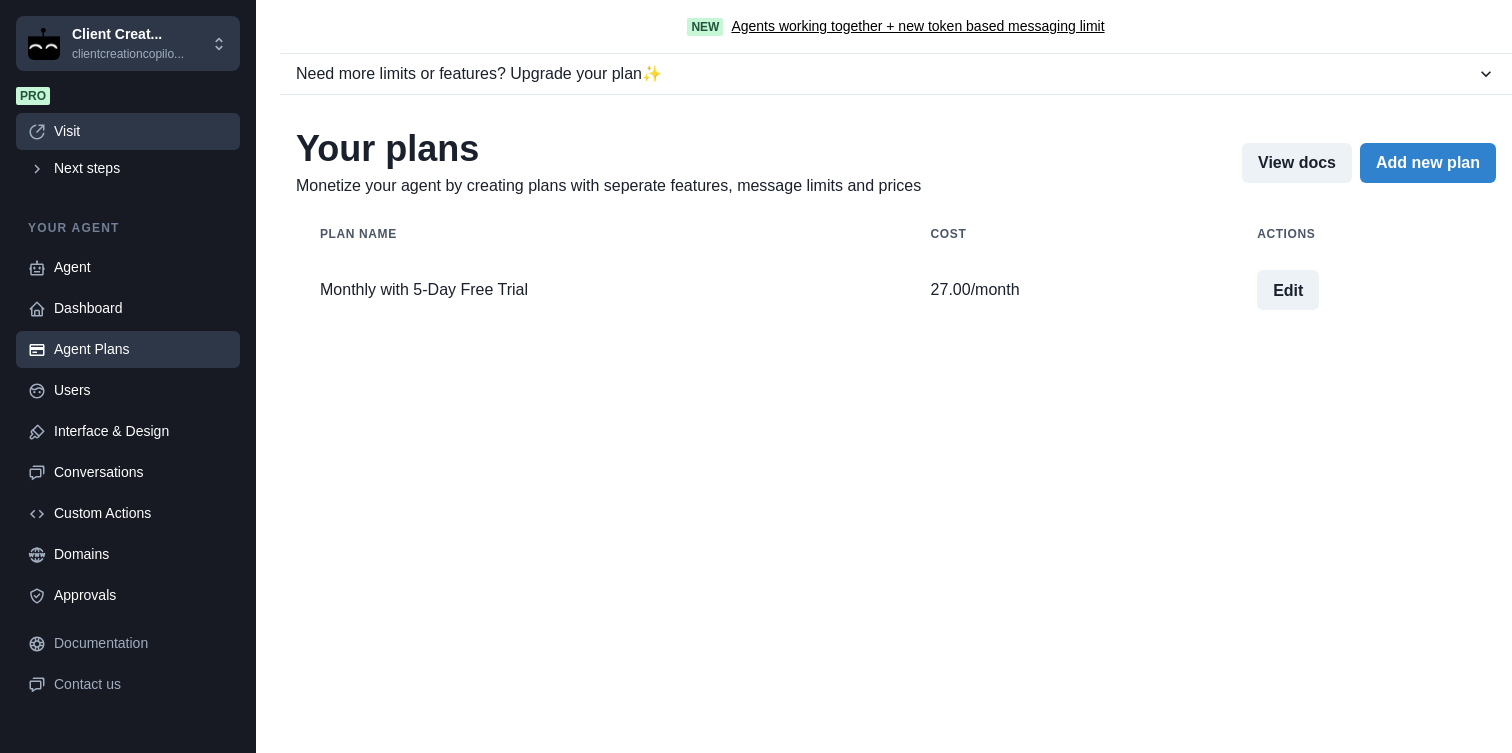 click on "Visit" at bounding box center [141, 131] 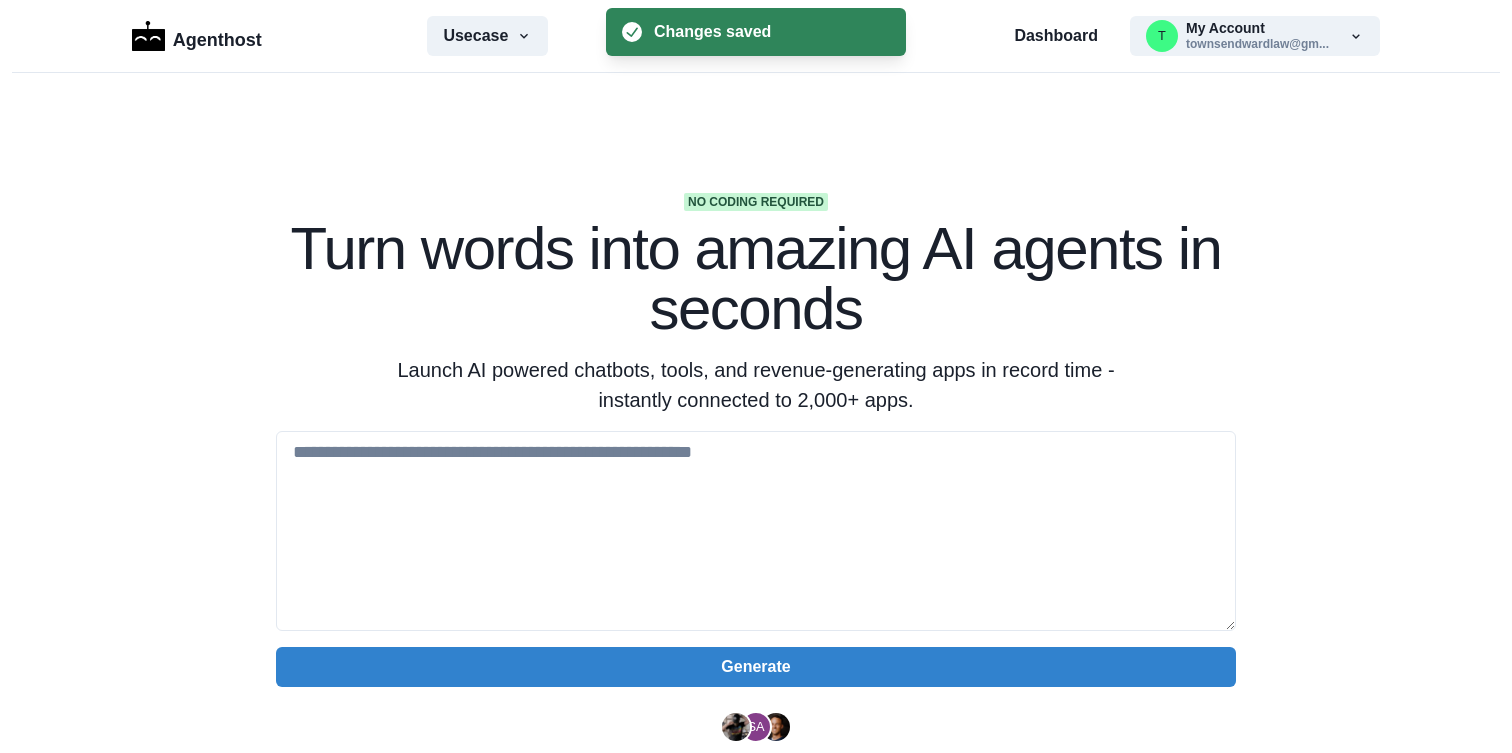 scroll, scrollTop: 0, scrollLeft: 0, axis: both 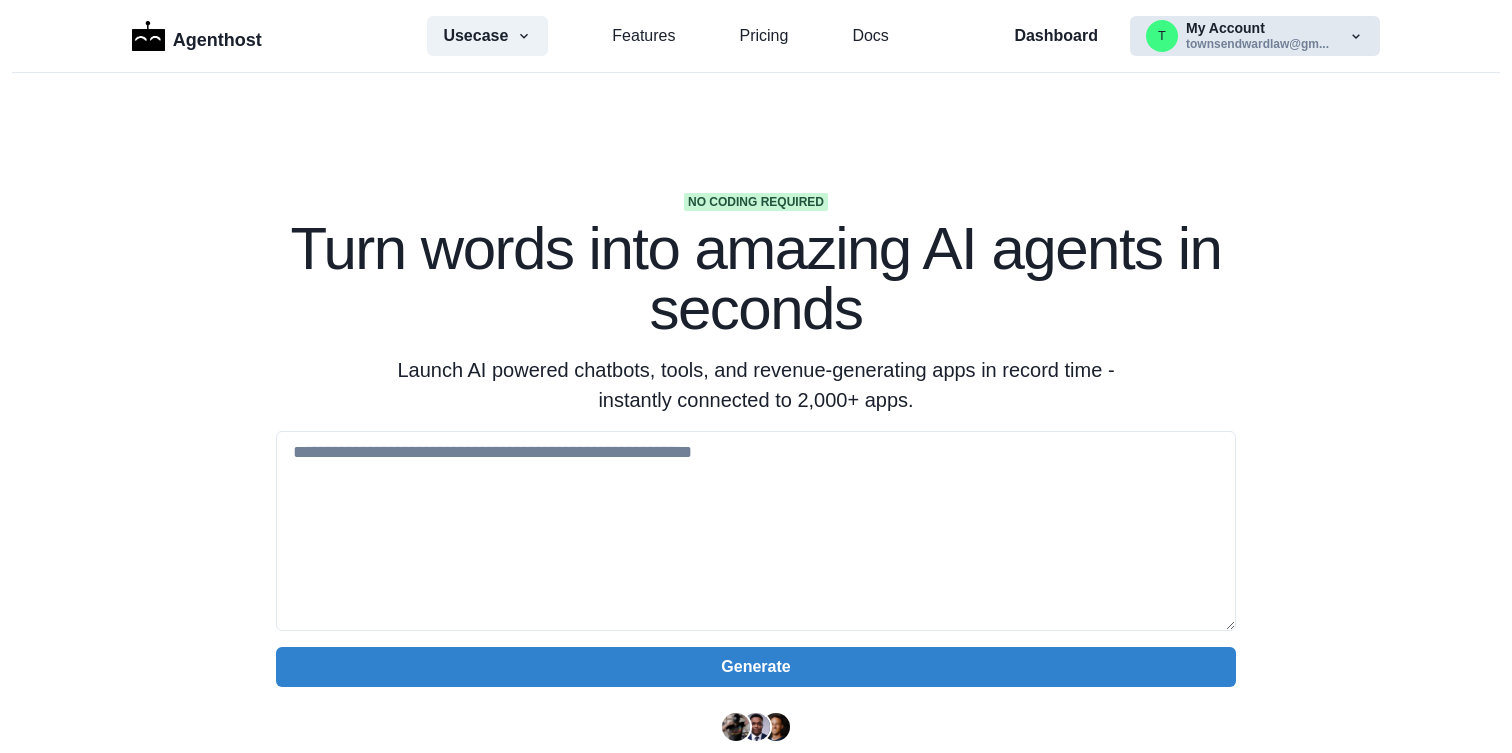 click on "t My Account townsendwardlaw@gm..." at bounding box center (1255, 36) 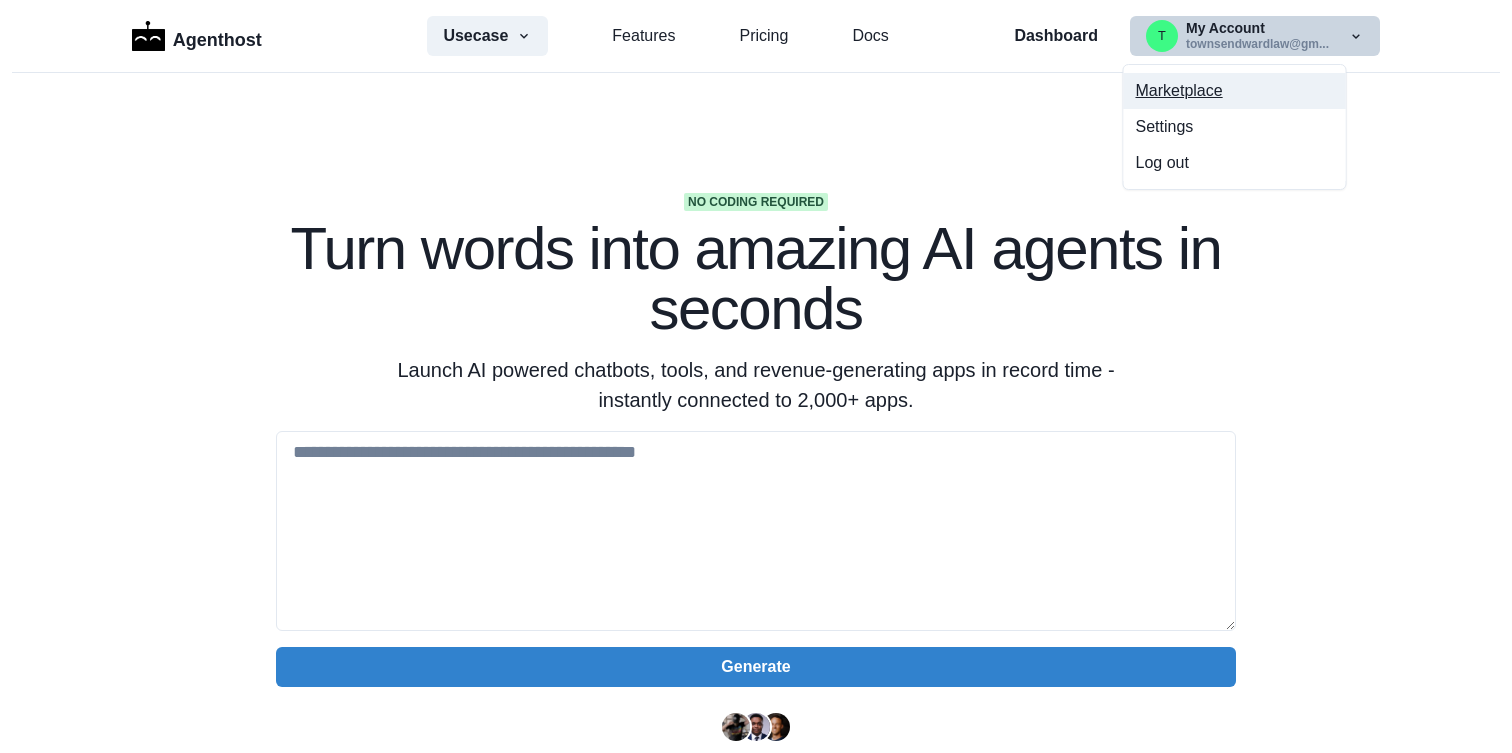 click on "Marketplace" at bounding box center (1235, 91) 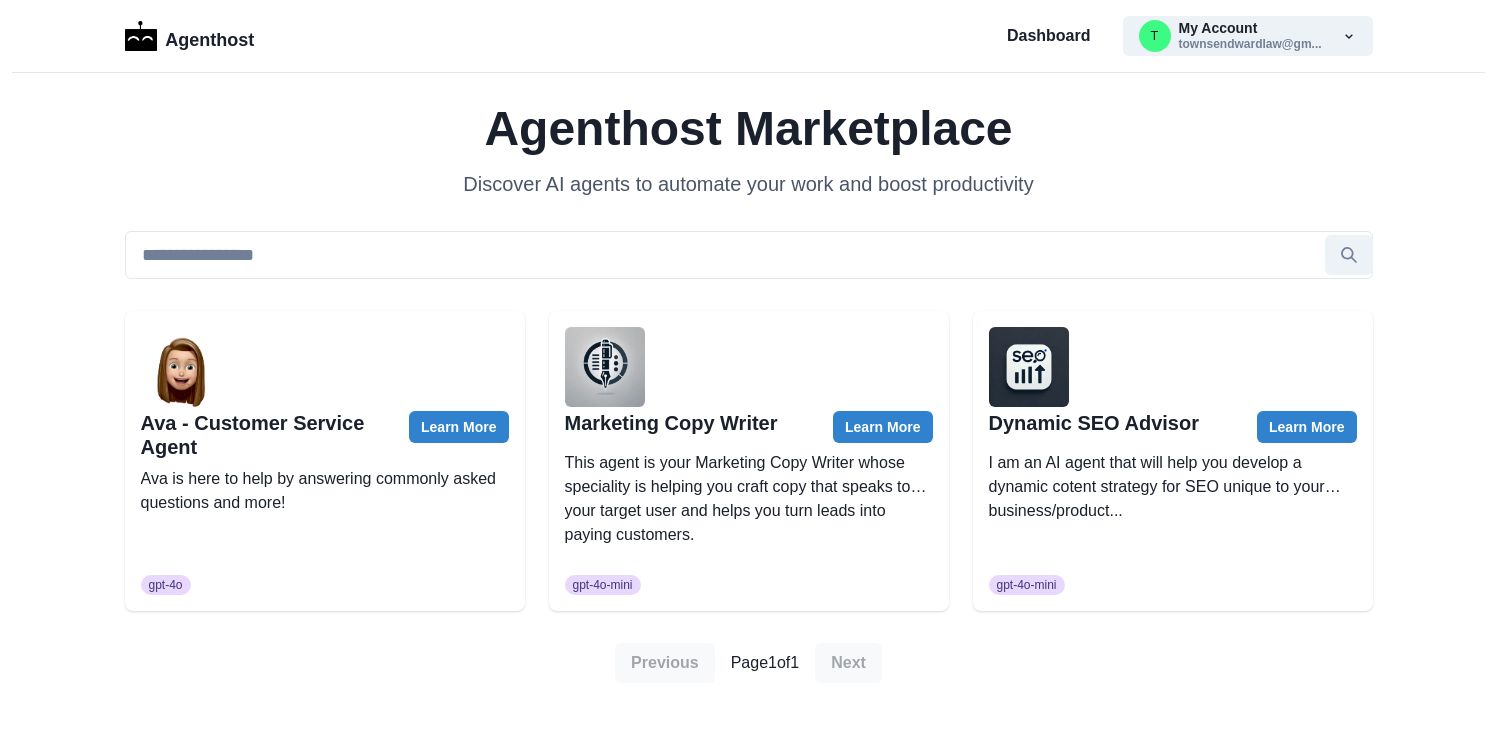 scroll, scrollTop: 0, scrollLeft: 0, axis: both 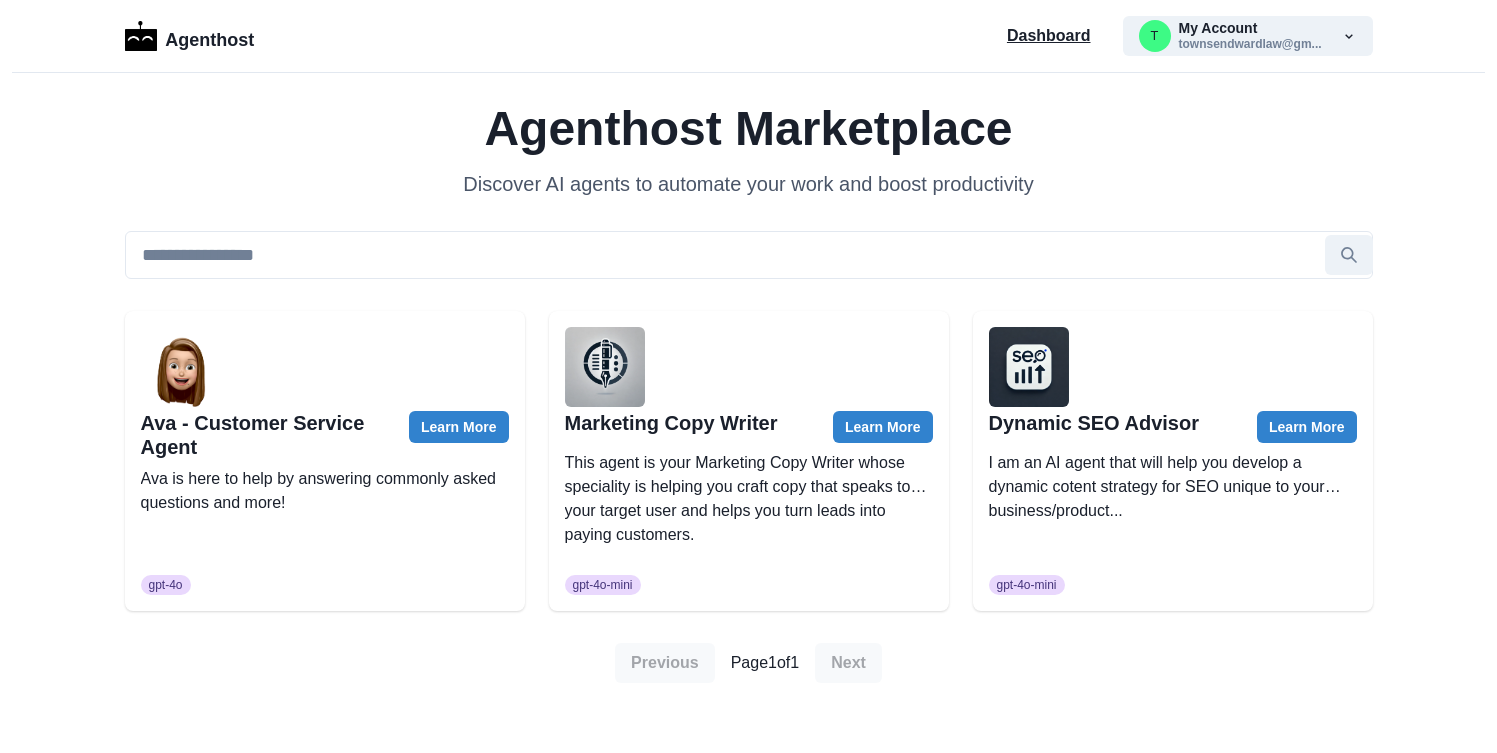click on "Dashboard" at bounding box center (1049, 36) 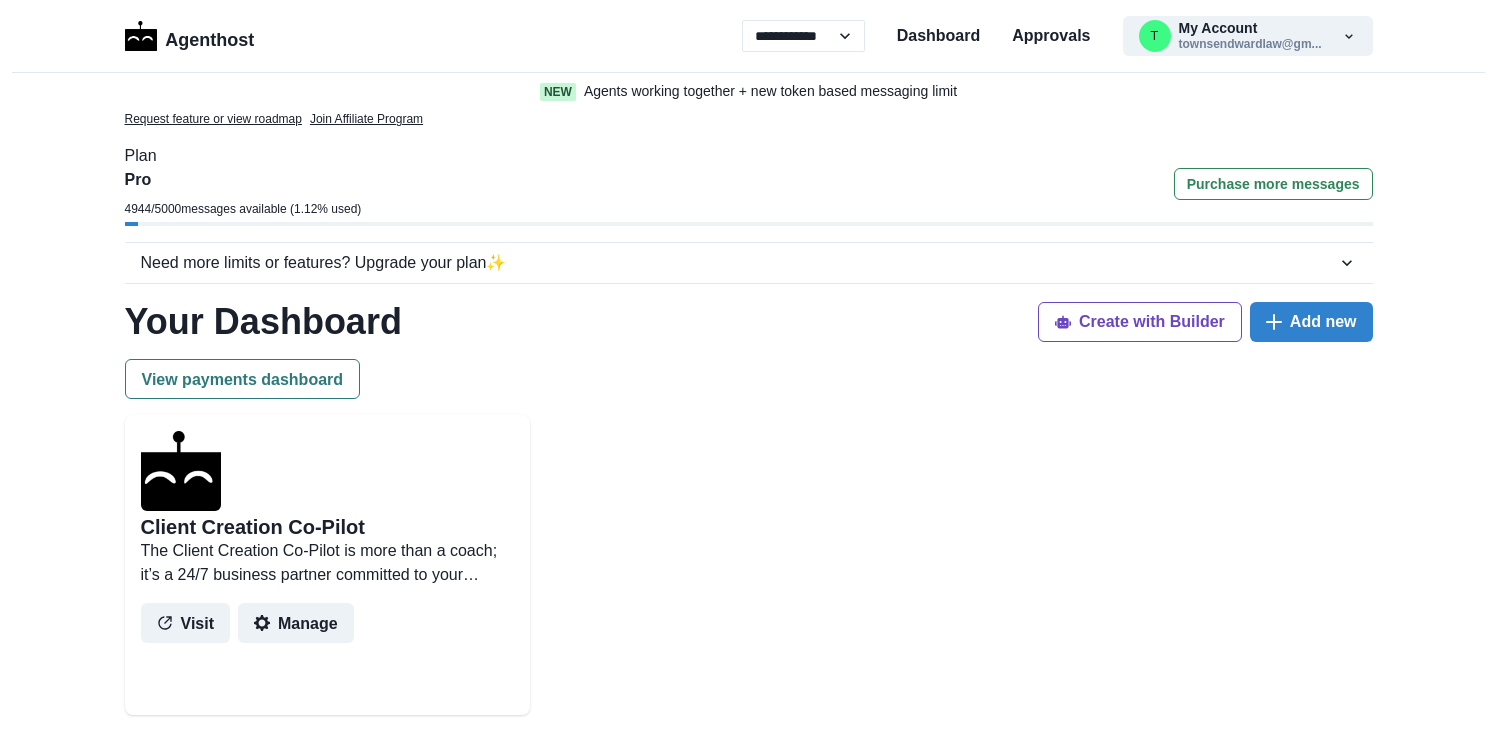 scroll, scrollTop: 0, scrollLeft: 0, axis: both 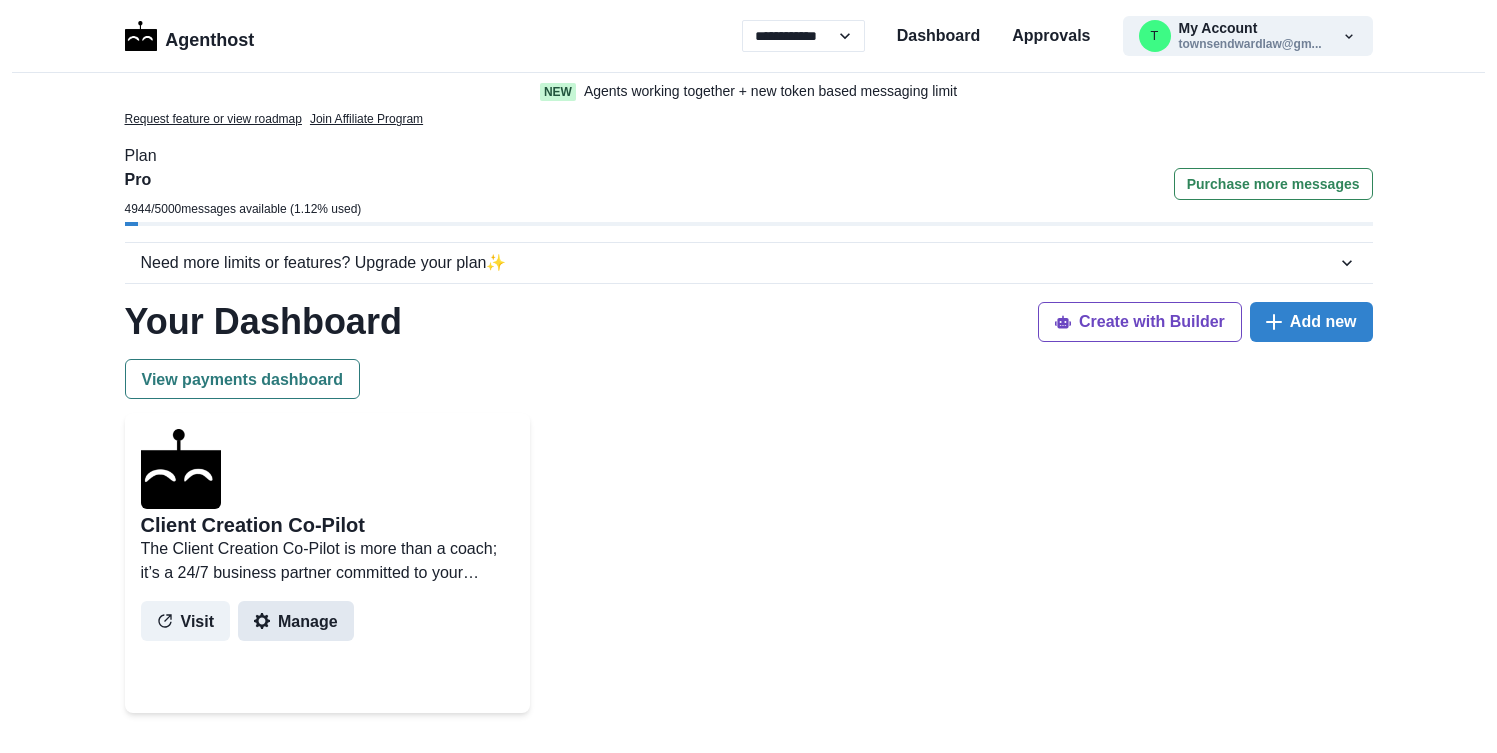 click on "Manage" at bounding box center (296, 621) 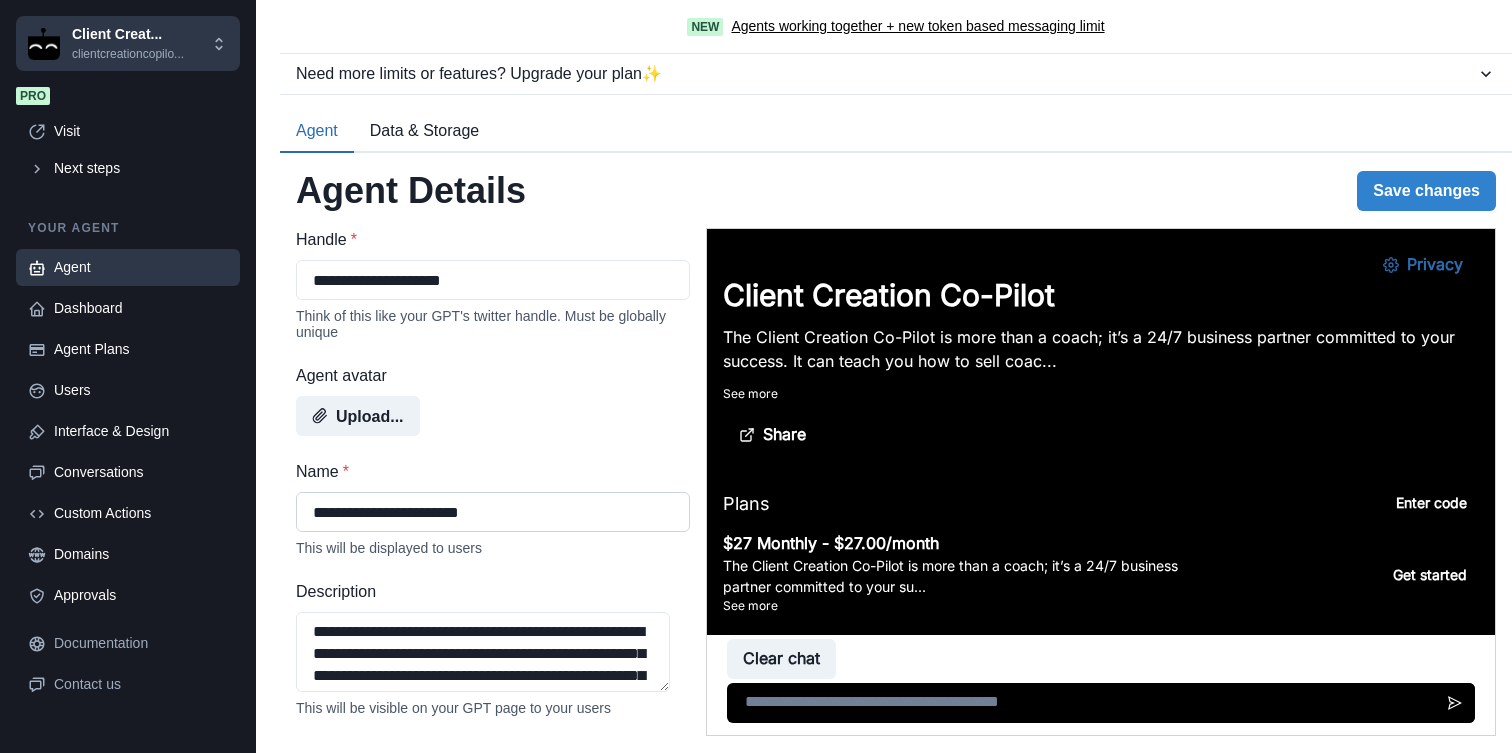 scroll, scrollTop: 0, scrollLeft: 0, axis: both 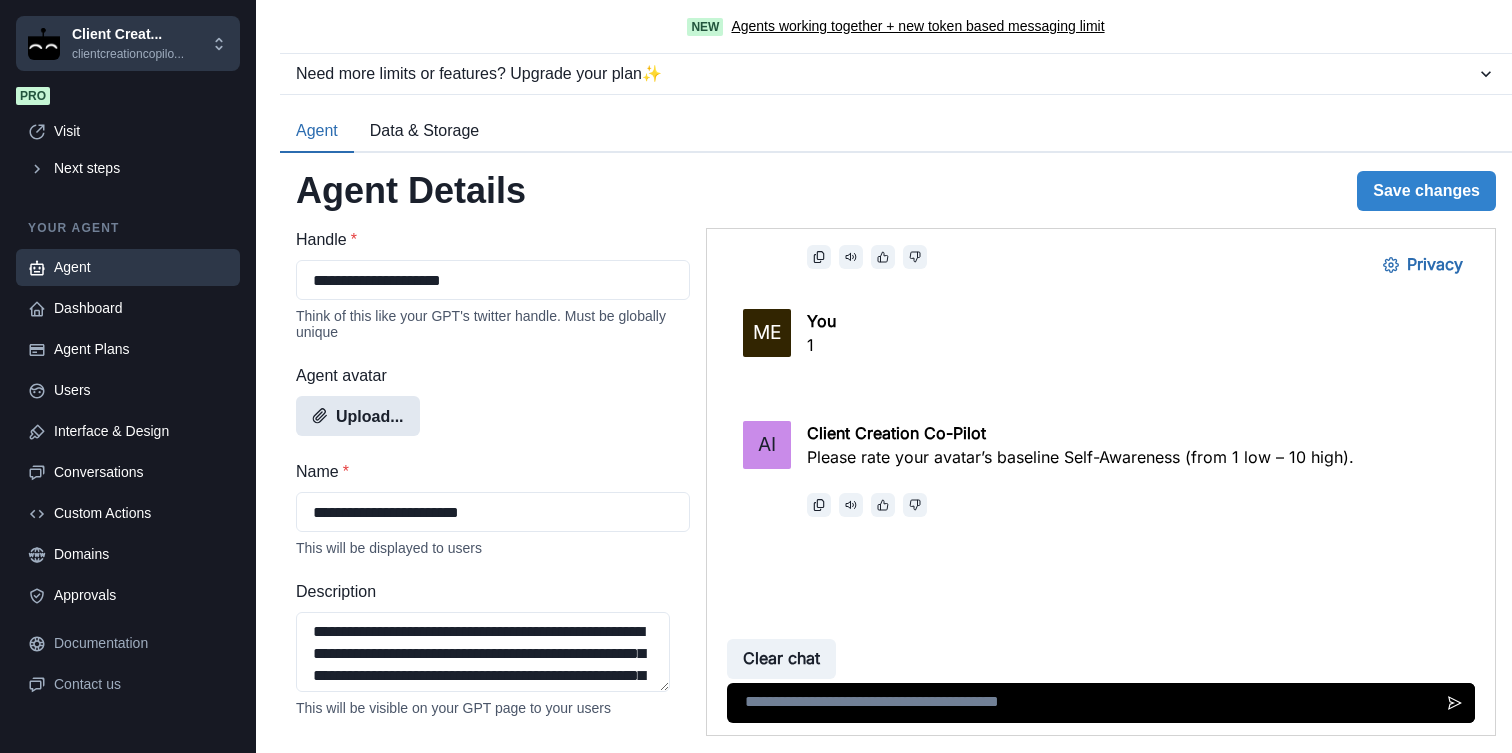 click on "Upload..." at bounding box center (358, 416) 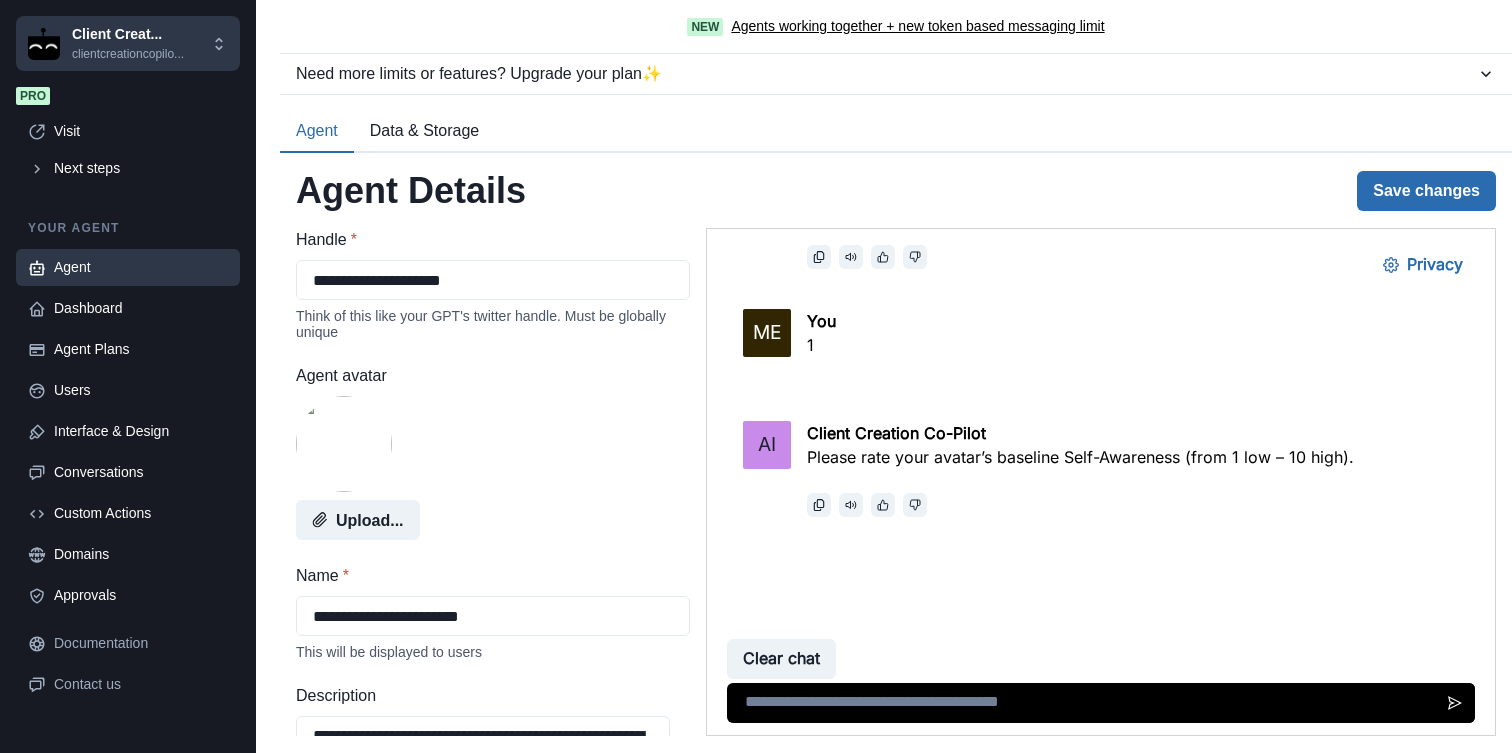 click on "Save changes" at bounding box center [1426, 191] 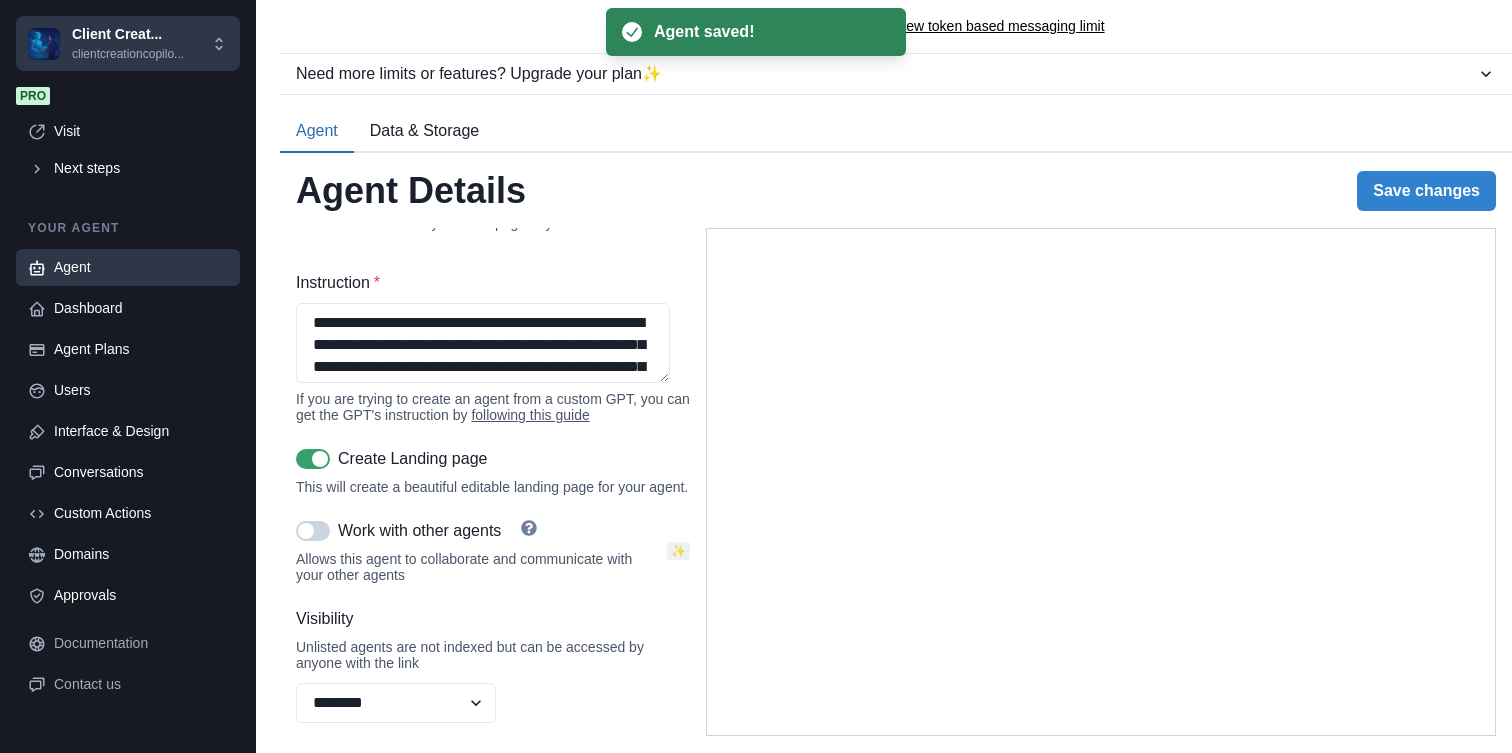type on "**********" 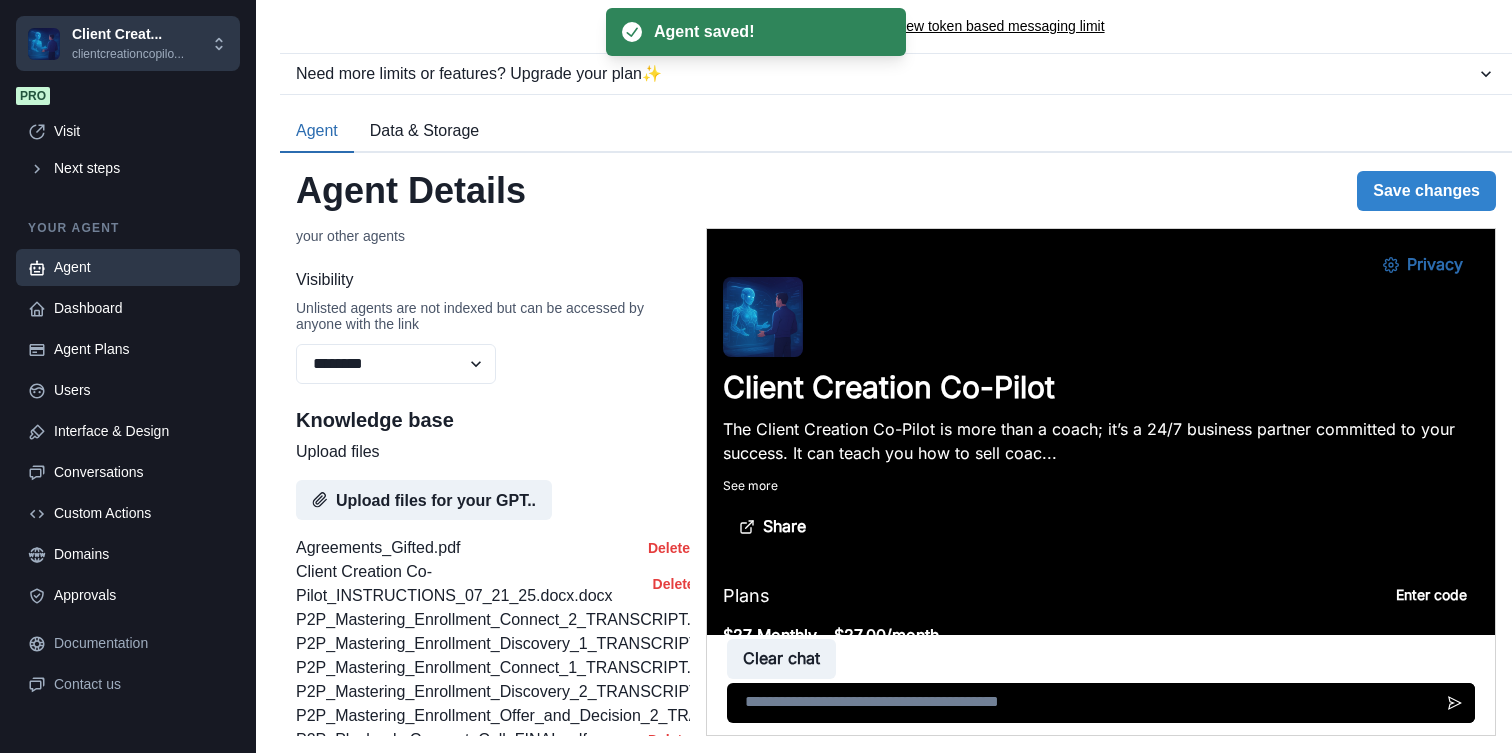 scroll, scrollTop: 0, scrollLeft: 0, axis: both 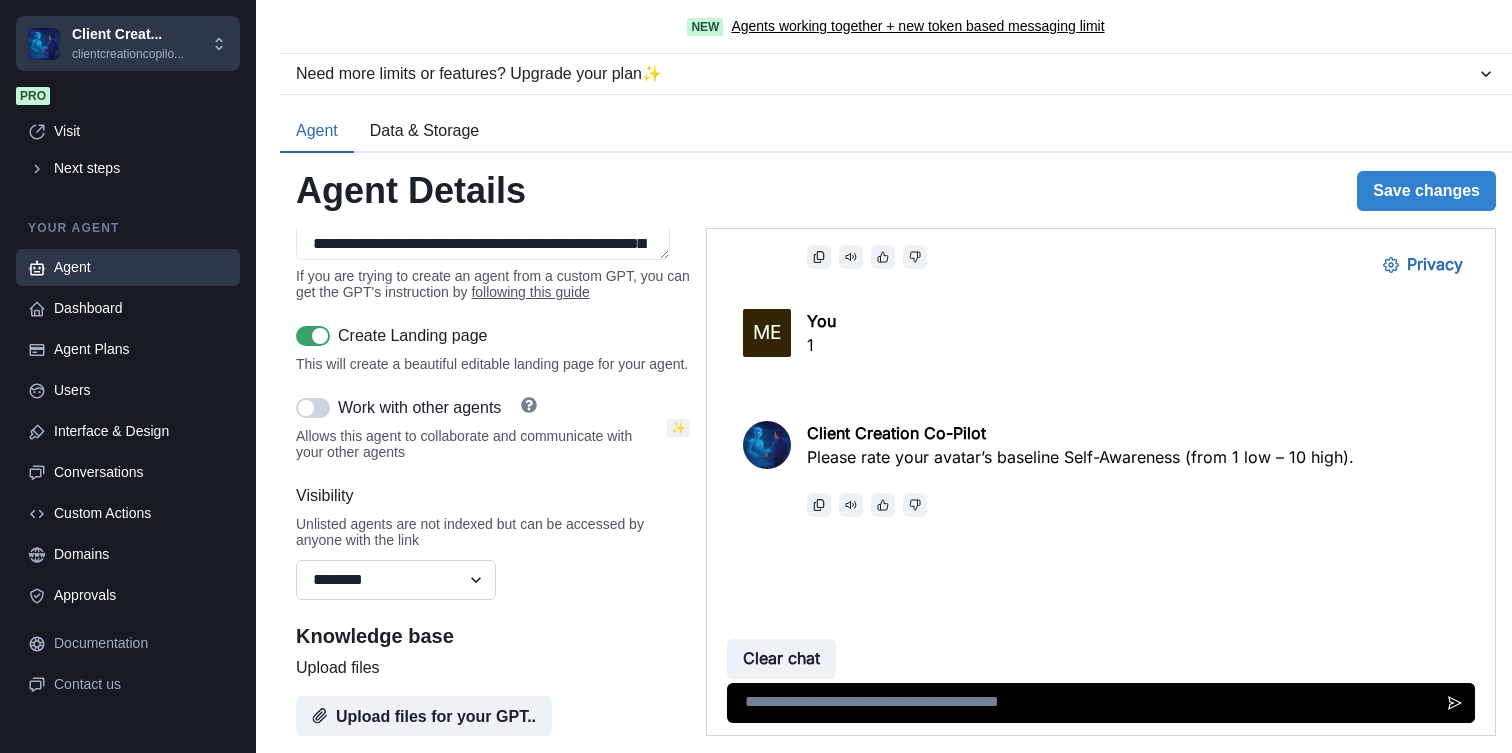 click on "******* ******** ******" at bounding box center [396, 580] 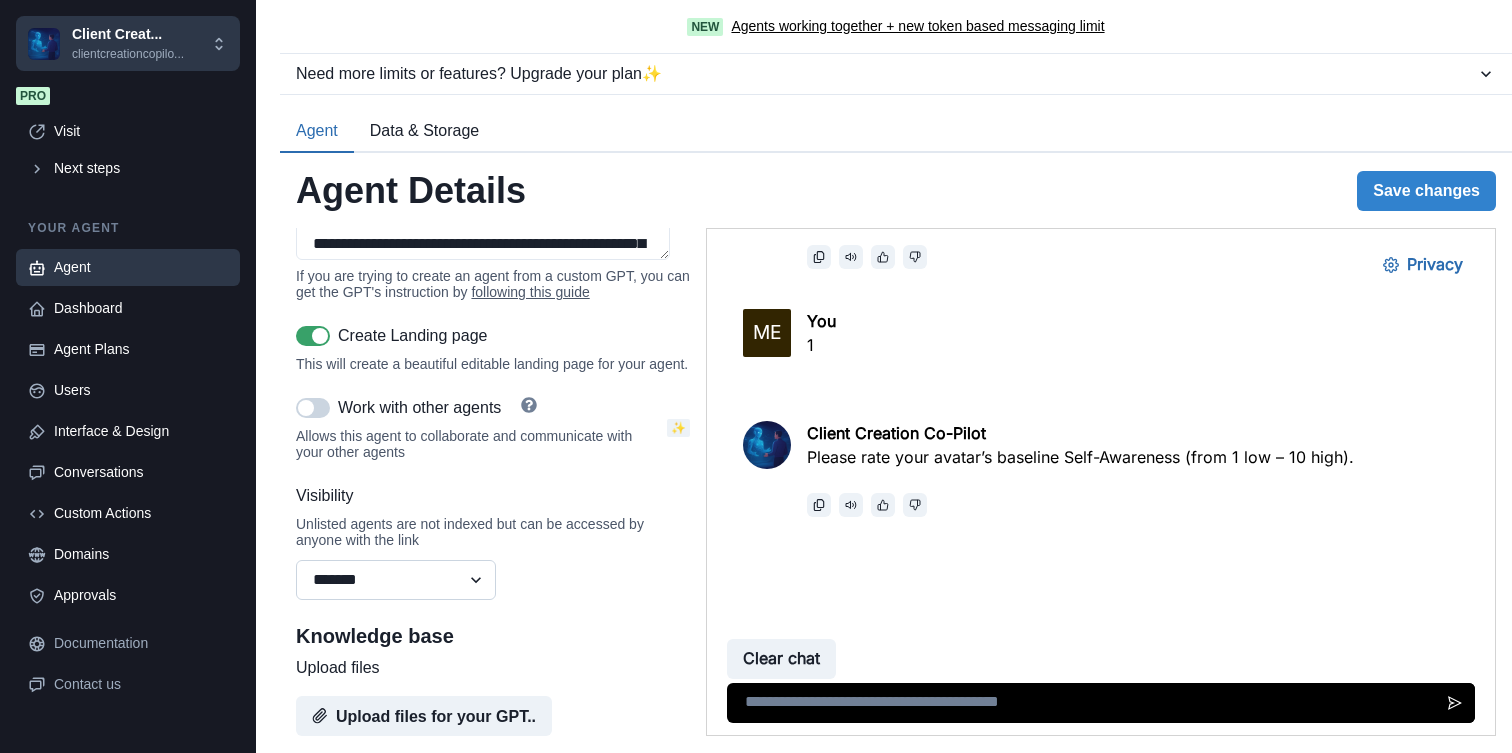 type on "**********" 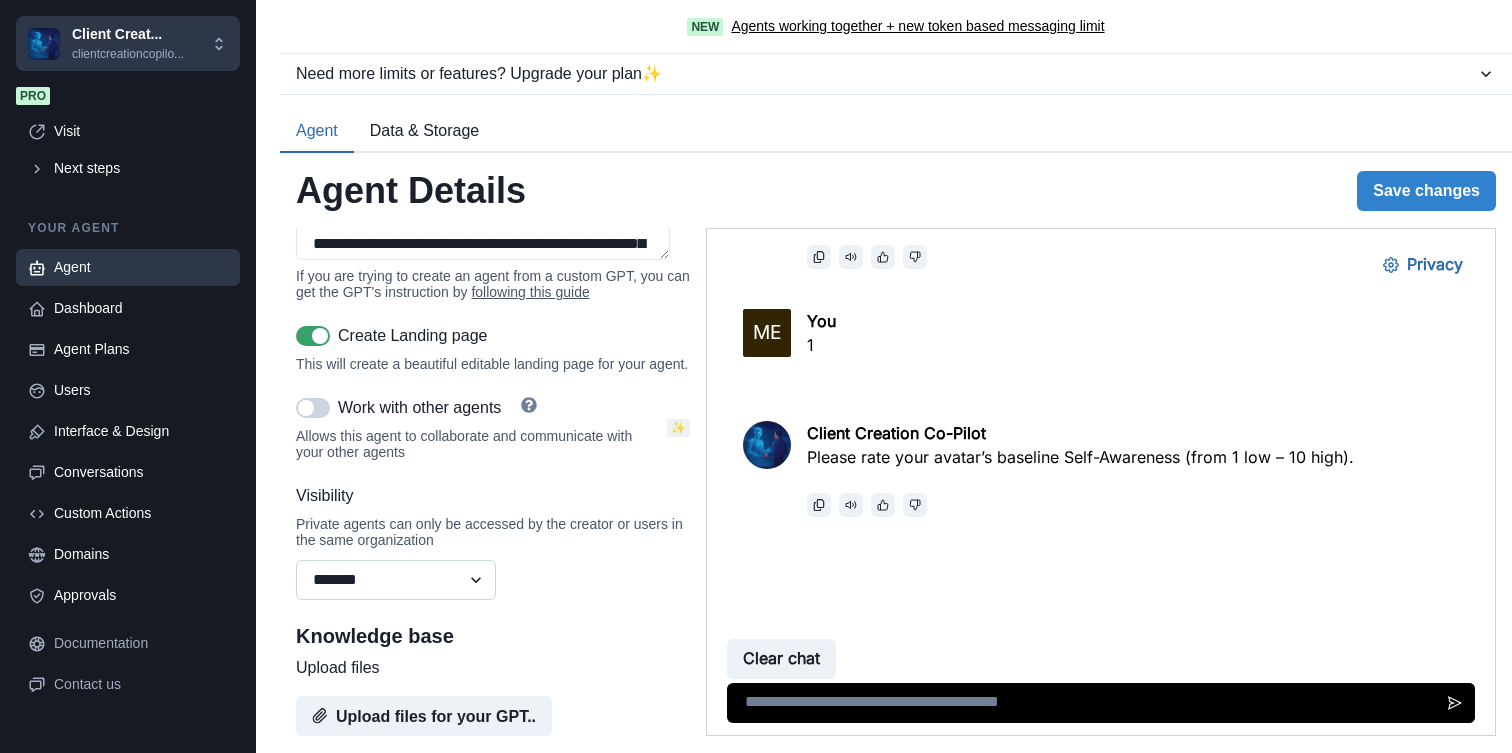click on "******* ******** ******" at bounding box center (396, 580) 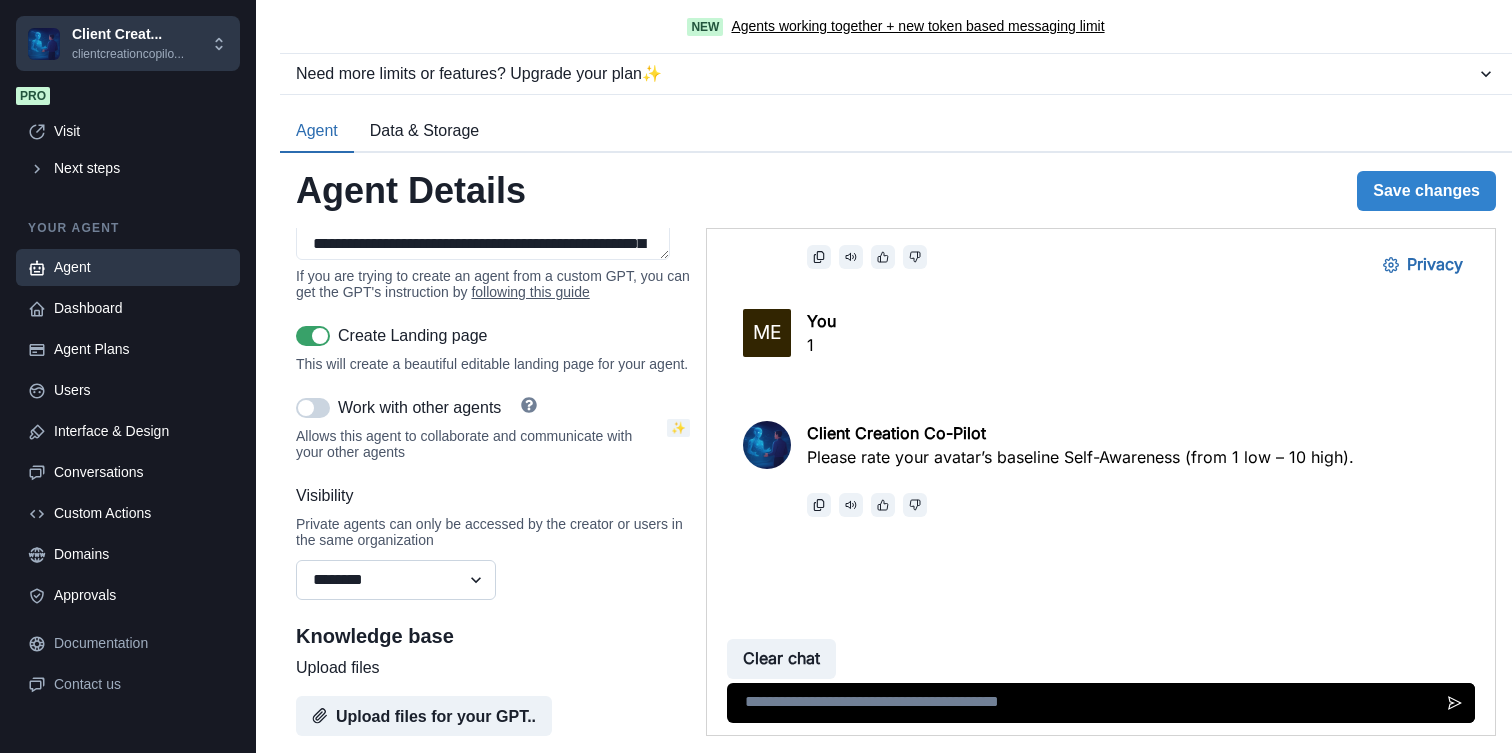 type on "**********" 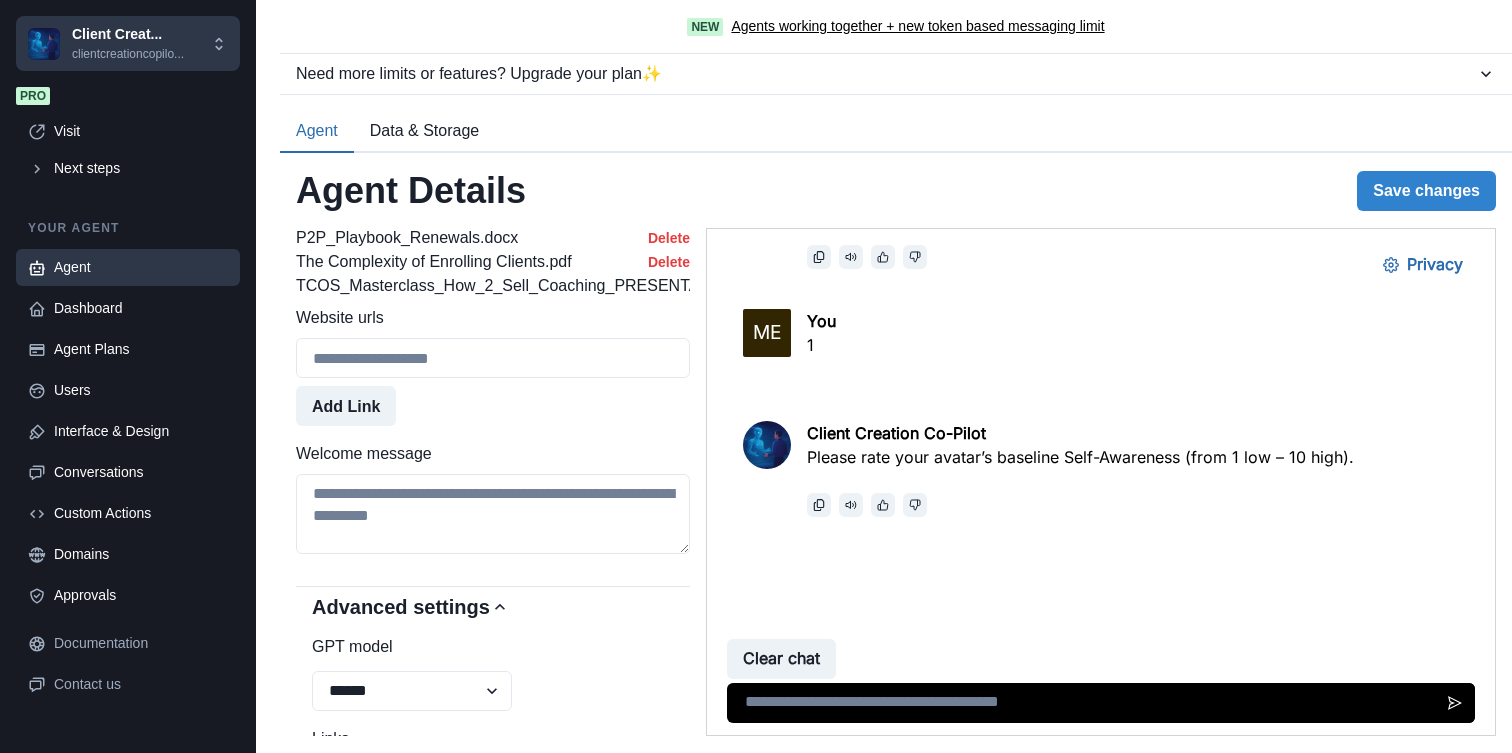 scroll, scrollTop: 1585, scrollLeft: 0, axis: vertical 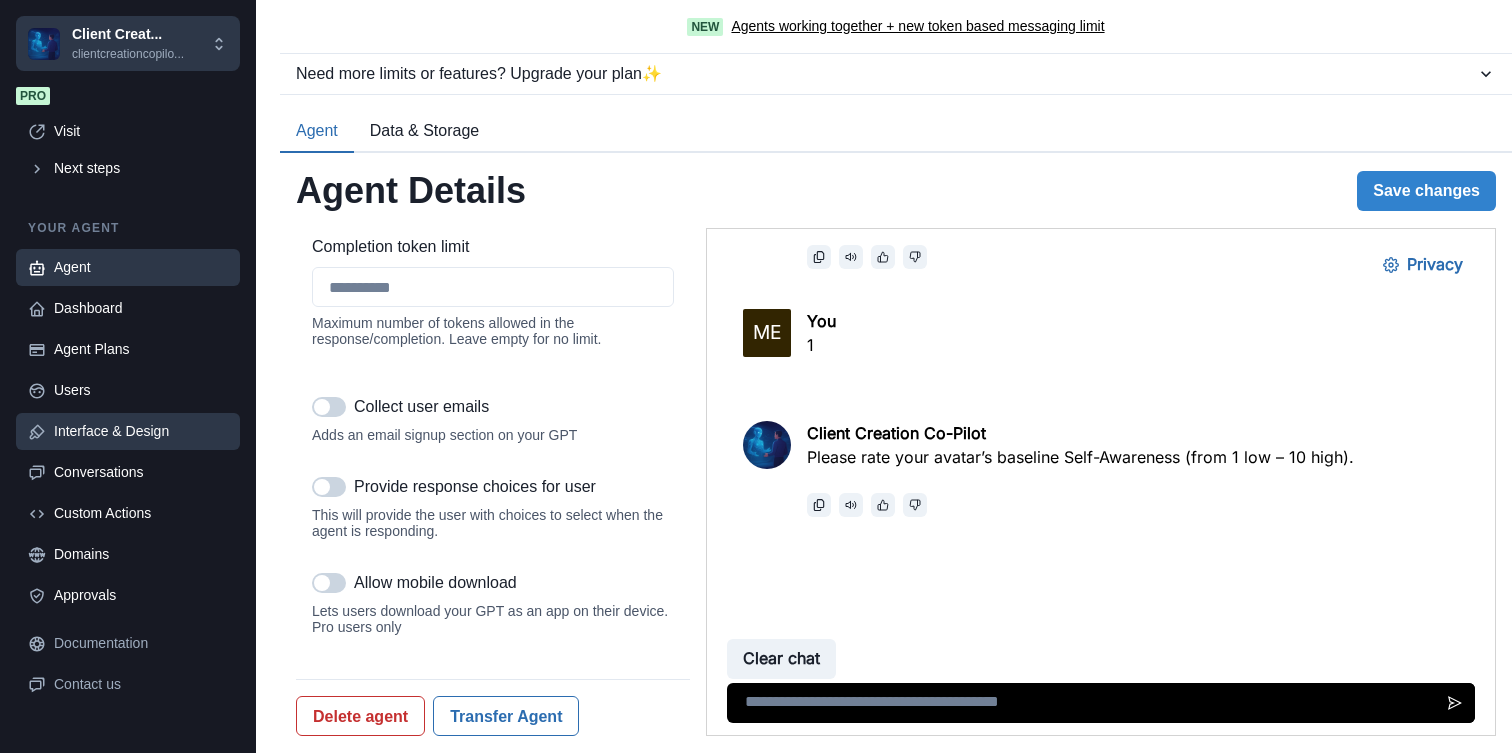 click on "Interface & Design" at bounding box center [141, 431] 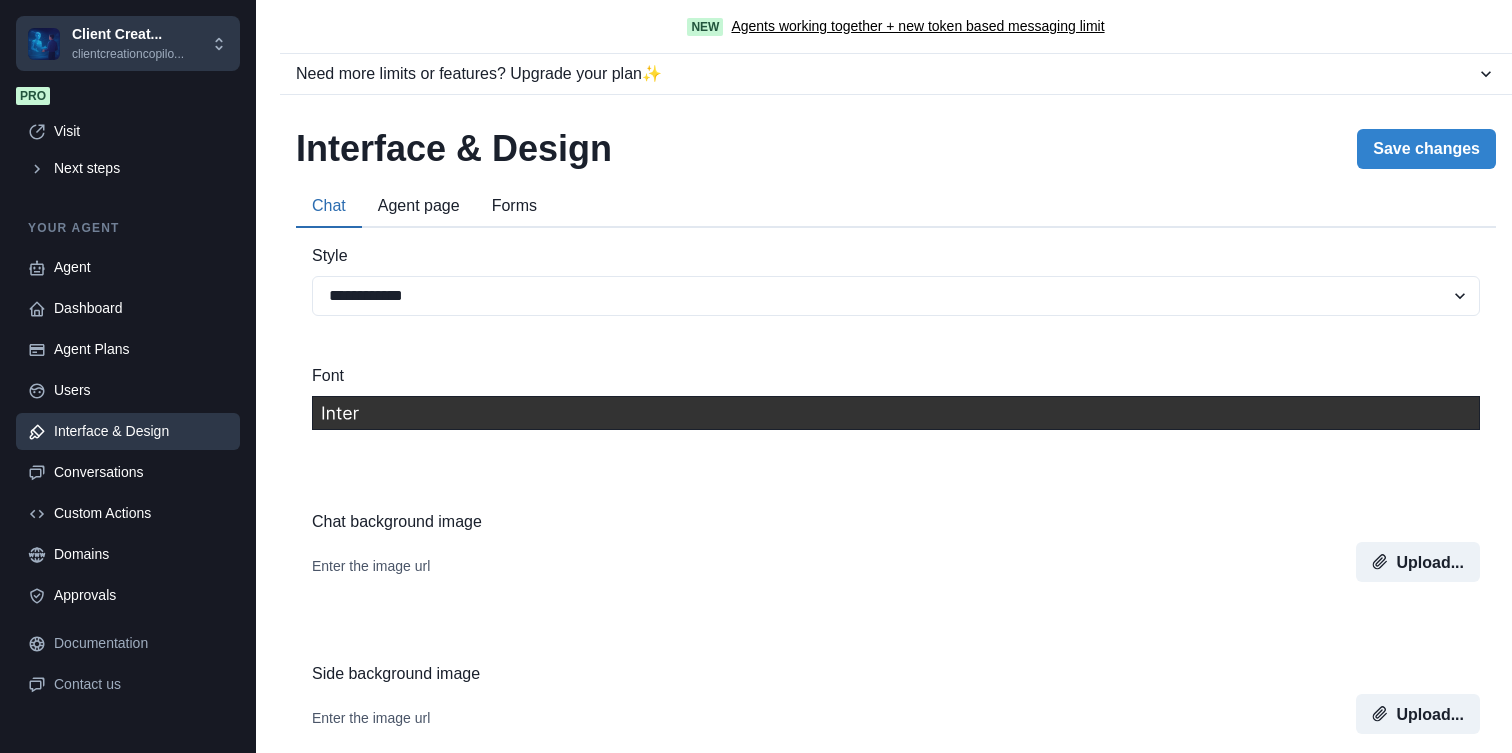 click on "Agent page" at bounding box center (419, 207) 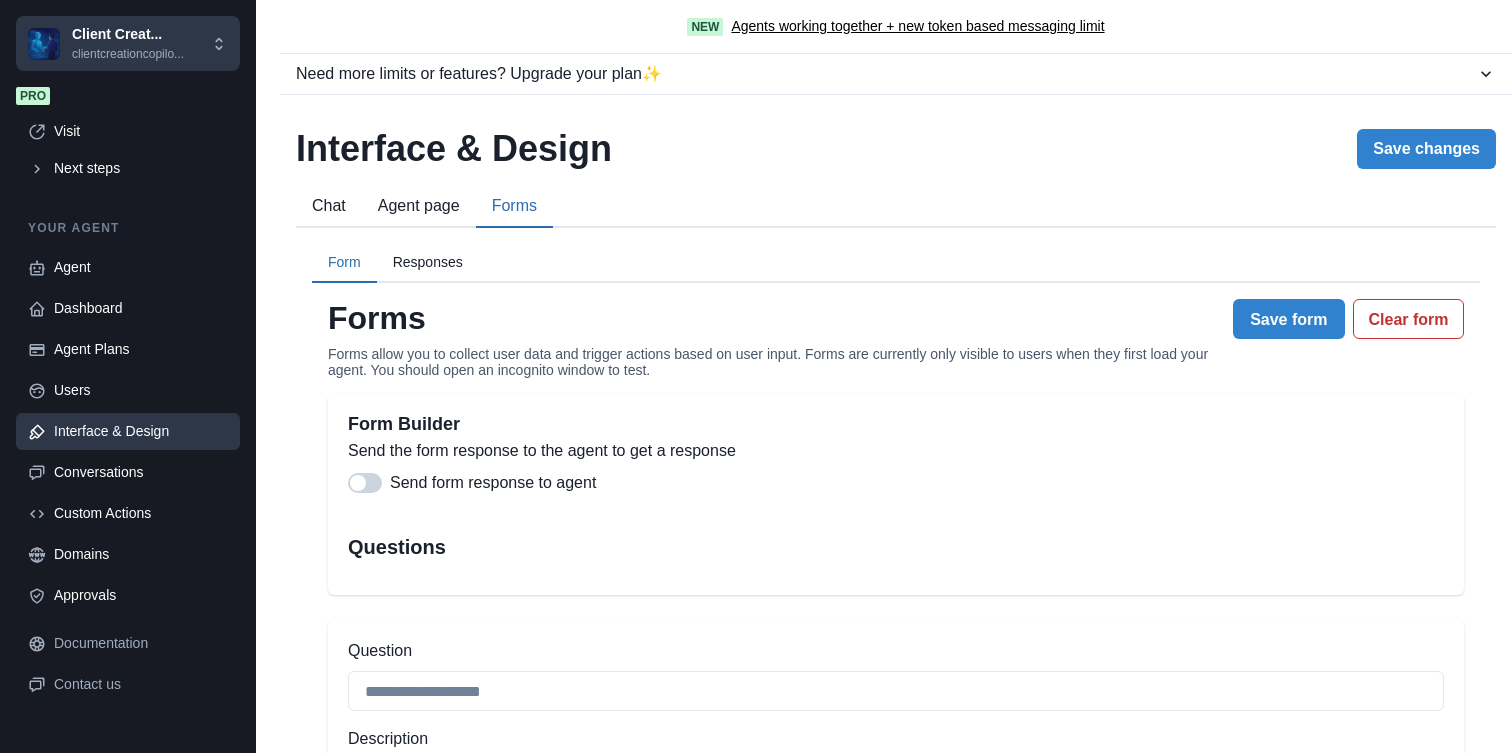 click on "Forms" at bounding box center (514, 207) 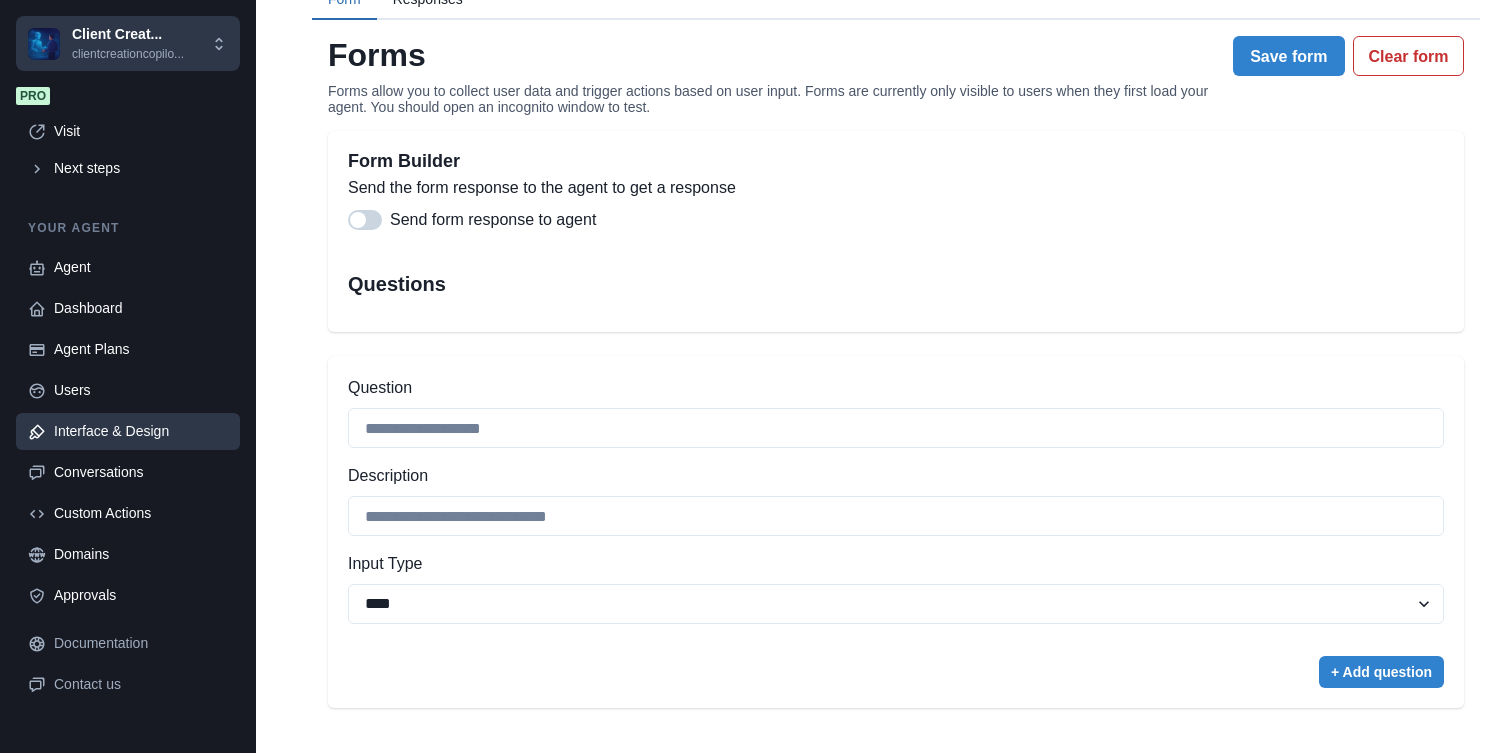 scroll, scrollTop: 267, scrollLeft: 0, axis: vertical 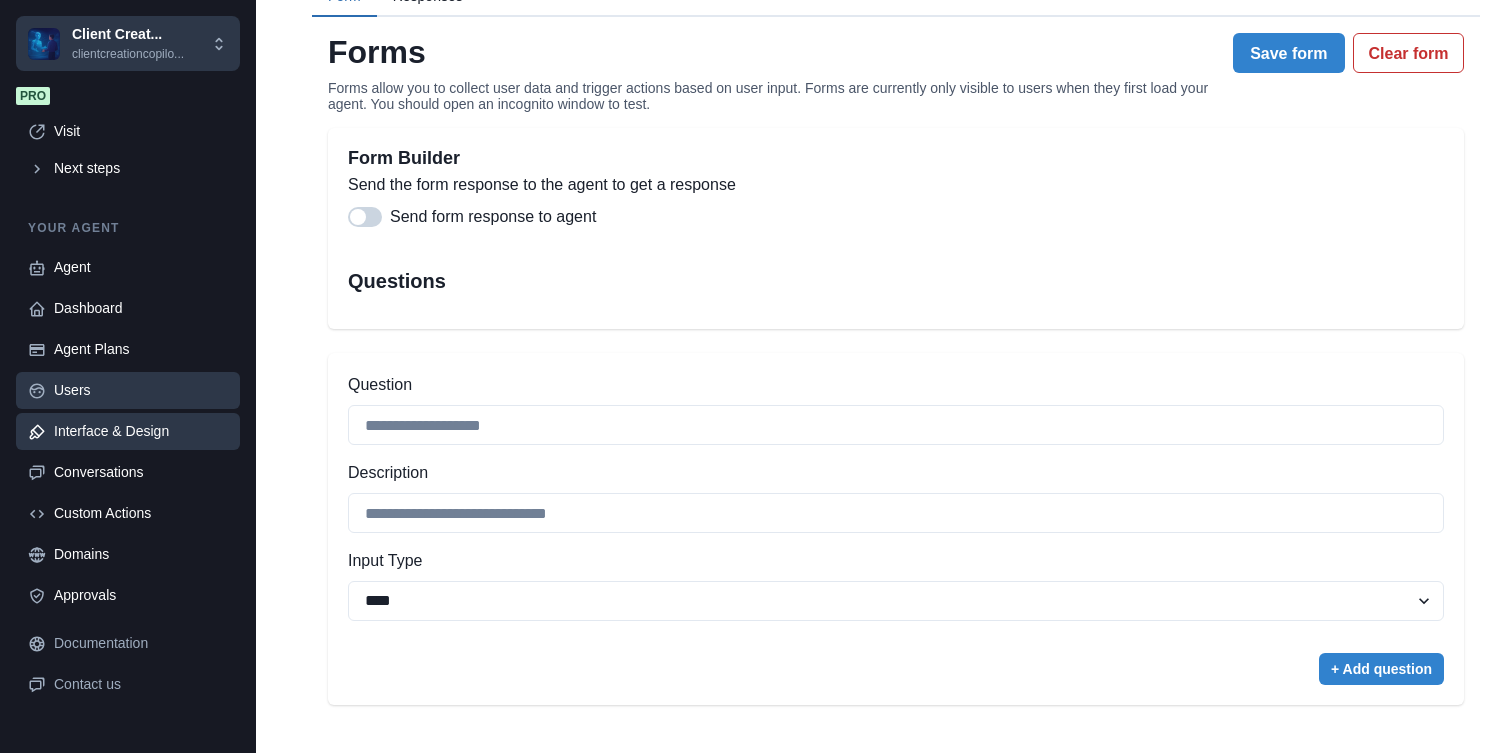 click on "Users" at bounding box center (141, 390) 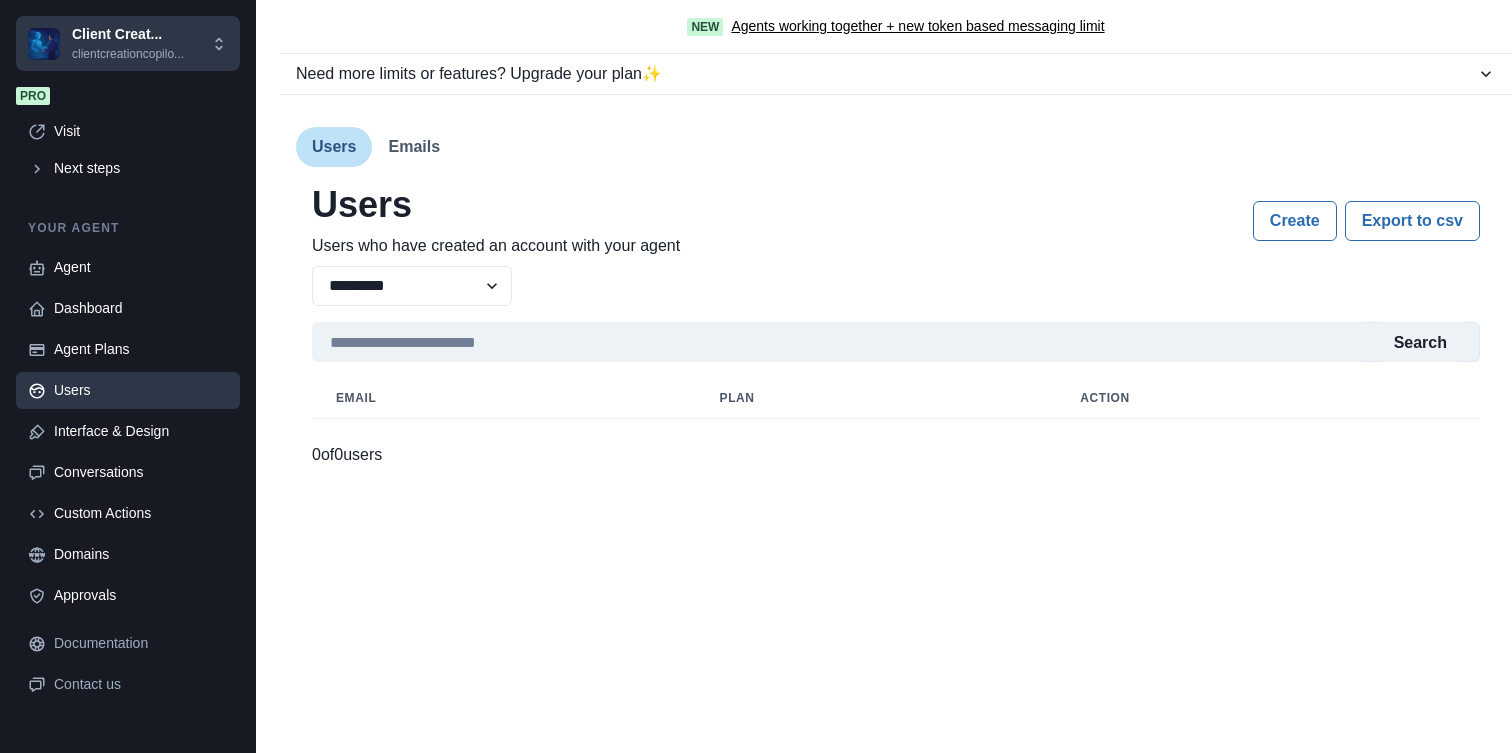 scroll, scrollTop: 0, scrollLeft: 0, axis: both 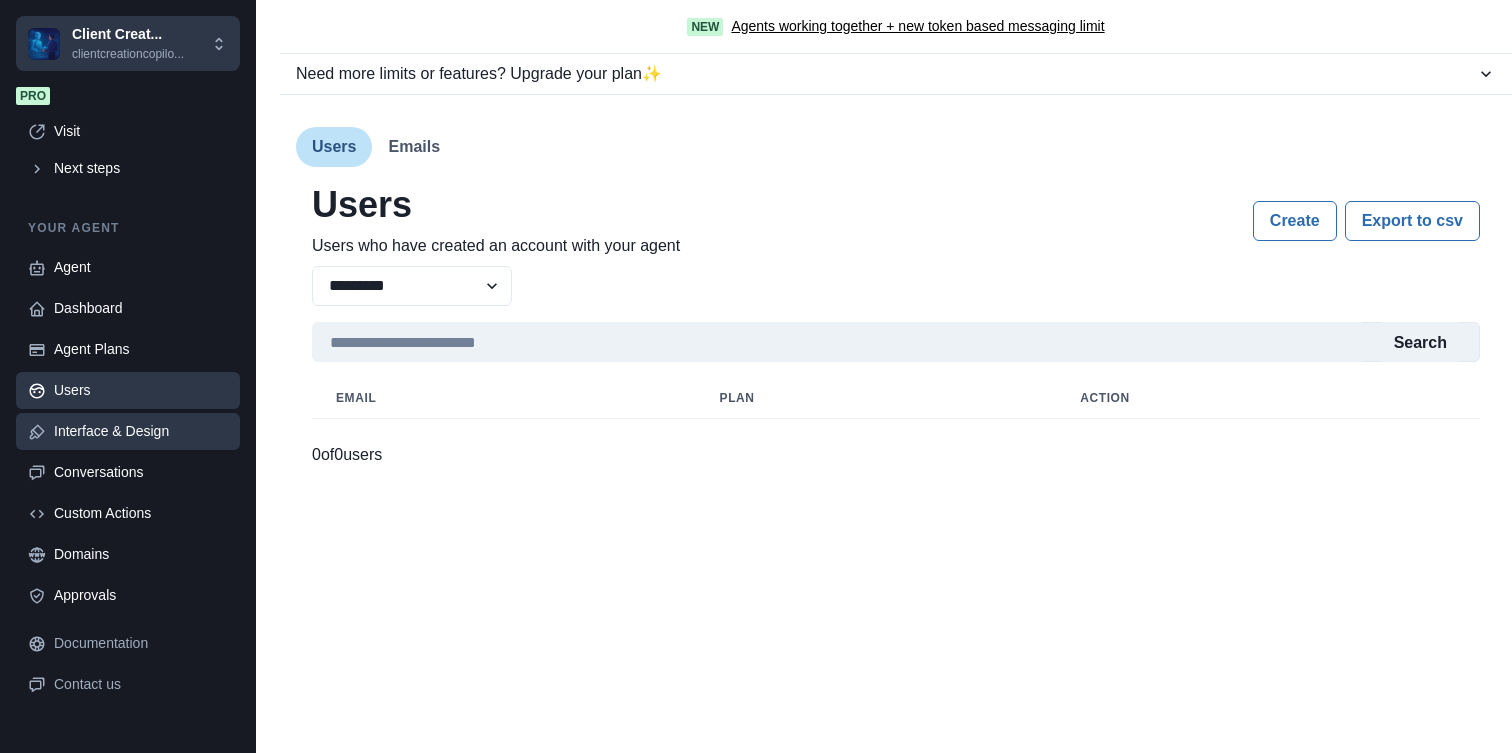 click on "Interface & Design" at bounding box center (141, 431) 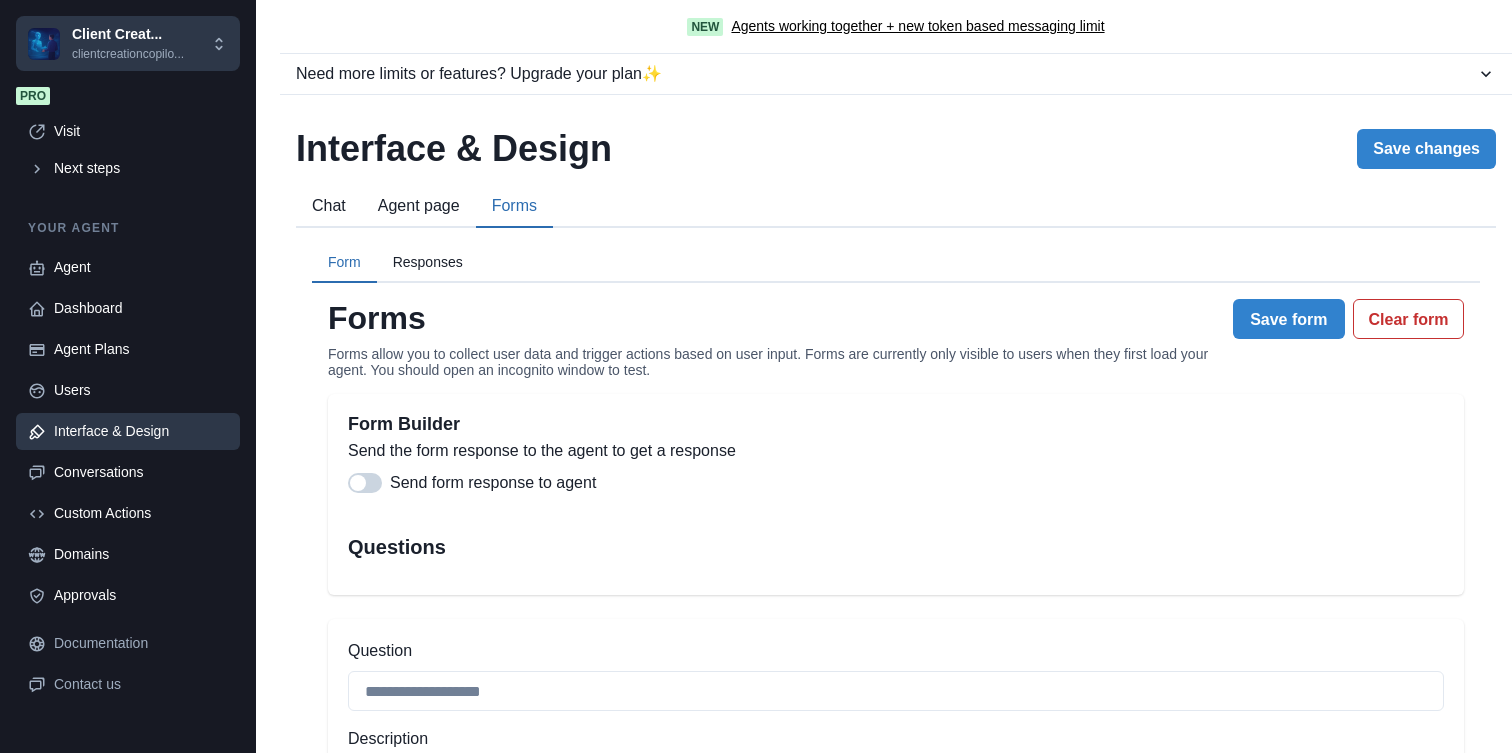 click on "Chat" at bounding box center (329, 207) 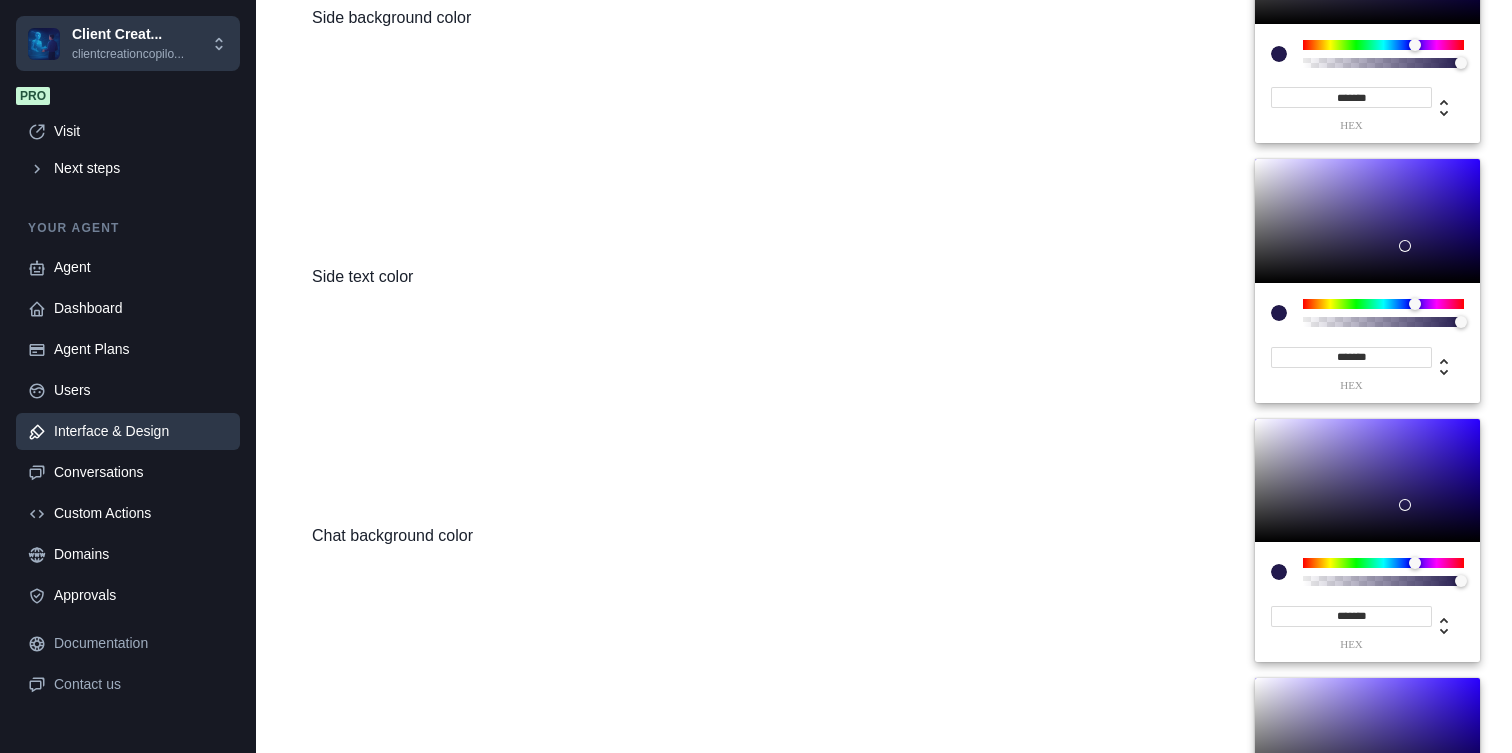 scroll, scrollTop: 0, scrollLeft: 0, axis: both 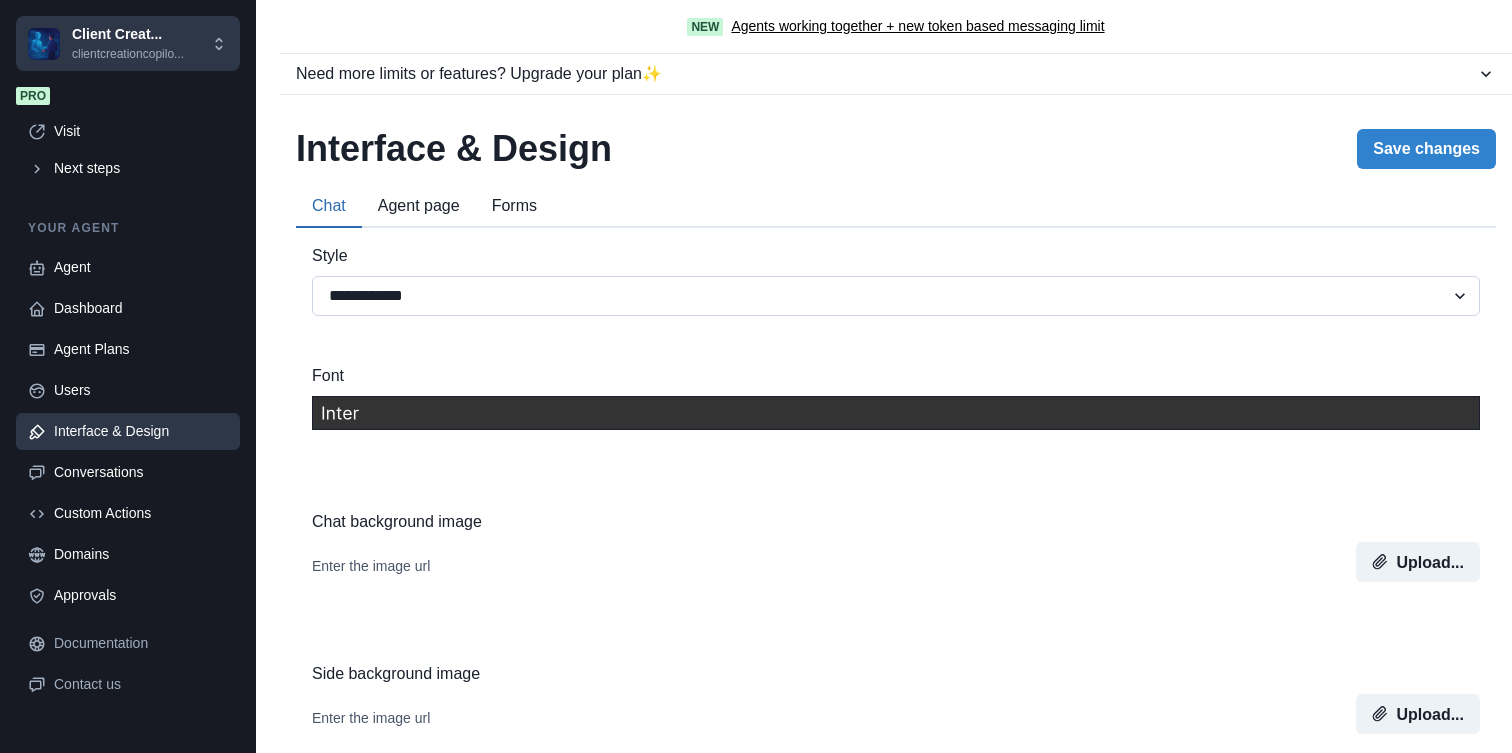 click on "**********" at bounding box center [896, 296] 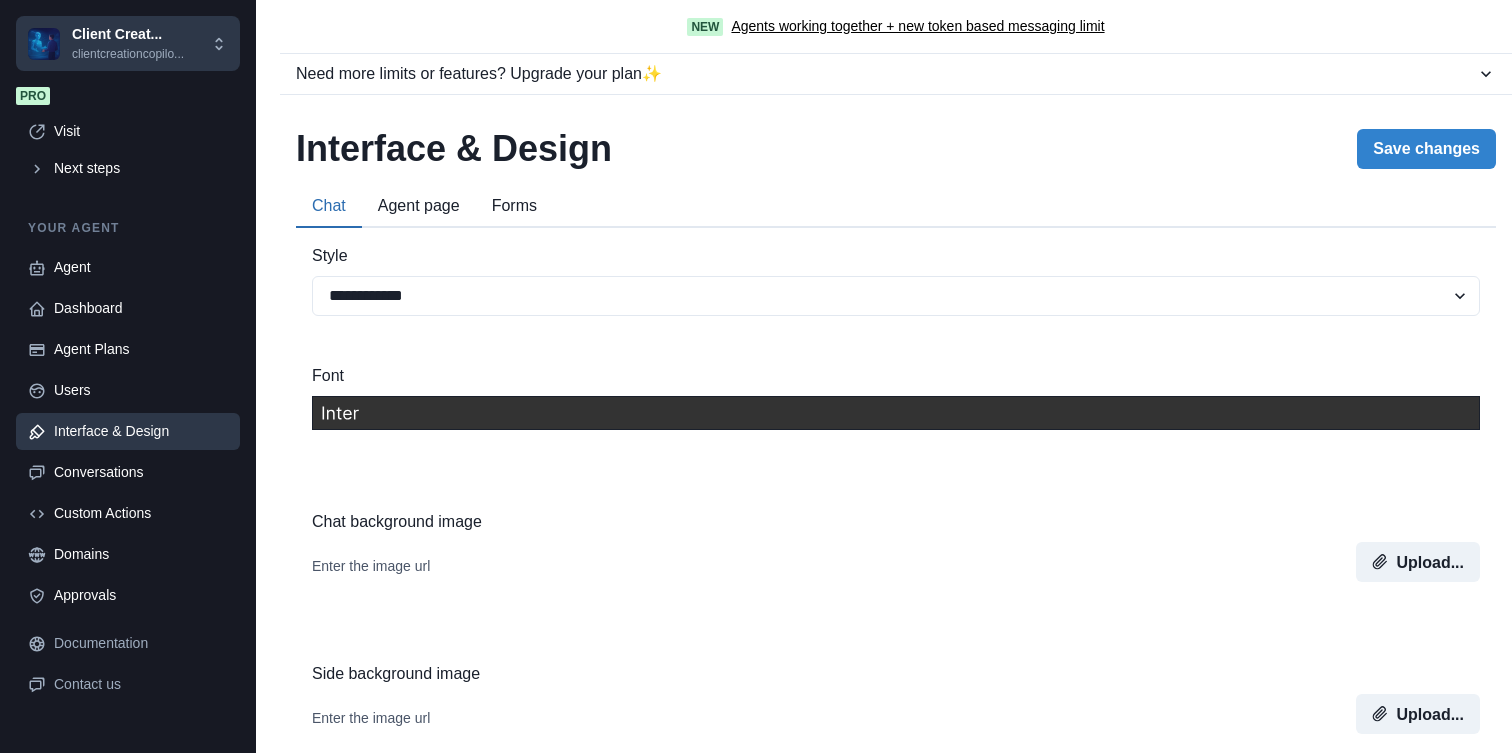 click on "Agent page" at bounding box center [419, 207] 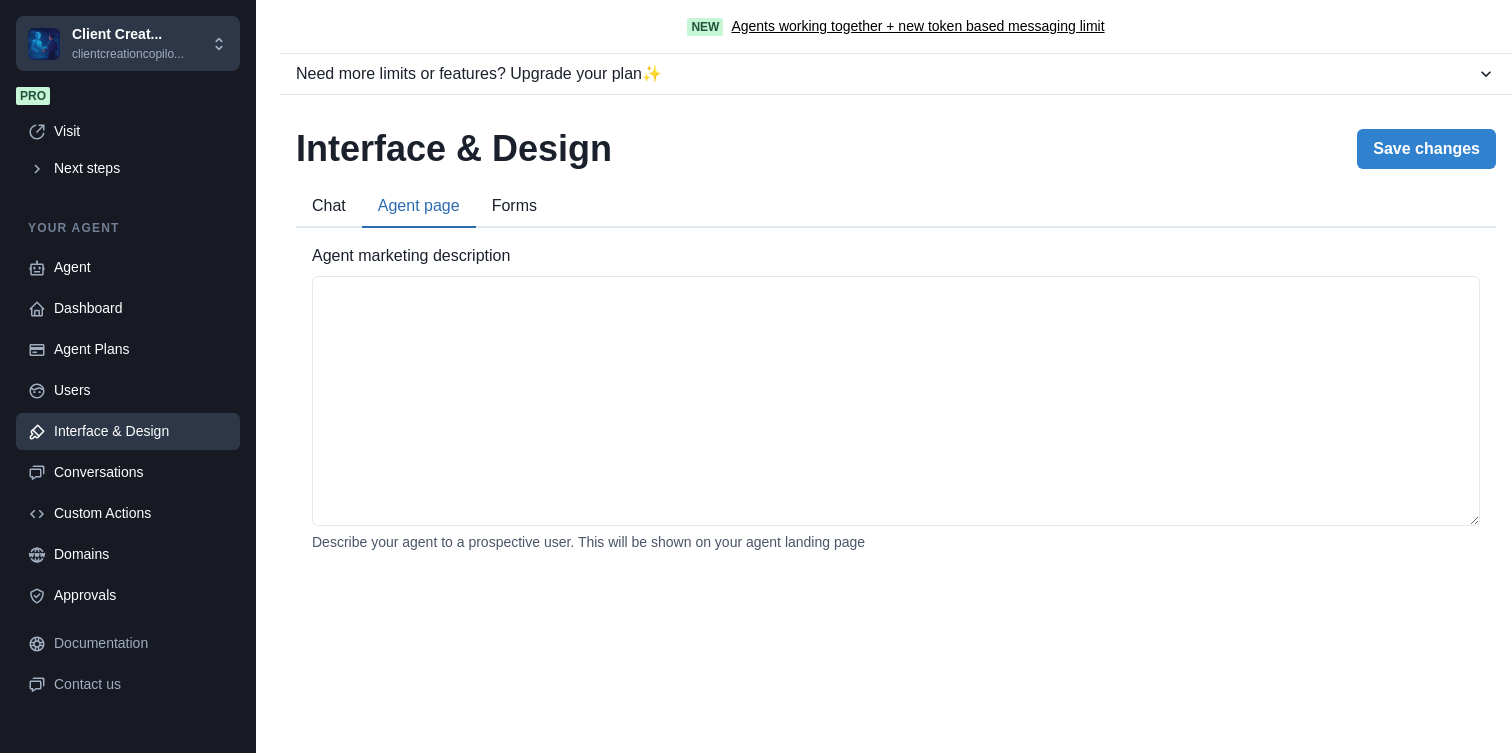 click on "Forms" at bounding box center [514, 207] 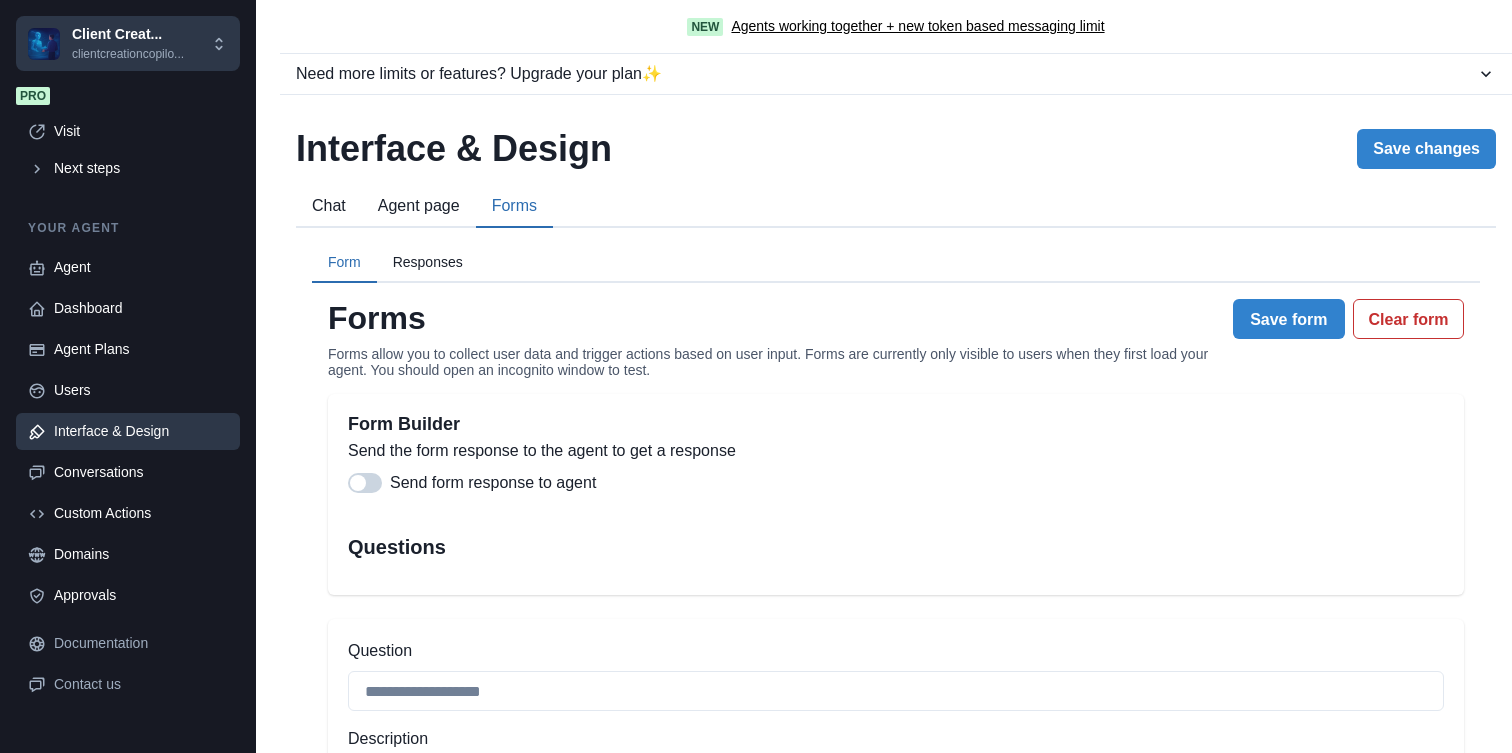 scroll, scrollTop: 267, scrollLeft: 0, axis: vertical 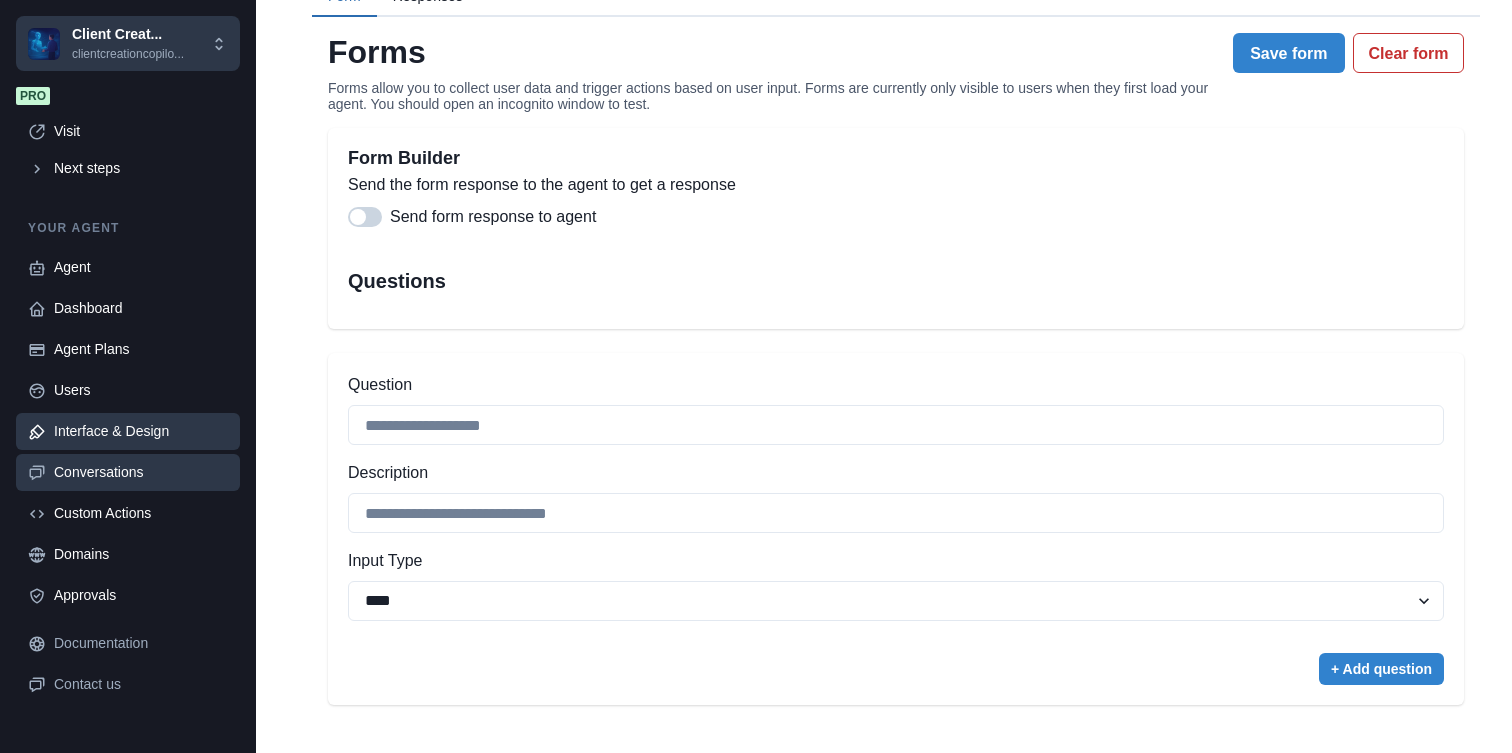 click on "Conversations" at bounding box center (141, 472) 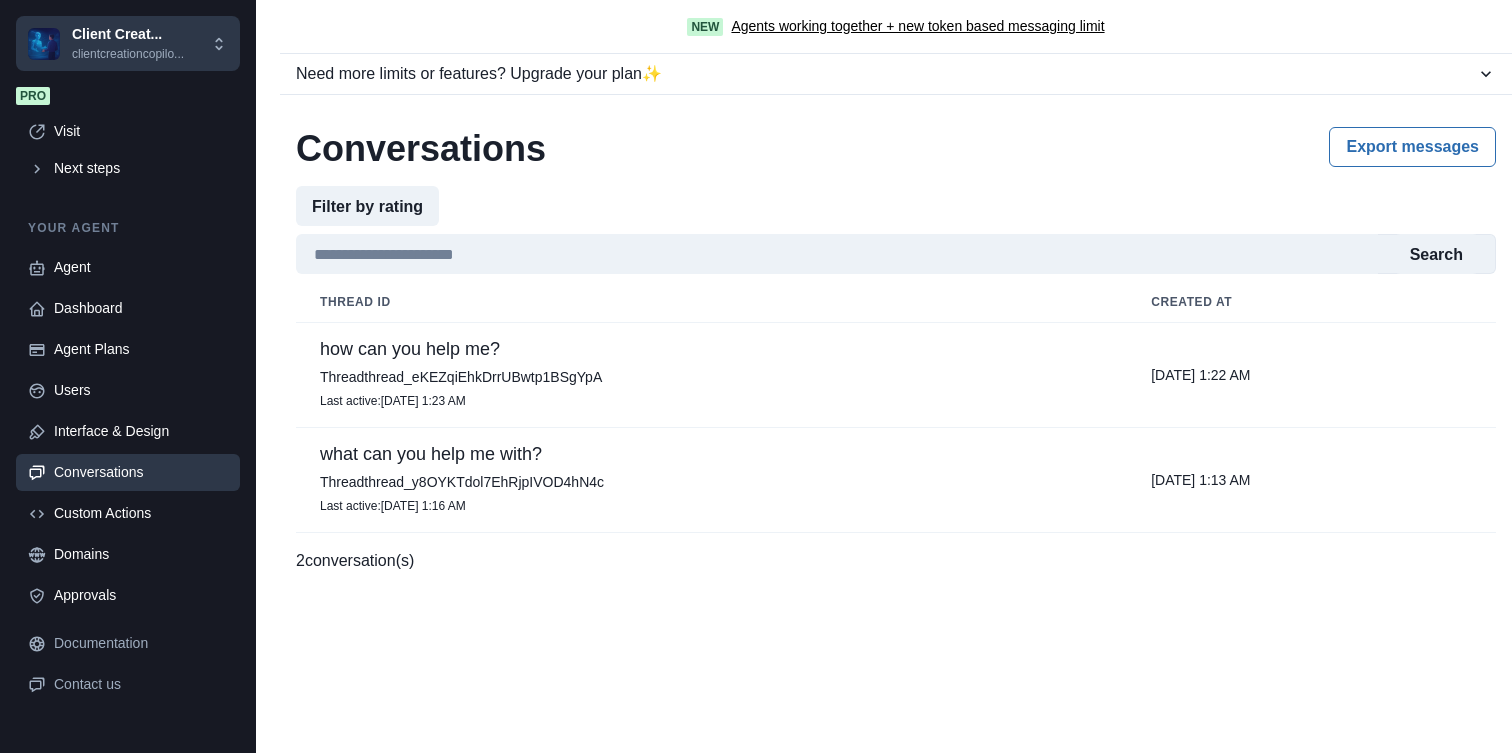 scroll, scrollTop: 0, scrollLeft: 0, axis: both 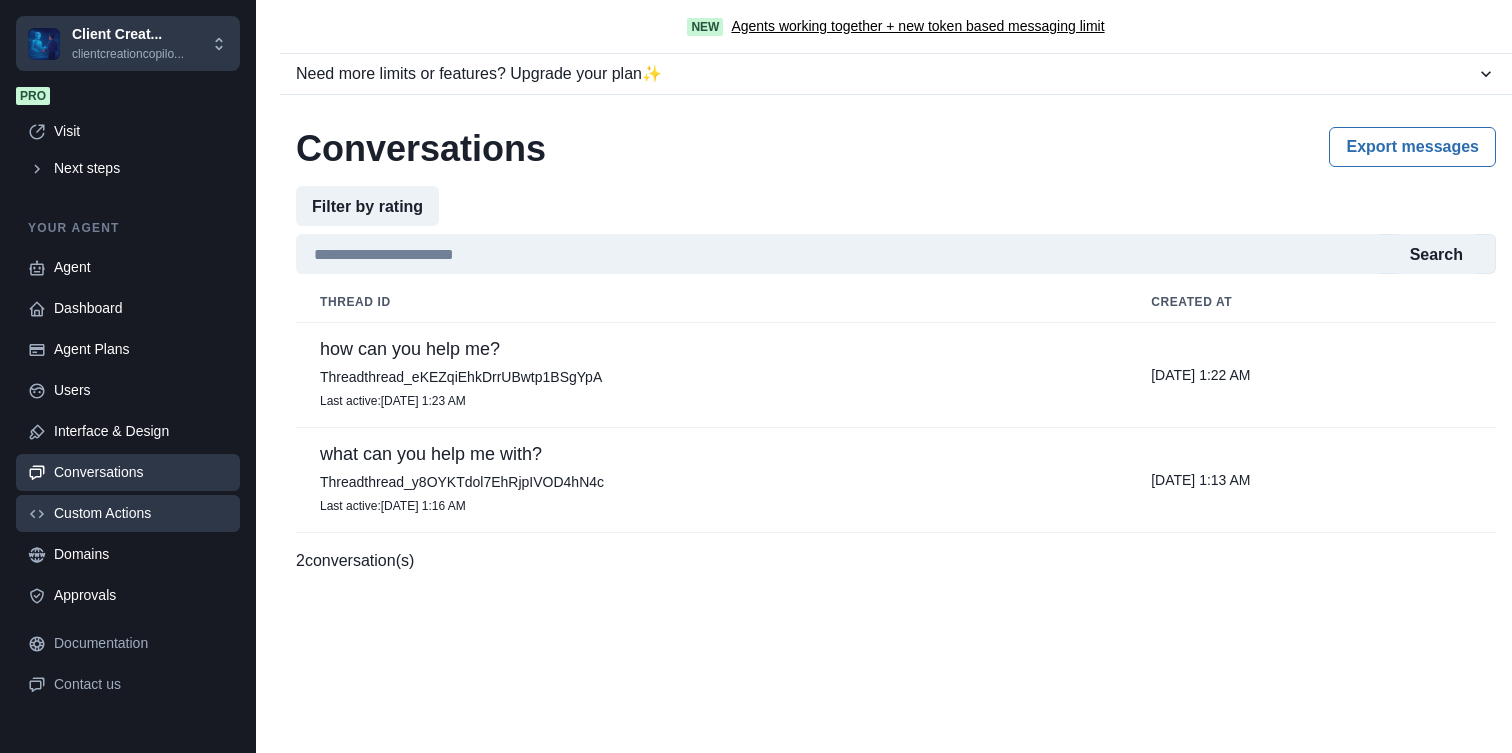 click on "Custom Actions" at bounding box center [141, 513] 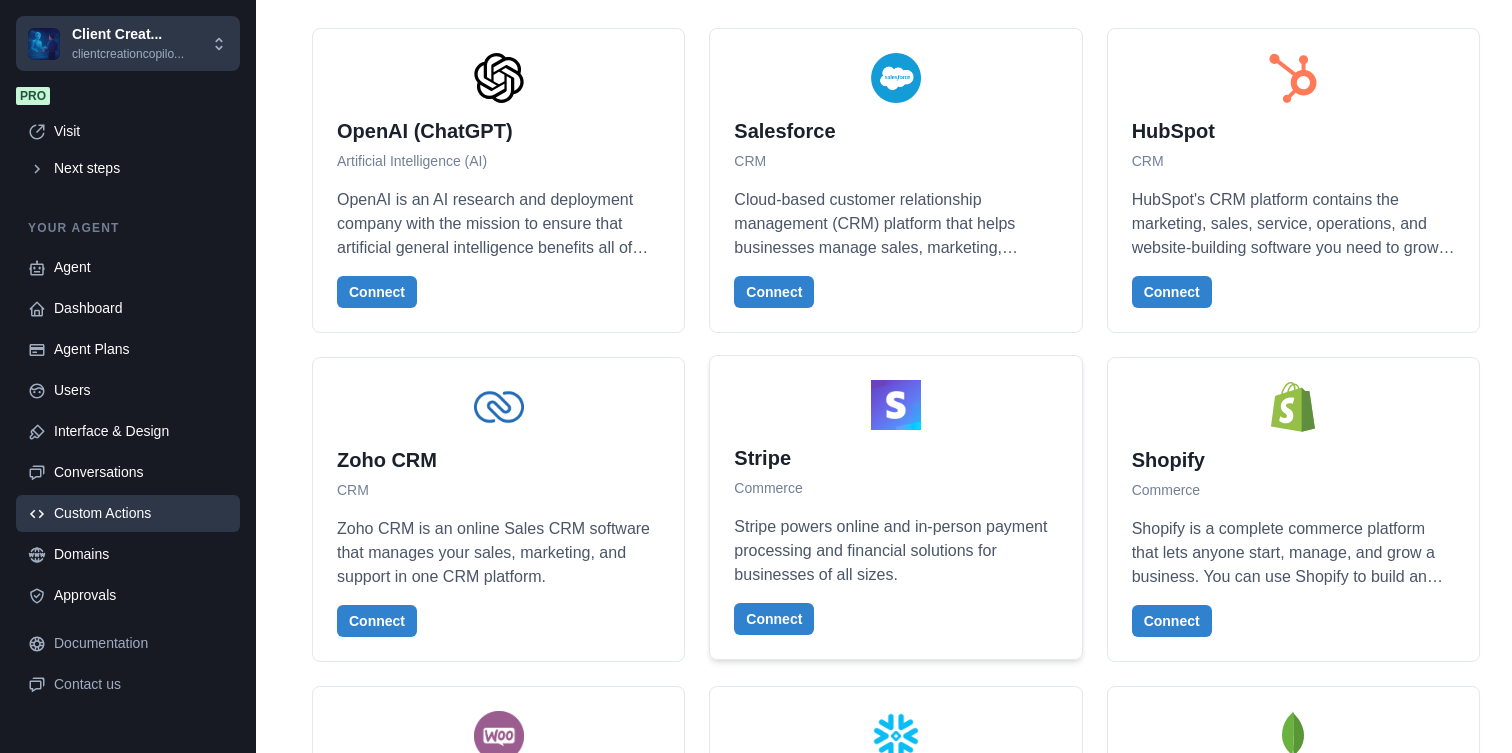 scroll, scrollTop: 348, scrollLeft: 0, axis: vertical 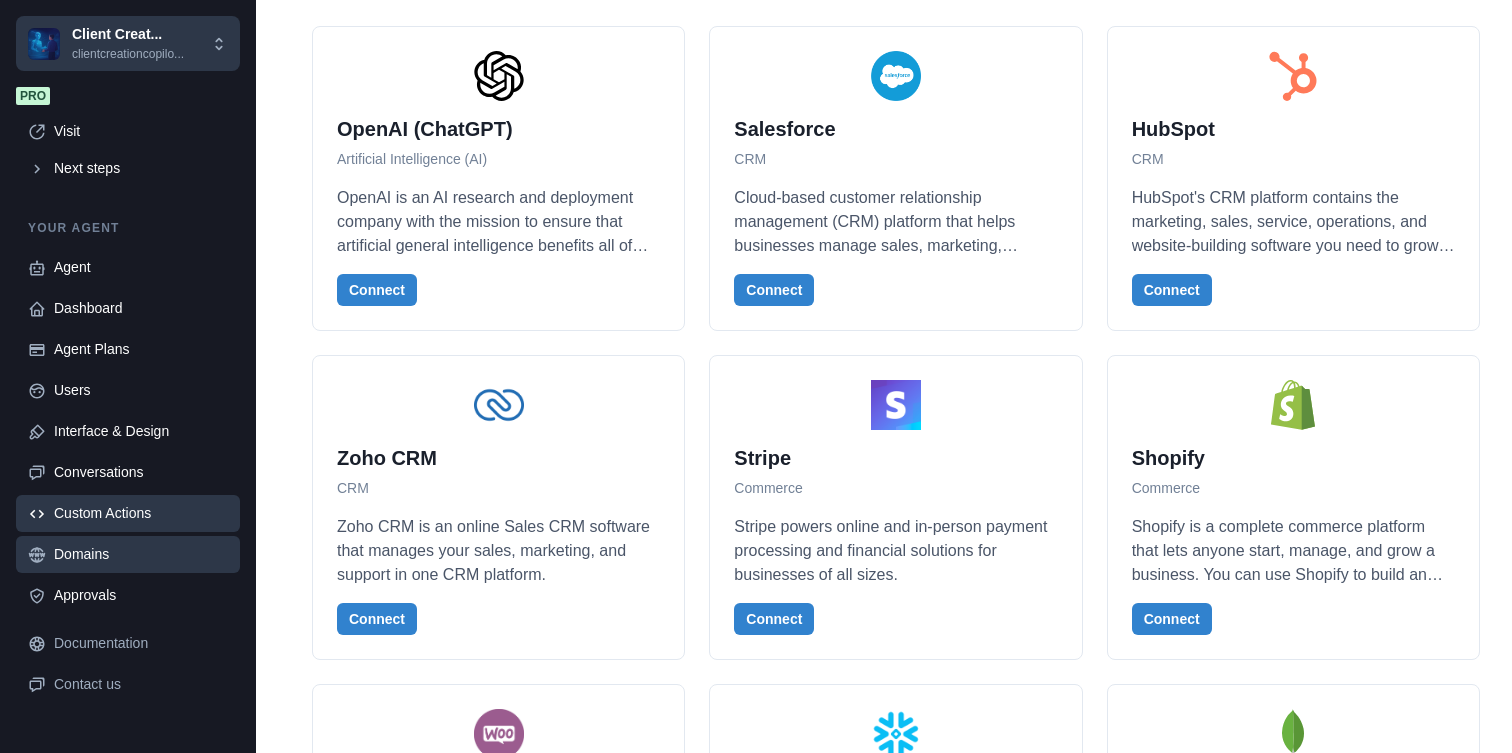 click on "Domains" at bounding box center [141, 554] 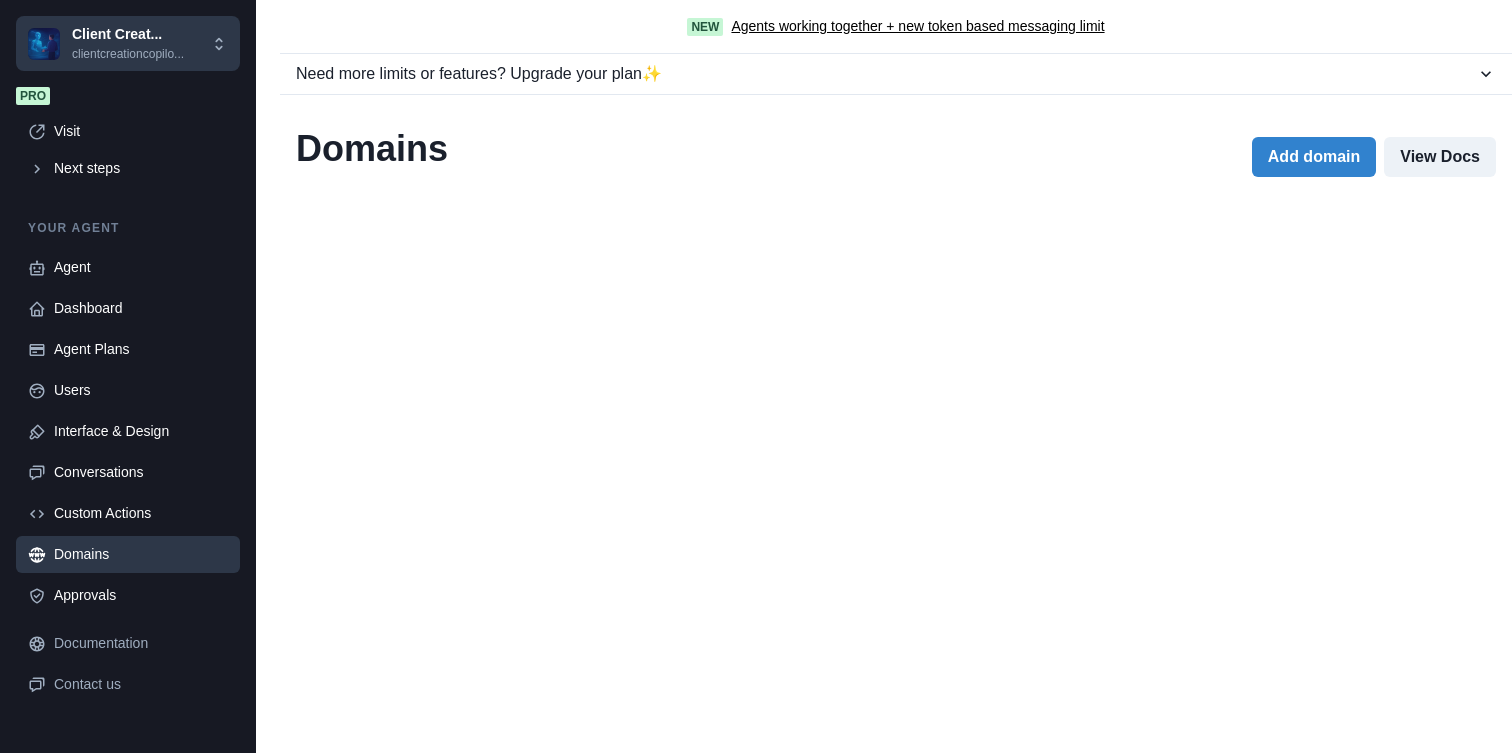 scroll, scrollTop: 0, scrollLeft: 0, axis: both 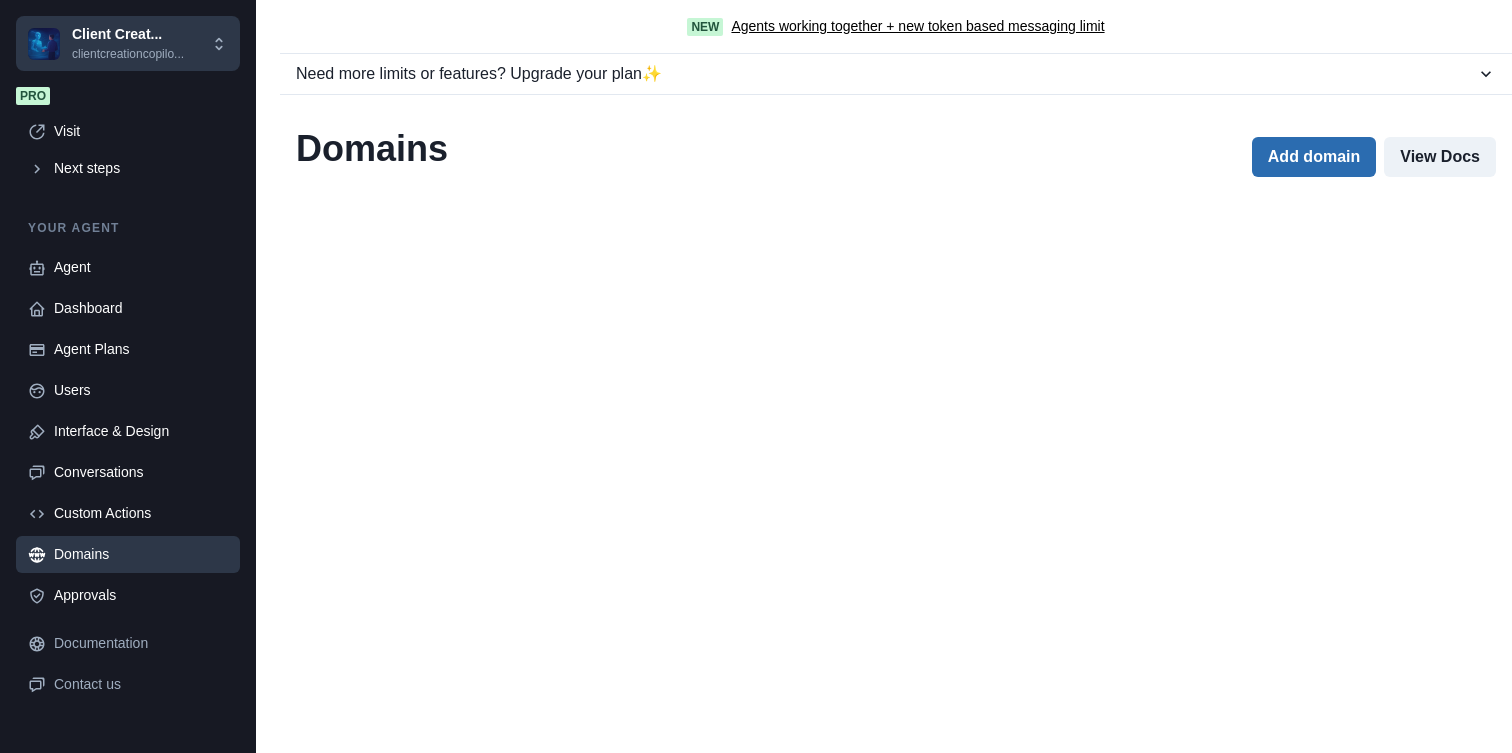 click on "Add domain" at bounding box center (1314, 157) 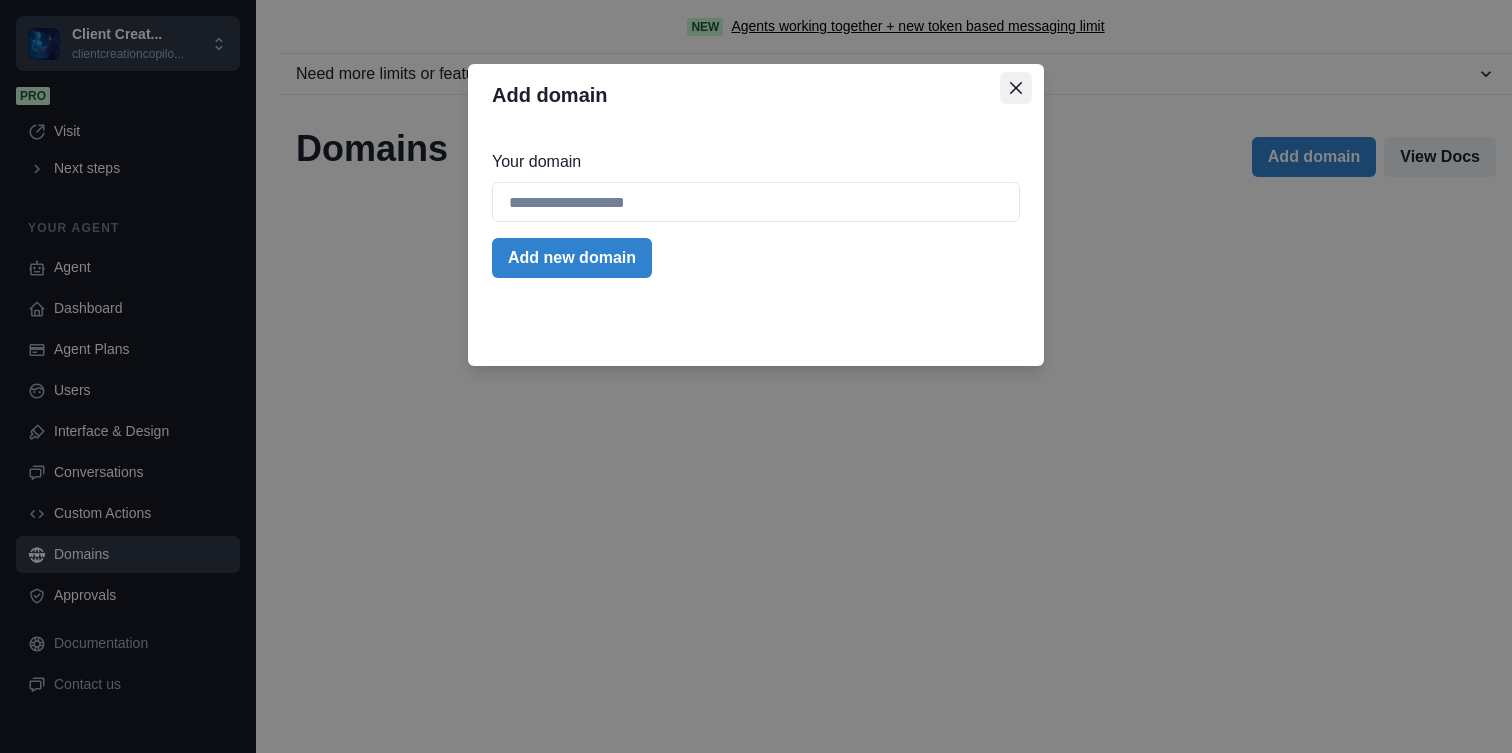 click at bounding box center (1016, 88) 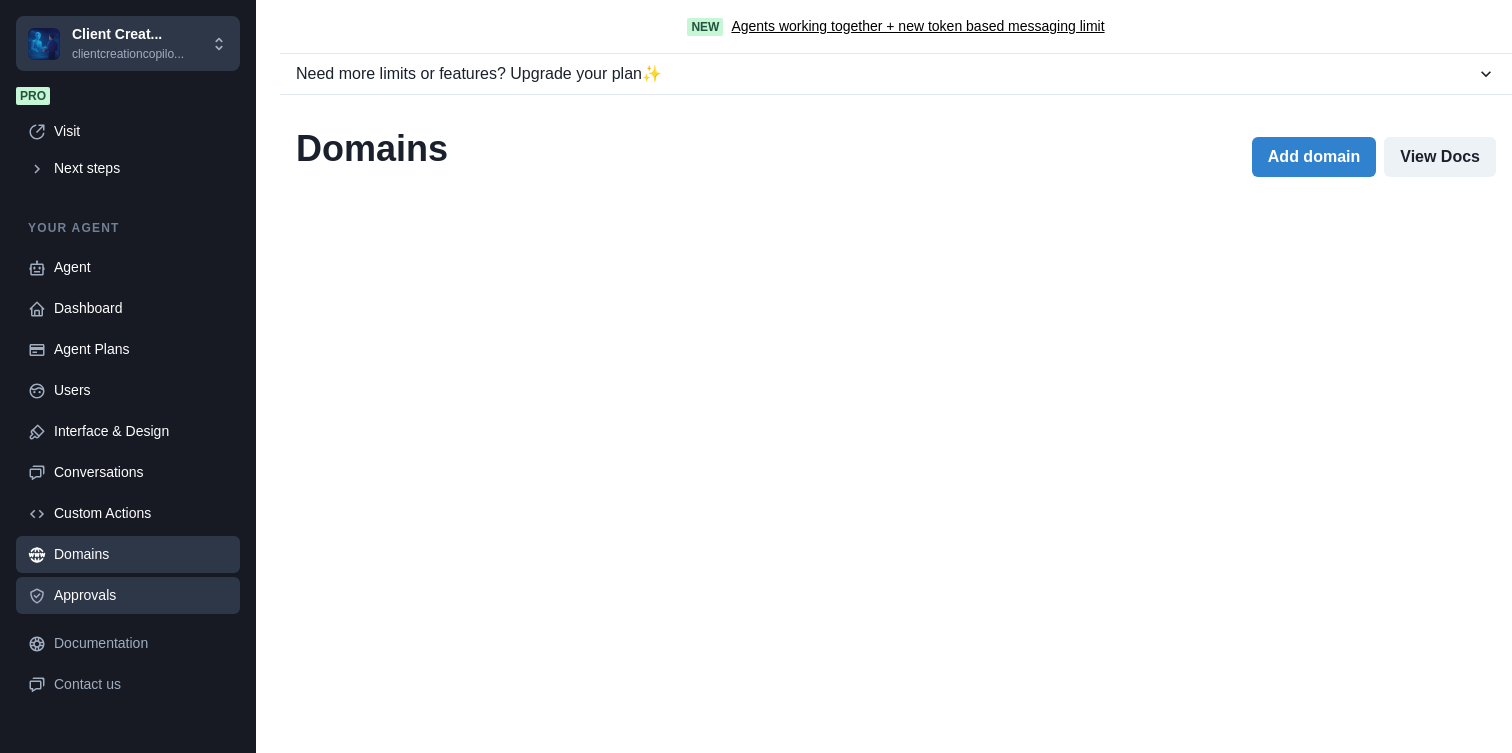 click on "Approvals" at bounding box center (141, 595) 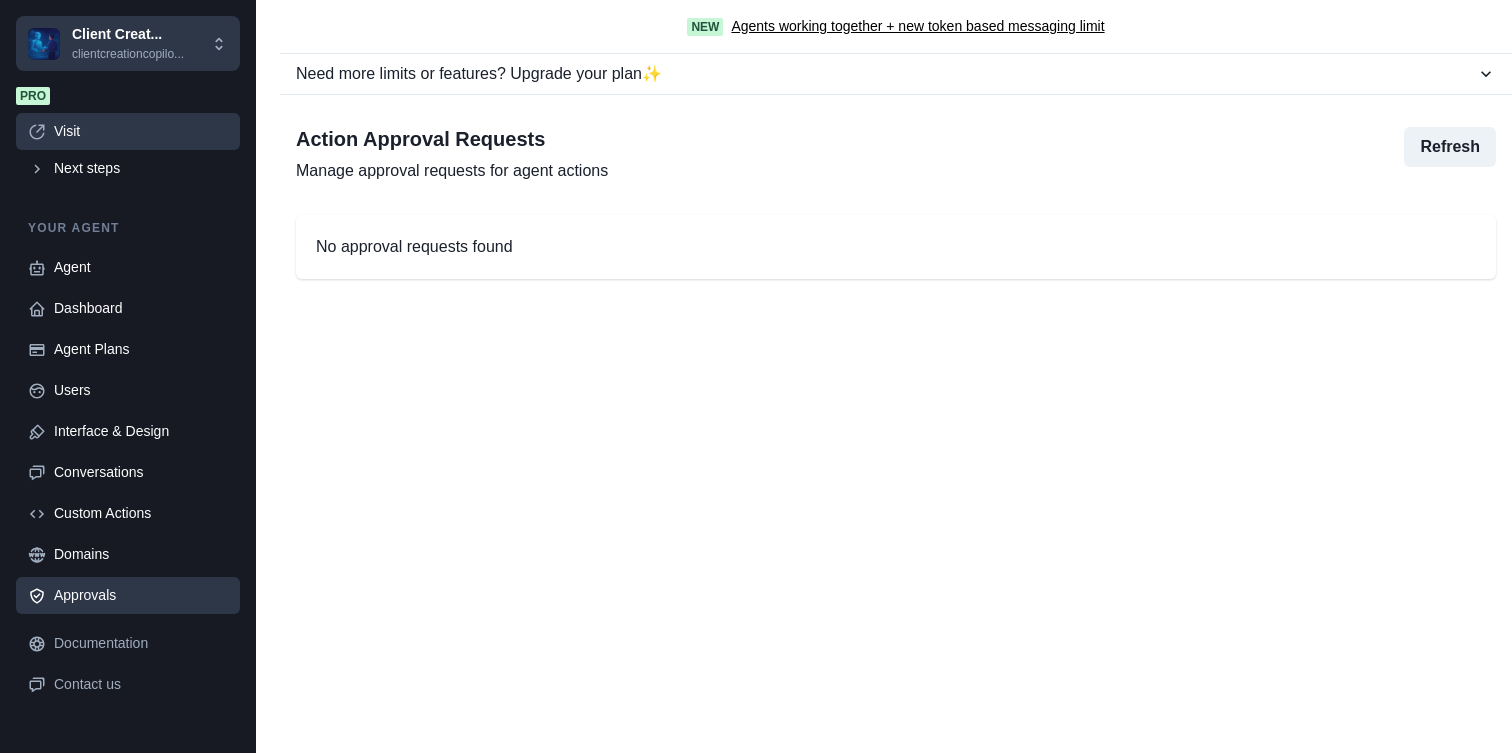 click on "Visit" at bounding box center (141, 131) 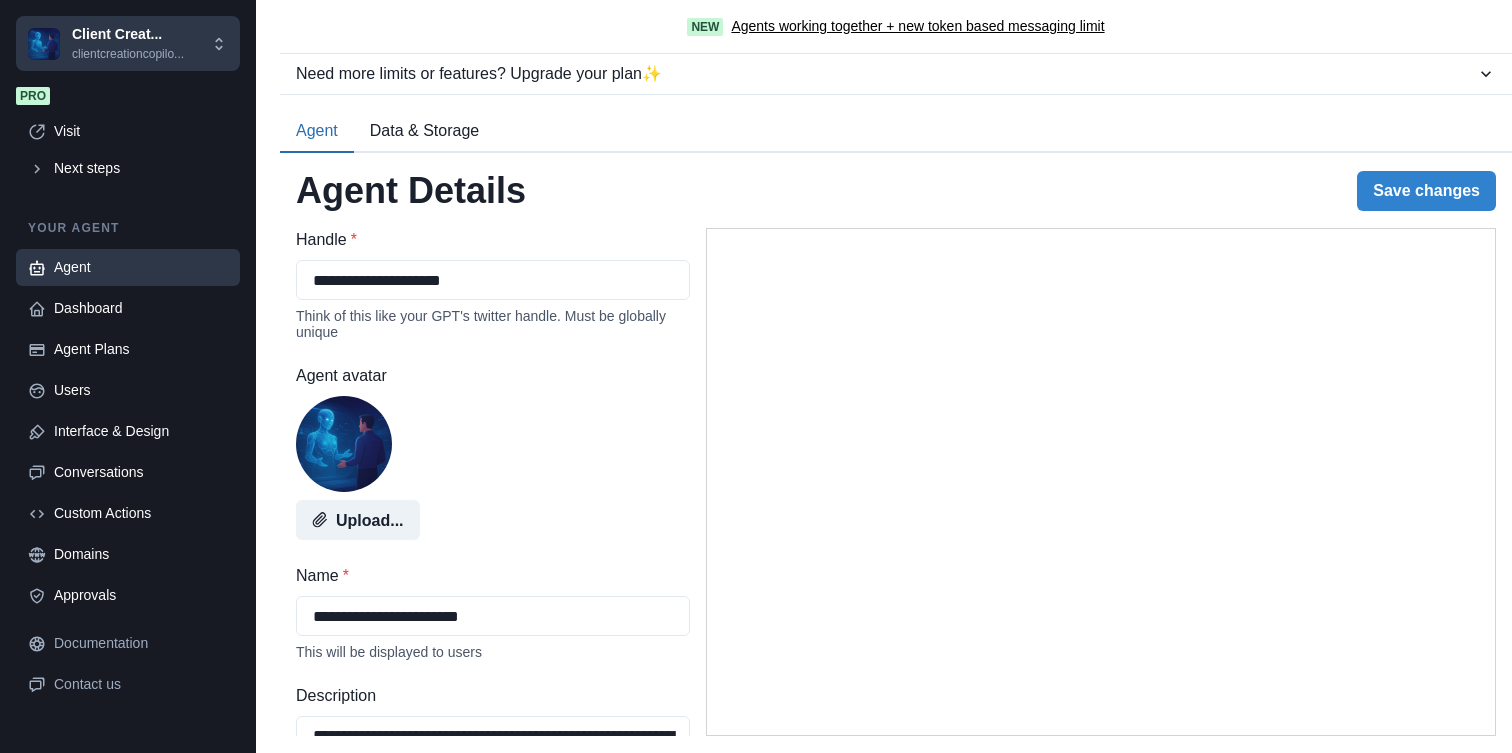 select on "********" 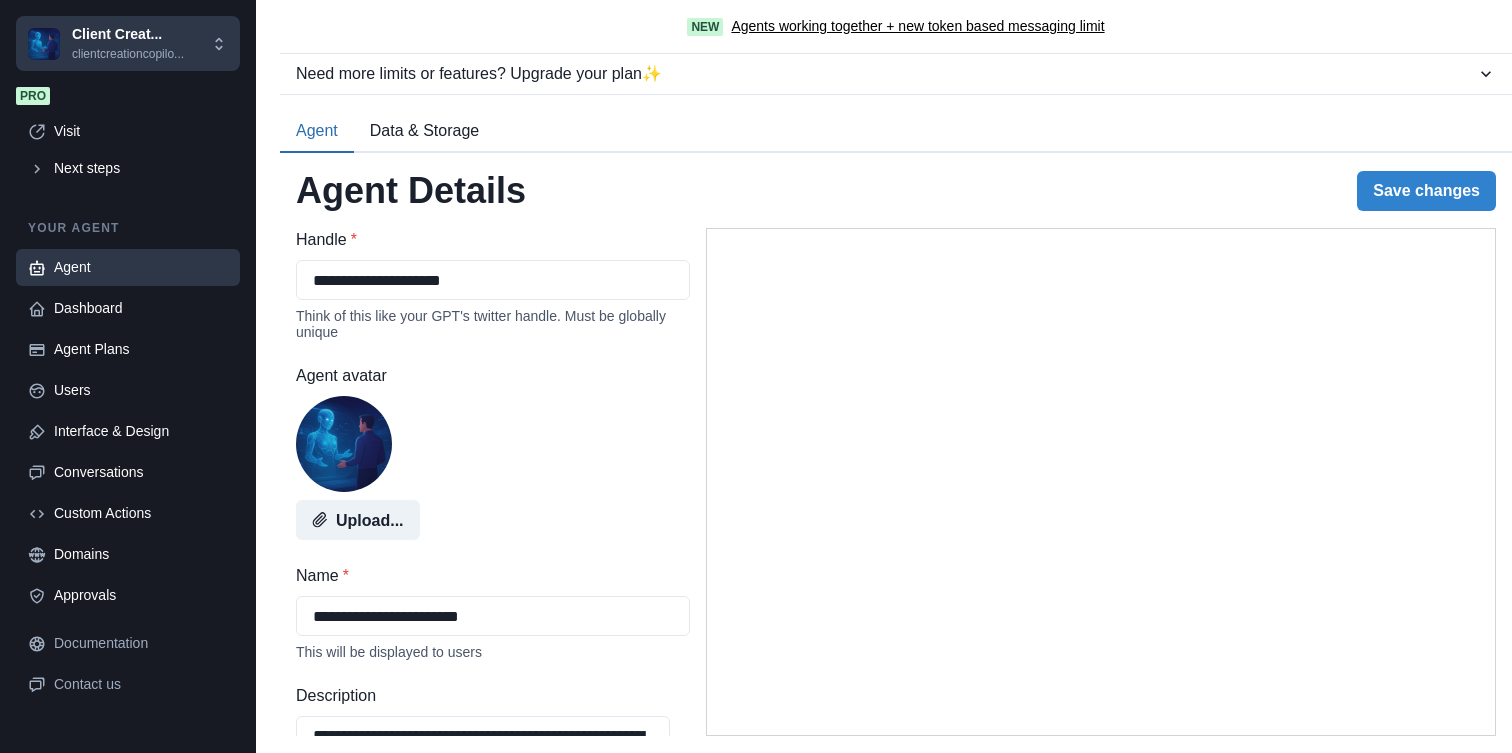 scroll, scrollTop: 0, scrollLeft: 0, axis: both 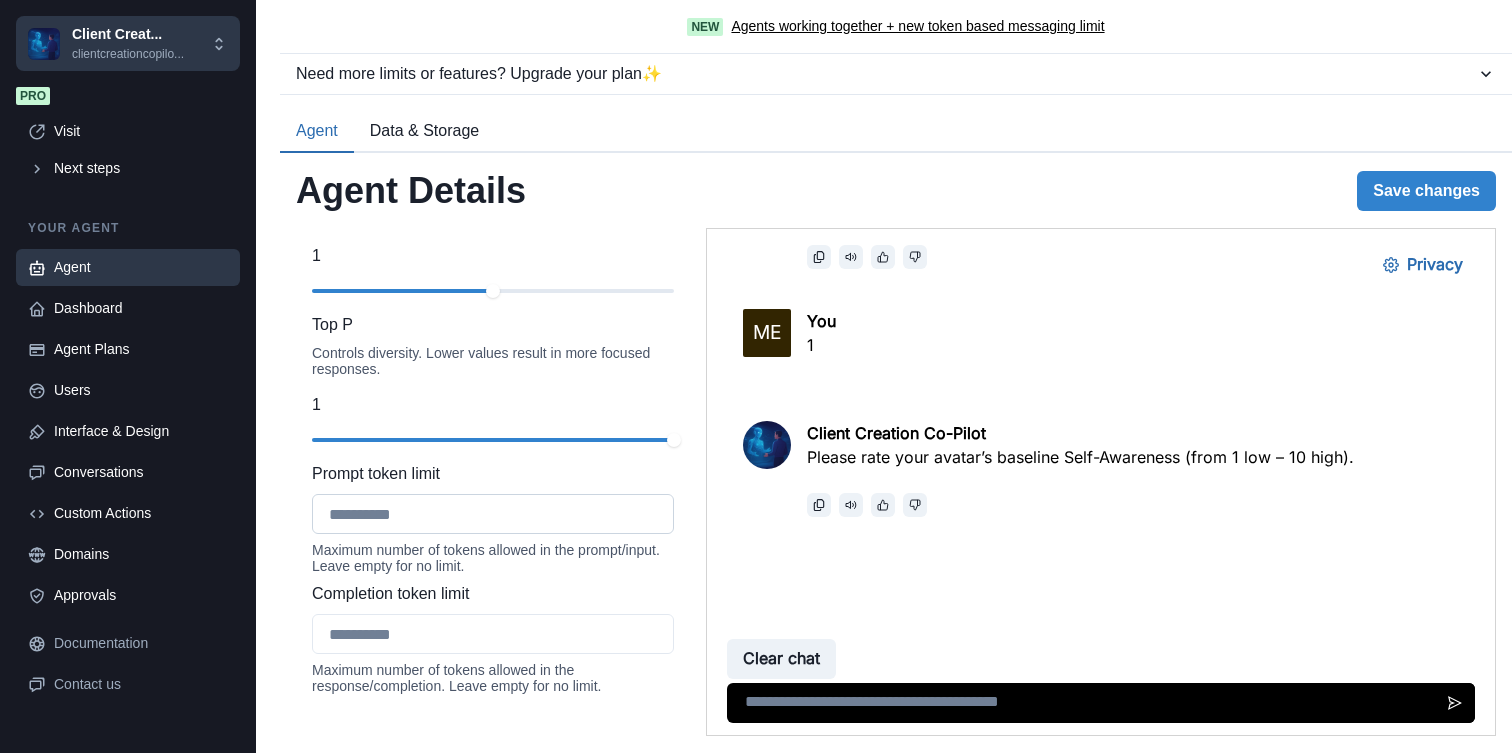 click on "Prompt token limit" at bounding box center [493, 514] 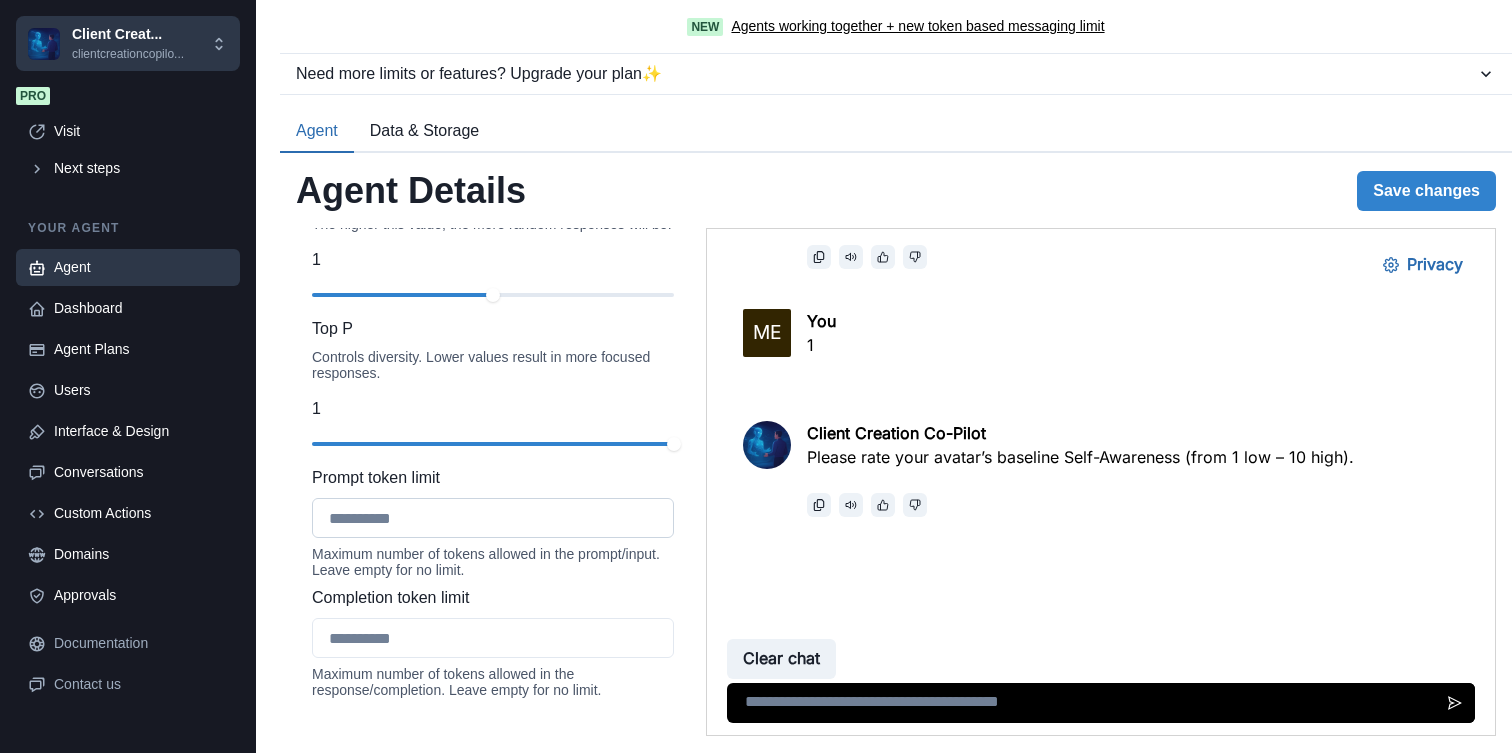 scroll, scrollTop: 2480, scrollLeft: 0, axis: vertical 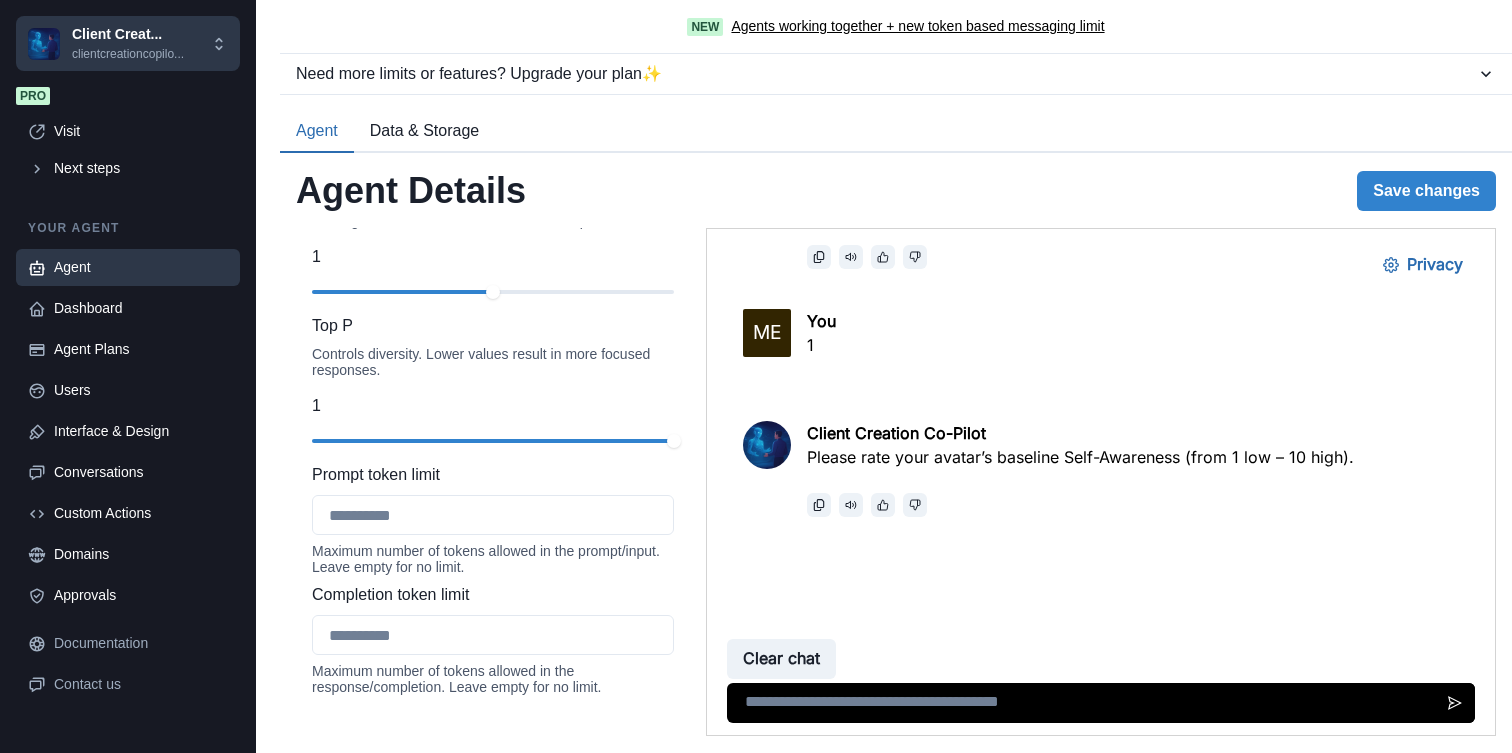 drag, startPoint x: 323, startPoint y: 584, endPoint x: 280, endPoint y: 581, distance: 43.104523 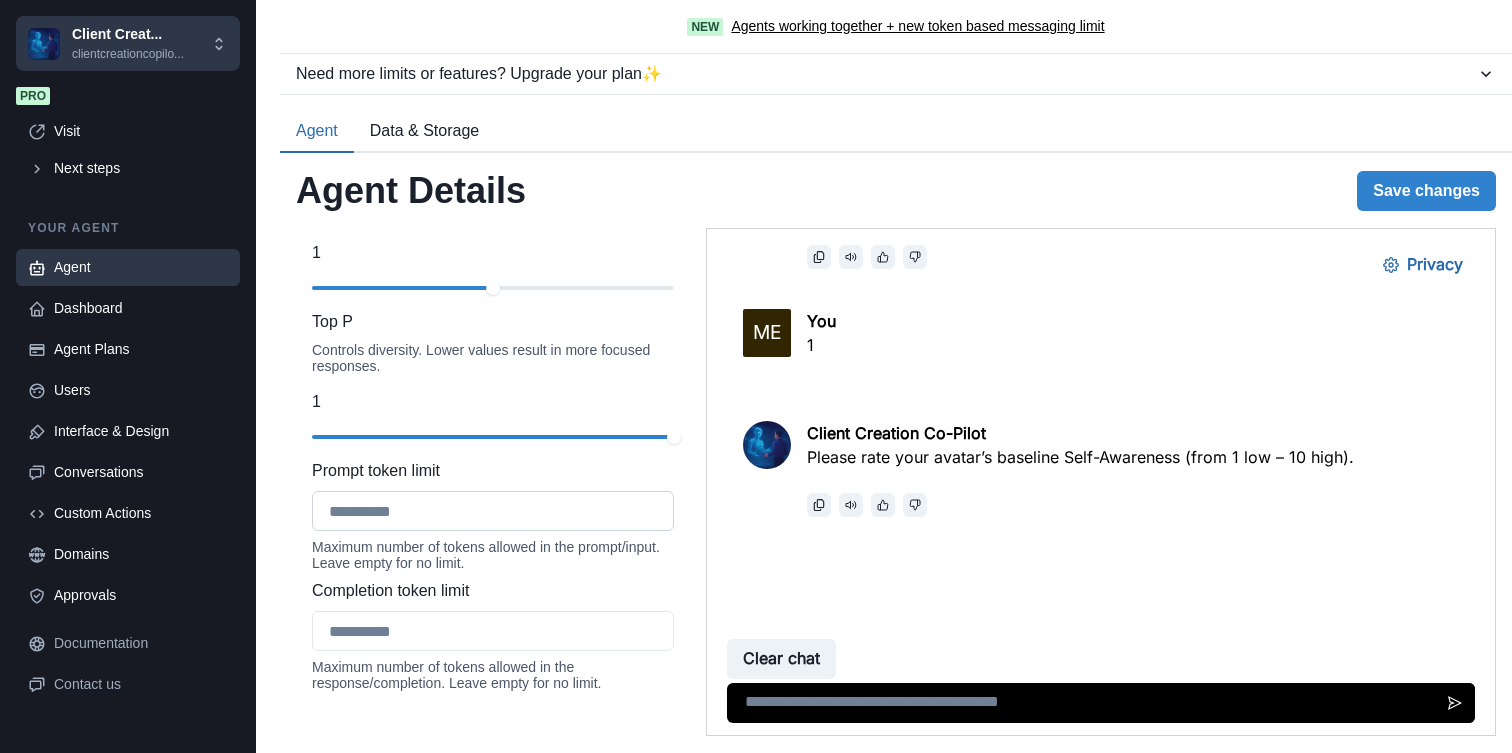 scroll, scrollTop: 2652, scrollLeft: 0, axis: vertical 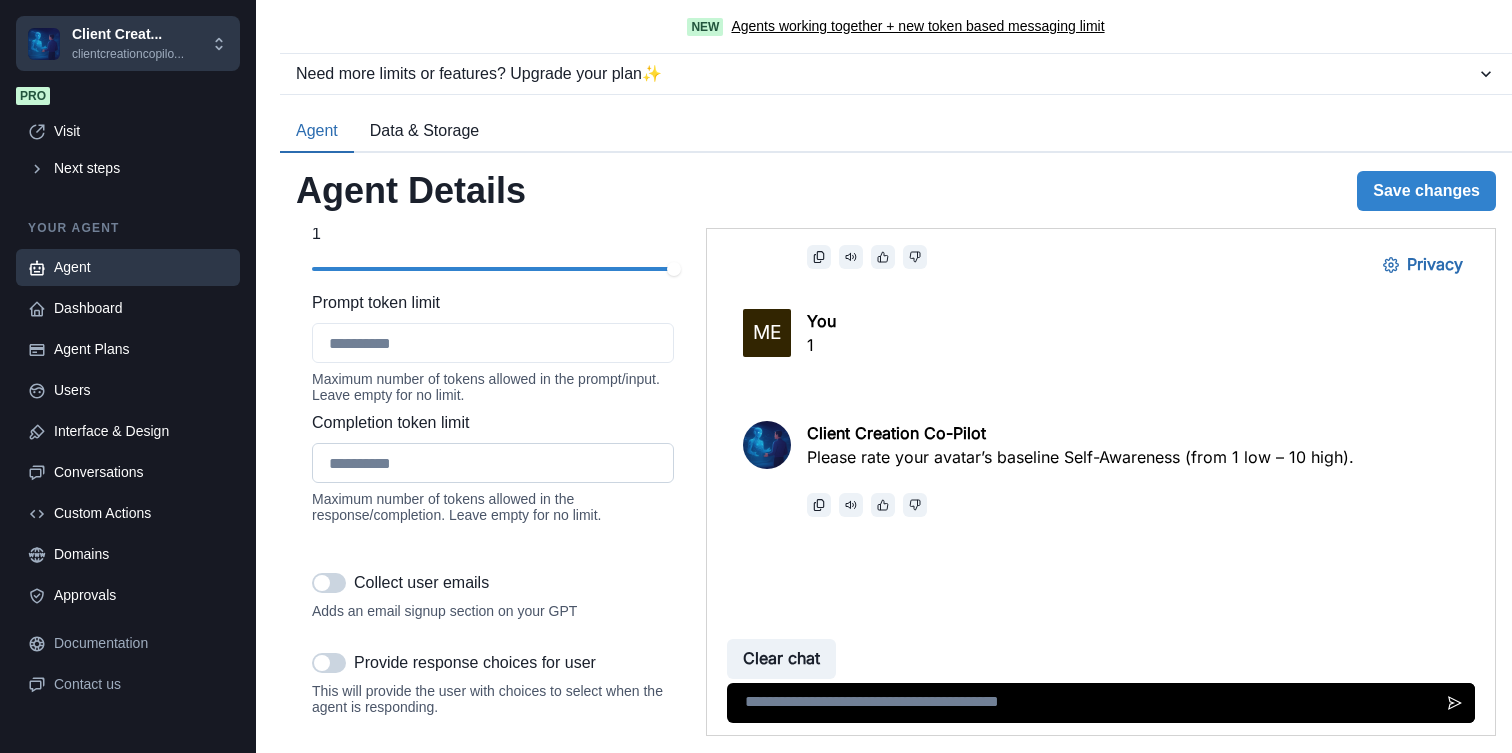type on "**" 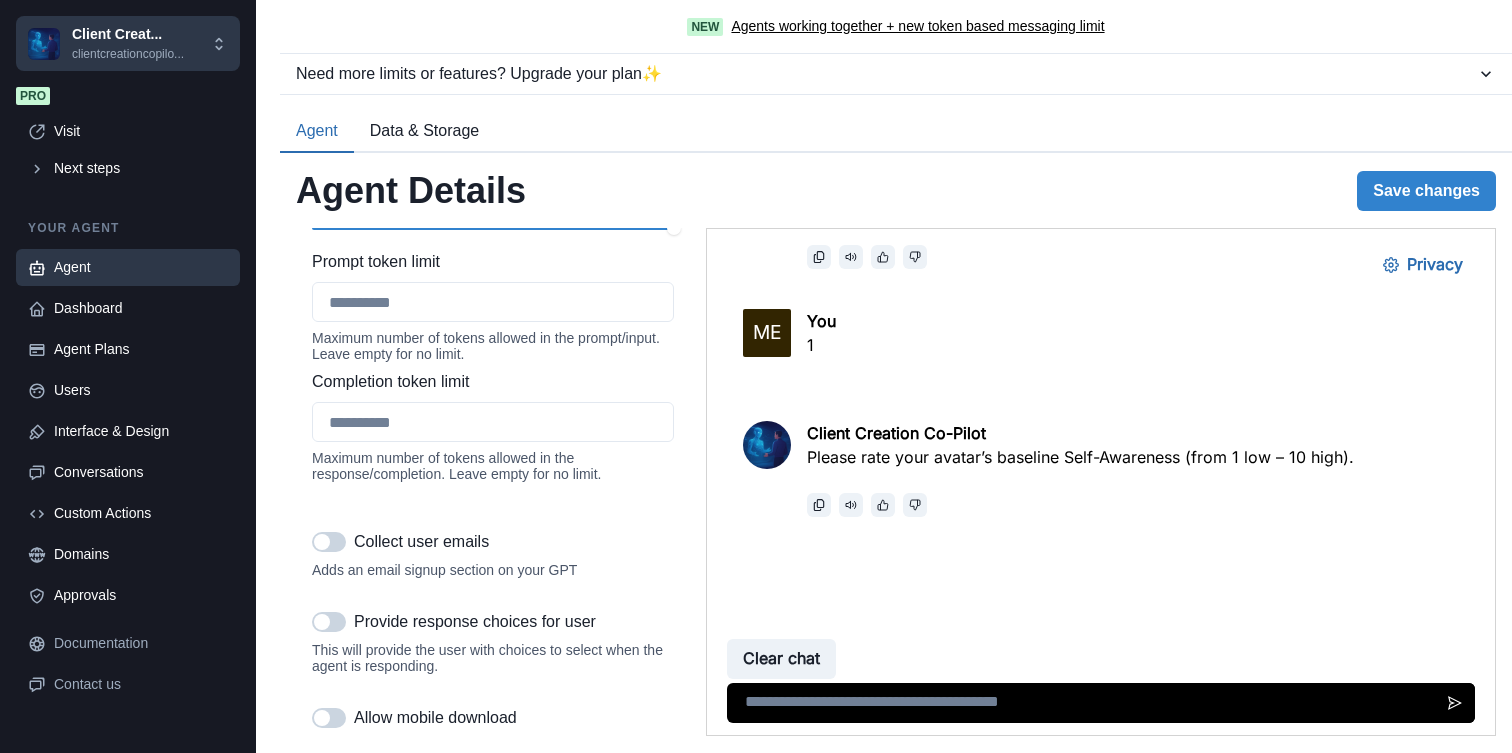 scroll, scrollTop: 2706, scrollLeft: 0, axis: vertical 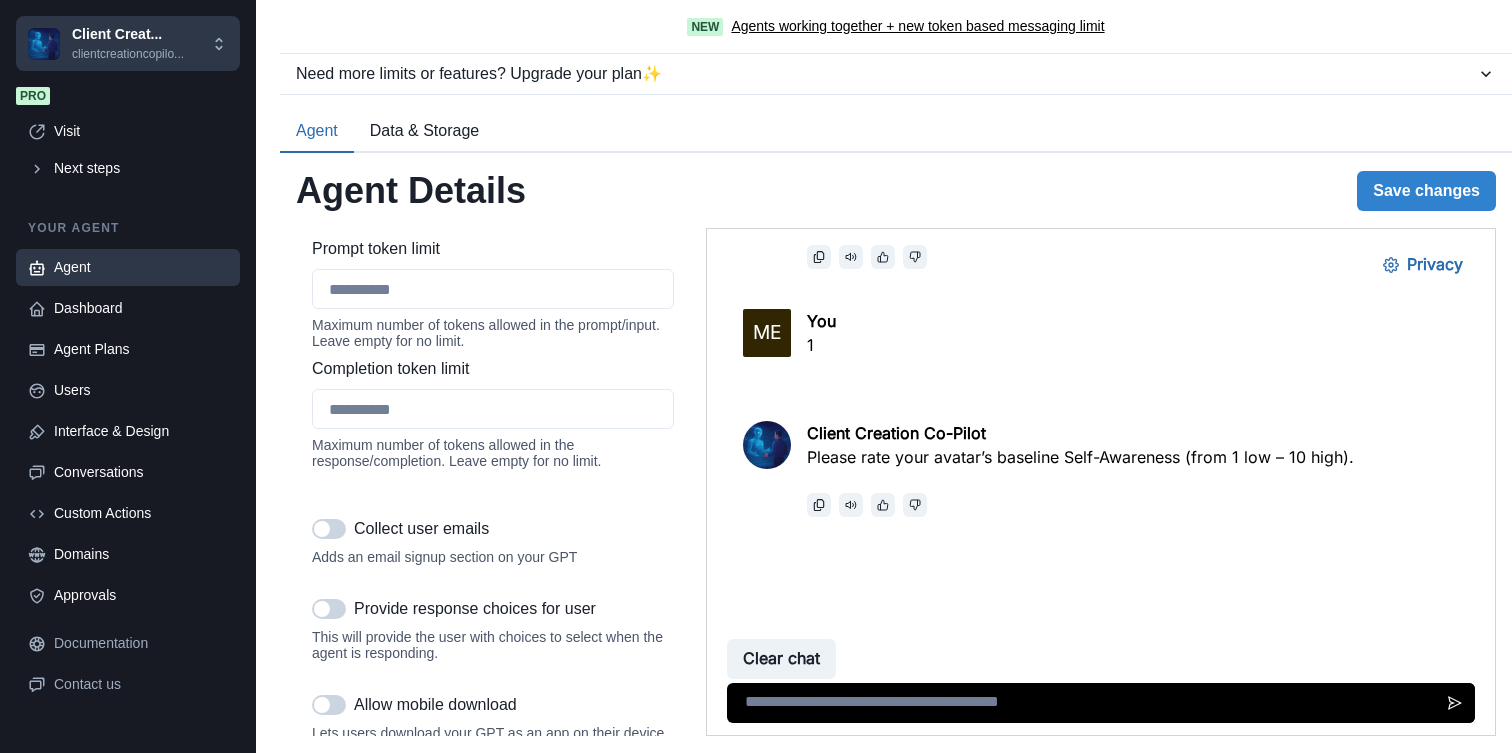 type on "*" 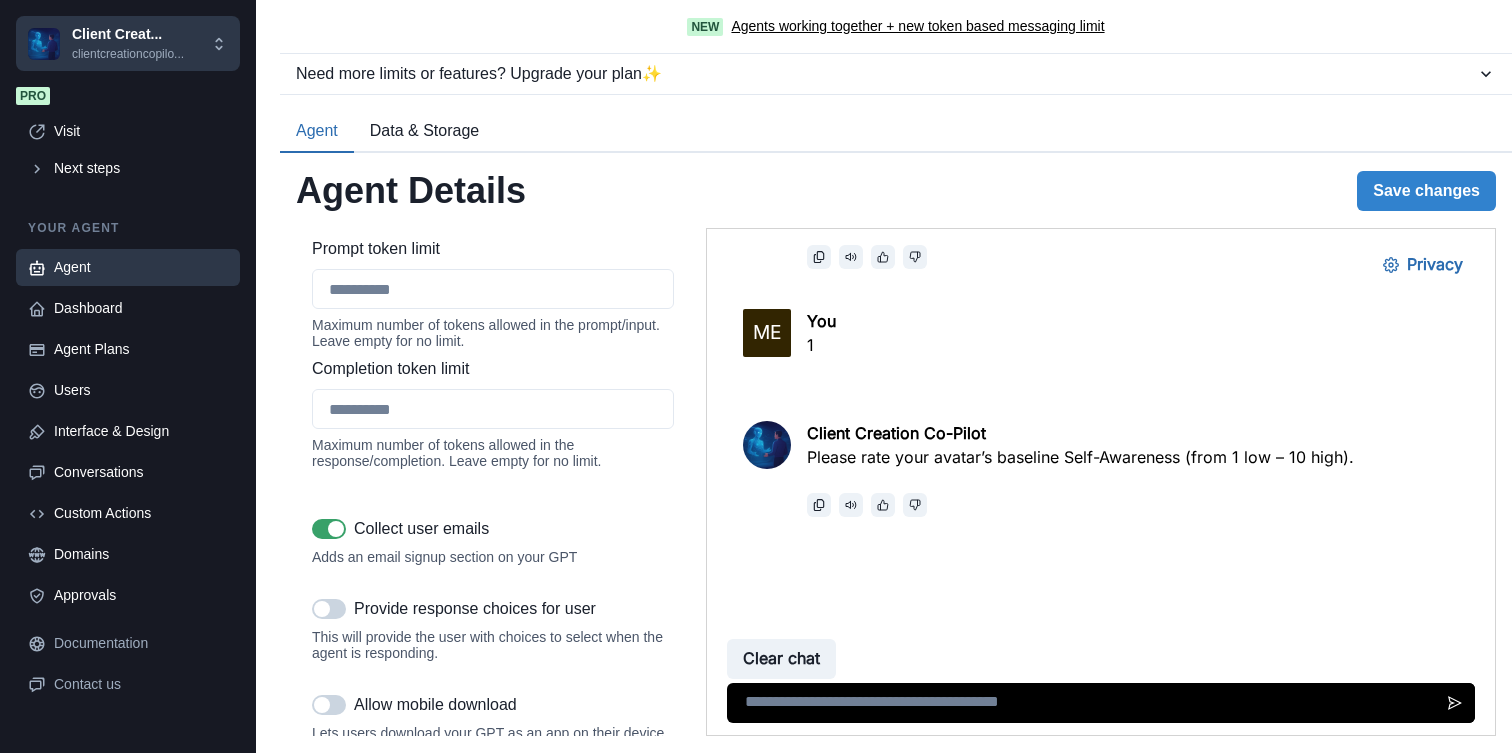 click at bounding box center [336, 529] 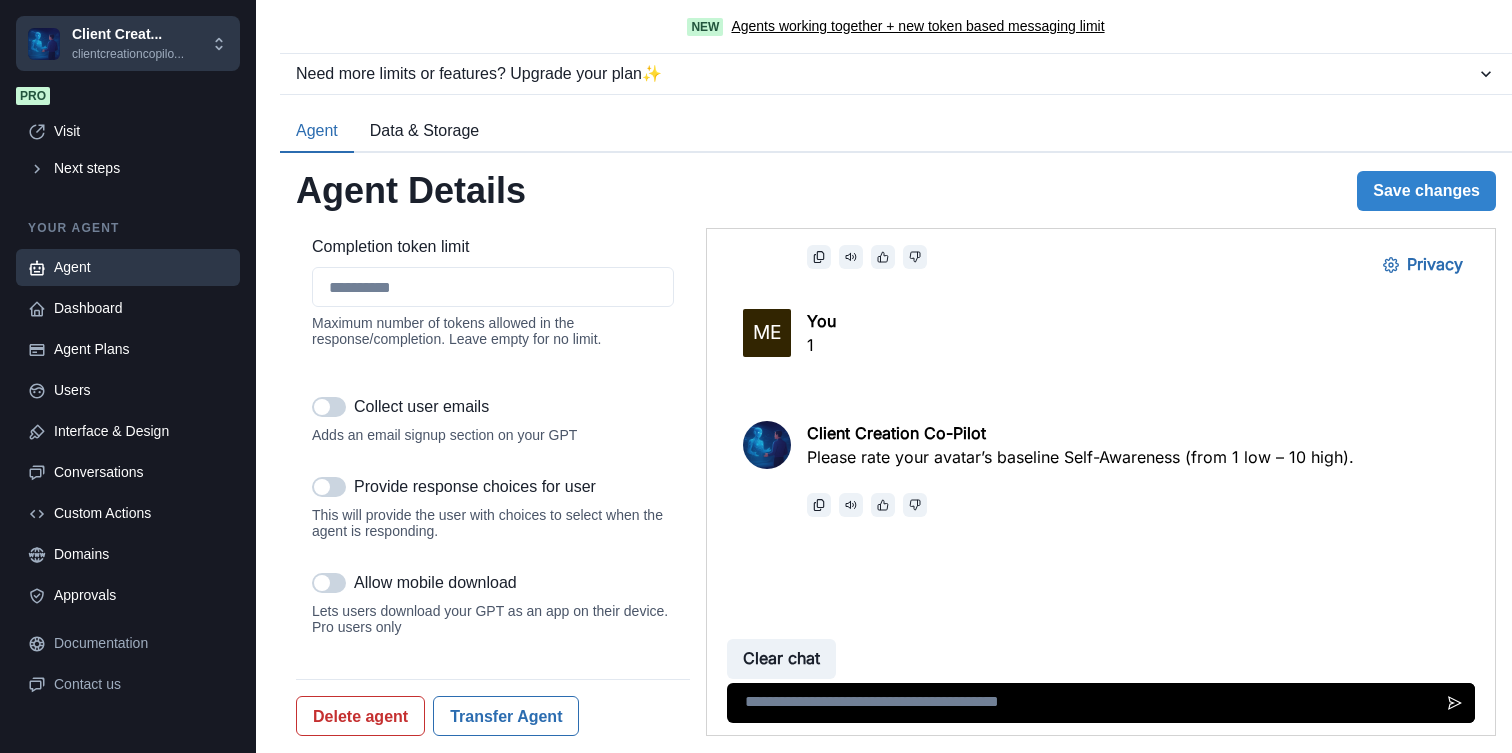 scroll, scrollTop: 2906, scrollLeft: 0, axis: vertical 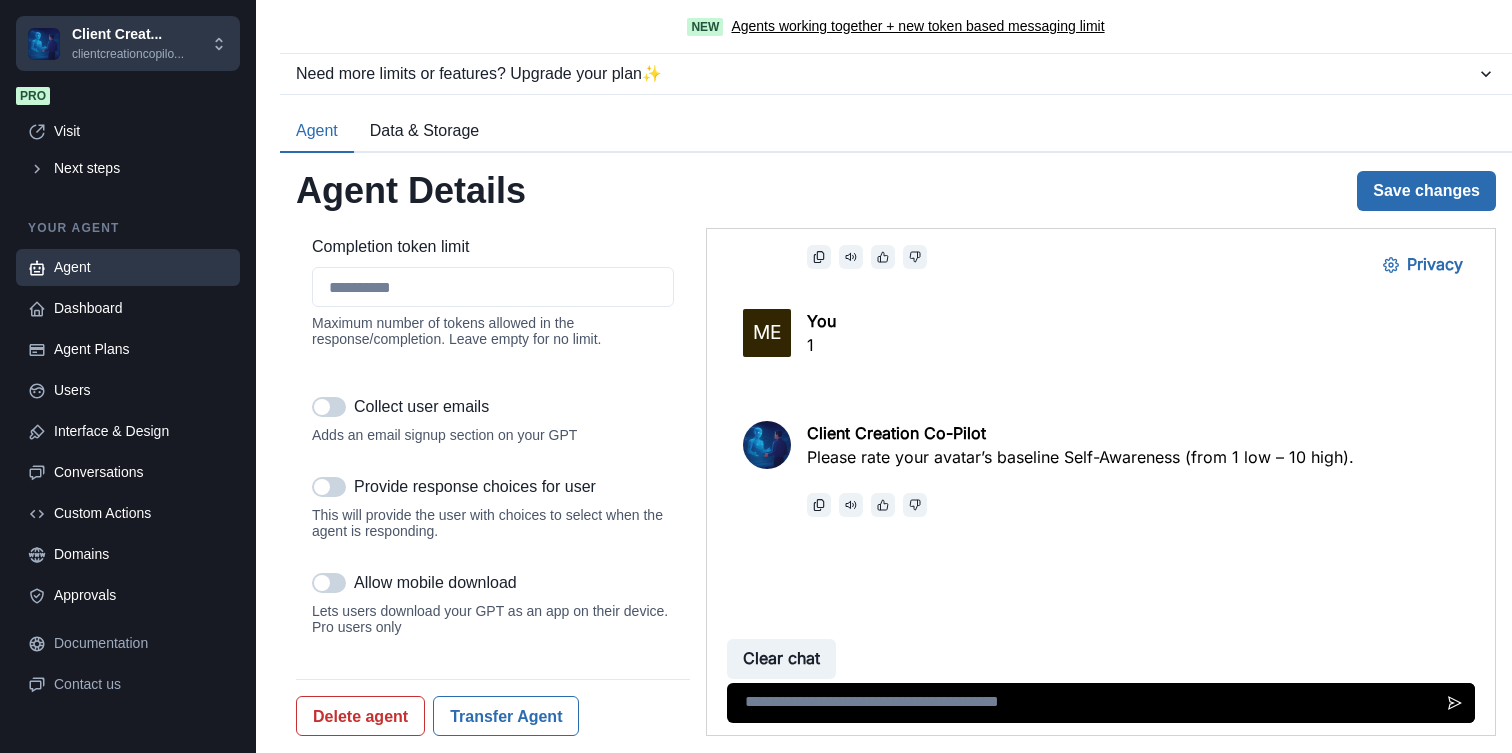 click on "Save changes" at bounding box center [1426, 191] 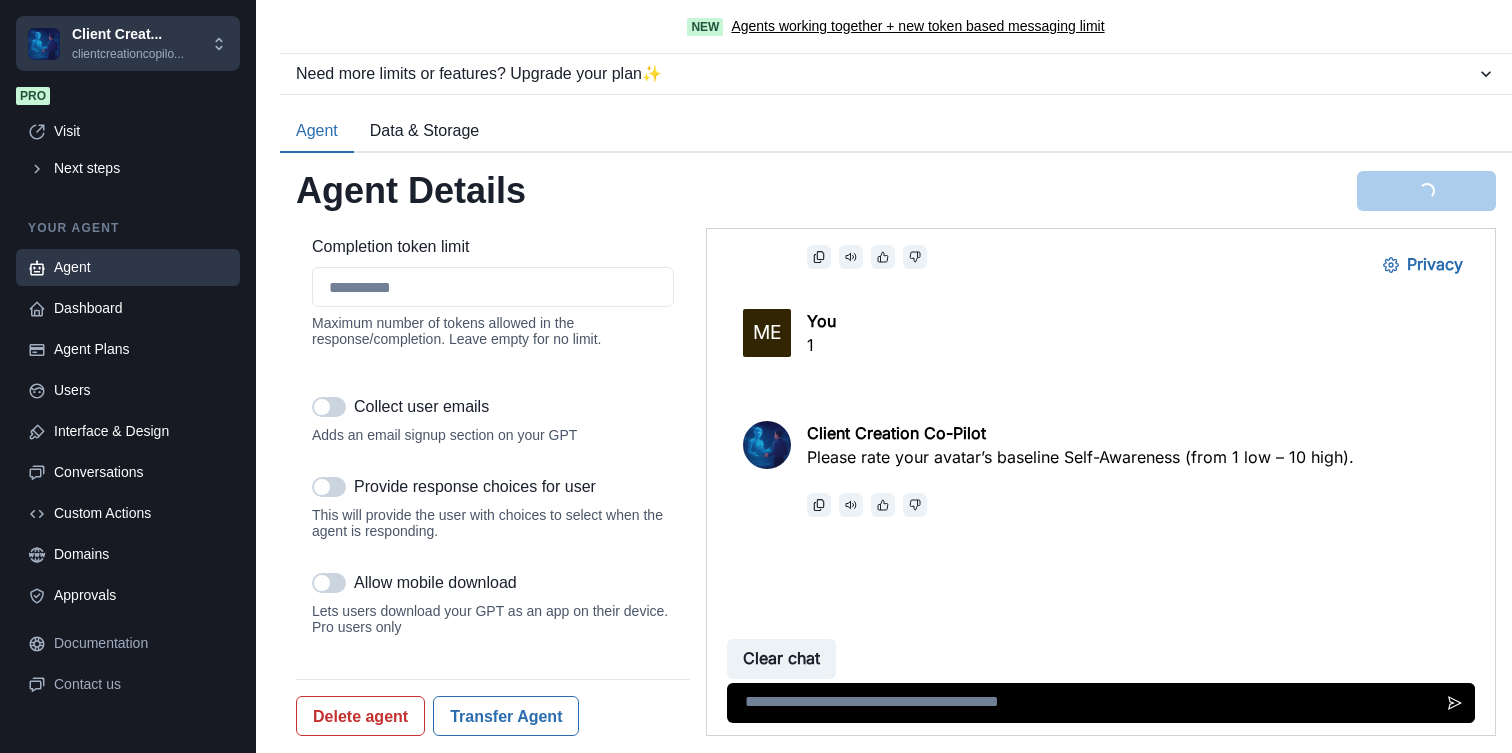 type 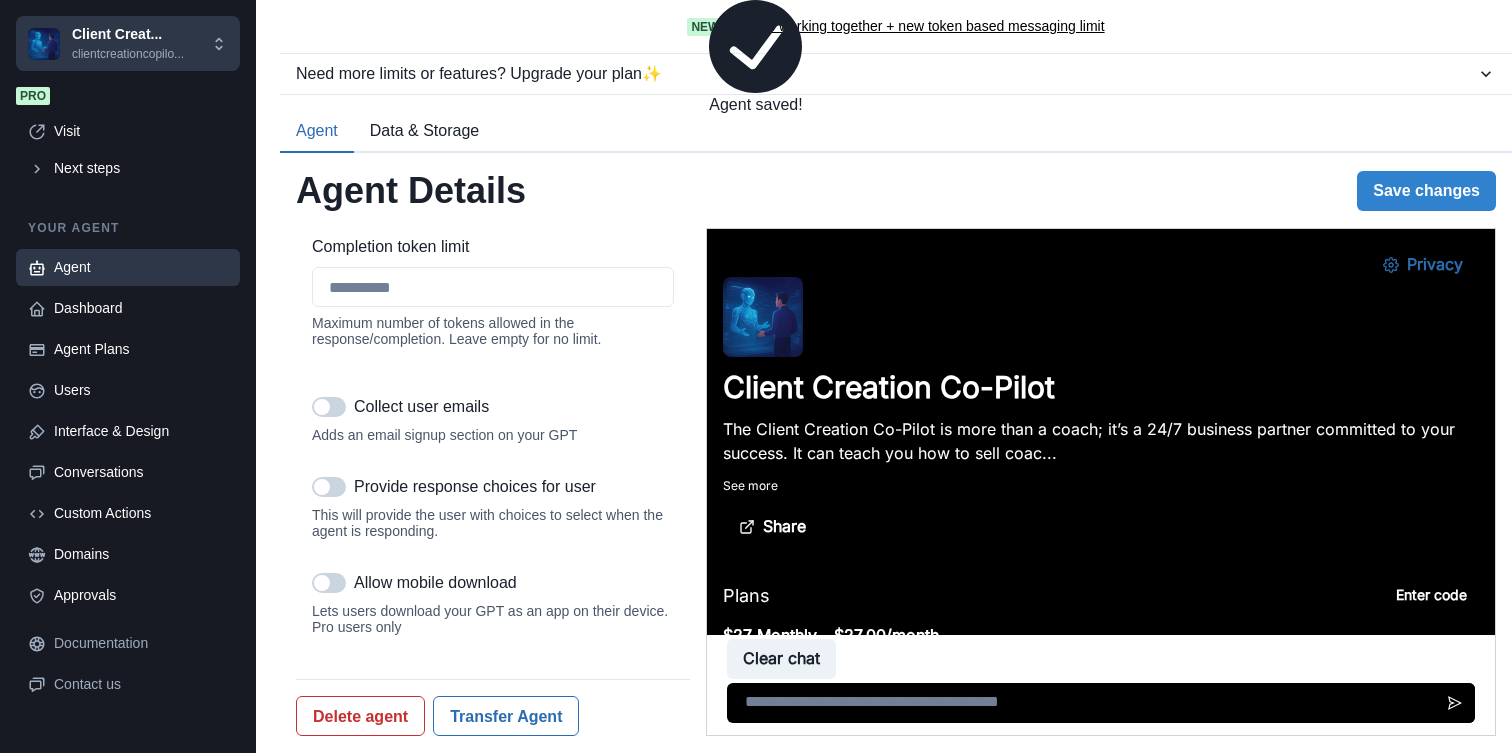 scroll, scrollTop: 0, scrollLeft: 0, axis: both 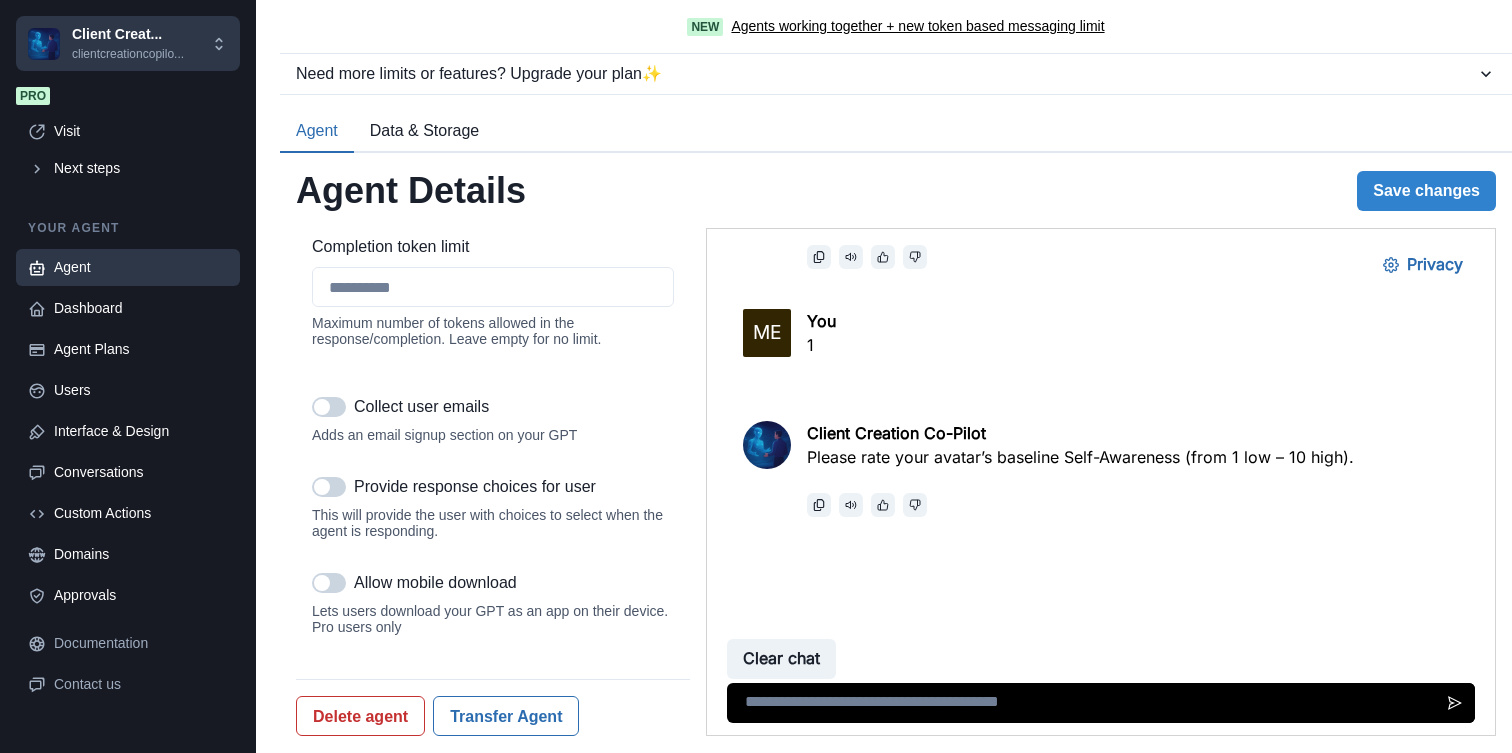 click at bounding box center (1101, 703) 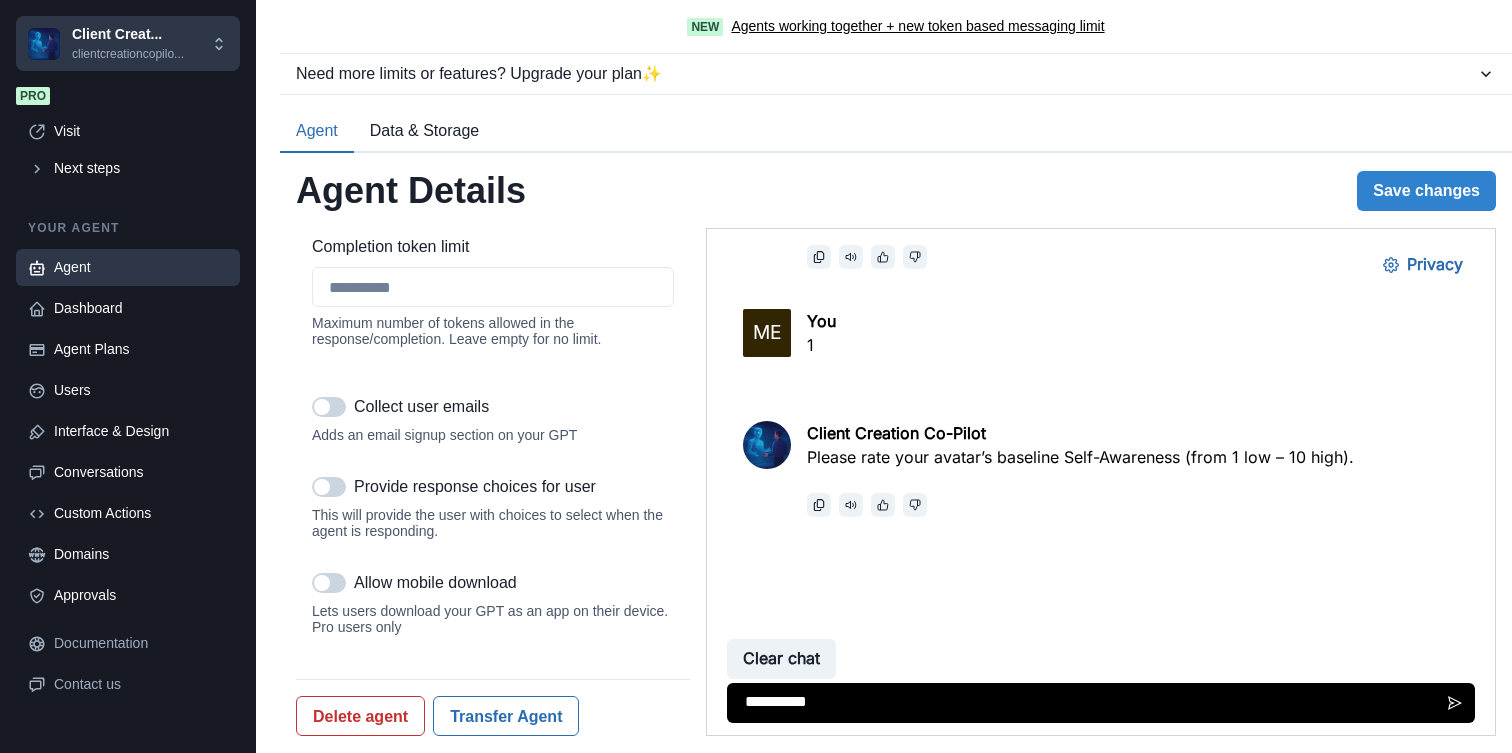 type on "**********" 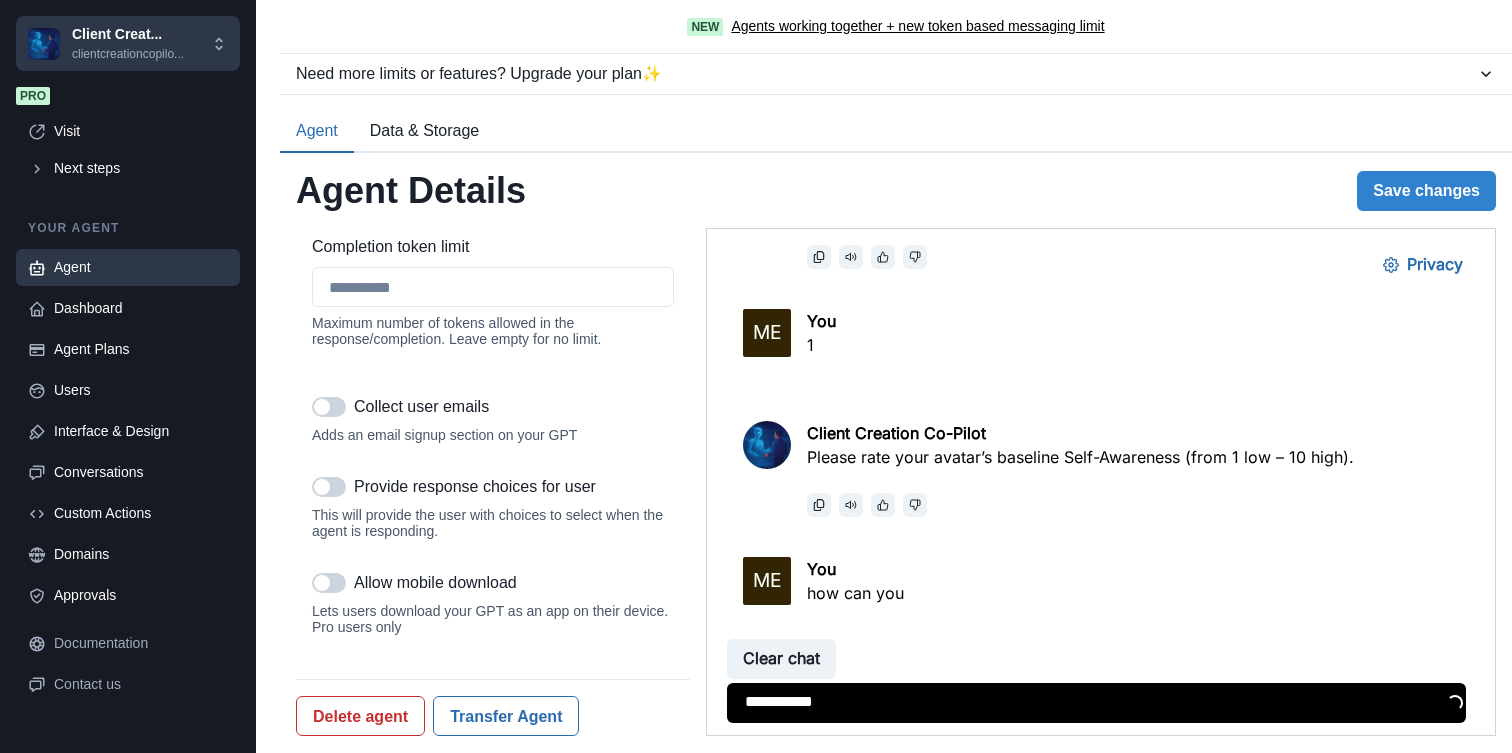 type 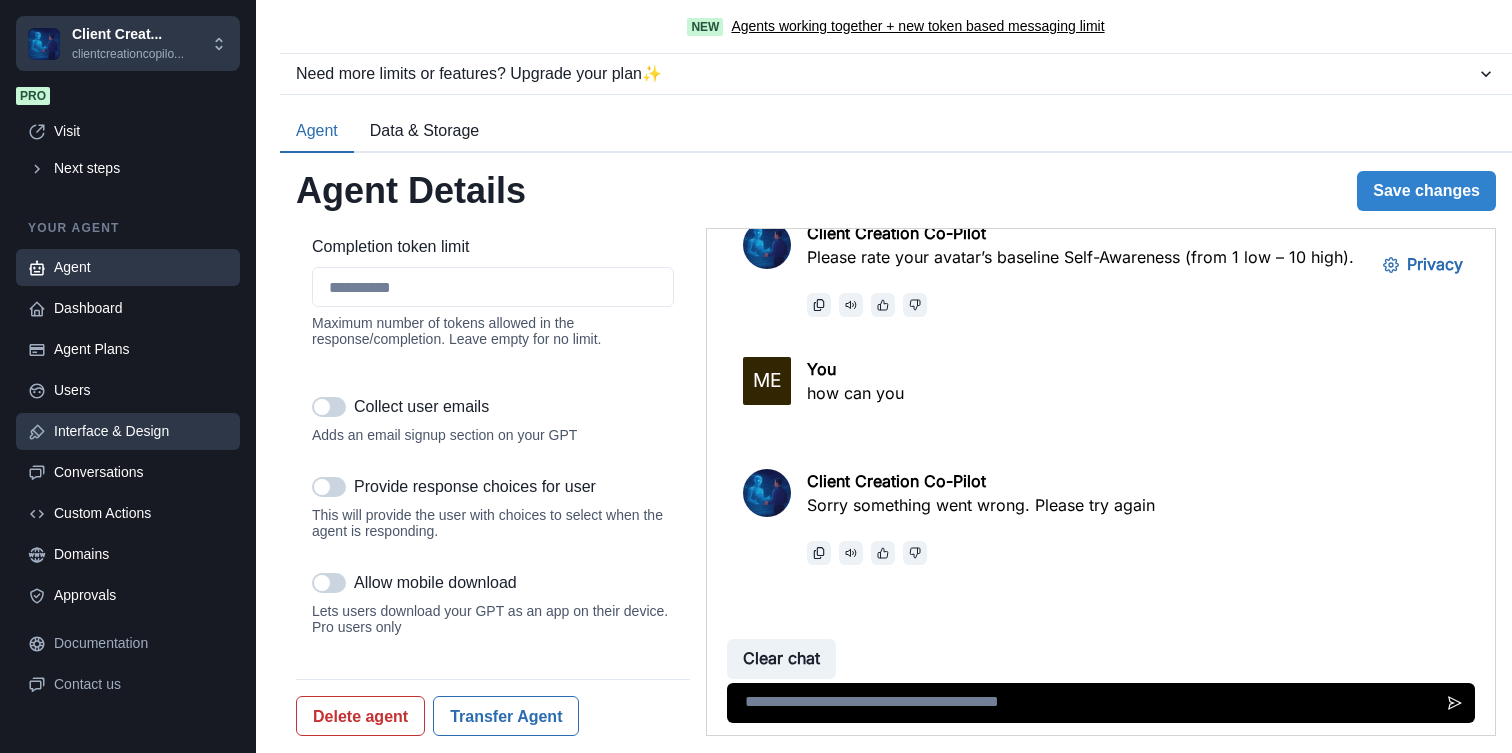 scroll, scrollTop: 2350, scrollLeft: 0, axis: vertical 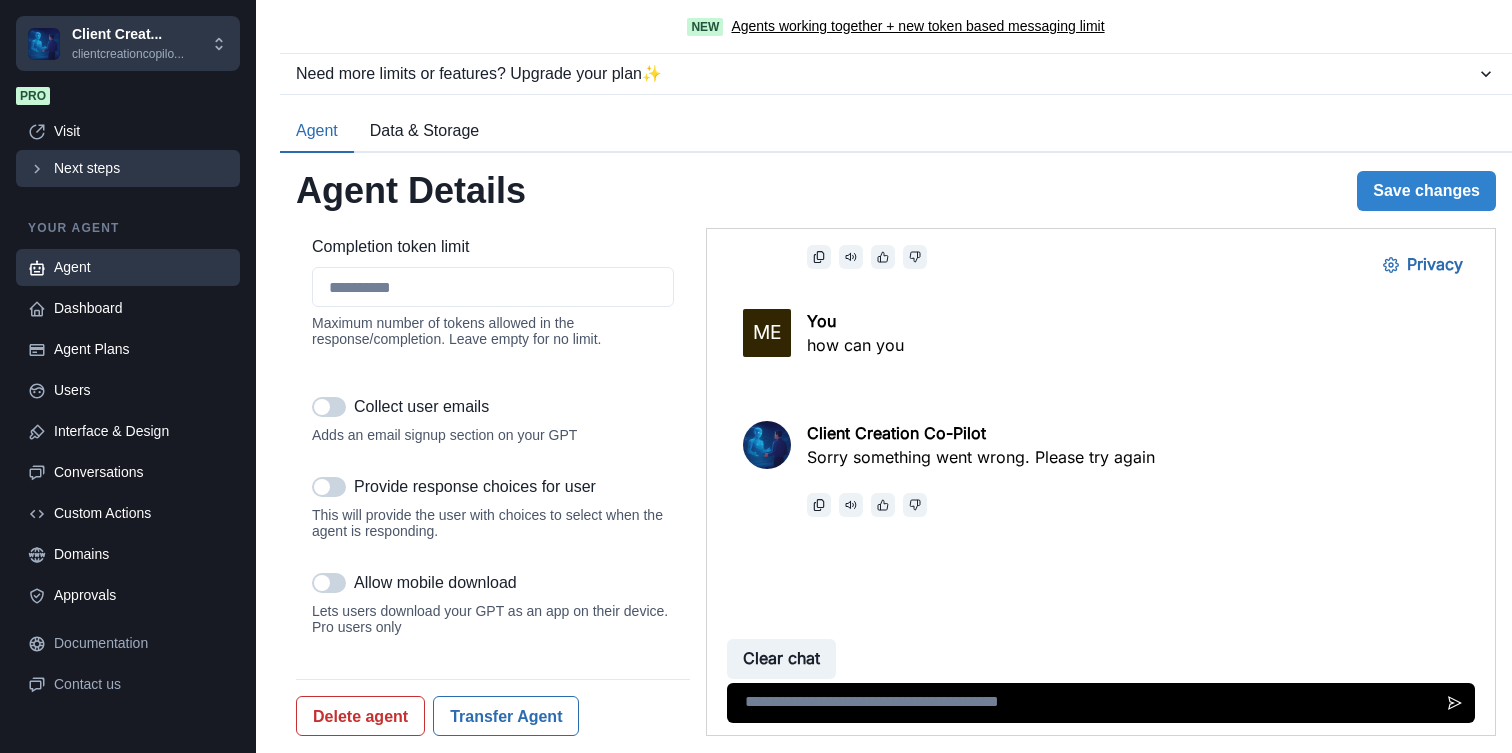 click on "Next steps" at bounding box center (128, 168) 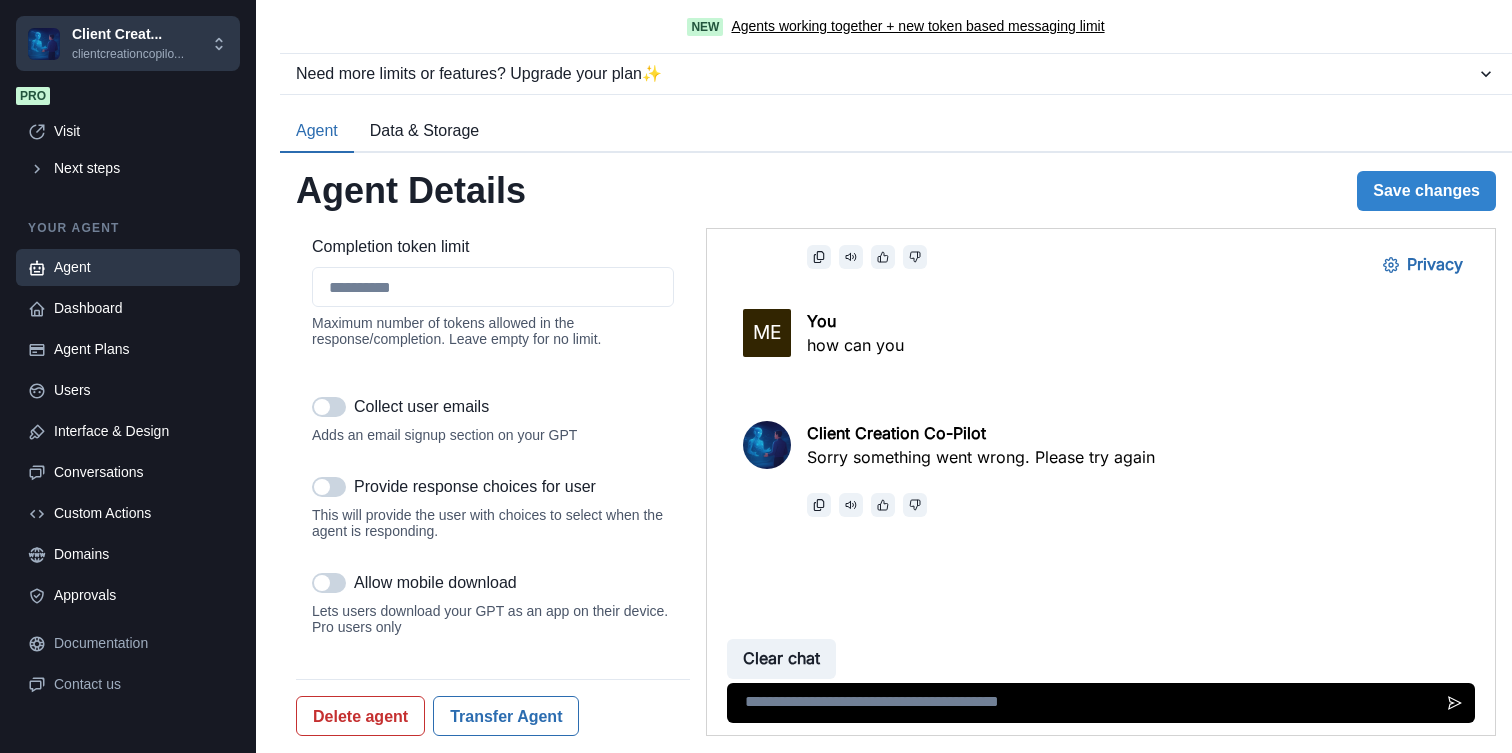 click on "Setup Monetization" at bounding box center (756, 1223) 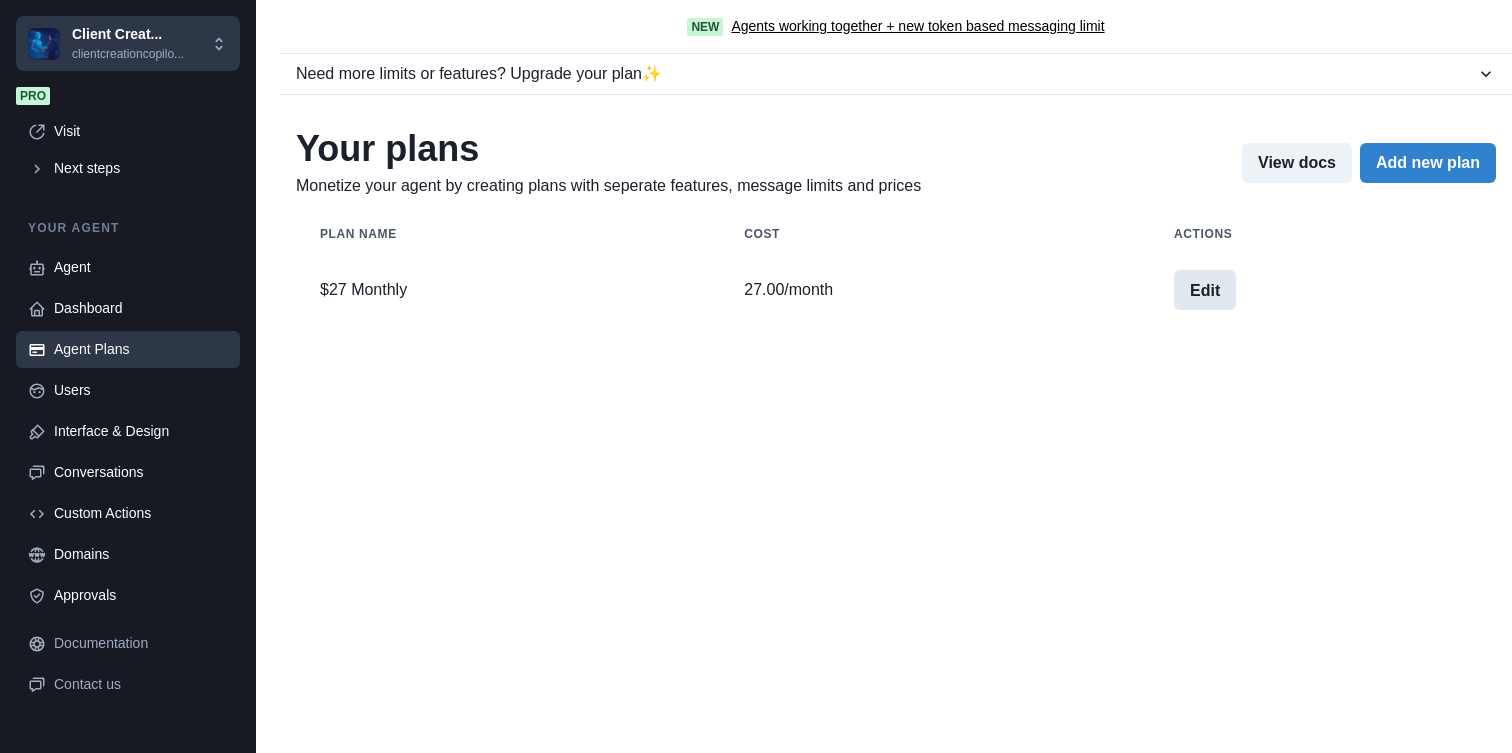 click on "Edit" at bounding box center [1205, 290] 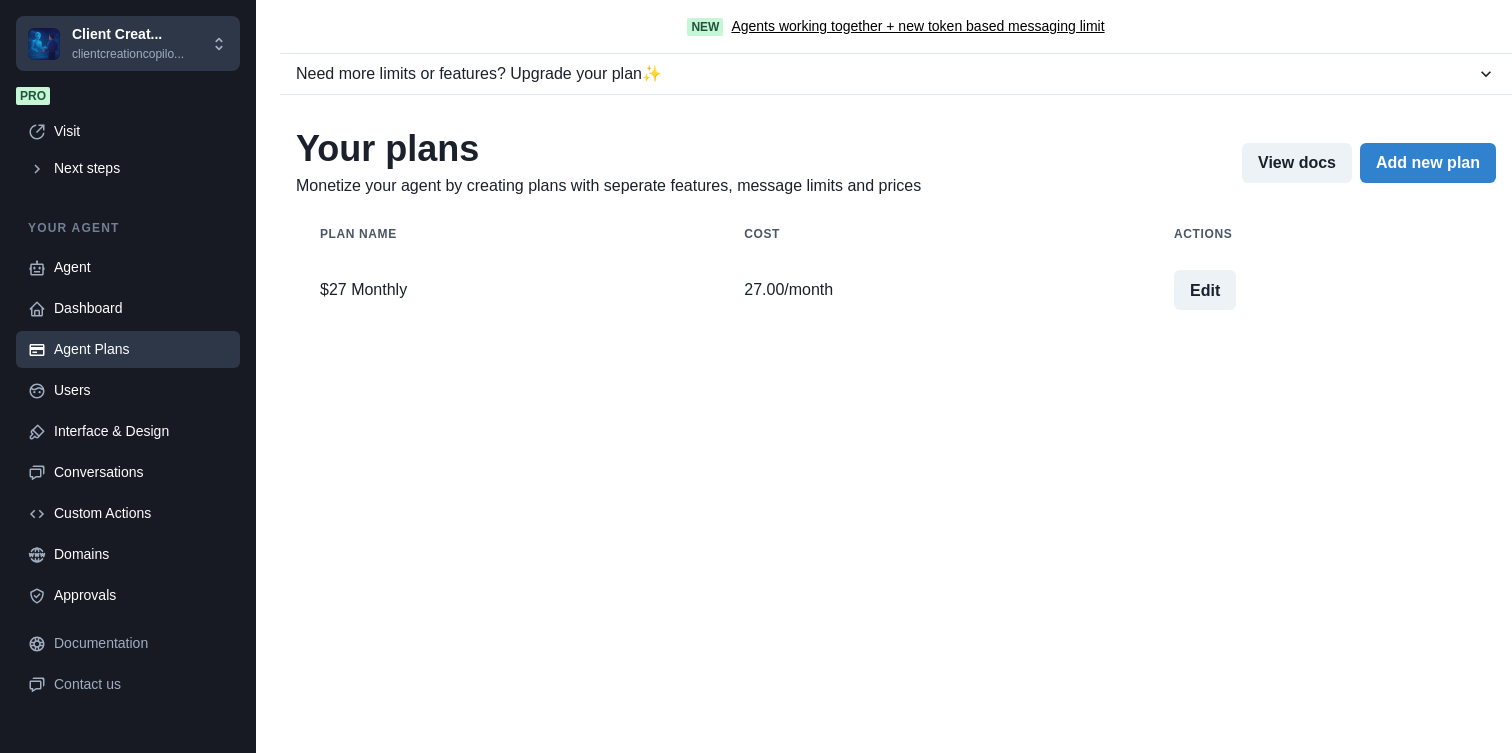 scroll, scrollTop: 0, scrollLeft: 0, axis: both 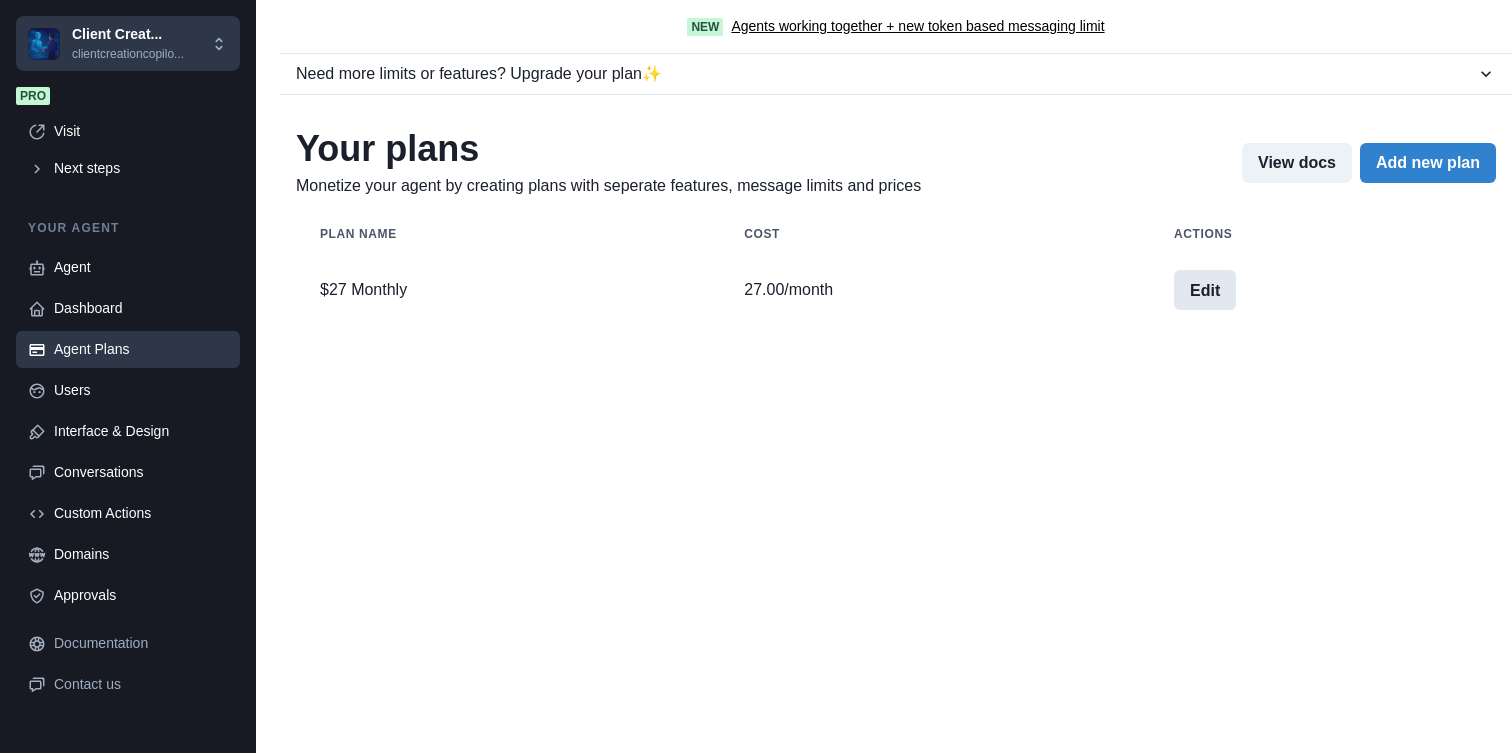 click on "Edit" at bounding box center [1205, 290] 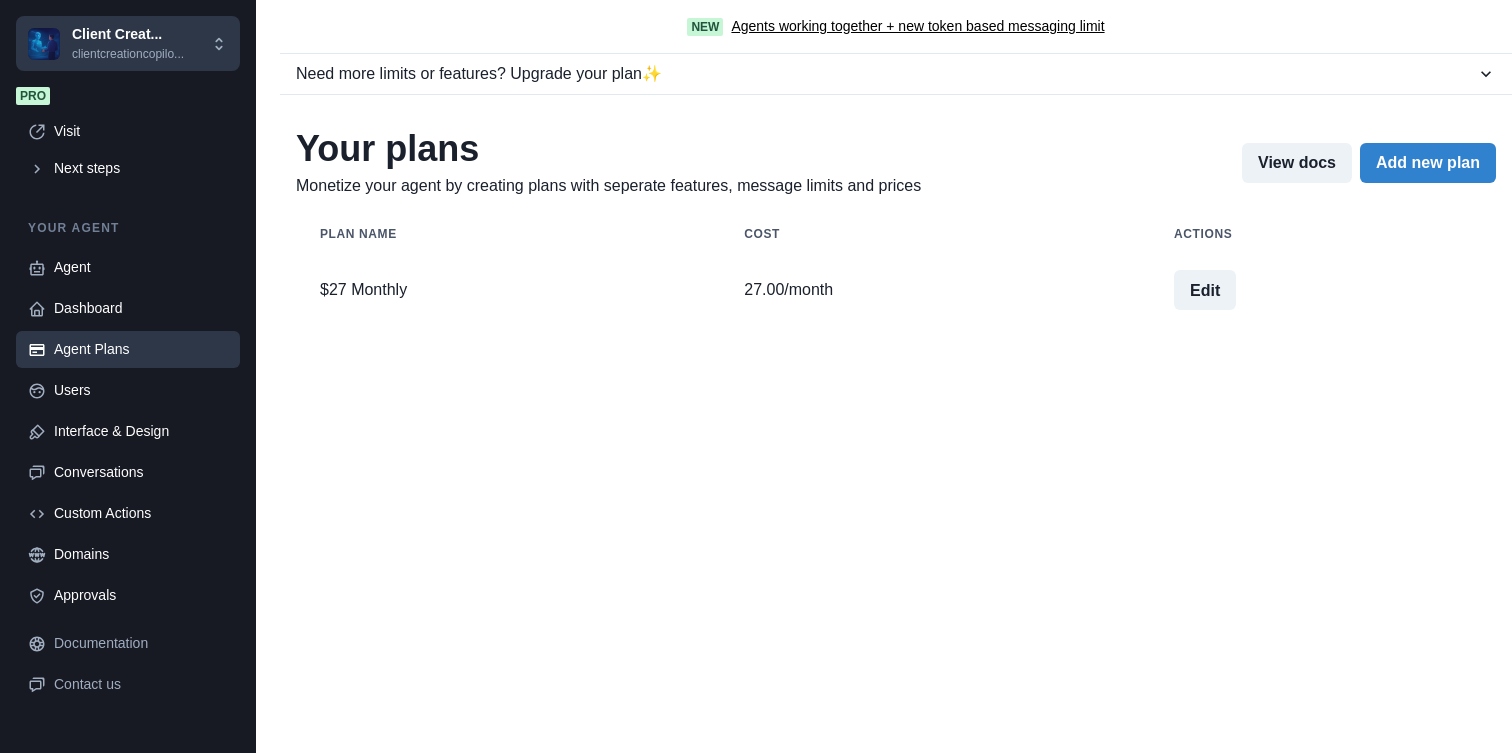 scroll, scrollTop: 144, scrollLeft: 0, axis: vertical 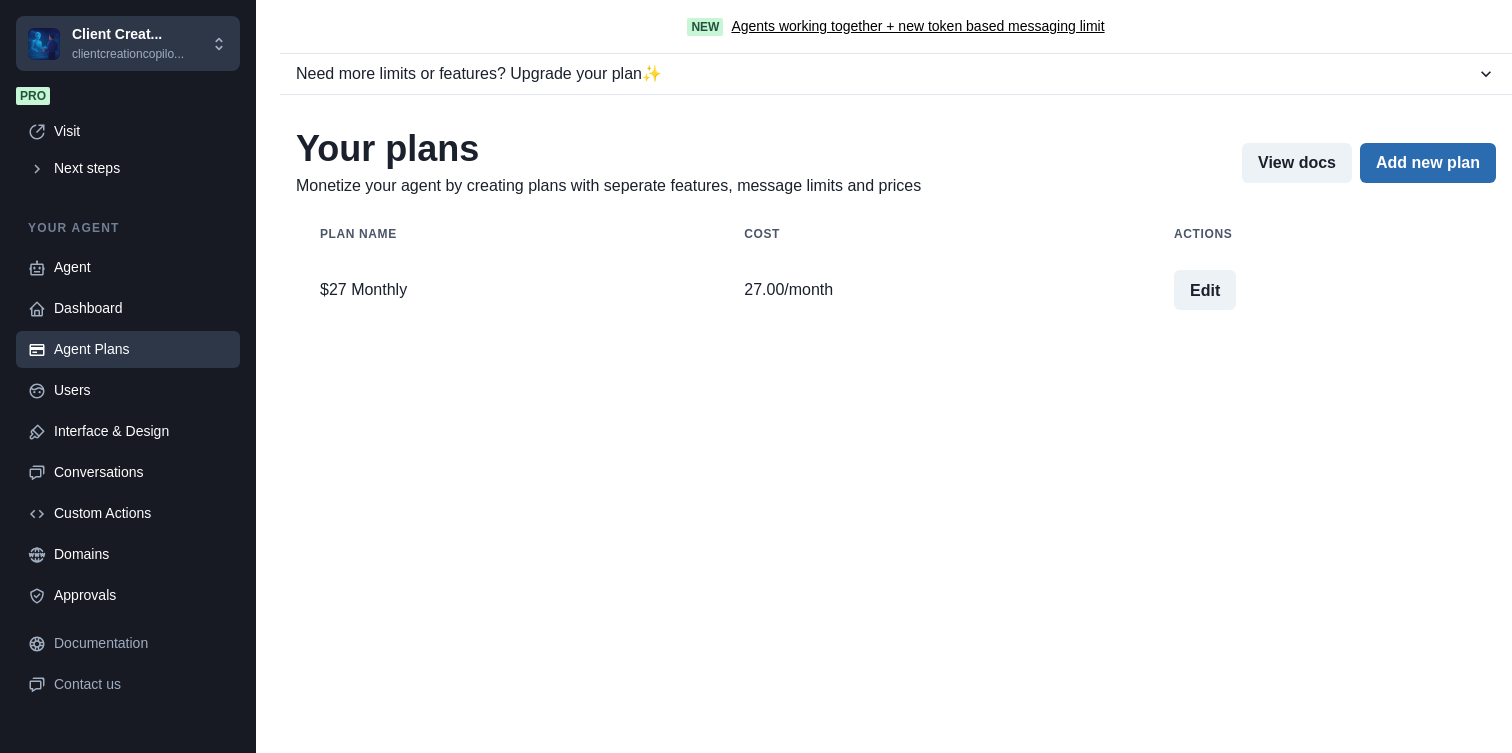 click on "Add new plan" at bounding box center [1428, 163] 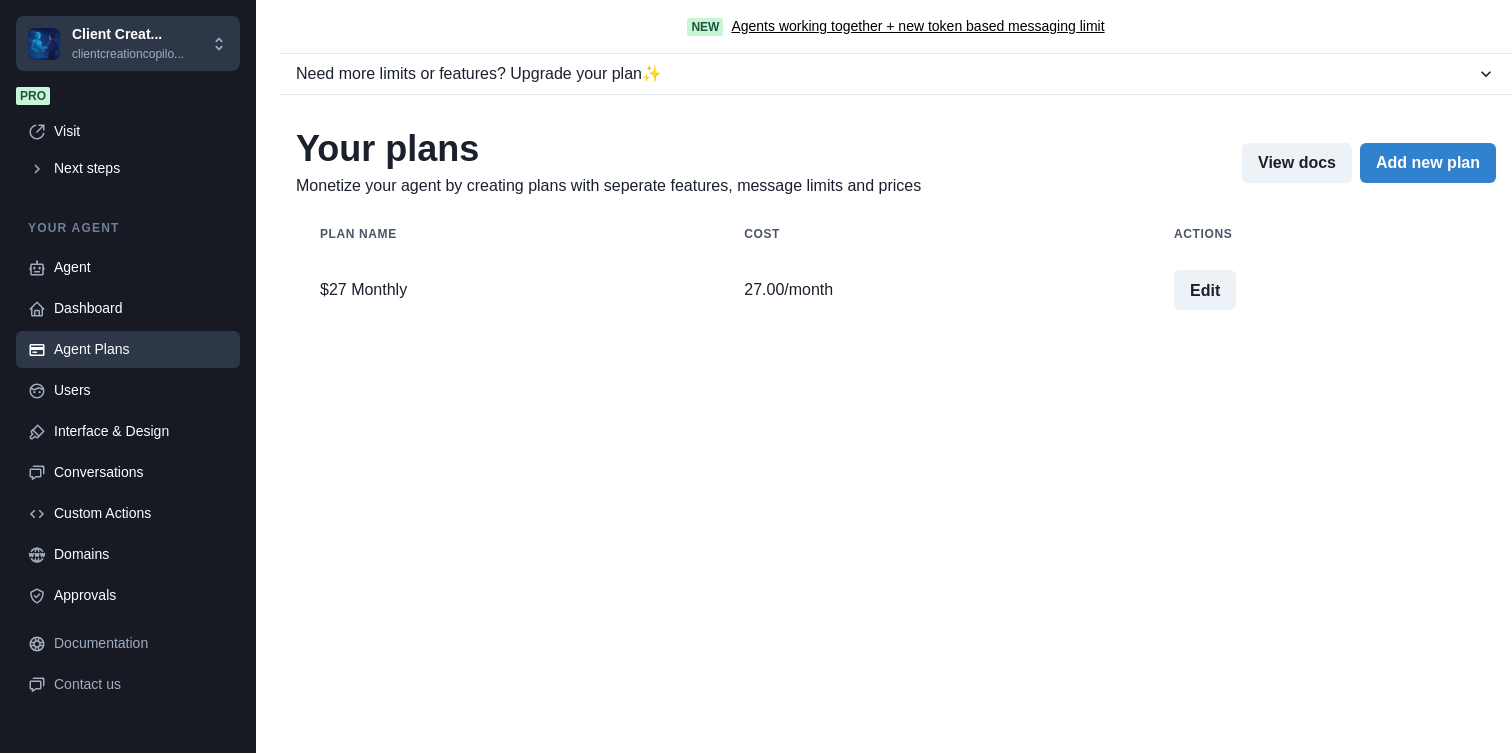 scroll, scrollTop: 0, scrollLeft: 0, axis: both 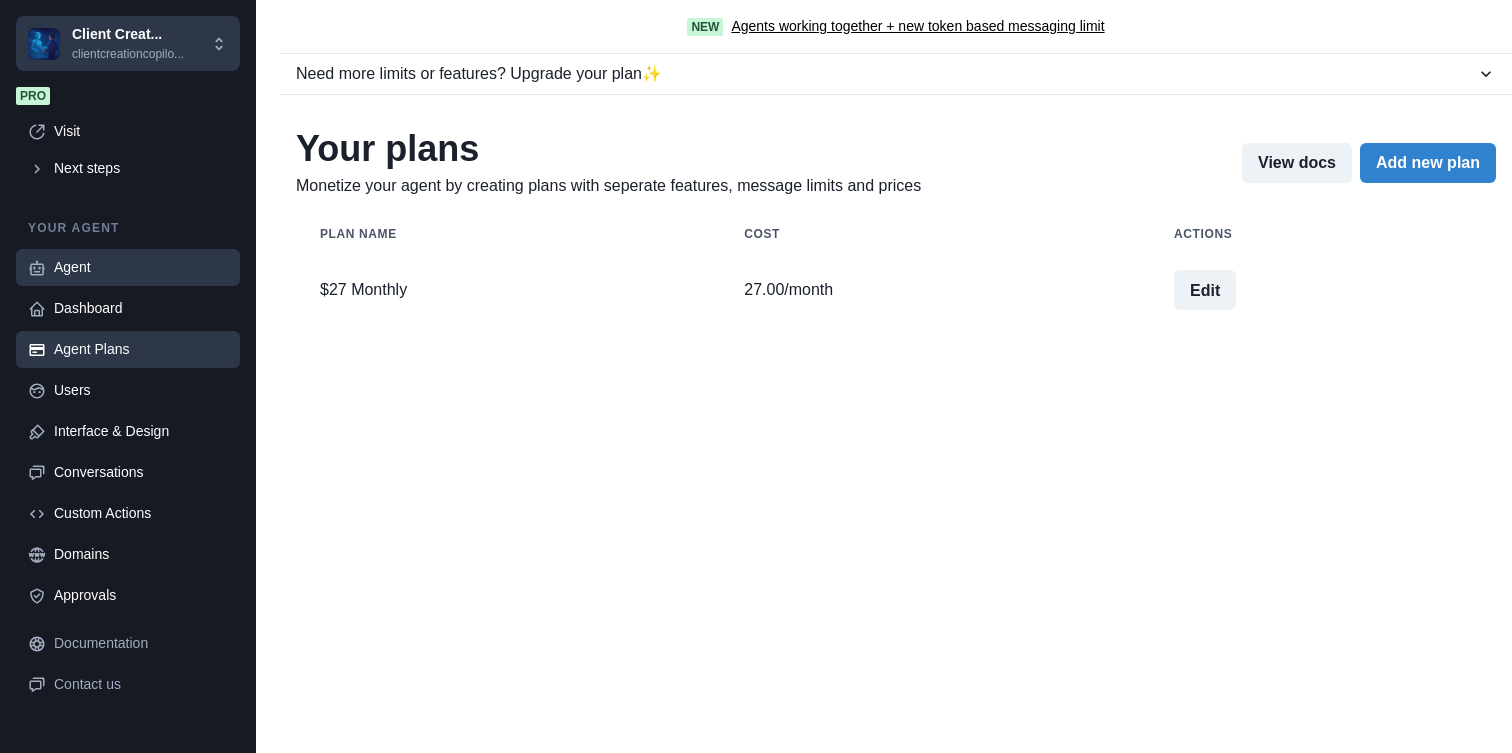 click on "Agent" at bounding box center (141, 267) 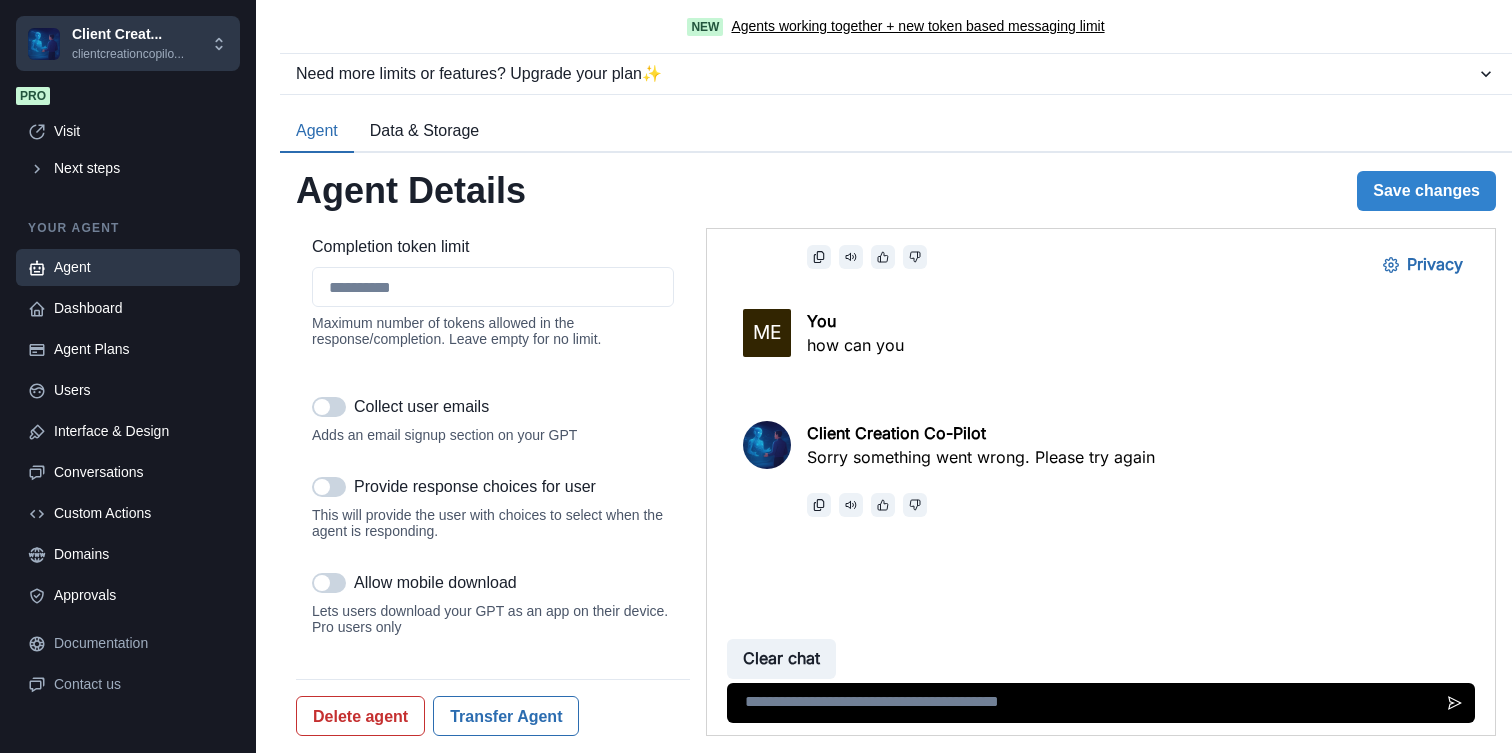 scroll, scrollTop: 2882, scrollLeft: 0, axis: vertical 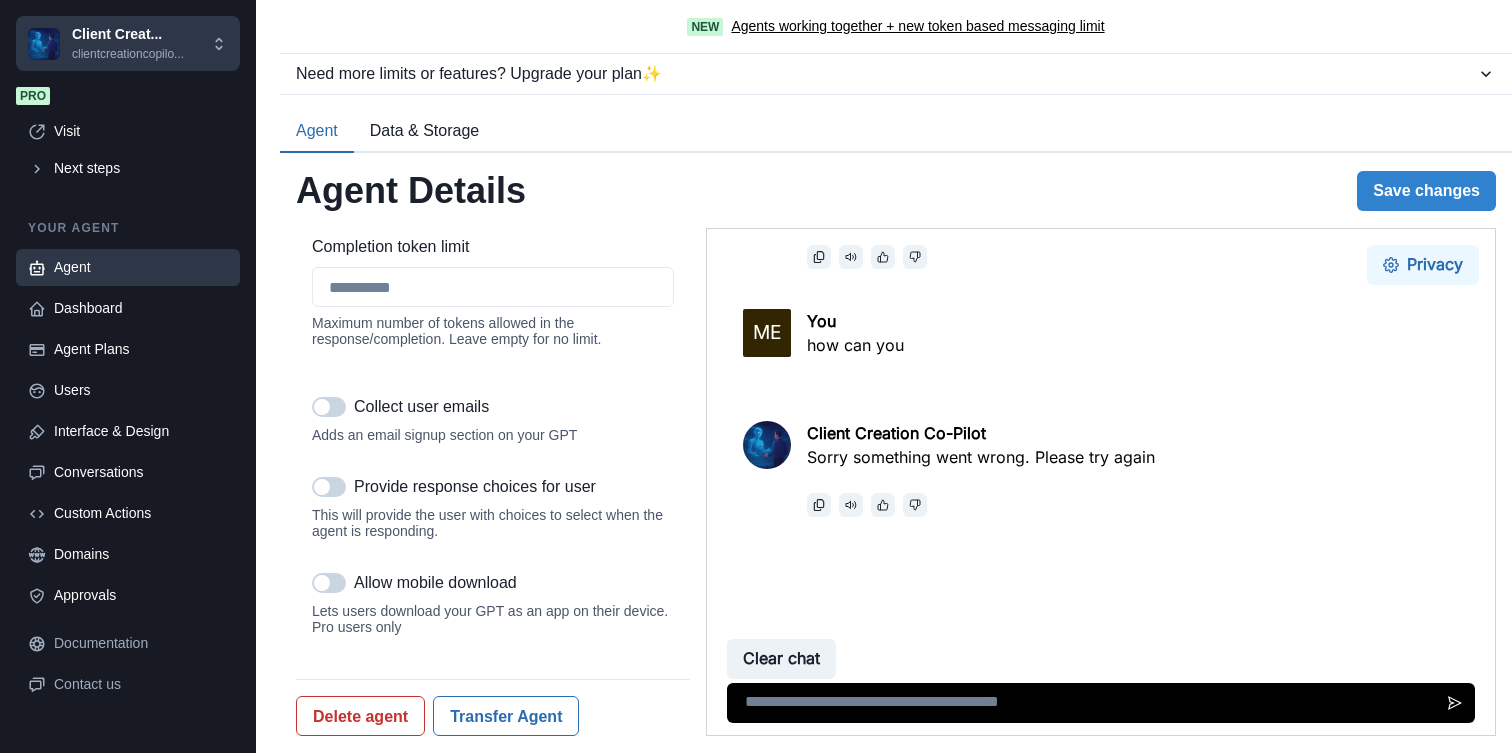 click on "Privacy" at bounding box center [1423, 265] 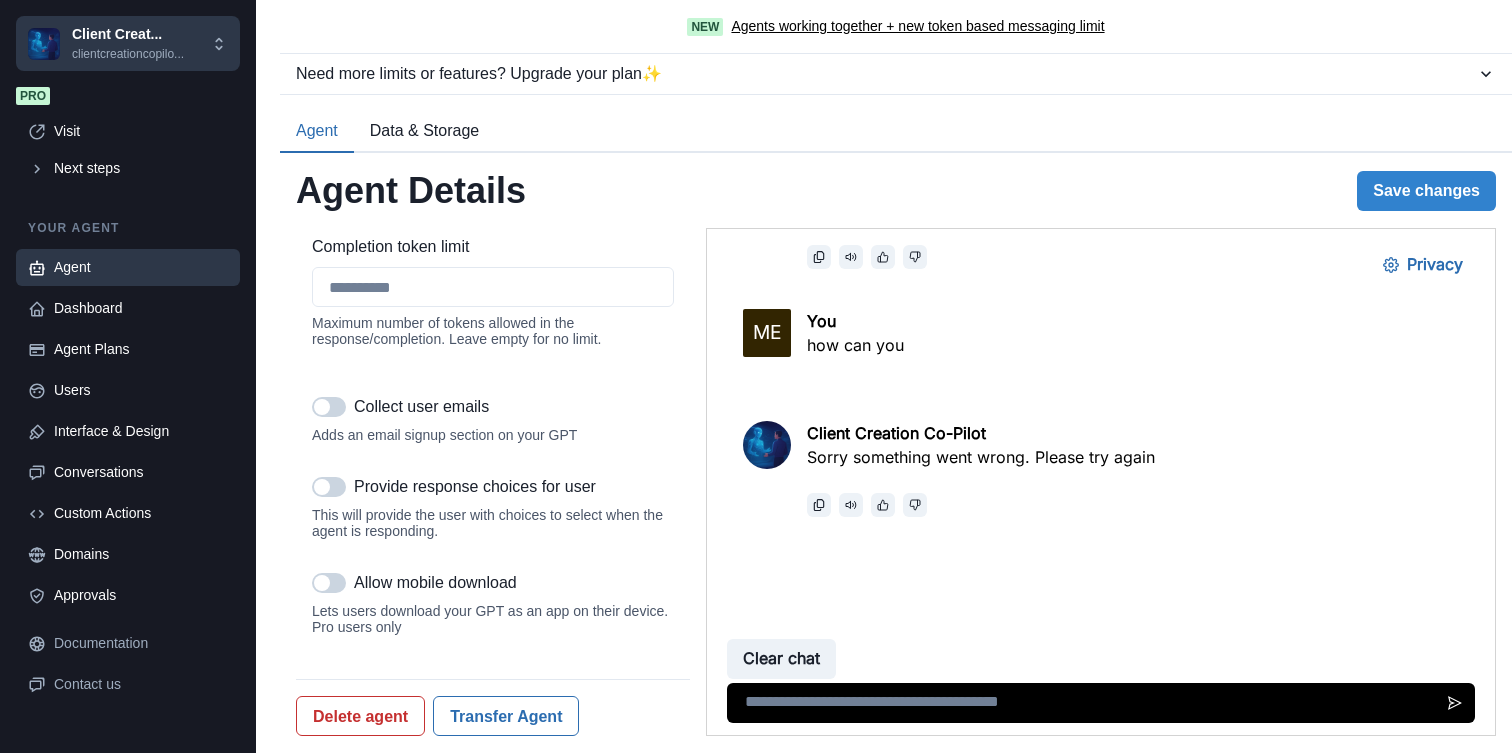 click on "Close" at bounding box center [728, 868] 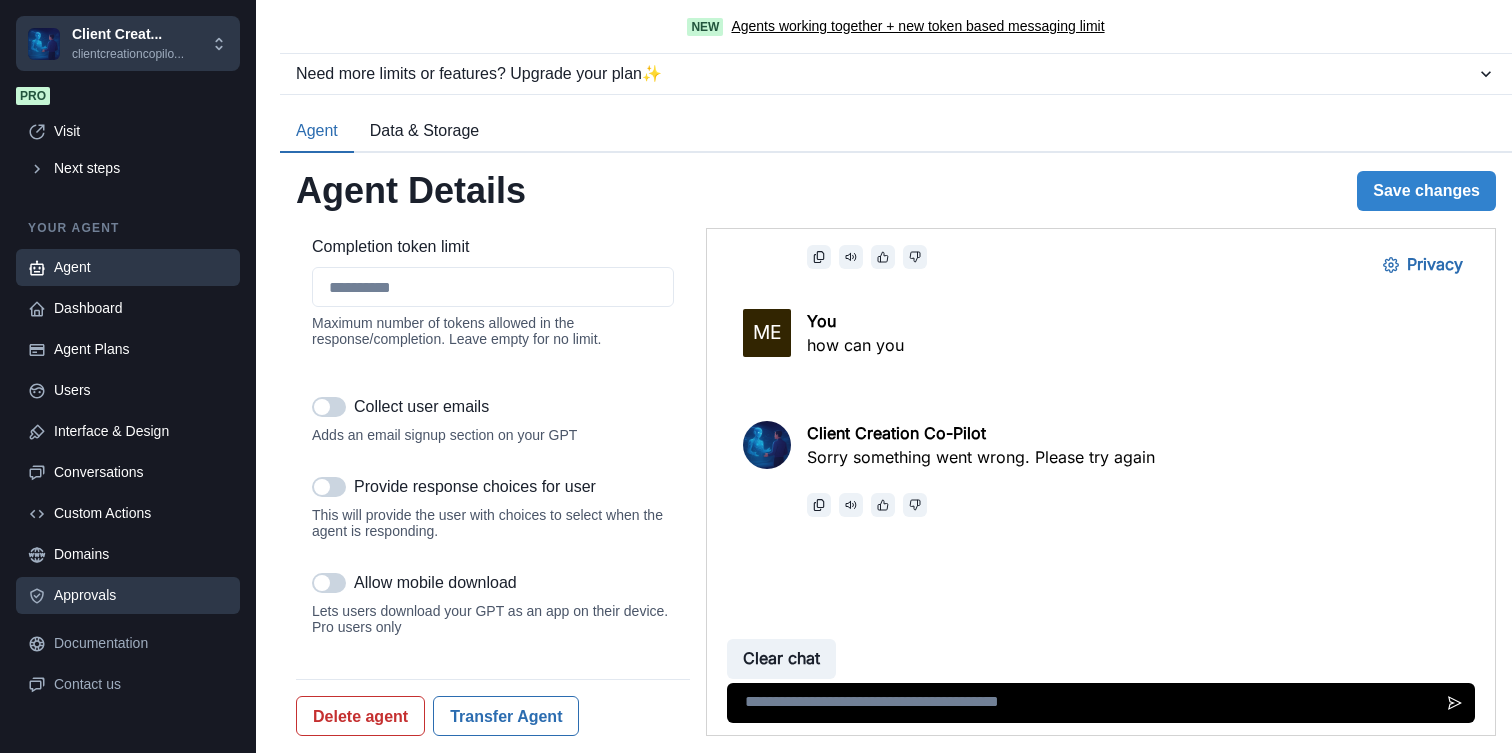 click on "Approvals" at bounding box center (141, 595) 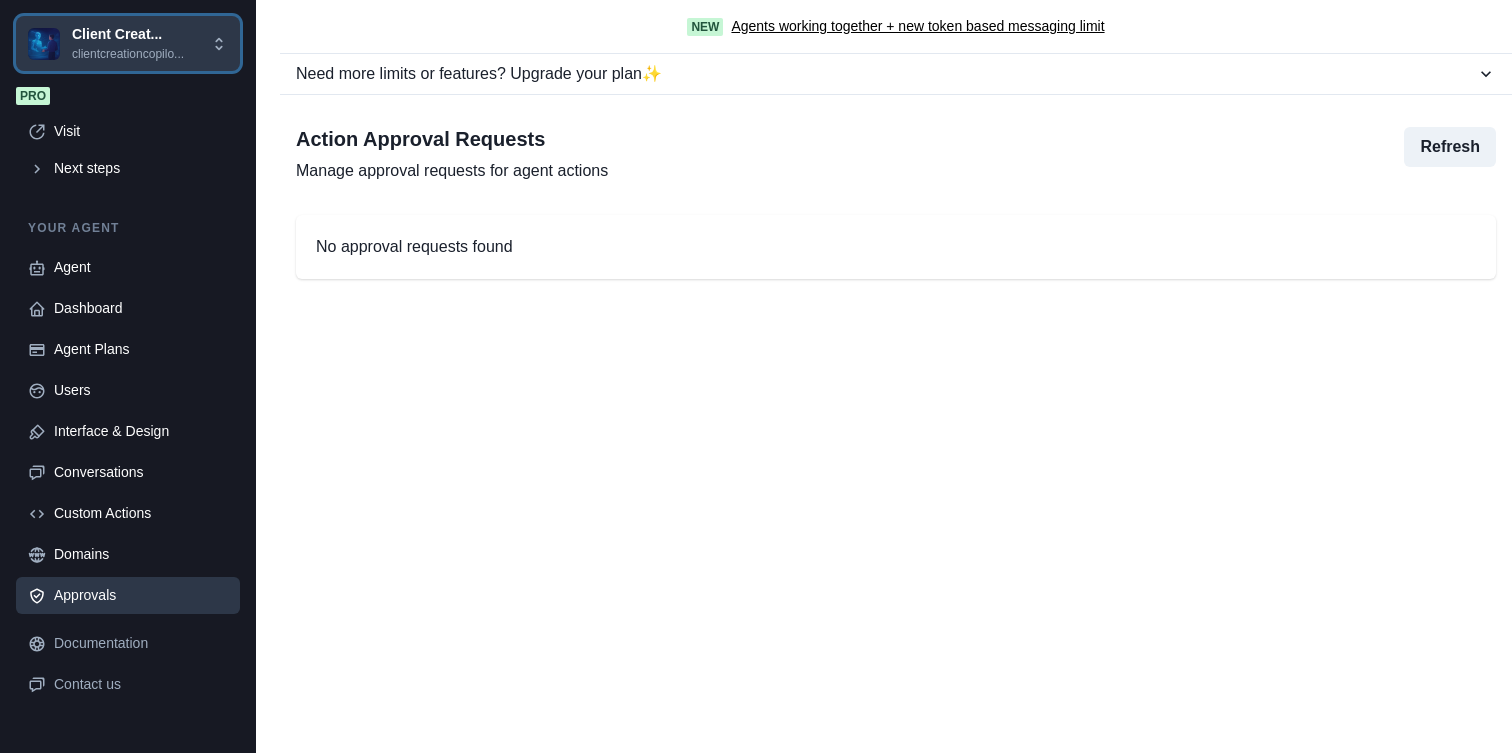 click on "clientcreationcopilo..." at bounding box center (128, 54) 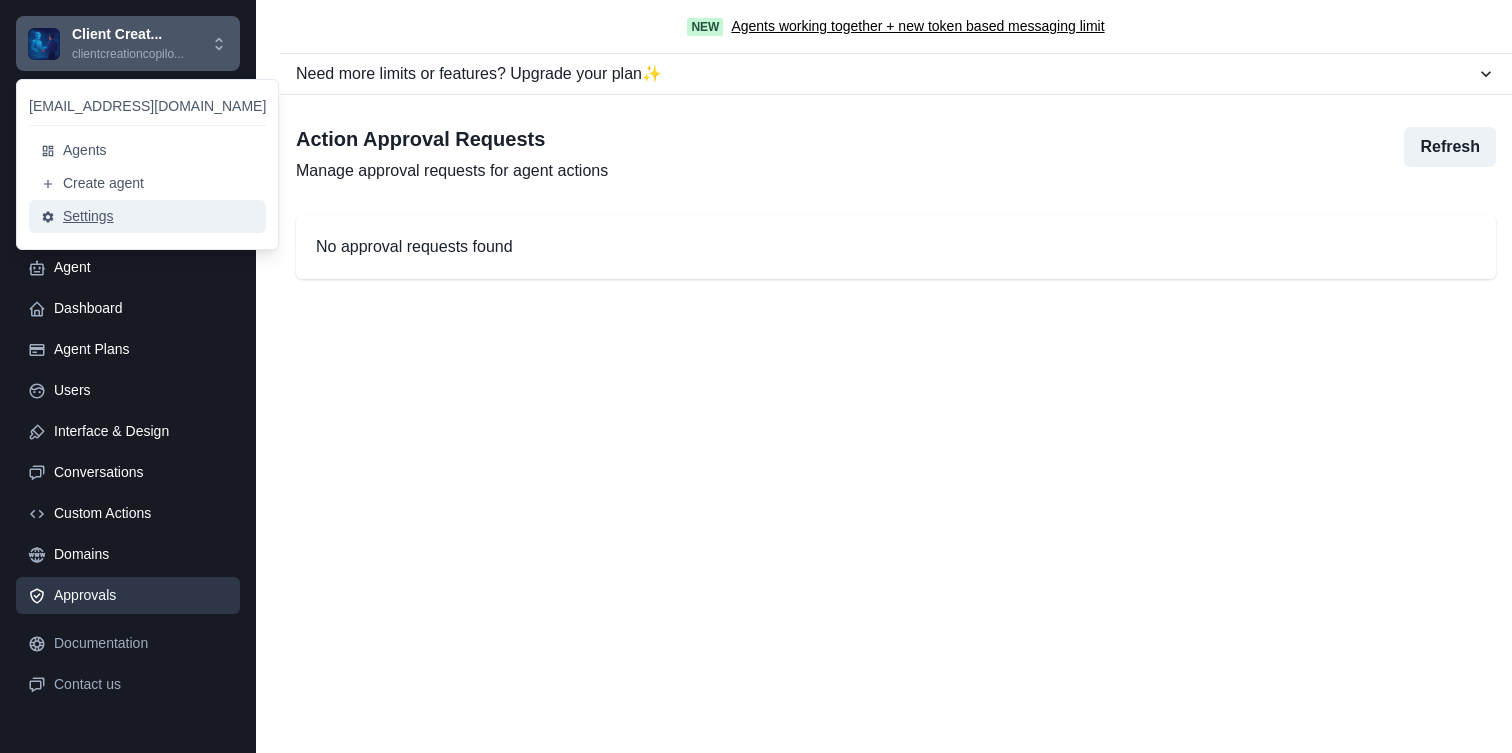 click on "Settings" at bounding box center (147, 216) 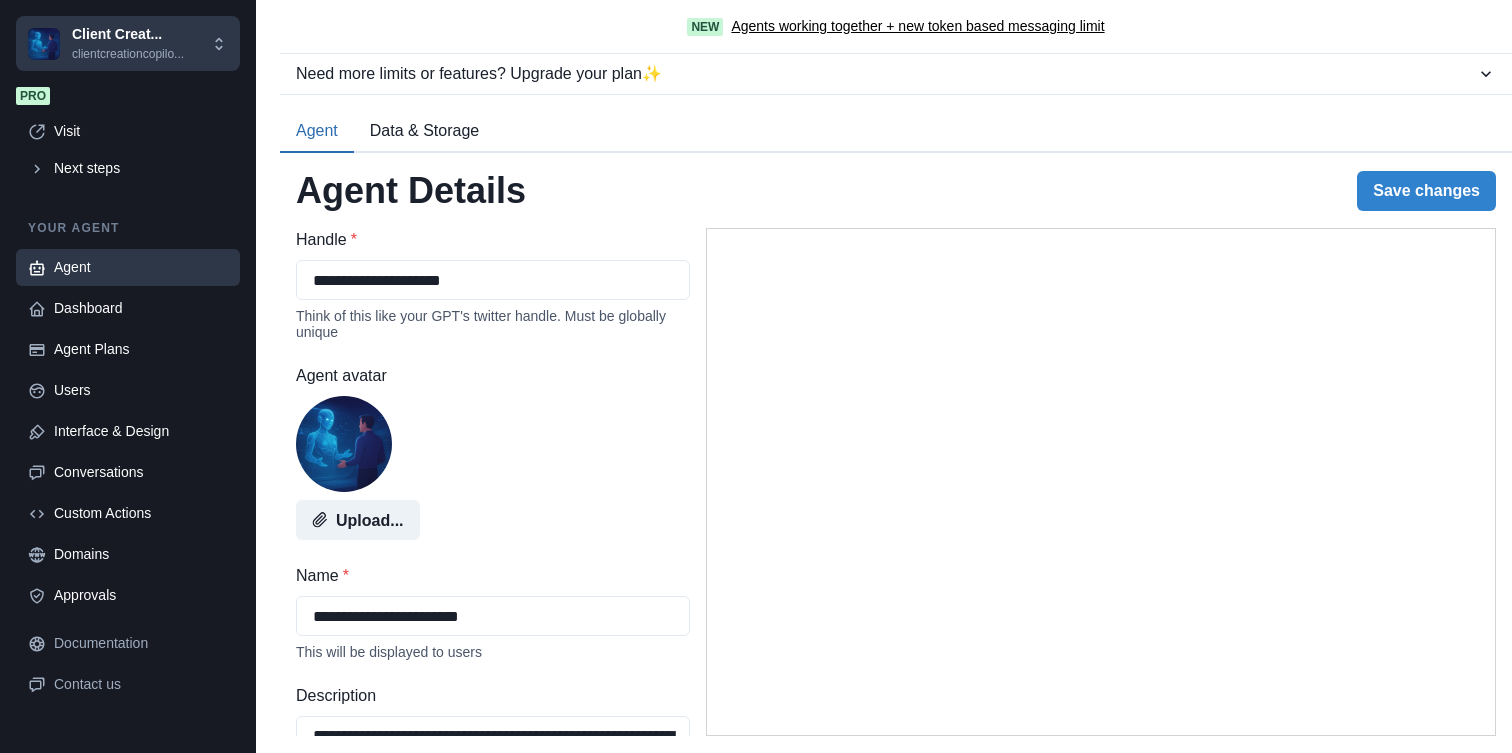select on "********" 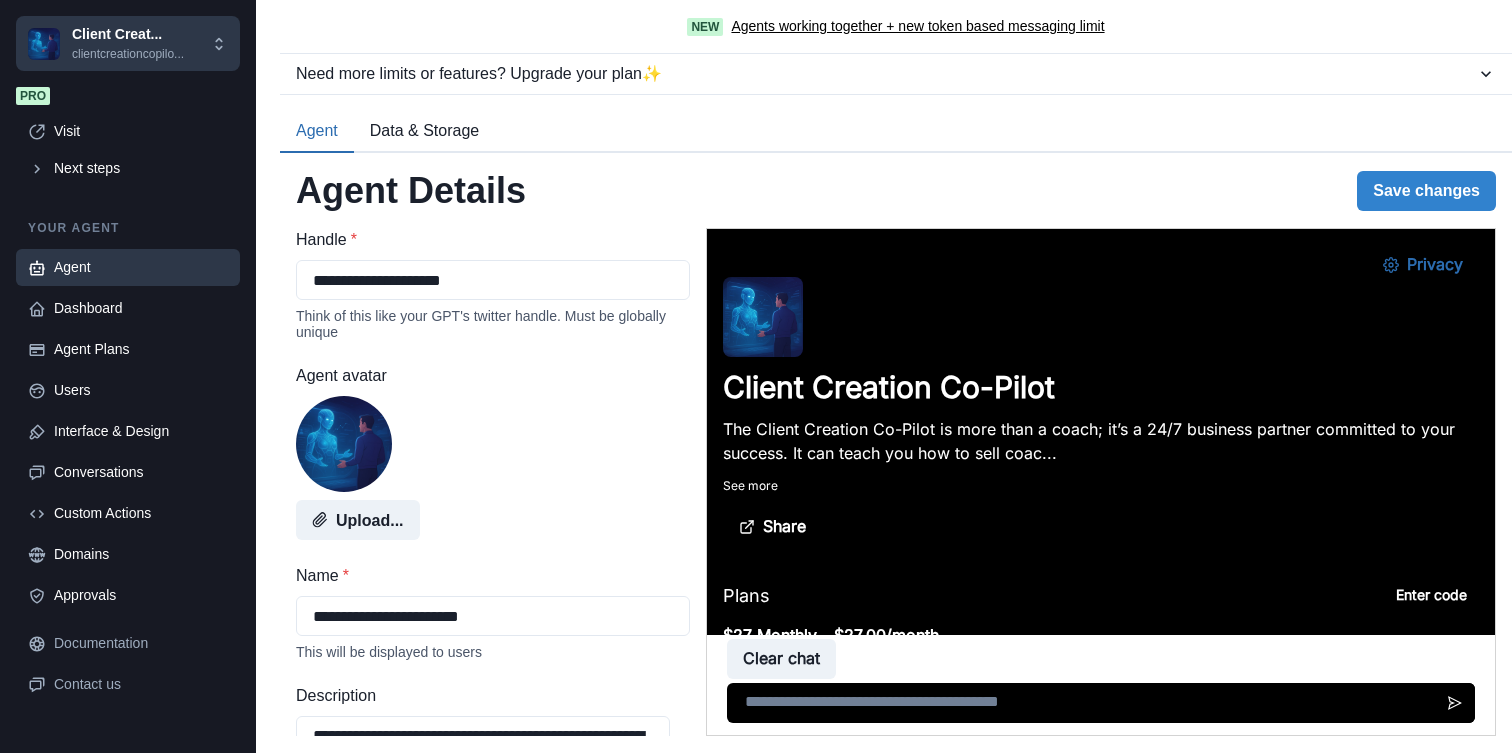 scroll, scrollTop: 0, scrollLeft: 0, axis: both 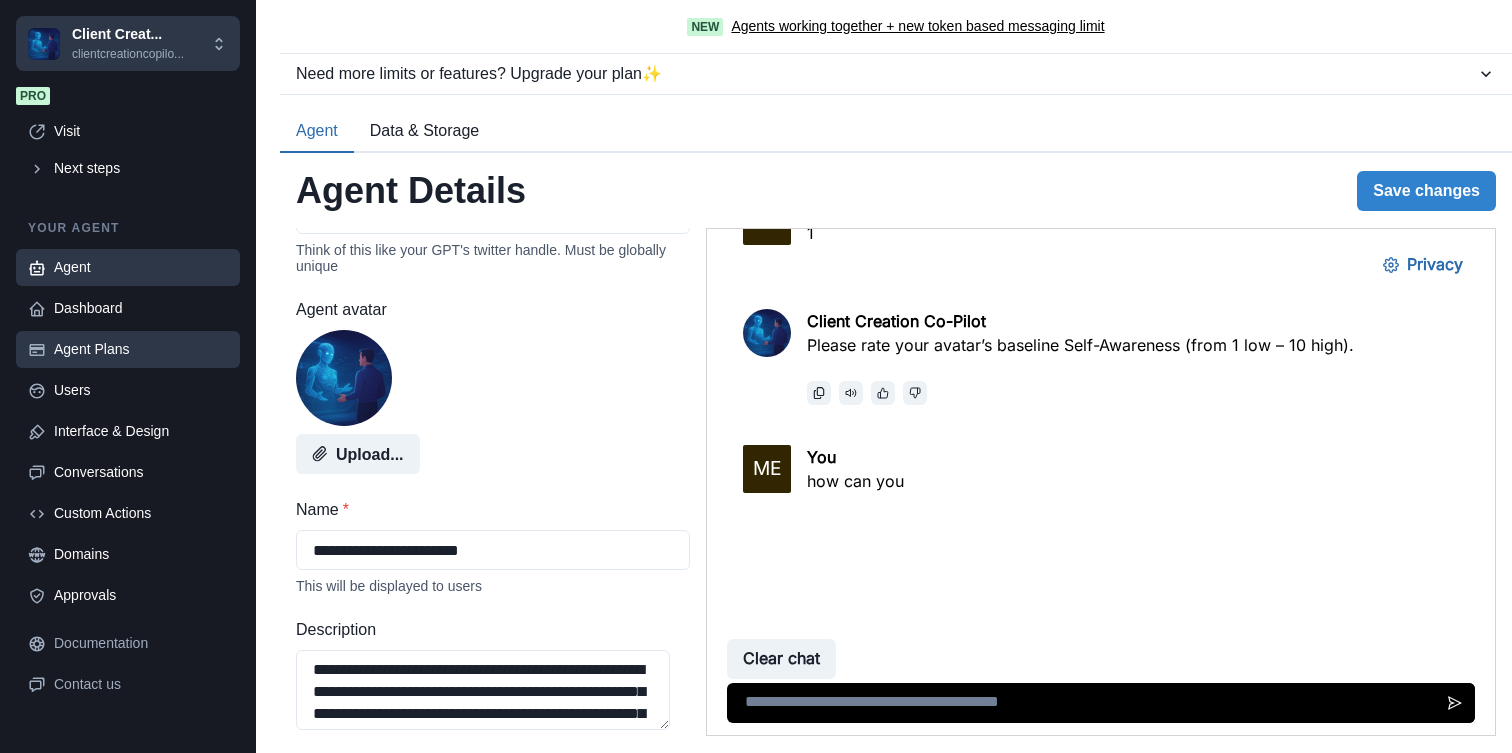 click on "Agent Plans" at bounding box center [128, 349] 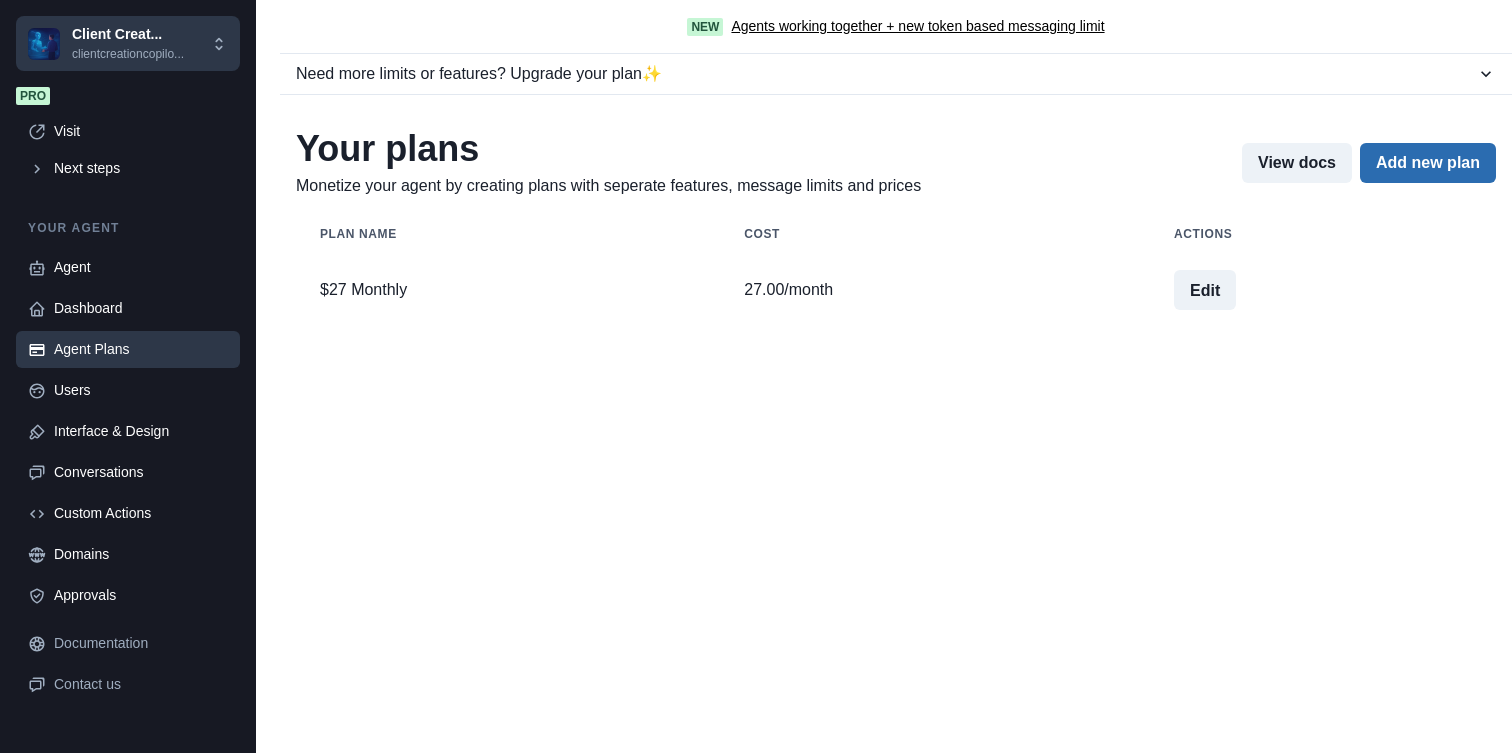 click on "Add new plan" at bounding box center (1428, 163) 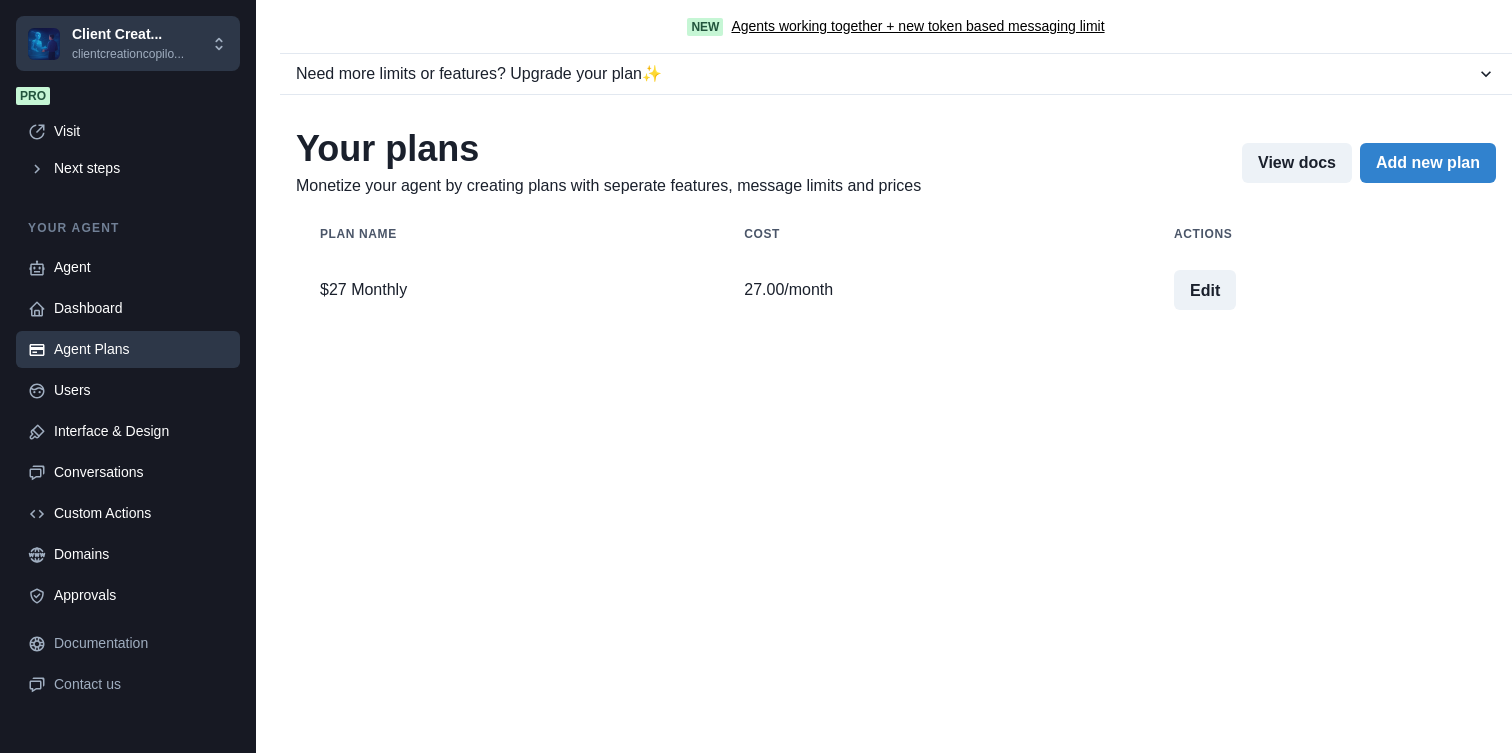 click on "**** ******* ****** ******" at bounding box center (1249, 1033) 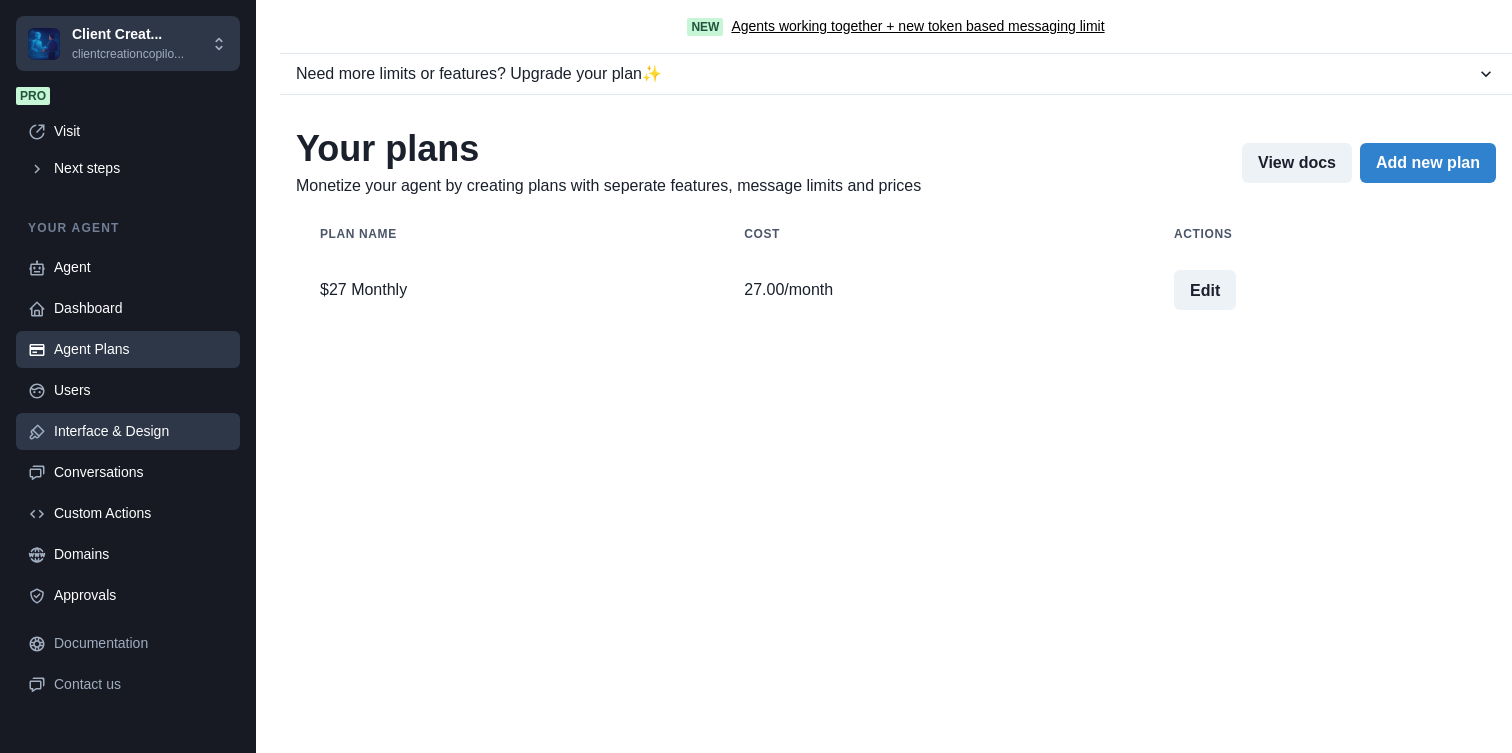 click on "Interface & Design" at bounding box center [141, 431] 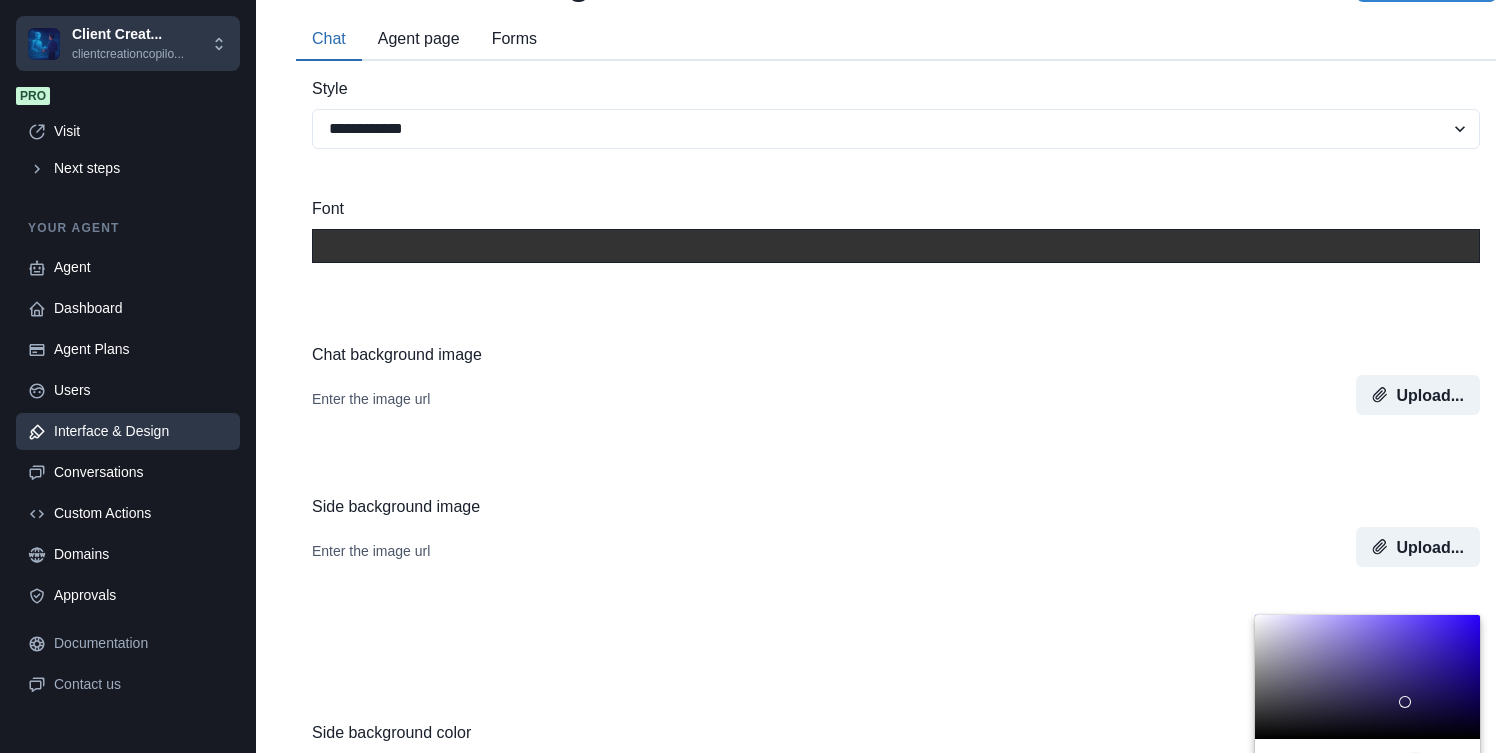 scroll, scrollTop: 0, scrollLeft: 0, axis: both 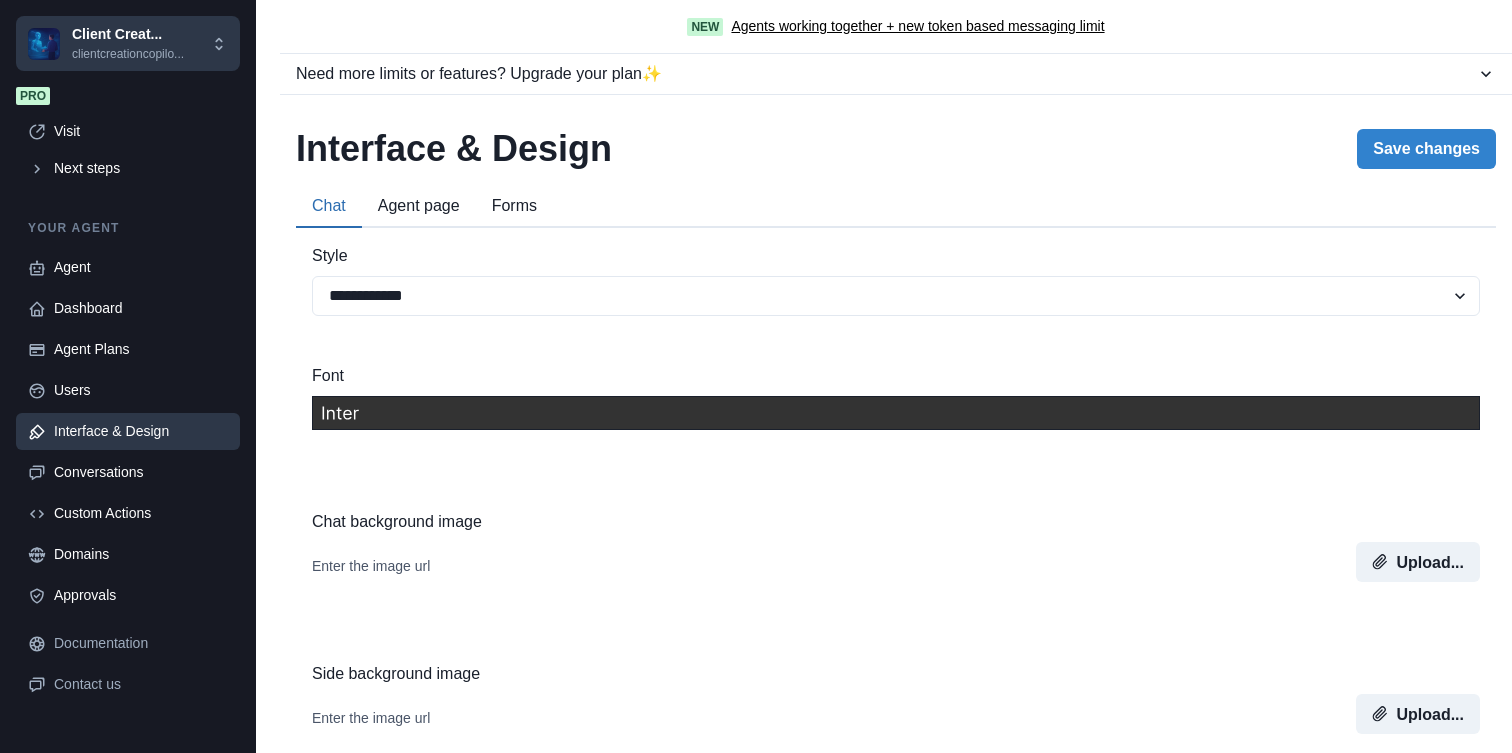 click on "Agent page" at bounding box center [419, 207] 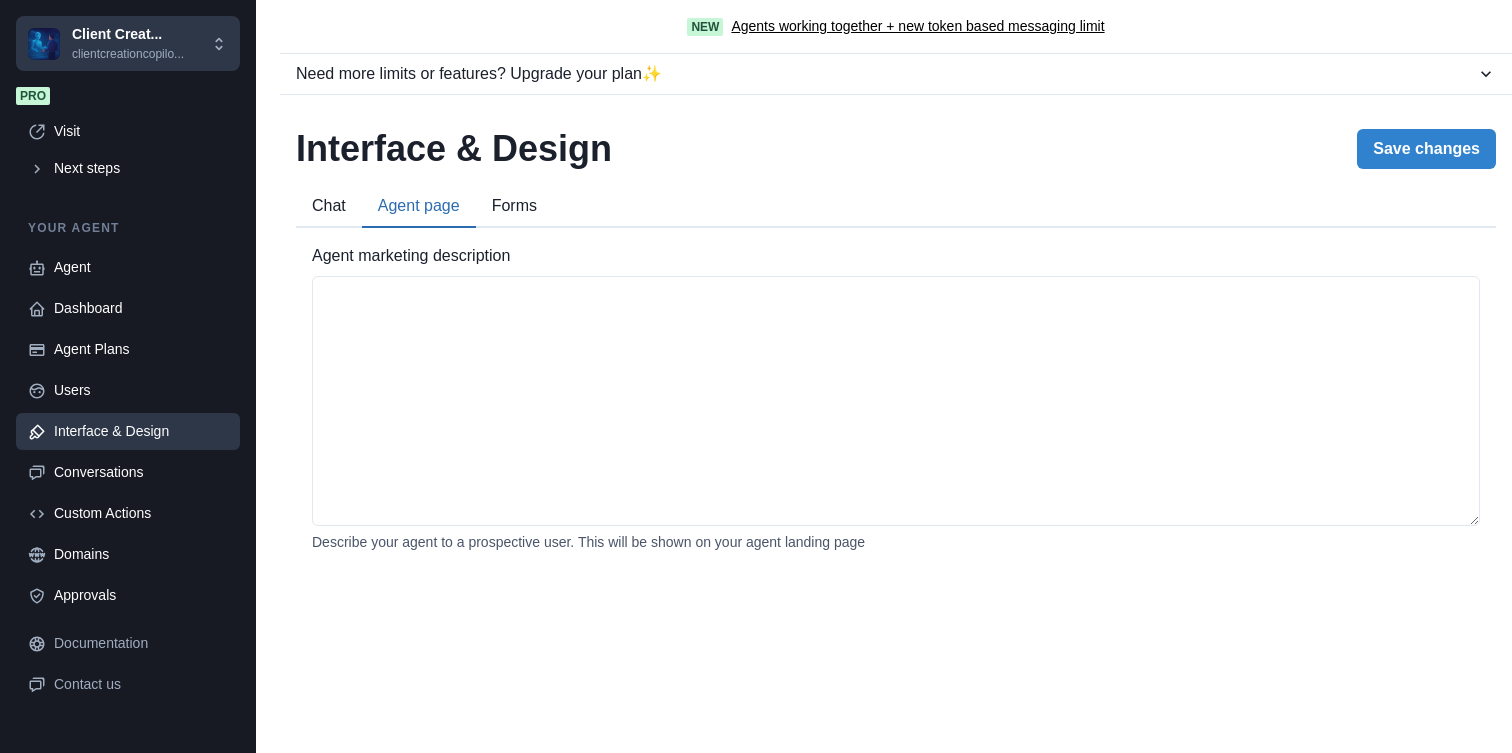 click on "Forms" at bounding box center [514, 207] 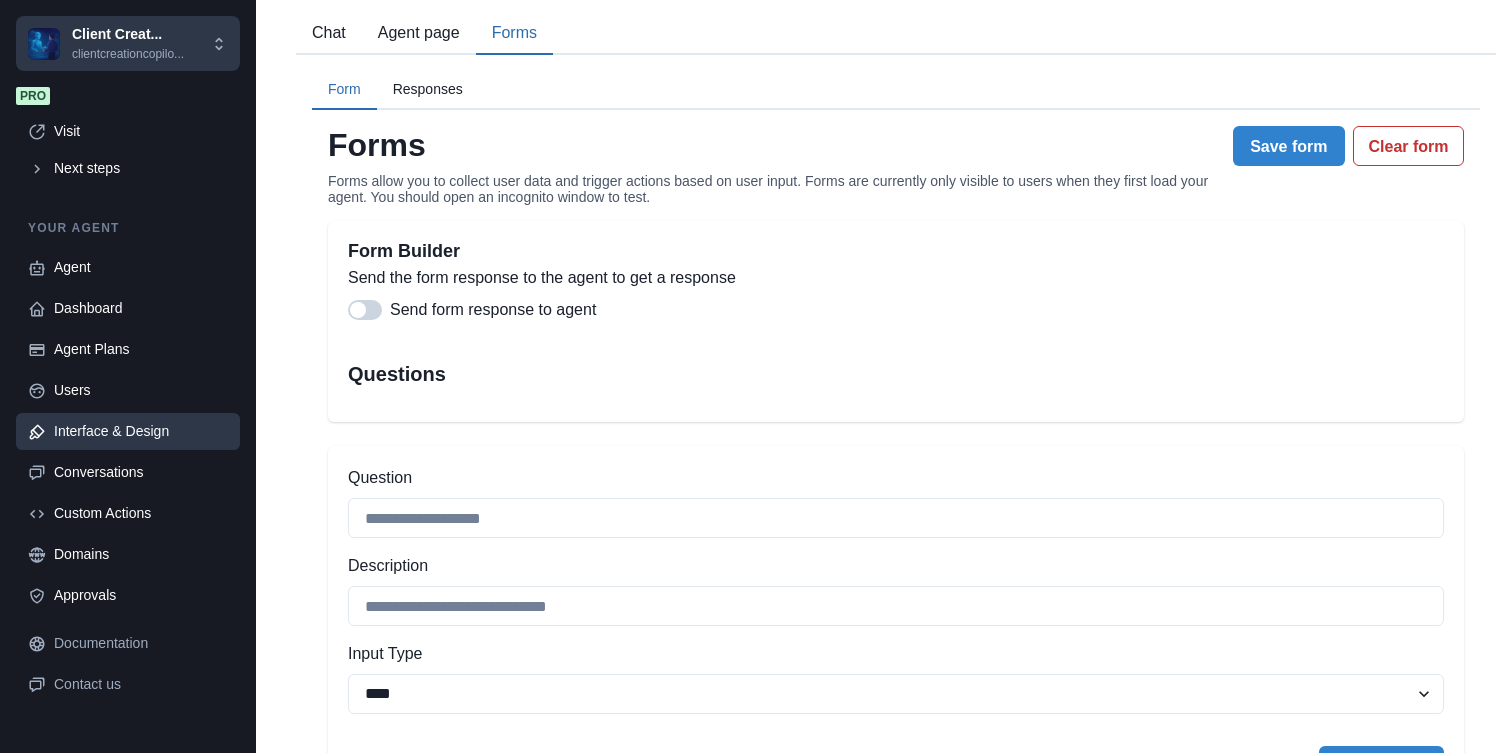 scroll, scrollTop: 267, scrollLeft: 0, axis: vertical 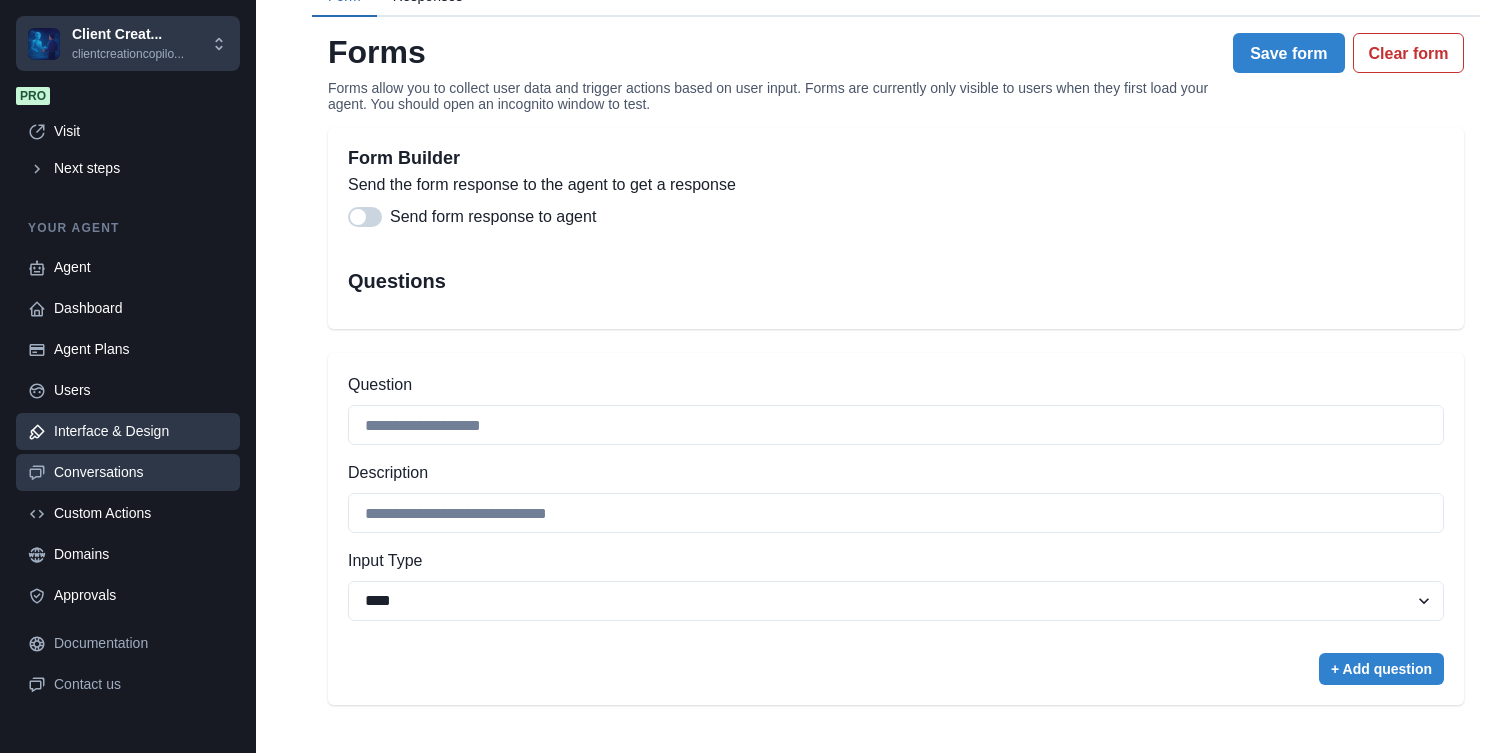 click on "Conversations" at bounding box center [141, 472] 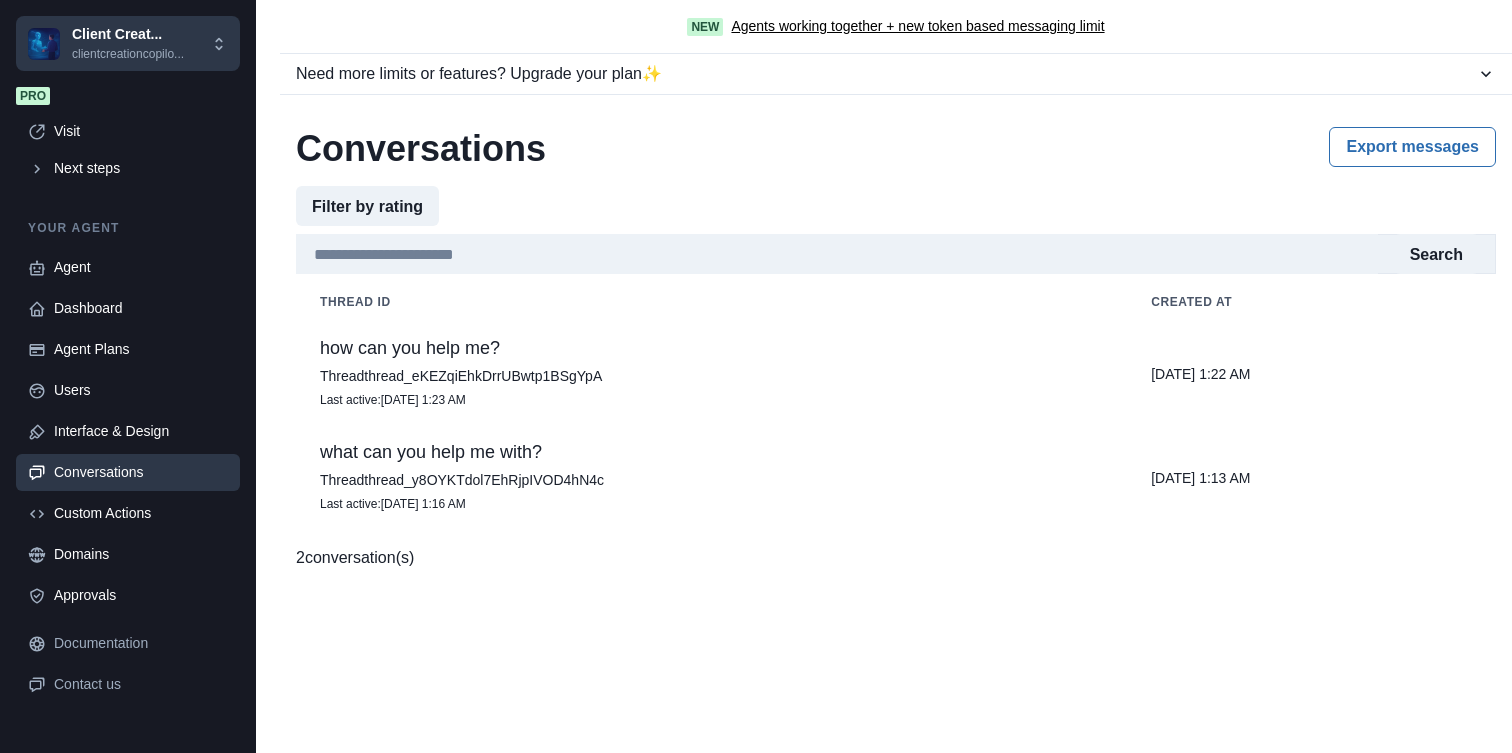 scroll, scrollTop: 0, scrollLeft: 0, axis: both 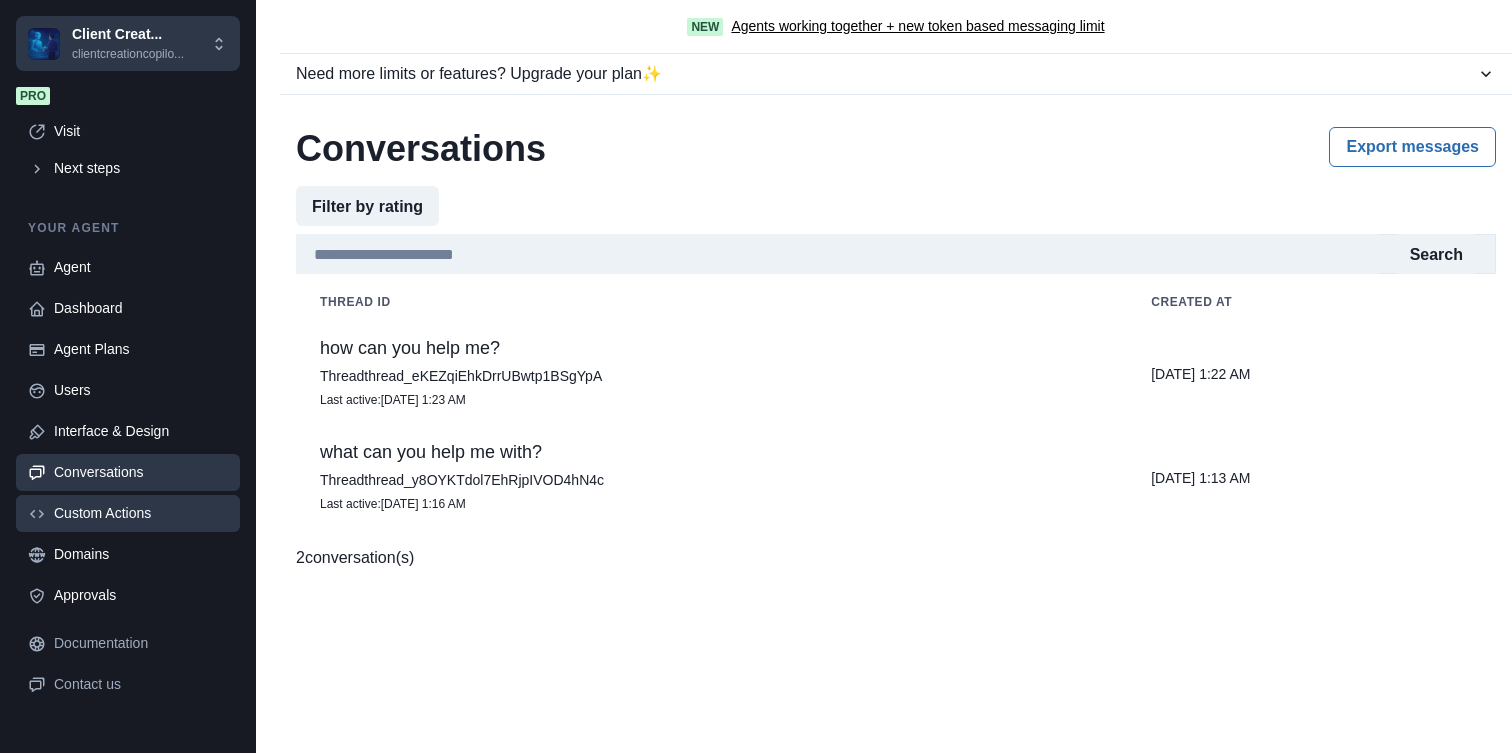 click on "Custom Actions" at bounding box center [141, 513] 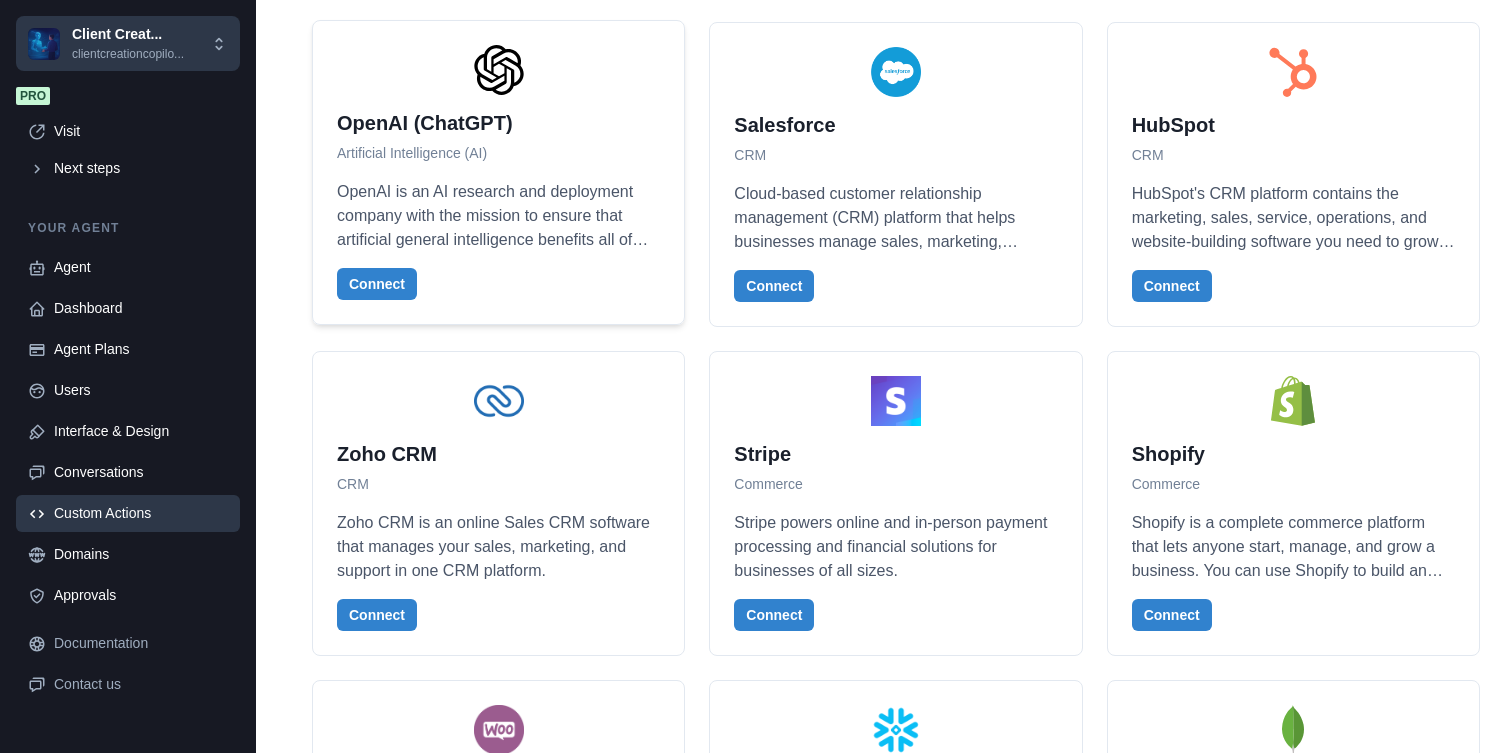 scroll, scrollTop: 422, scrollLeft: 0, axis: vertical 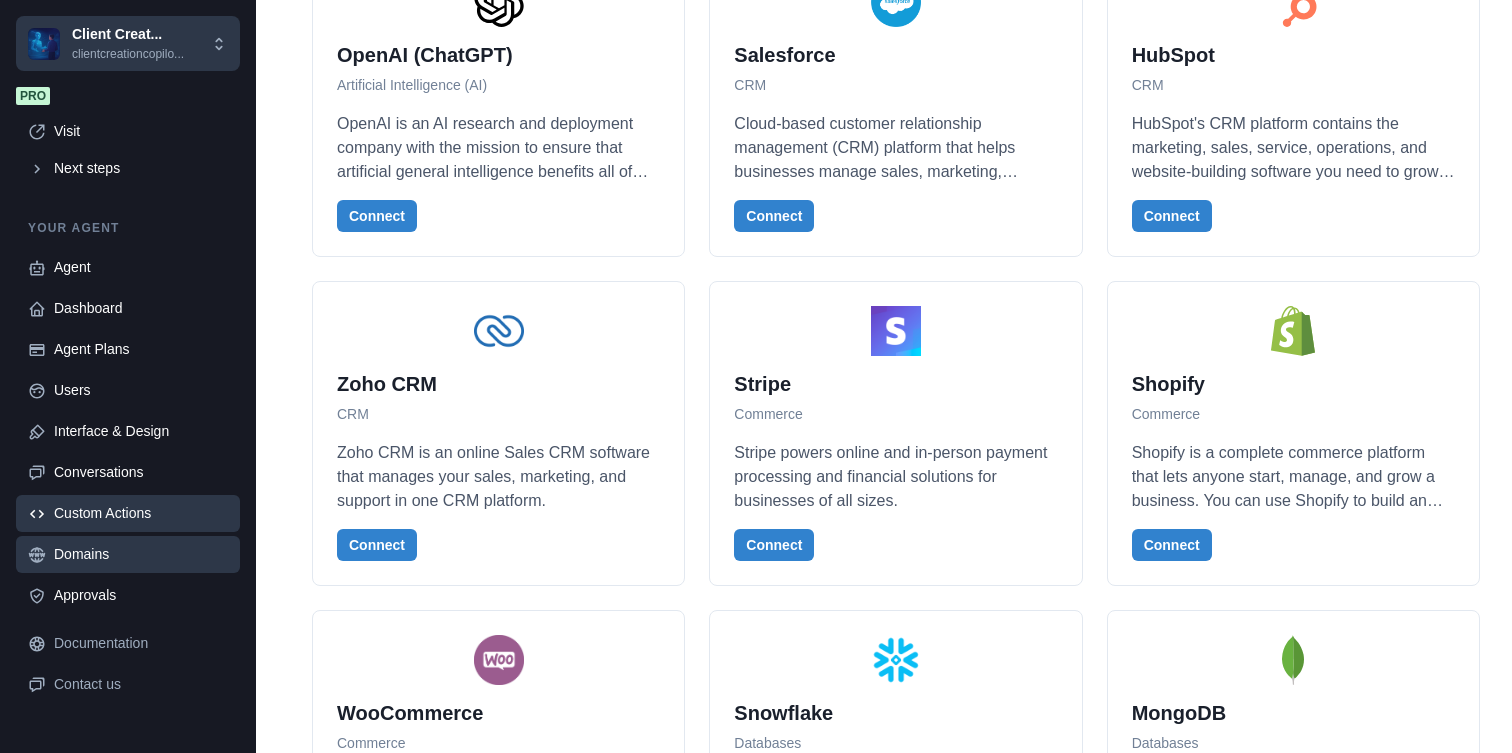 click on "Domains" at bounding box center [141, 554] 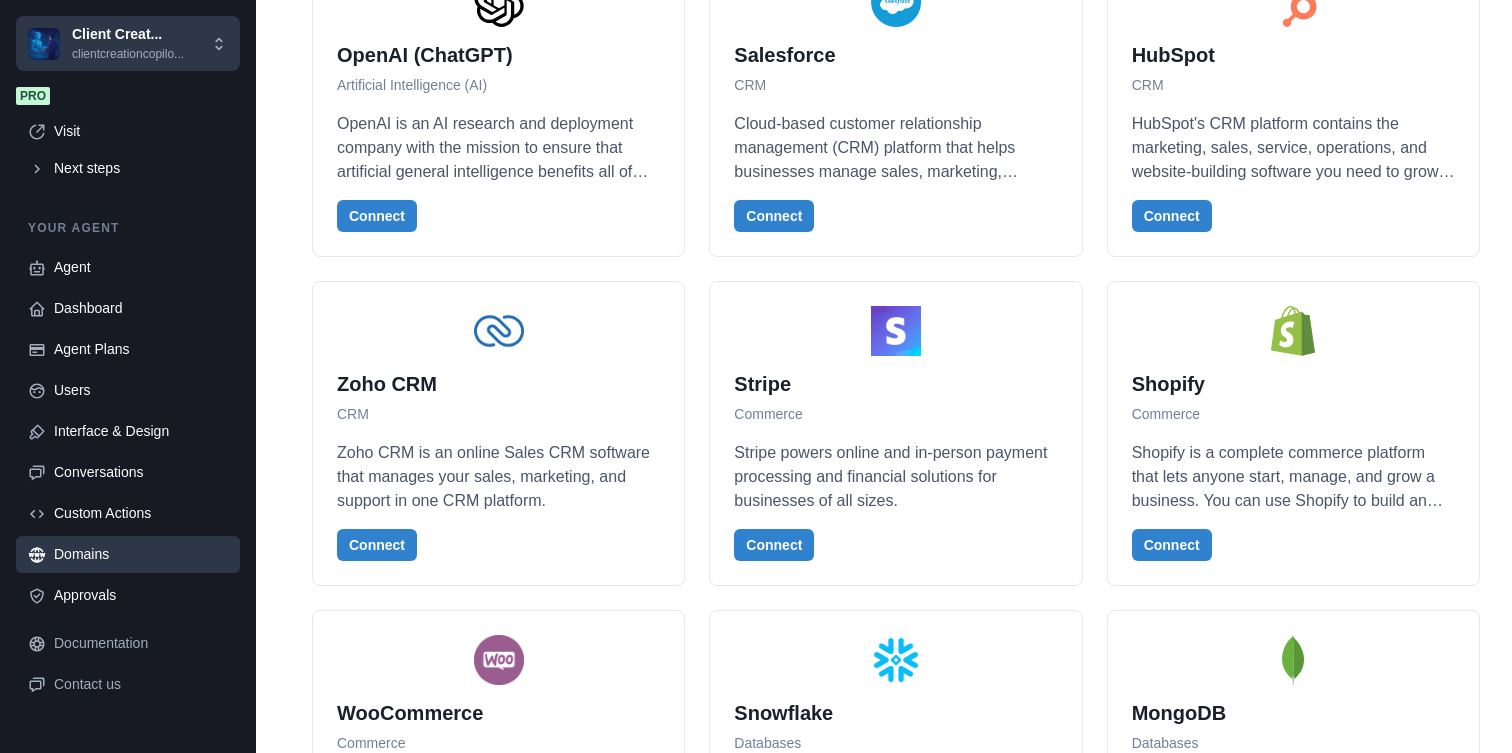 scroll, scrollTop: 0, scrollLeft: 0, axis: both 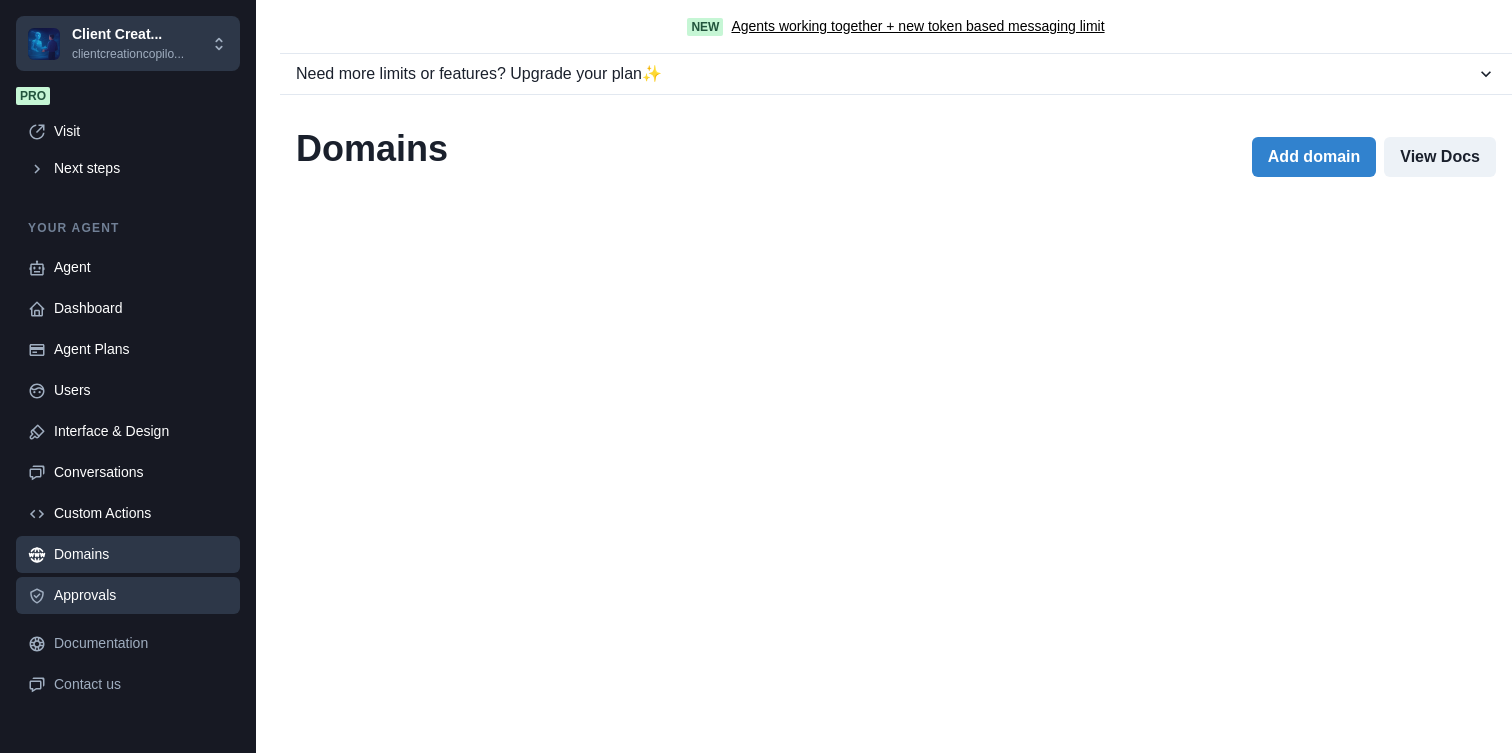 click on "Approvals" at bounding box center (141, 595) 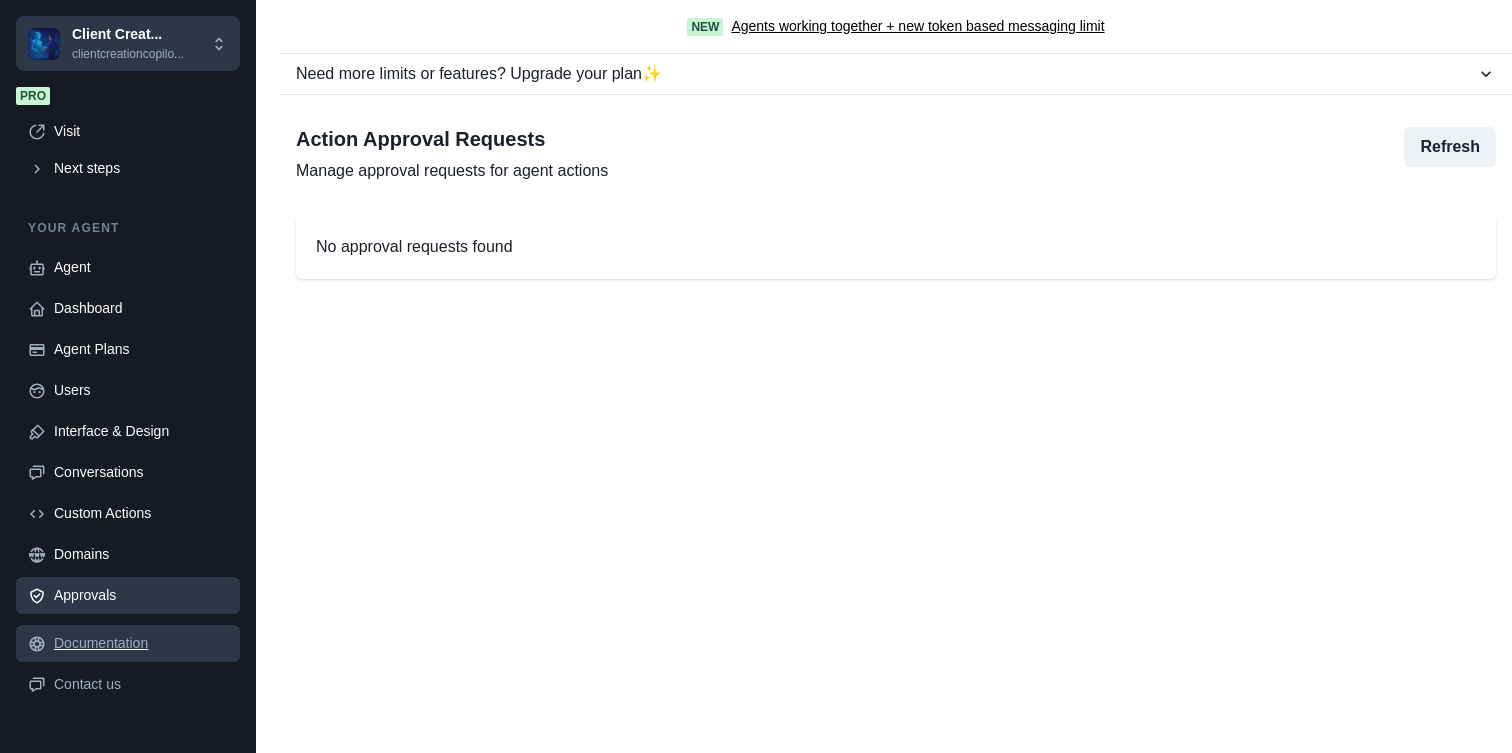 click on "Documentation" at bounding box center (141, 643) 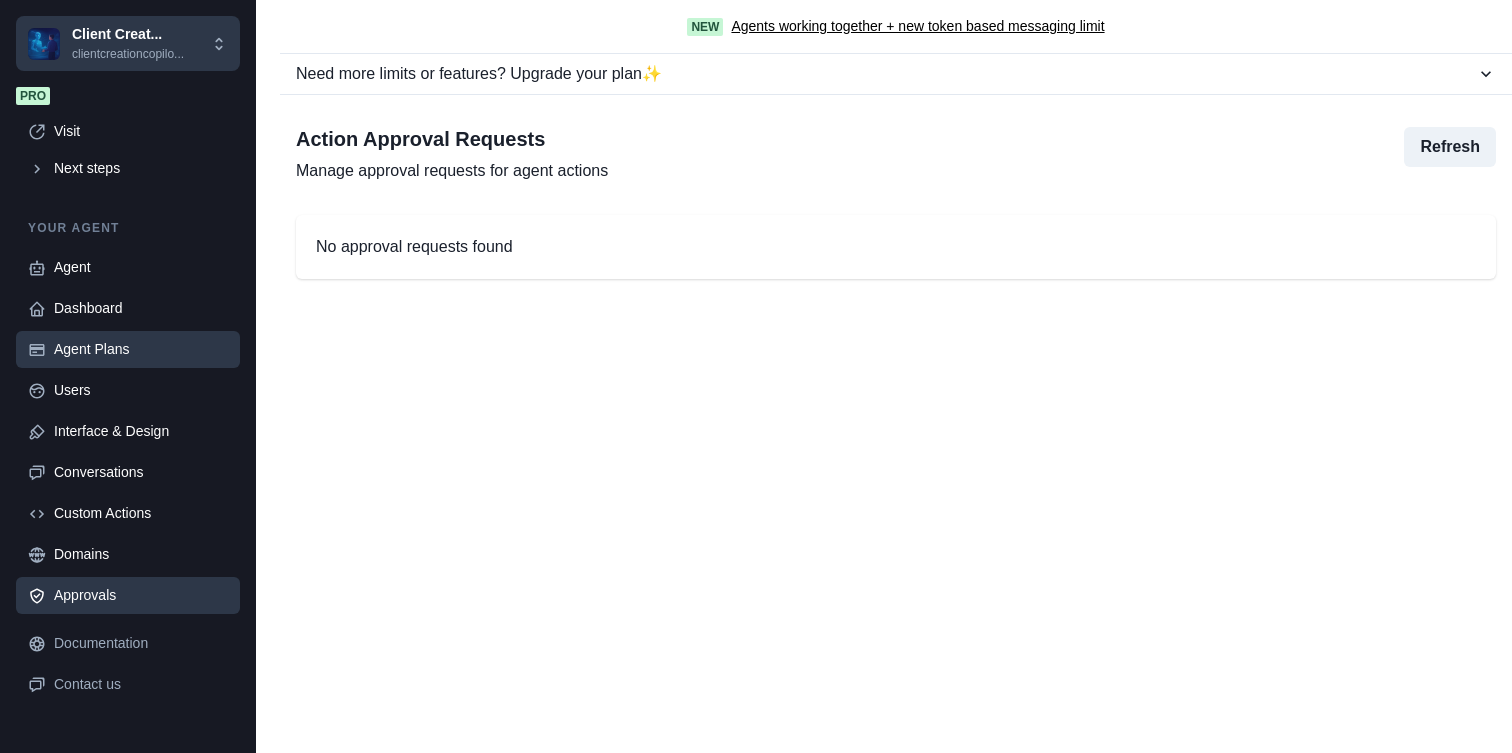 click on "Agent Plans" at bounding box center (141, 349) 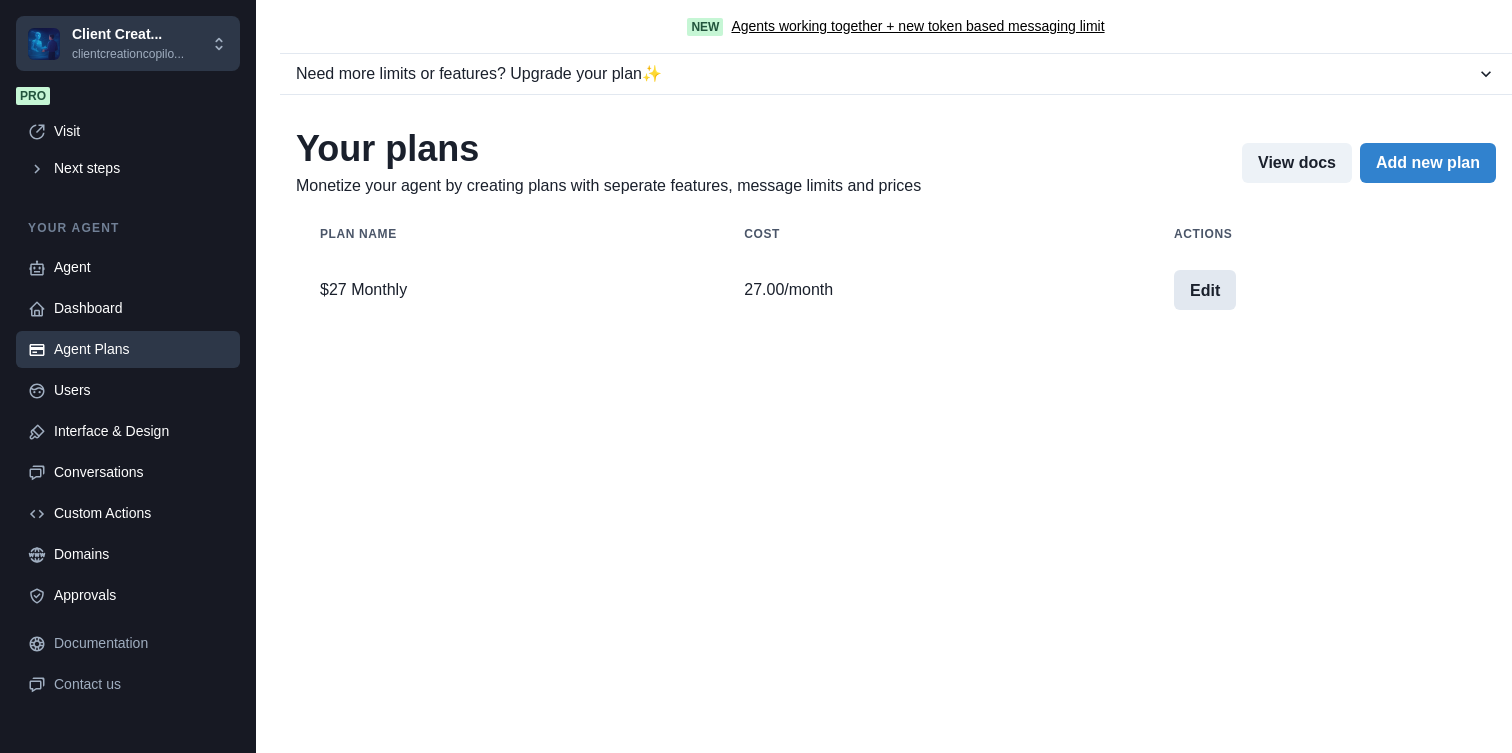 click on "Edit" at bounding box center (1205, 290) 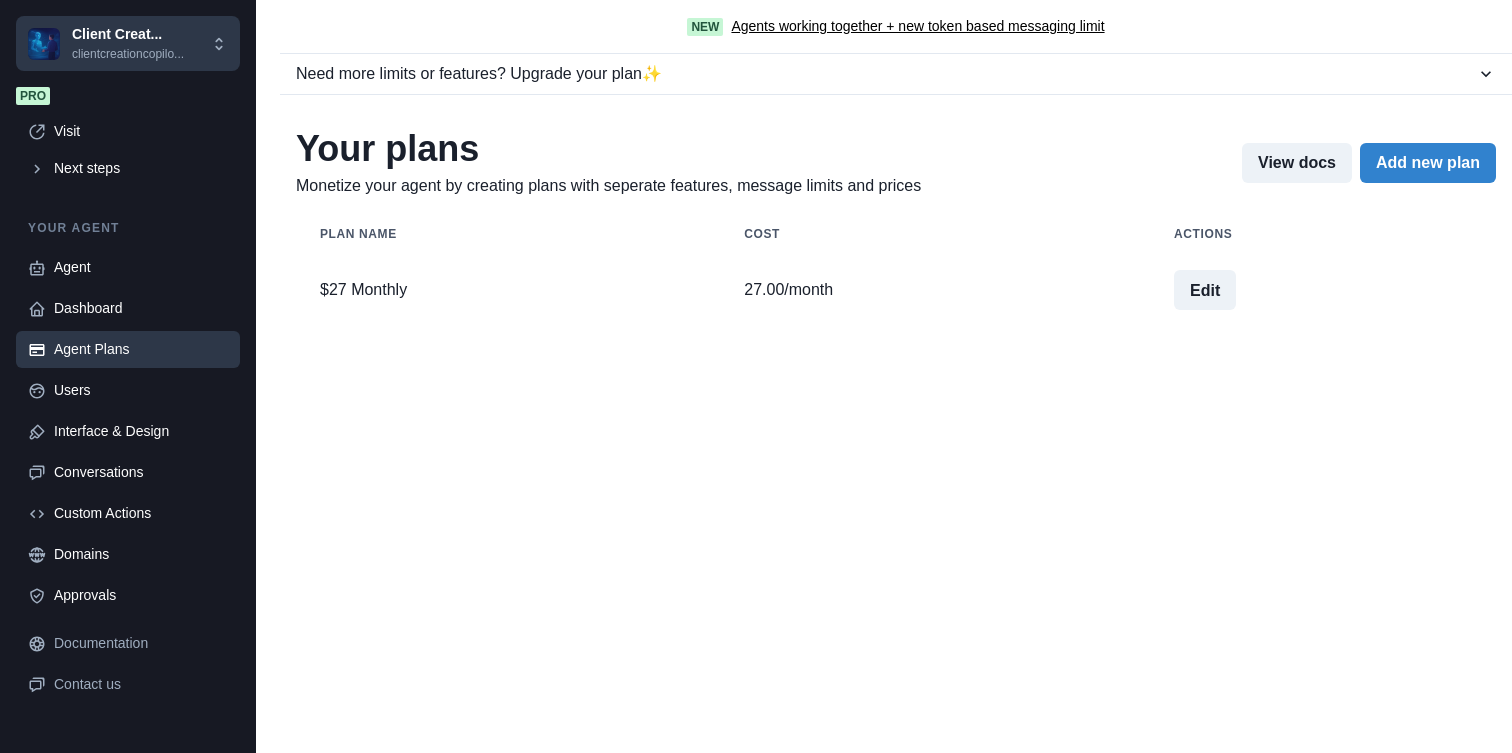 scroll, scrollTop: 190, scrollLeft: 0, axis: vertical 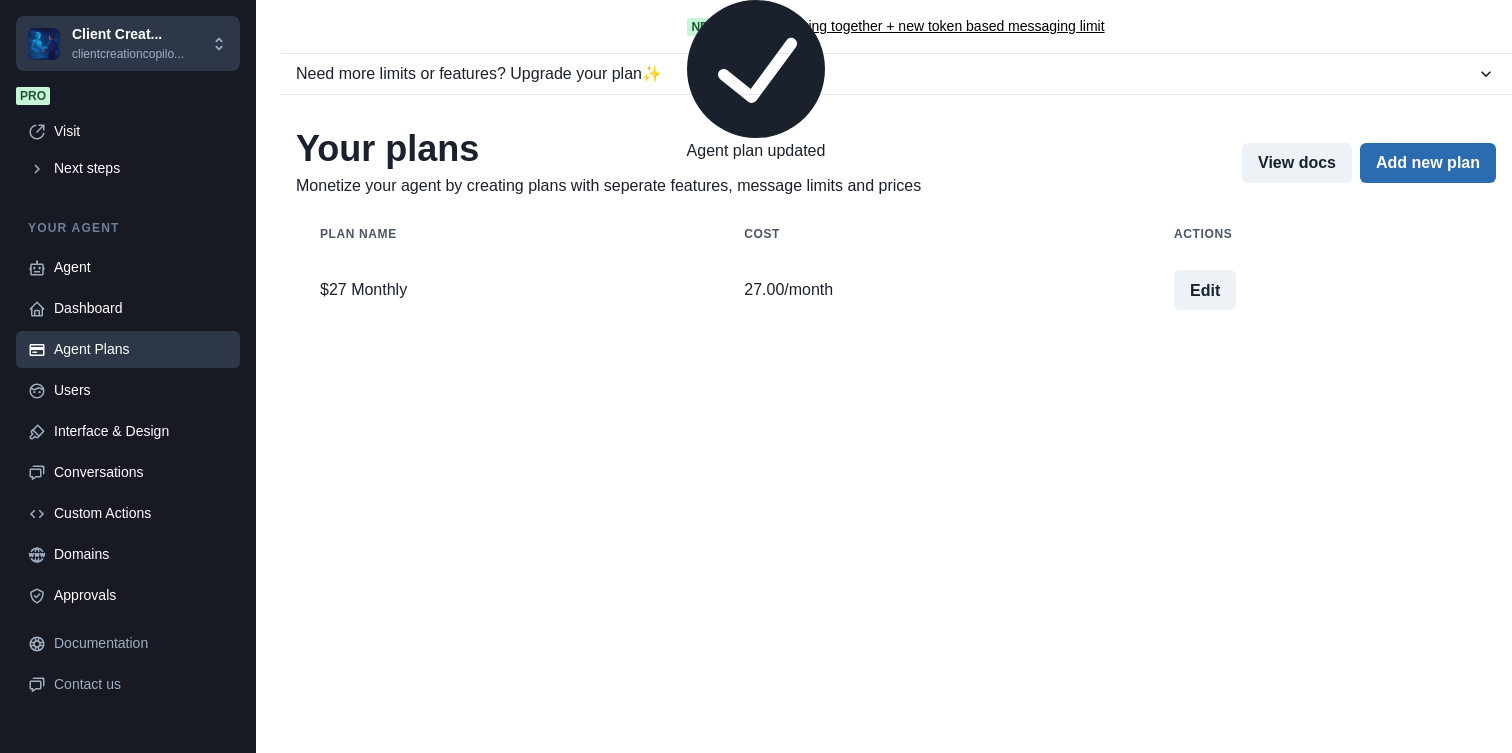 click on "Add new plan" at bounding box center [1428, 163] 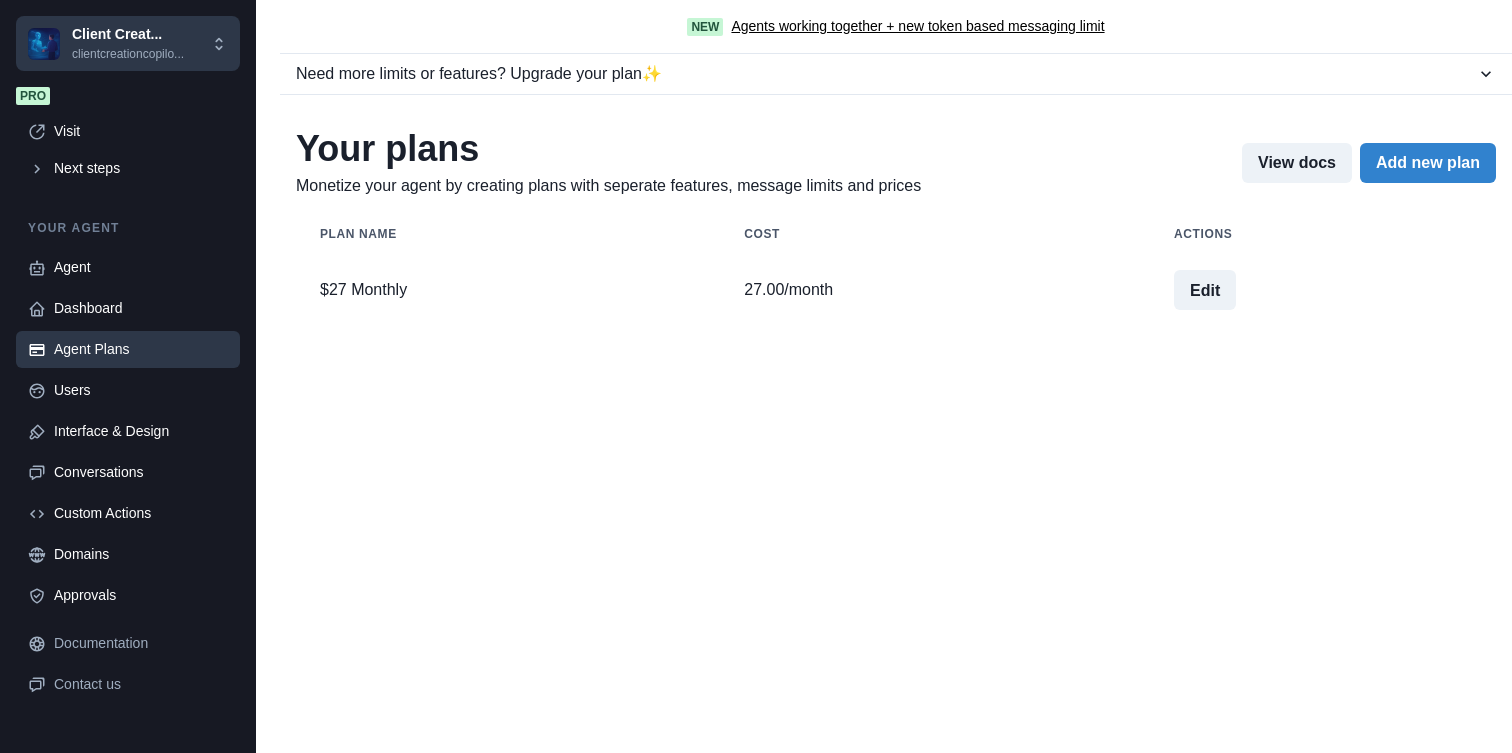 click on "Name" at bounding box center [756, 873] 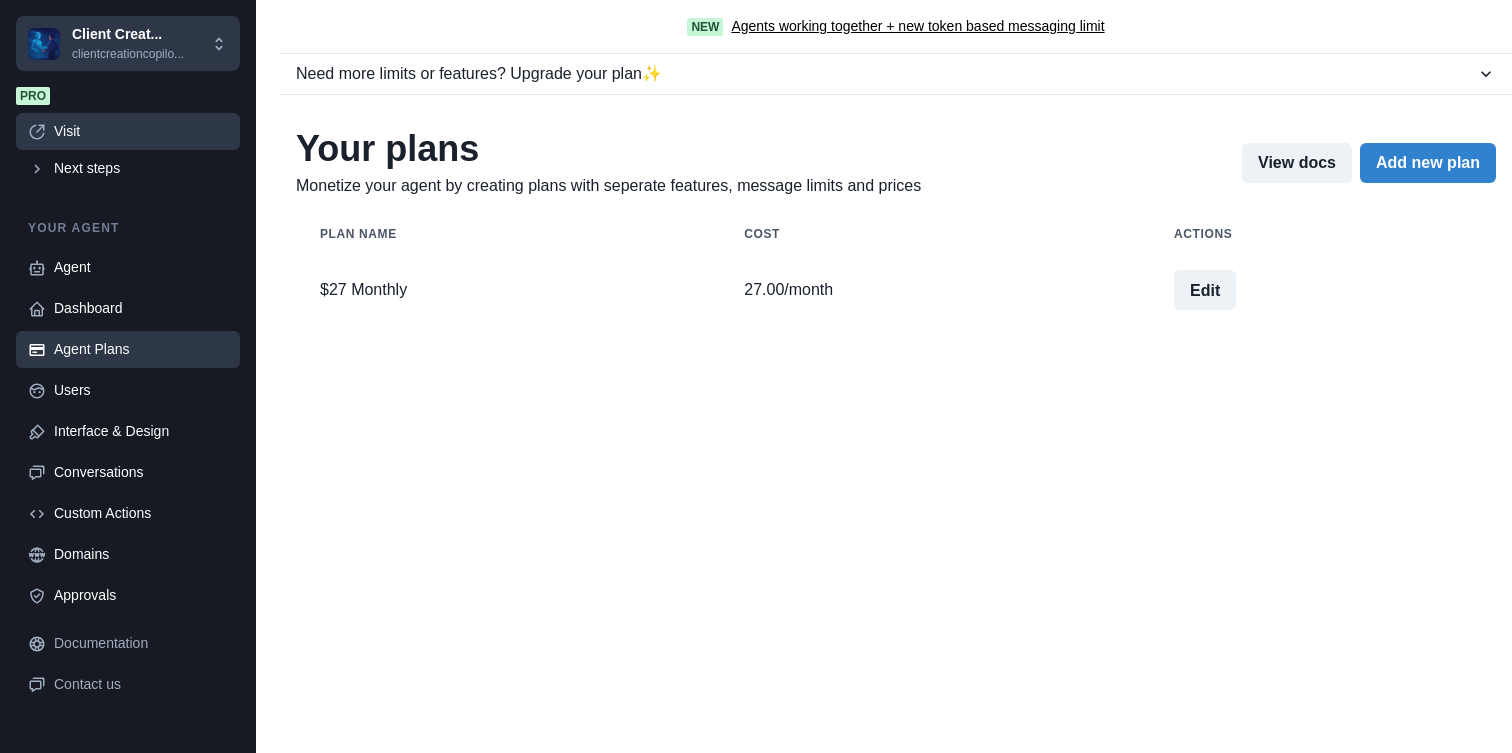 click on "Visit" at bounding box center [141, 131] 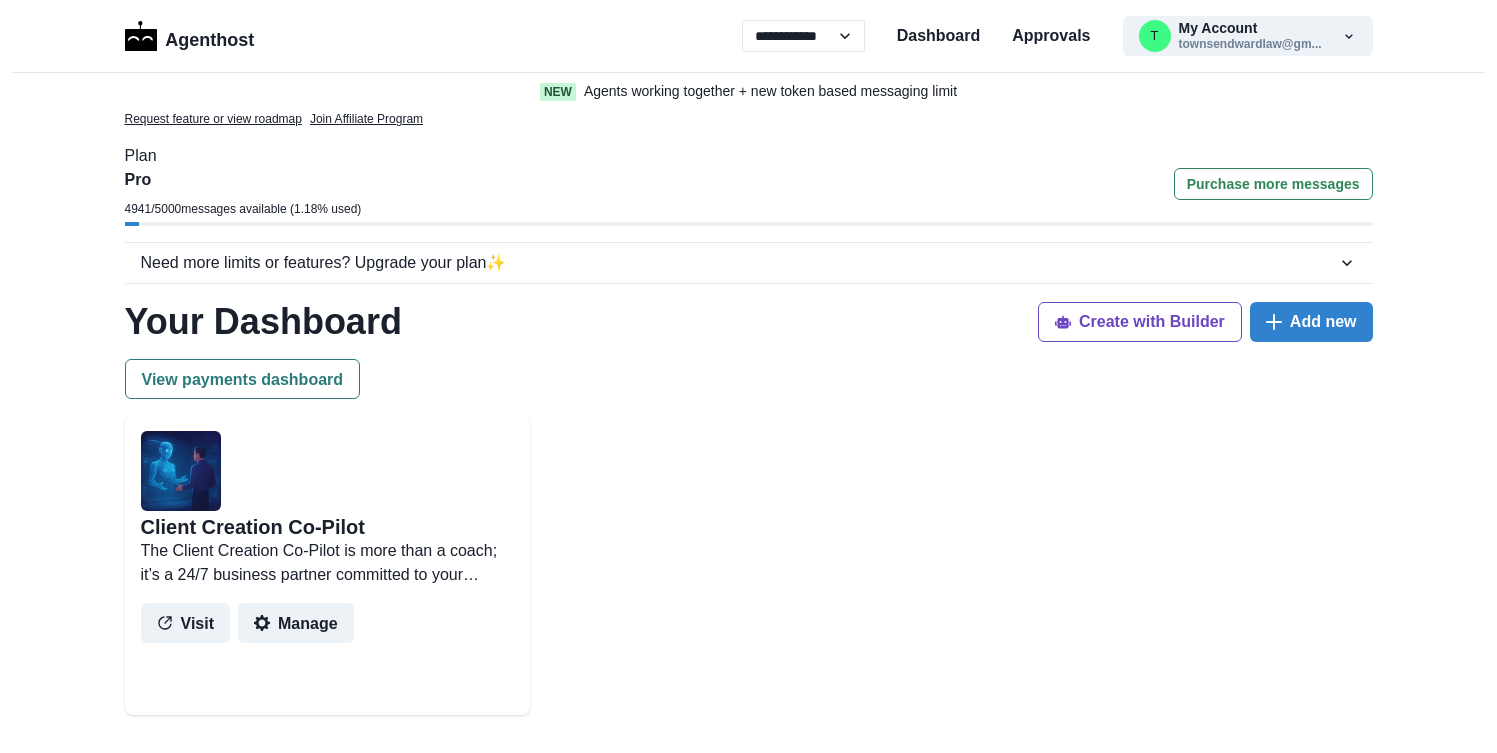 scroll, scrollTop: 0, scrollLeft: 0, axis: both 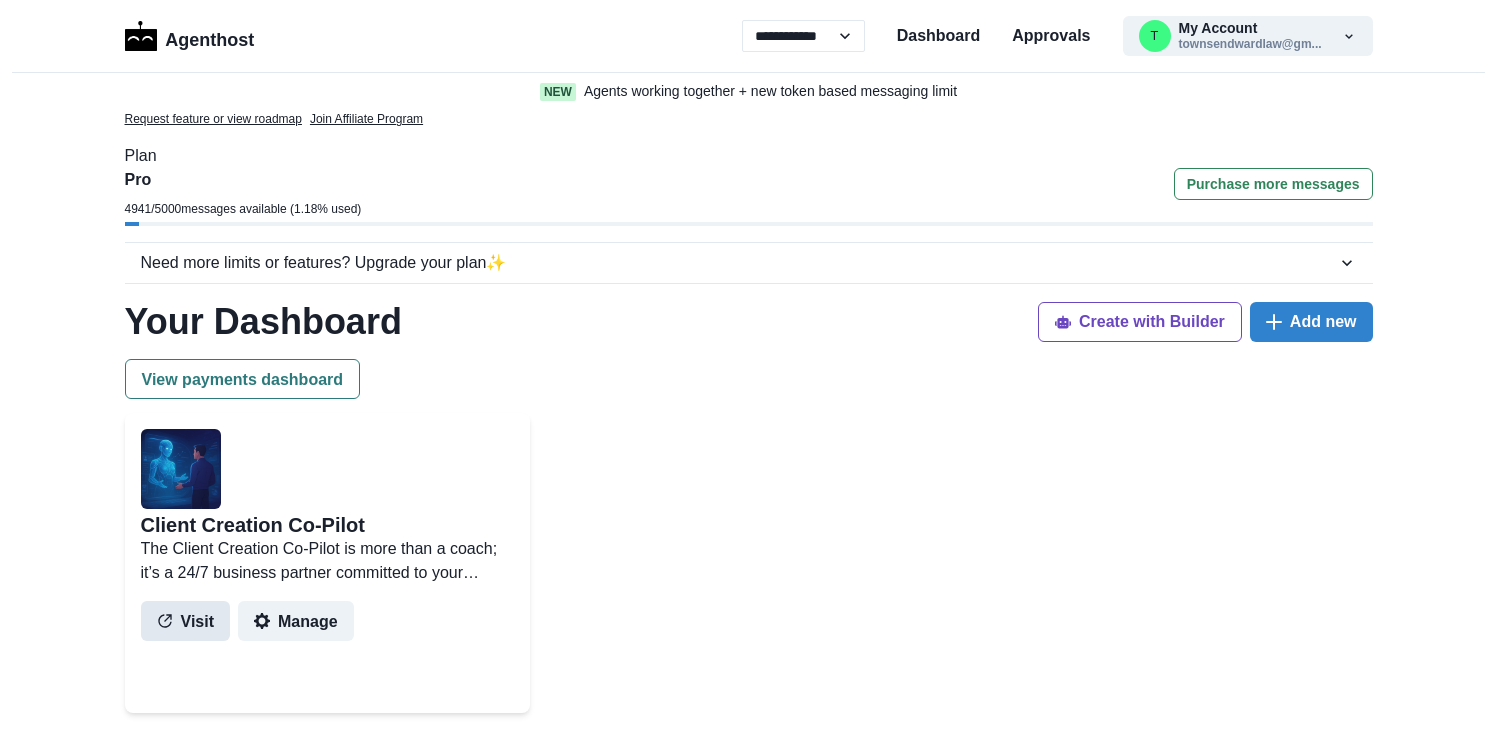 click on "Visit" at bounding box center [186, 621] 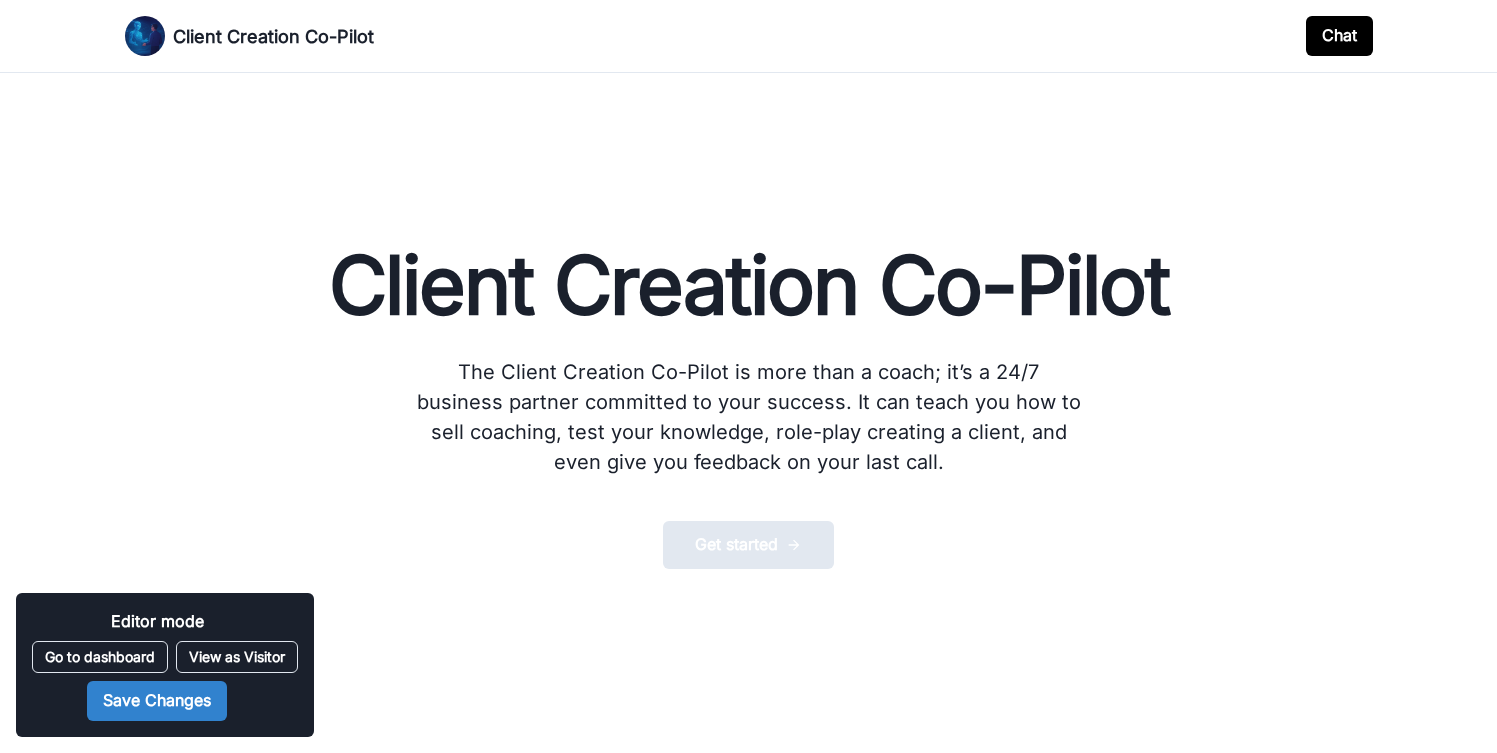 click on "Get started" at bounding box center [748, 545] 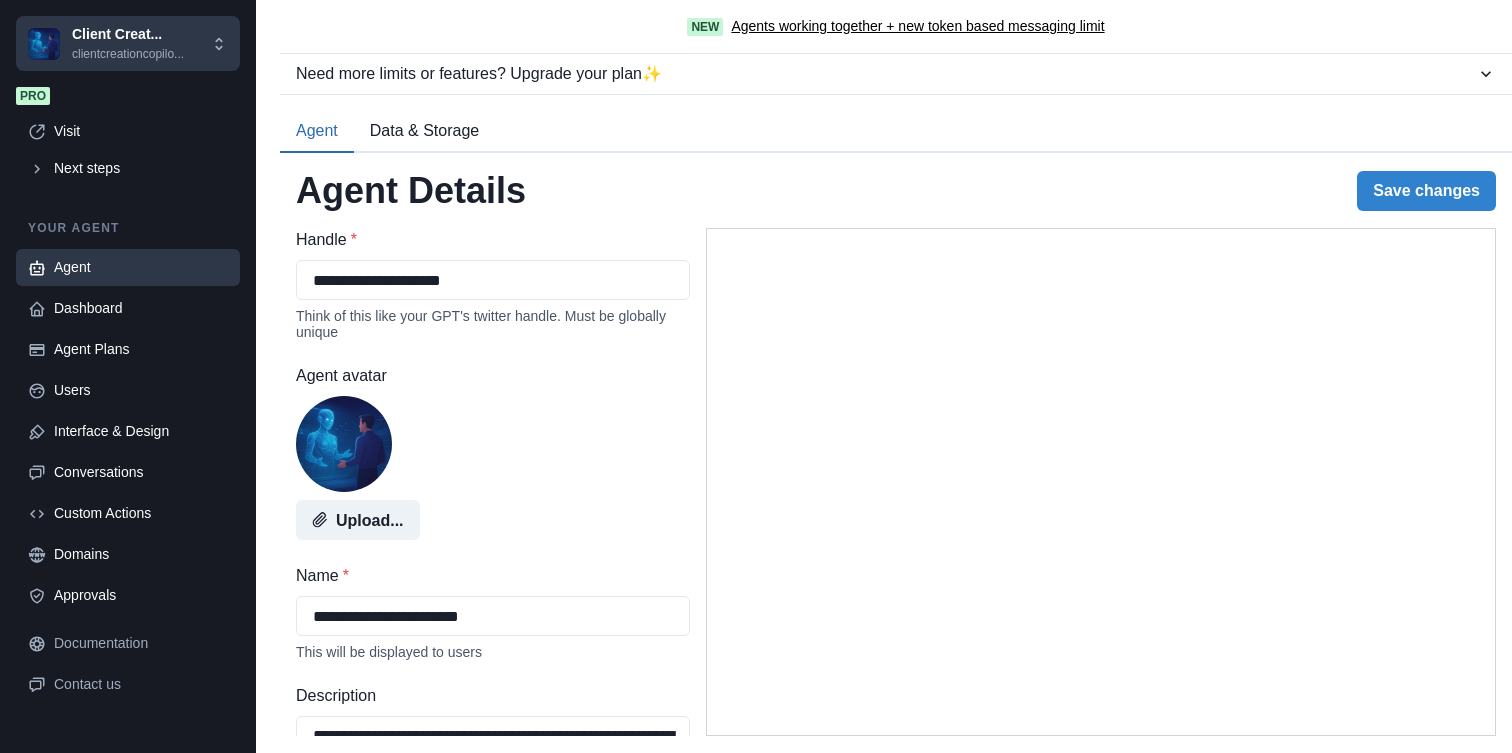 select on "********" 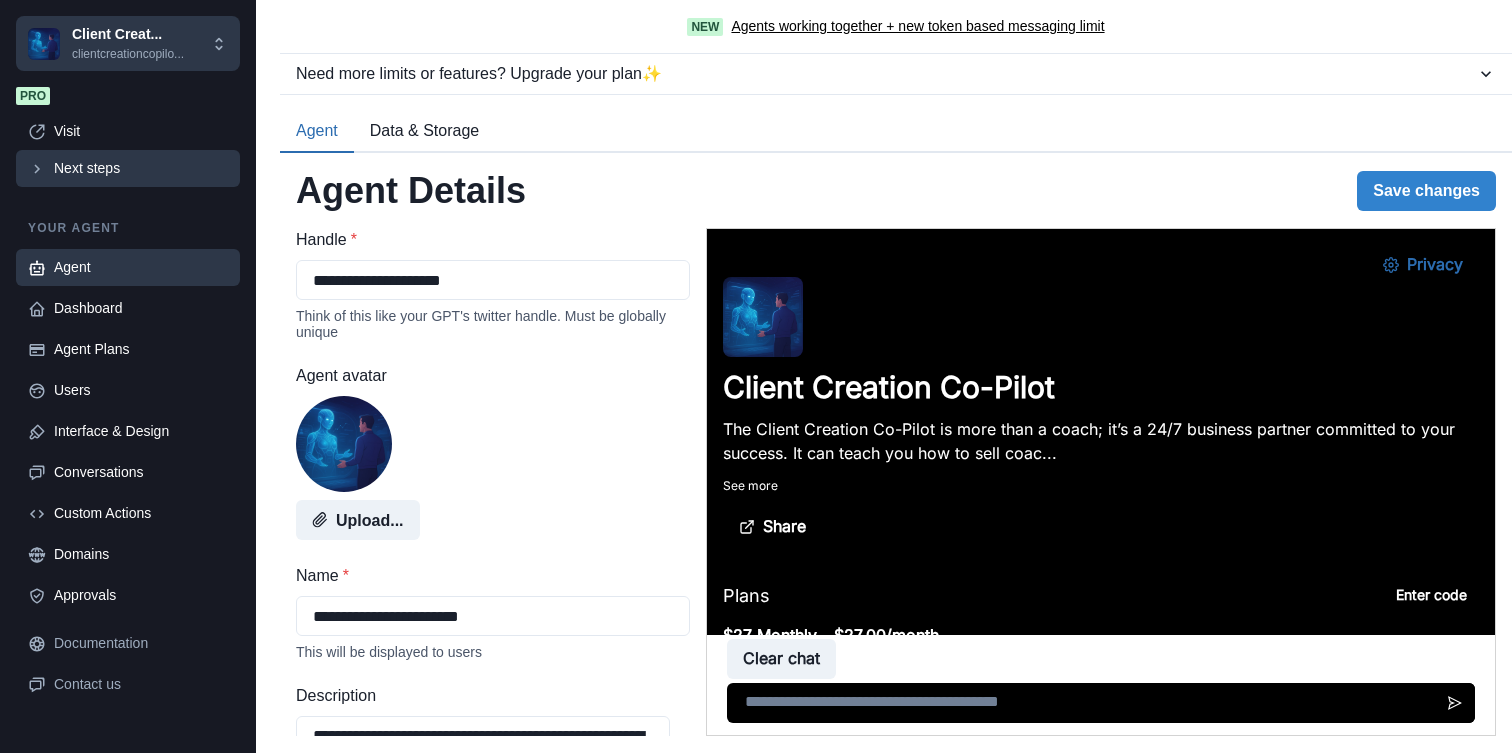 scroll, scrollTop: 0, scrollLeft: 0, axis: both 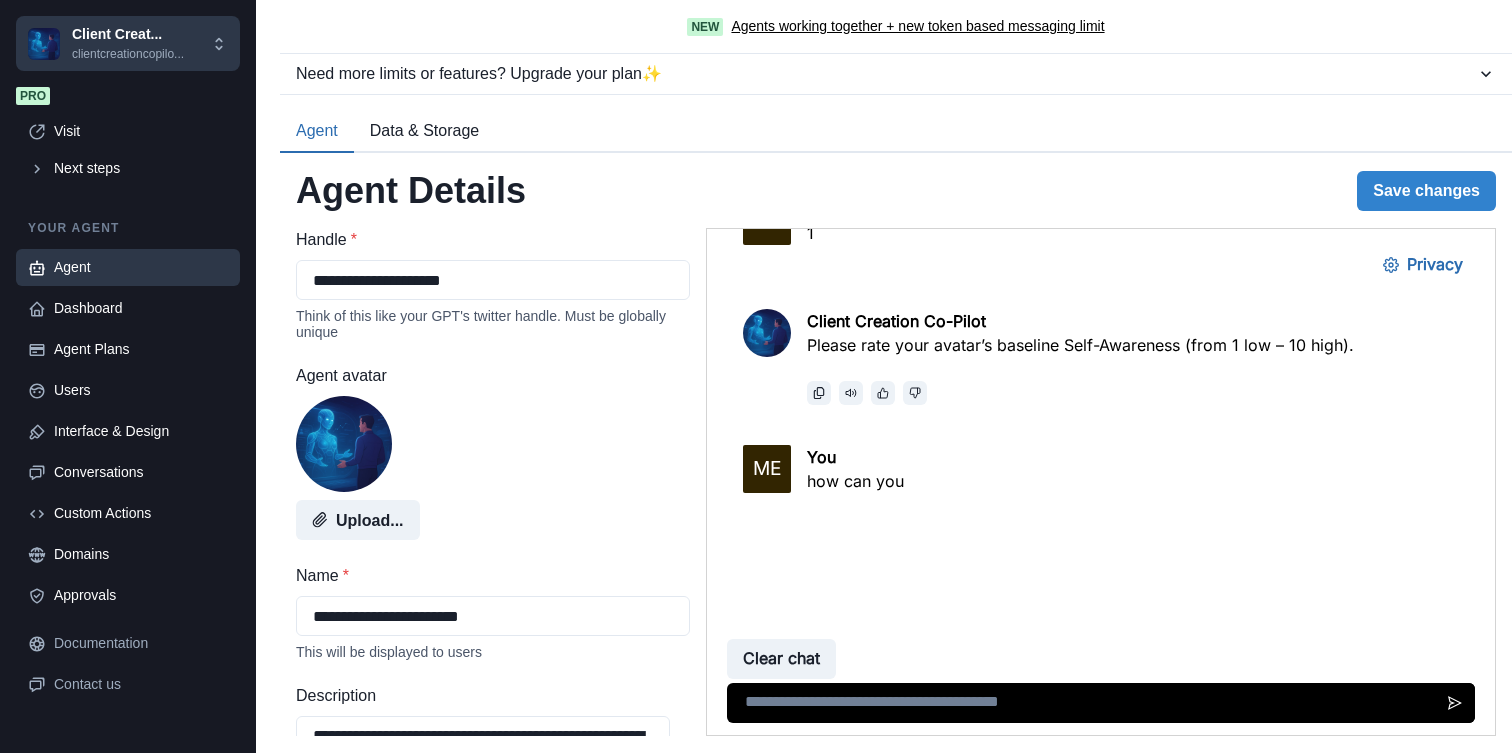 click on "Agent" at bounding box center (141, 267) 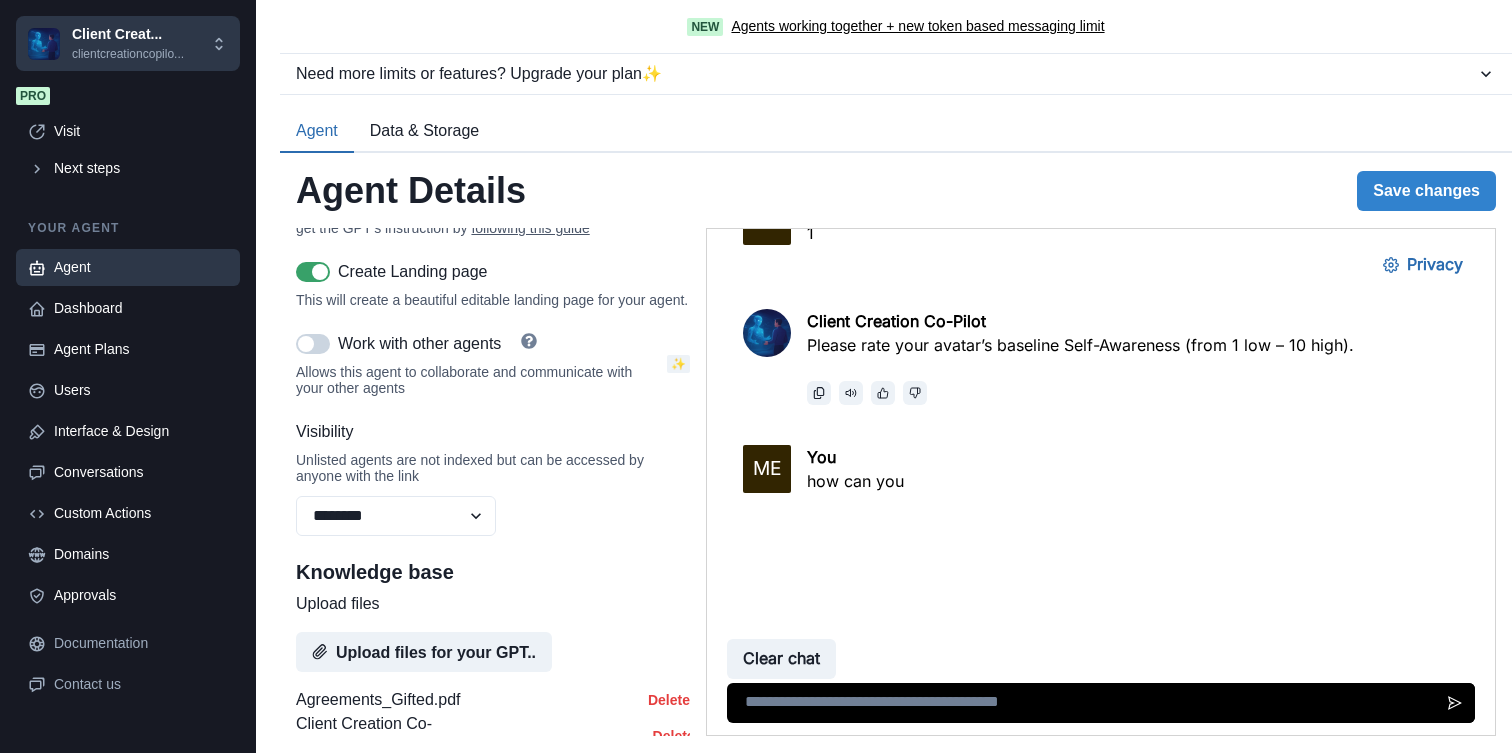 scroll, scrollTop: 788, scrollLeft: 0, axis: vertical 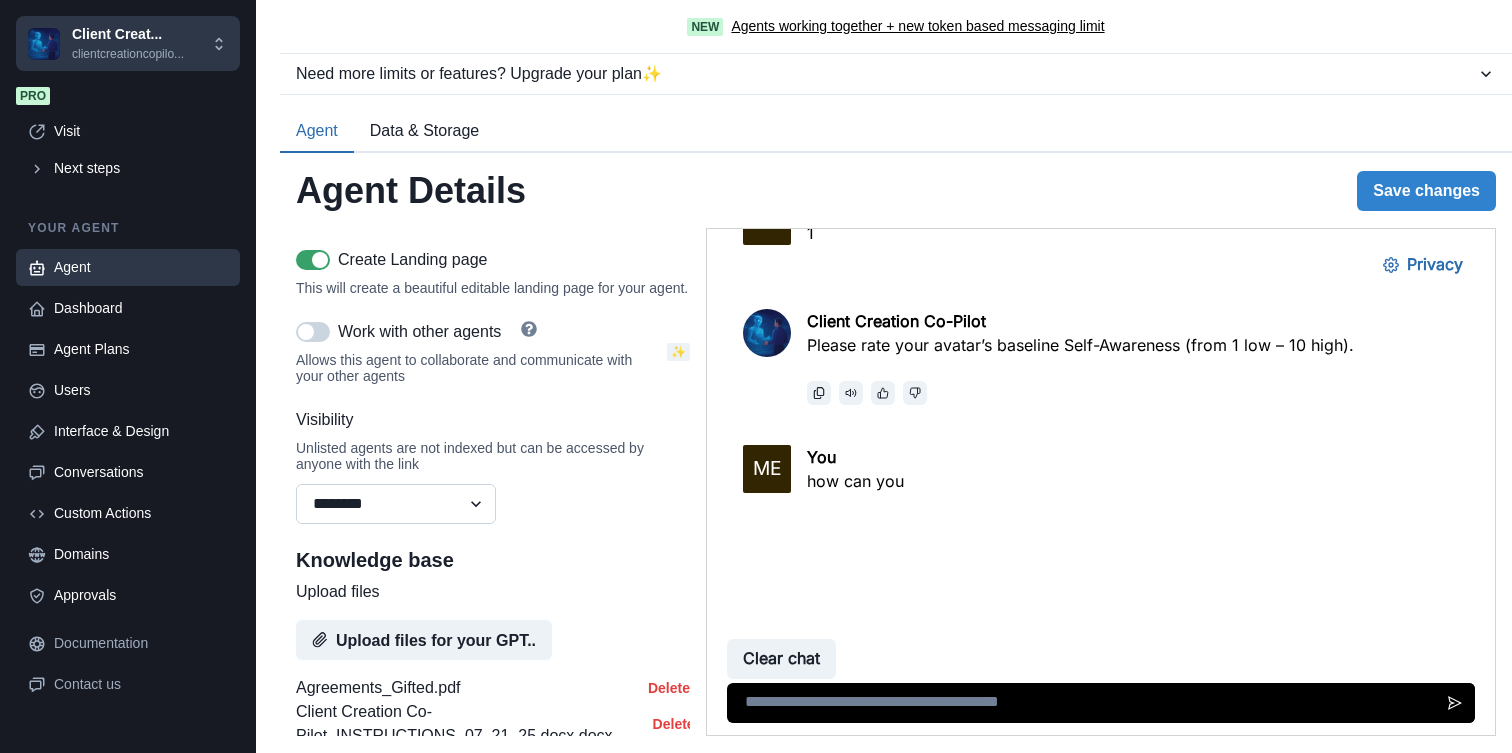 click on "******* ******** ******" at bounding box center (396, 504) 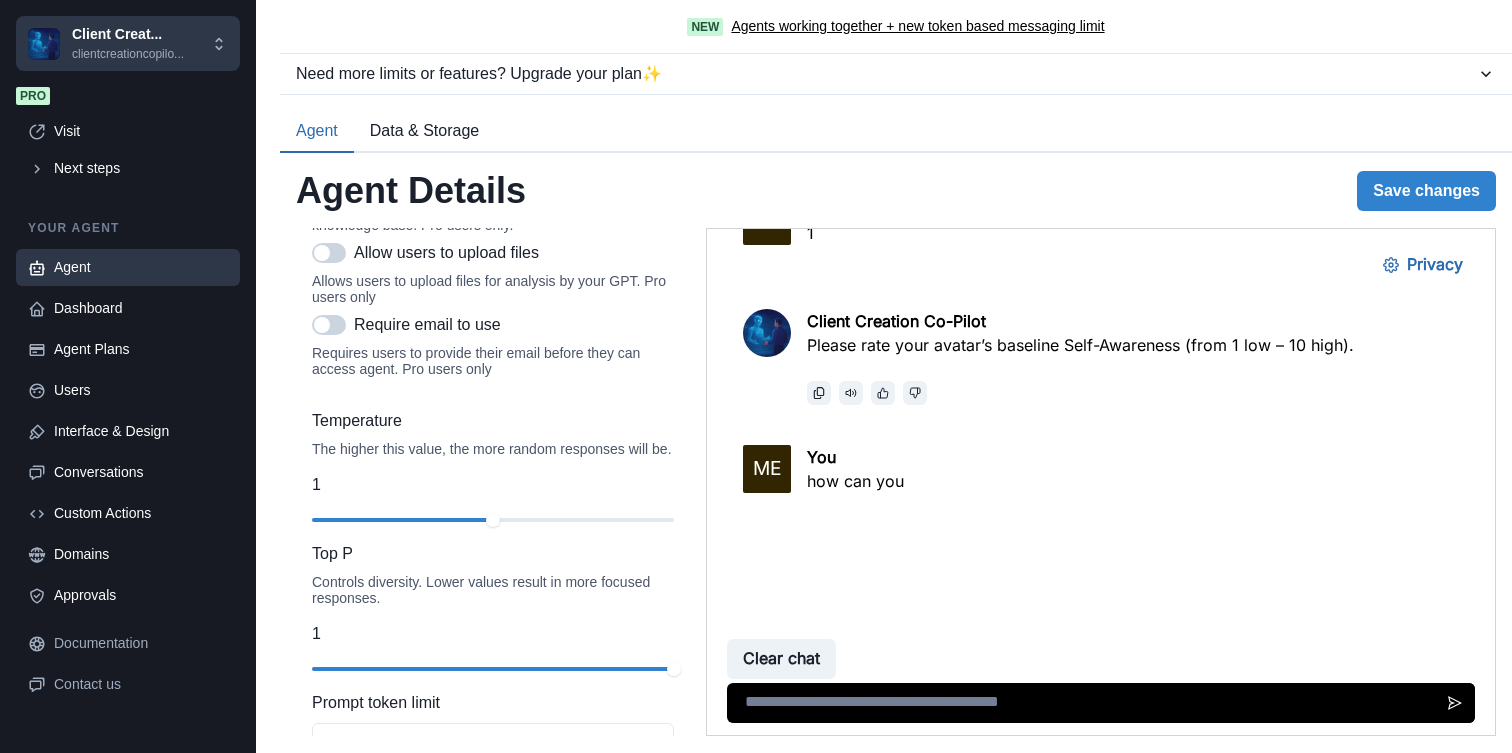scroll, scrollTop: 2266, scrollLeft: 0, axis: vertical 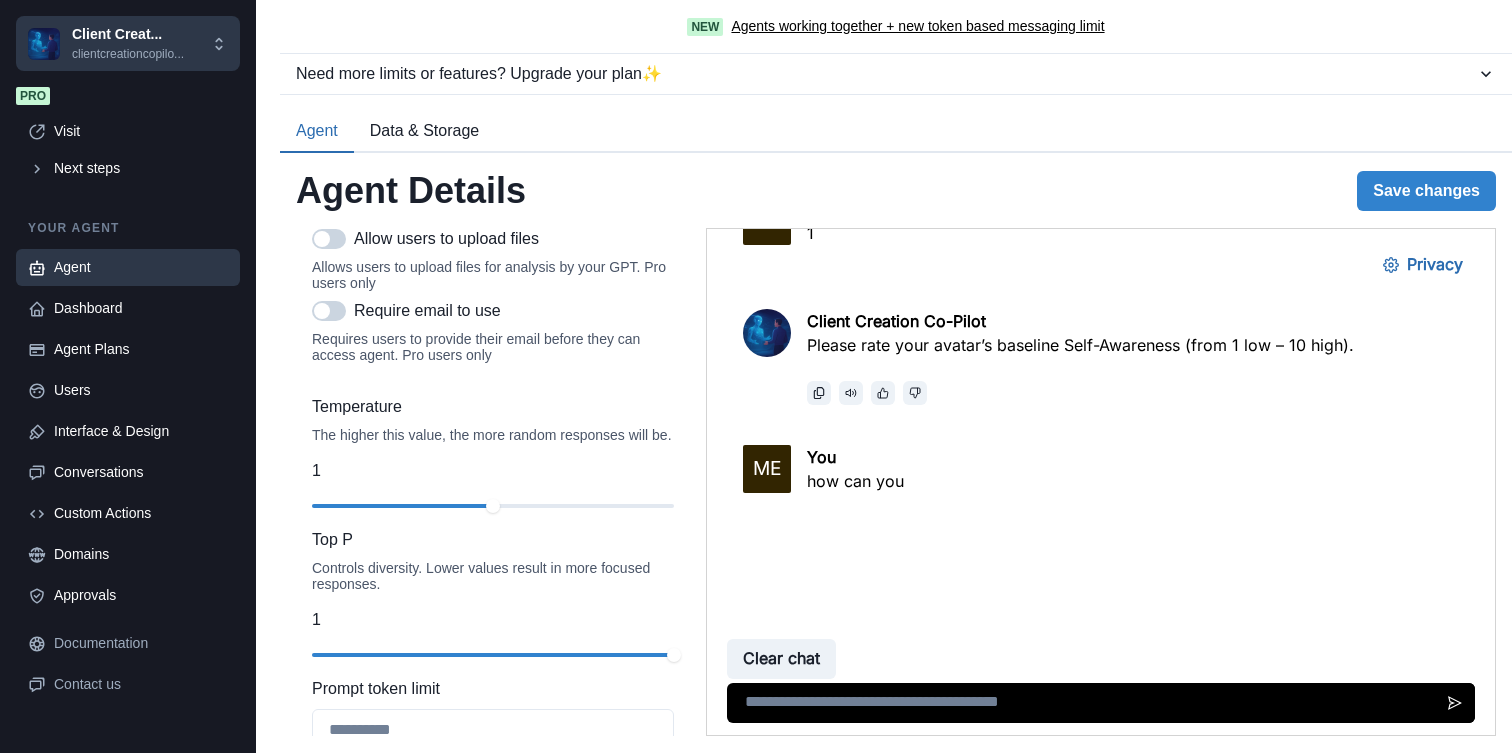 click at bounding box center [322, 311] 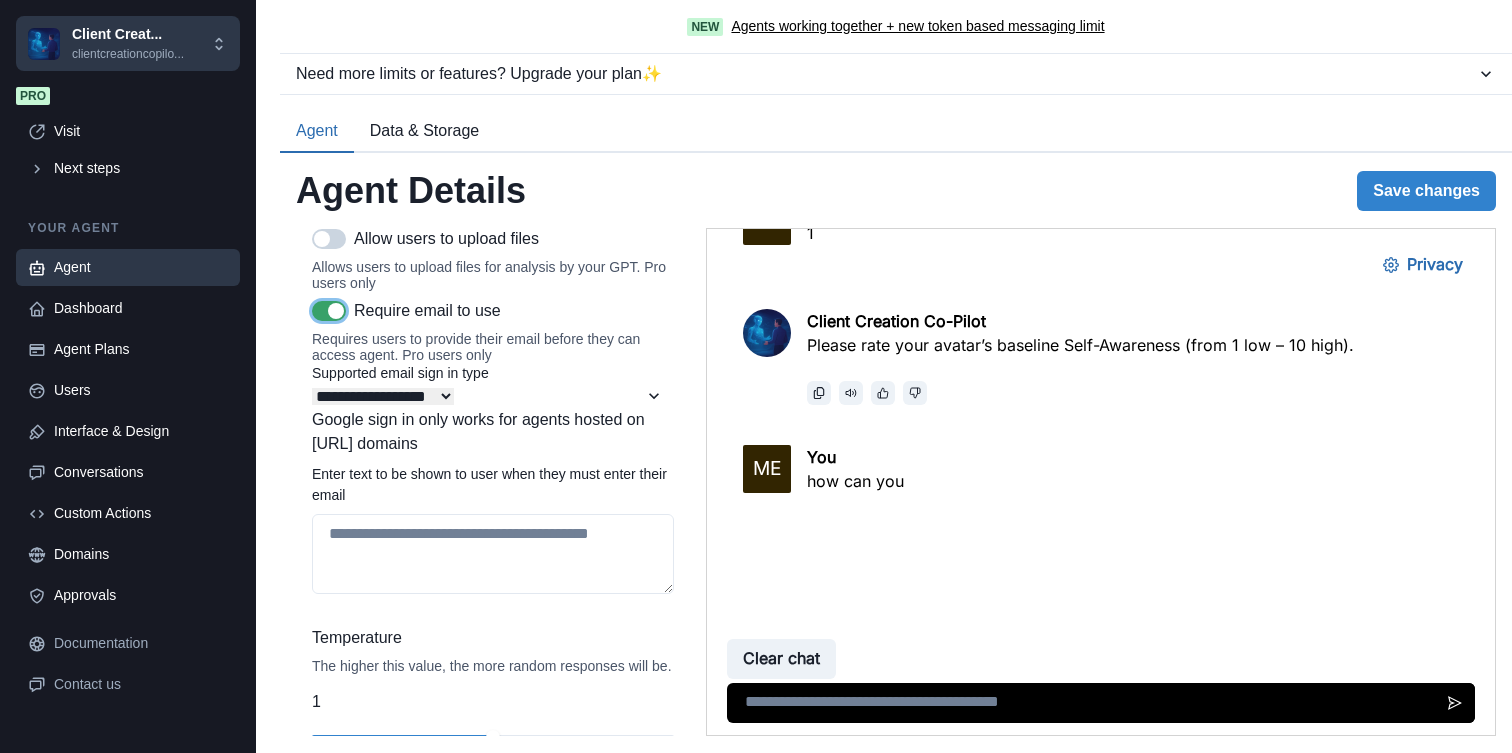 click at bounding box center [329, 311] 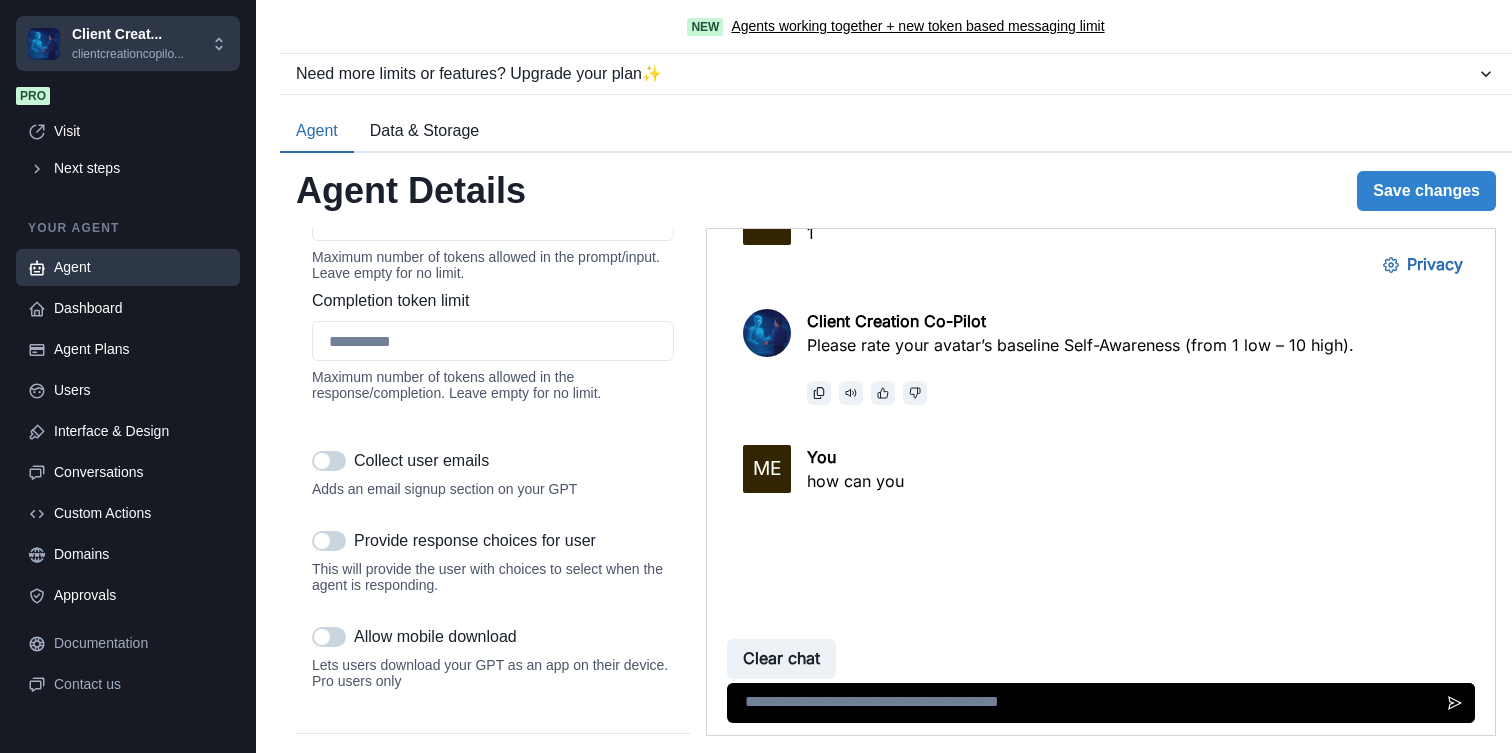 scroll, scrollTop: 2906, scrollLeft: 0, axis: vertical 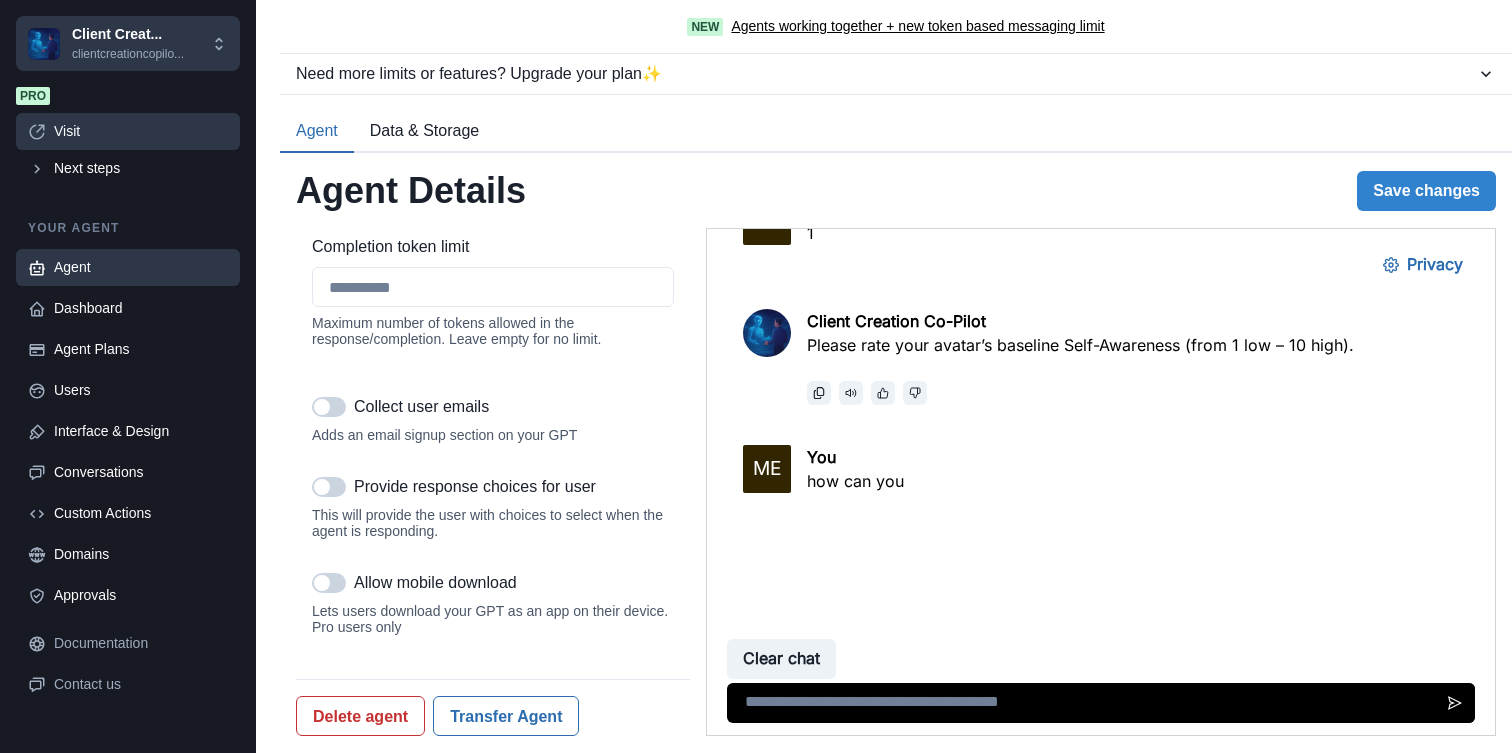 click on "Visit" at bounding box center (141, 131) 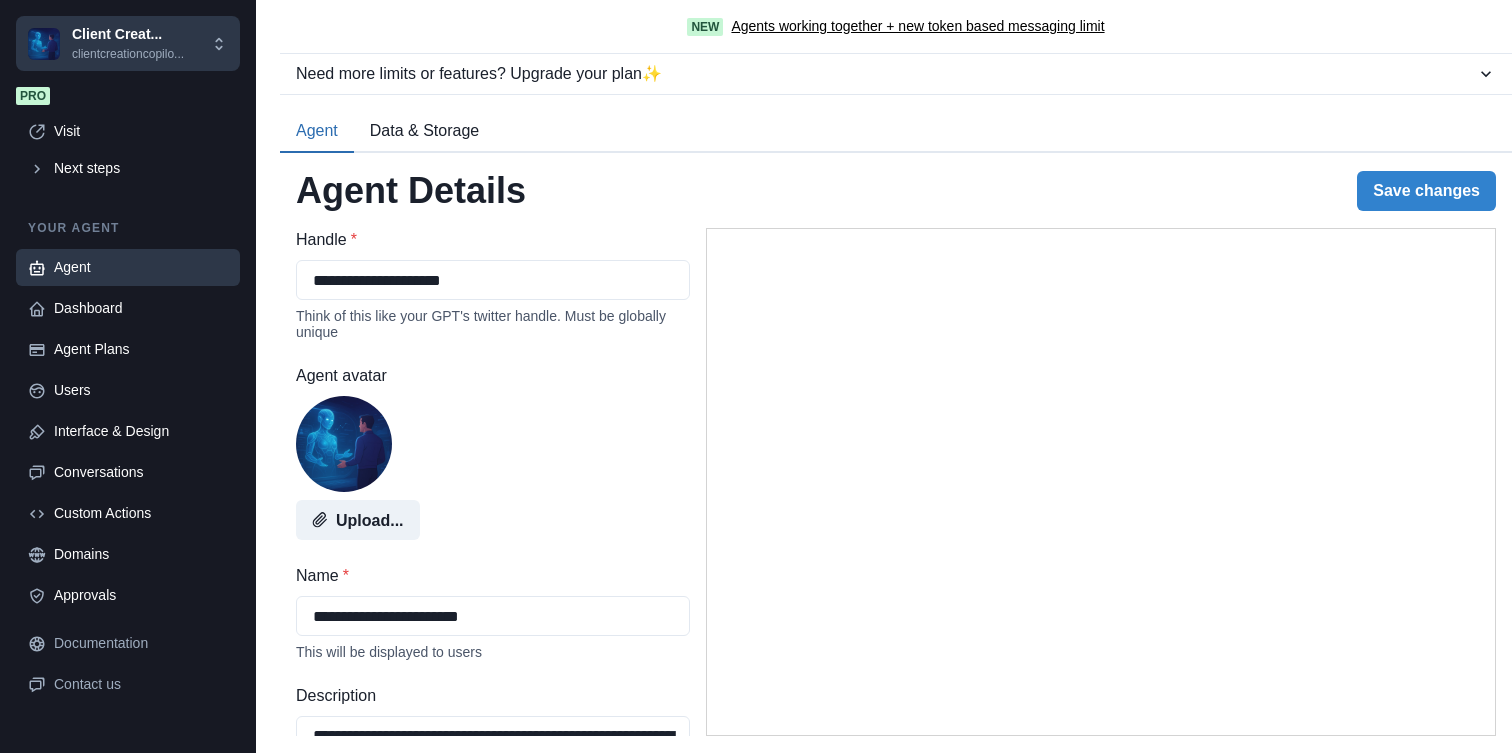 select on "********" 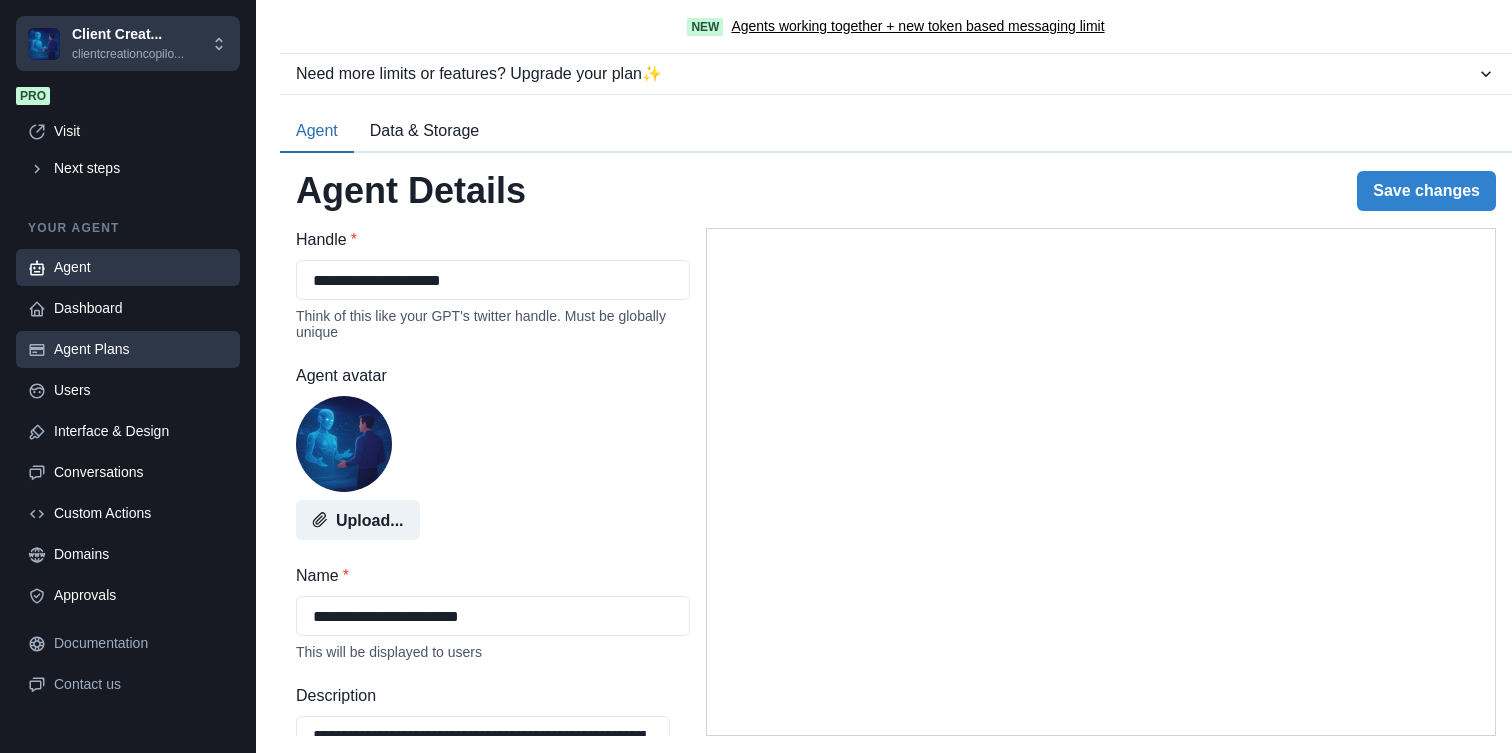 scroll, scrollTop: 0, scrollLeft: 0, axis: both 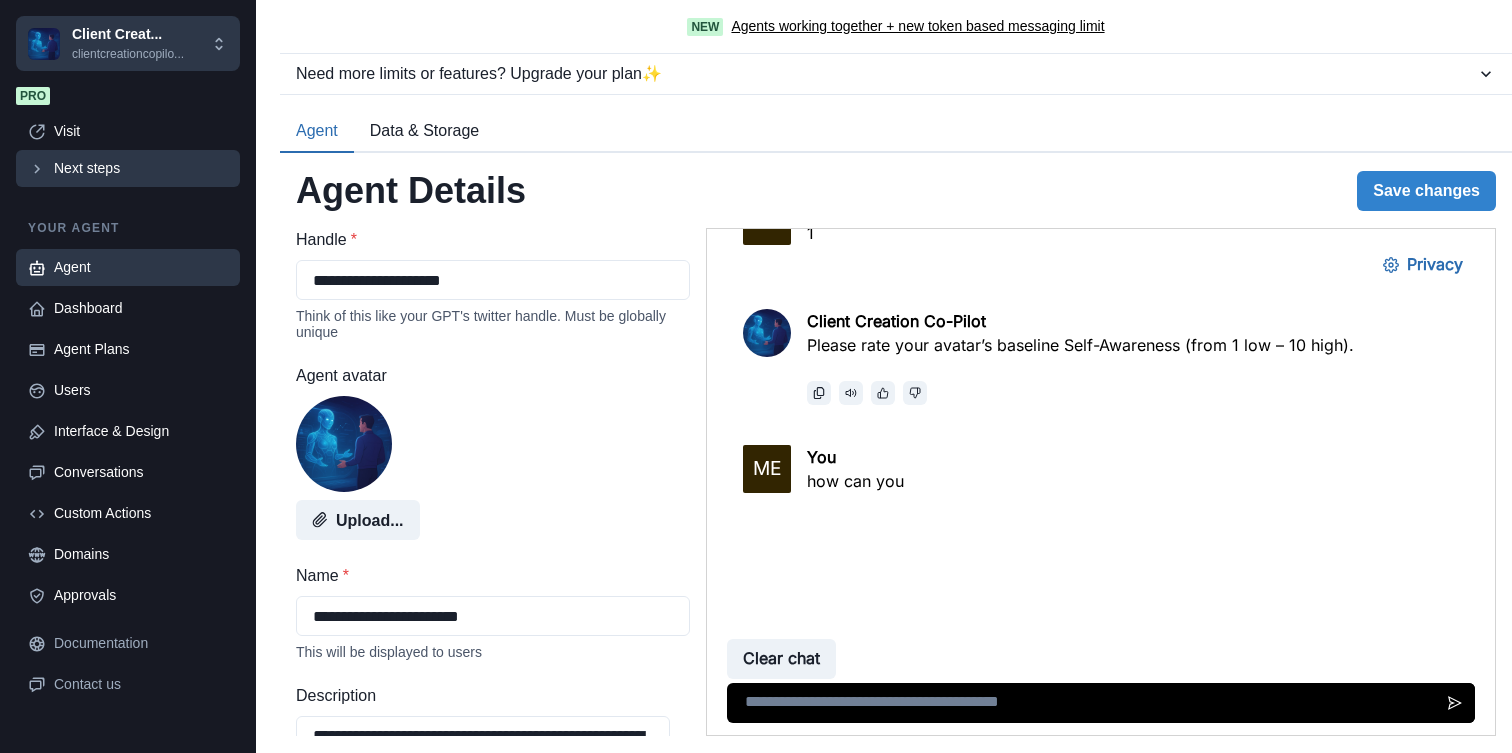 click on "Next steps" at bounding box center [141, 168] 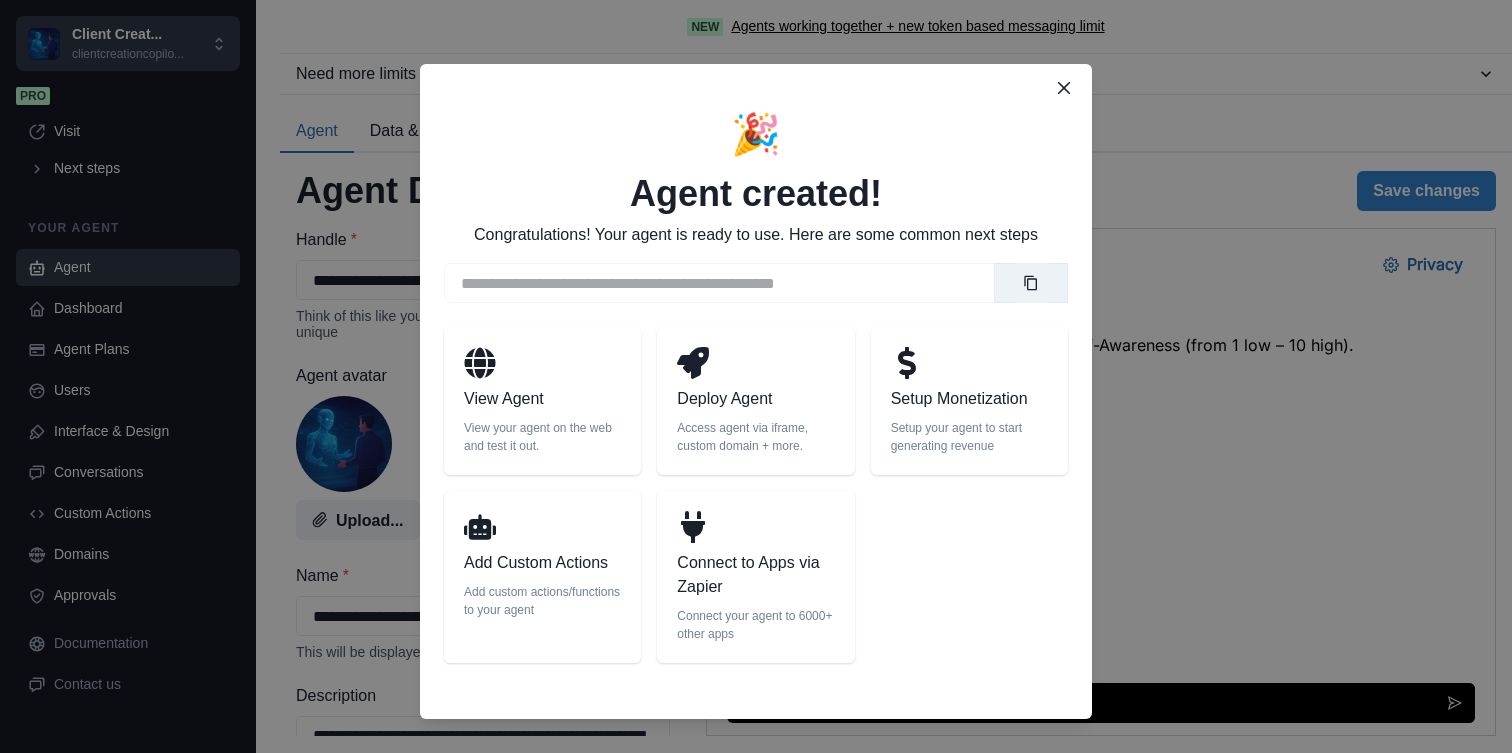 click on "Setup your agent to start generating revenue" at bounding box center (969, 437) 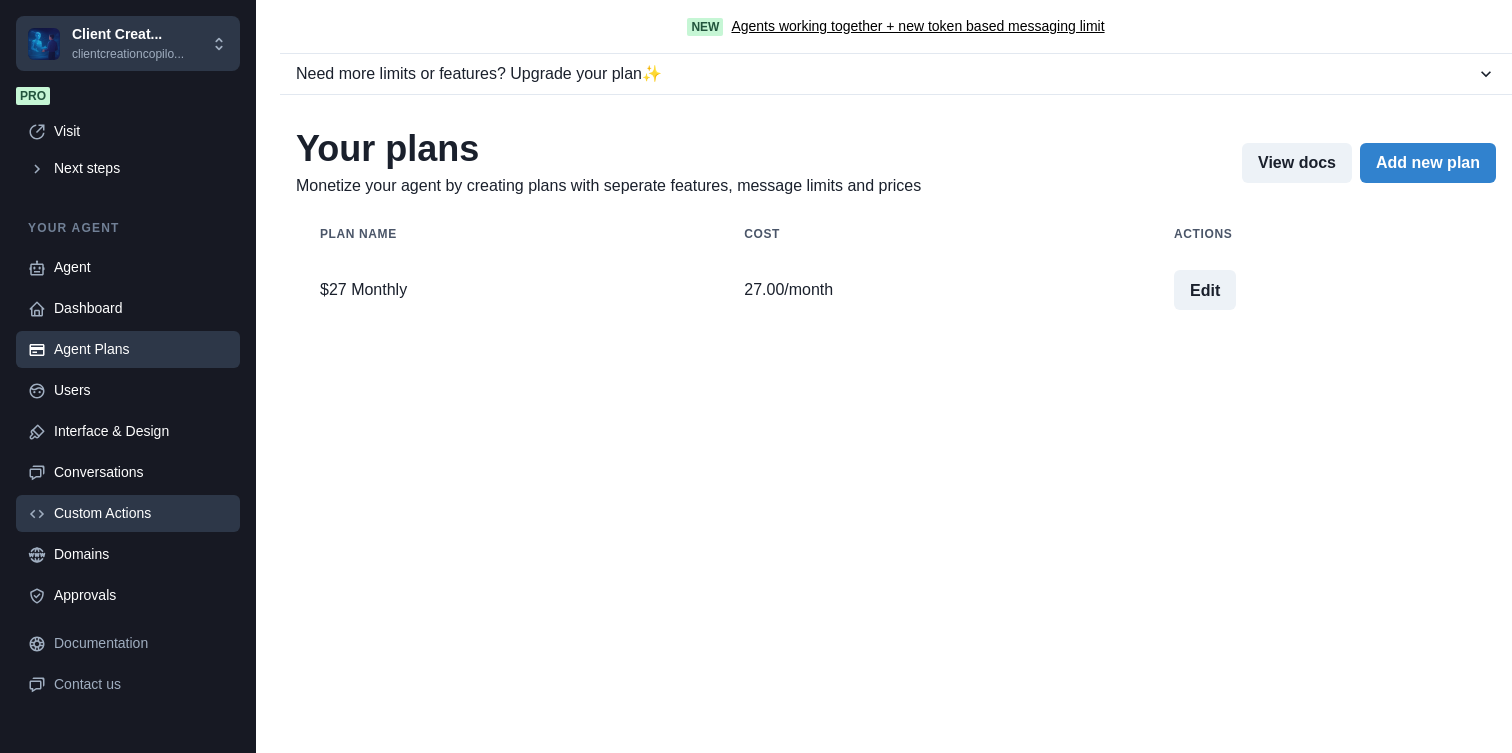 click on "Custom Actions" at bounding box center [141, 513] 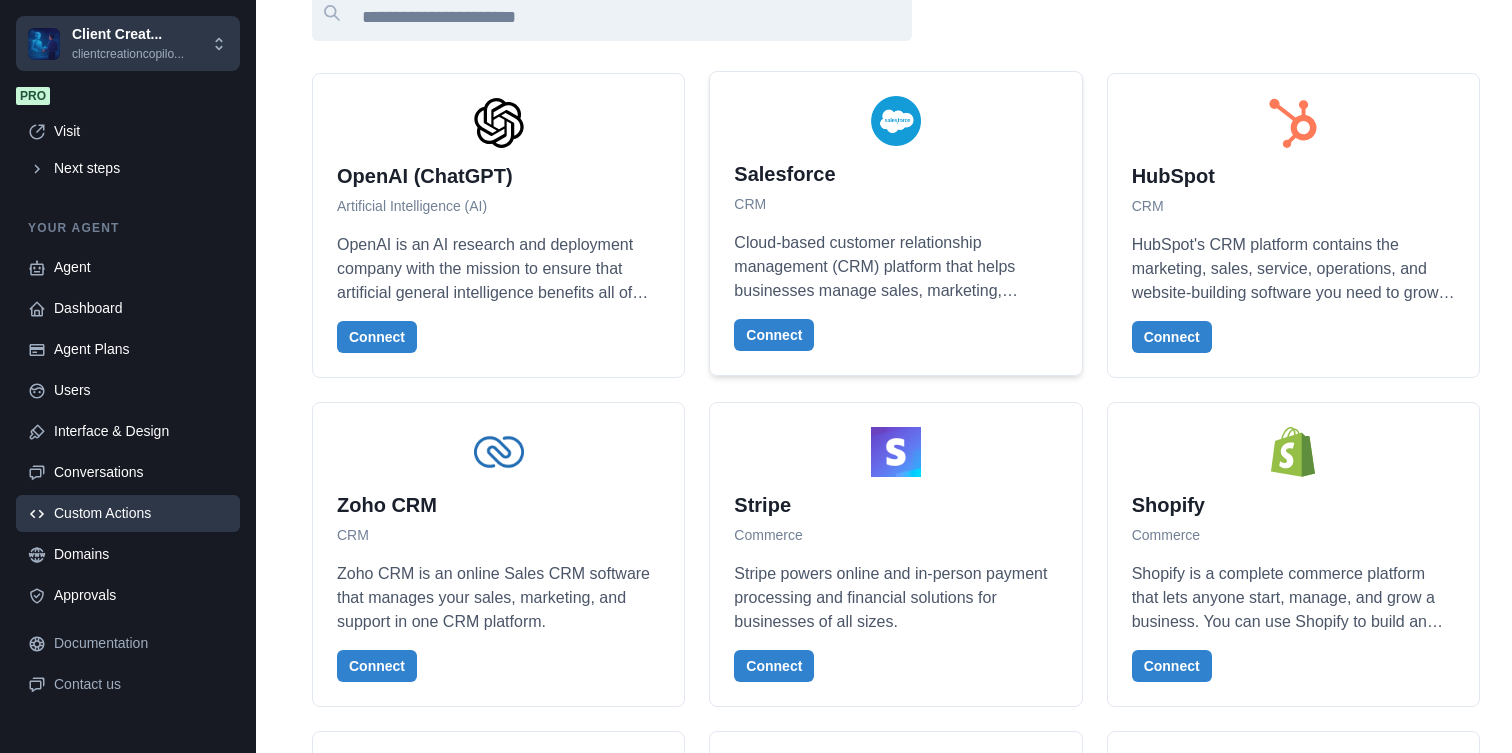 scroll, scrollTop: 425, scrollLeft: 0, axis: vertical 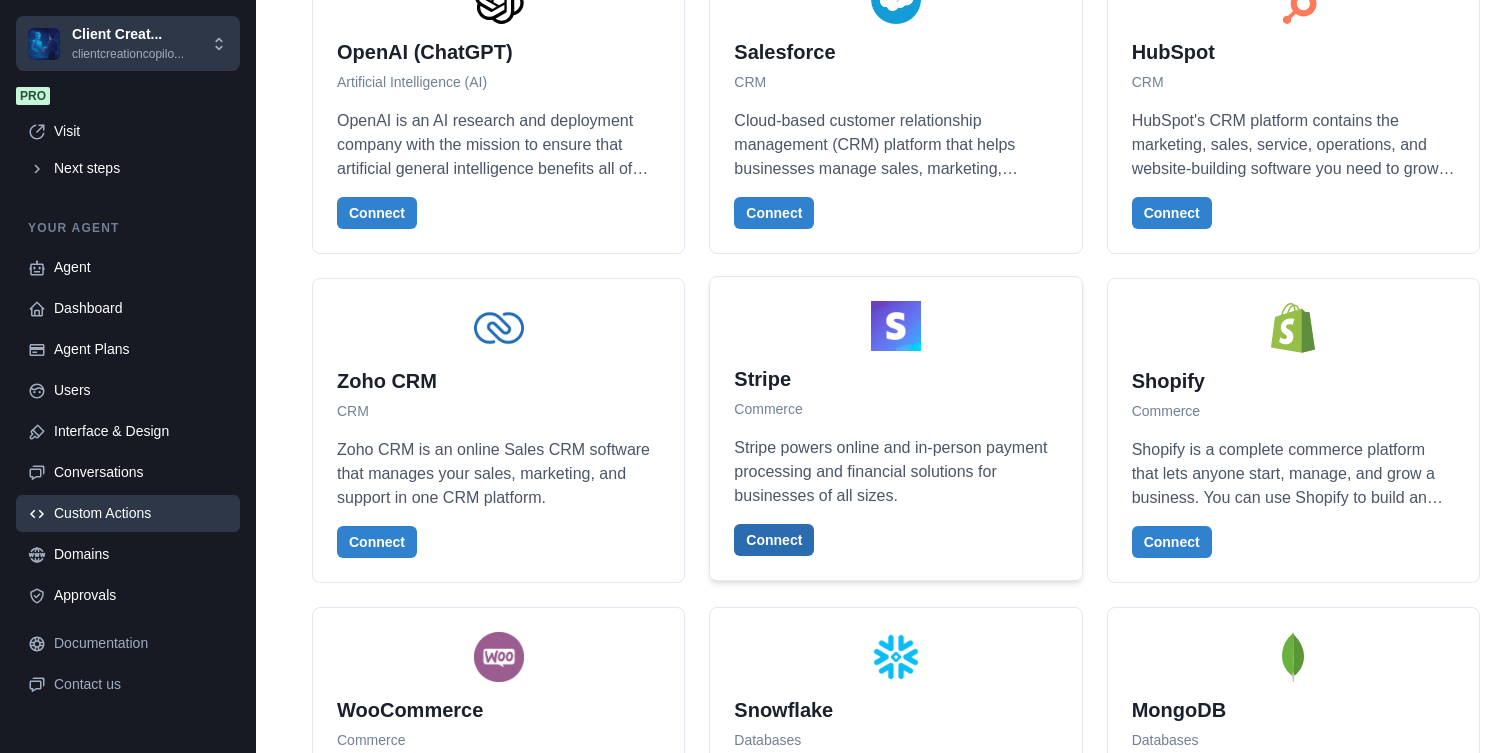 click on "Connect" at bounding box center (774, 540) 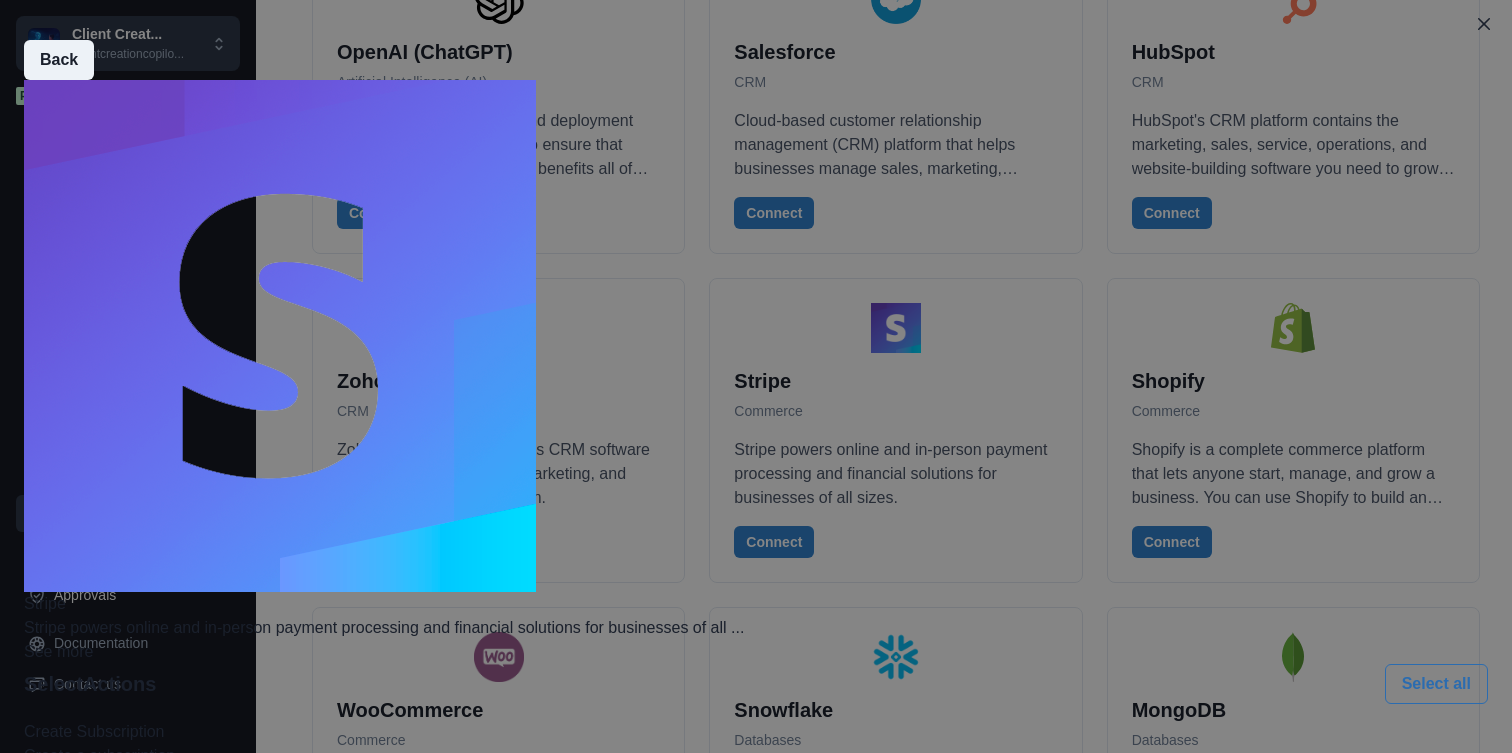 scroll, scrollTop: 4636, scrollLeft: 0, axis: vertical 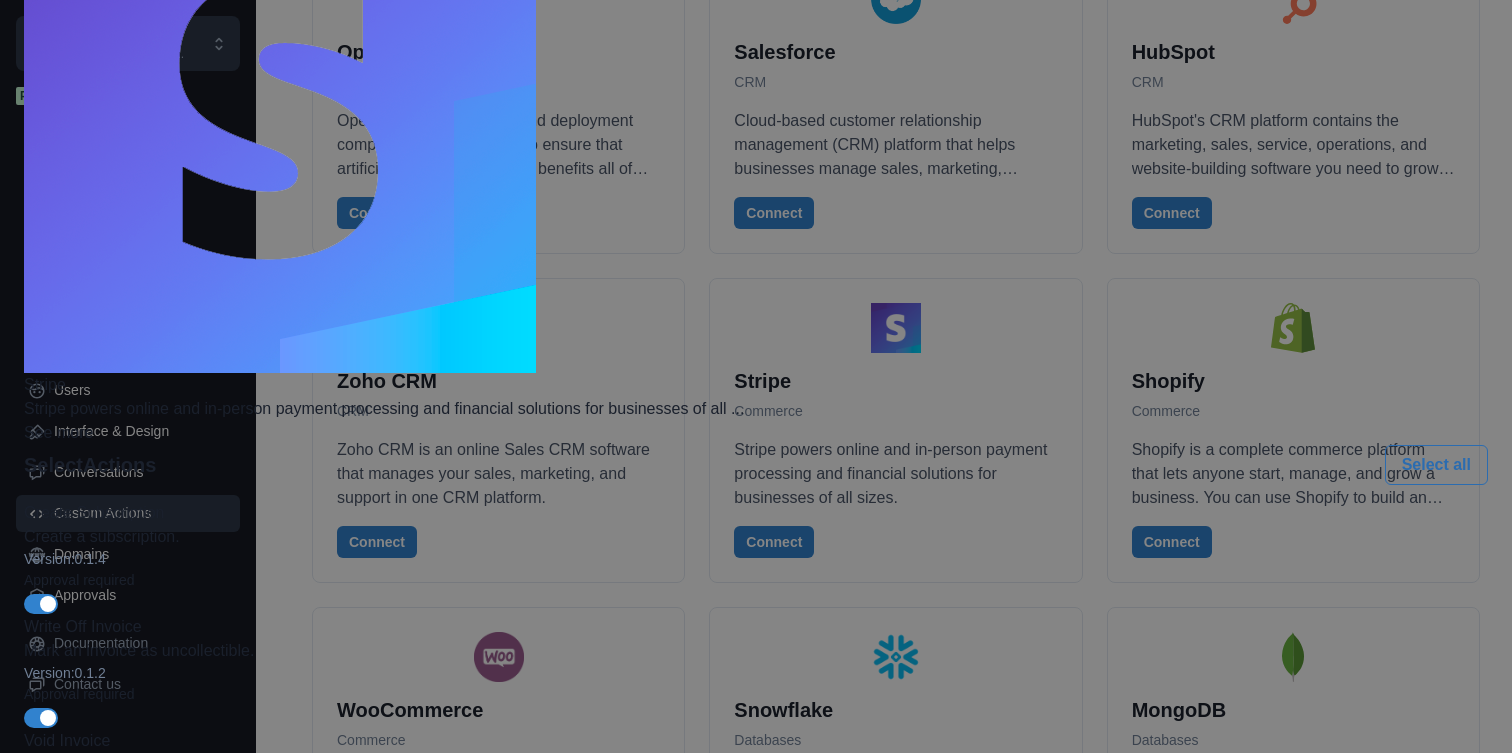 click on "Connect" at bounding box center (1428, 5833) 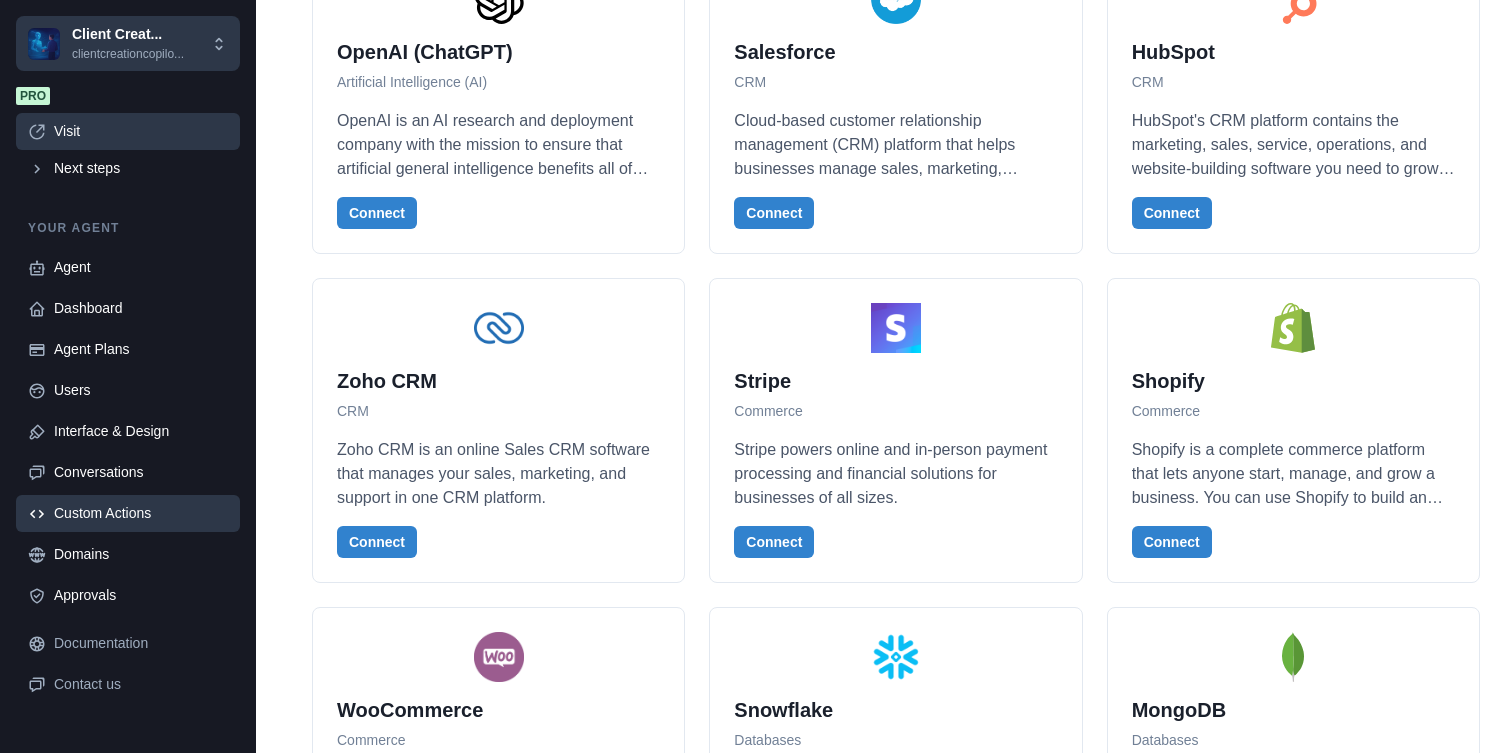 click on "Visit" at bounding box center [141, 131] 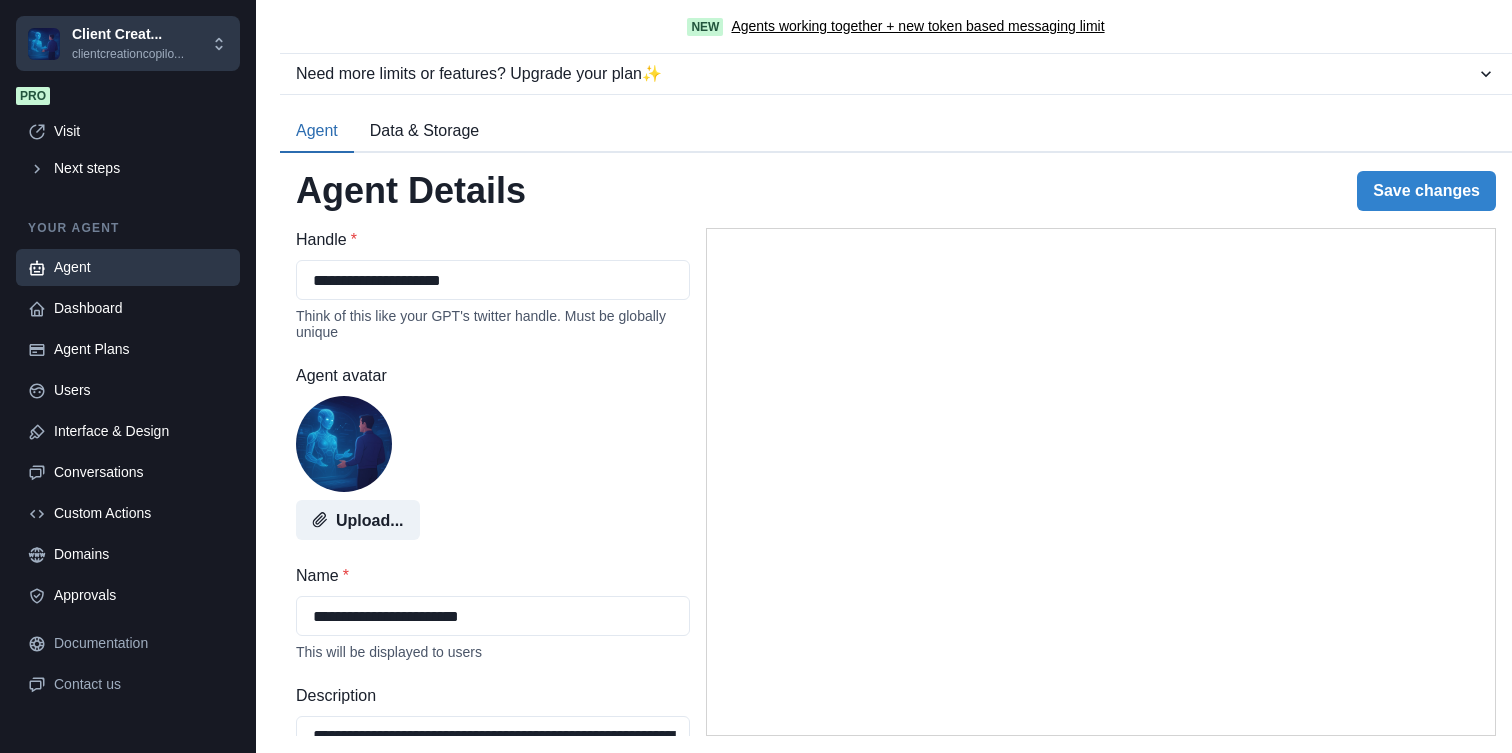 select on "********" 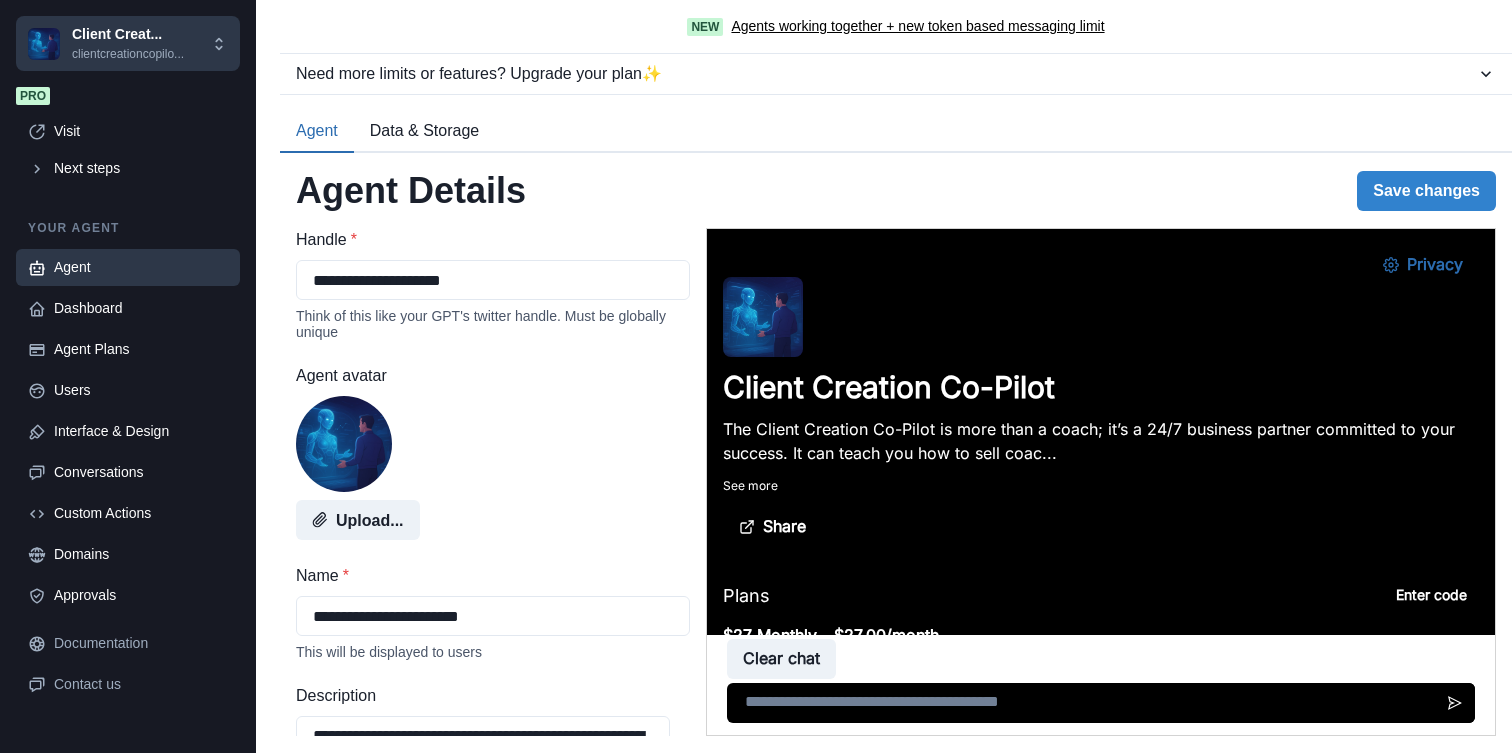 scroll, scrollTop: 0, scrollLeft: 0, axis: both 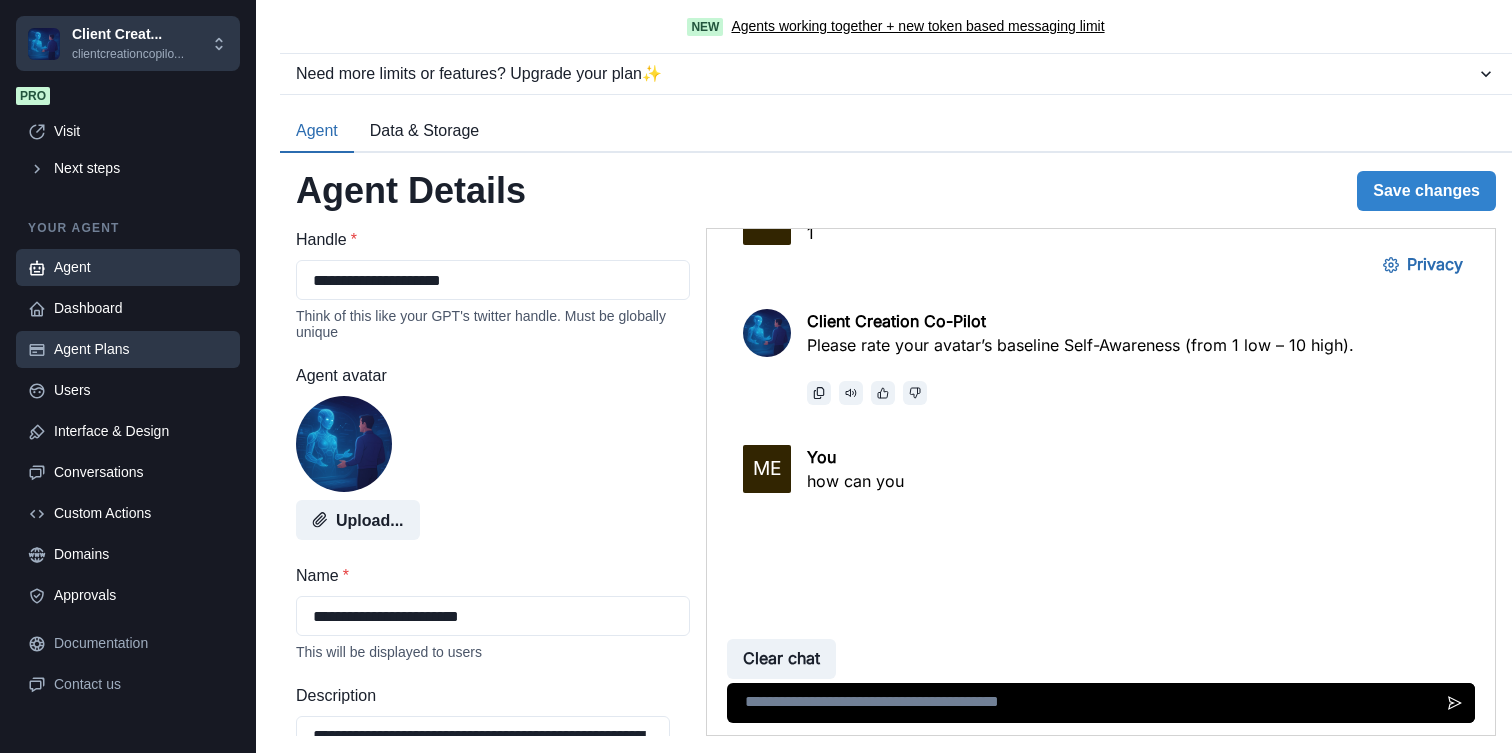 click on "Agent Plans" at bounding box center (128, 349) 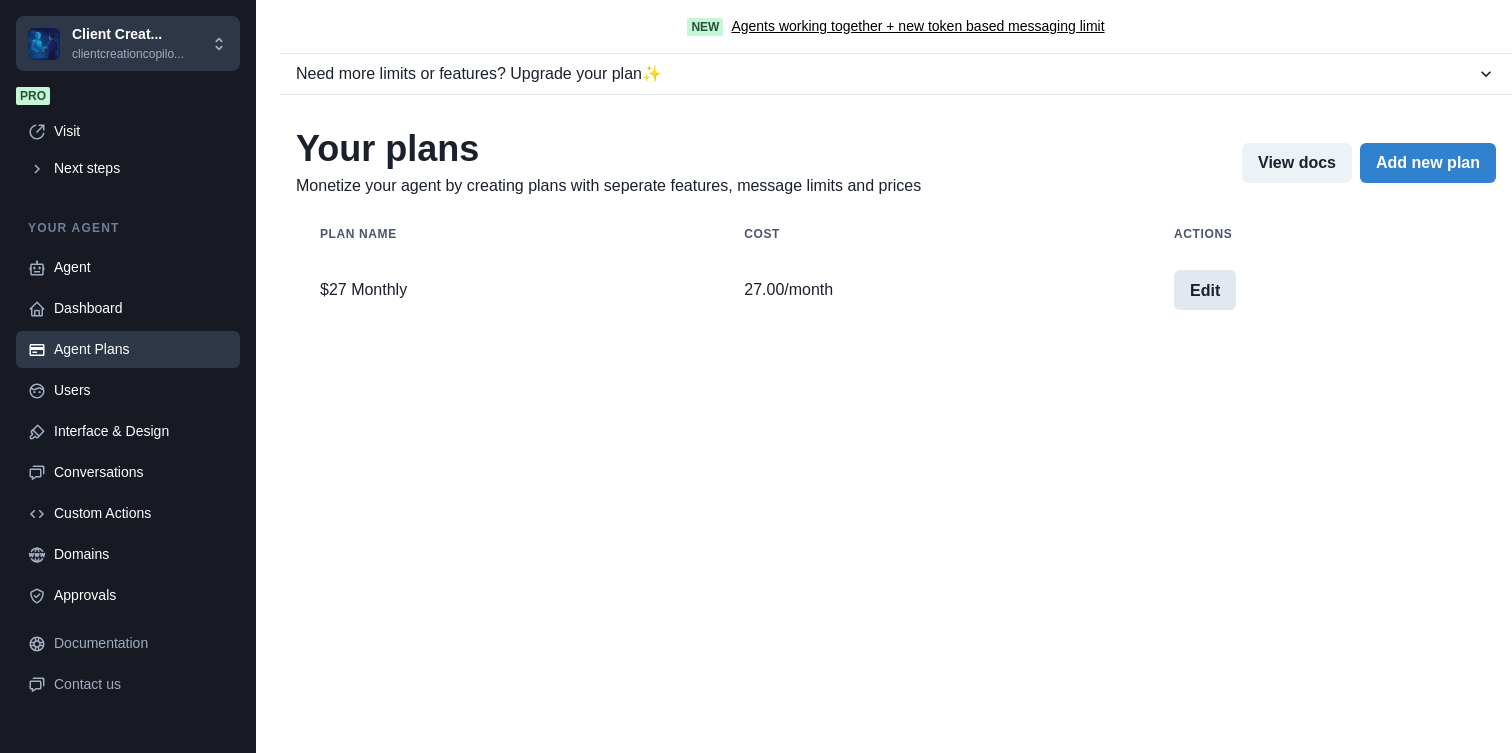 click on "Edit" at bounding box center [1205, 290] 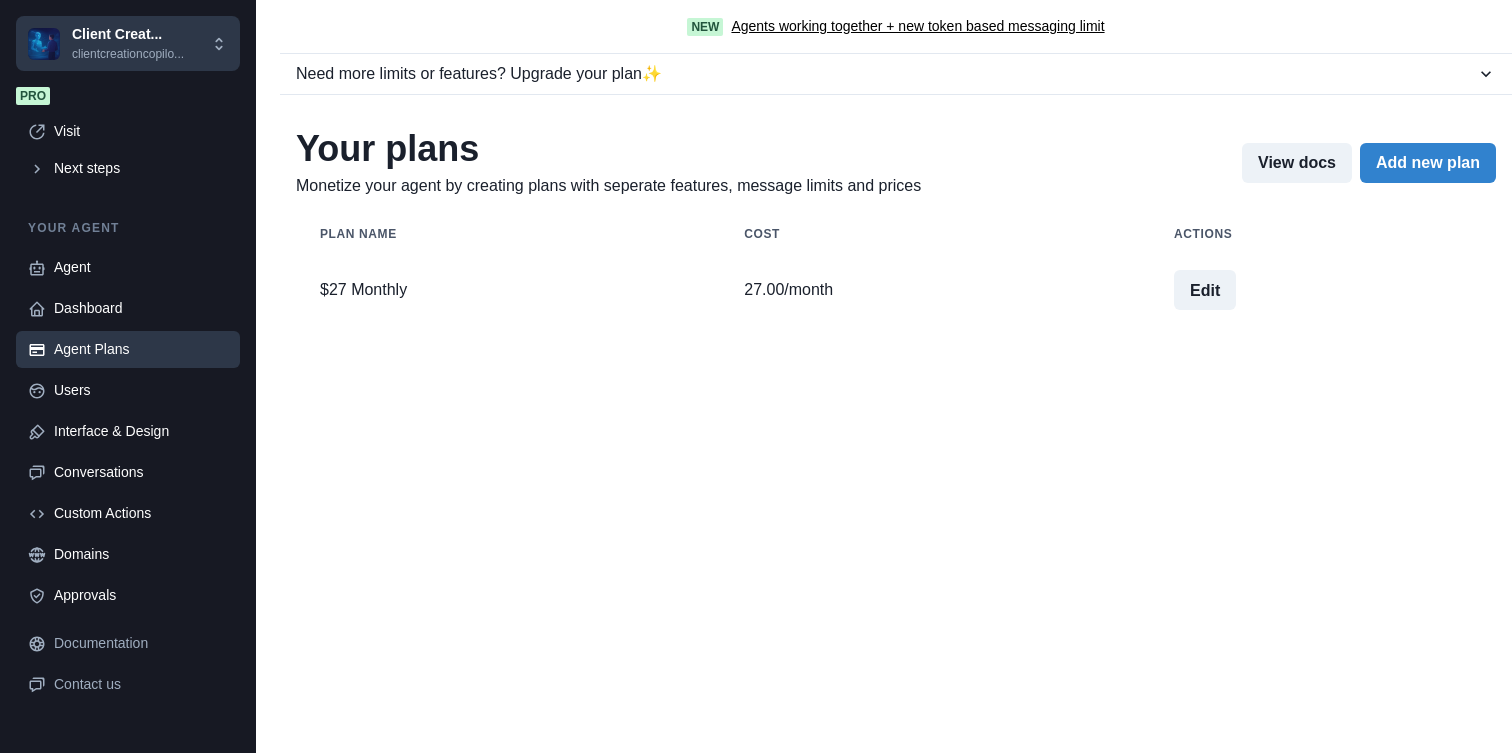 scroll, scrollTop: 190, scrollLeft: 0, axis: vertical 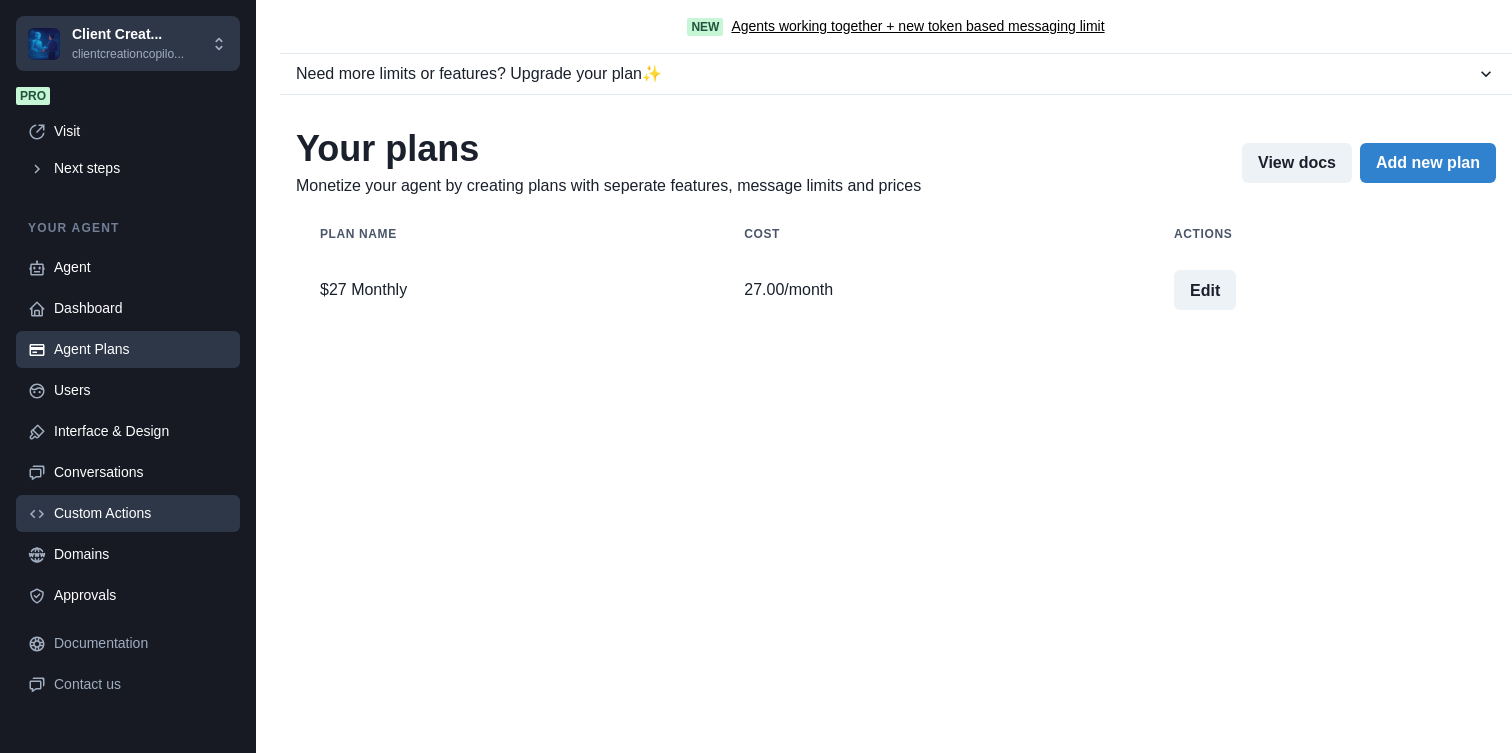click on "Custom Actions" at bounding box center [128, 513] 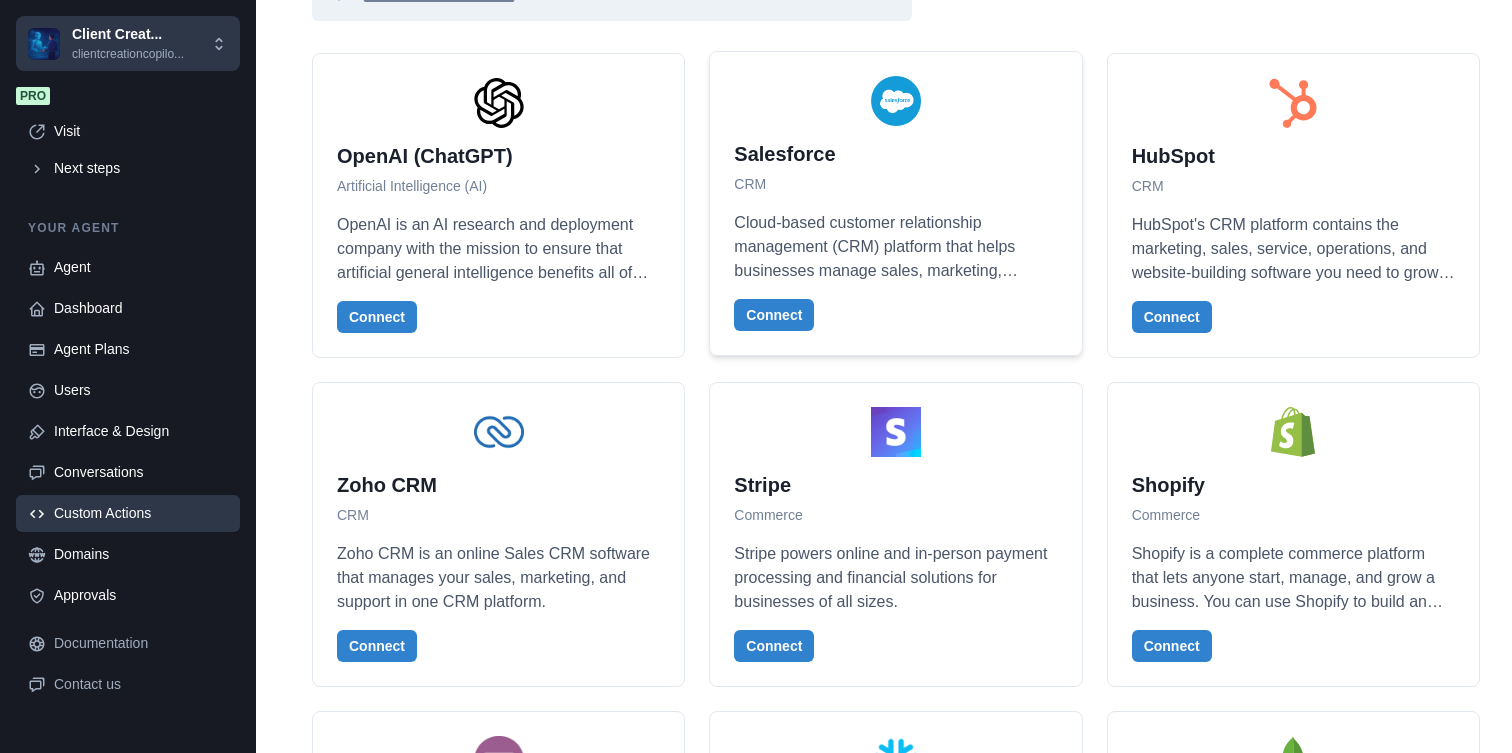 scroll, scrollTop: 576, scrollLeft: 0, axis: vertical 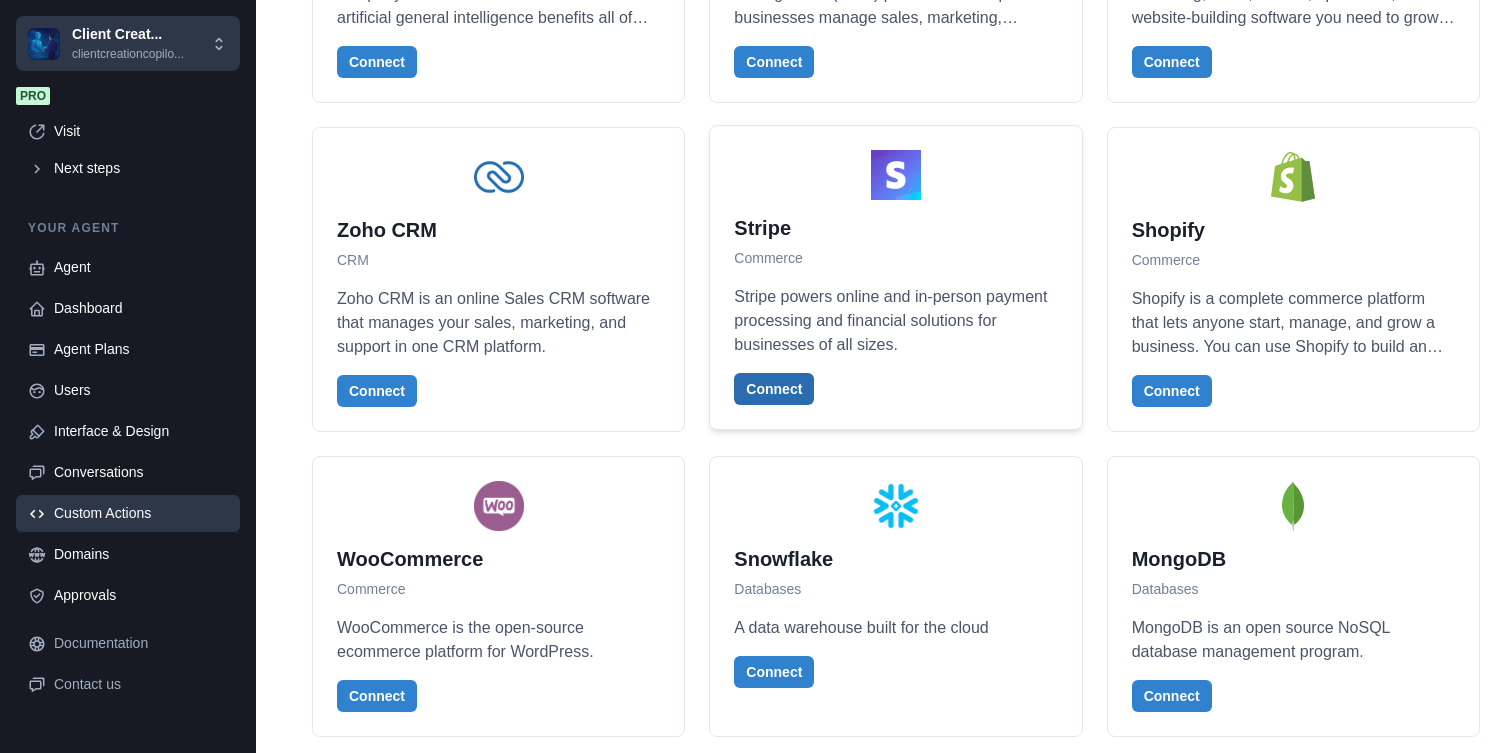 click on "Connect" at bounding box center (774, 389) 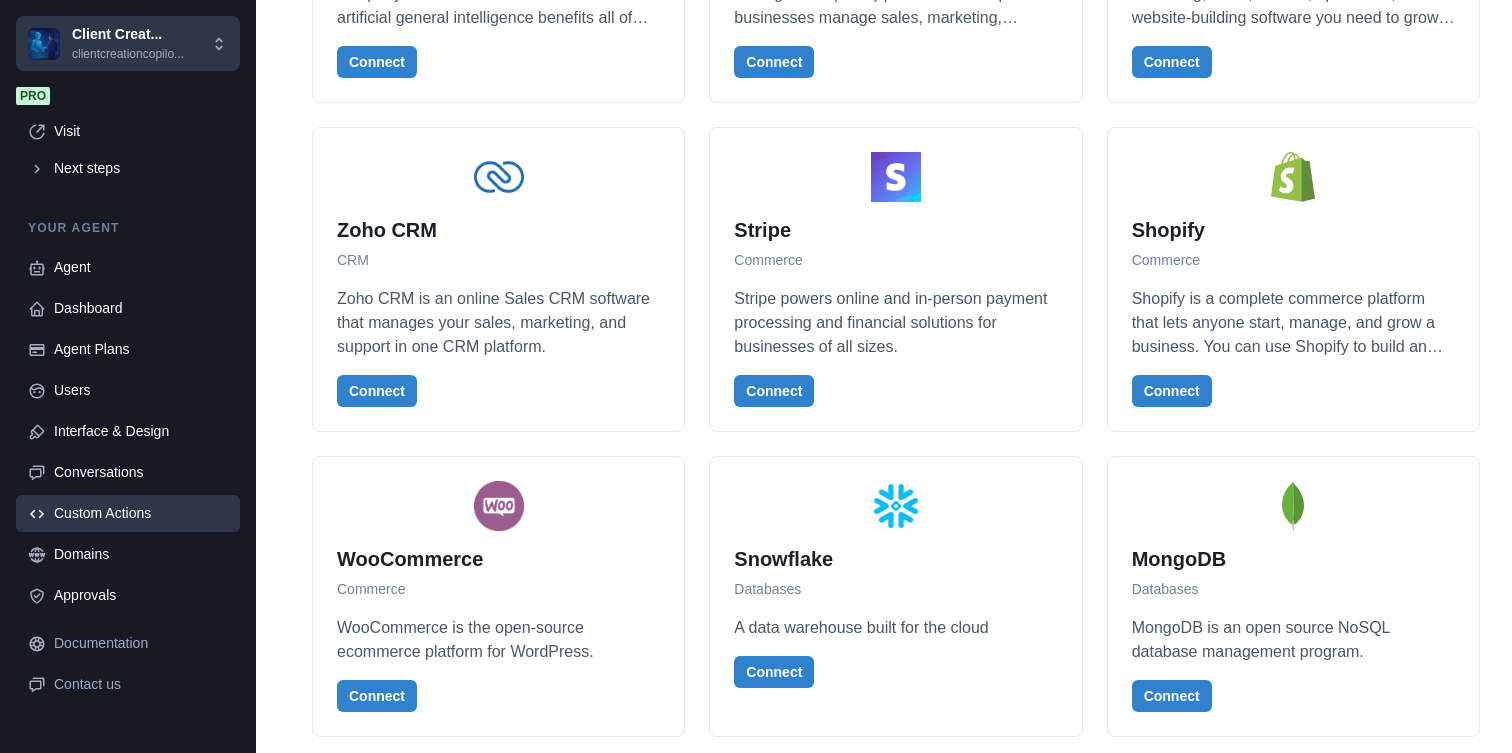 scroll, scrollTop: 4636, scrollLeft: 0, axis: vertical 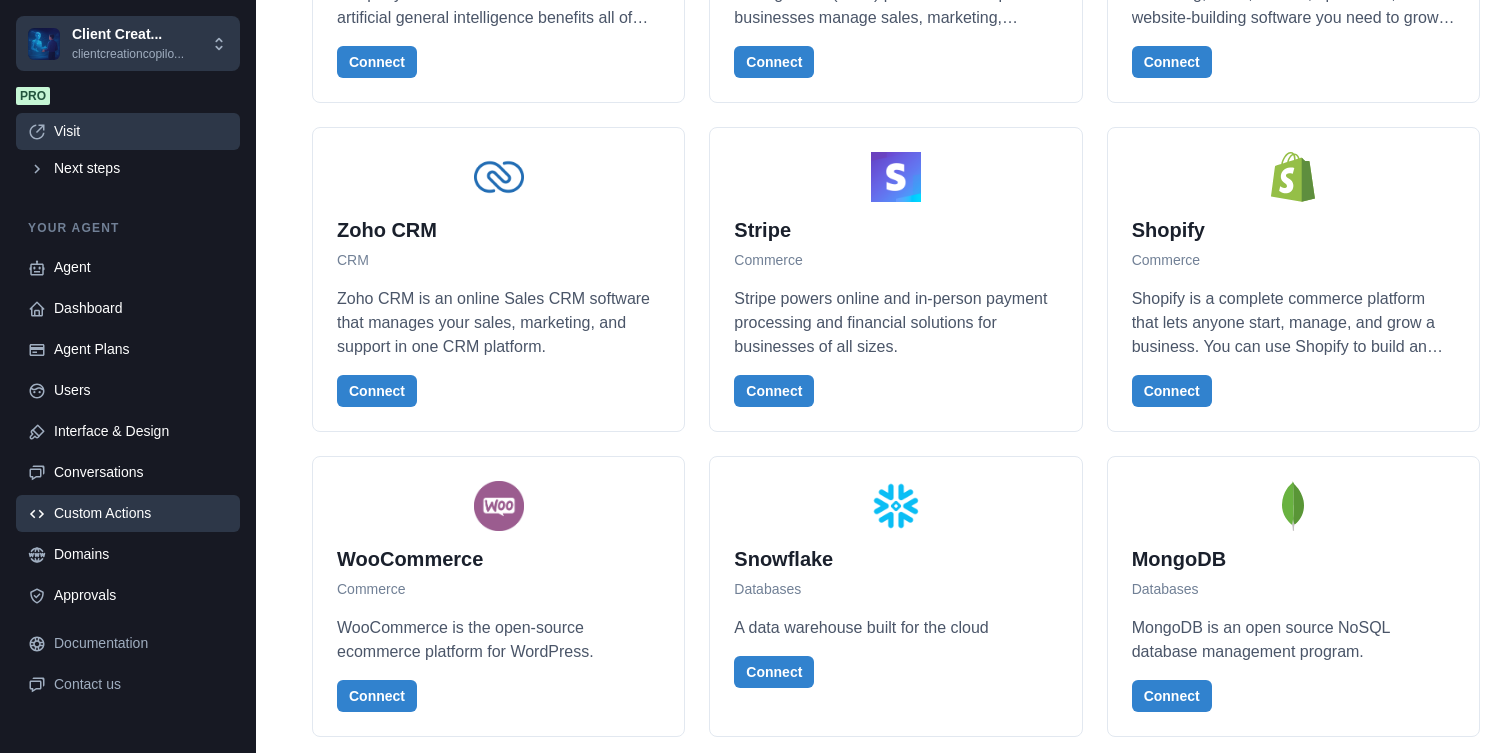 click on "Visit" at bounding box center (141, 131) 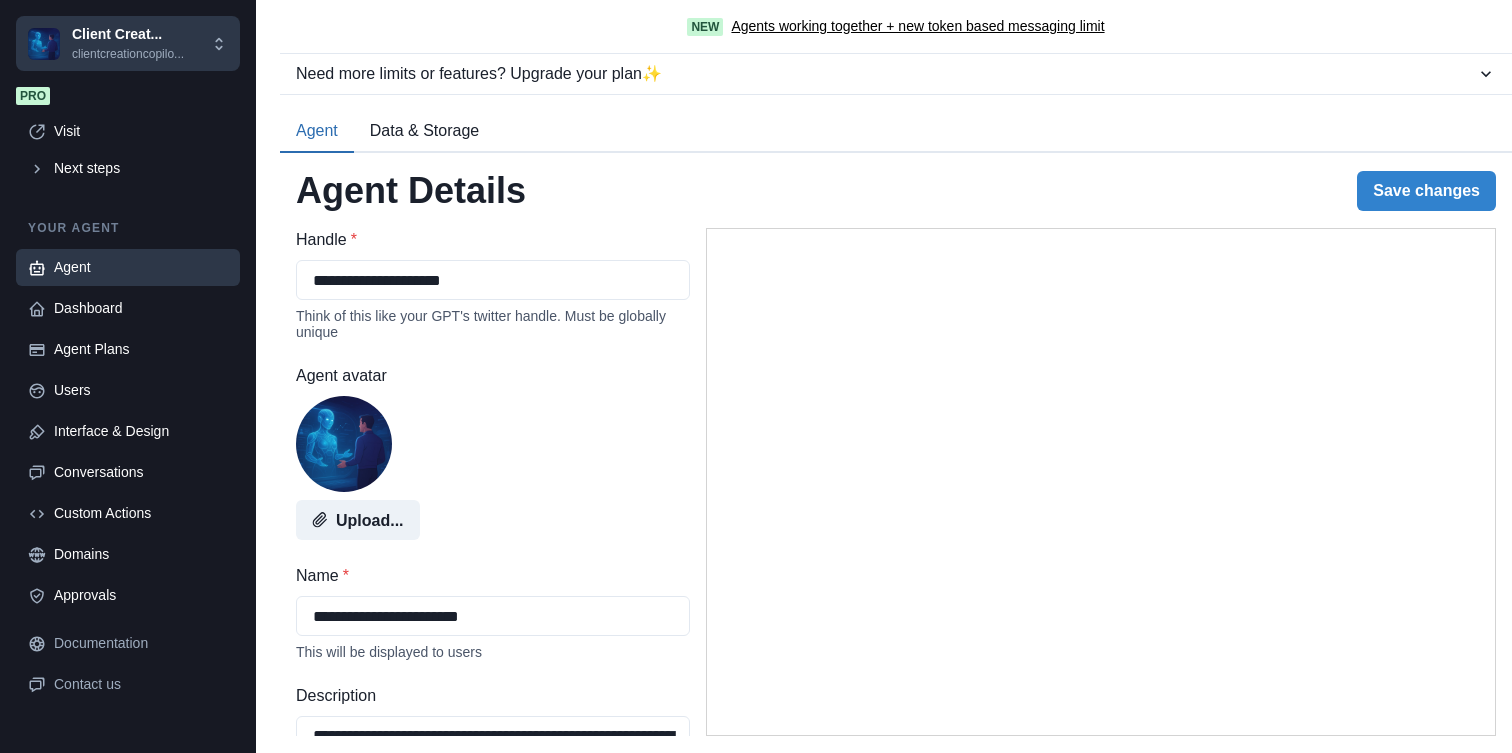 select on "********" 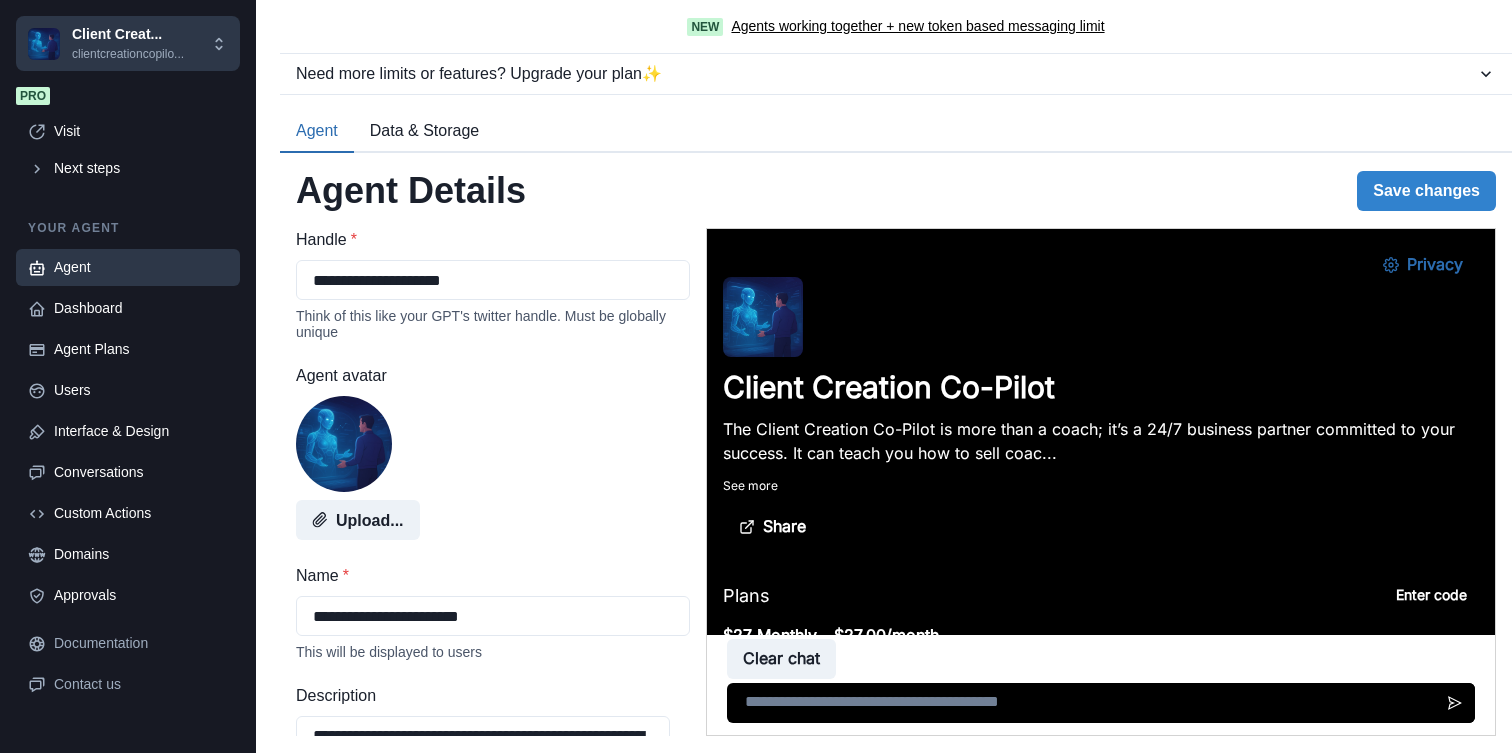 scroll, scrollTop: 0, scrollLeft: 0, axis: both 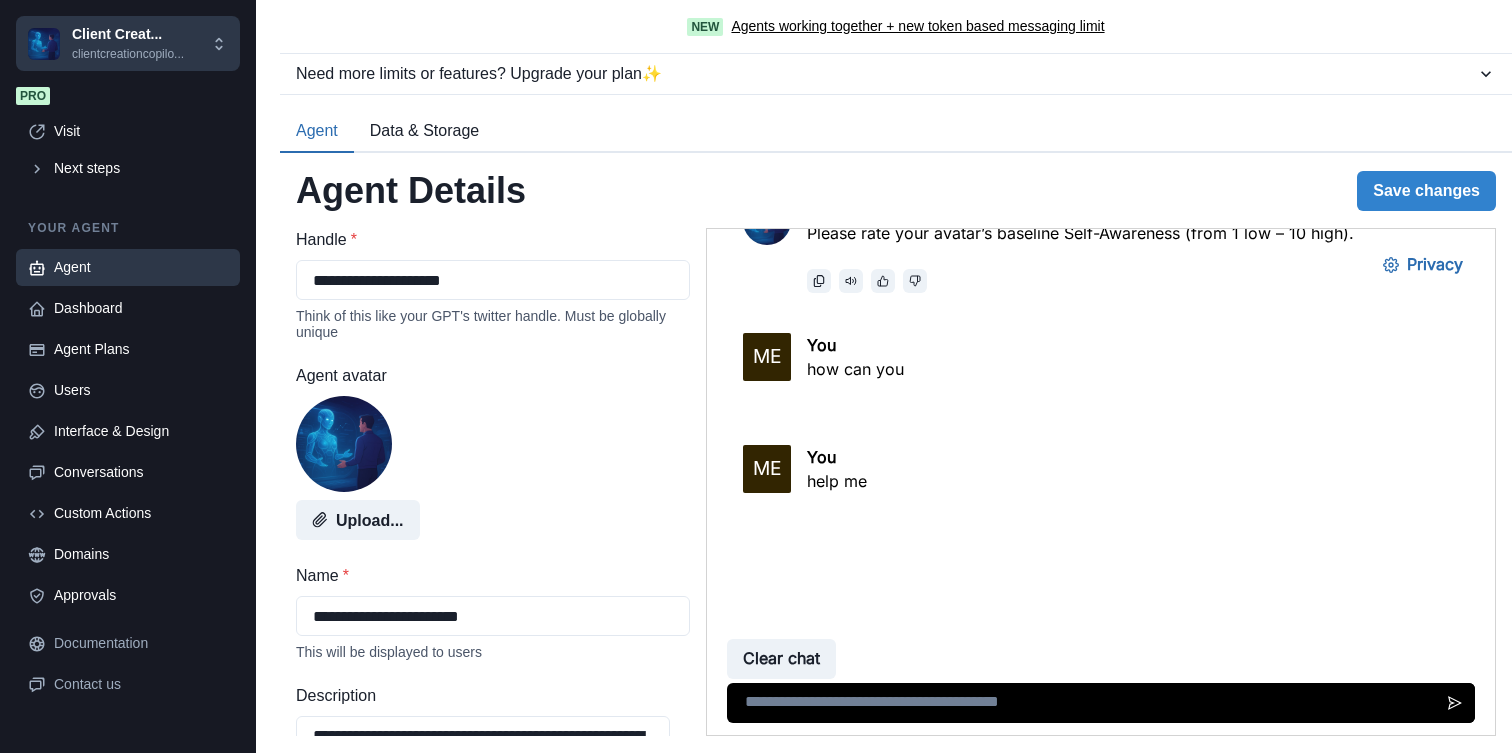 click on "Agent" at bounding box center [128, 267] 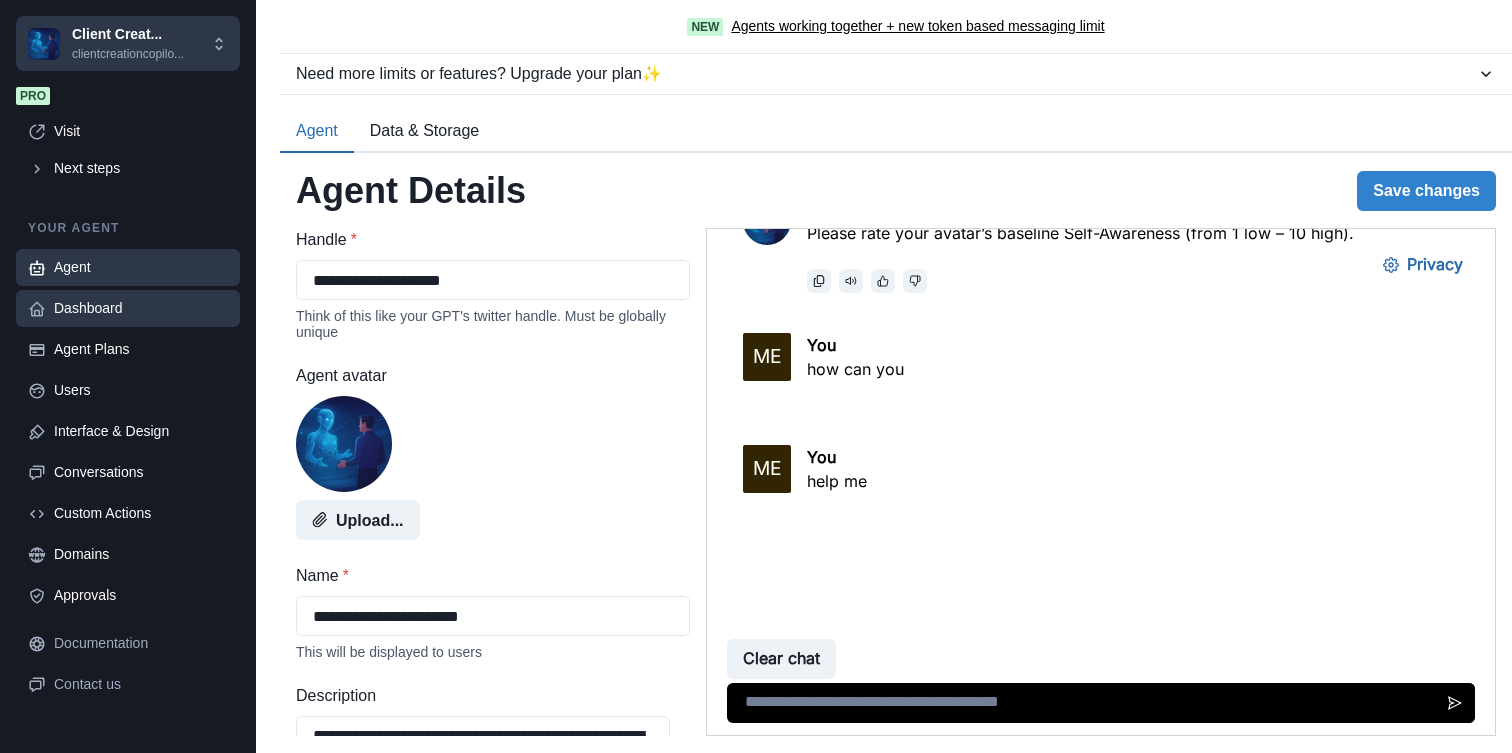 click on "Dashboard" at bounding box center (141, 308) 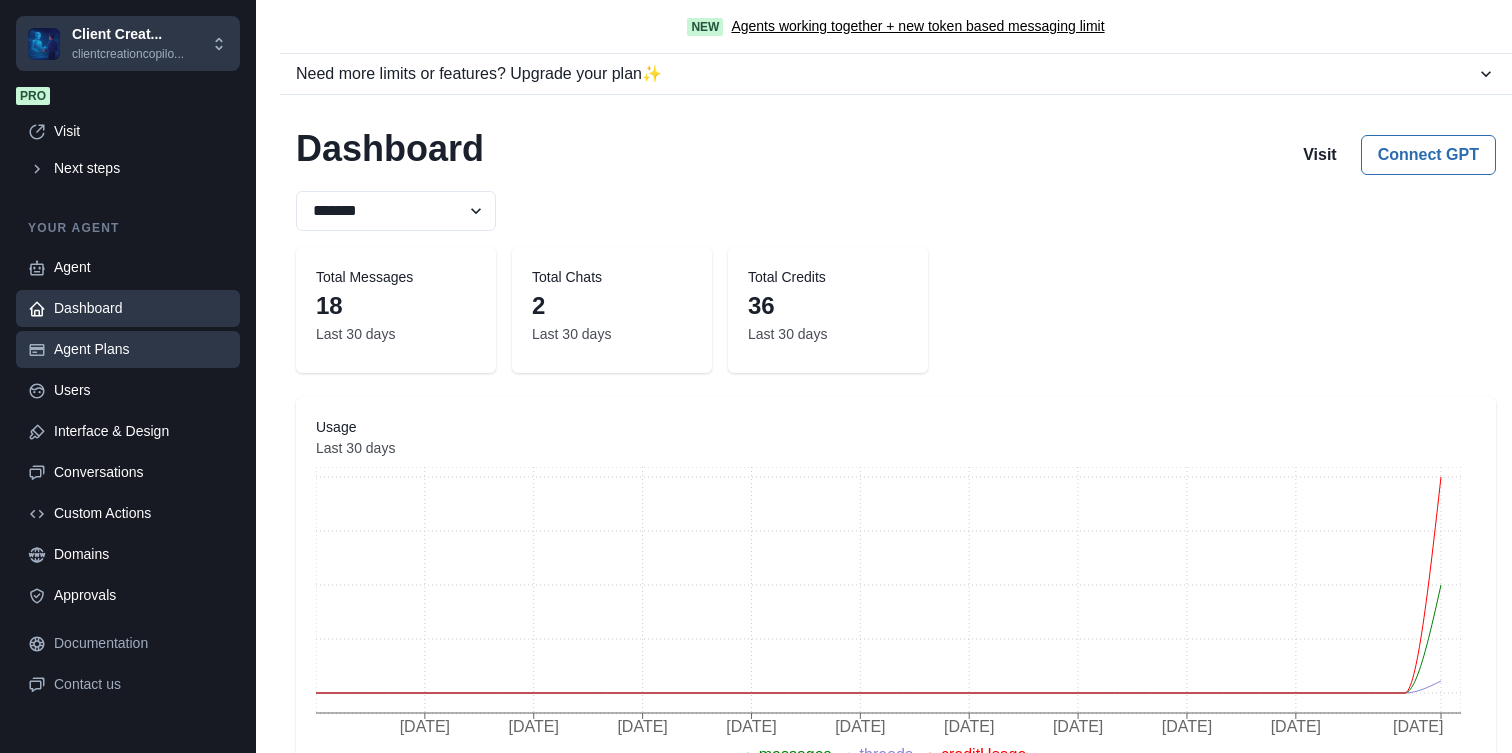 click on "Agent Plans" at bounding box center [141, 349] 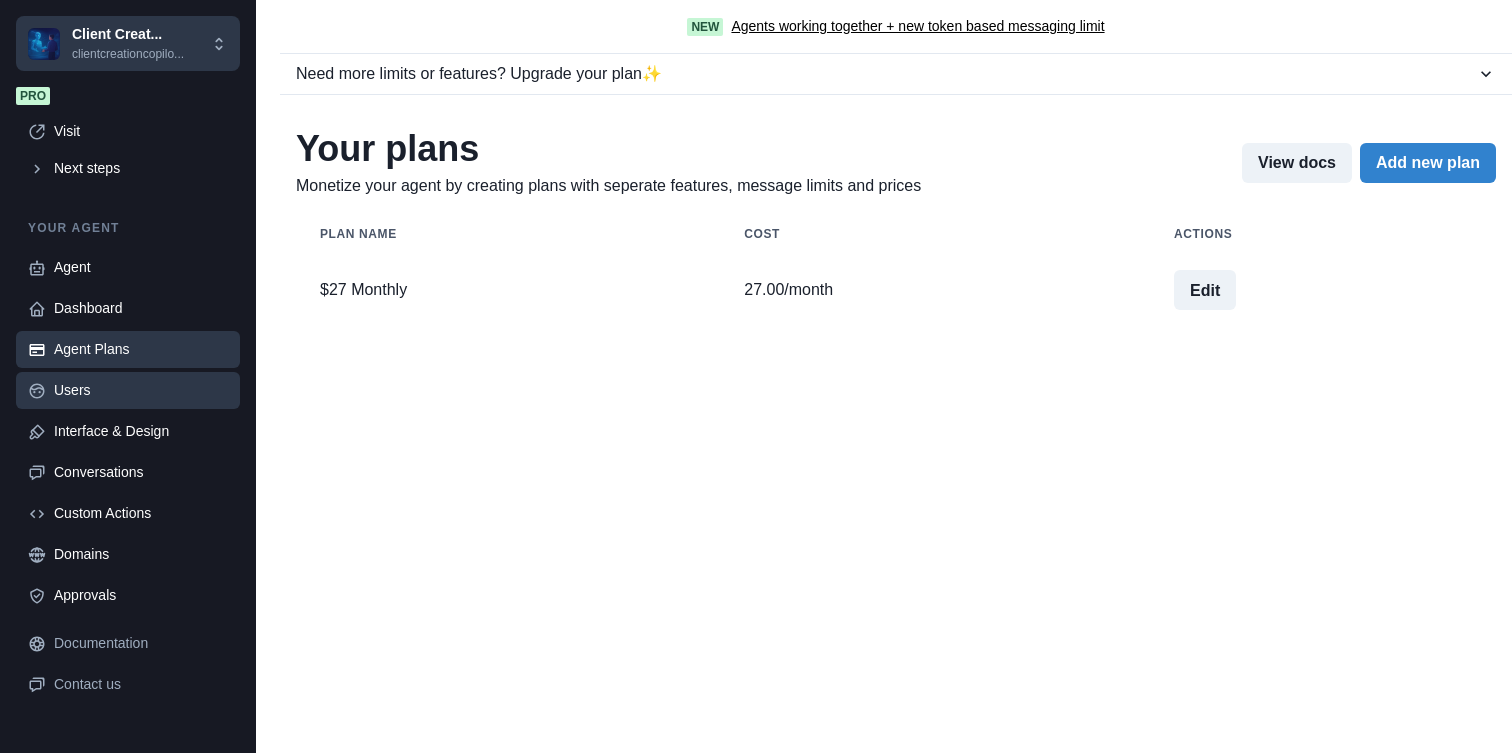 click on "Users" at bounding box center [141, 390] 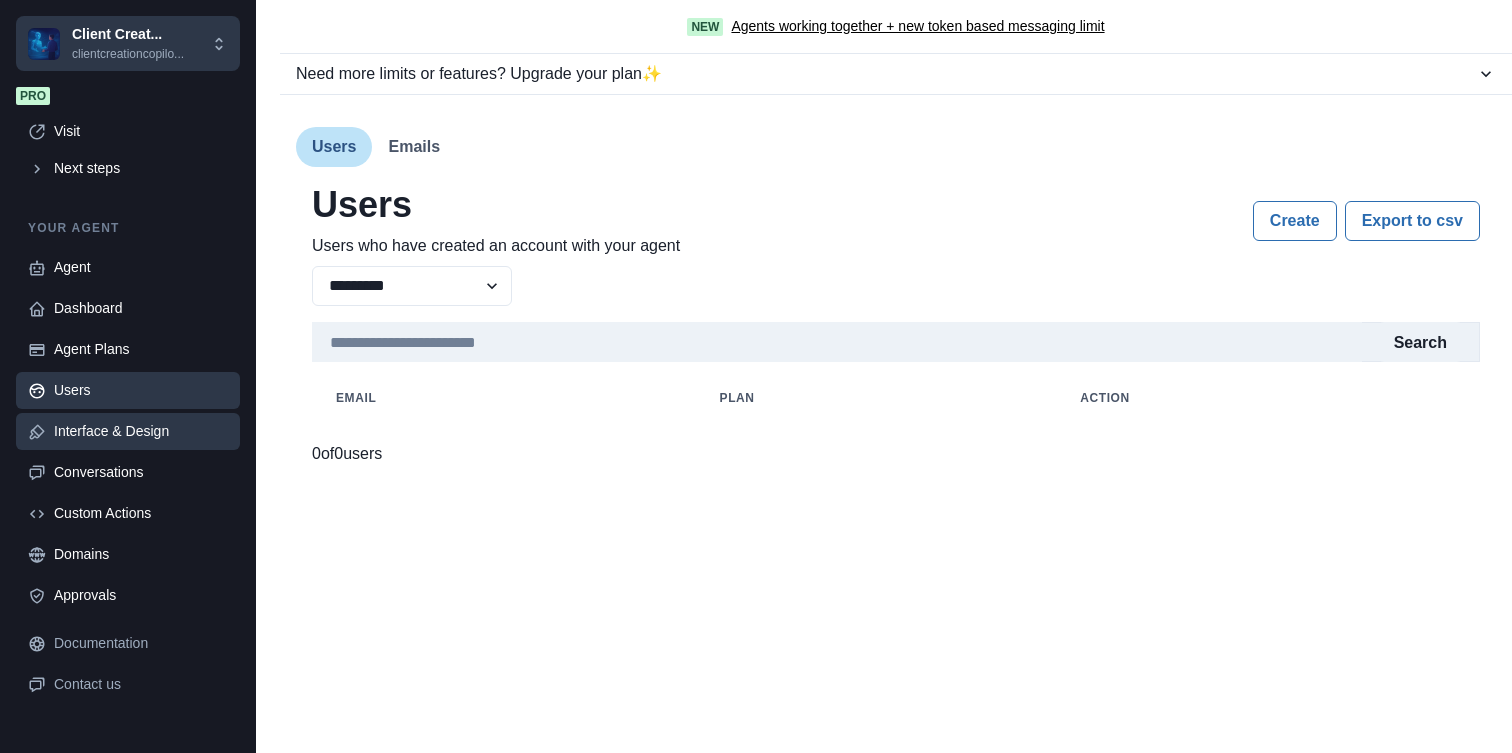 click on "Interface & Design" at bounding box center [141, 431] 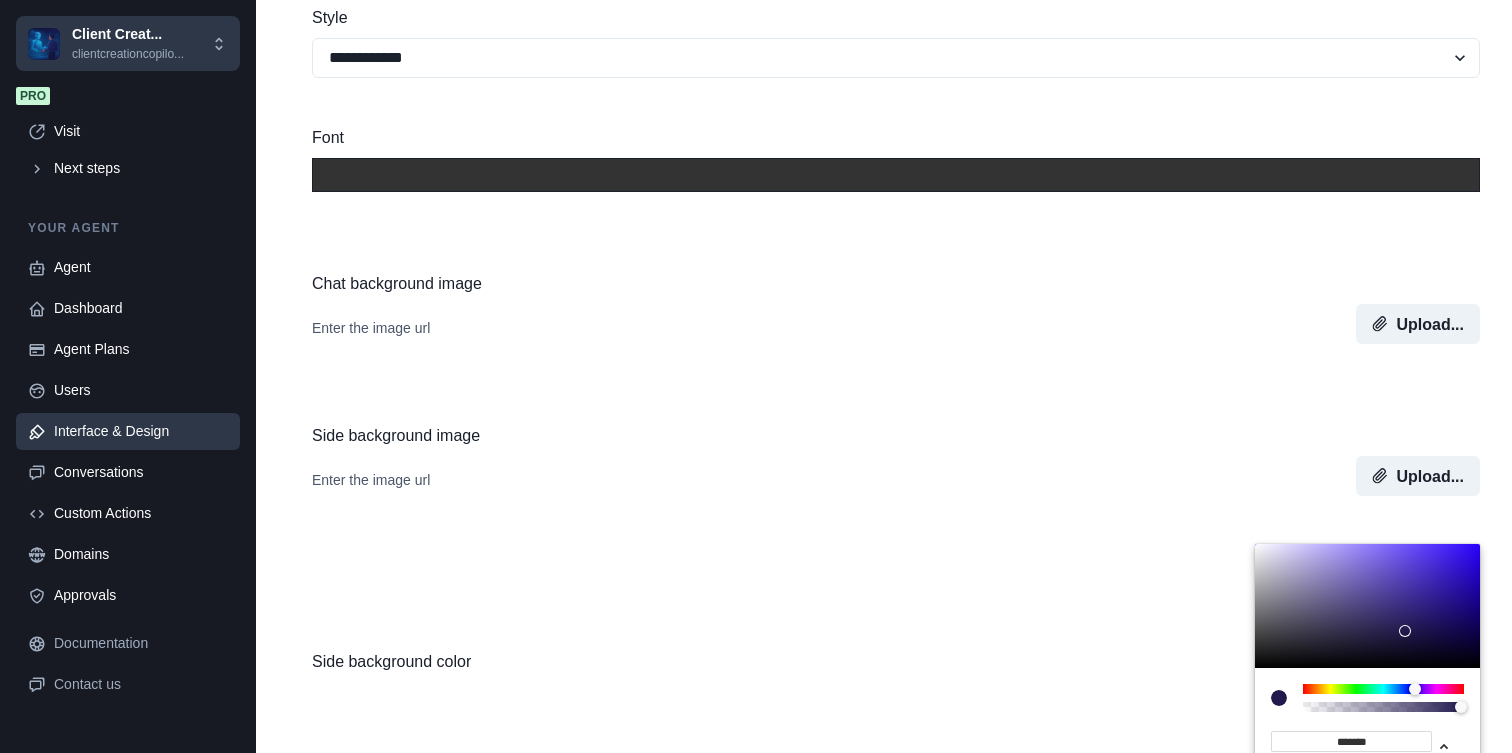 scroll, scrollTop: 240, scrollLeft: 0, axis: vertical 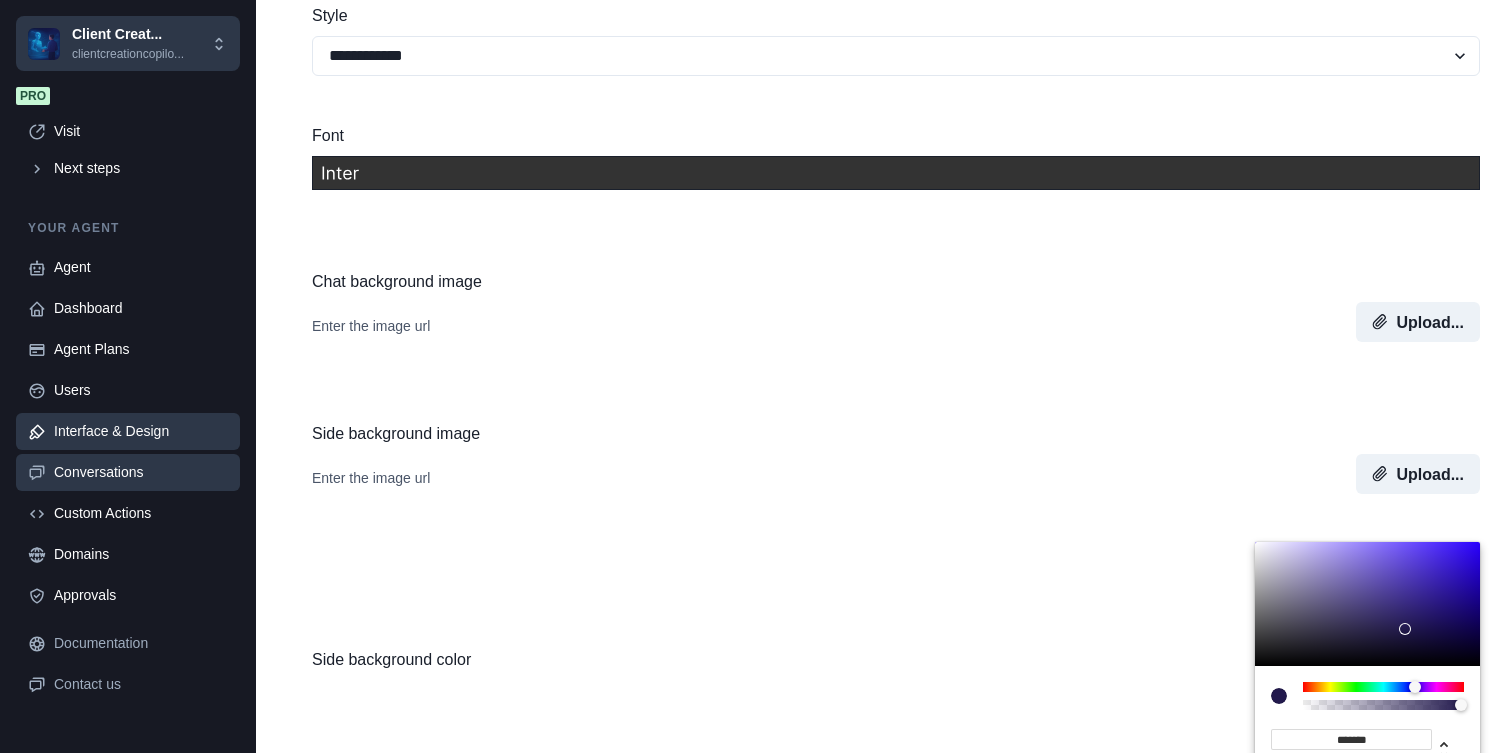 click on "Conversations" at bounding box center (141, 472) 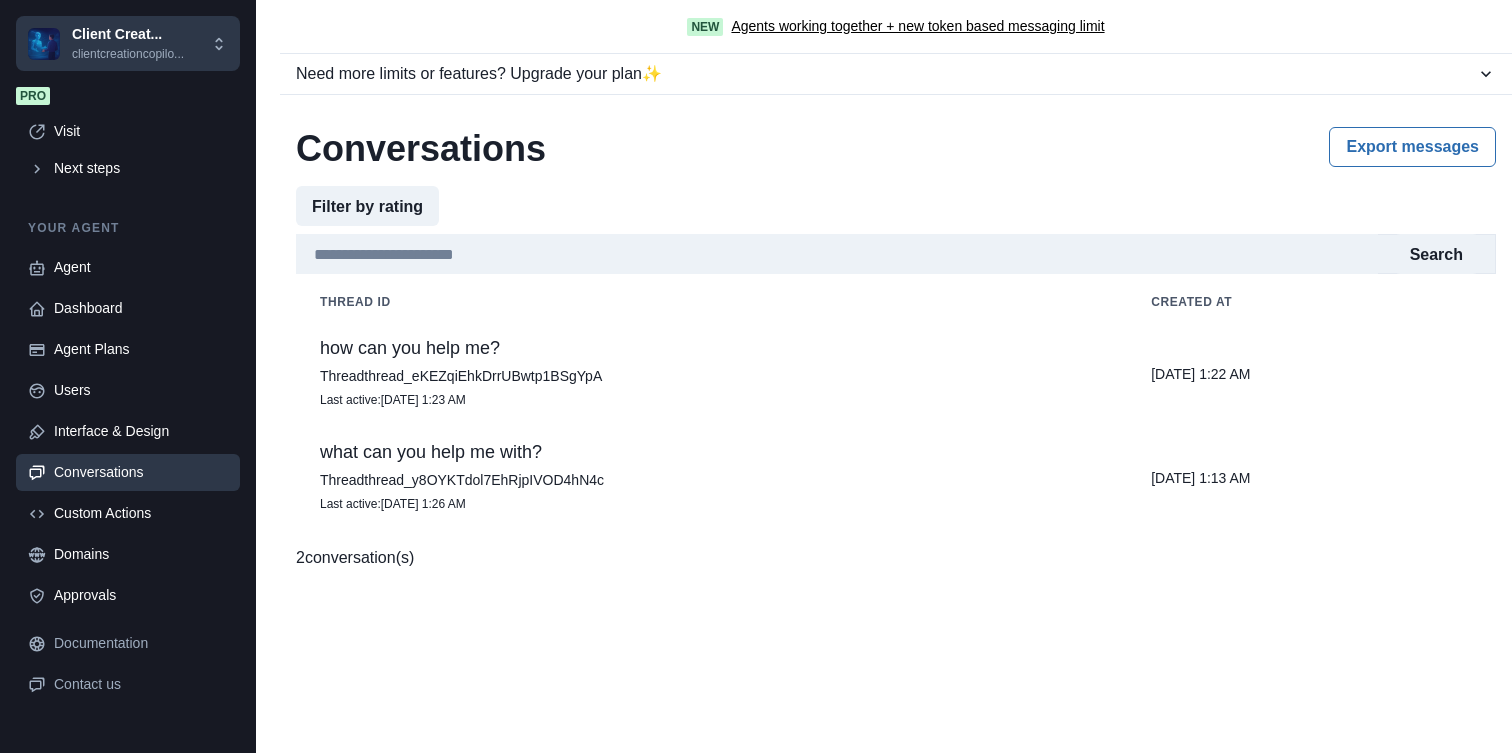 scroll, scrollTop: 0, scrollLeft: 0, axis: both 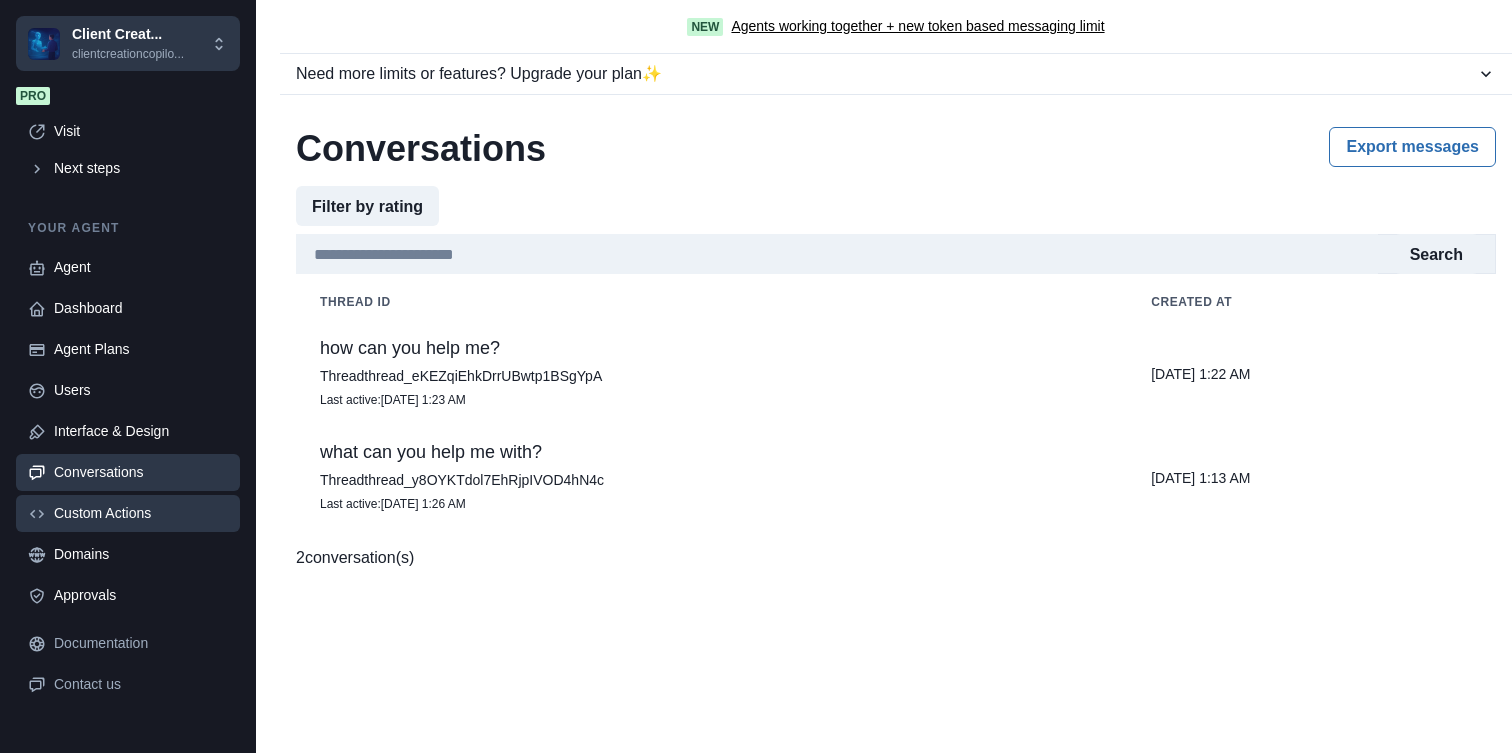 click on "Custom Actions" at bounding box center [141, 513] 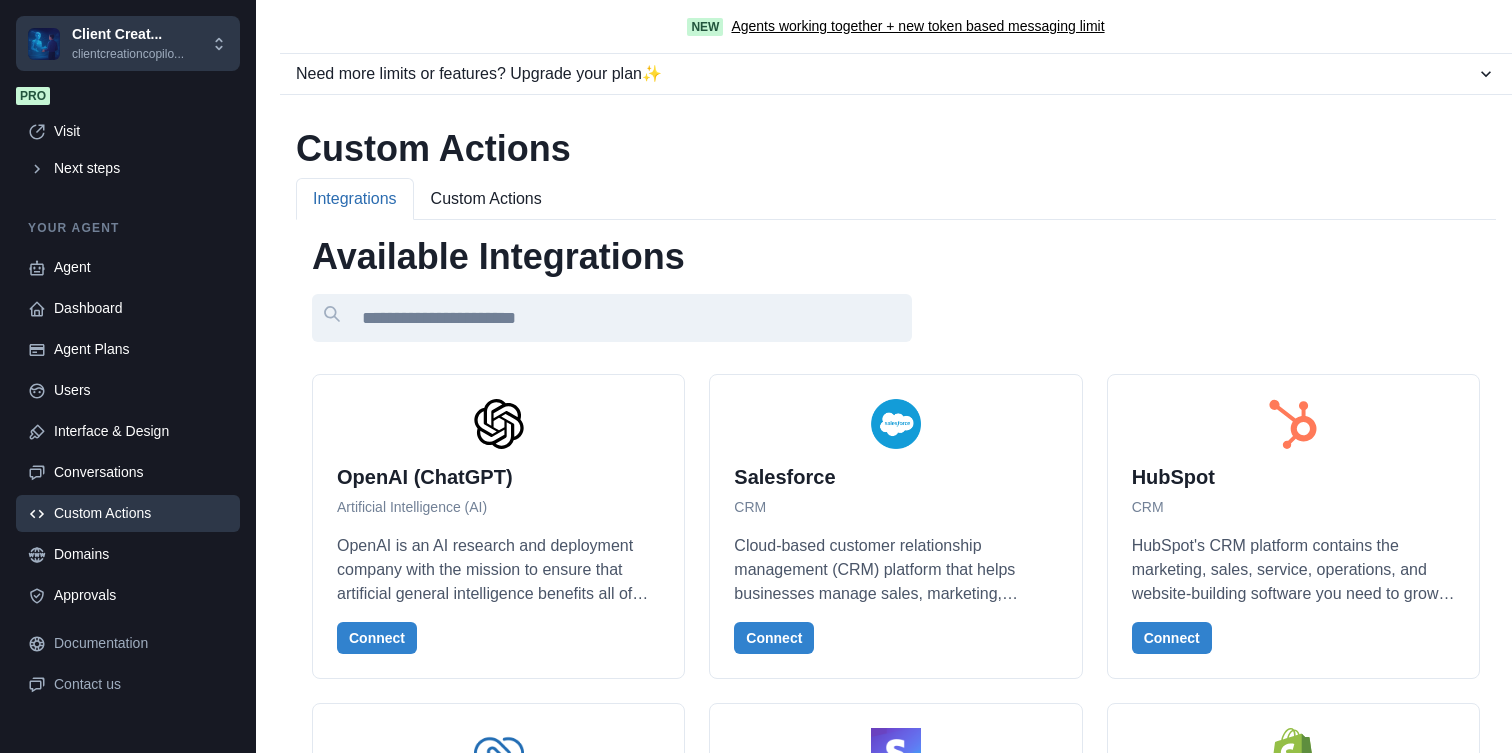click on "Custom Actions" at bounding box center (486, 199) 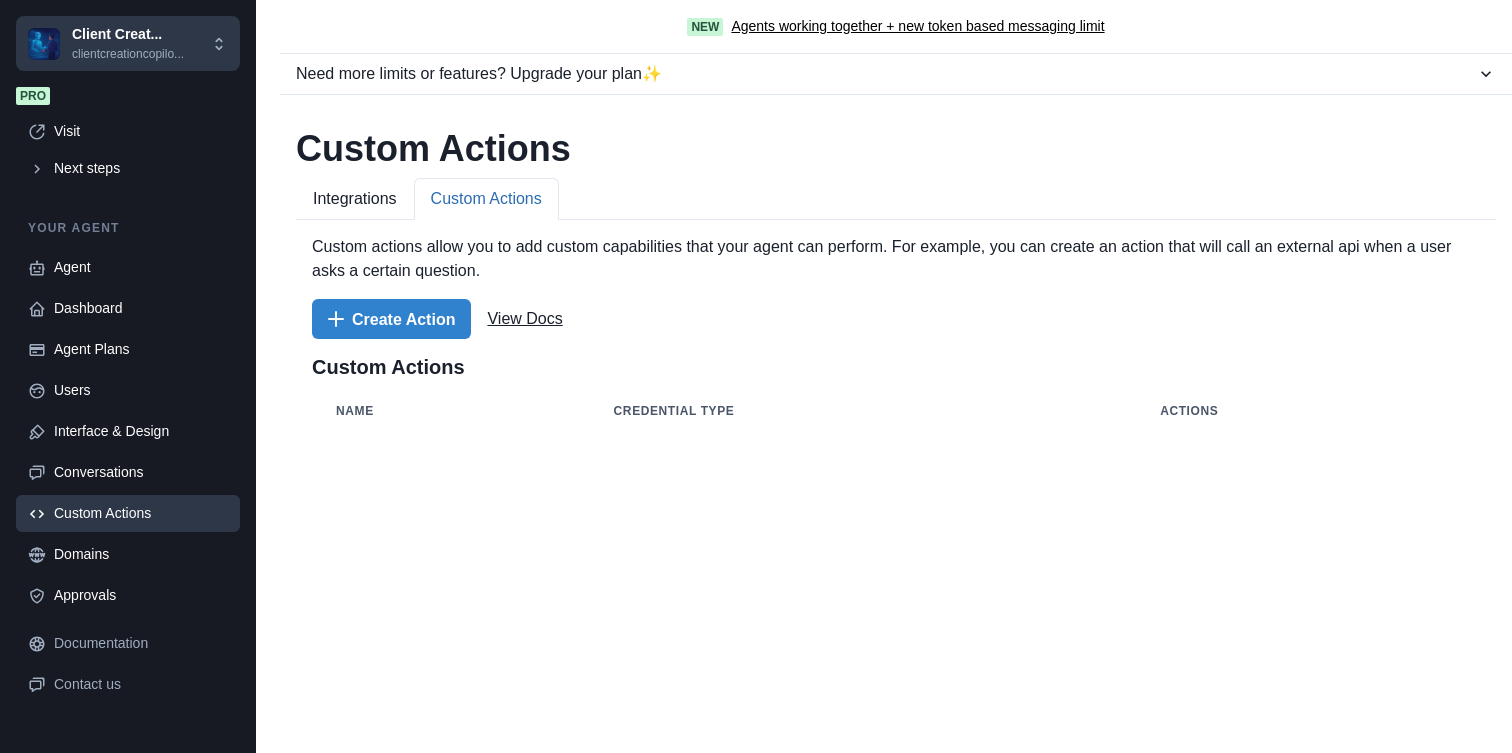 click on "Integrations" at bounding box center [355, 199] 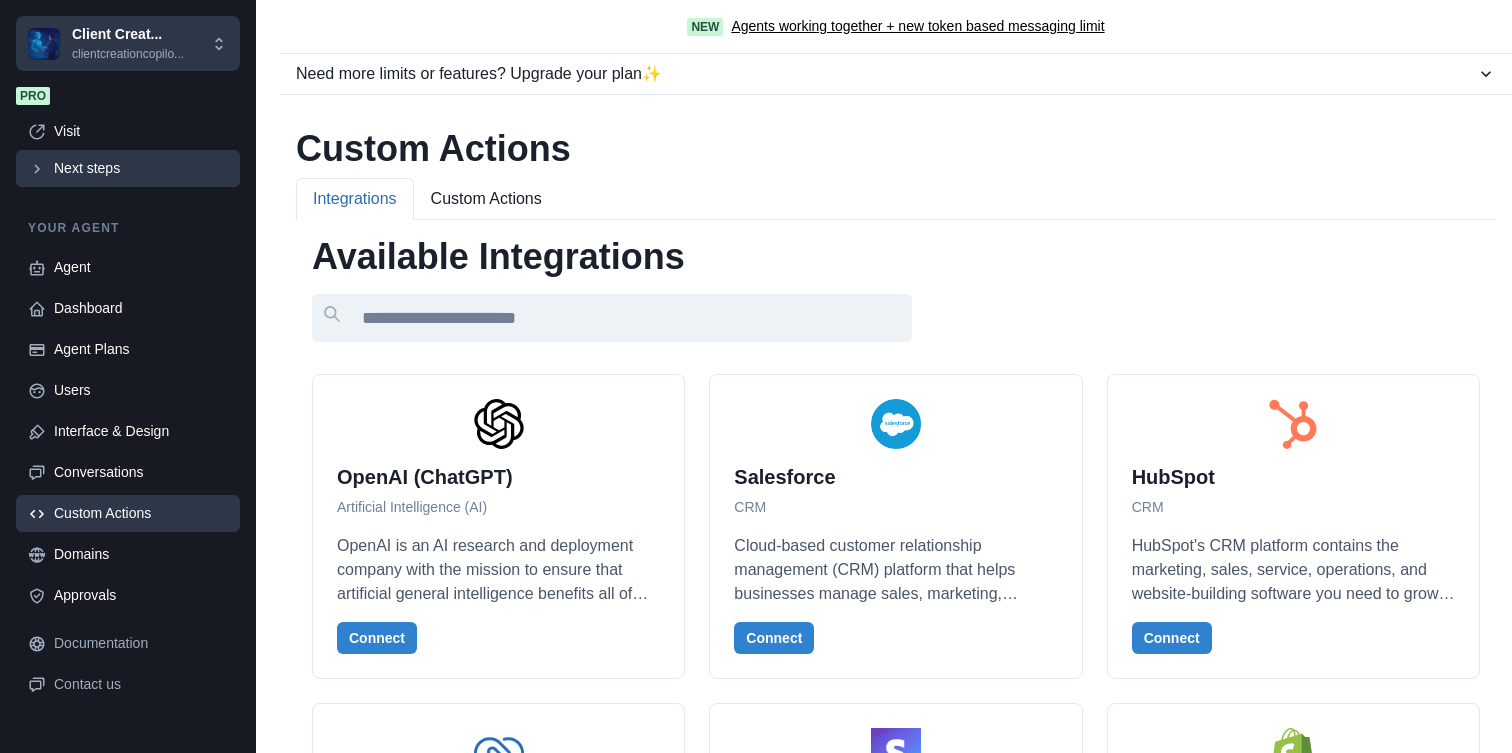 click on "Next steps" at bounding box center [128, 168] 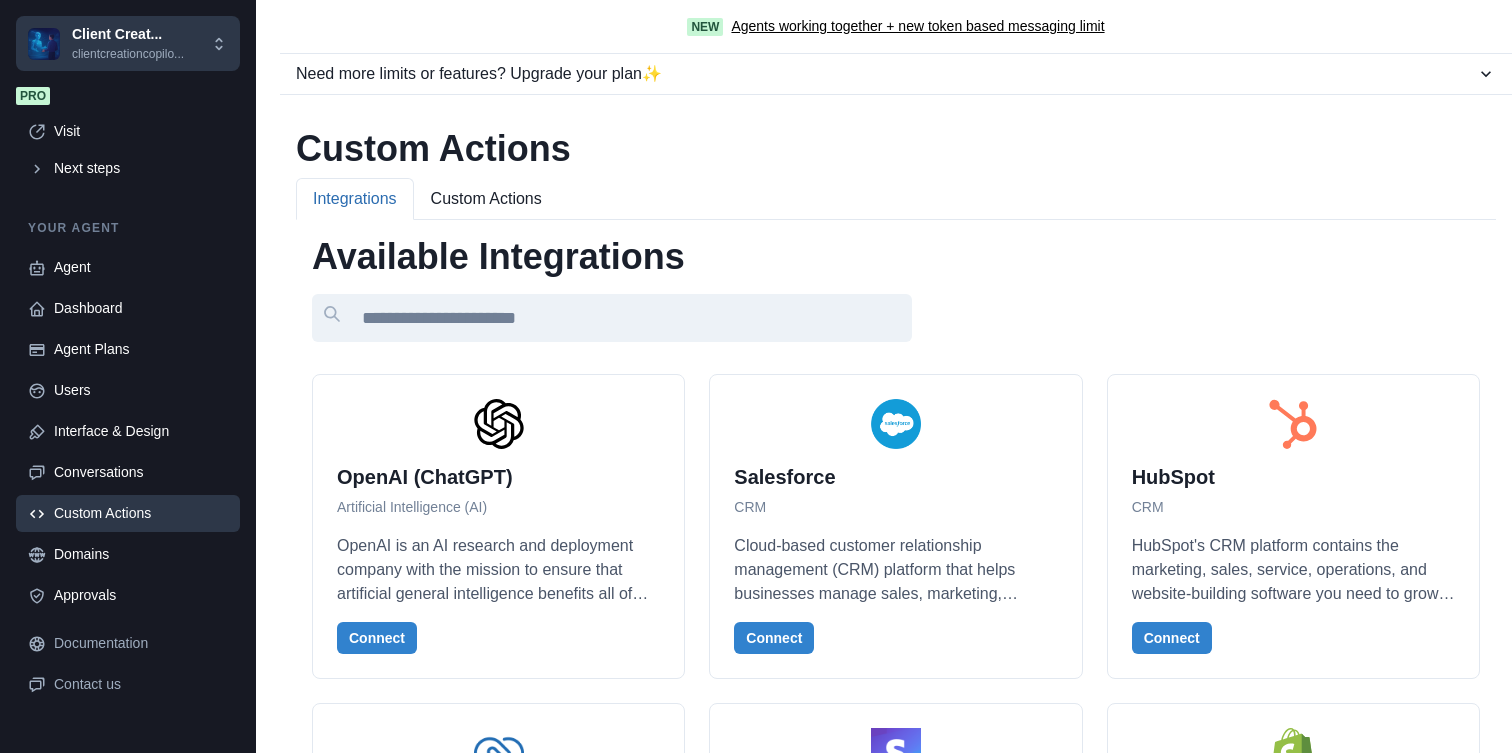click on "Setup Monetization" at bounding box center (756, 1223) 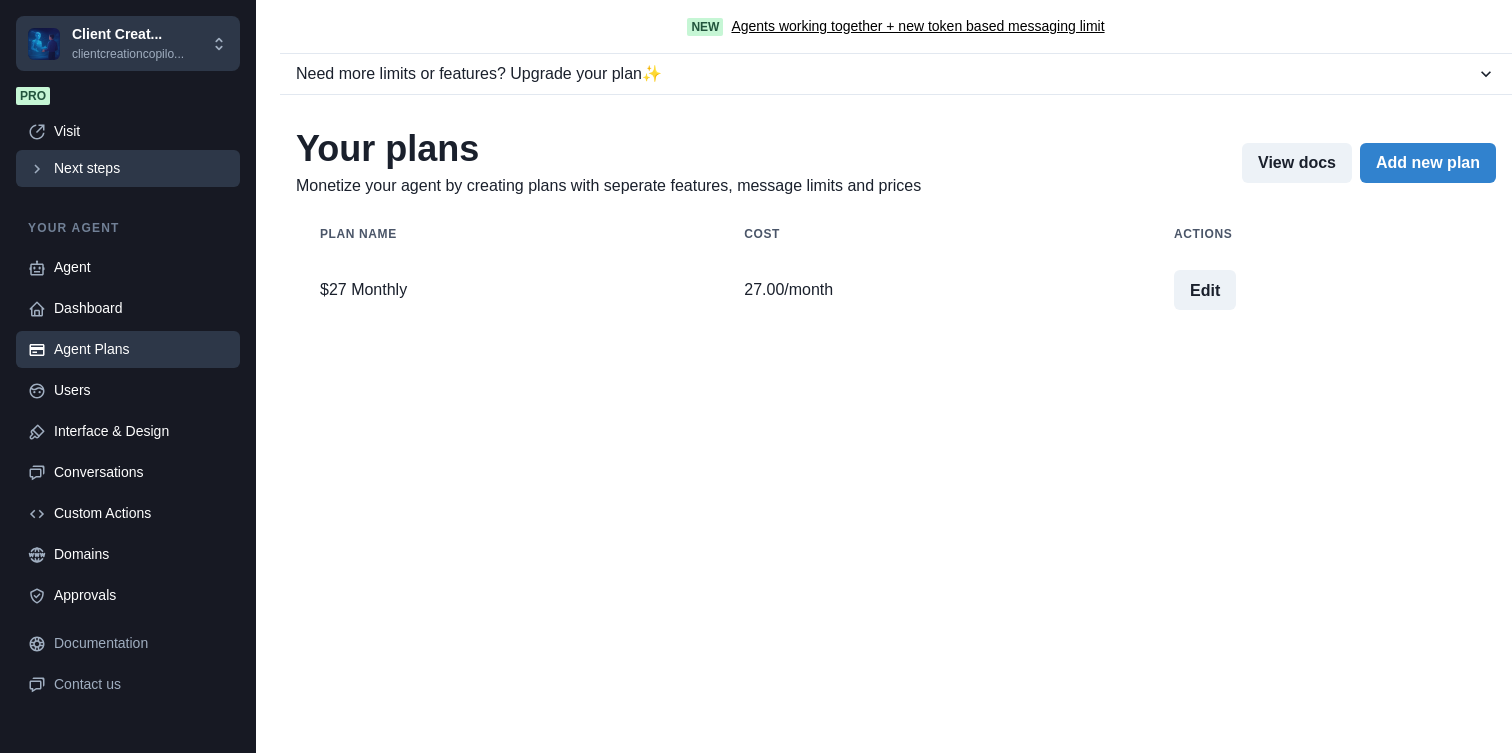 click on "Next steps" at bounding box center (141, 168) 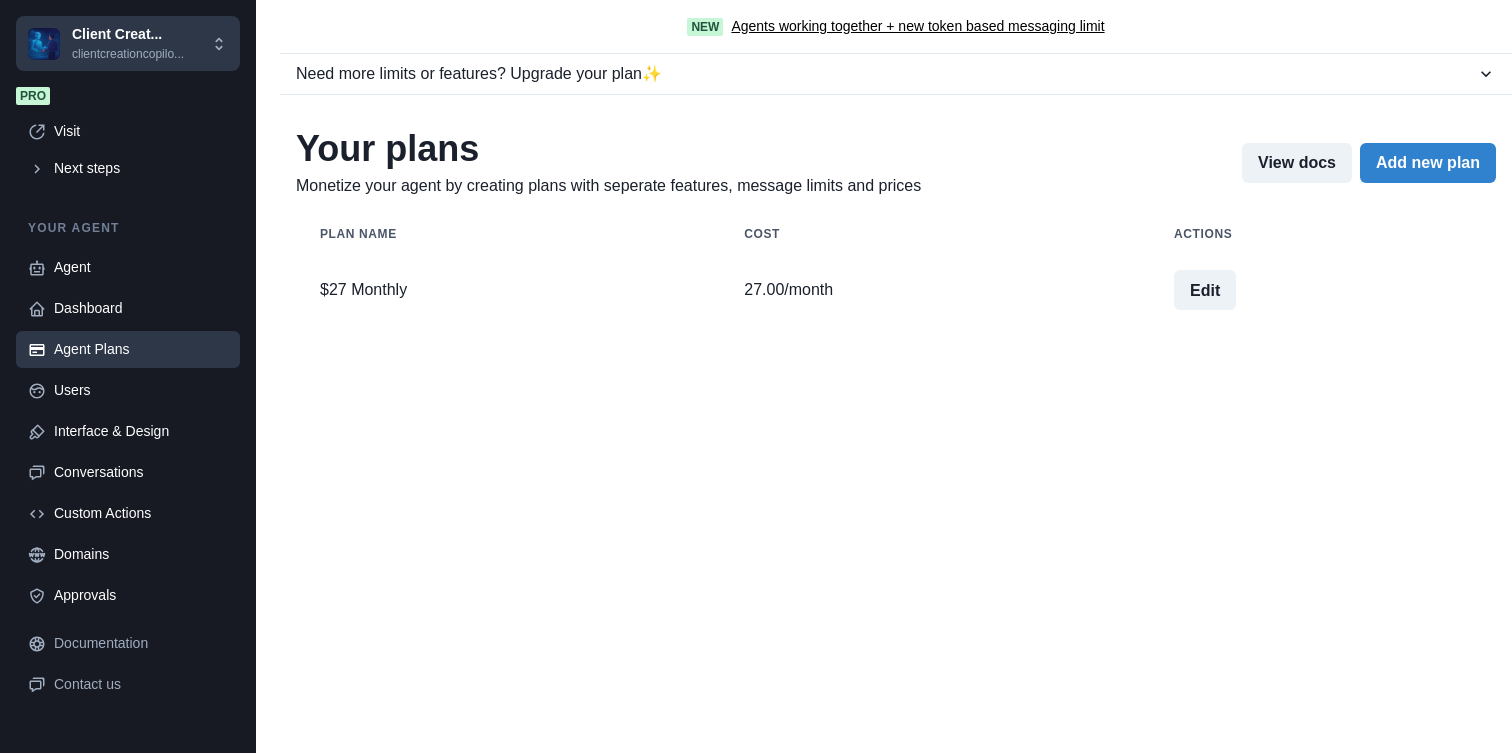 click on "Setup Monetization" at bounding box center (756, 1223) 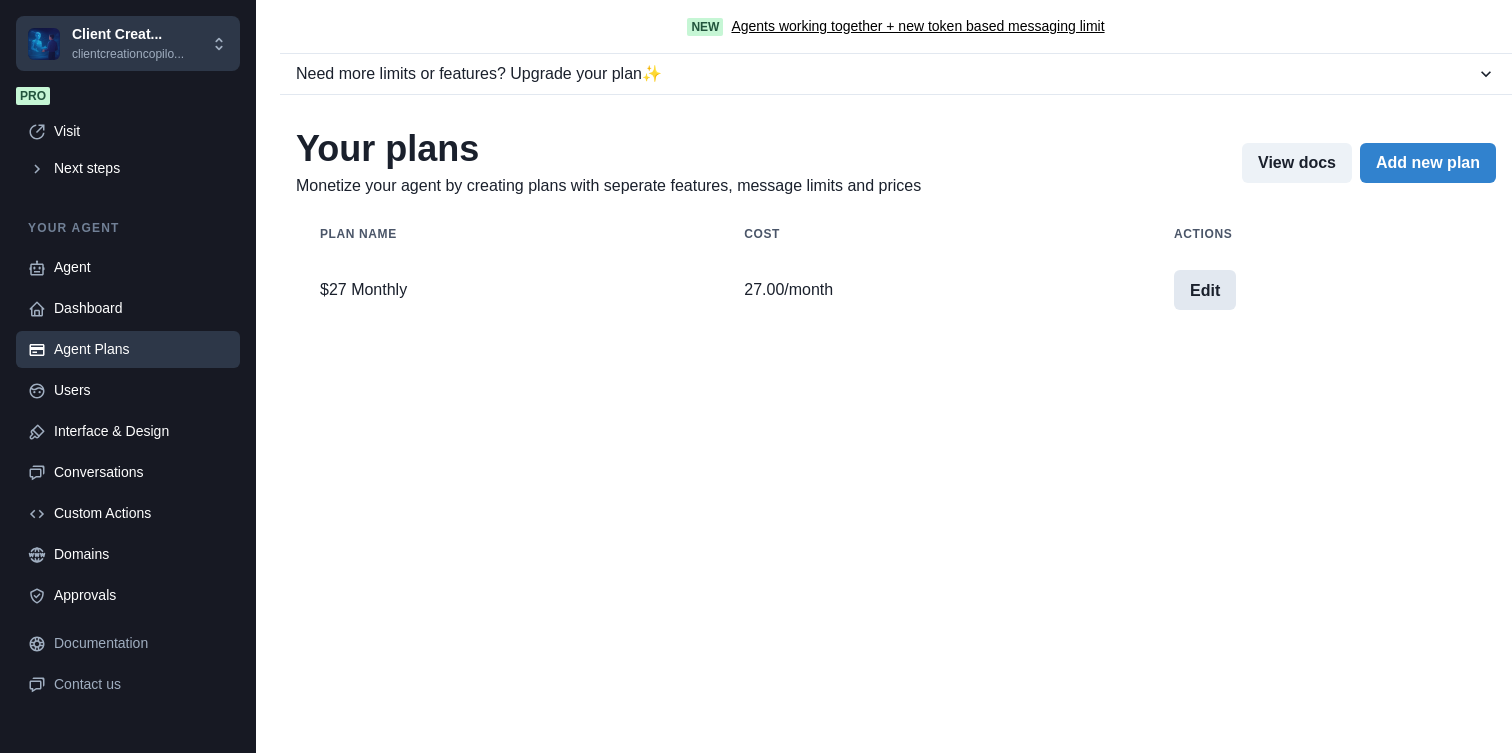 click on "Edit" at bounding box center (1205, 290) 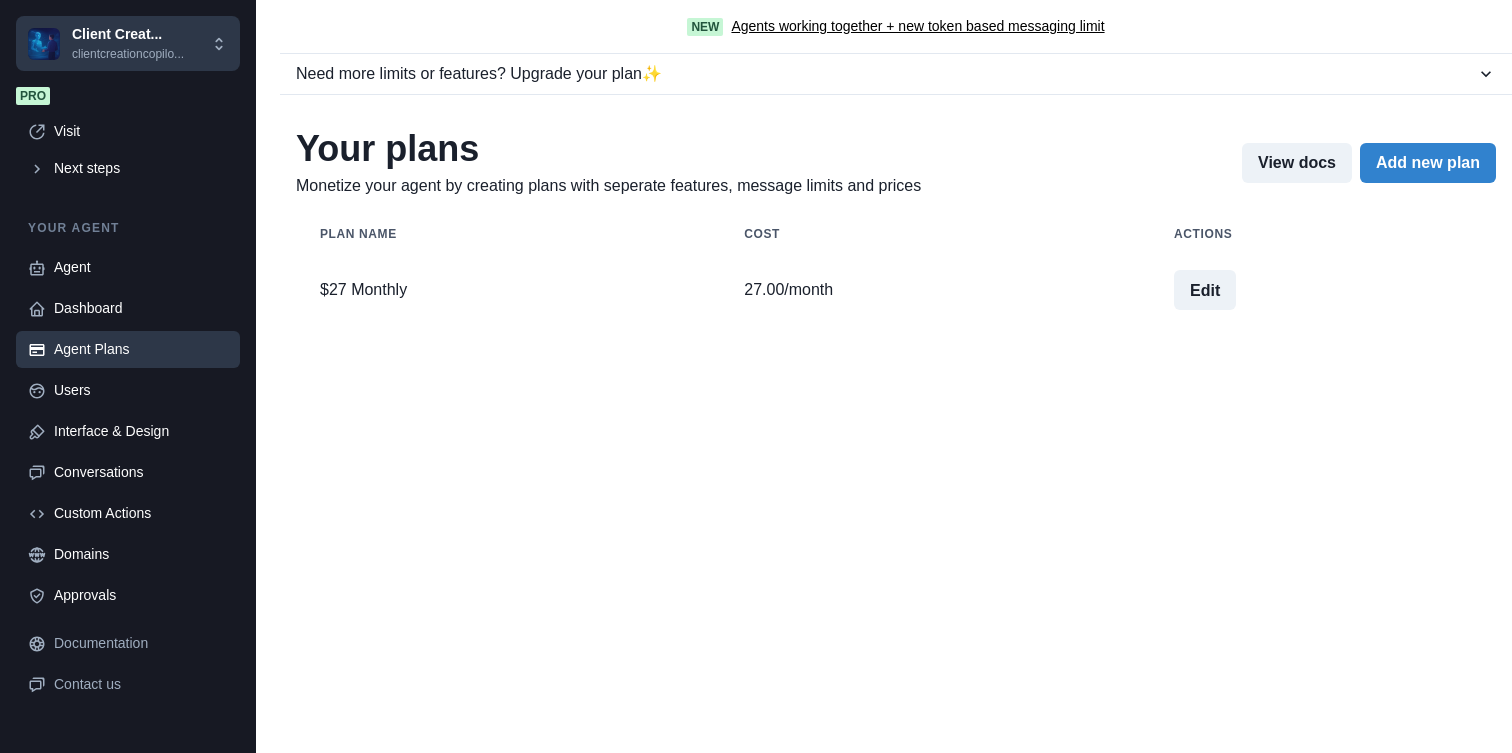 scroll, scrollTop: 0, scrollLeft: 0, axis: both 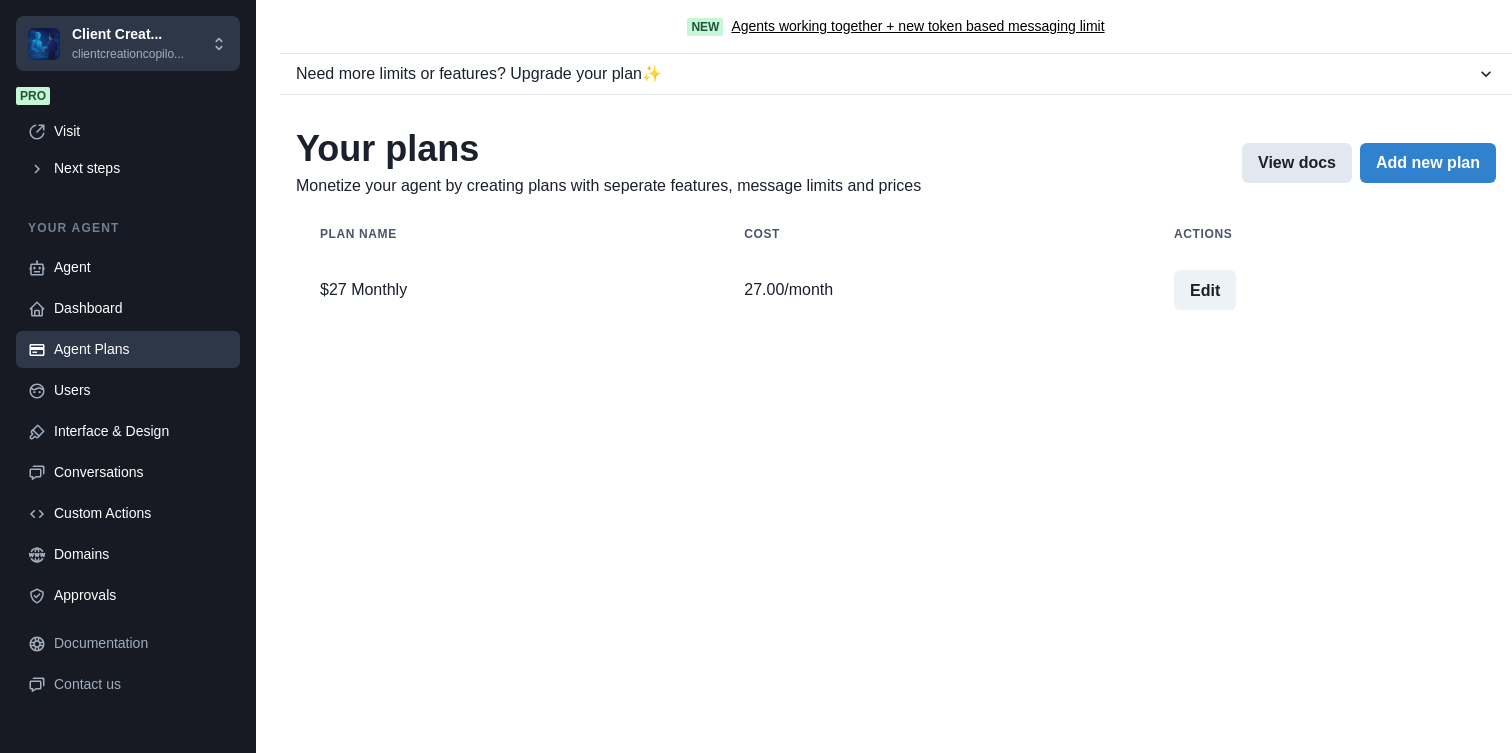 click on "View docs" at bounding box center (1297, 163) 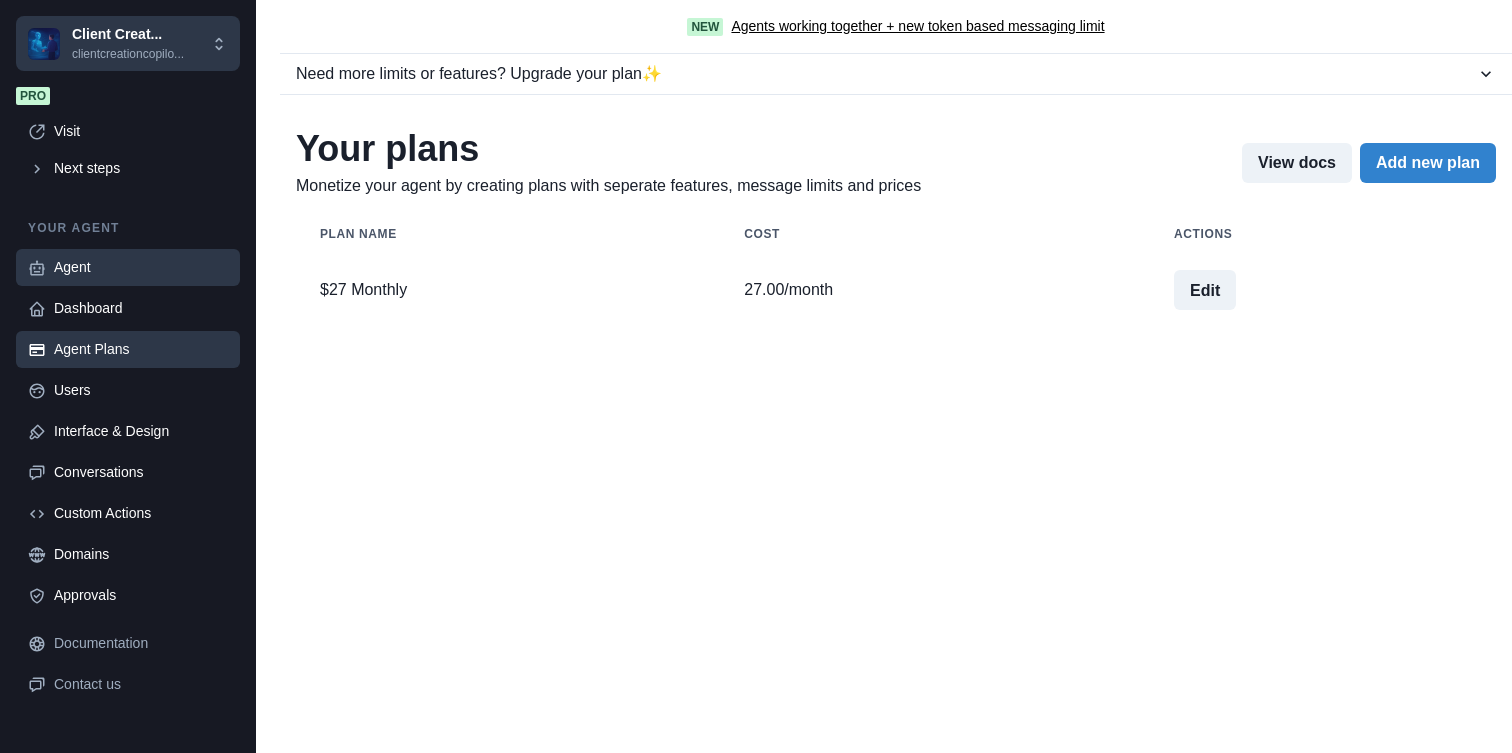 type 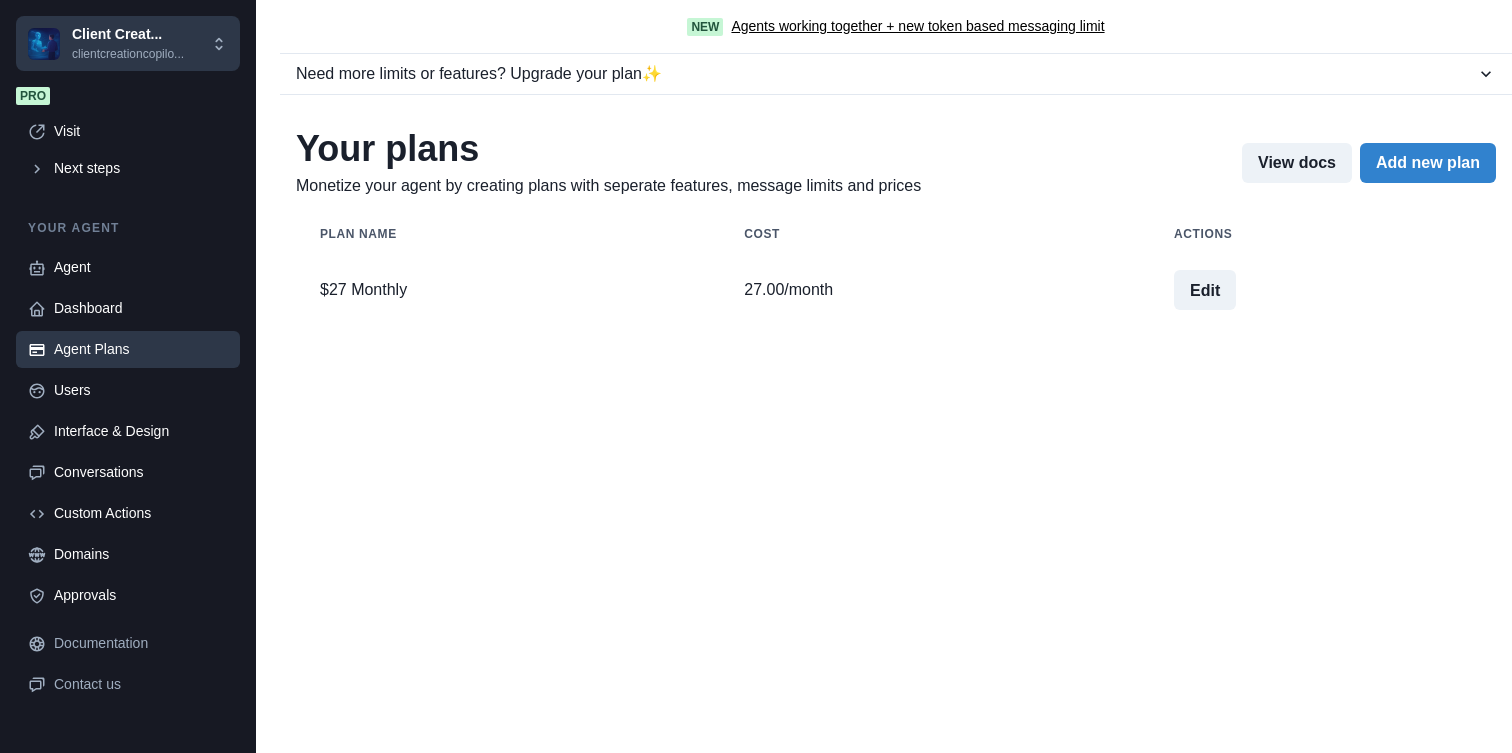 click on "Agent Plans" at bounding box center [141, 349] 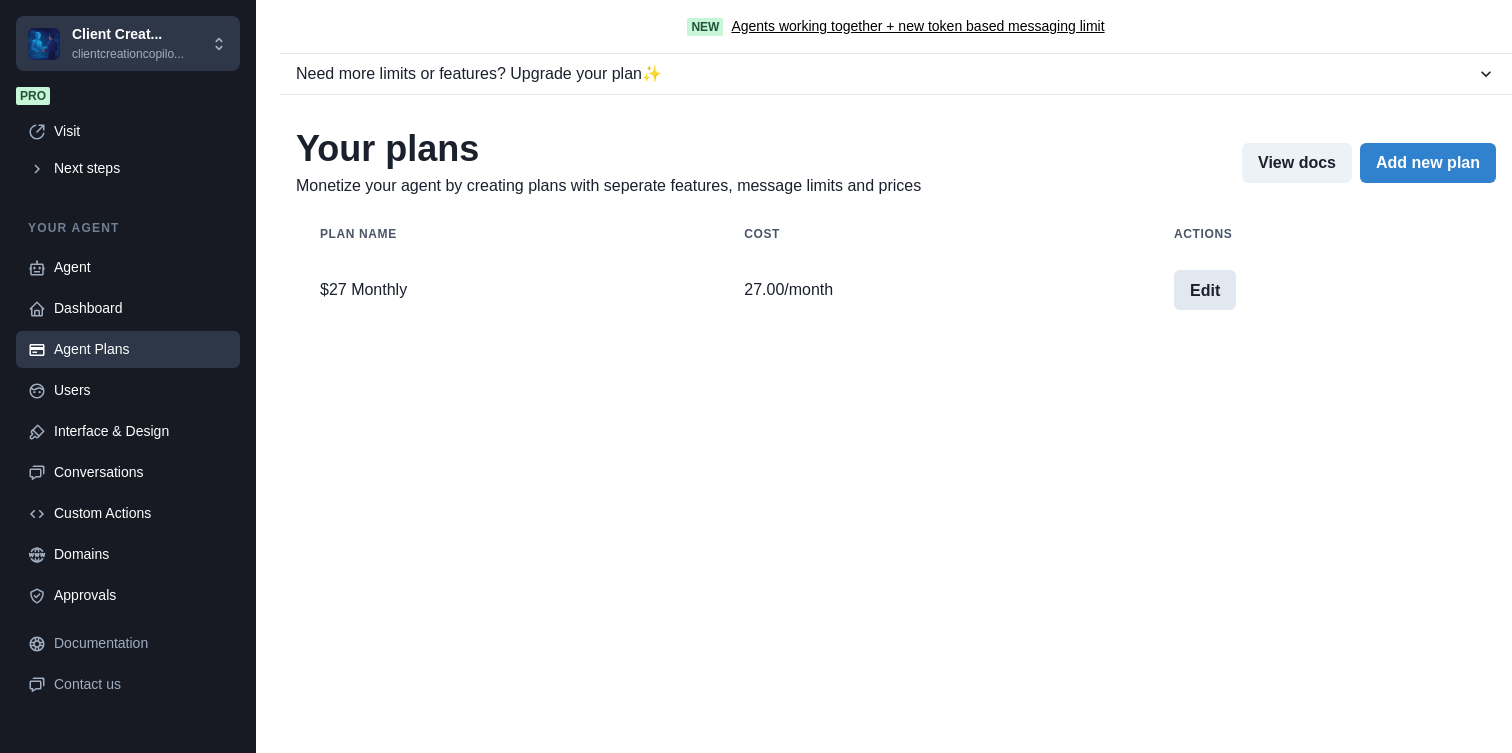 click on "Edit" at bounding box center (1205, 290) 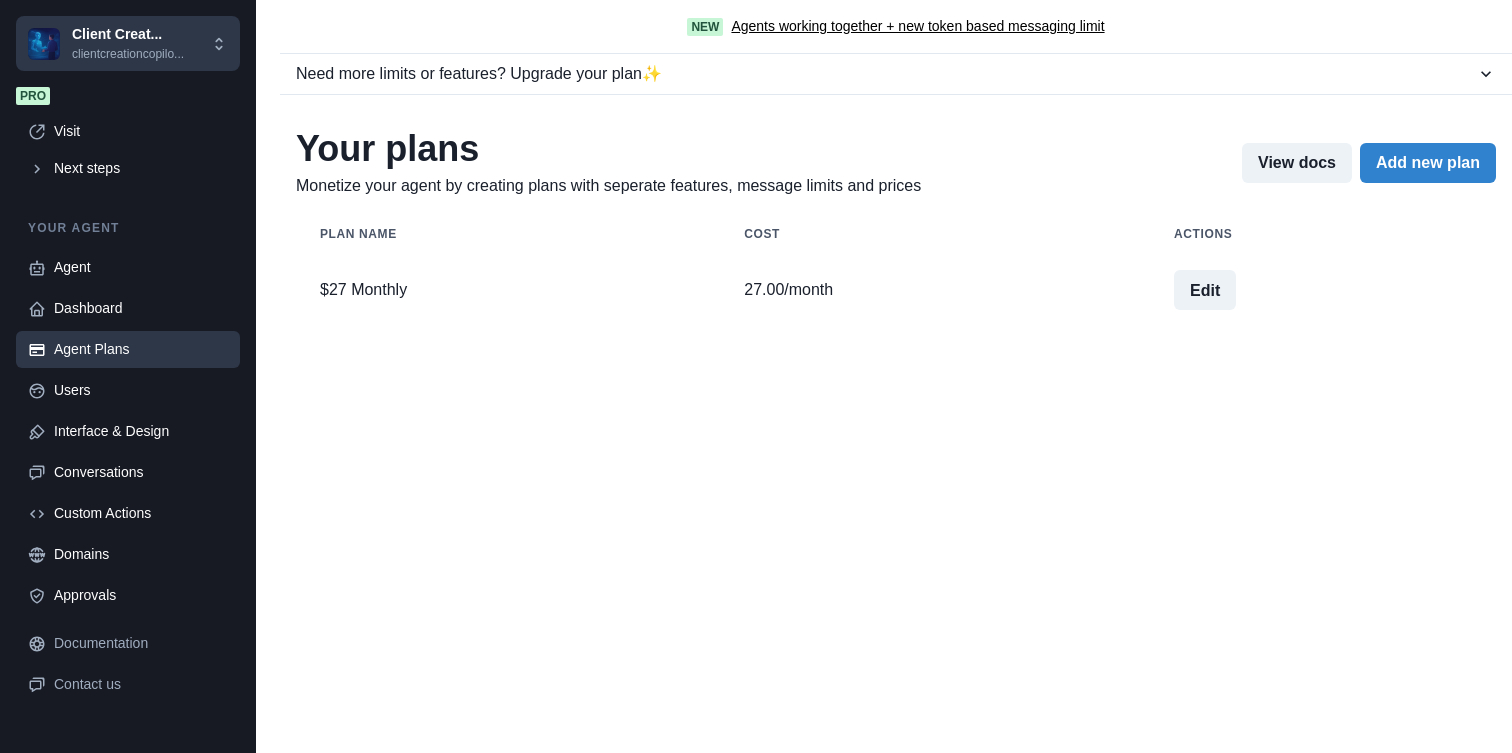 scroll, scrollTop: 0, scrollLeft: 0, axis: both 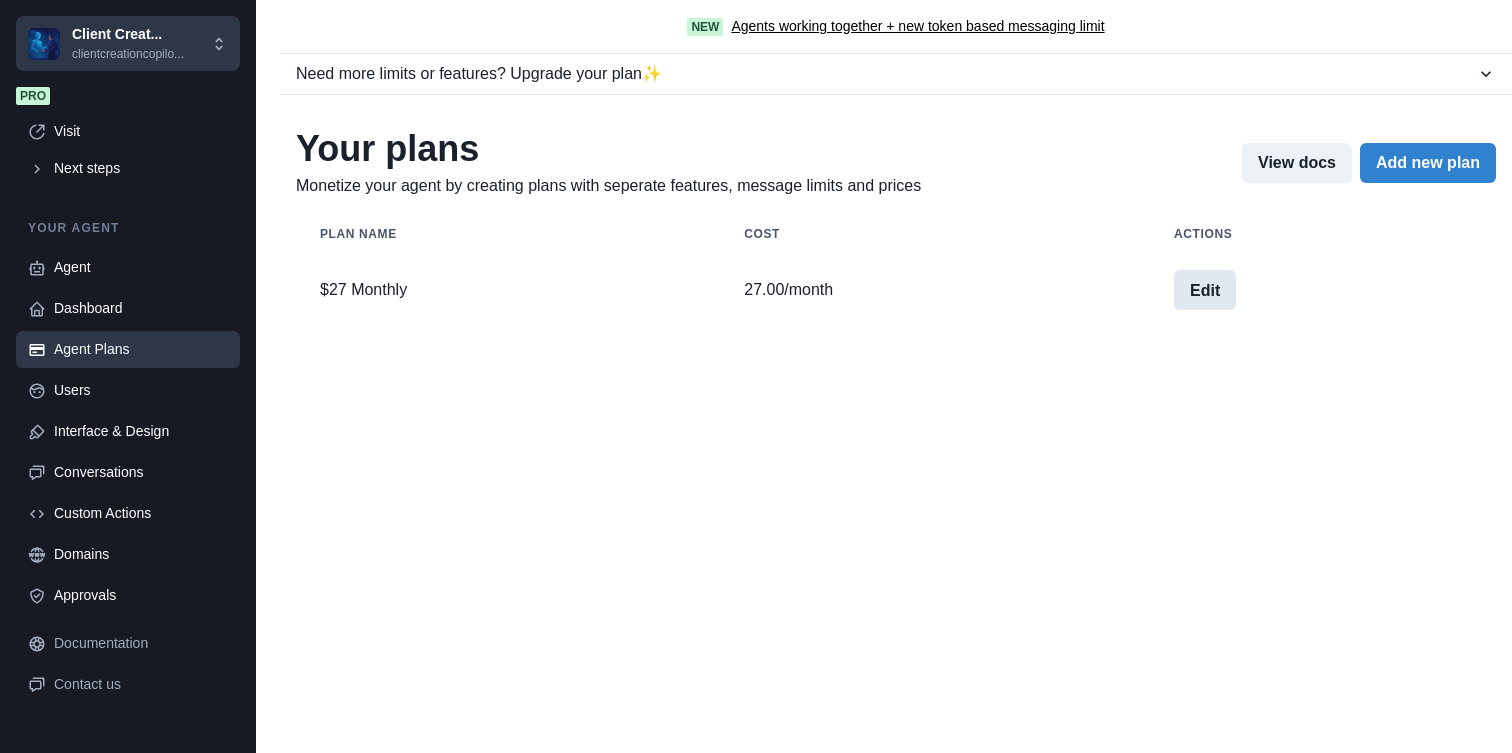 click on "Edit" at bounding box center (1205, 290) 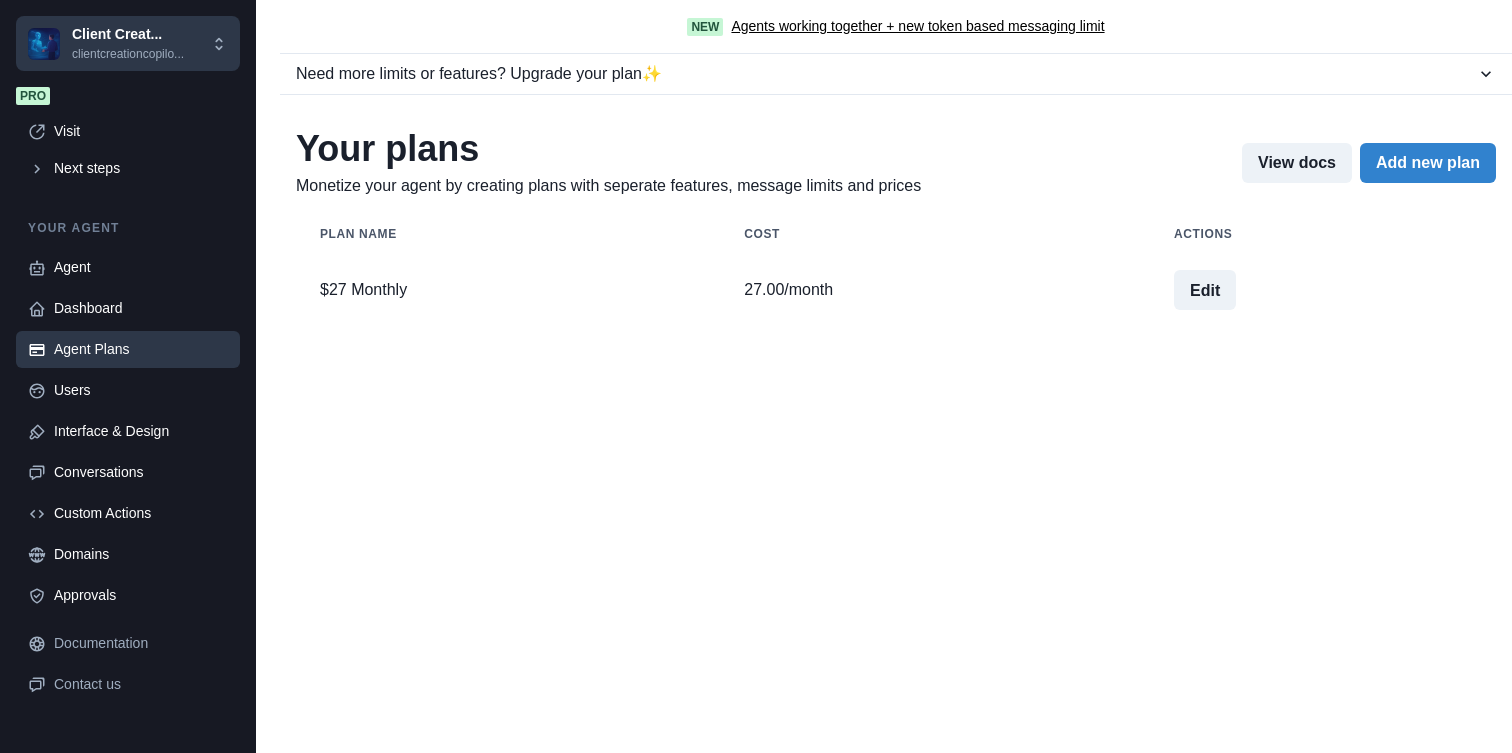 scroll, scrollTop: 190, scrollLeft: 0, axis: vertical 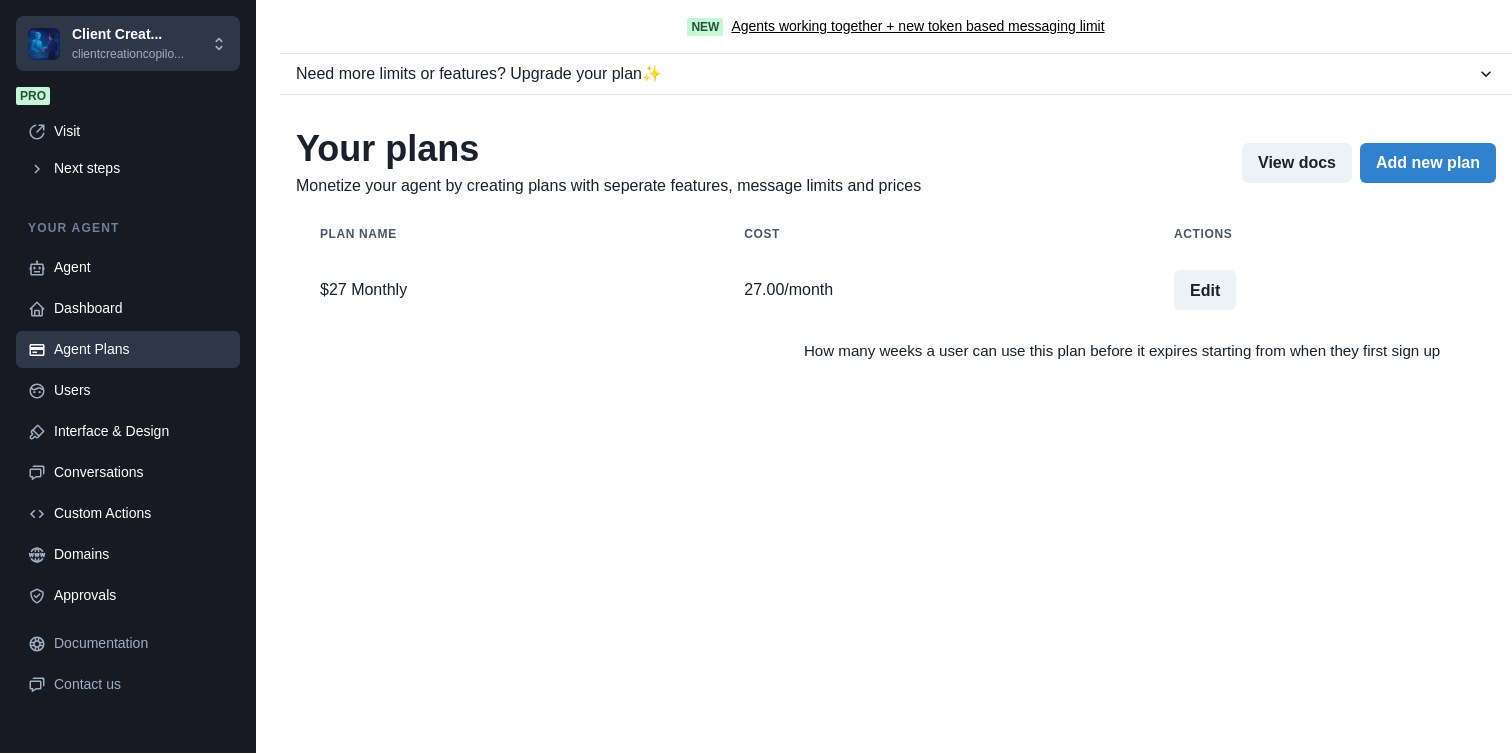 click on "?" at bounding box center [938, 1297] 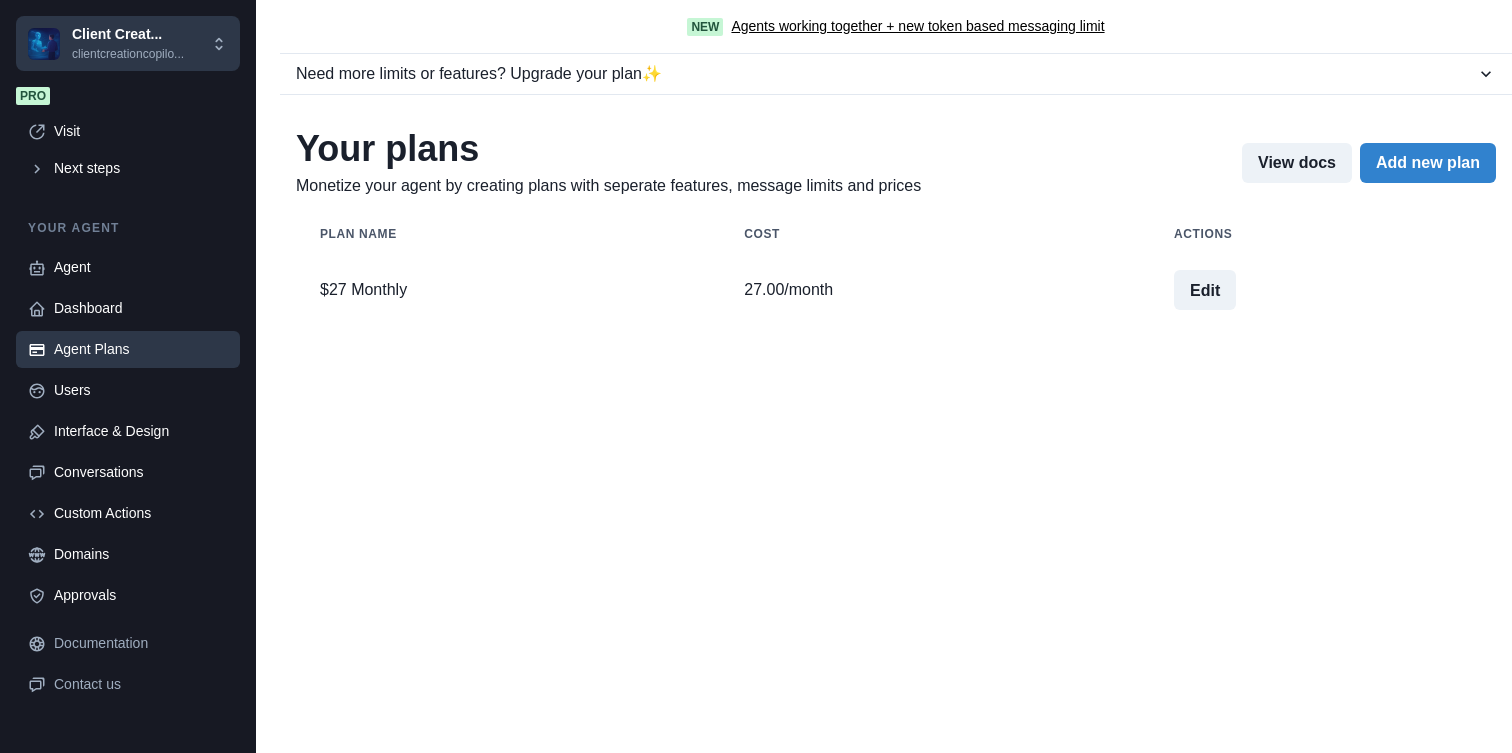 click on "?" at bounding box center (938, 1297) 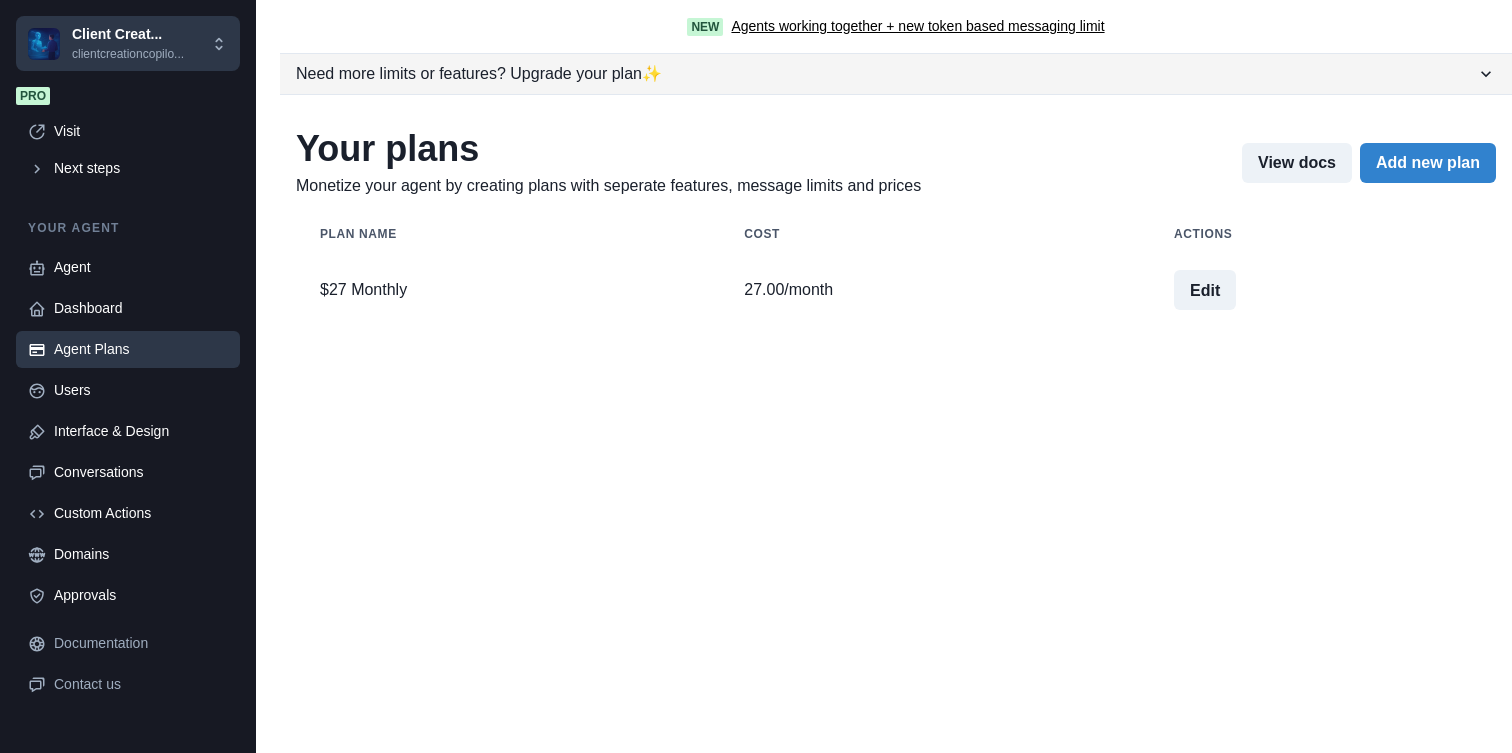 click 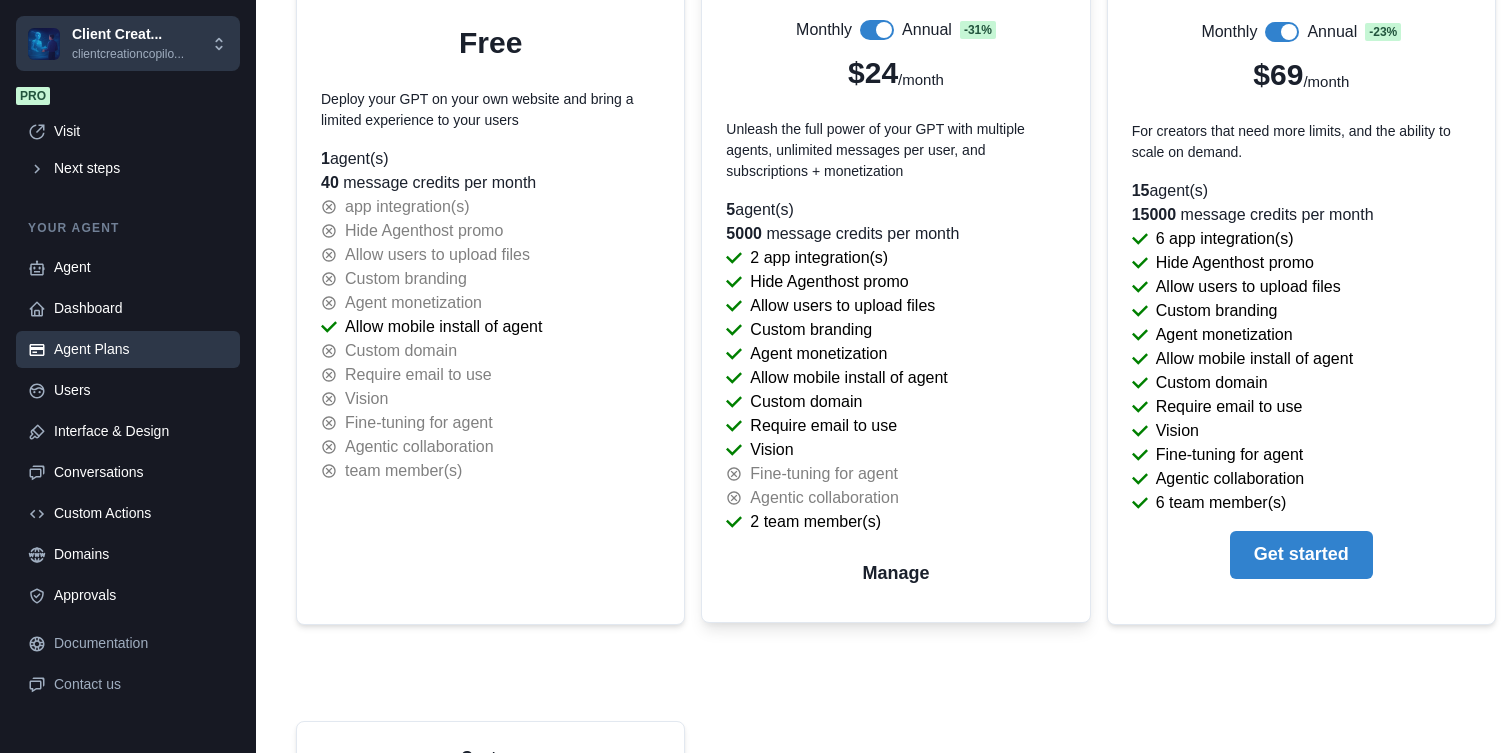 scroll, scrollTop: 0, scrollLeft: 0, axis: both 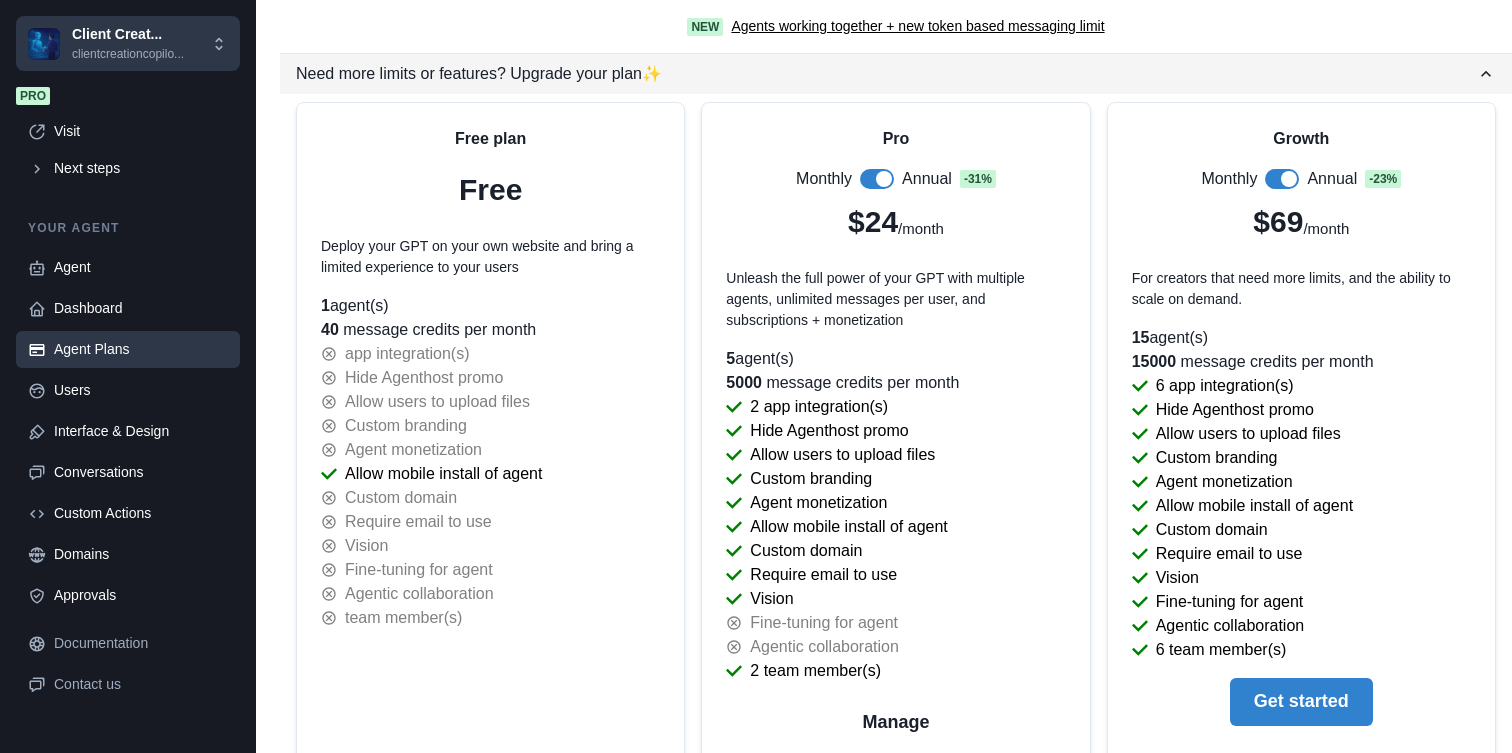 click 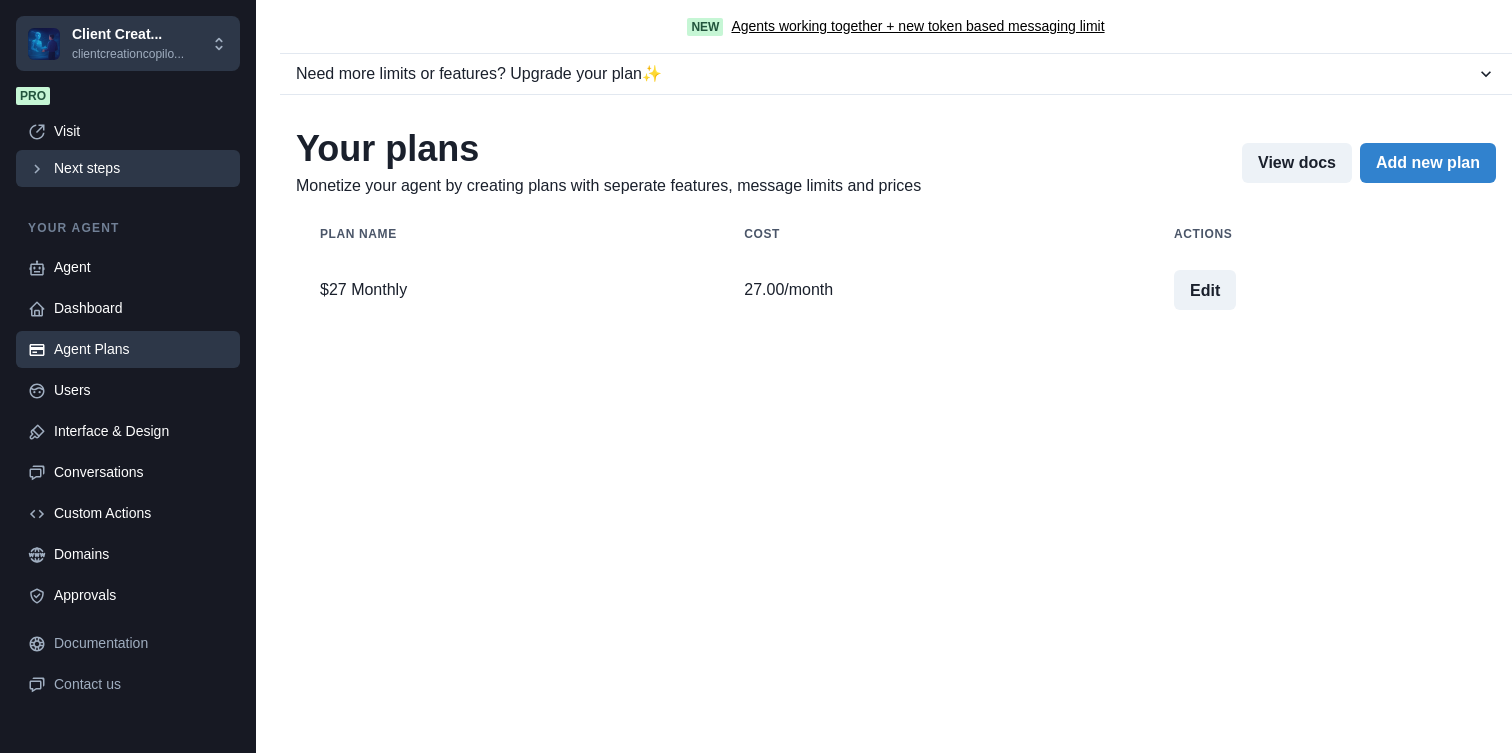 click on "Next steps" at bounding box center (141, 168) 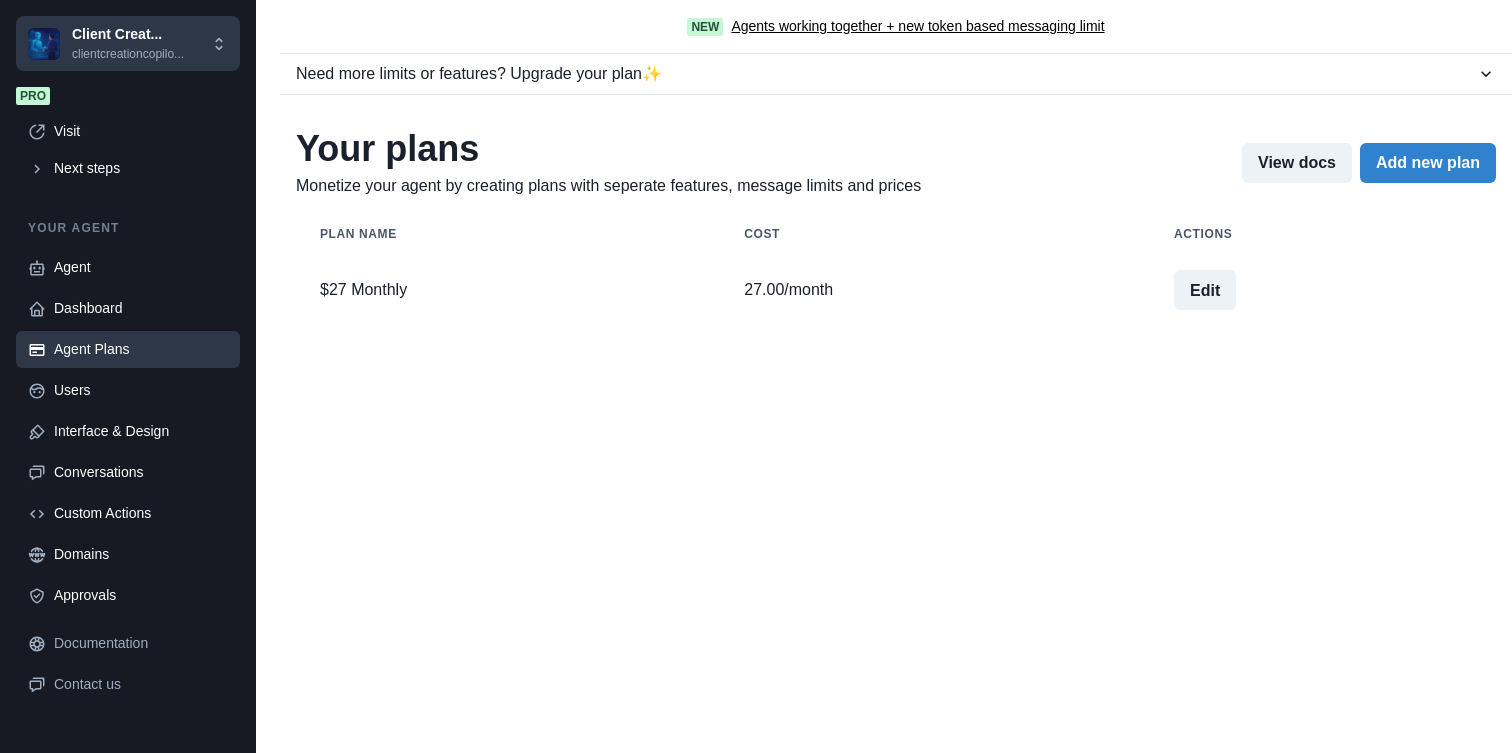 click on "View your agent on the web and test it out." at bounding box center (756, 1031) 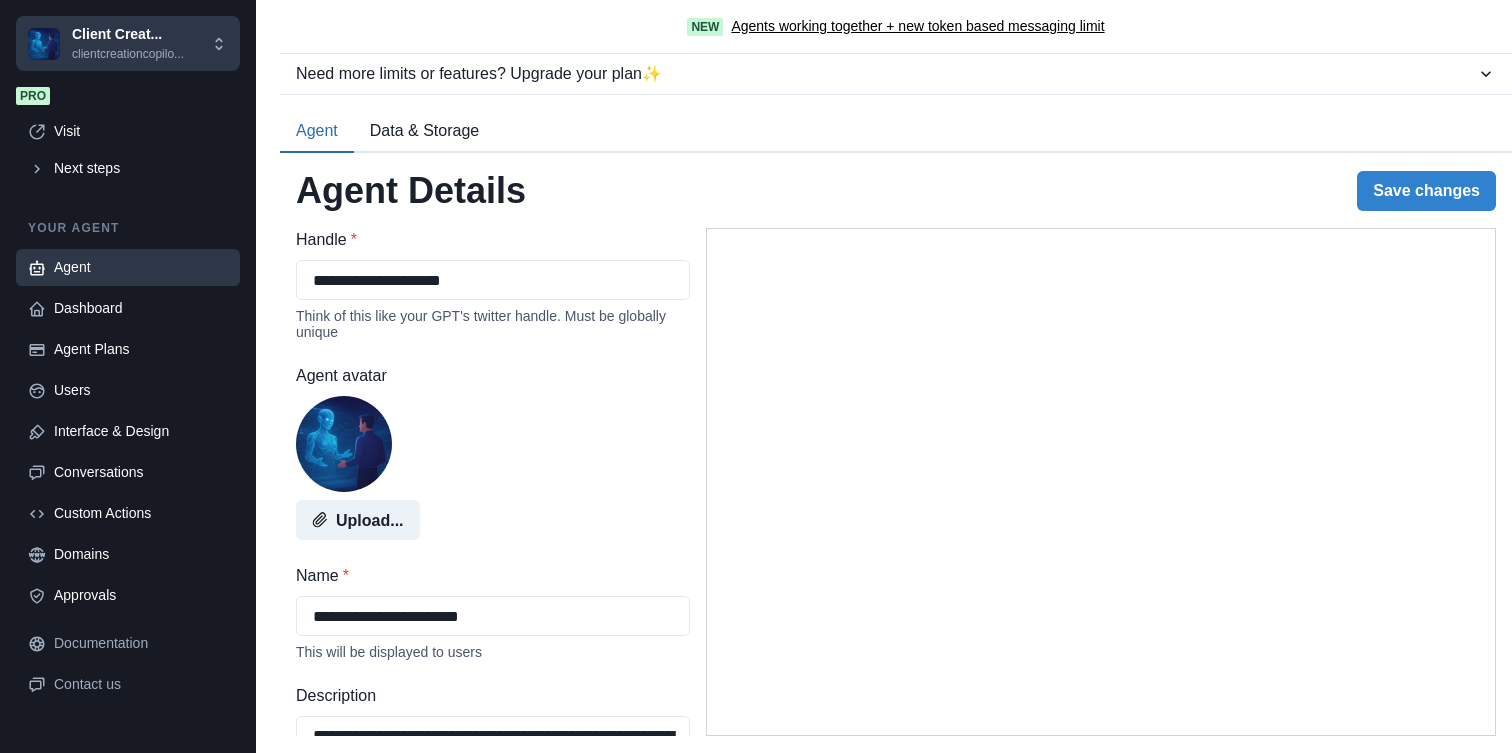 select on "********" 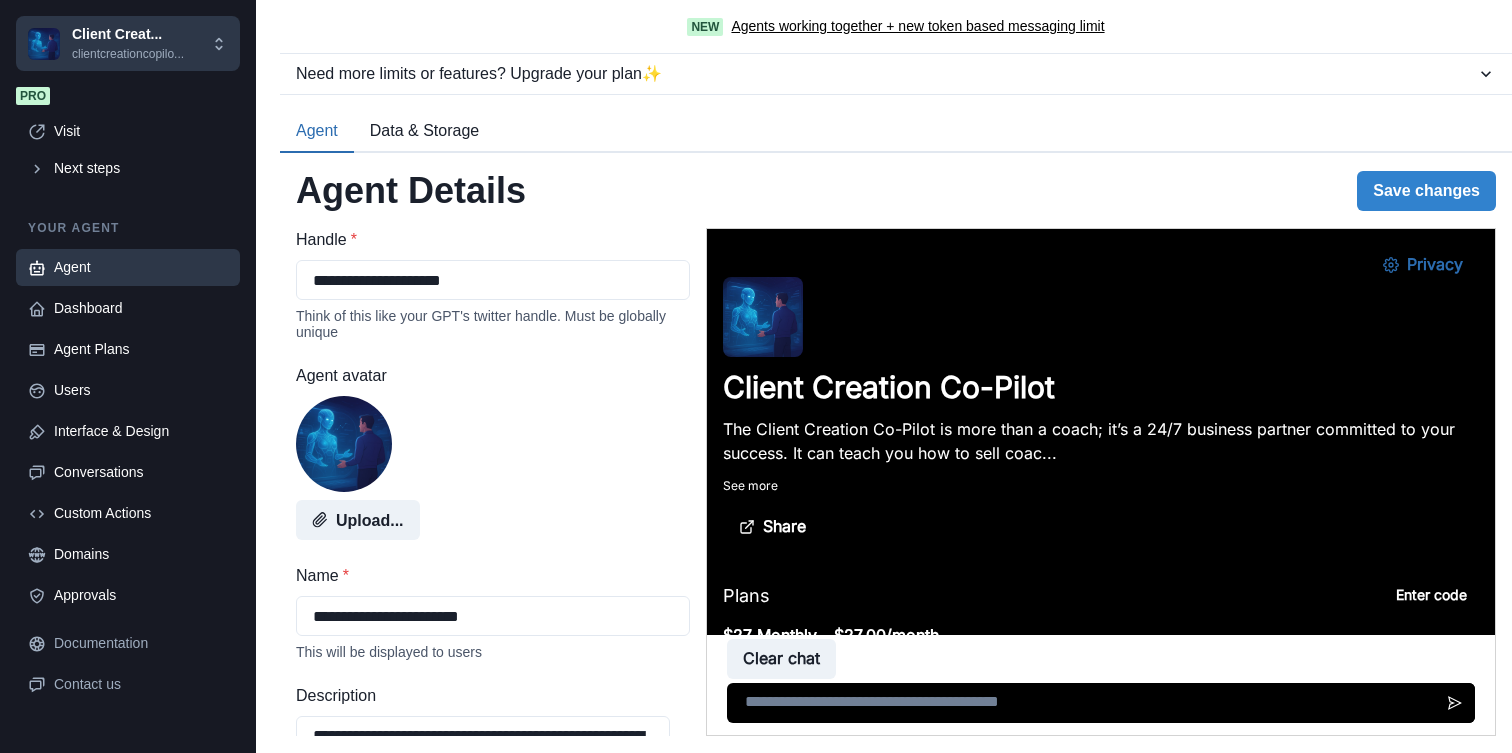 scroll, scrollTop: 0, scrollLeft: 0, axis: both 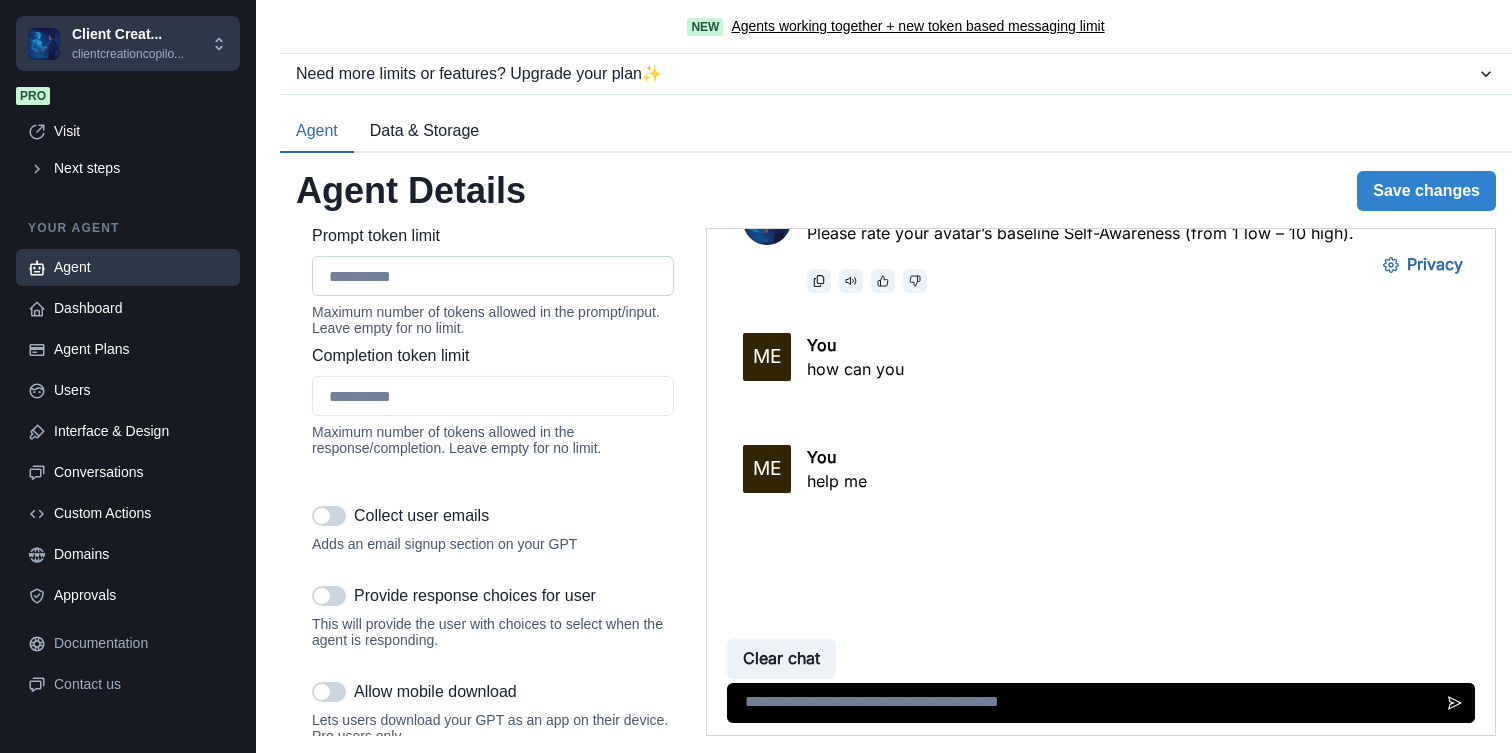 click on "**" at bounding box center [493, 276] 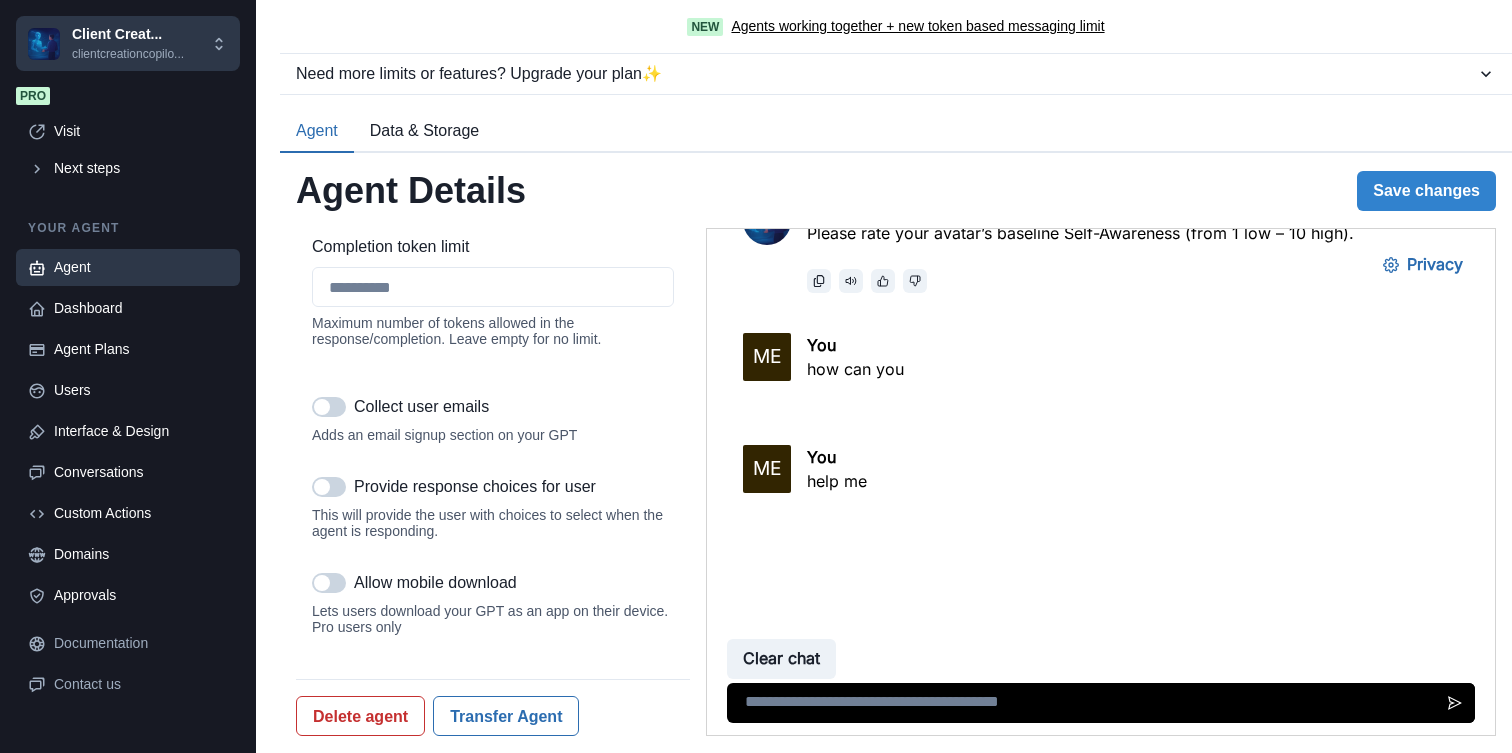 scroll, scrollTop: 2906, scrollLeft: 0, axis: vertical 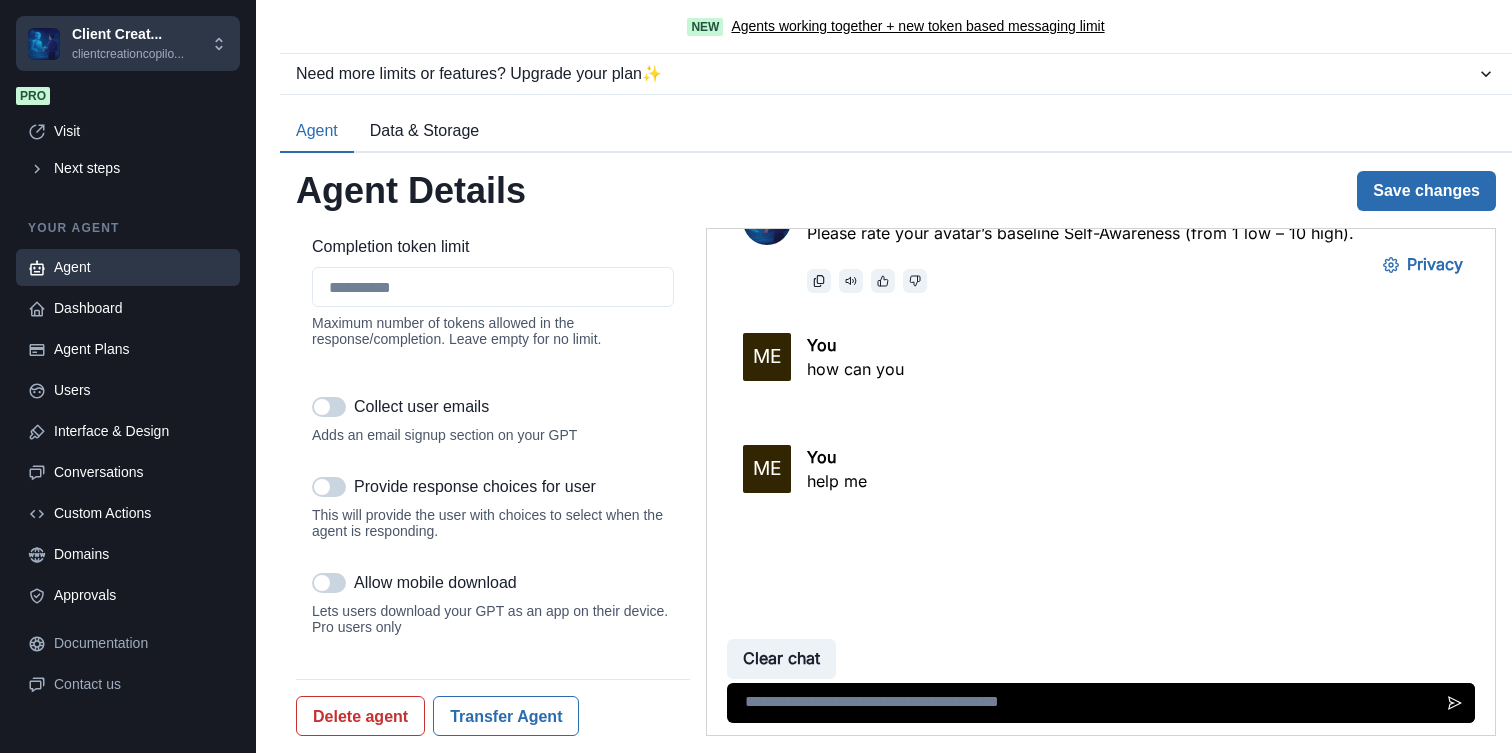 type 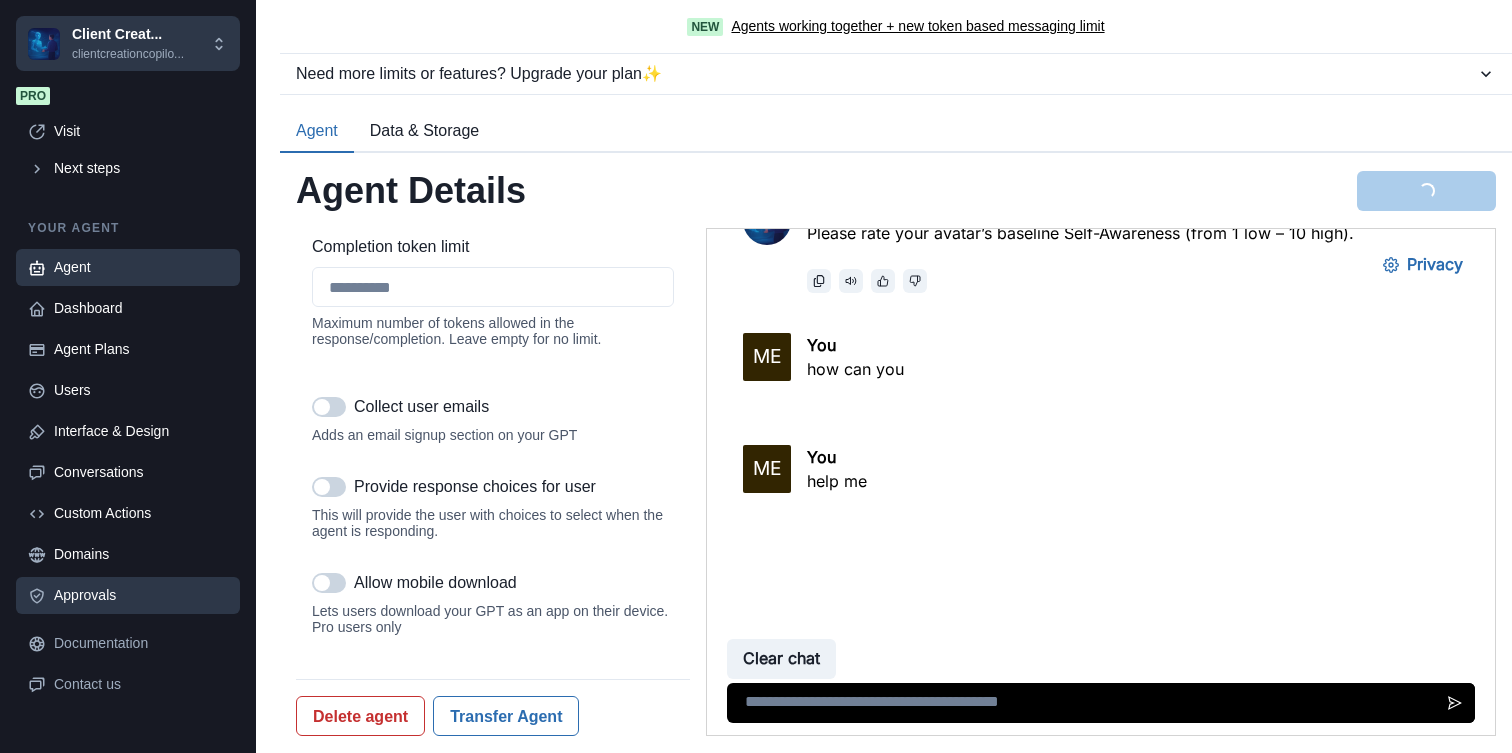 click on "Approvals" at bounding box center (128, 595) 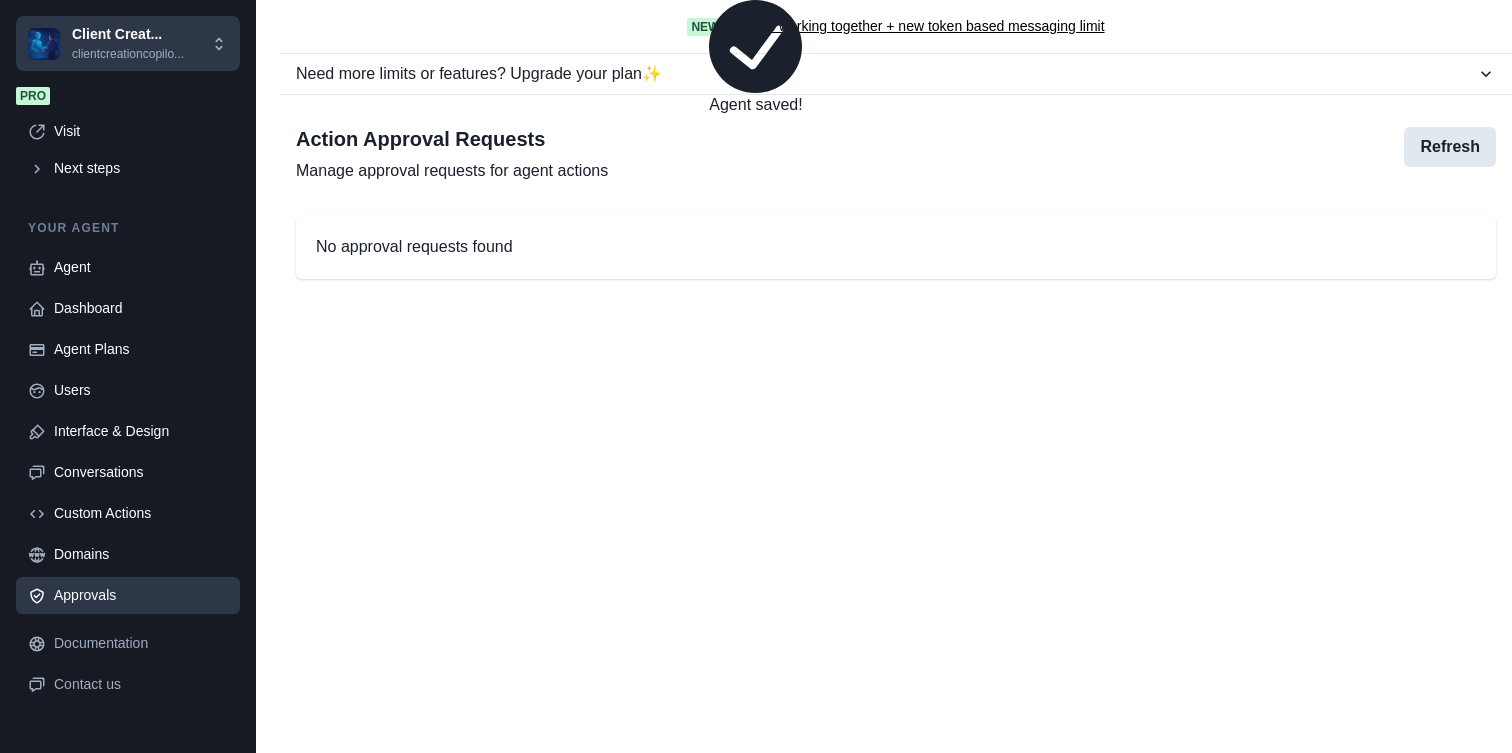 scroll, scrollTop: 0, scrollLeft: 0, axis: both 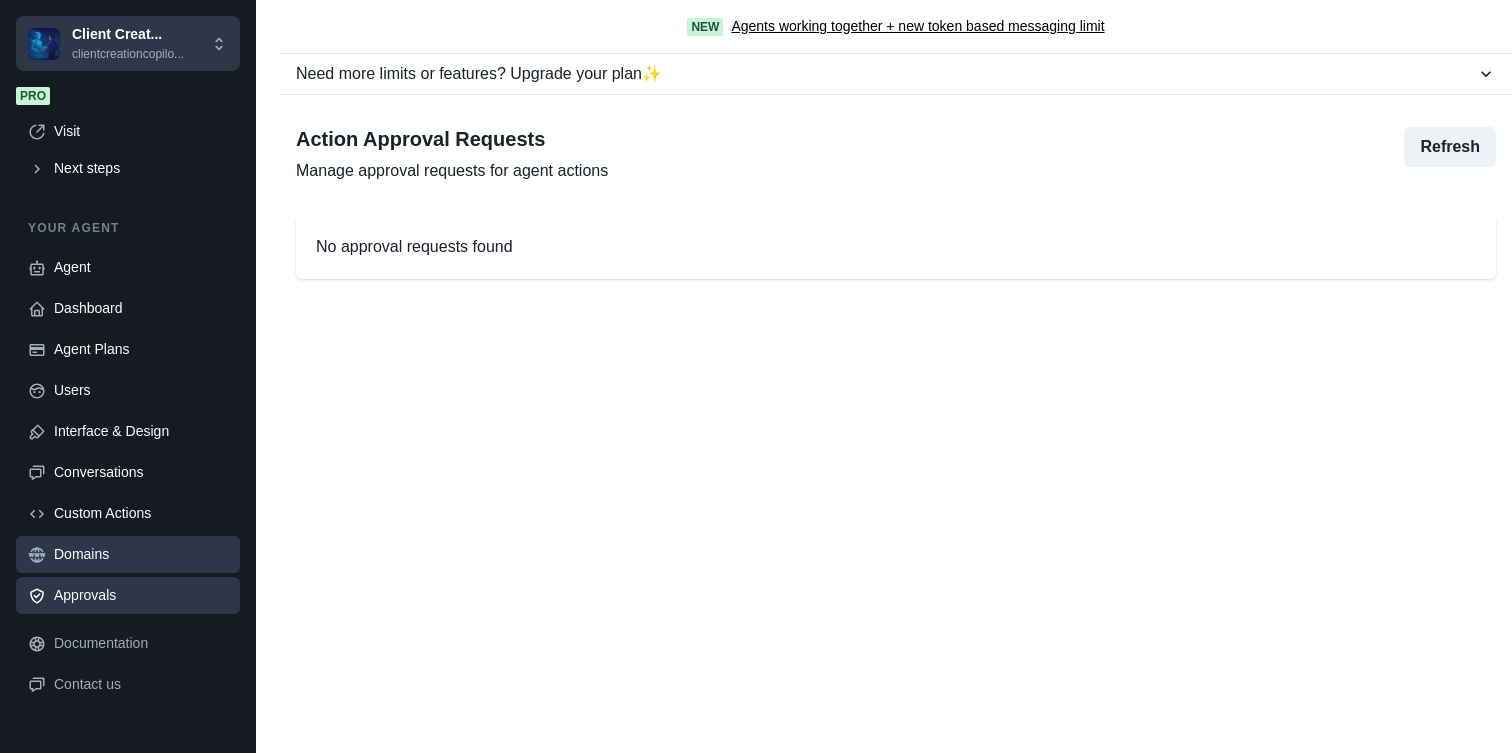 click on "Domains" at bounding box center [141, 554] 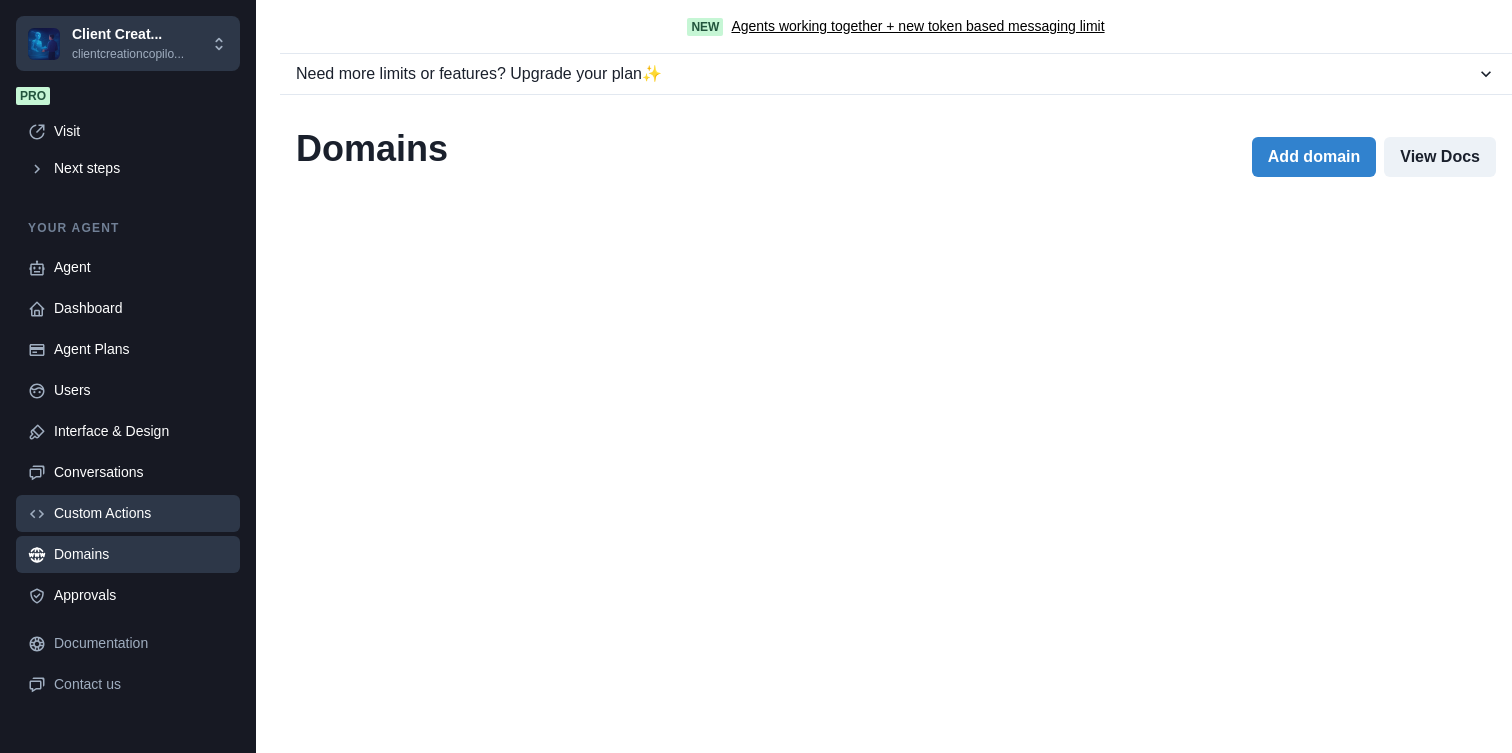 click on "Custom Actions" at bounding box center (141, 513) 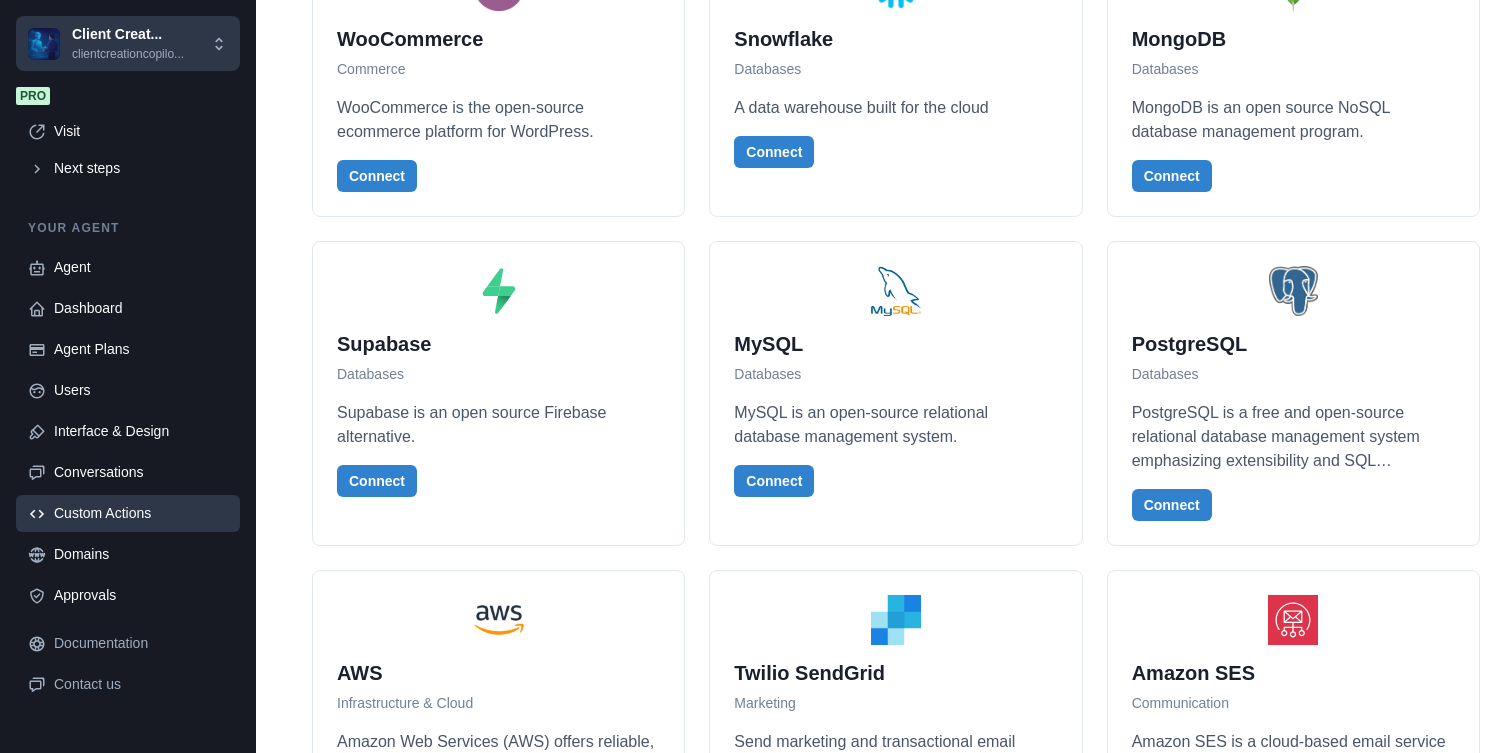 scroll, scrollTop: 1133, scrollLeft: 0, axis: vertical 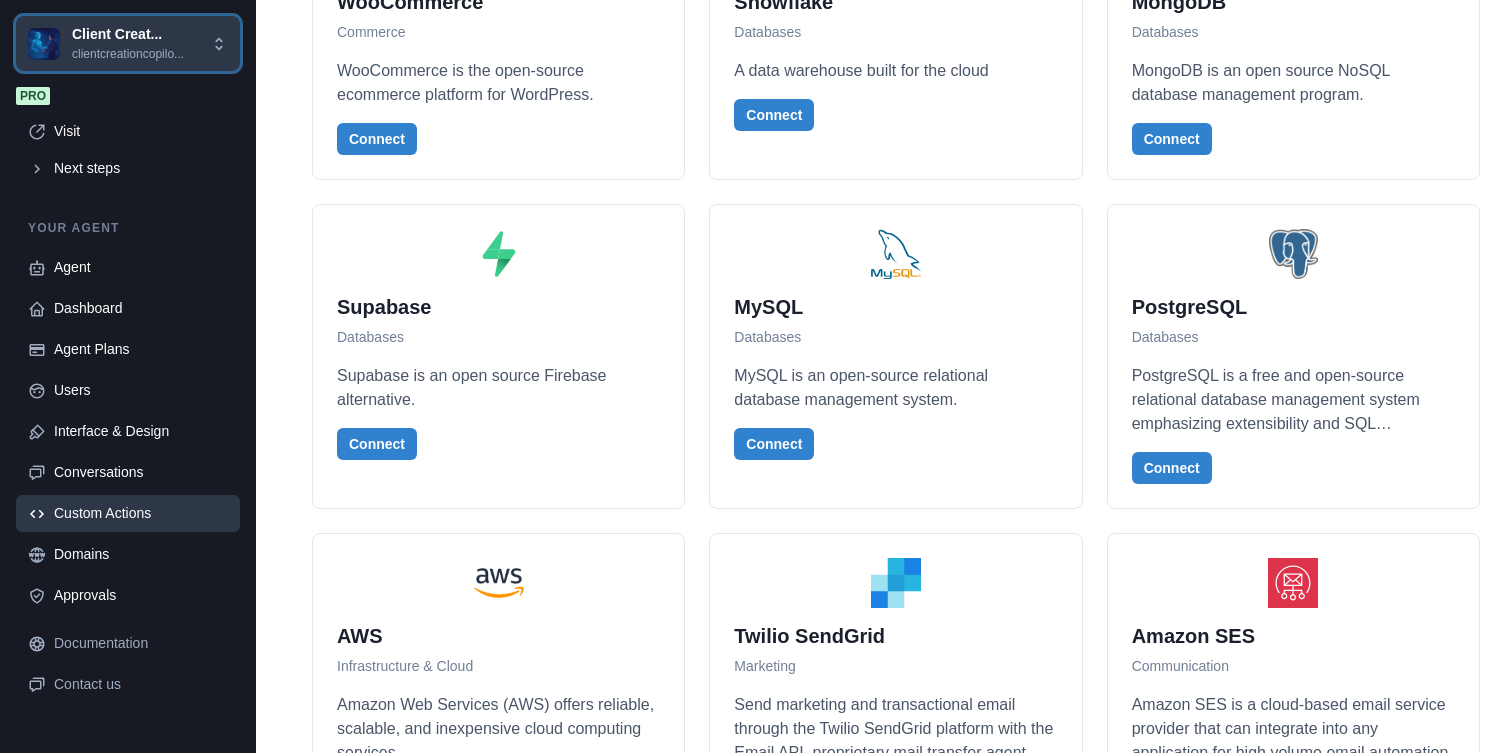 click on "clientcreationcopilo..." at bounding box center (128, 54) 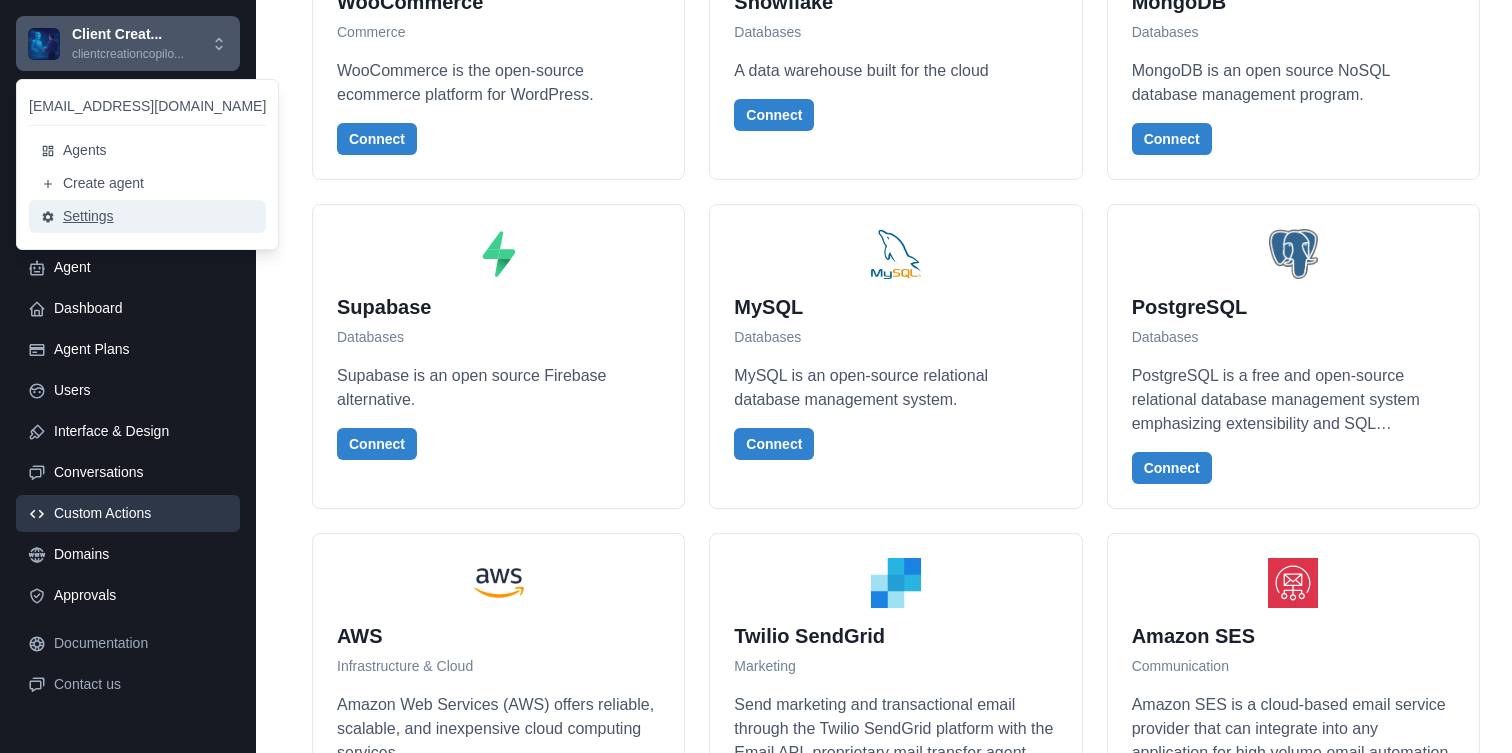 click on "Settings" at bounding box center [147, 216] 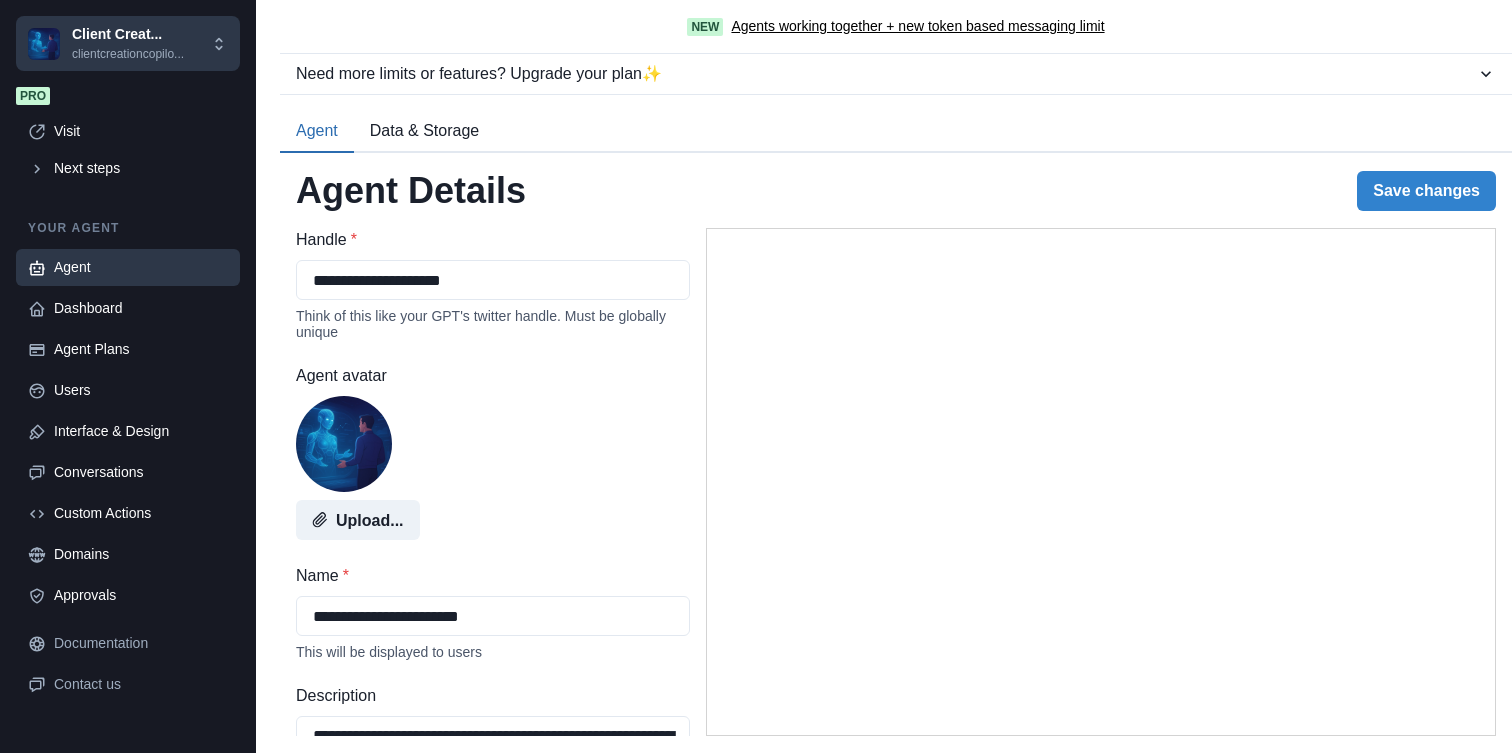select on "********" 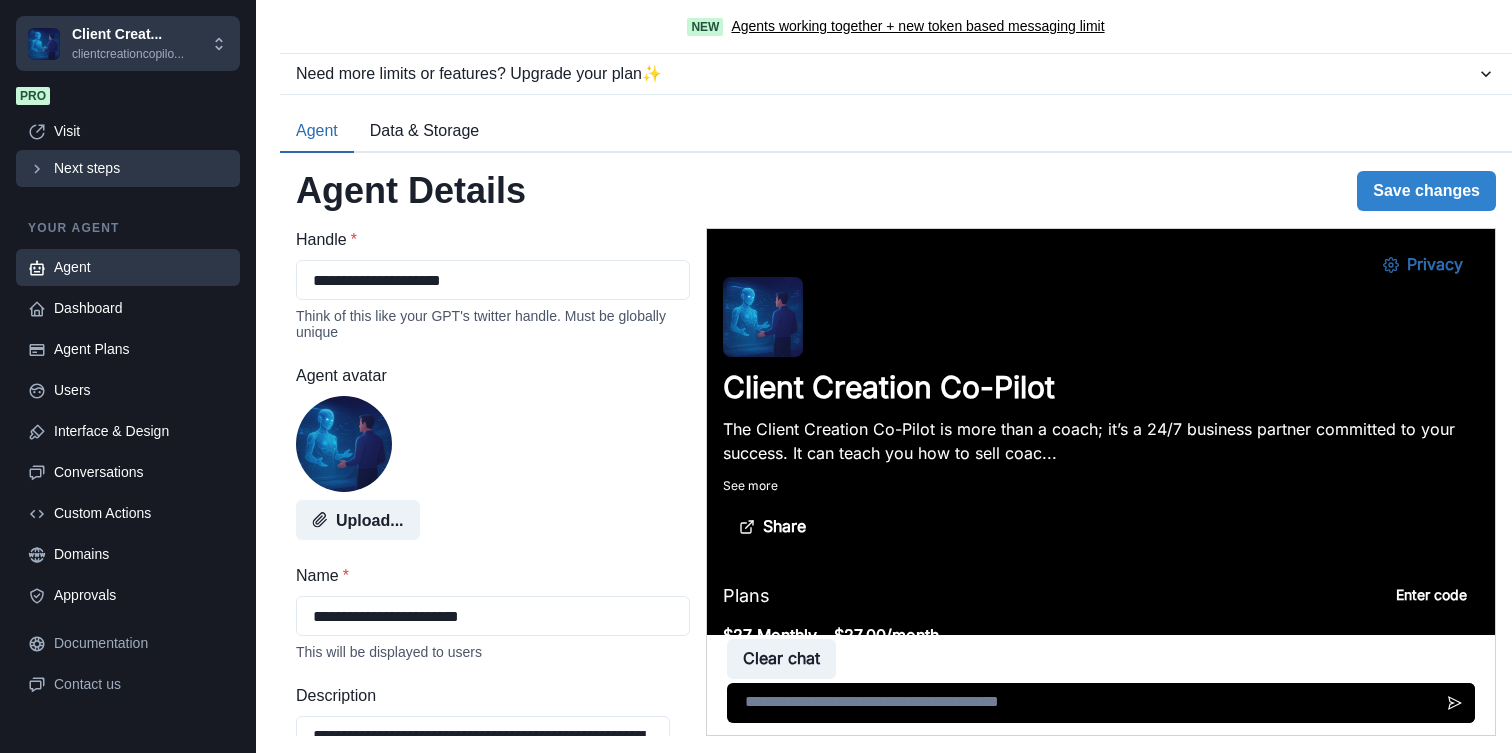 scroll, scrollTop: 0, scrollLeft: 0, axis: both 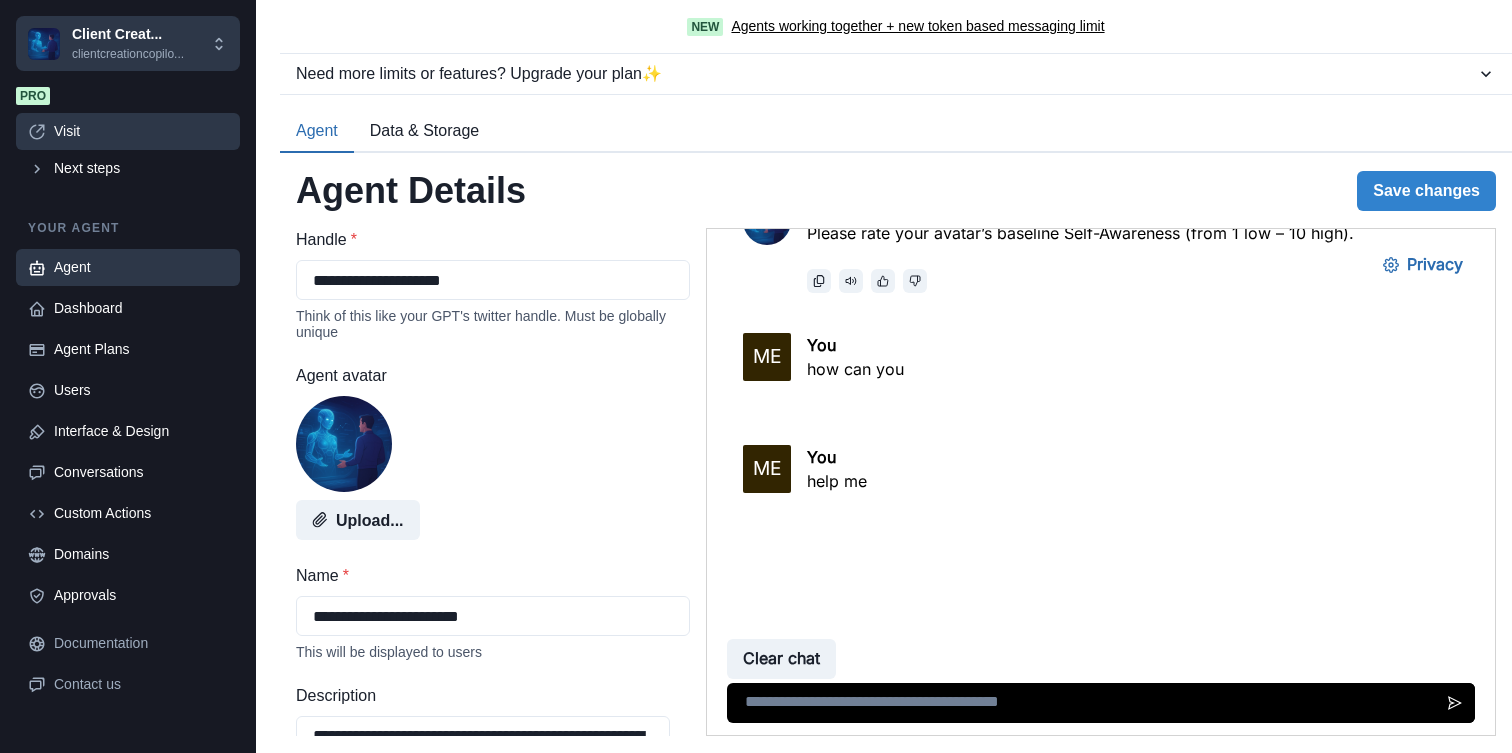 click on "Visit" at bounding box center [141, 131] 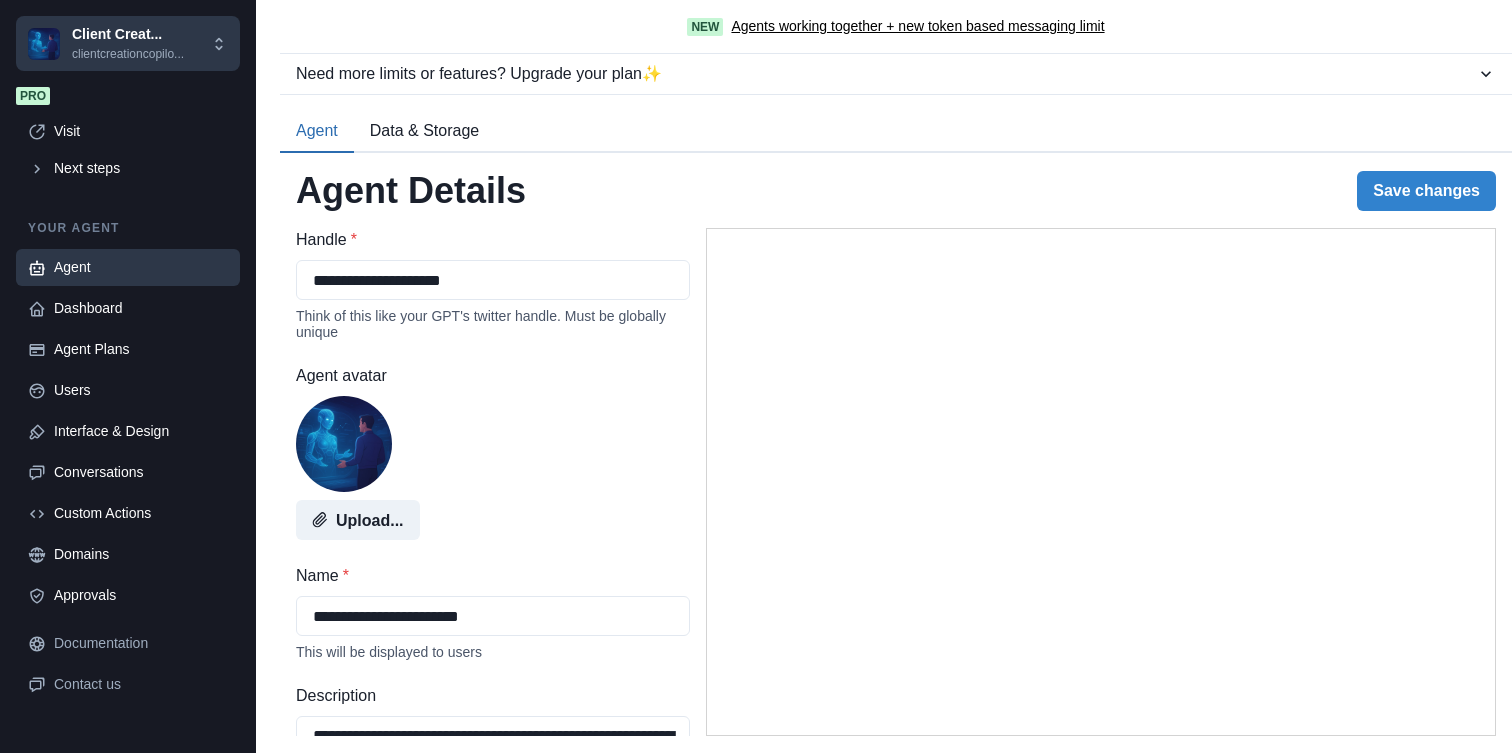 select on "********" 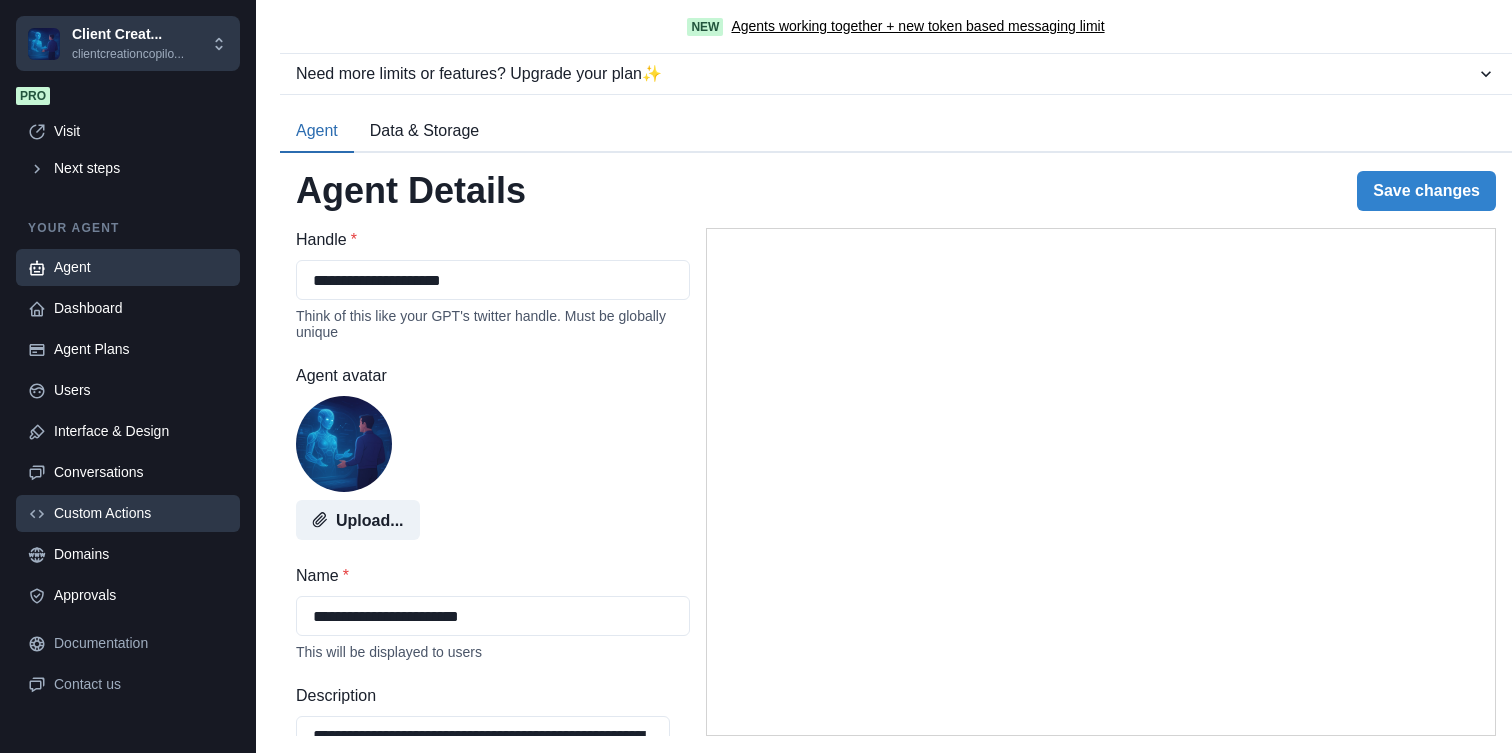 scroll, scrollTop: 0, scrollLeft: 0, axis: both 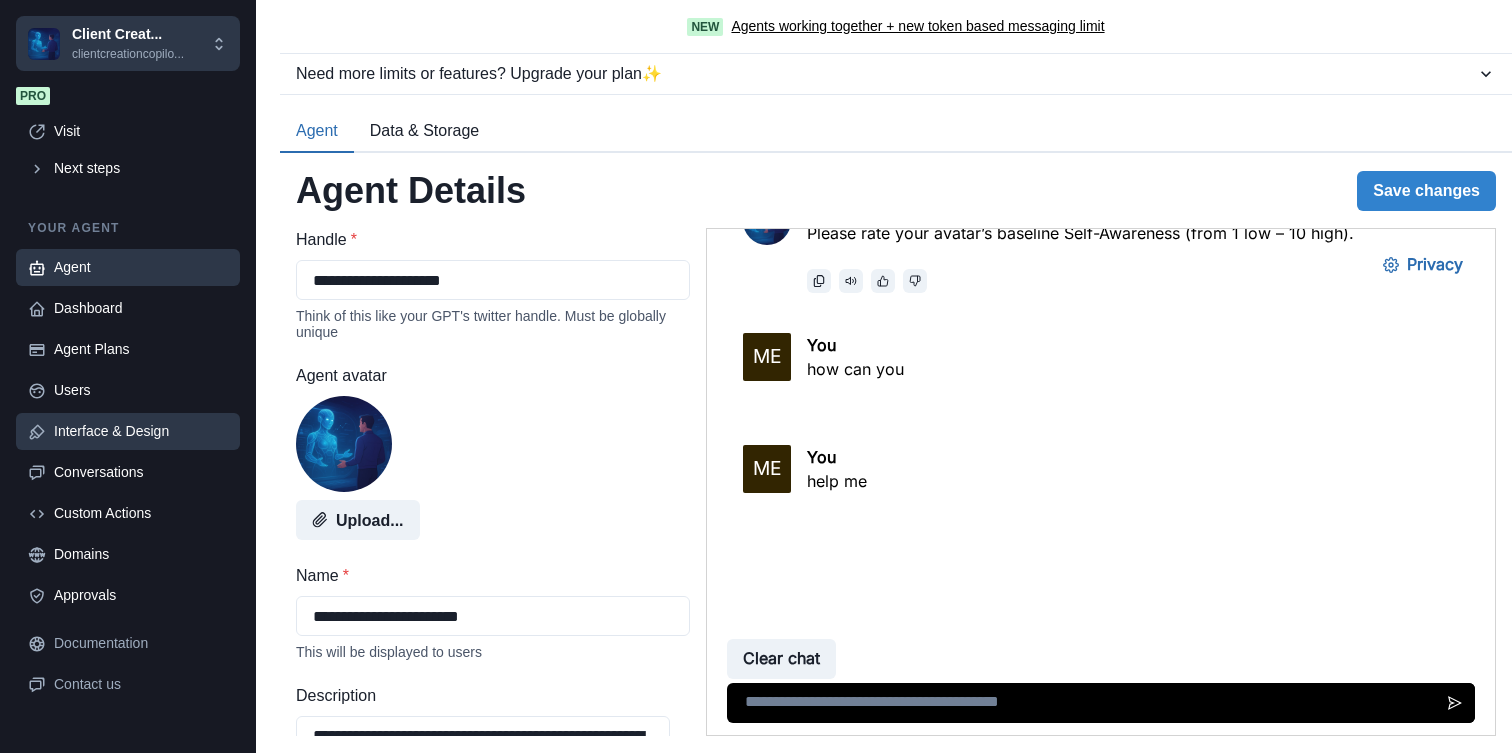 click on "Interface & Design" at bounding box center [128, 431] 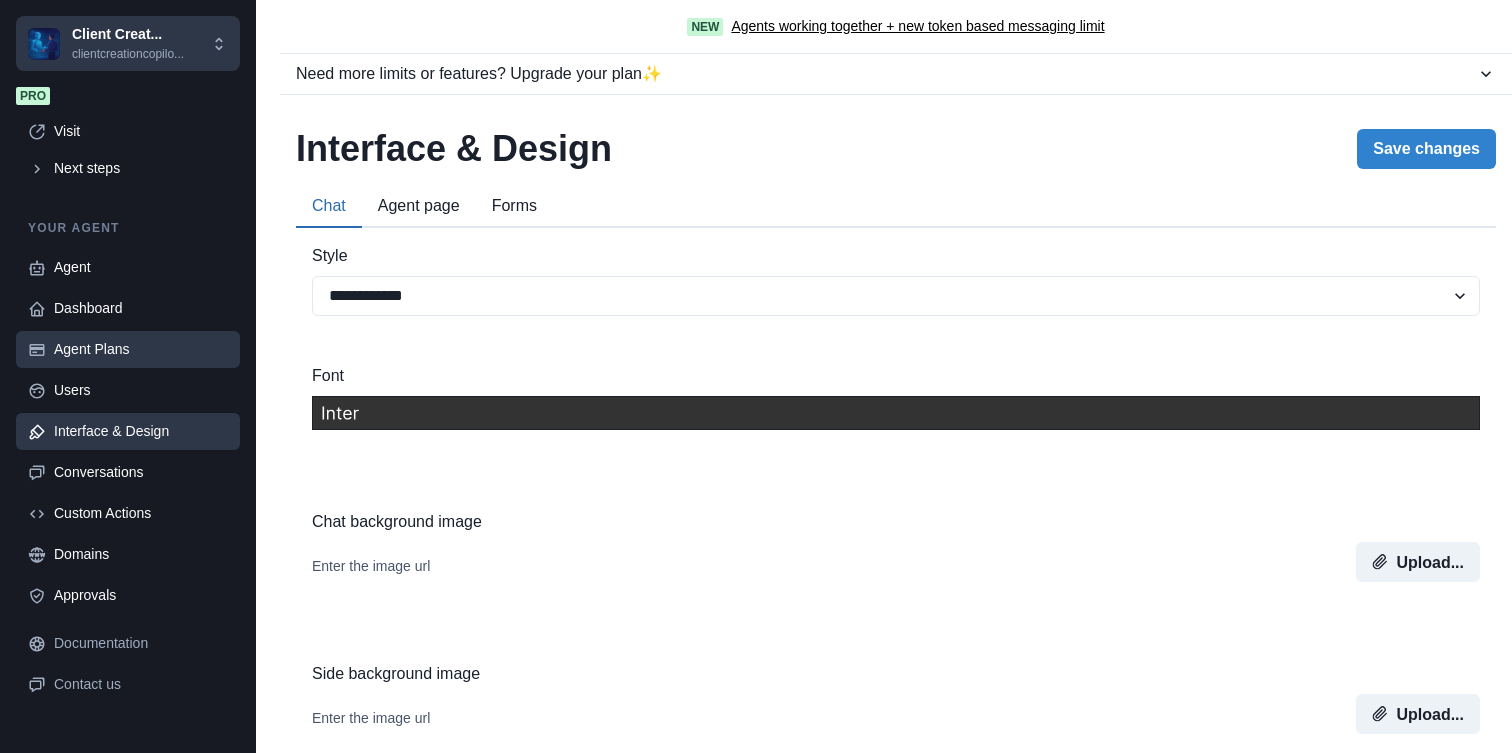 click on "Agent Plans" at bounding box center [141, 349] 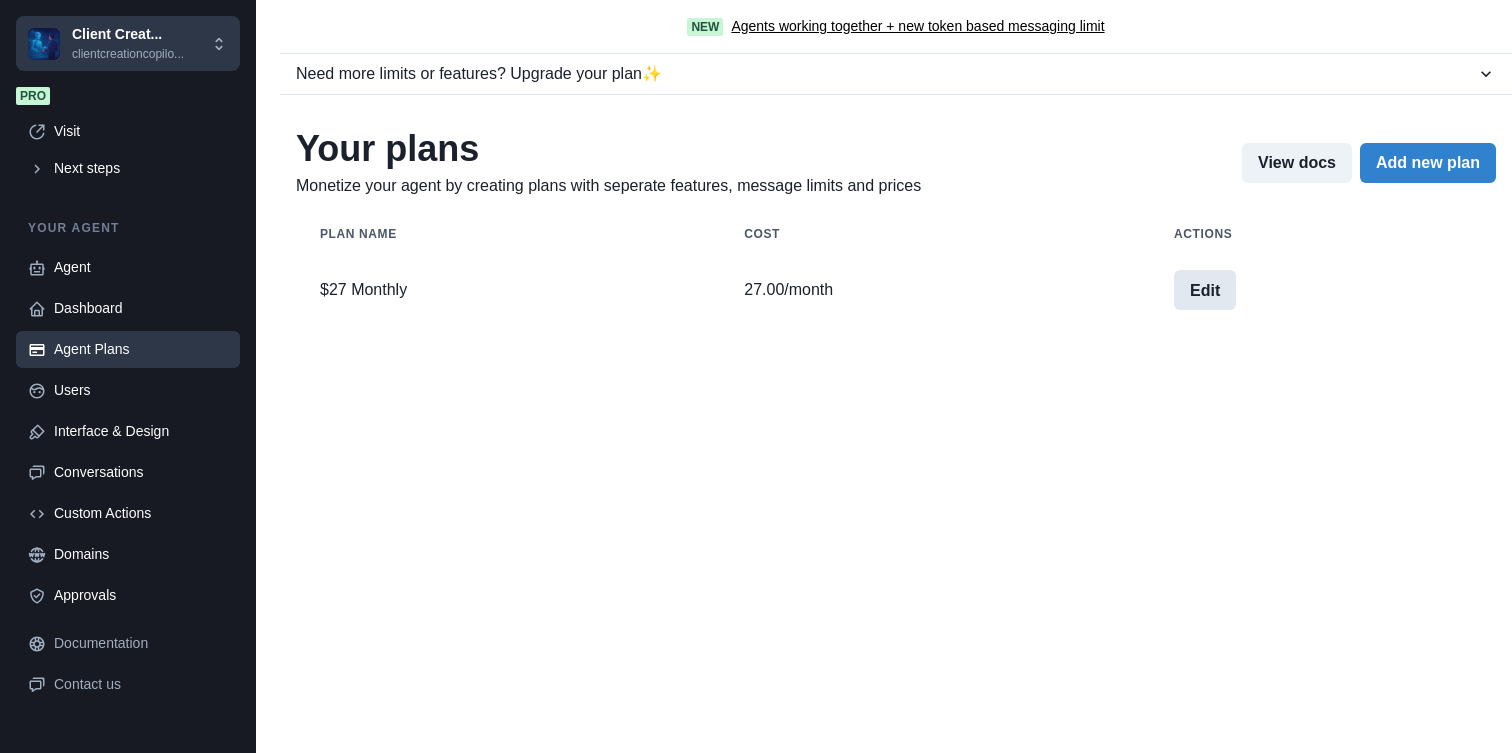 click on "Edit" at bounding box center (1205, 290) 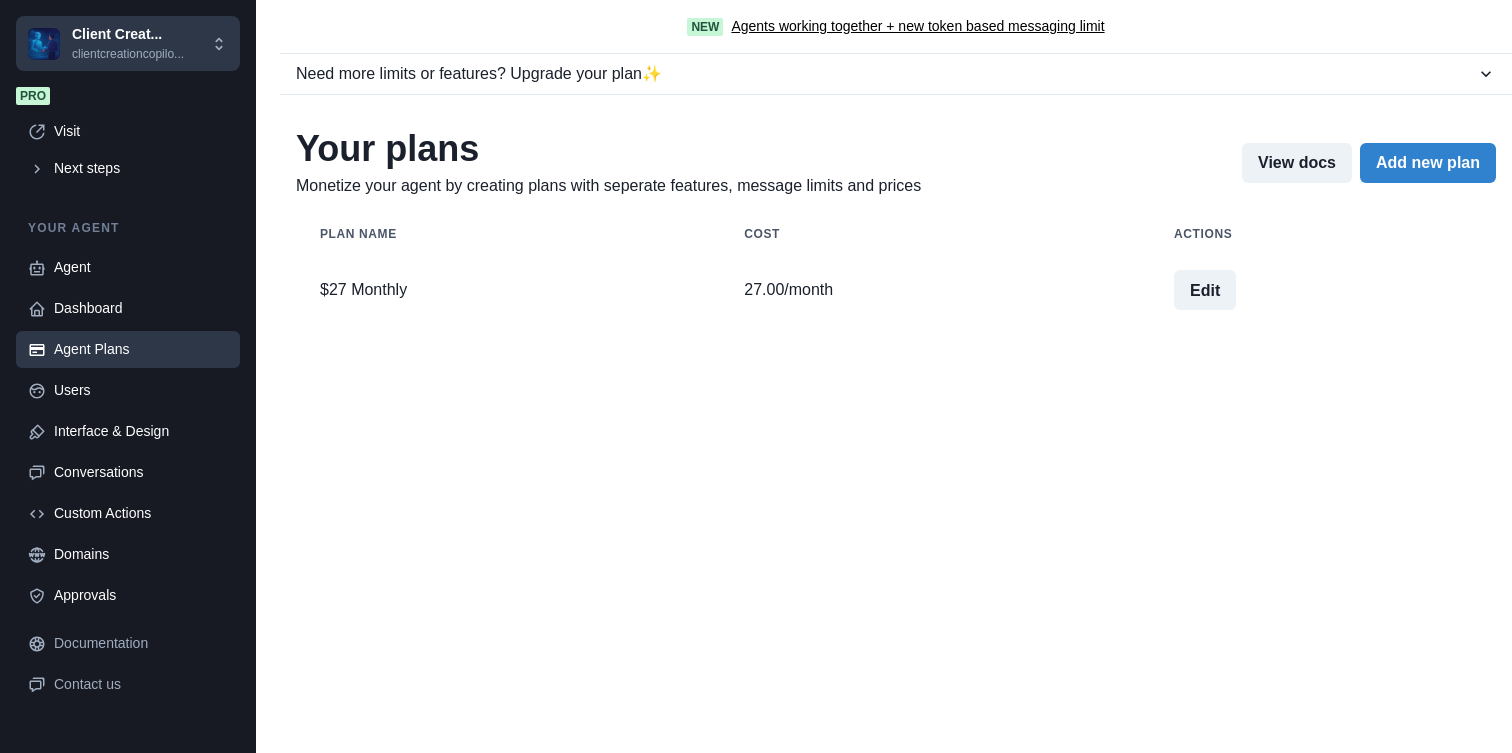 scroll, scrollTop: 41, scrollLeft: 0, axis: vertical 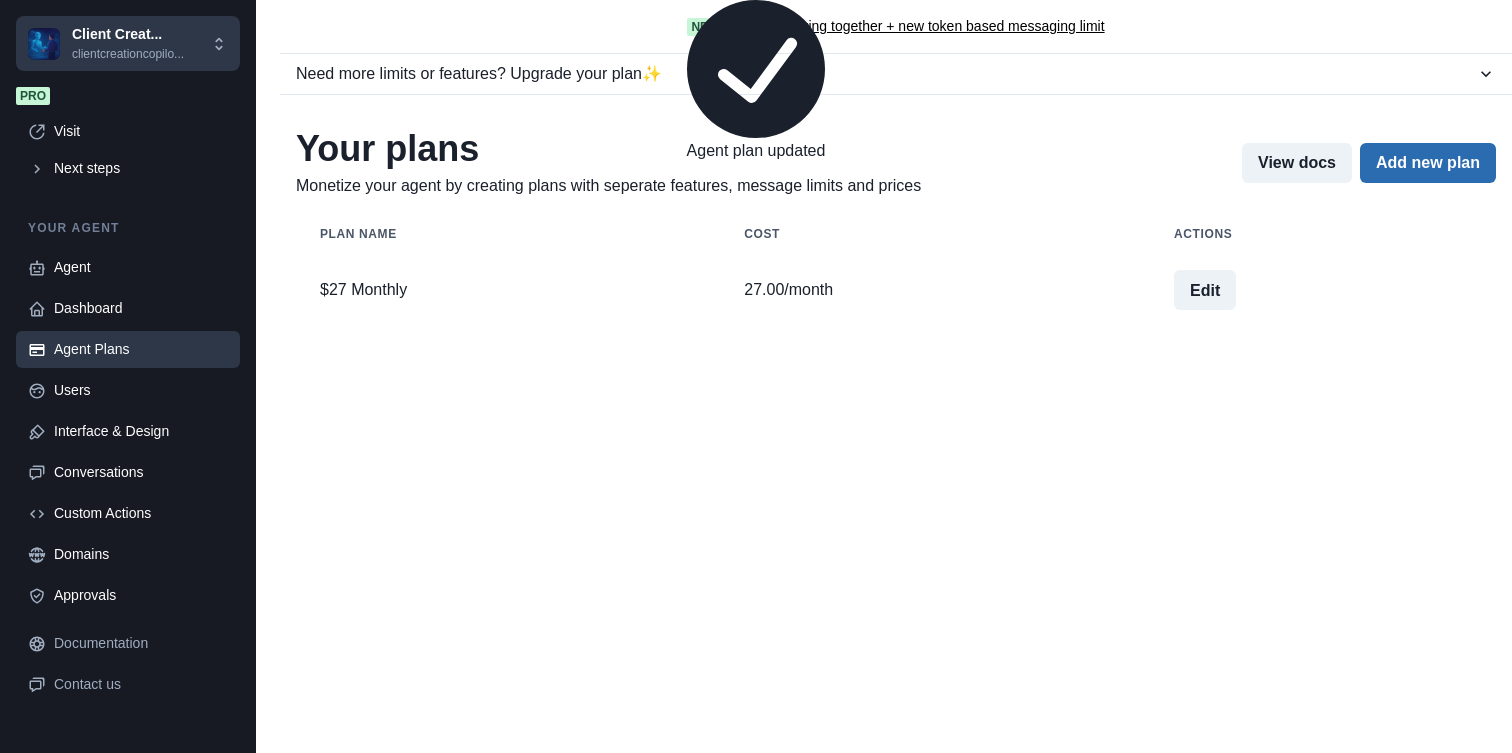 click on "Add new plan" at bounding box center (1428, 163) 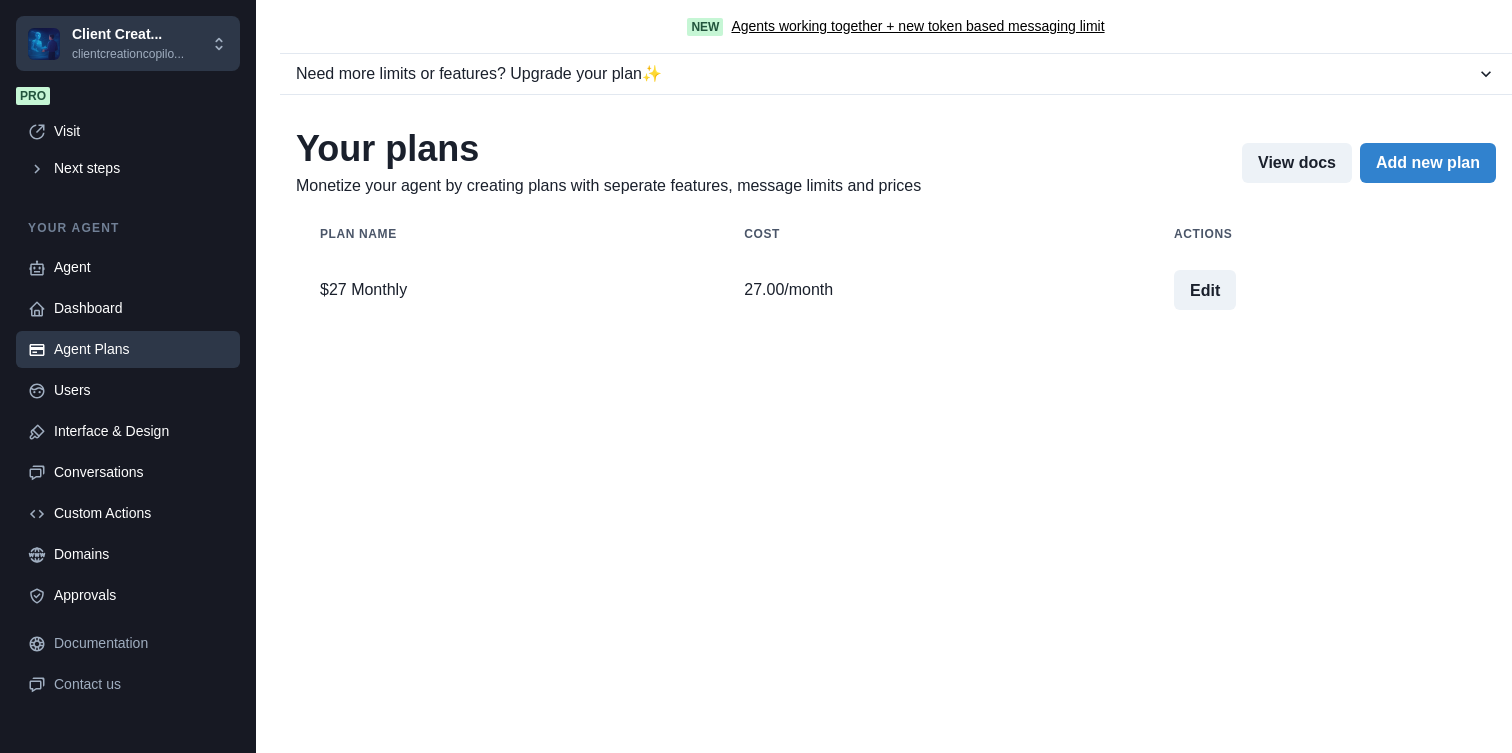 click on "Name" at bounding box center (756, 873) 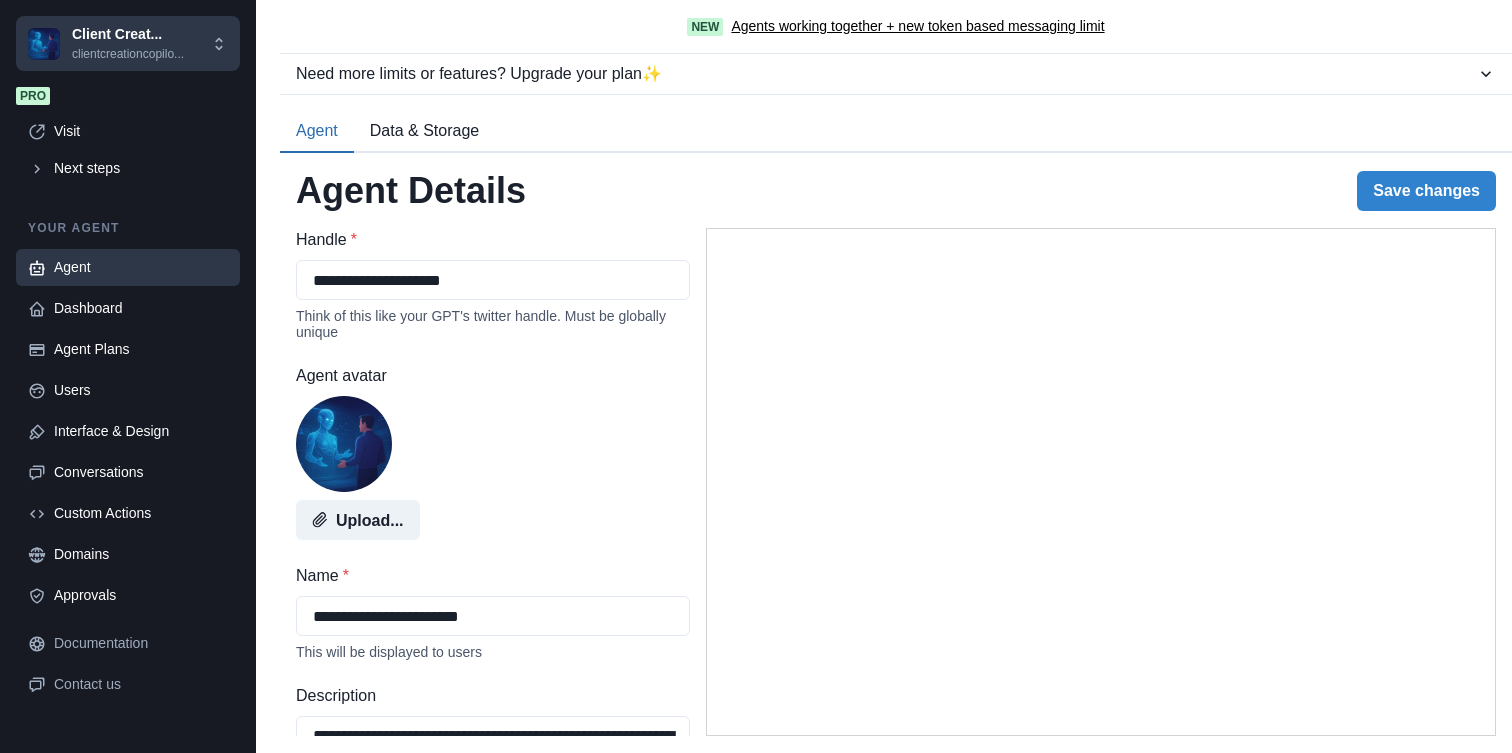 select on "********" 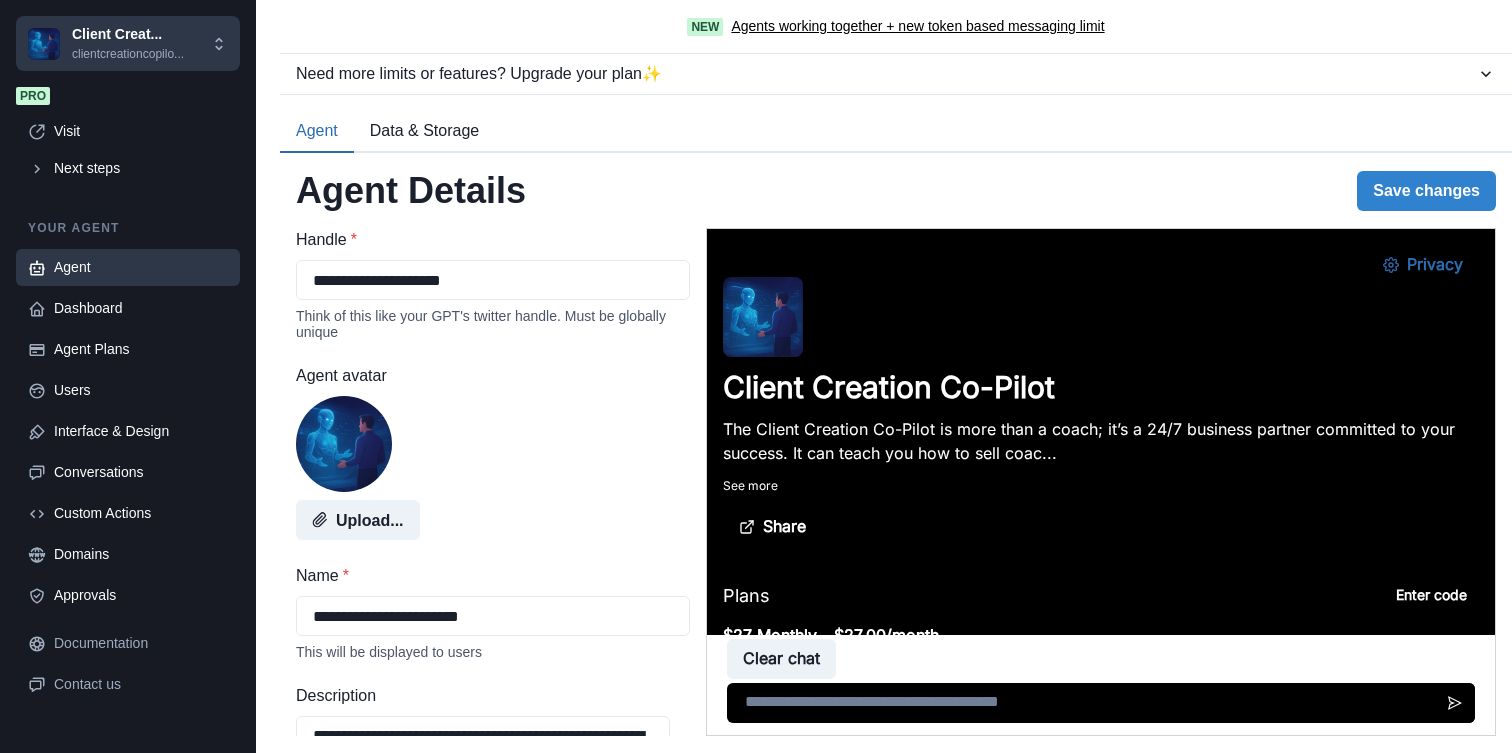 scroll, scrollTop: 0, scrollLeft: 0, axis: both 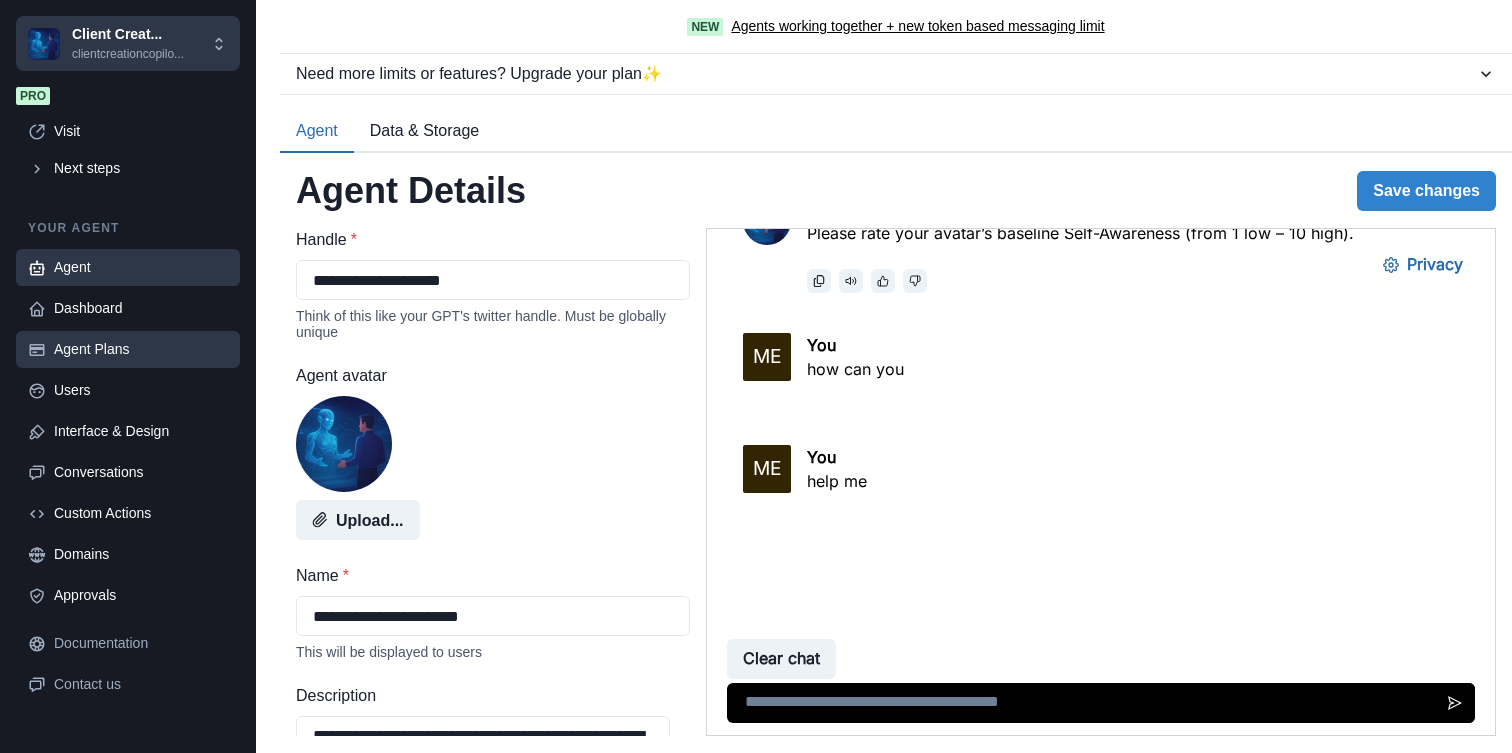 click on "Agent Plans" at bounding box center [141, 349] 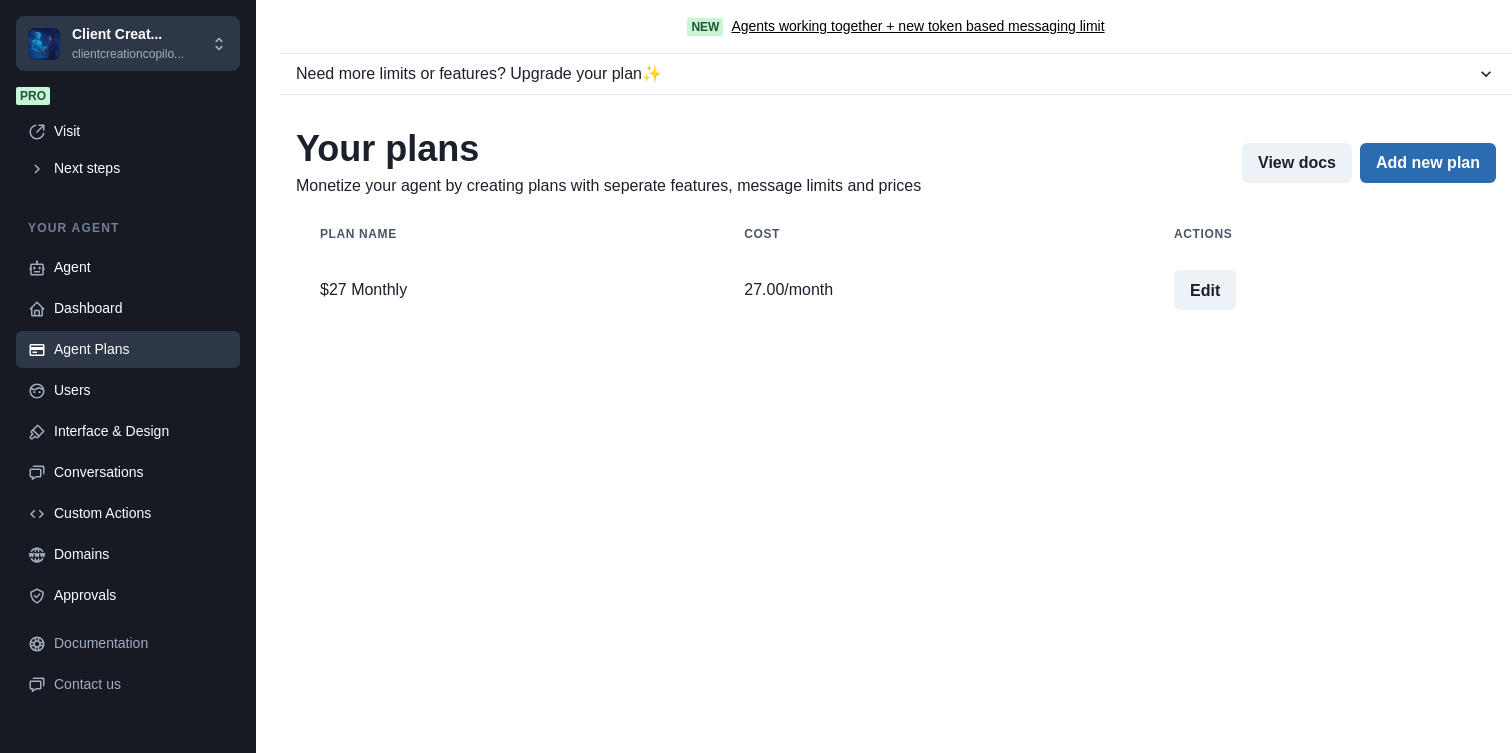 click on "Add new plan" at bounding box center [1428, 163] 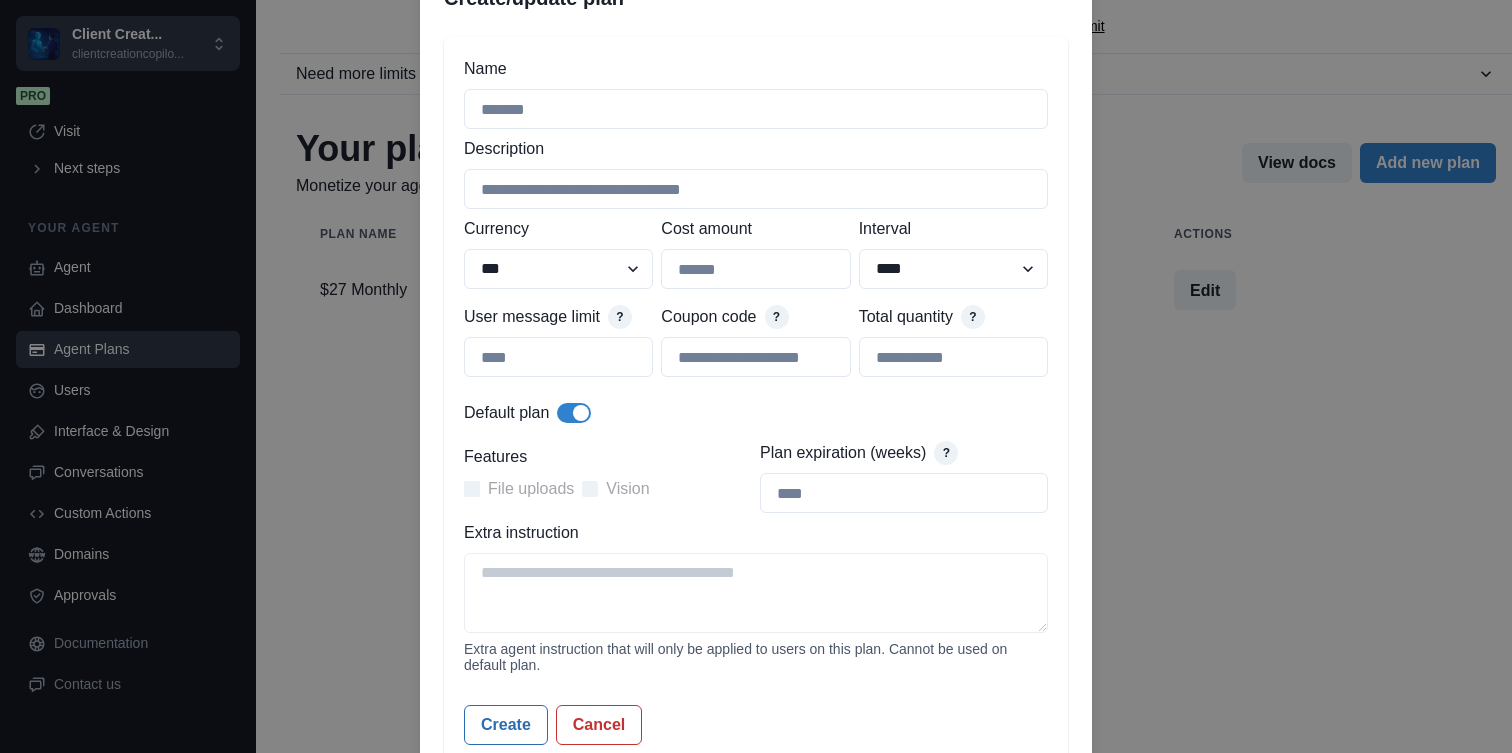 scroll, scrollTop: 93, scrollLeft: 0, axis: vertical 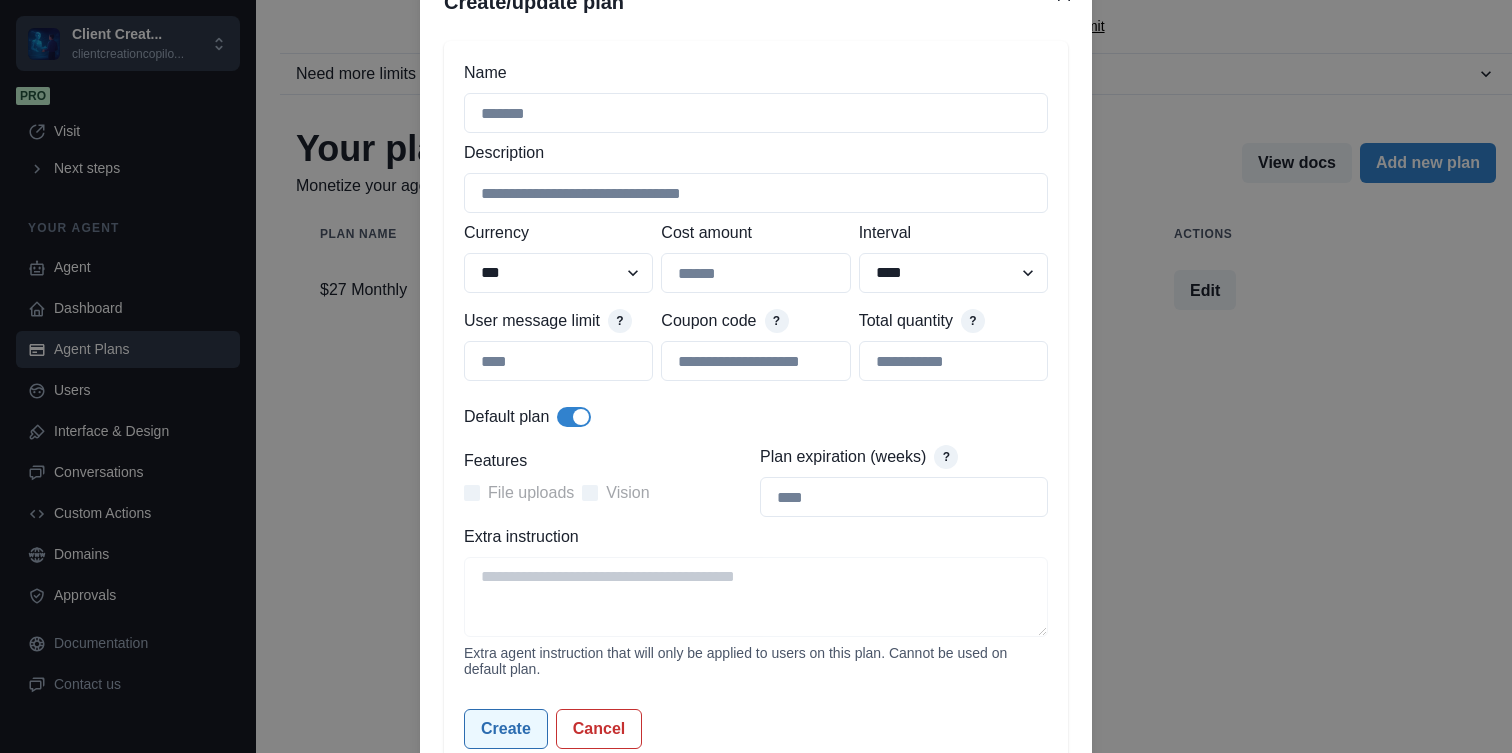 click on "Create" at bounding box center [506, 729] 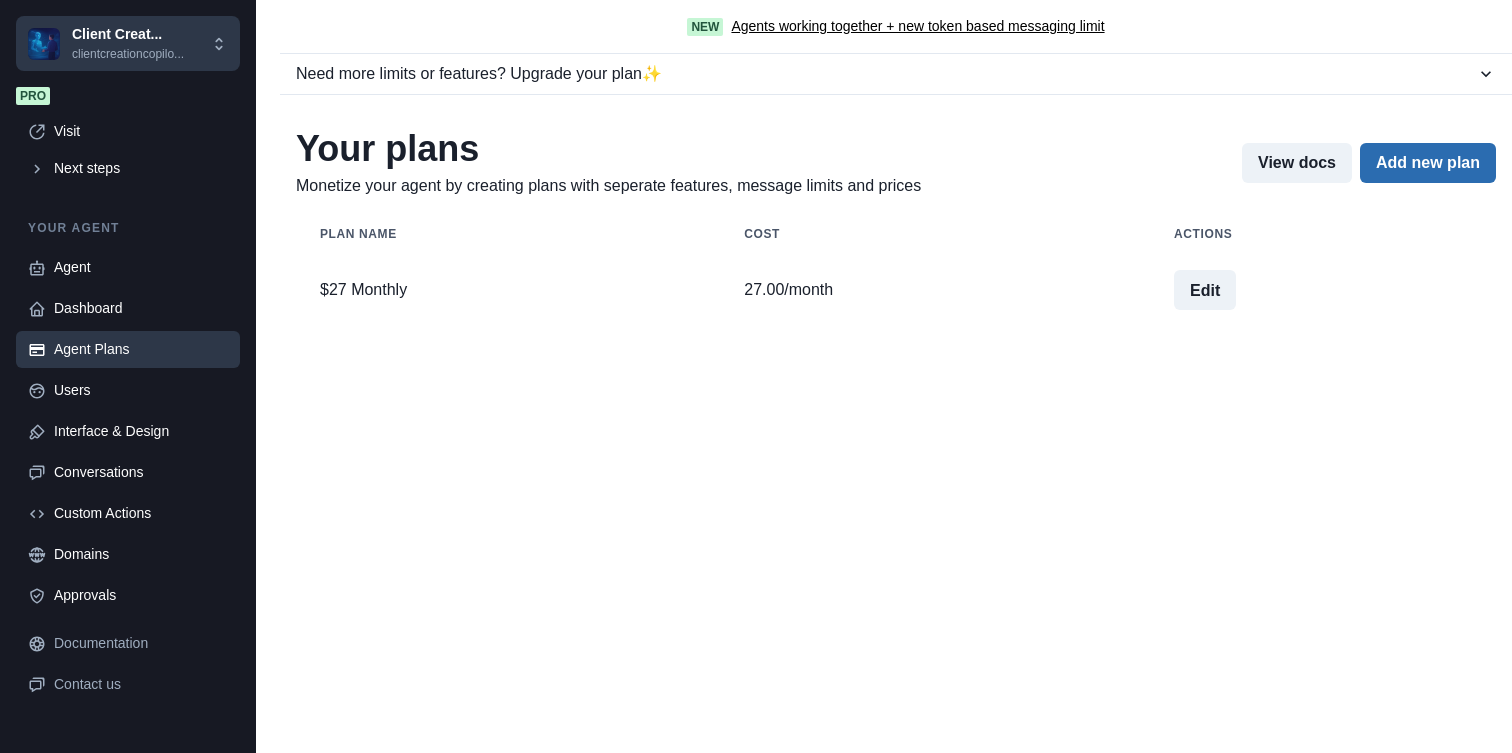 click on "Add new plan" at bounding box center (1428, 163) 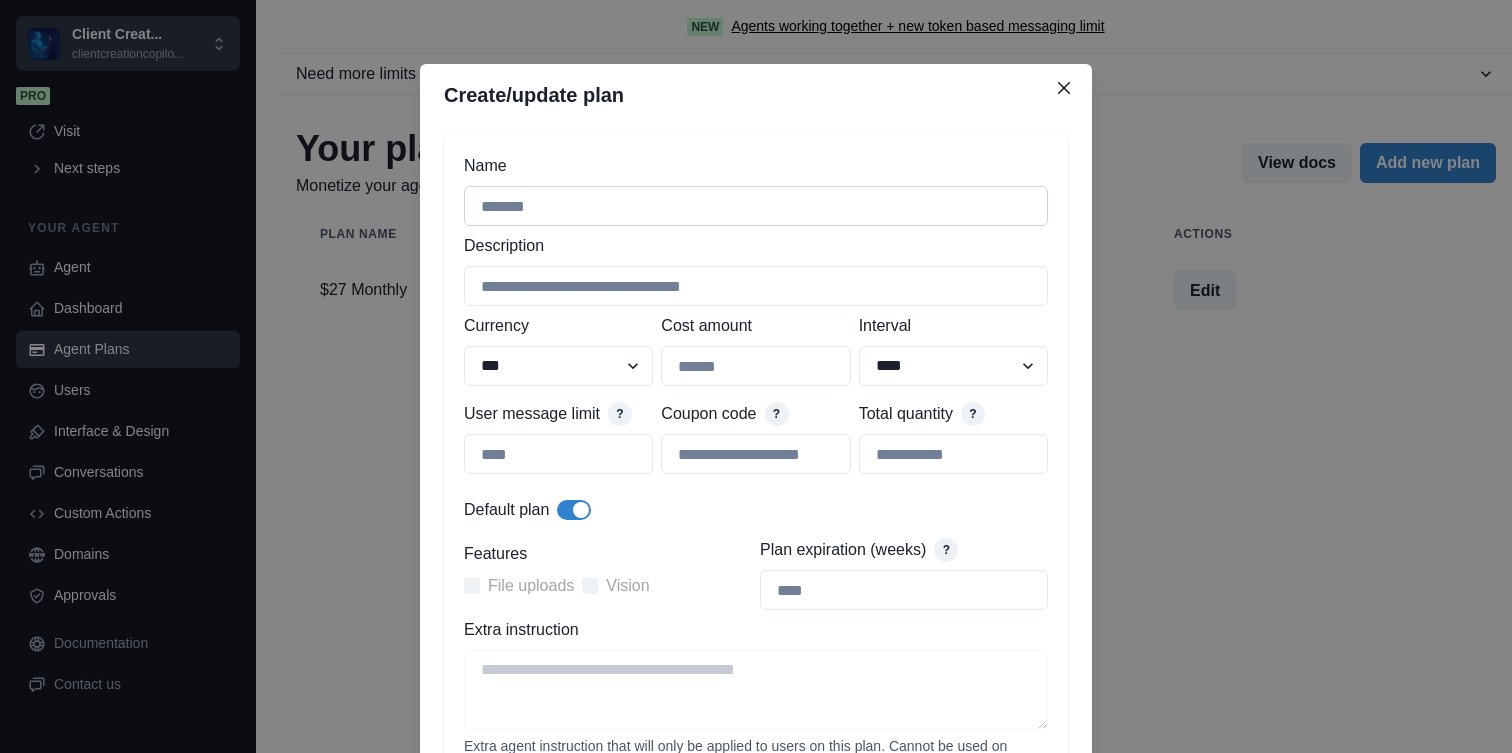 click on "Name" at bounding box center [756, 206] 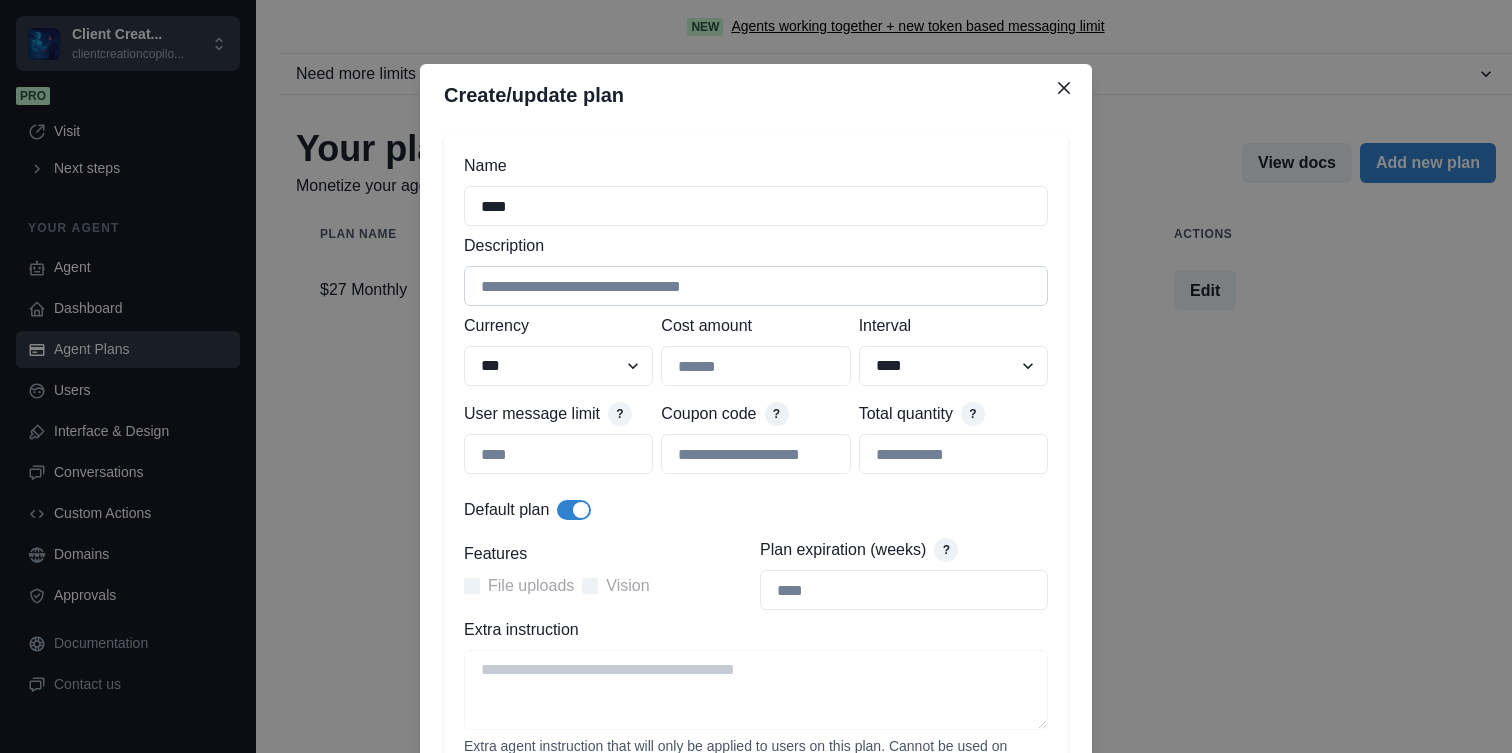 type on "****" 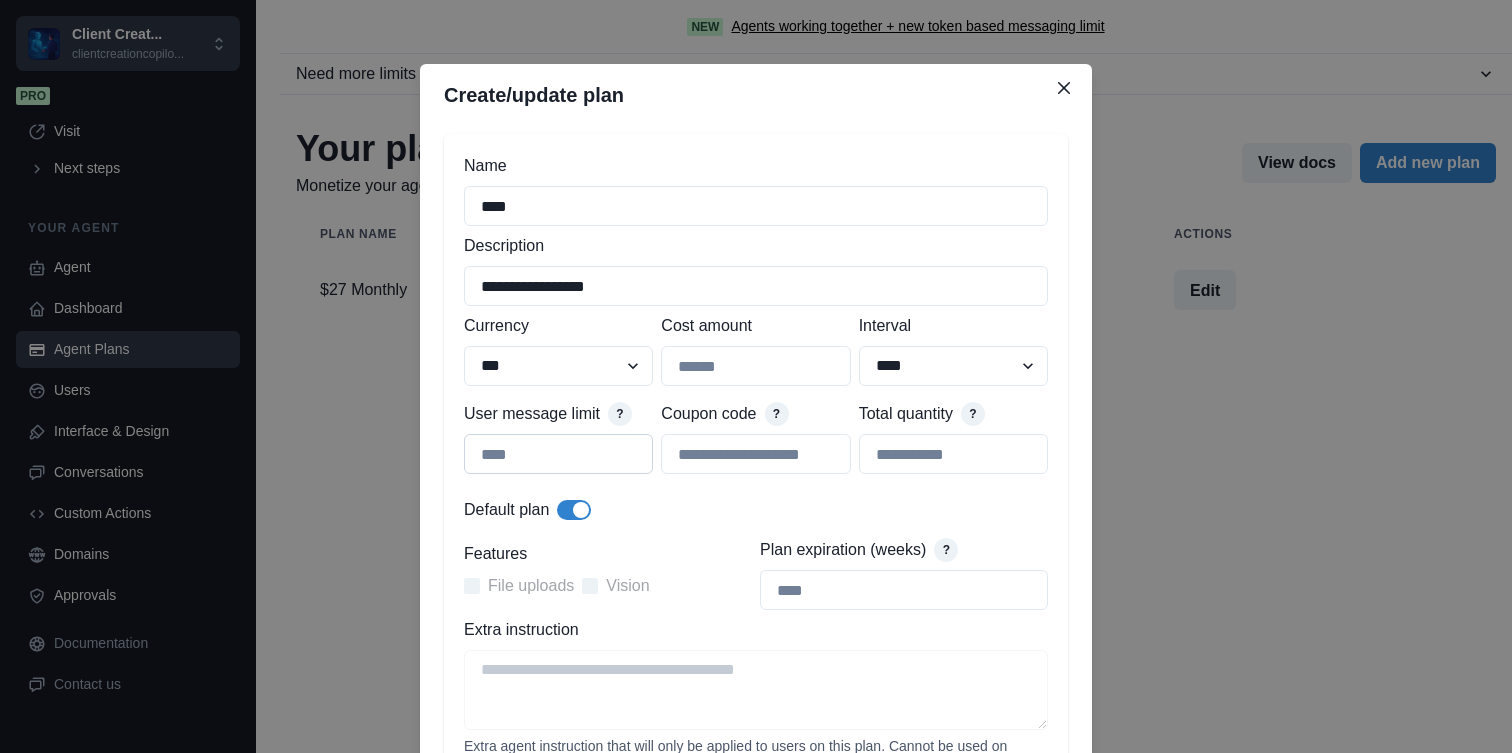 type on "**********" 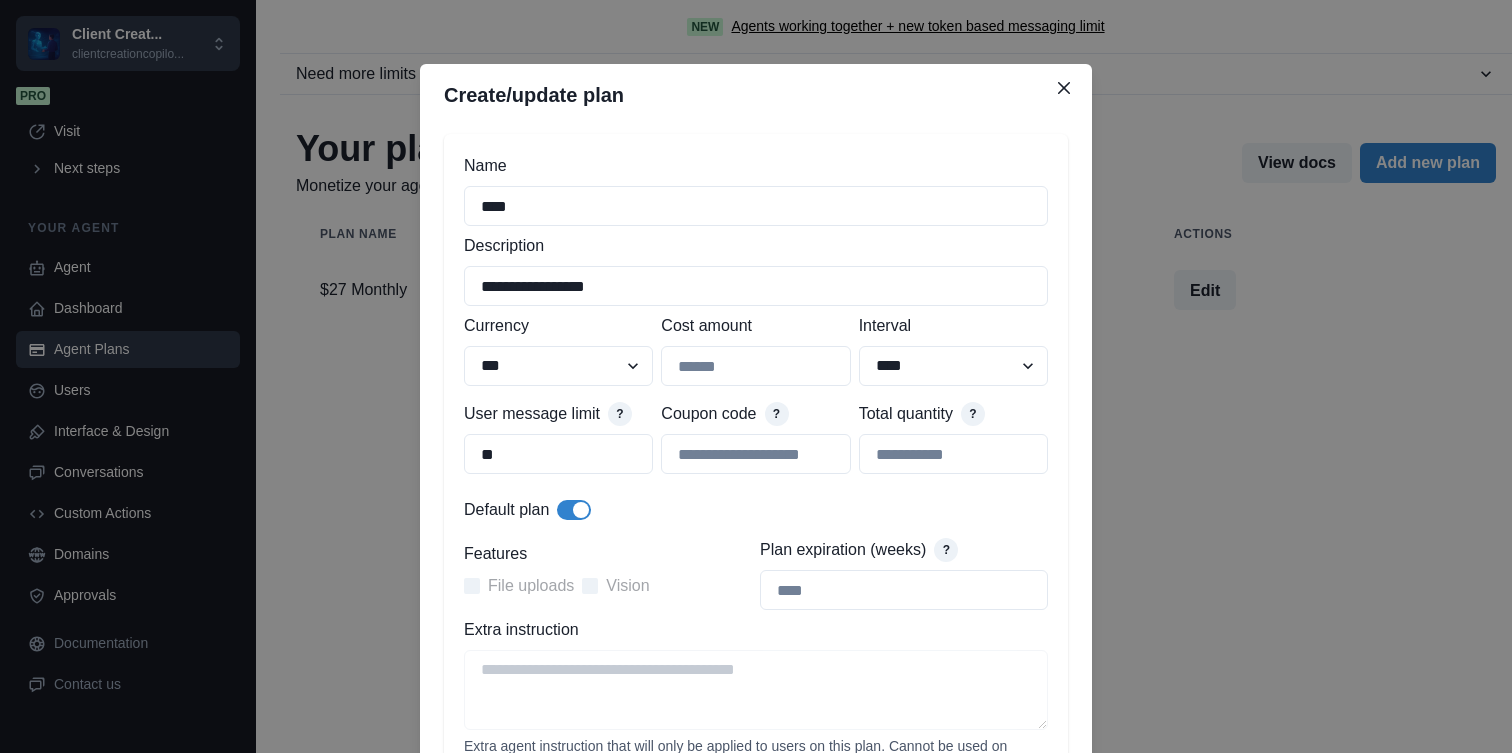 type on "**" 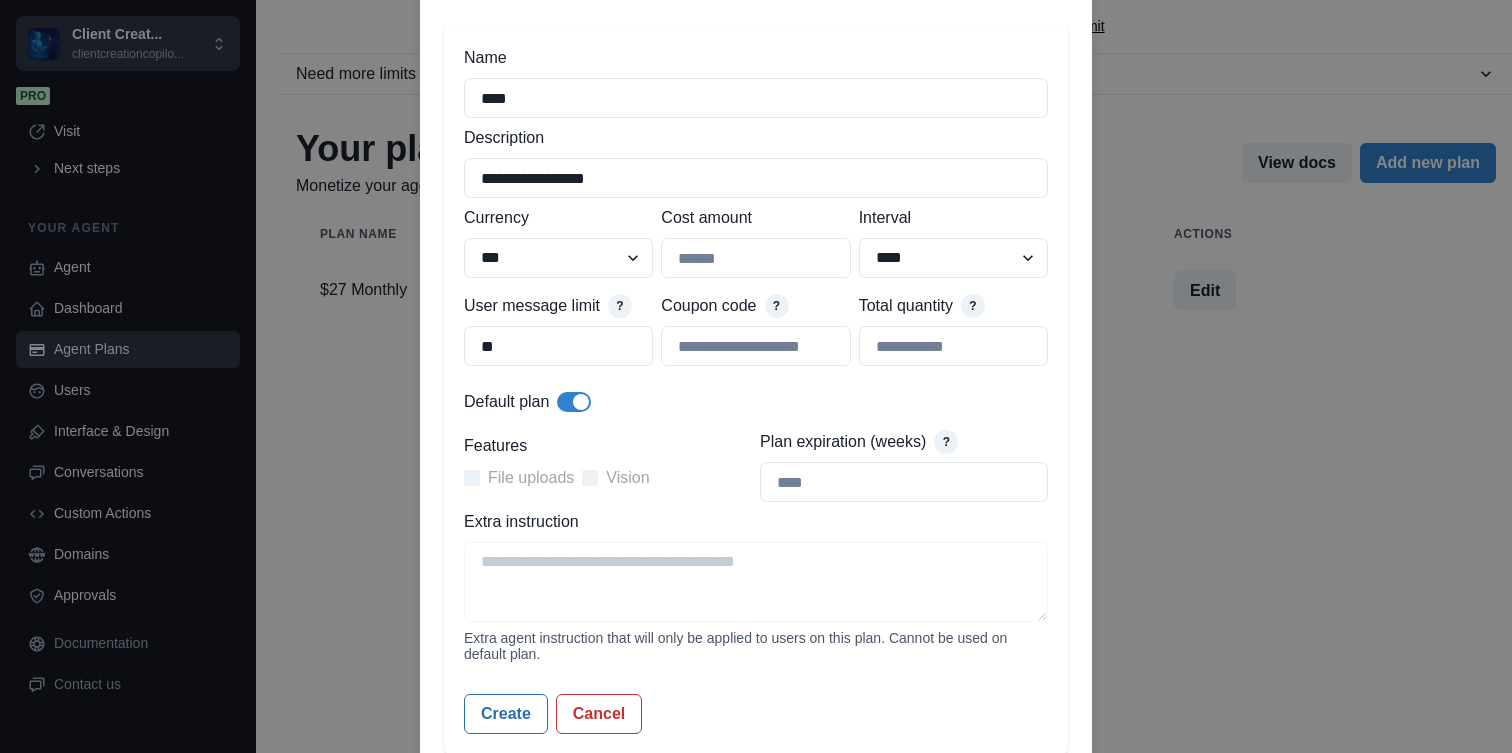 scroll, scrollTop: 230, scrollLeft: 0, axis: vertical 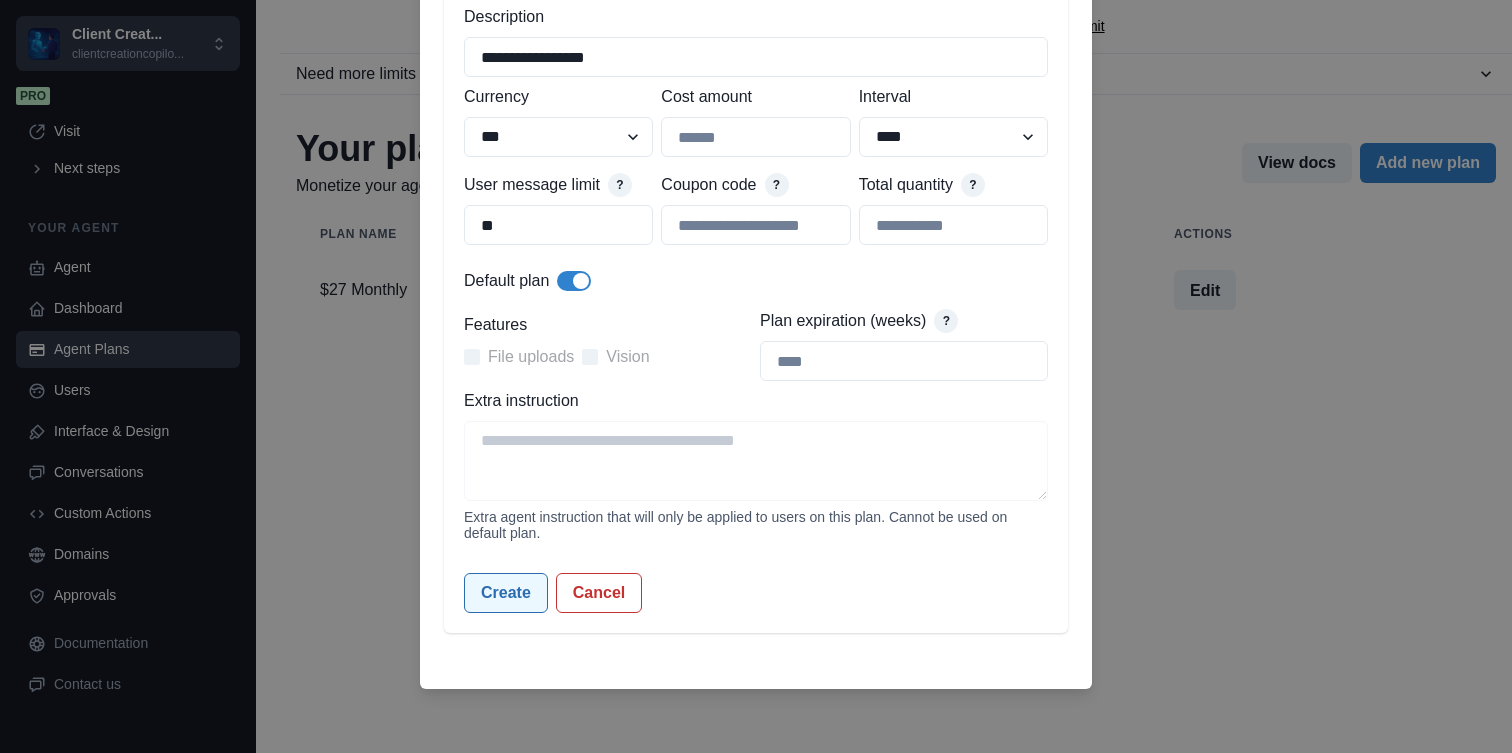 click on "Create" at bounding box center [506, 593] 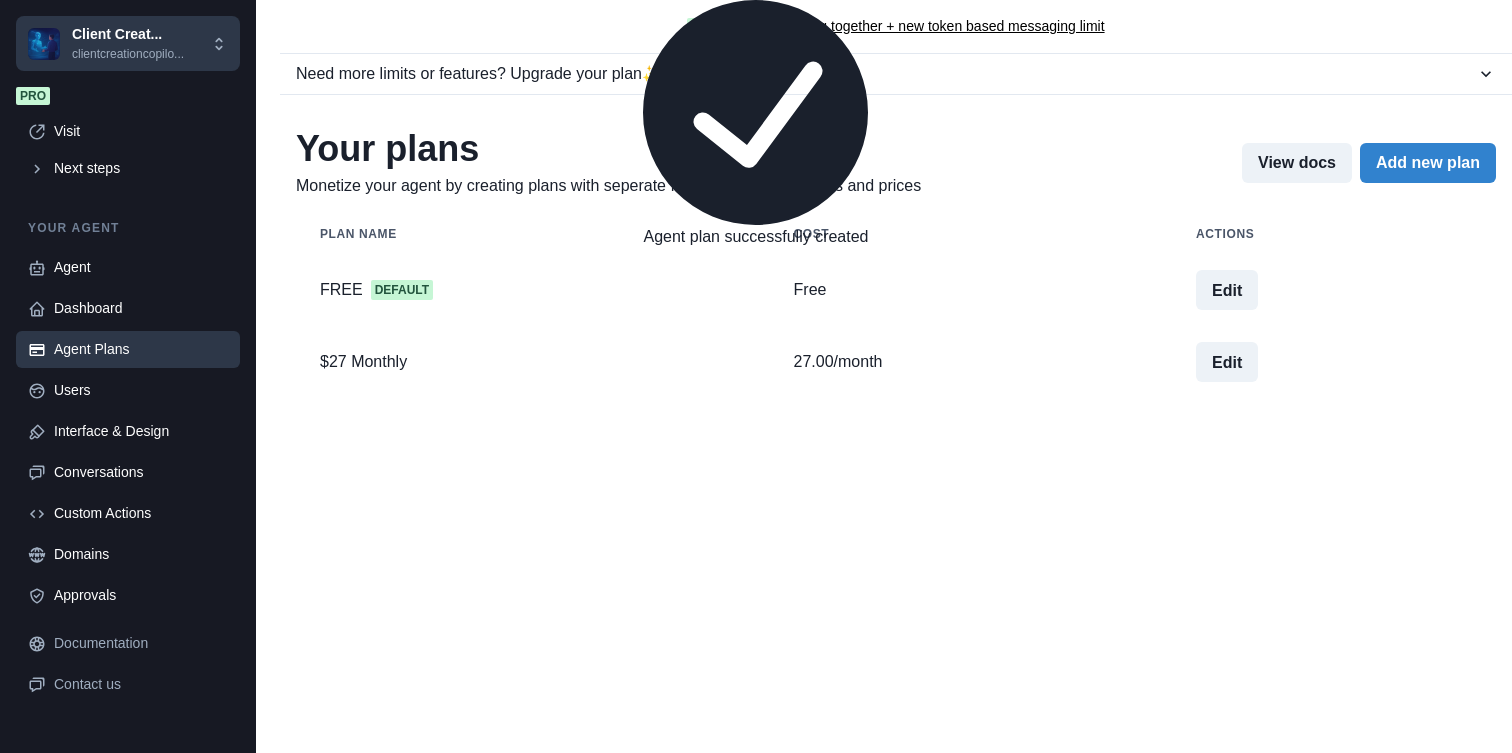 scroll, scrollTop: 0, scrollLeft: 0, axis: both 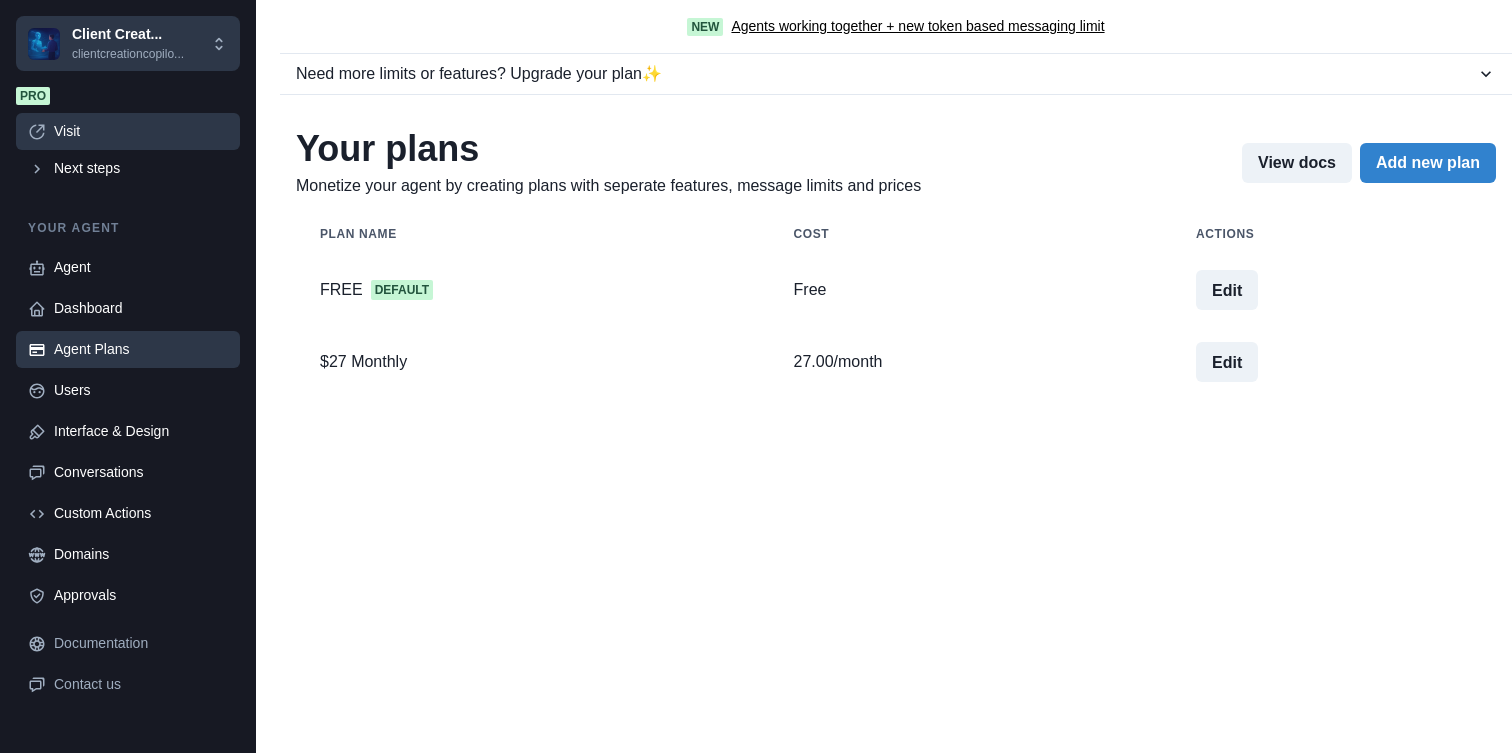 click on "Visit" at bounding box center [141, 131] 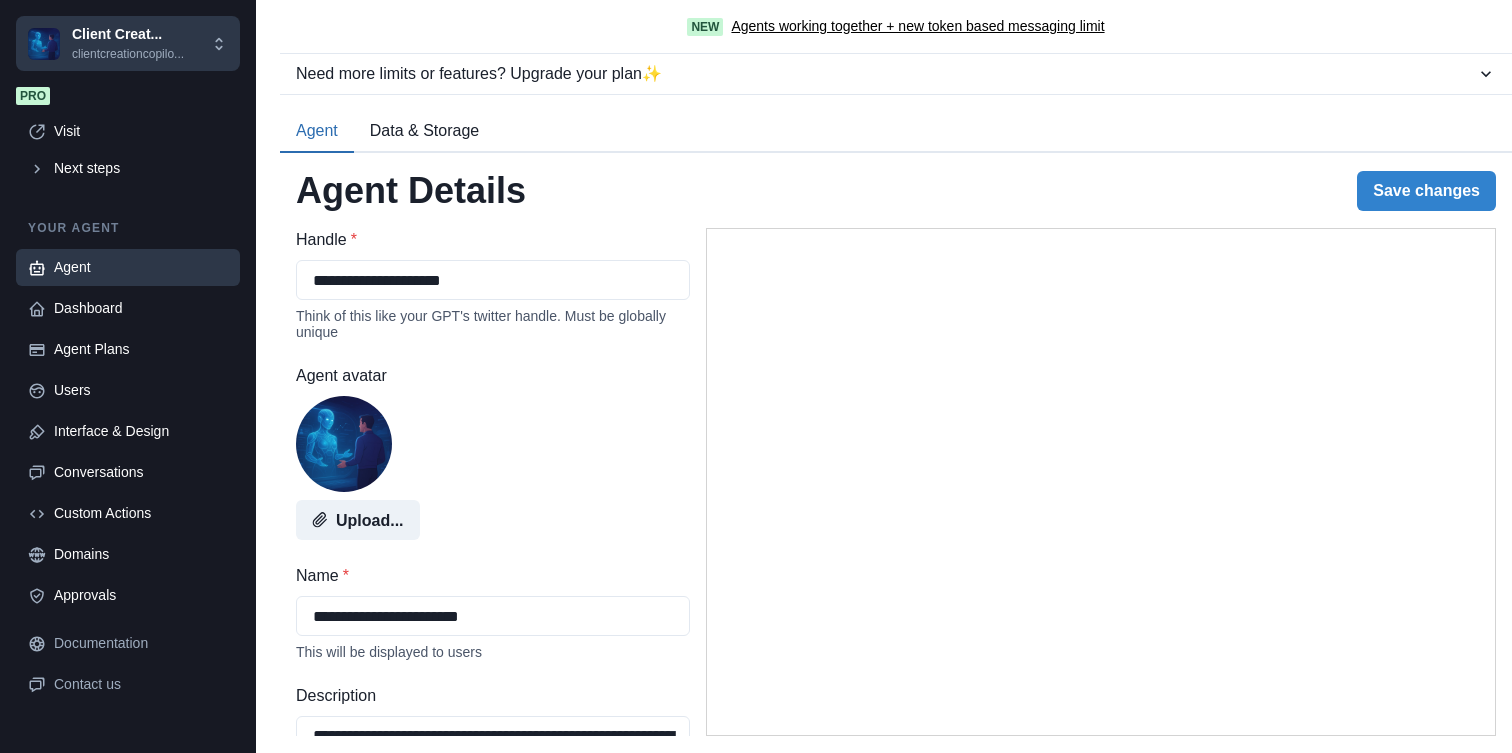 select on "********" 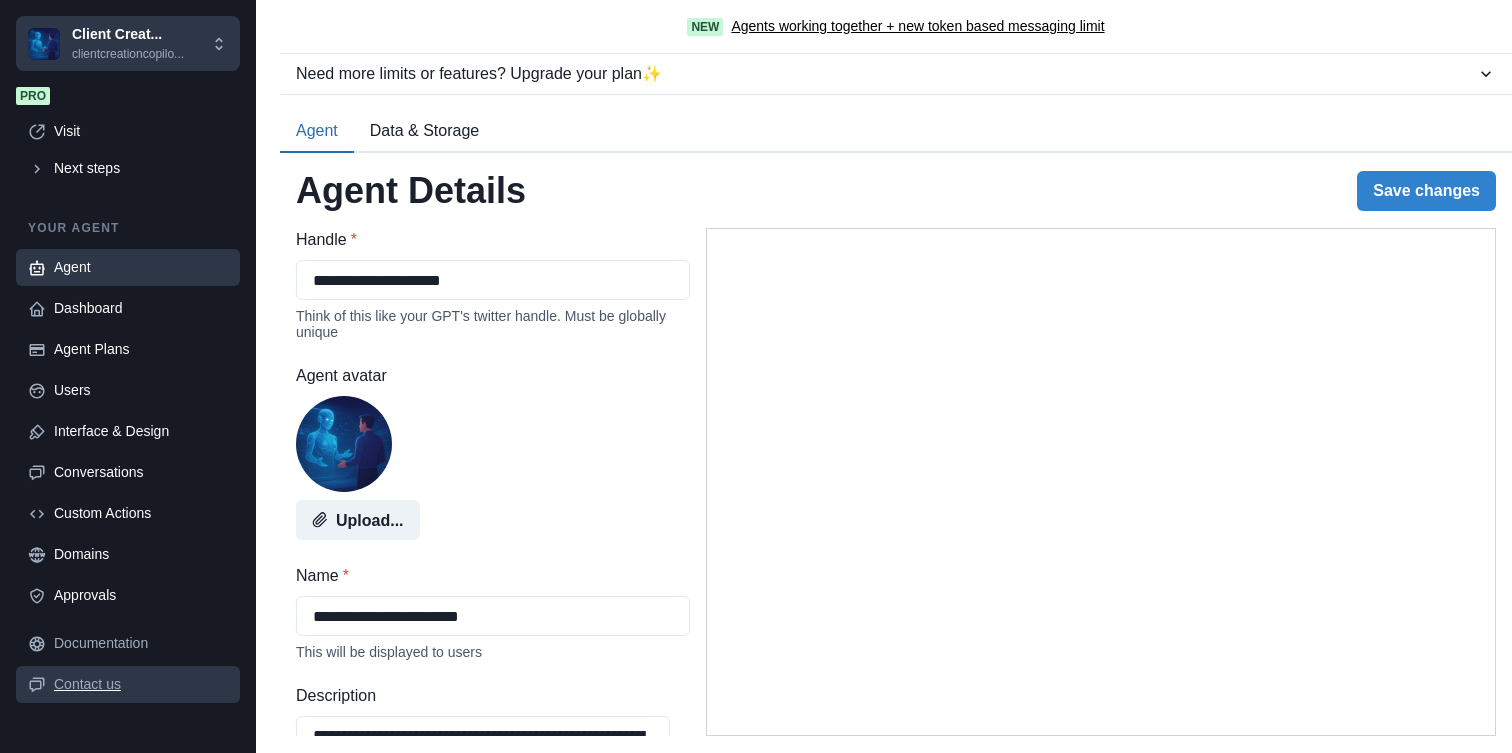 scroll, scrollTop: 0, scrollLeft: 0, axis: both 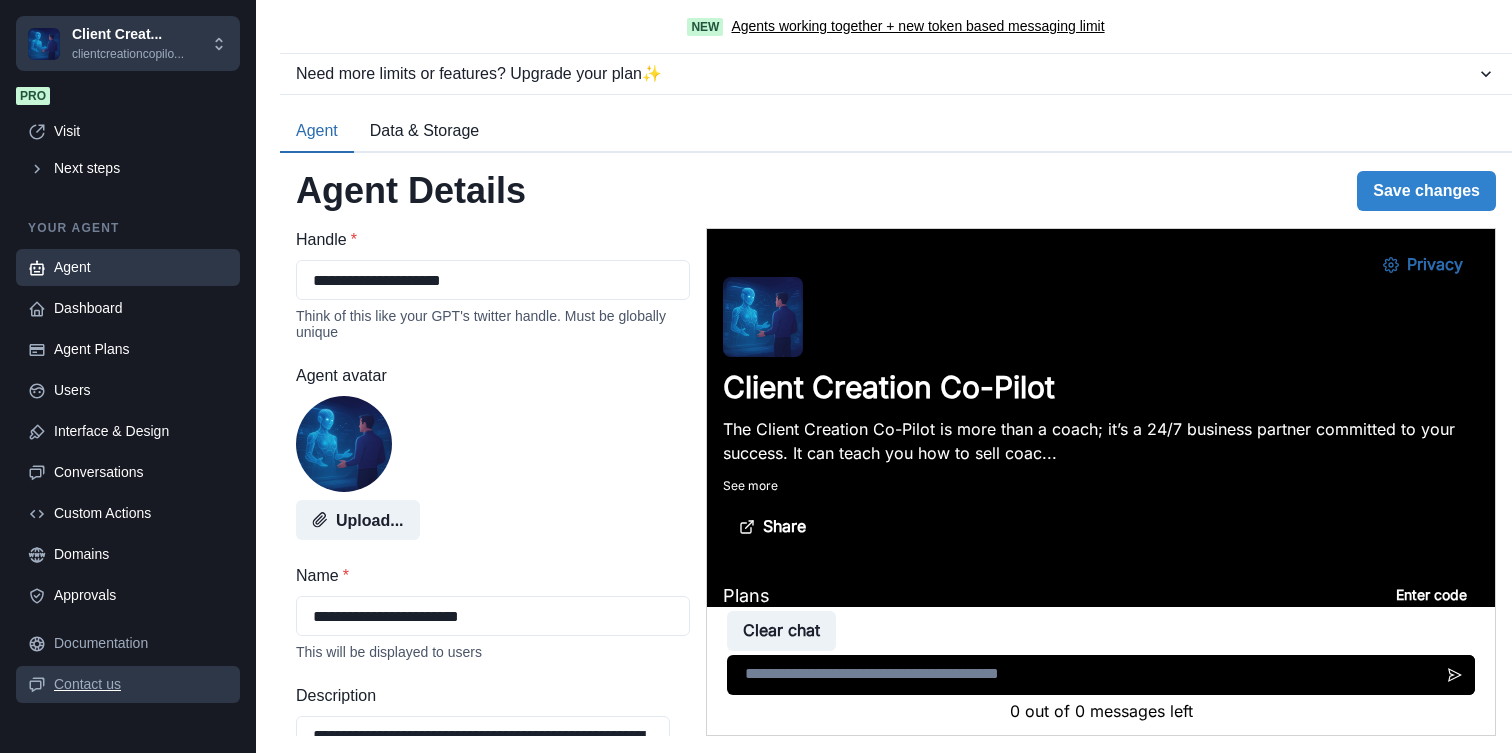 click on "Contact us" at bounding box center [141, 684] 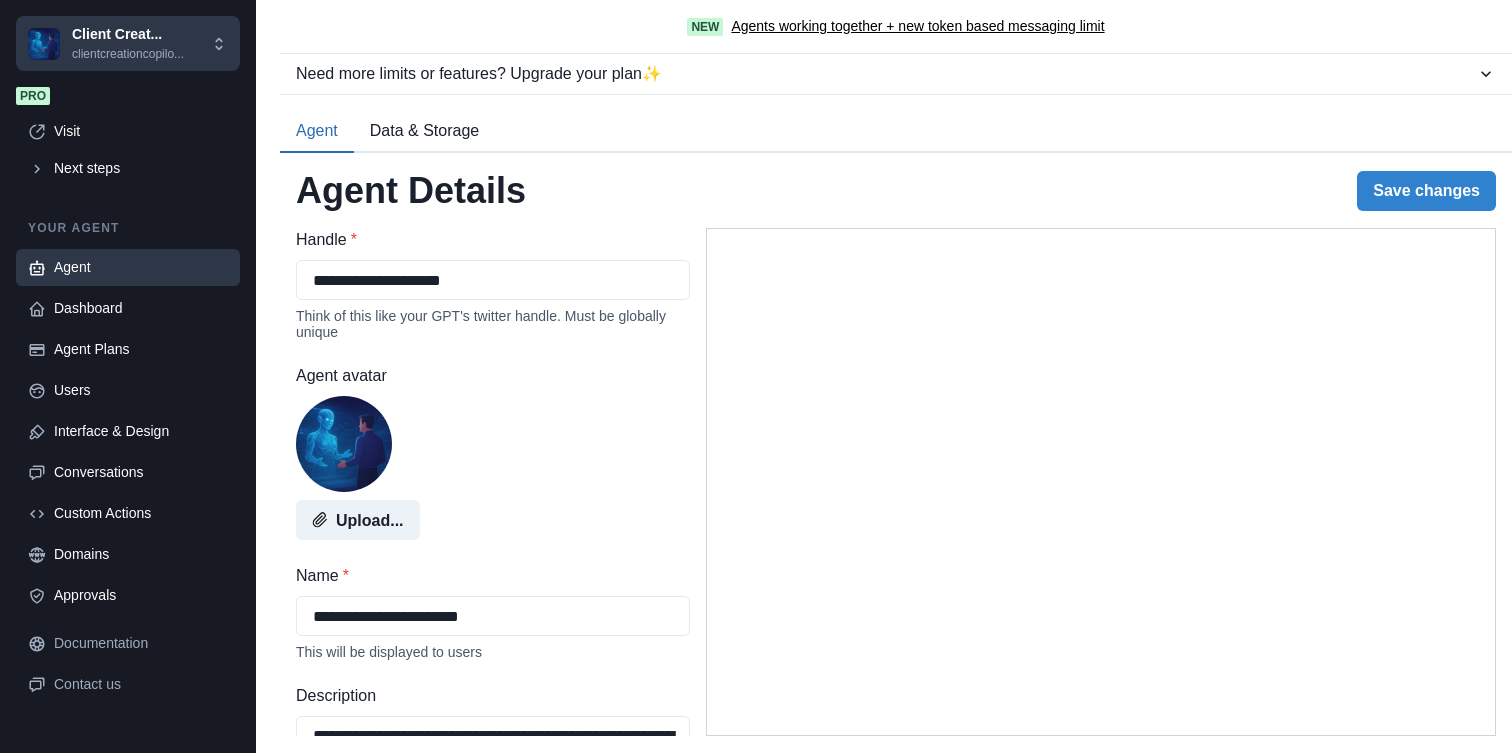 select on "********" 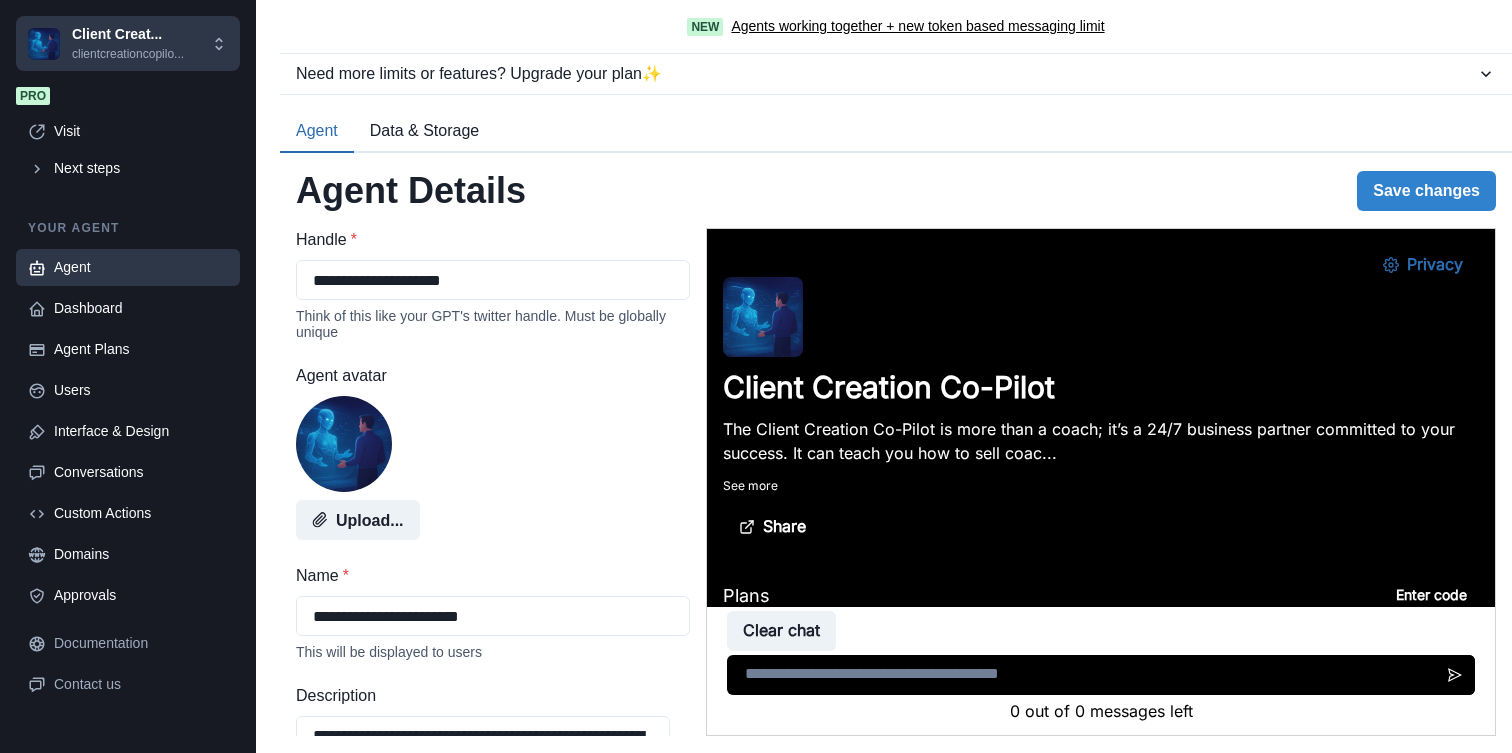 scroll, scrollTop: 0, scrollLeft: 0, axis: both 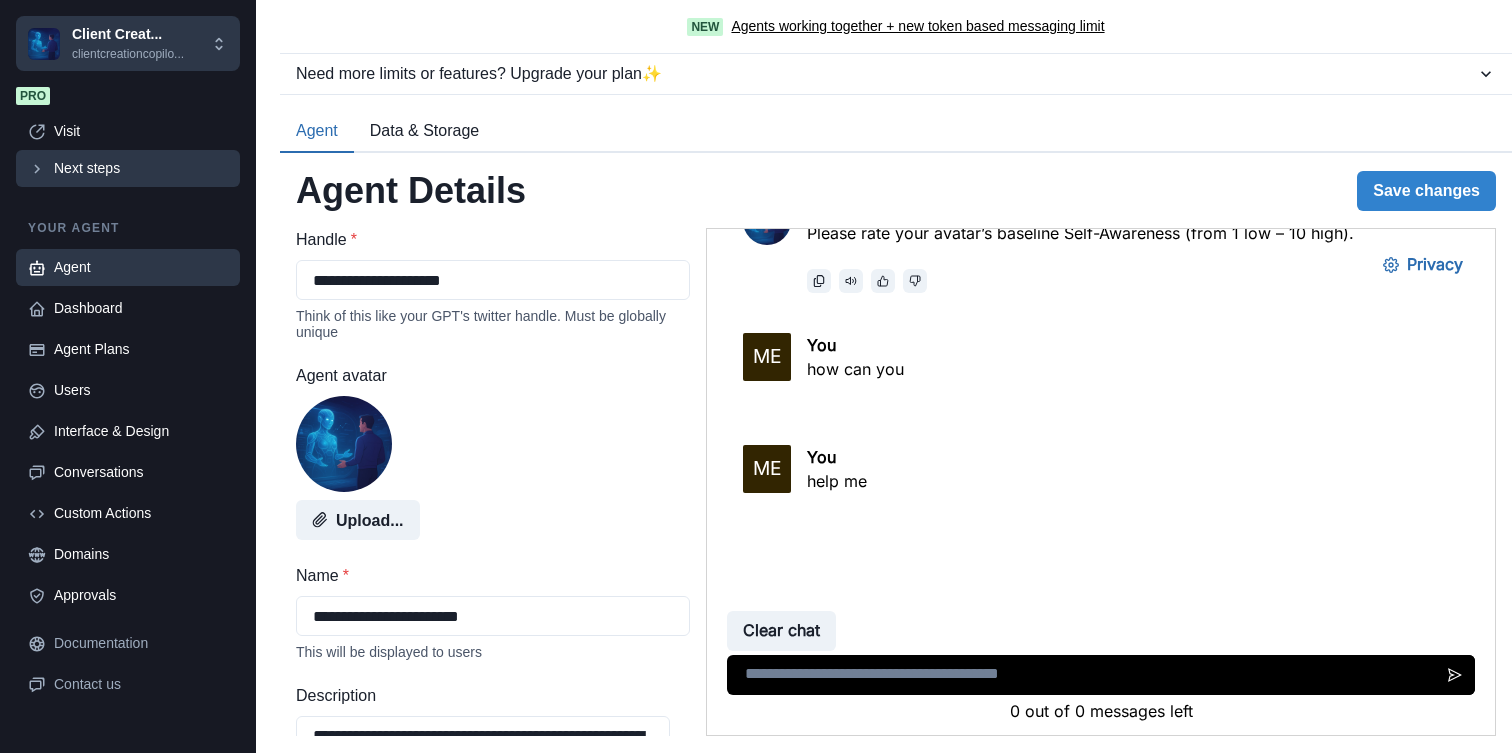 click on "Next steps" at bounding box center [141, 168] 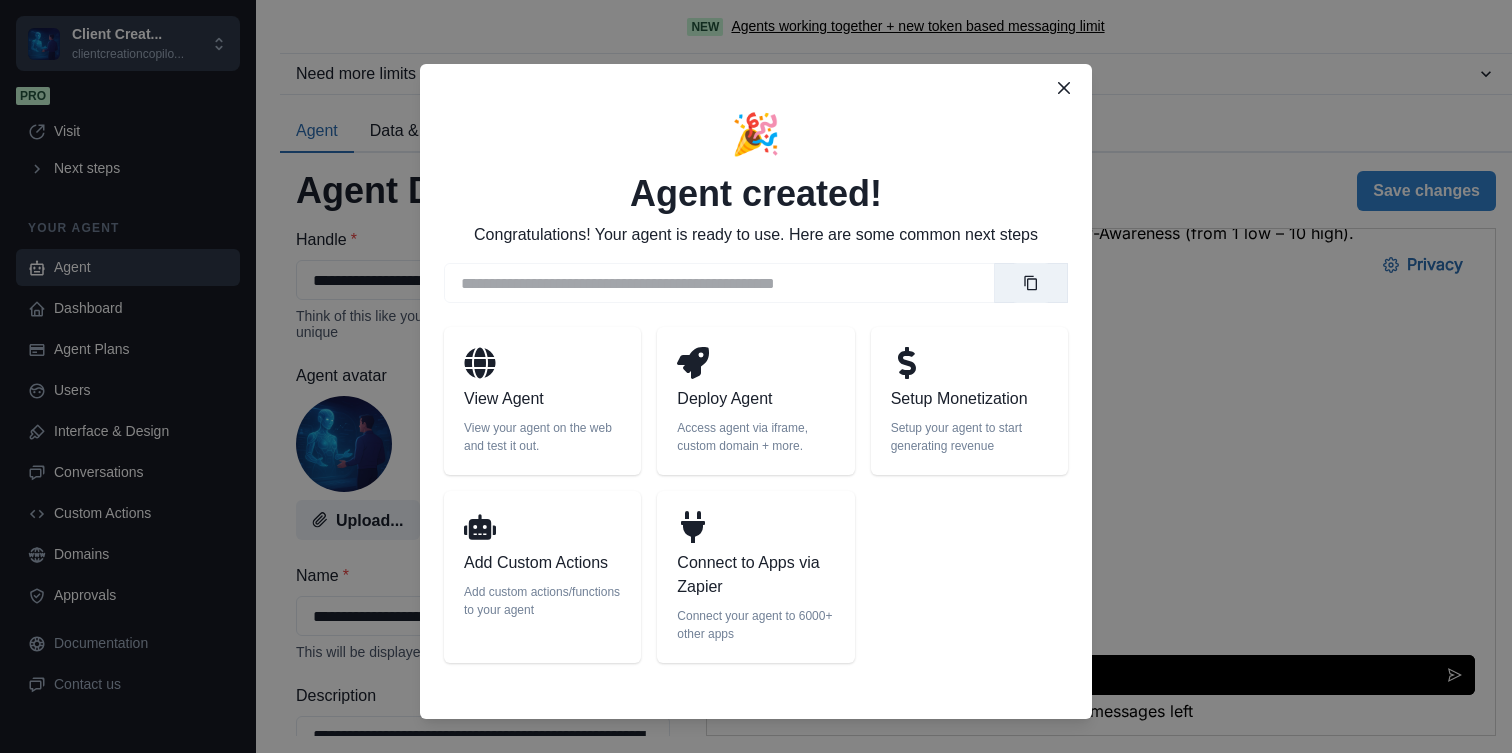 click on "Setup your agent to start generating revenue" at bounding box center (969, 437) 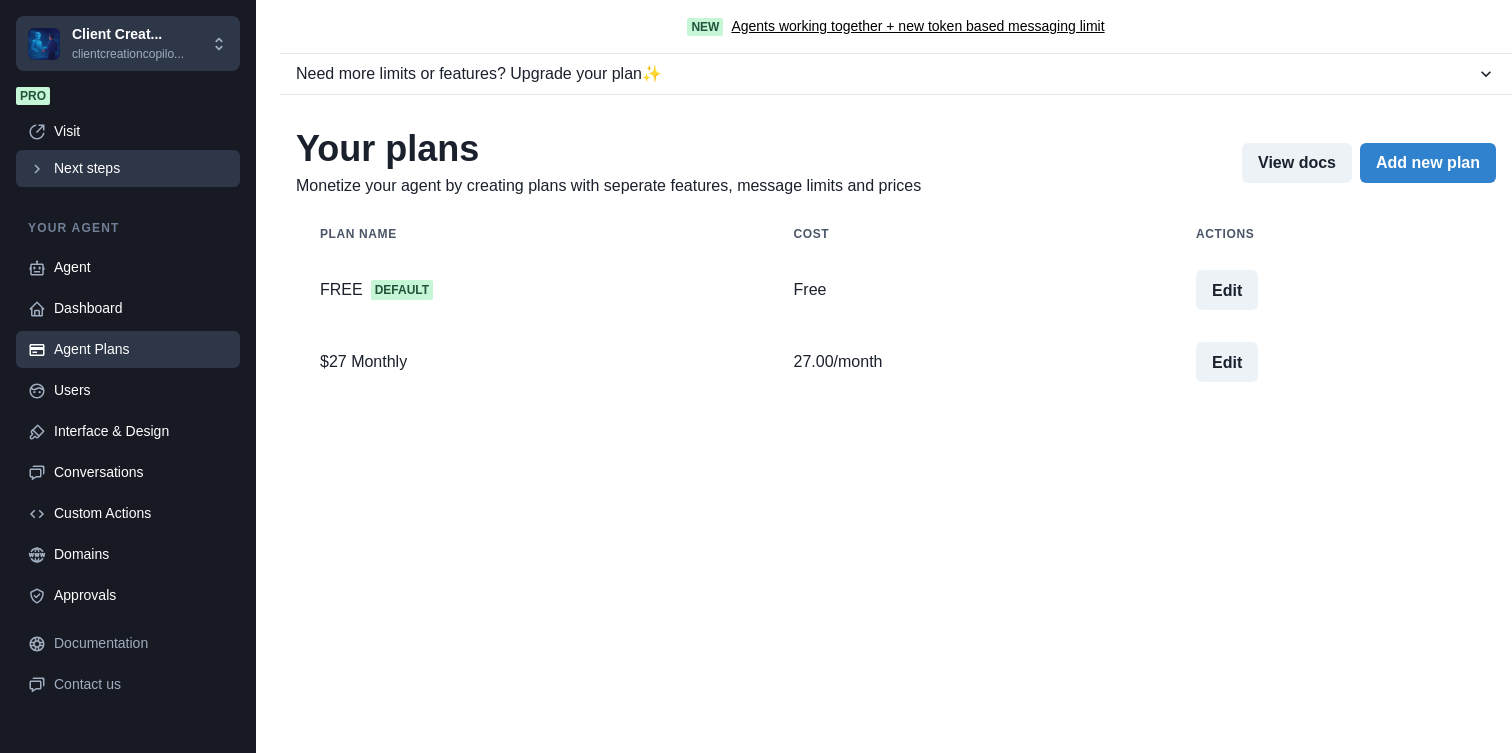 click on "Next steps" at bounding box center [141, 168] 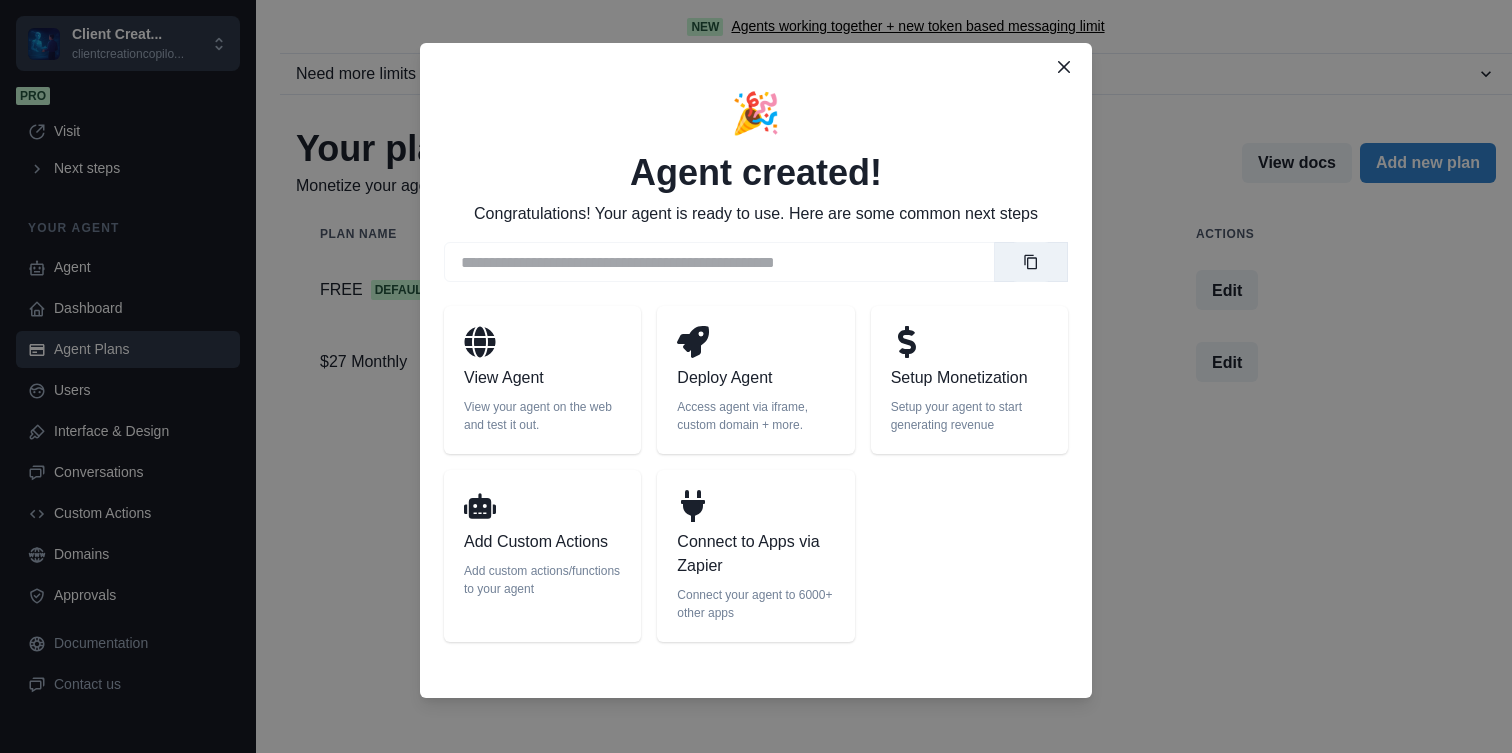 scroll, scrollTop: 25, scrollLeft: 0, axis: vertical 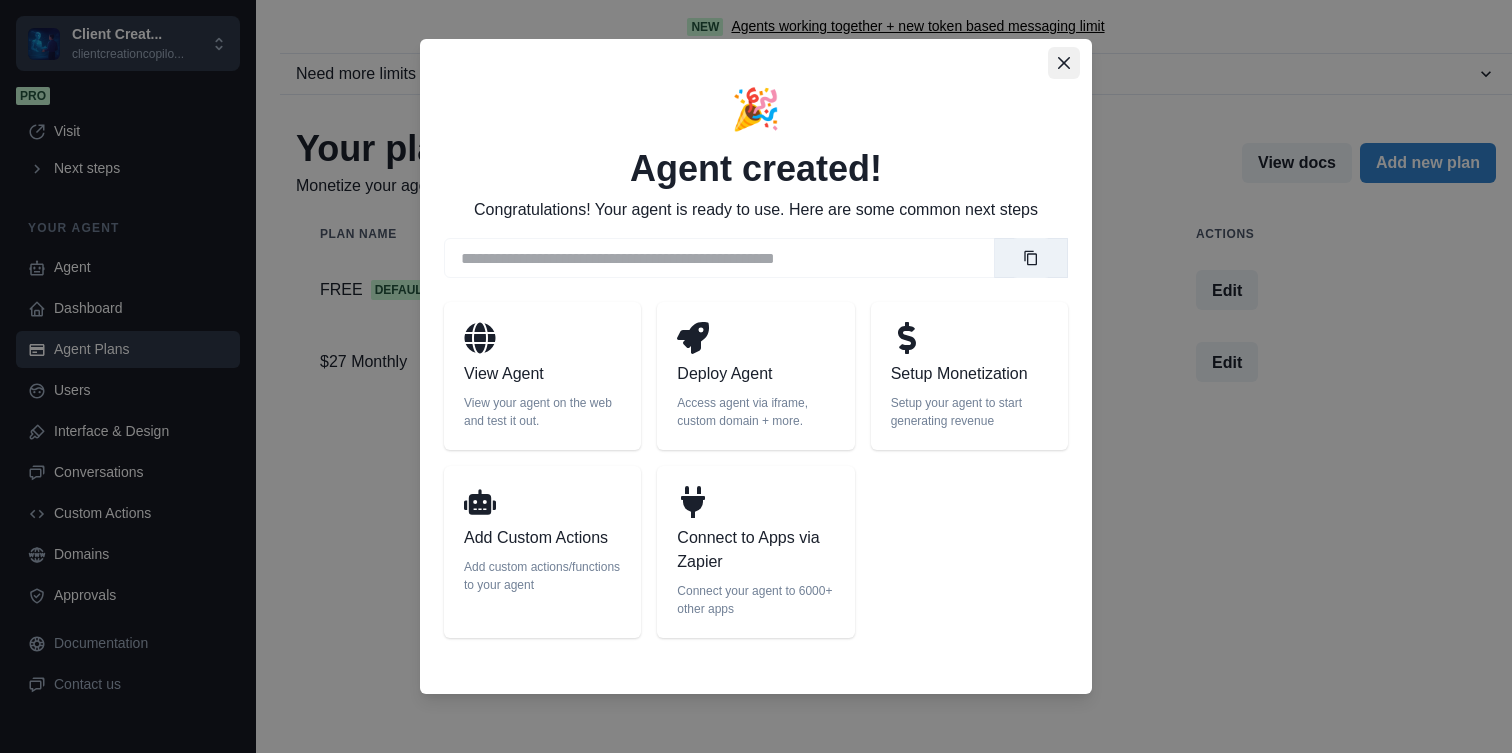 click 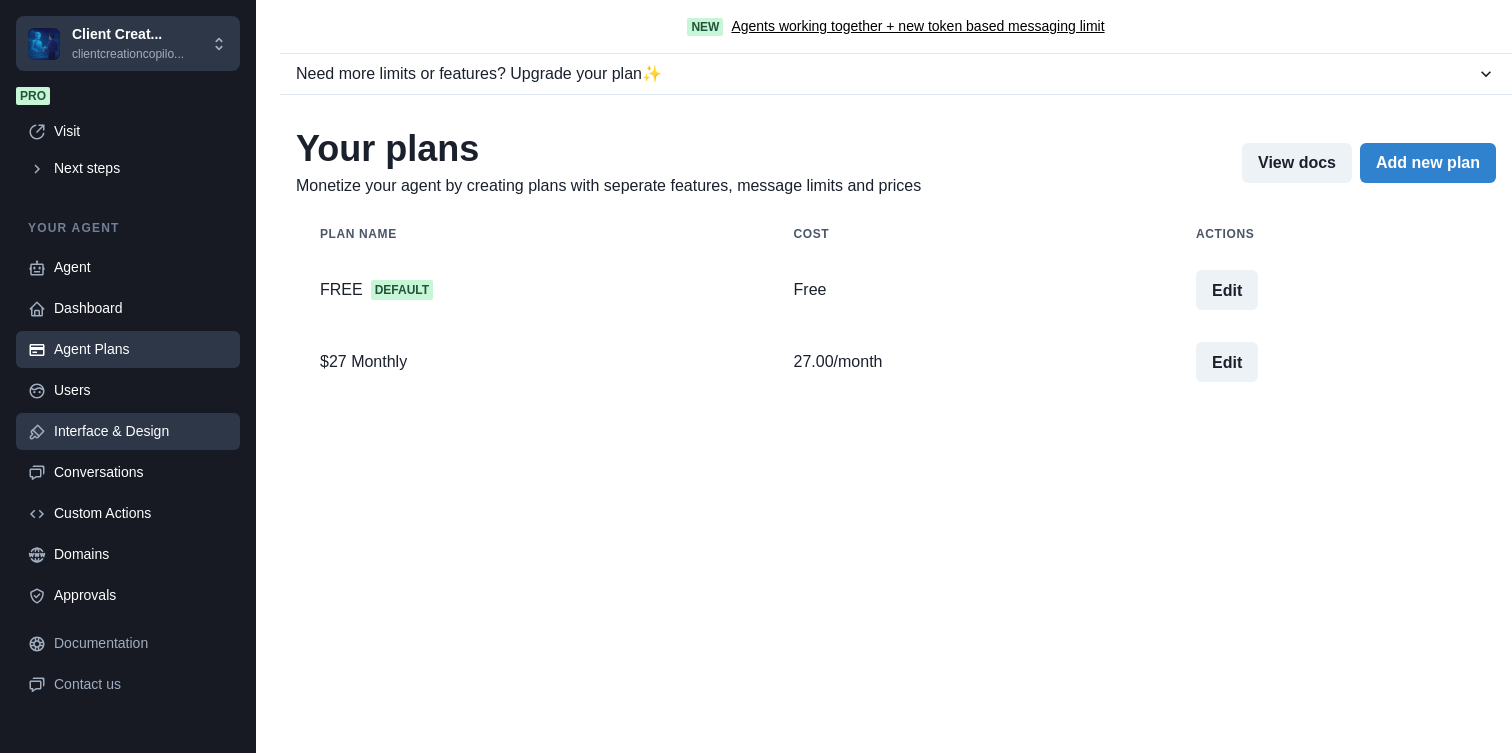 click on "Interface & Design" at bounding box center (141, 431) 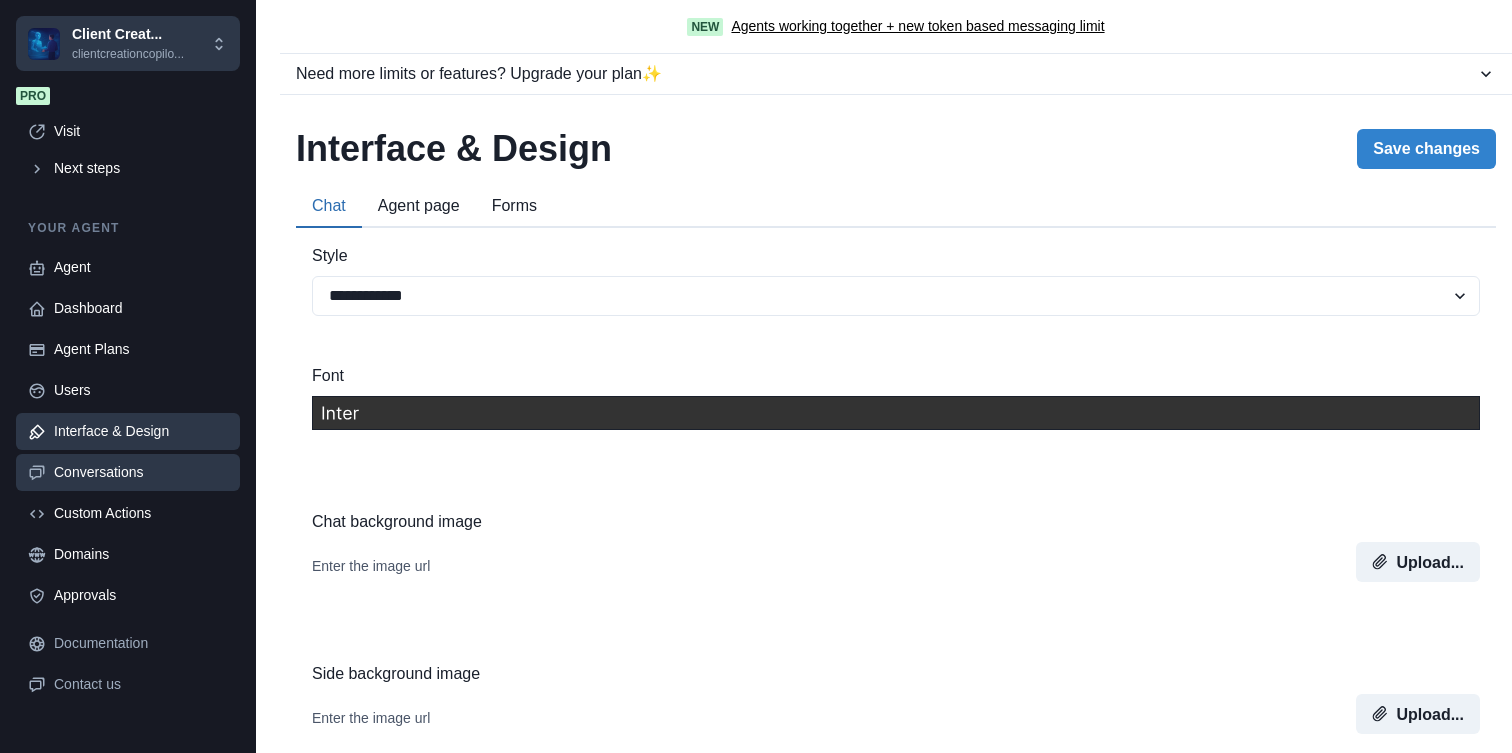 click on "Conversations" at bounding box center [141, 472] 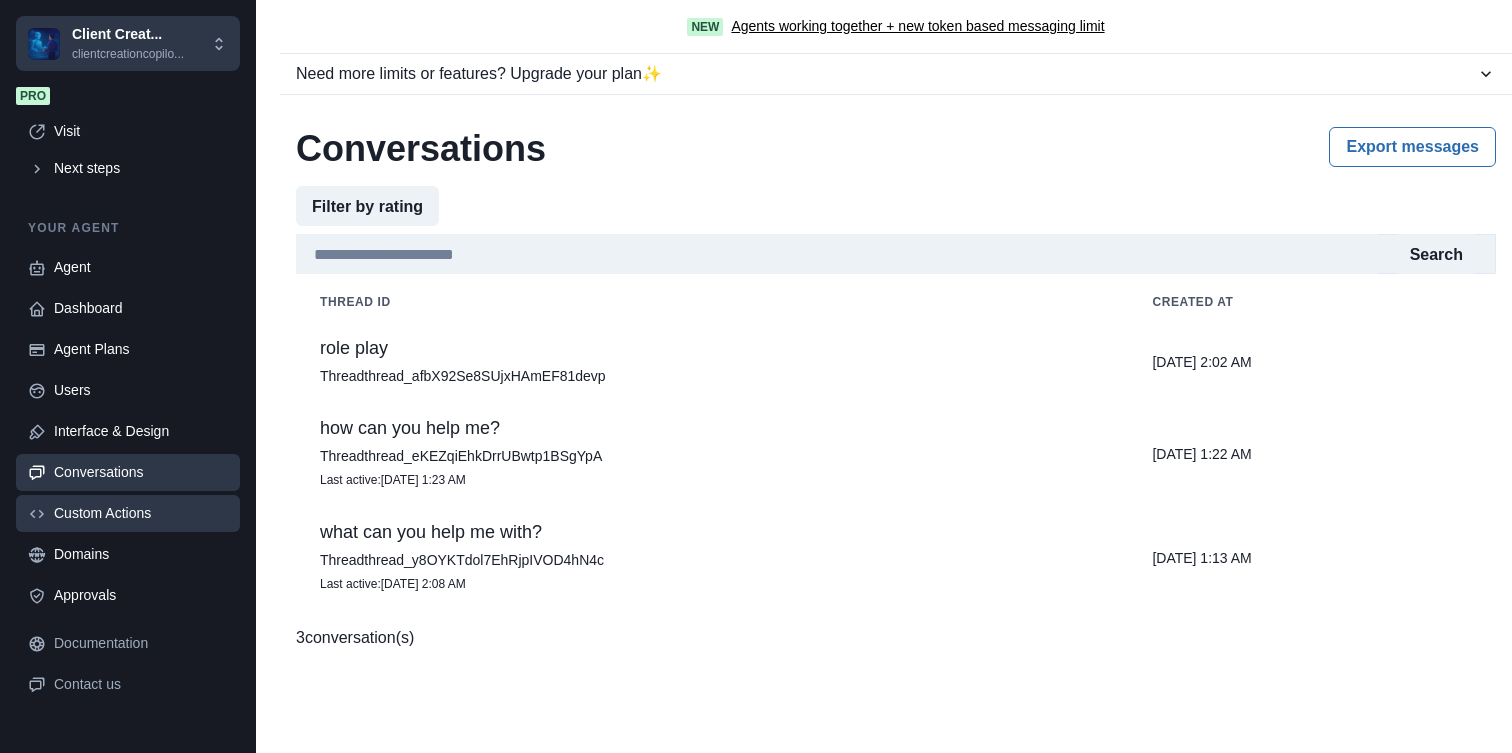 click on "Custom Actions" at bounding box center (128, 513) 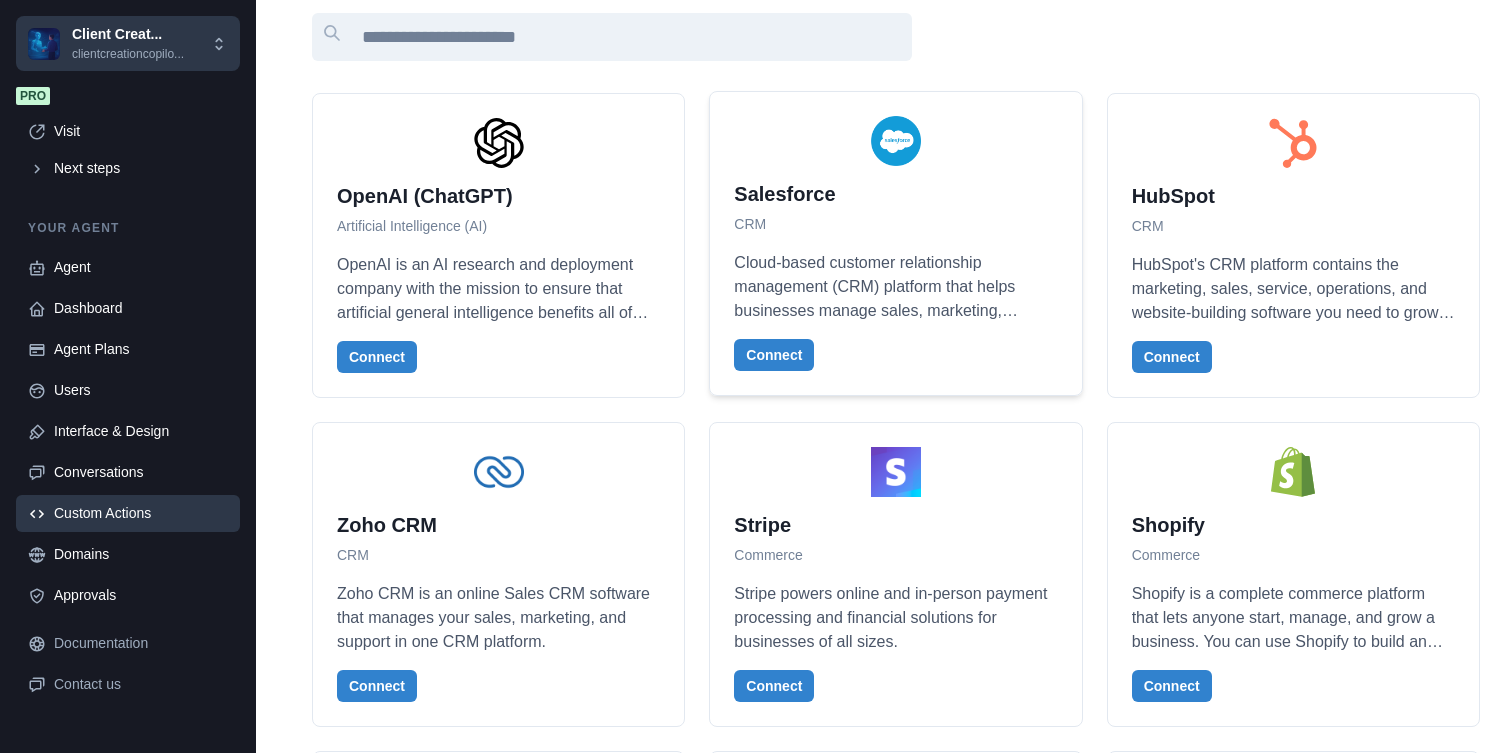 scroll, scrollTop: 461, scrollLeft: 0, axis: vertical 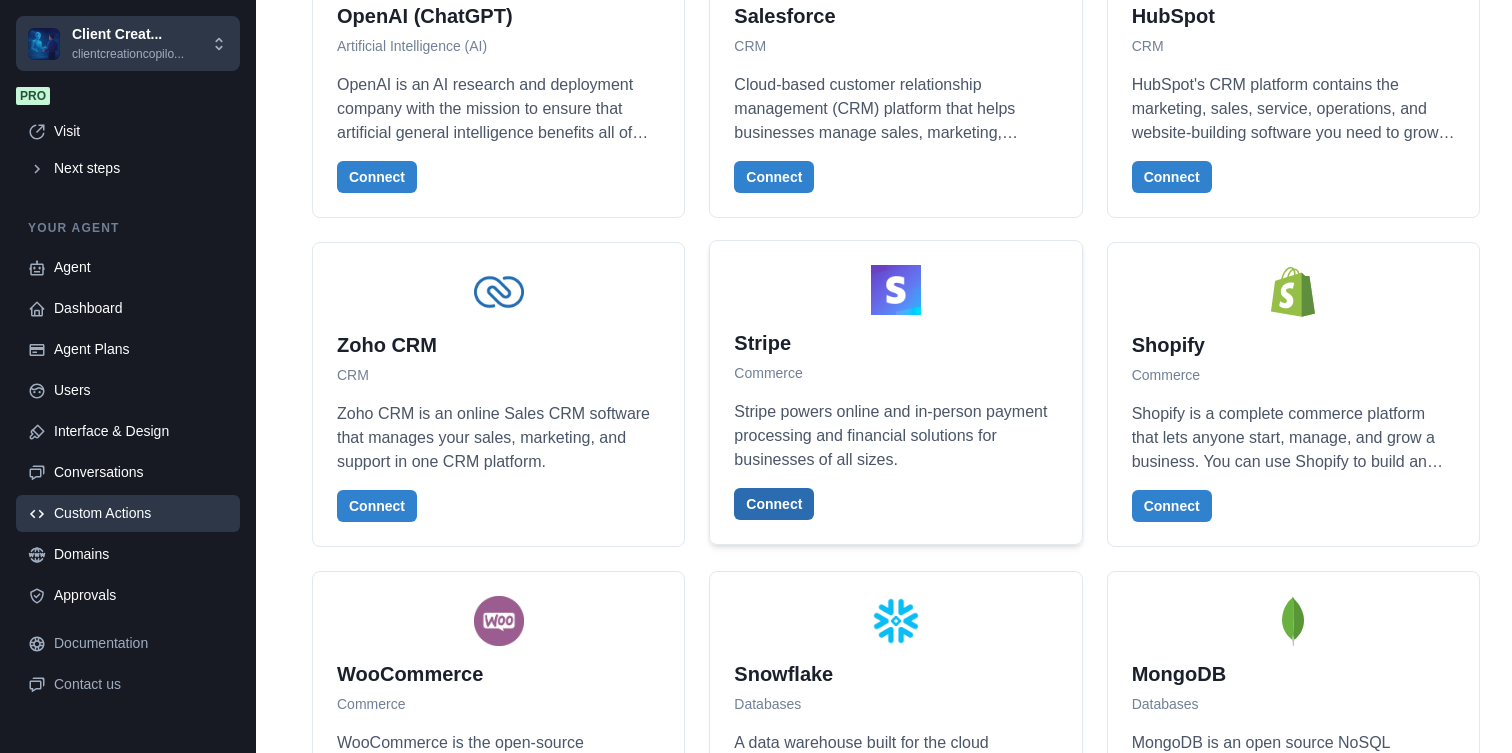 click on "Connect" at bounding box center (774, 504) 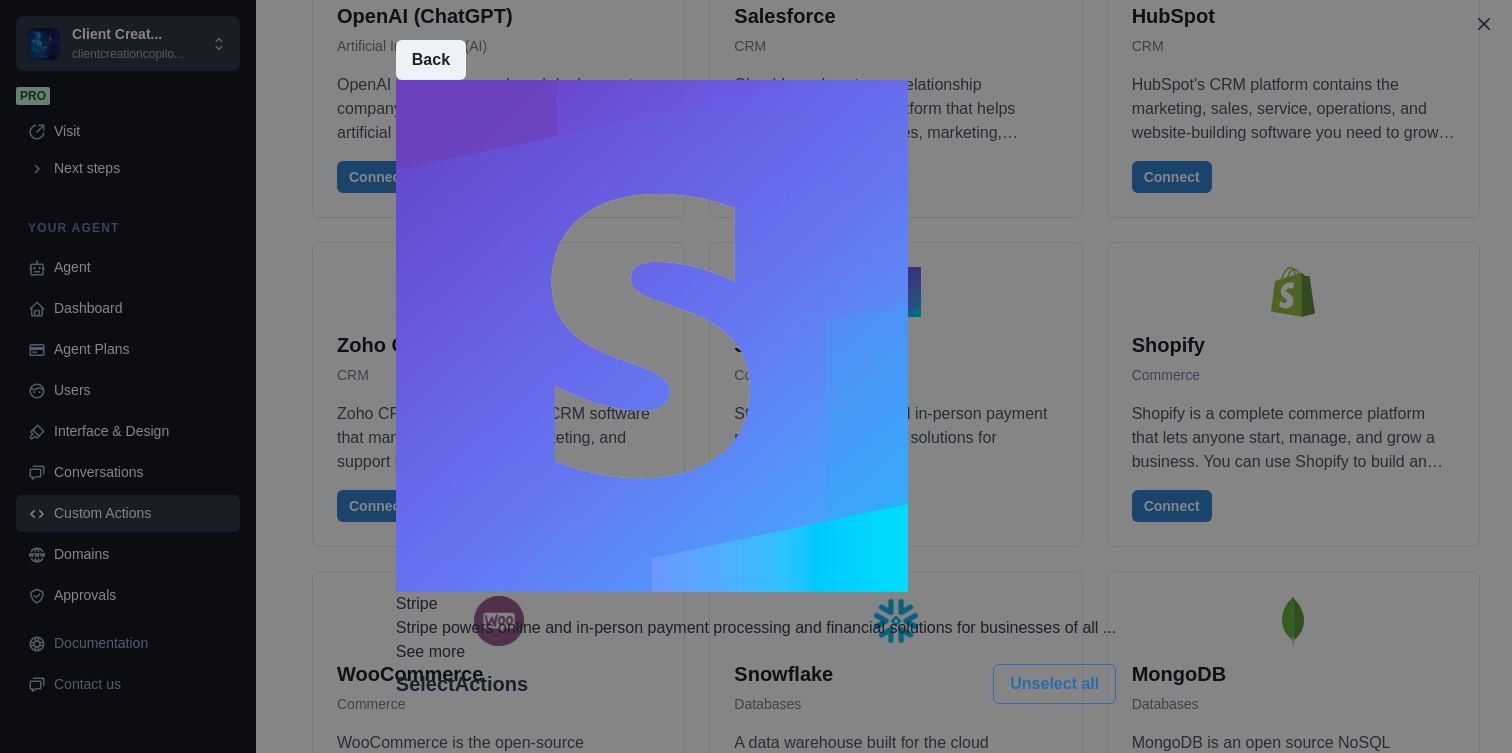click on "See more" at bounding box center (756, 652) 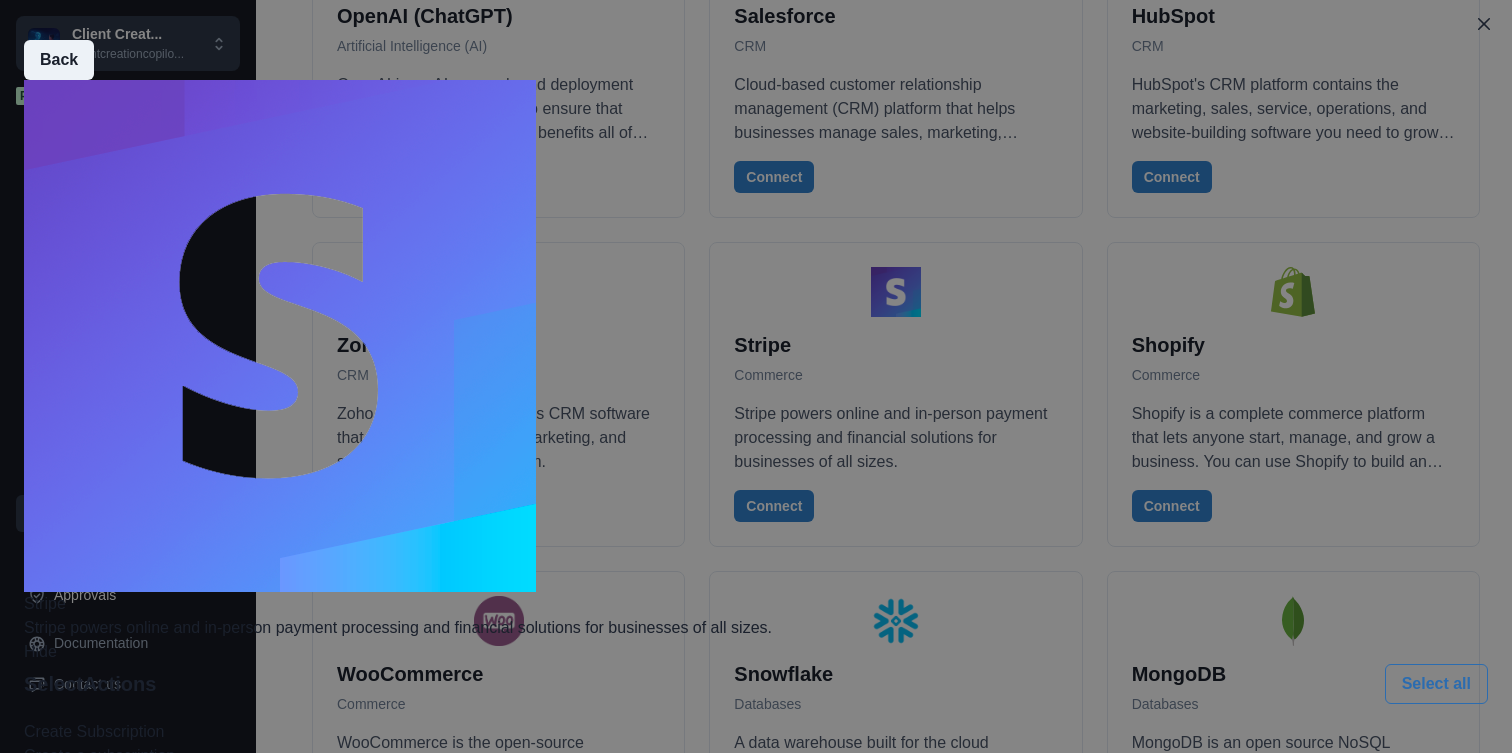 click on "Create Subscription" at bounding box center (756, 732) 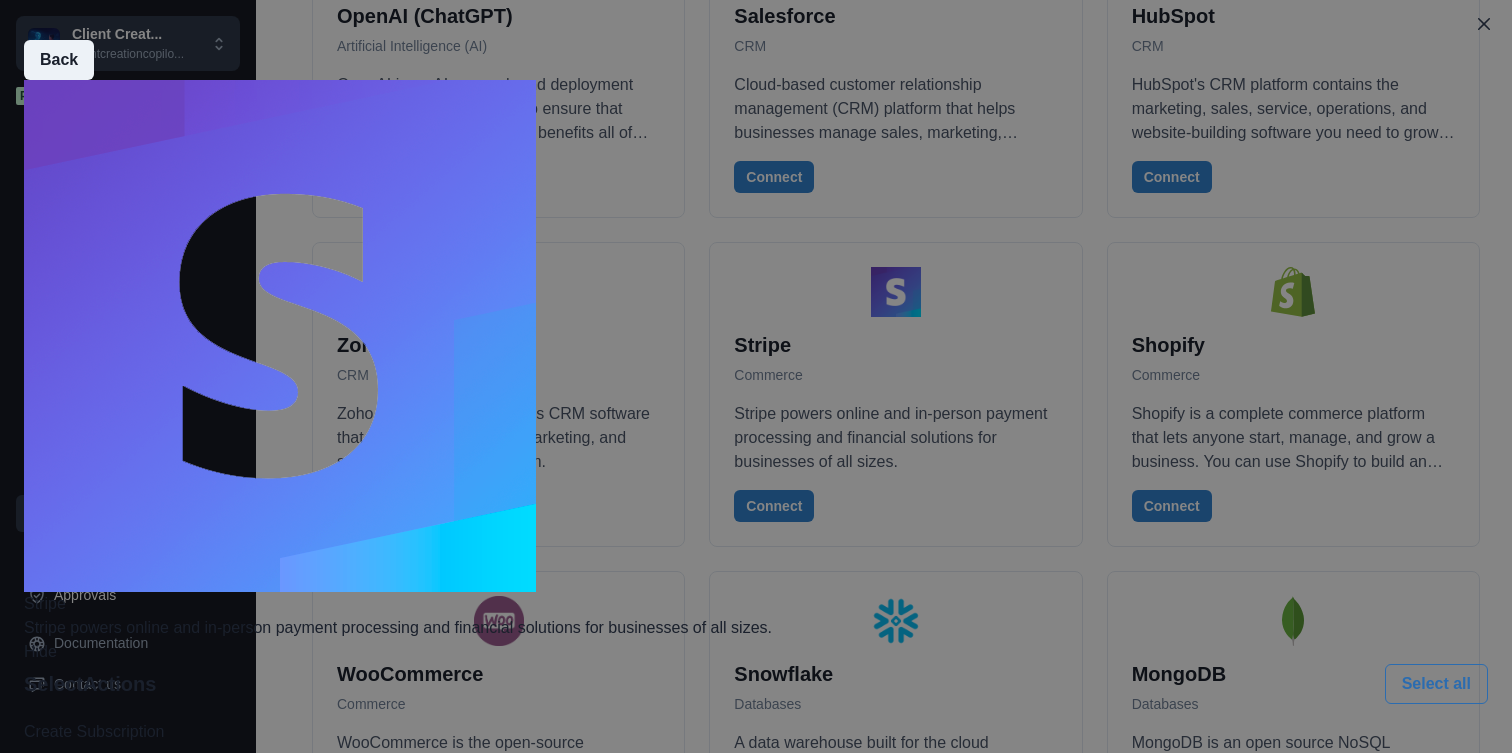 click on "Write Off Invoice Mark an invoice as uncollectible.  Version:  0.1.2 Approval required" at bounding box center [756, 2111] 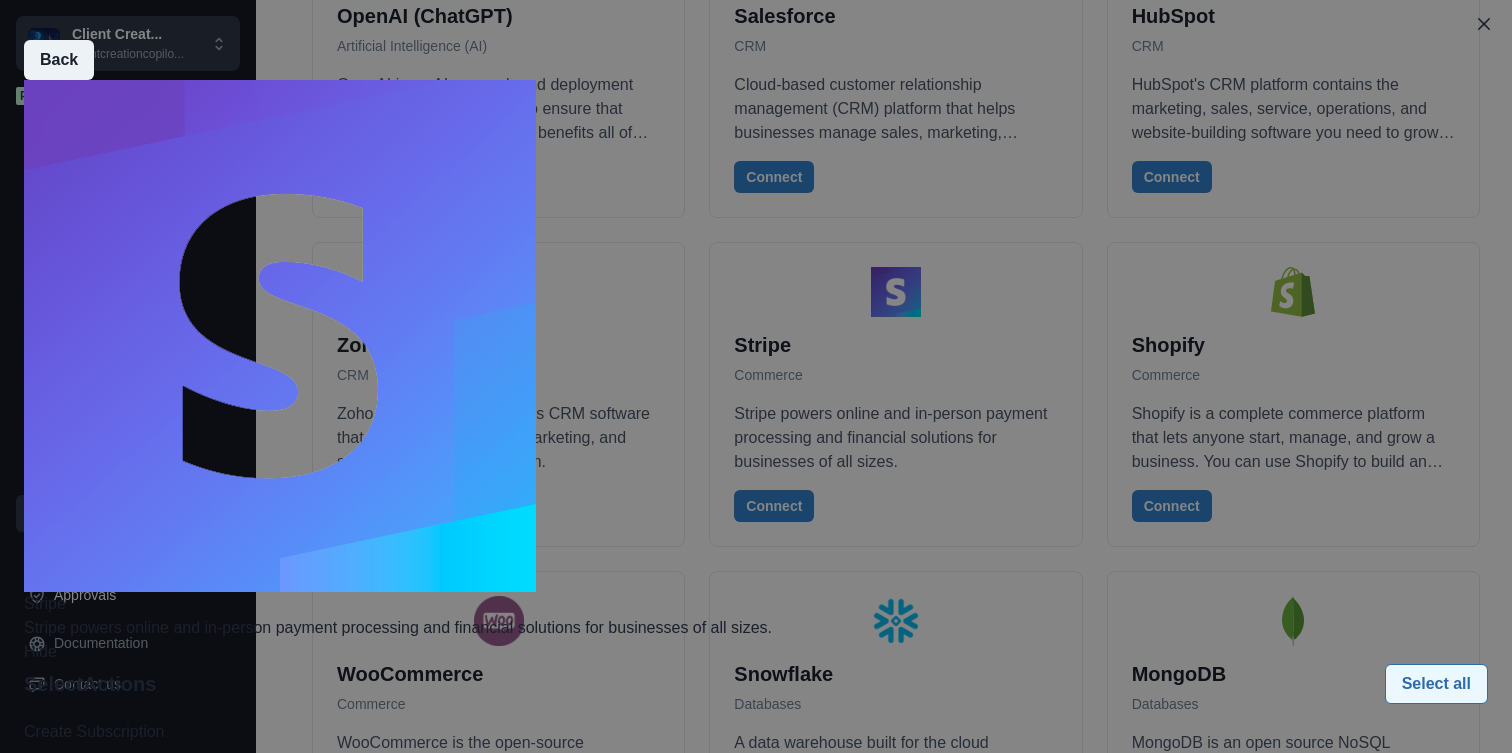 click on "Select all" at bounding box center (1436, 684) 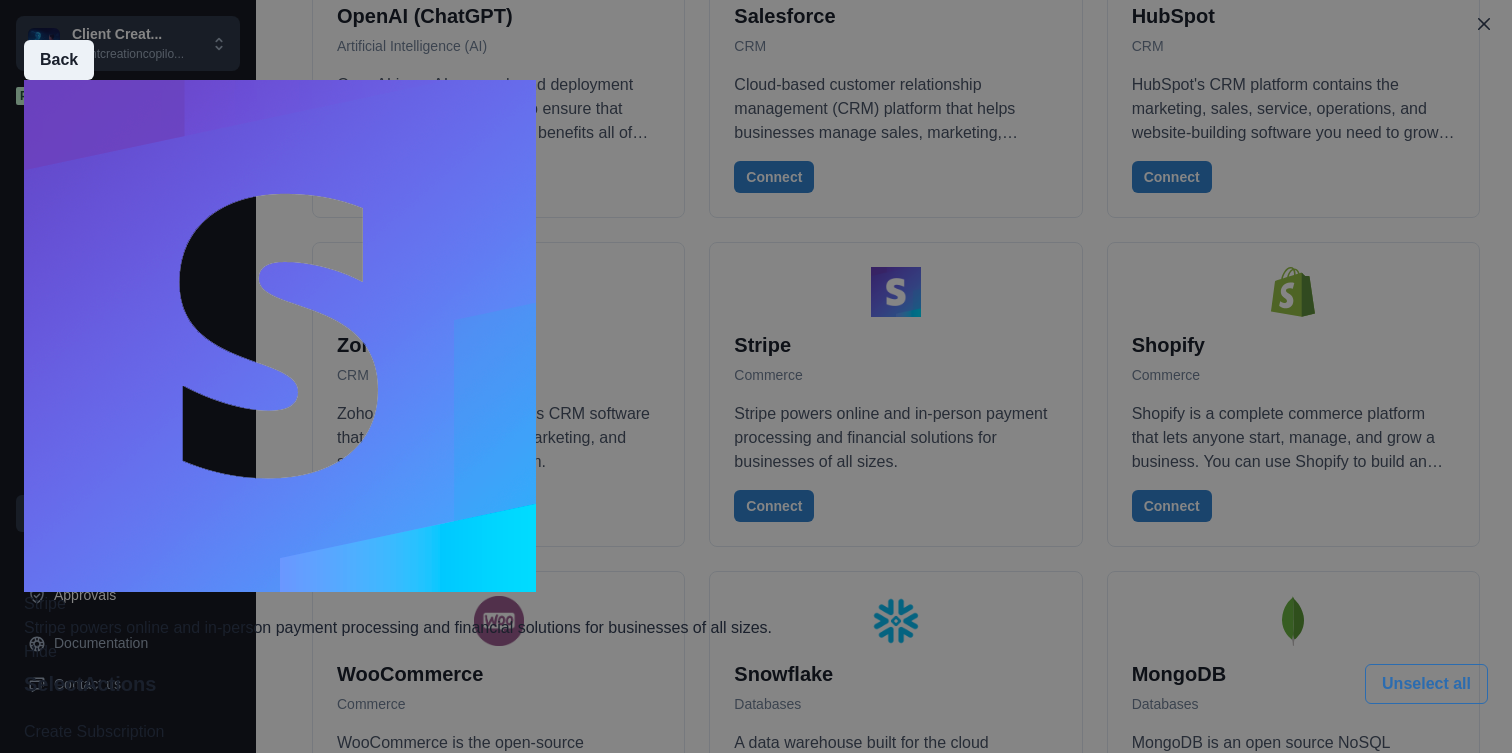 scroll, scrollTop: 4636, scrollLeft: 0, axis: vertical 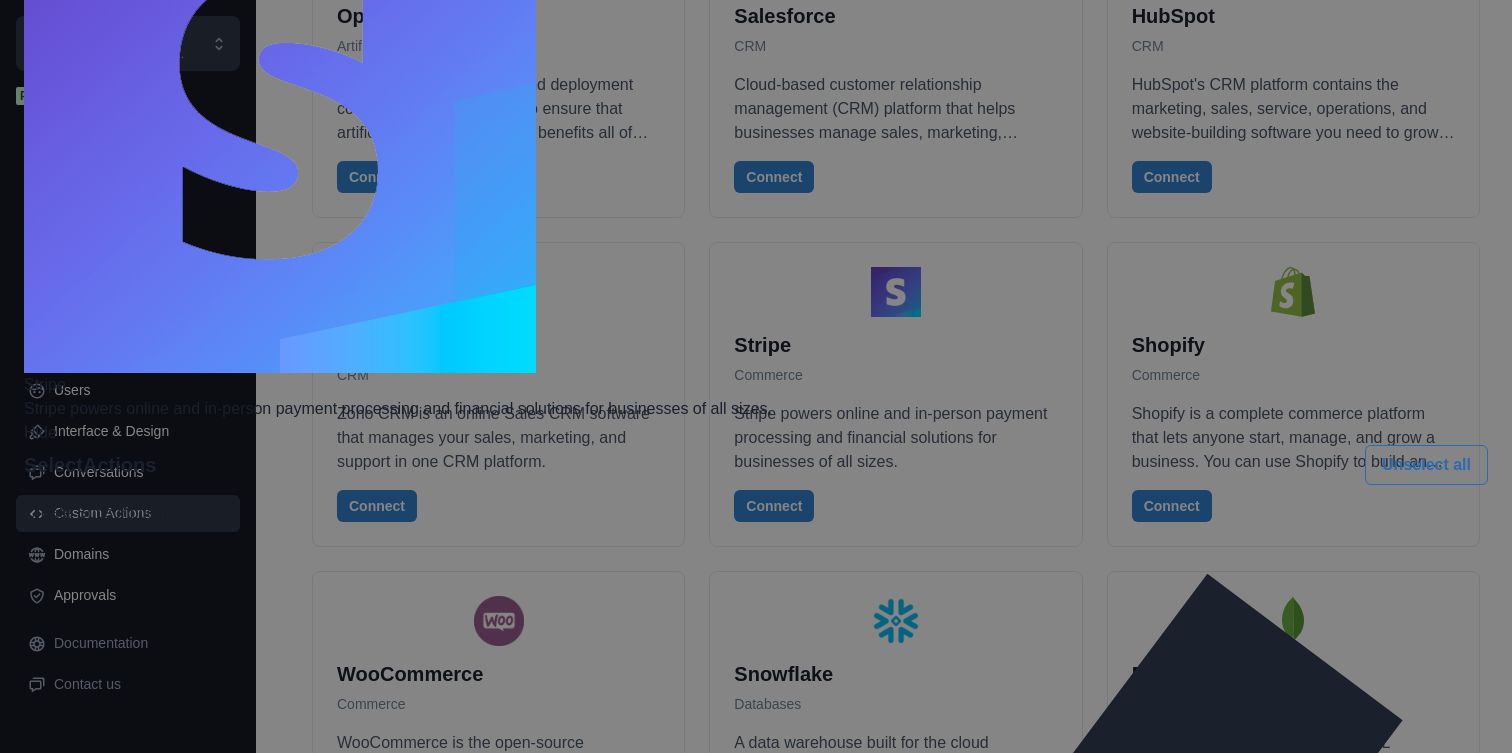 click on "Connect" at bounding box center [1428, 61953] 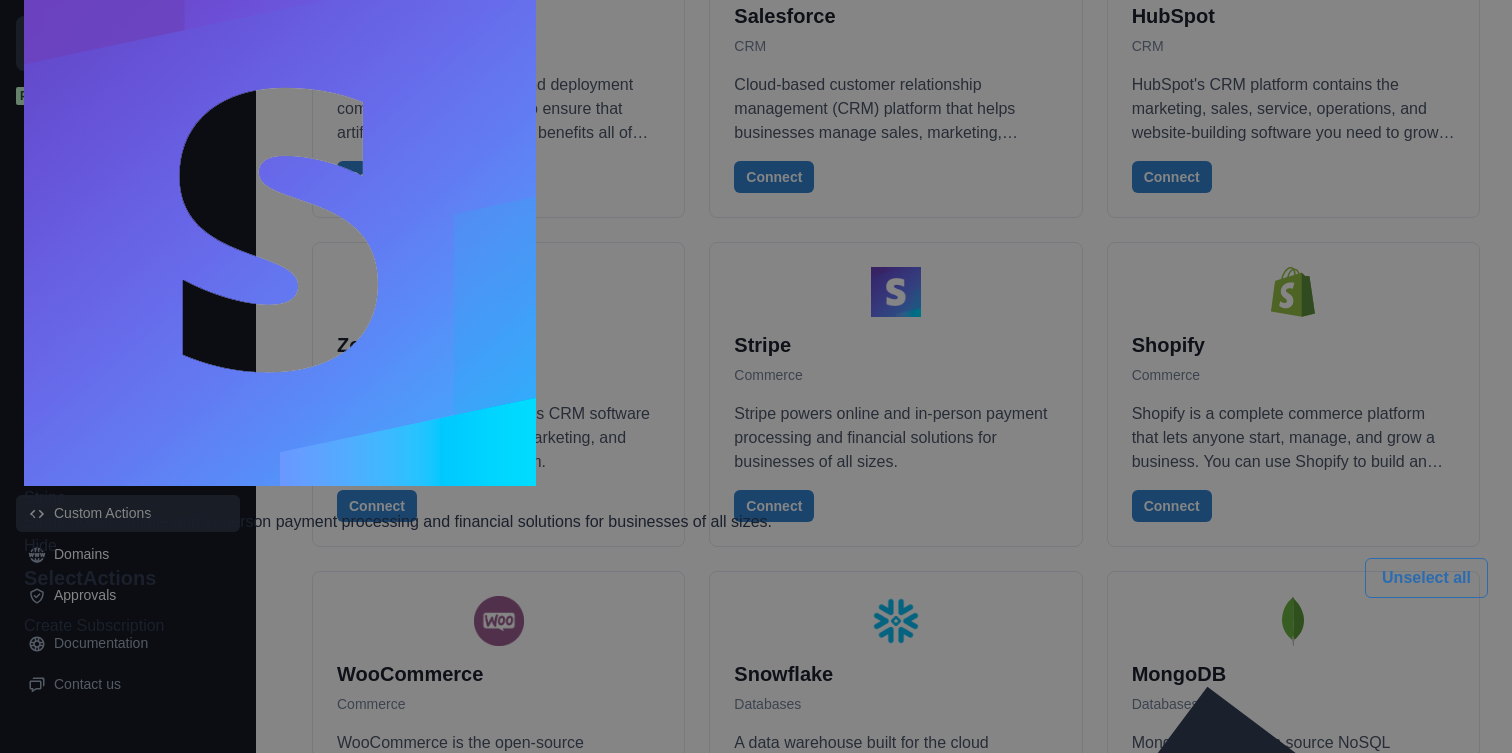 scroll, scrollTop: 0, scrollLeft: 0, axis: both 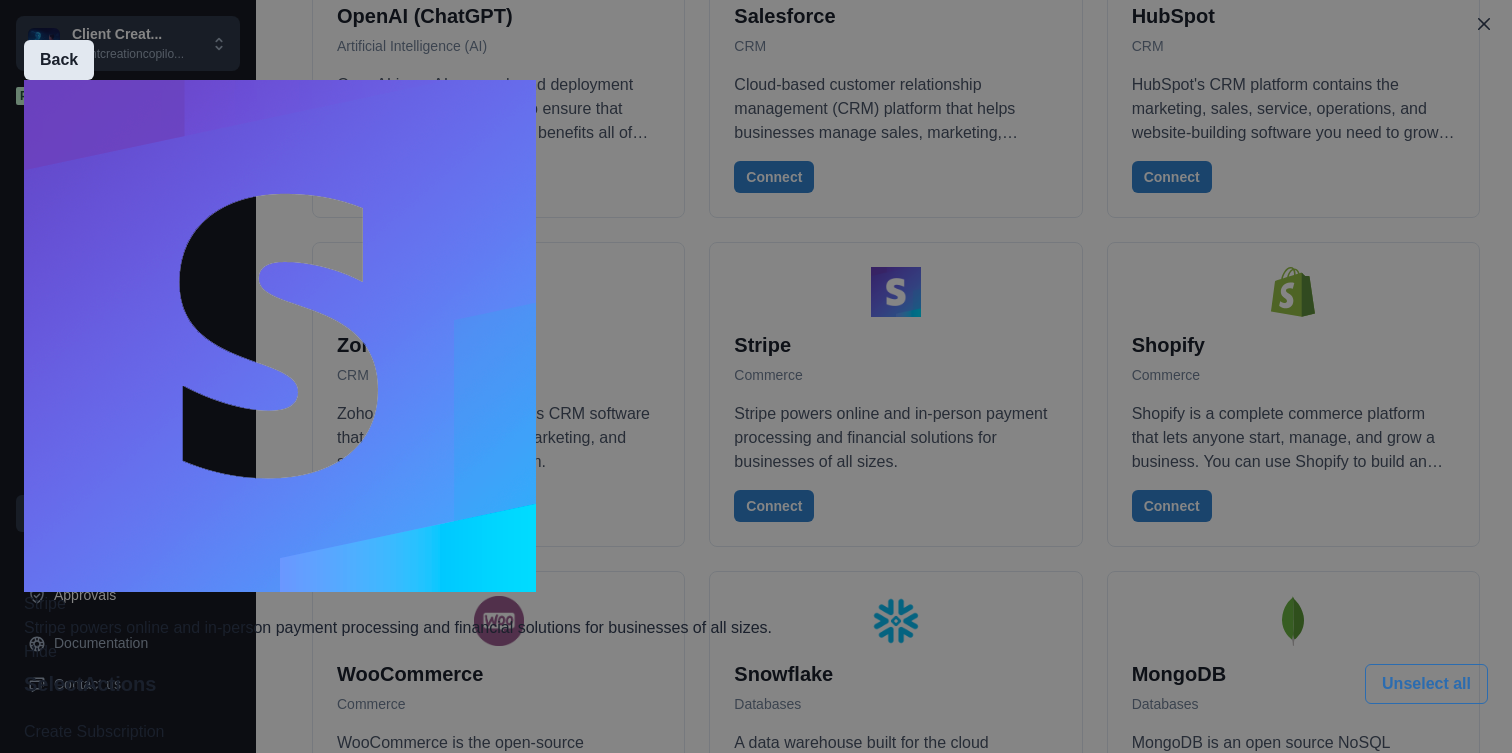 click on "Back" at bounding box center [59, 60] 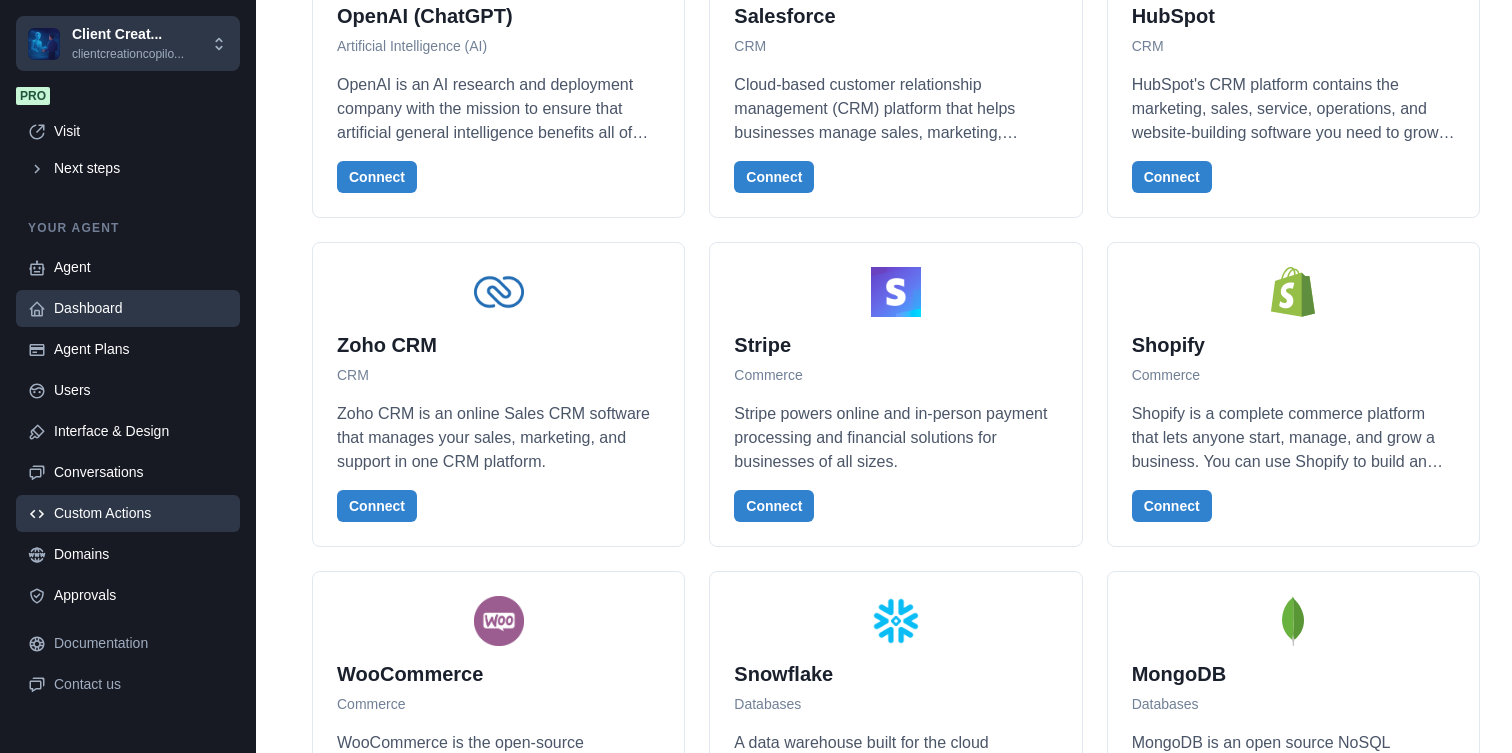 click on "Dashboard" at bounding box center [141, 308] 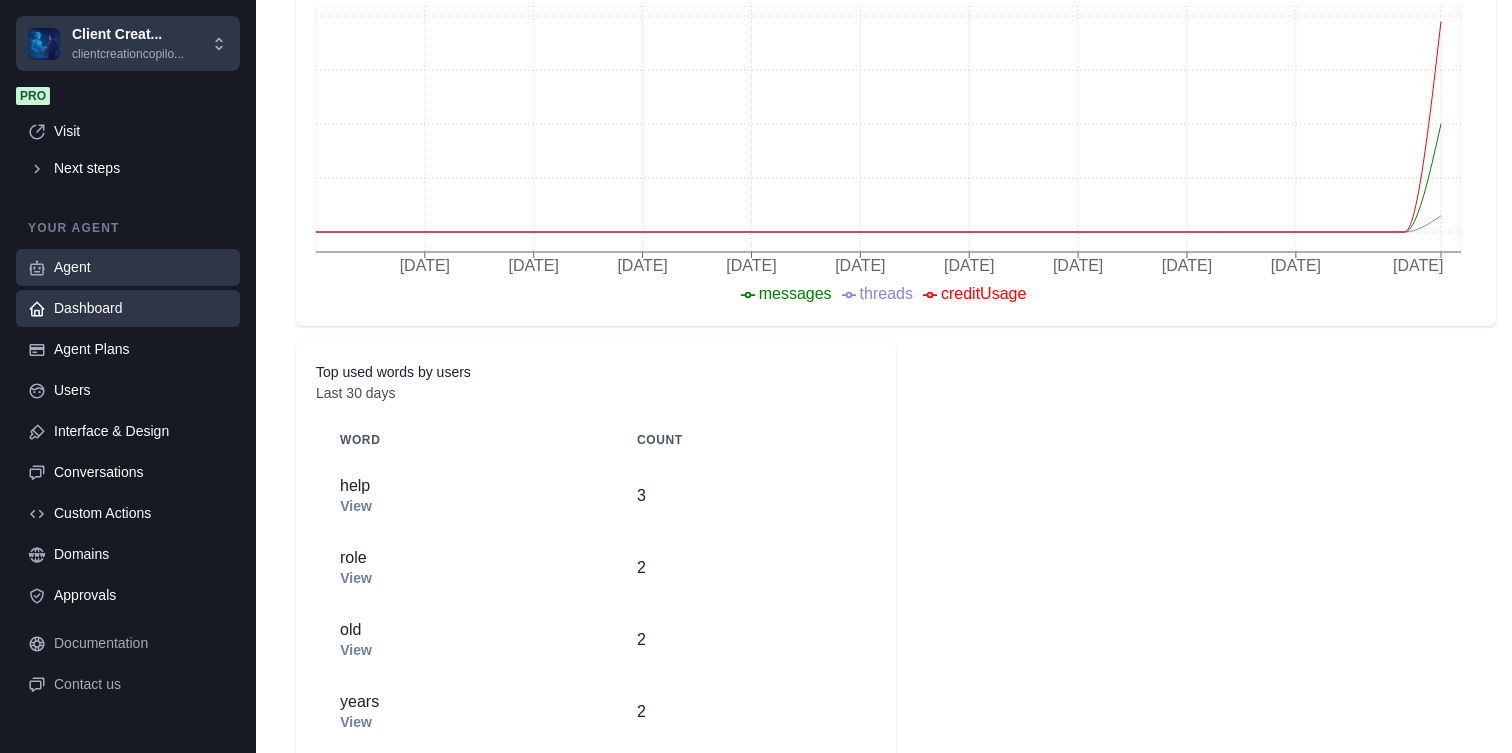 click on "Agent" at bounding box center [141, 267] 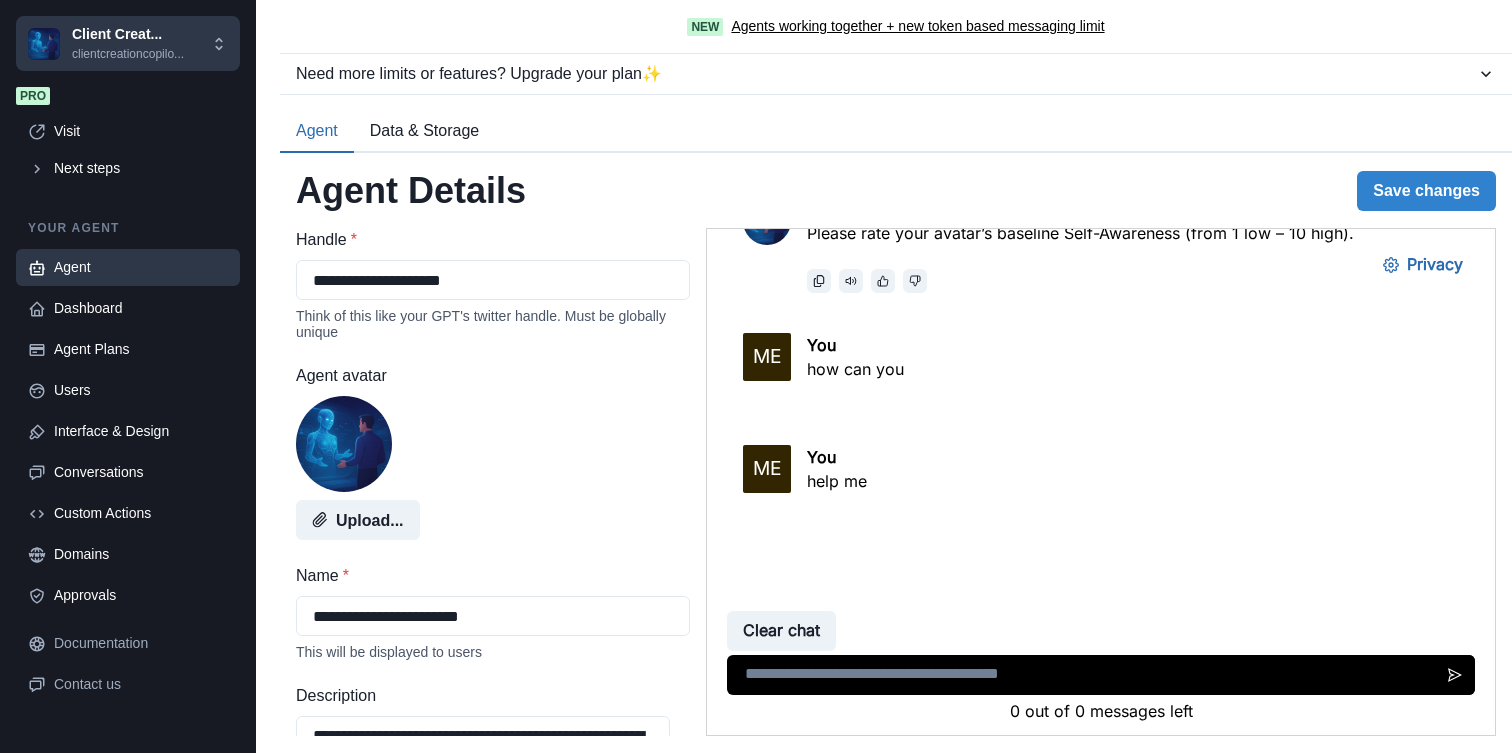 scroll, scrollTop: 0, scrollLeft: 0, axis: both 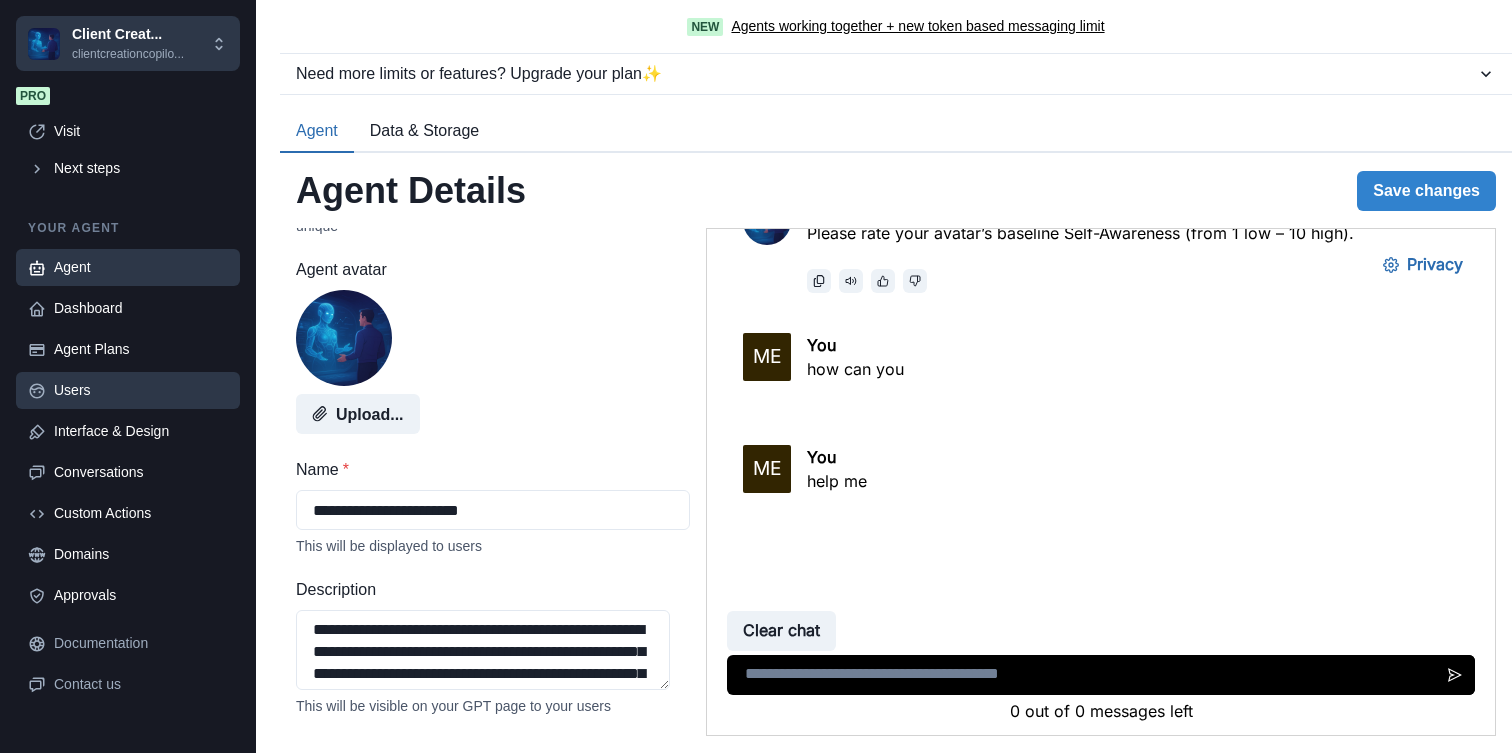 click on "Users" at bounding box center (141, 390) 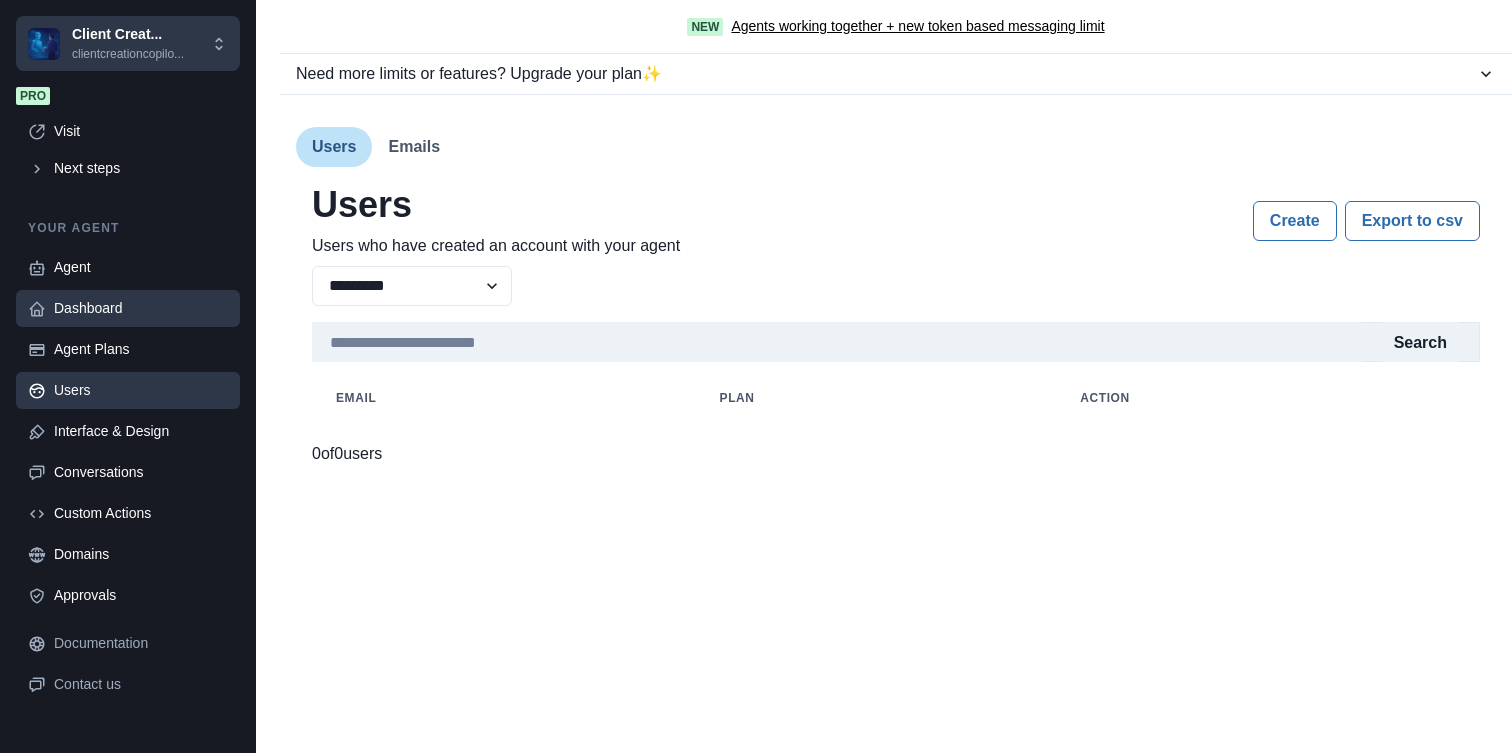 click on "Dashboard" at bounding box center [141, 308] 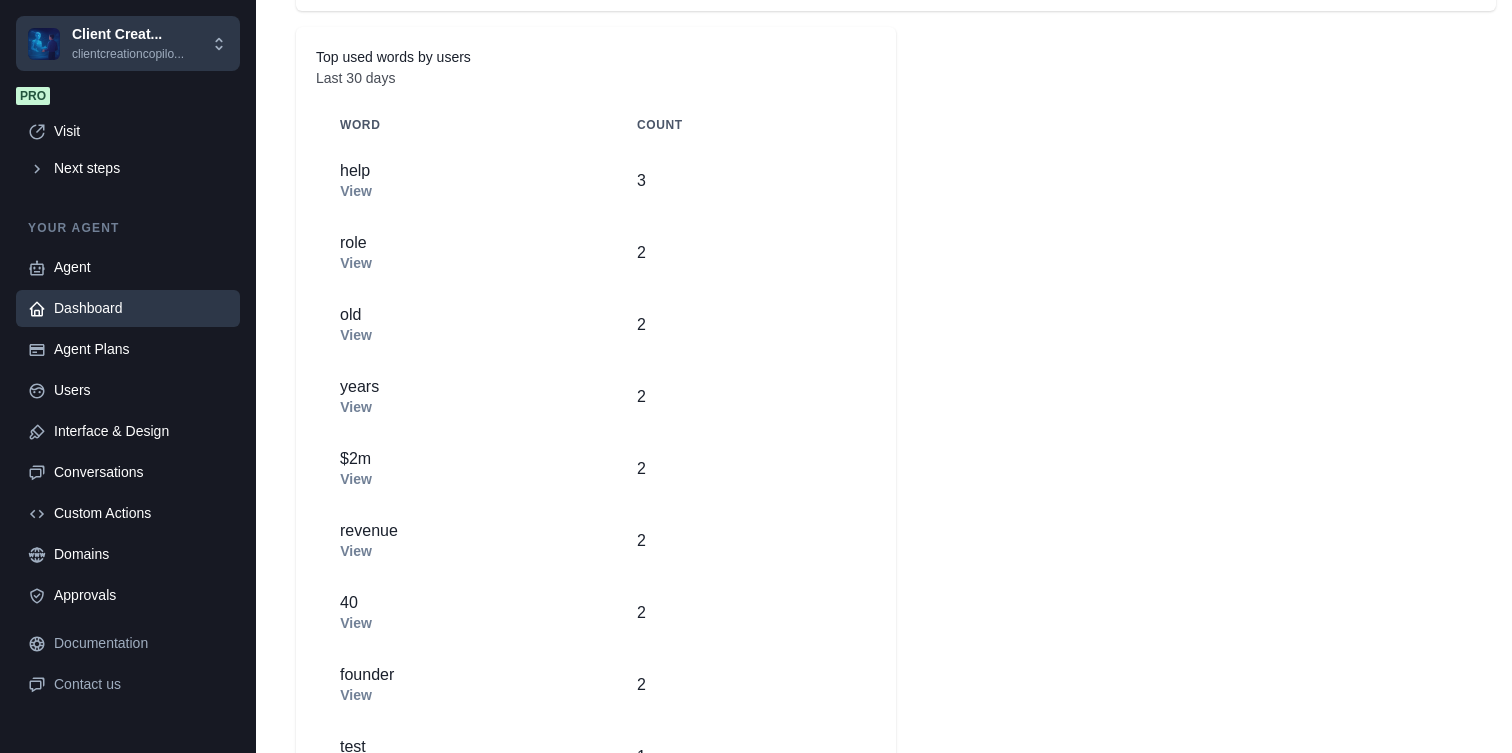 scroll, scrollTop: 861, scrollLeft: 0, axis: vertical 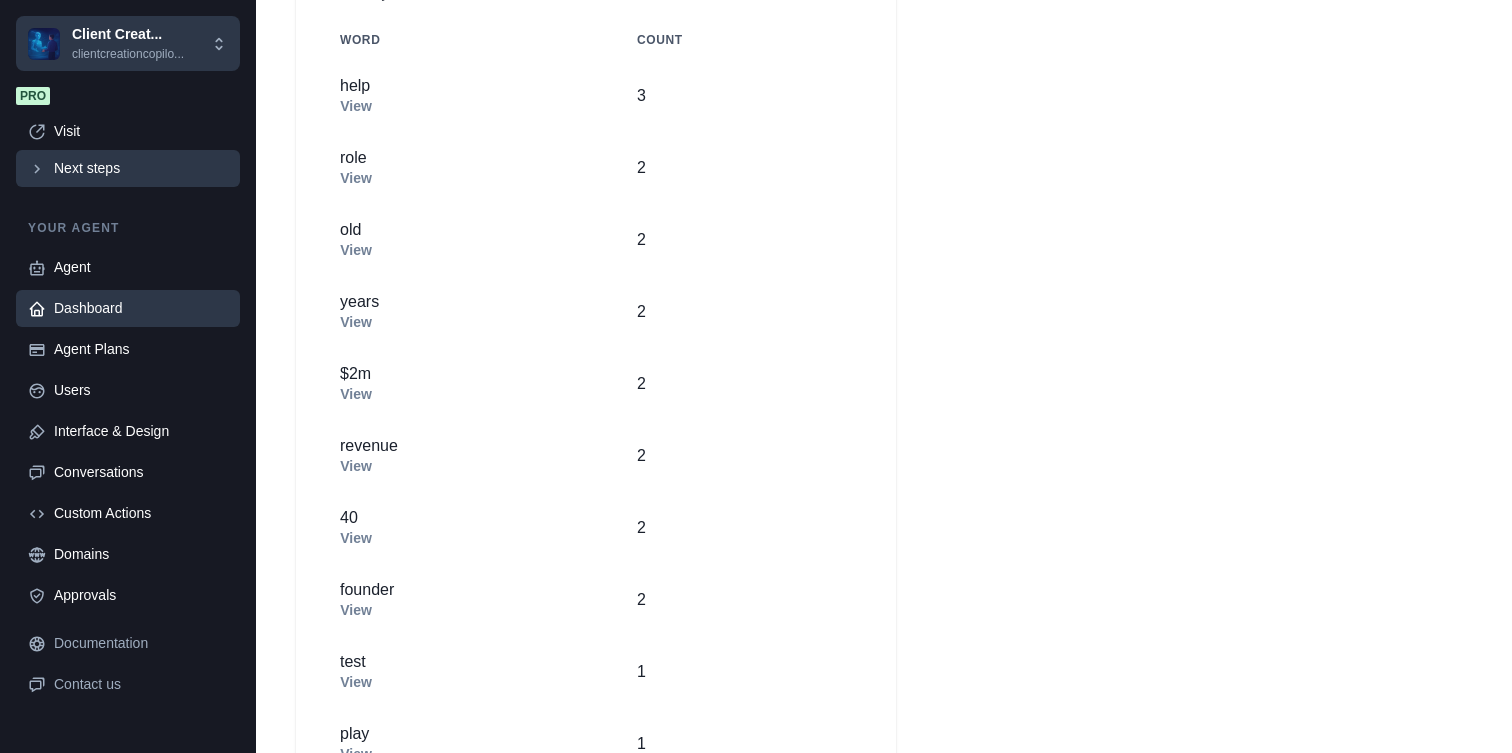 click on "Next steps" at bounding box center (128, 168) 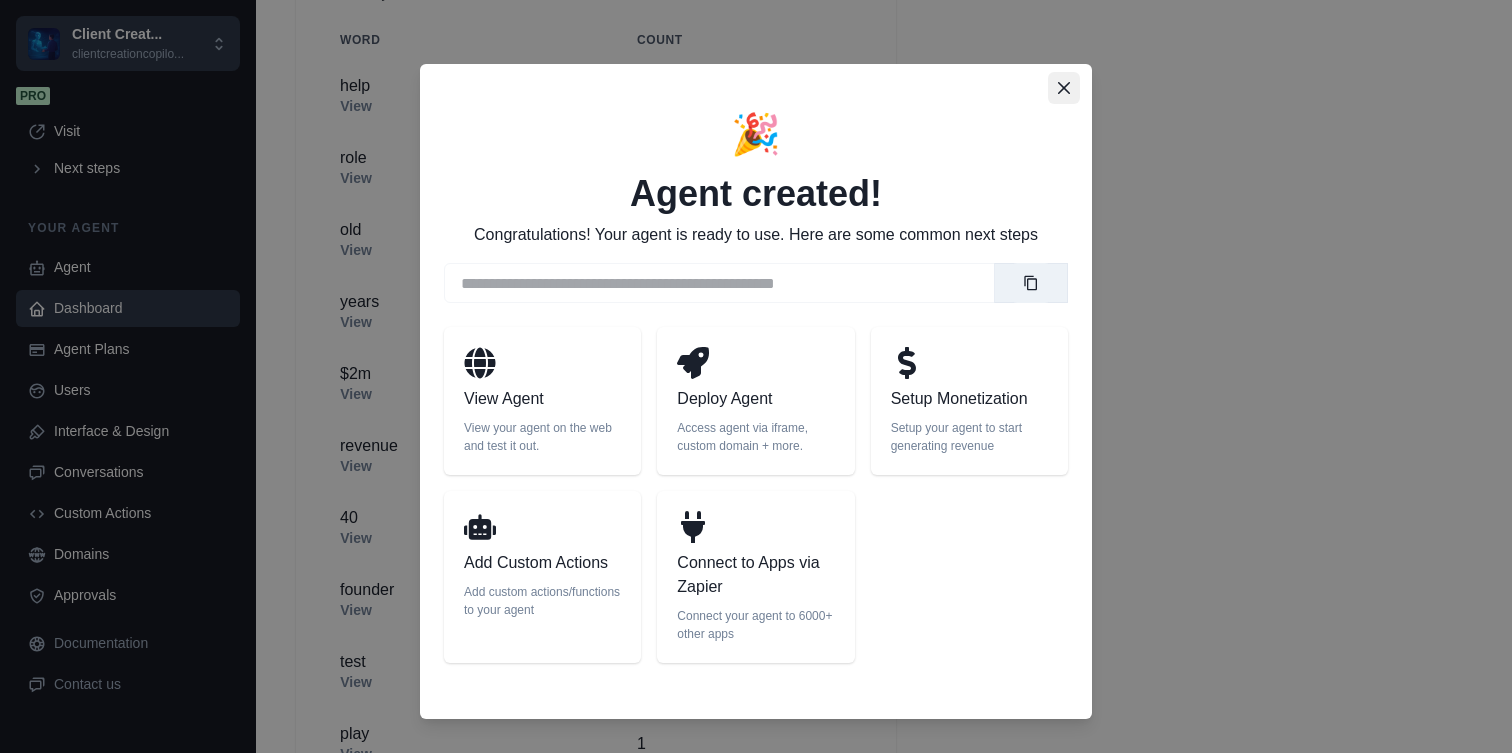 click 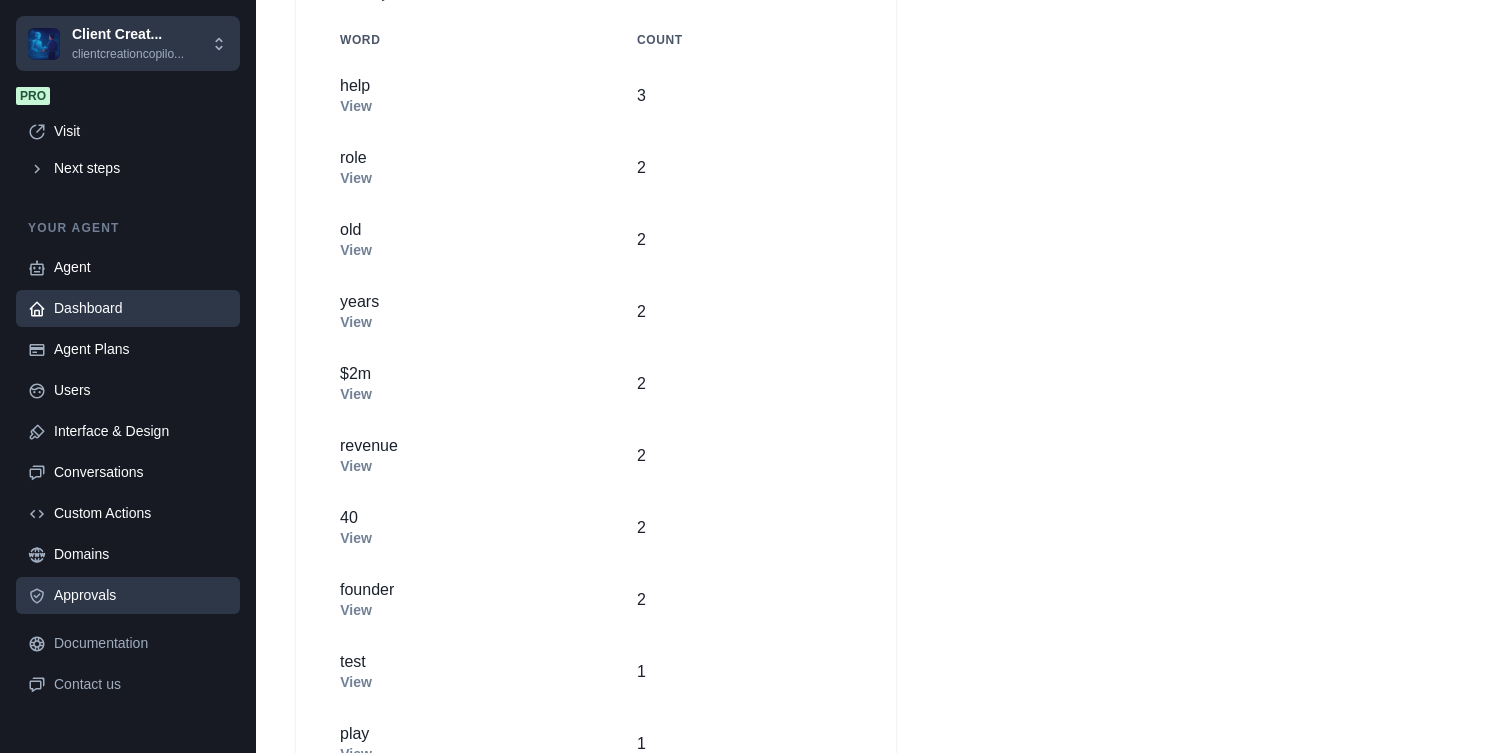 click on "Approvals" at bounding box center [141, 595] 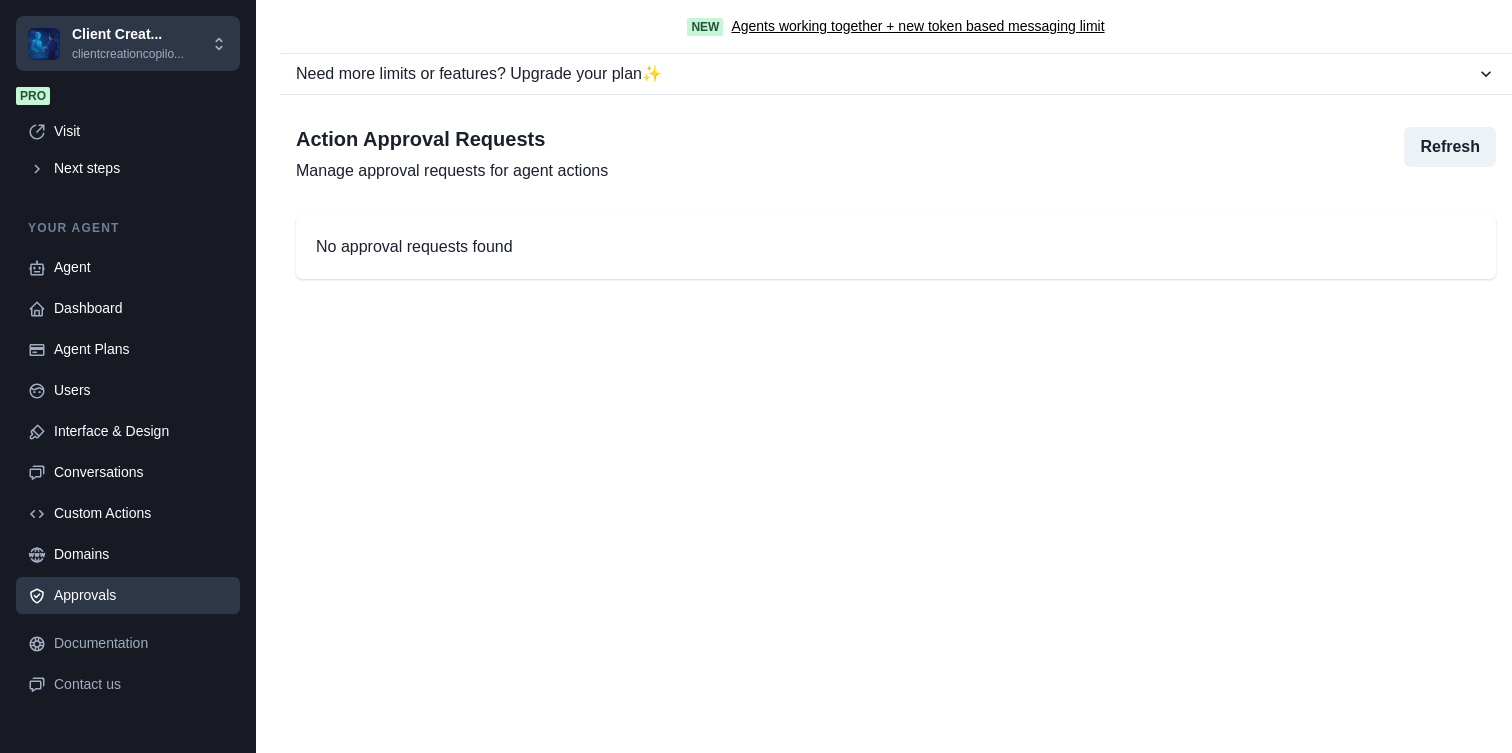 scroll, scrollTop: 0, scrollLeft: 0, axis: both 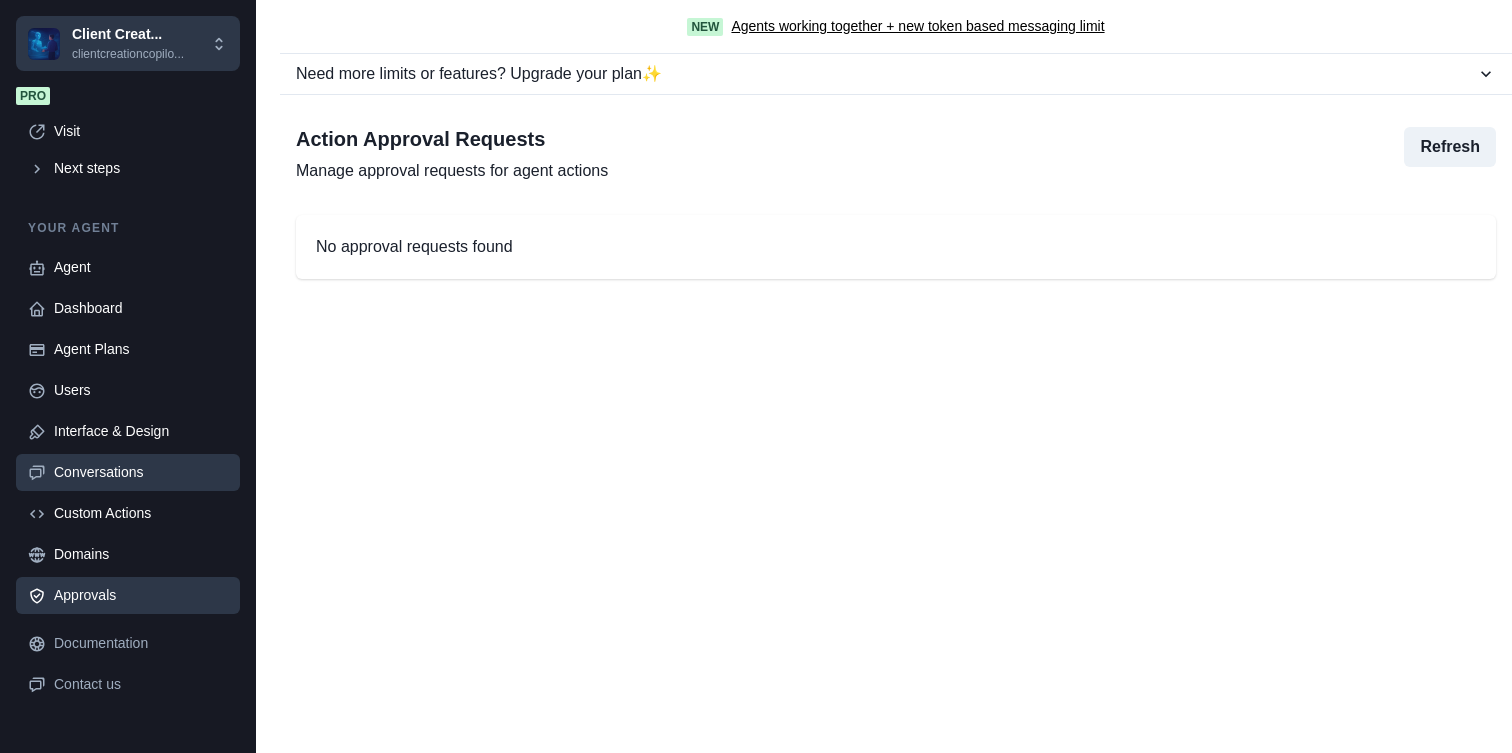 click on "Conversations" at bounding box center [141, 472] 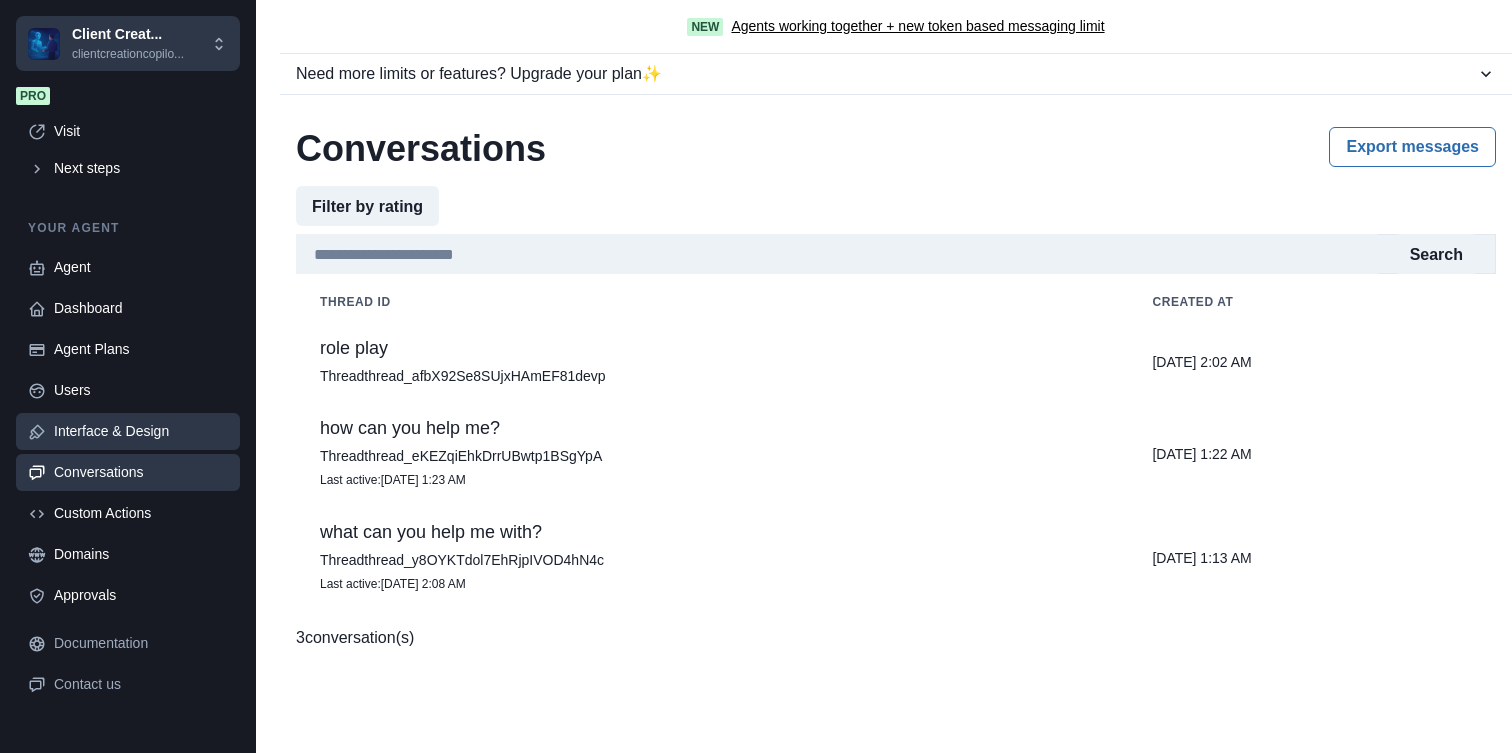 click on "Interface & Design" at bounding box center (141, 431) 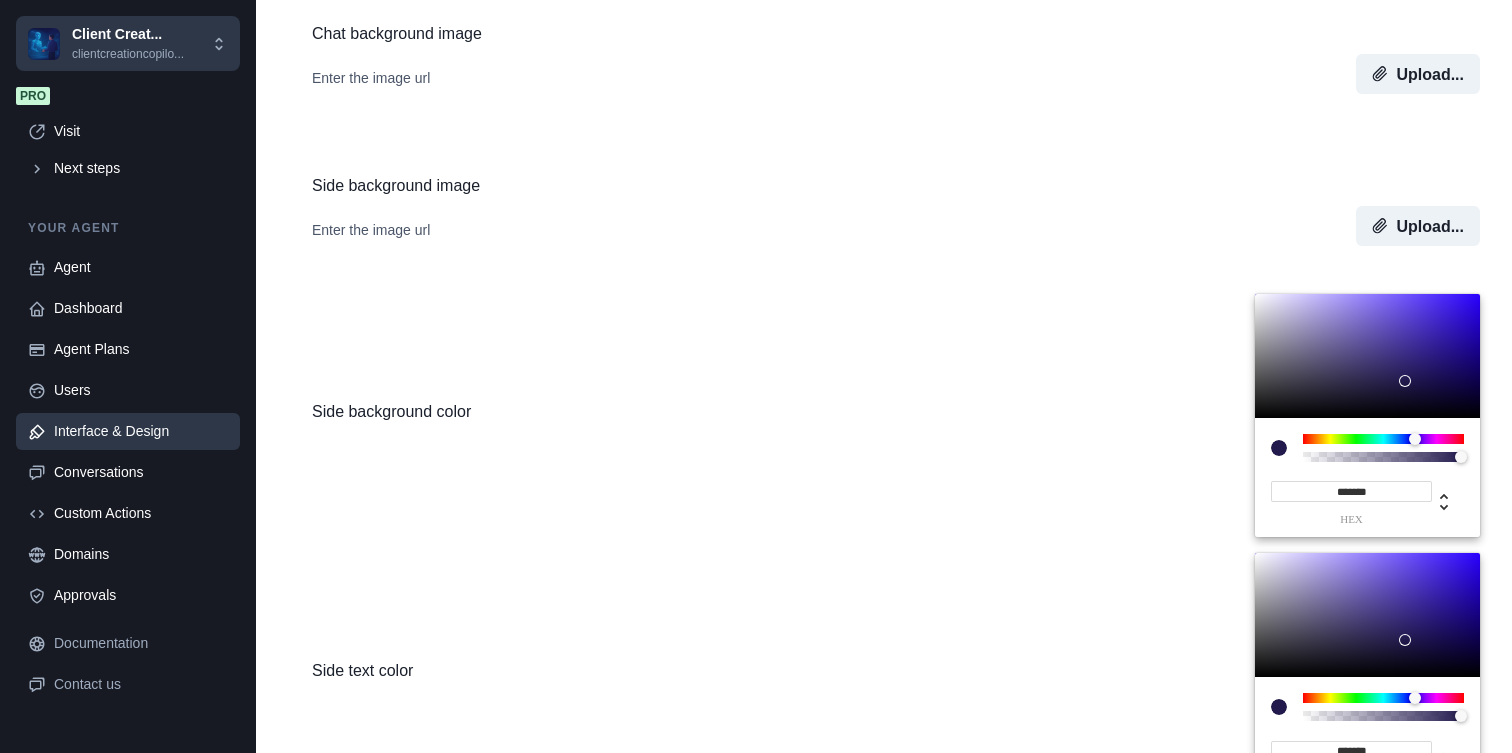 scroll, scrollTop: 554, scrollLeft: 0, axis: vertical 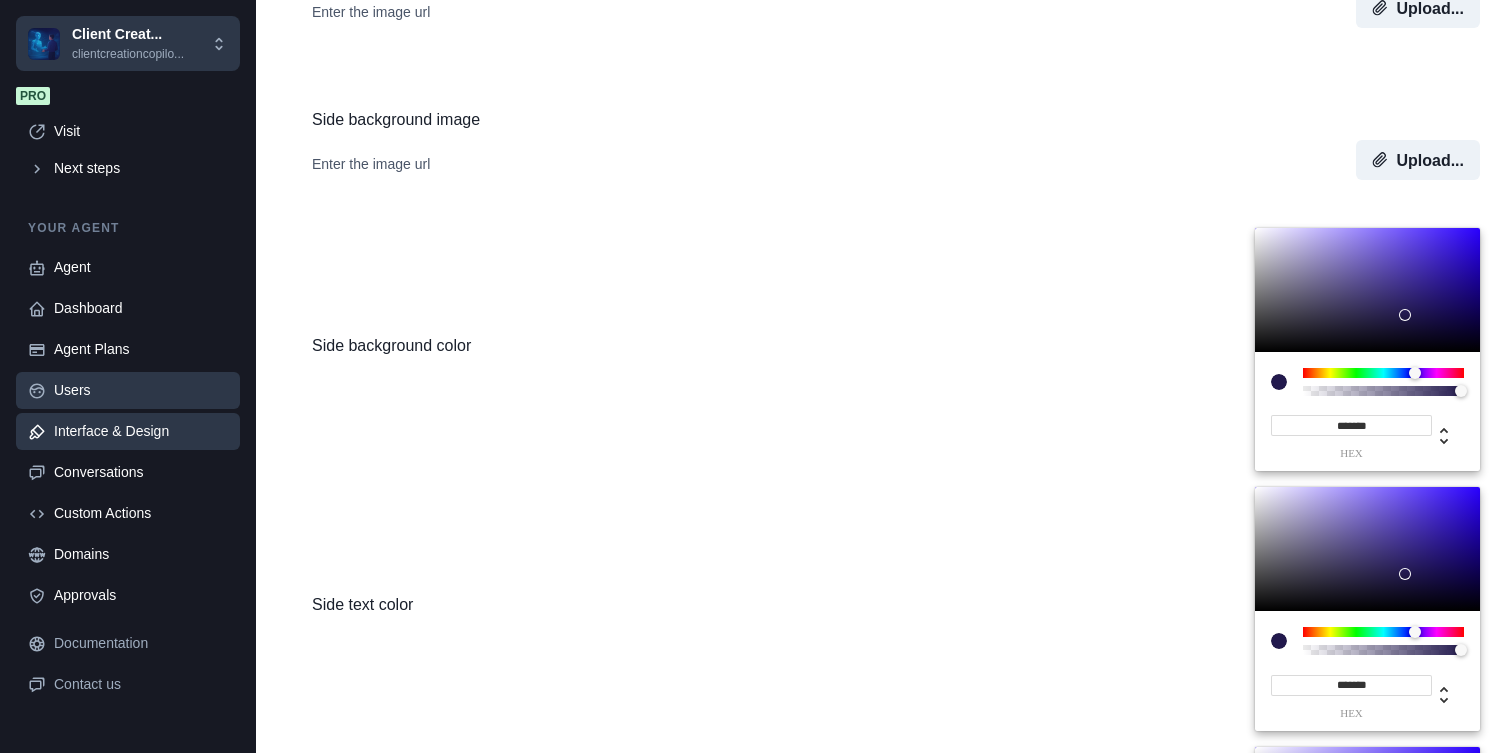click on "Users" at bounding box center [141, 390] 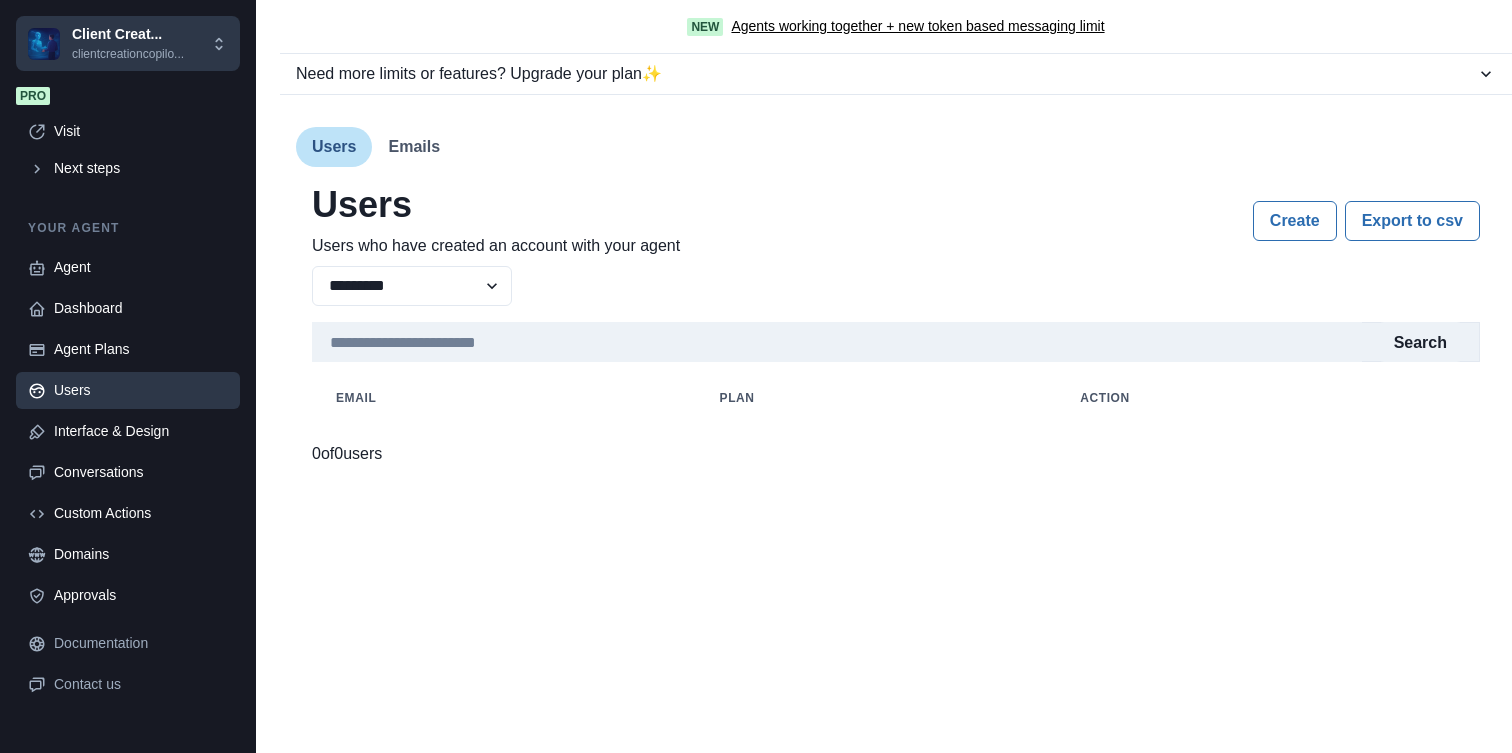 scroll, scrollTop: 0, scrollLeft: 0, axis: both 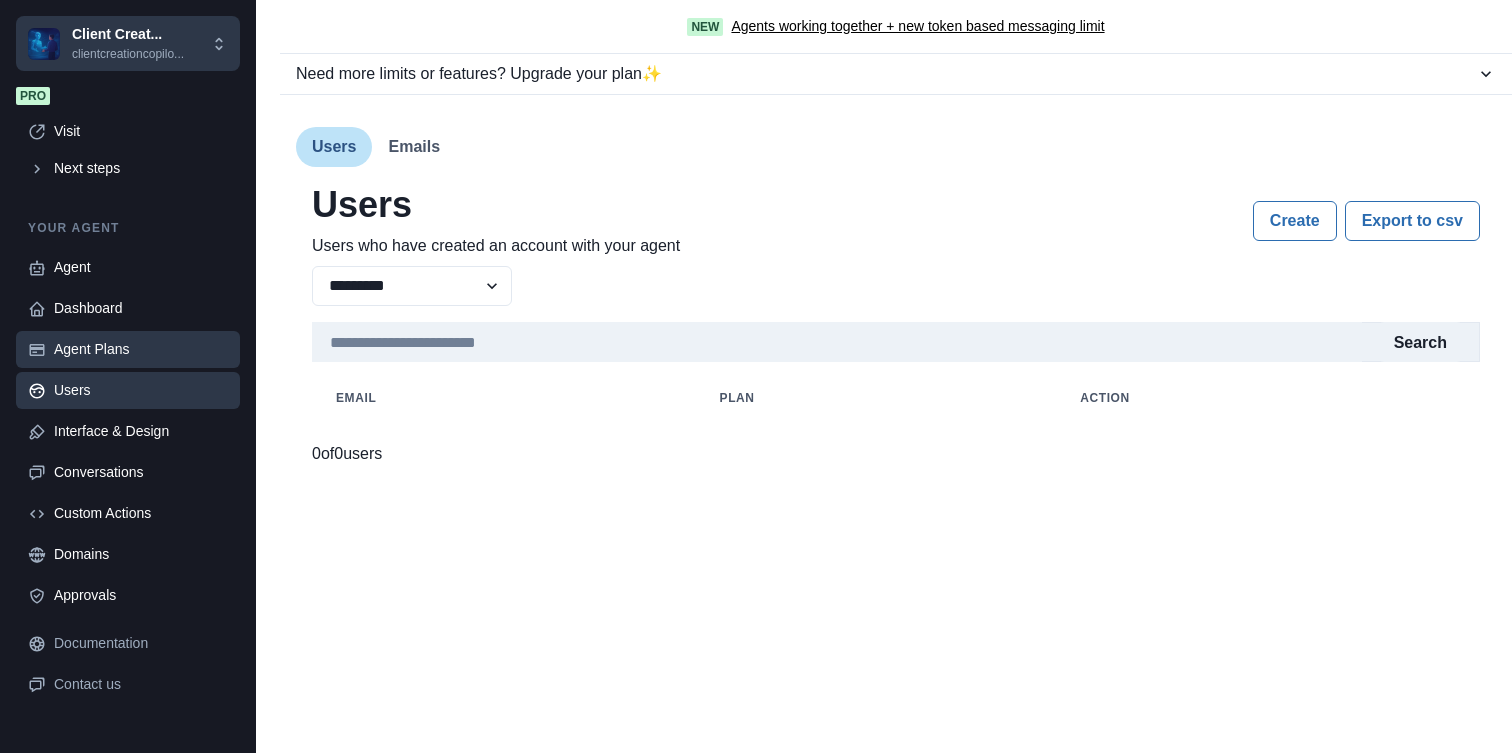 click on "Agent Plans" at bounding box center (141, 349) 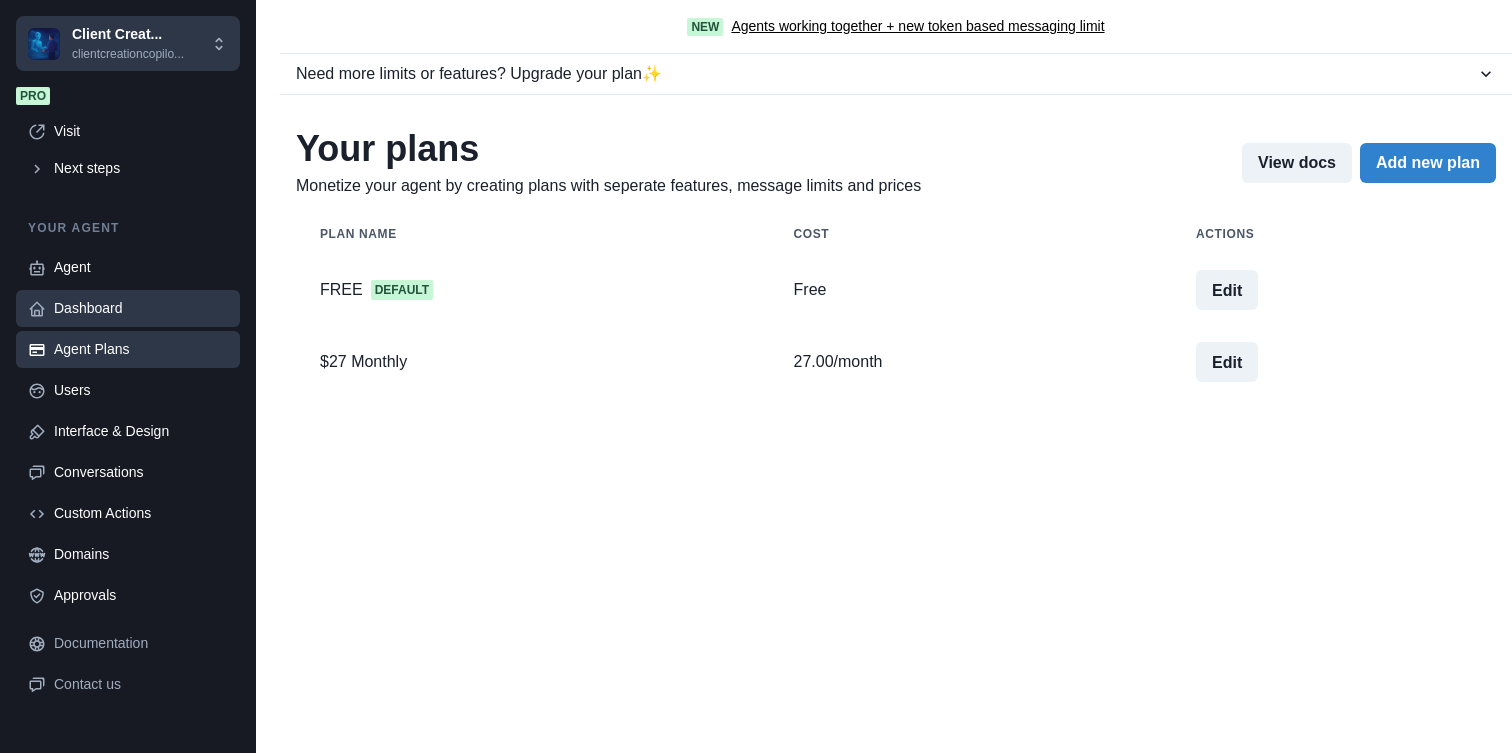 click on "Dashboard" at bounding box center [141, 308] 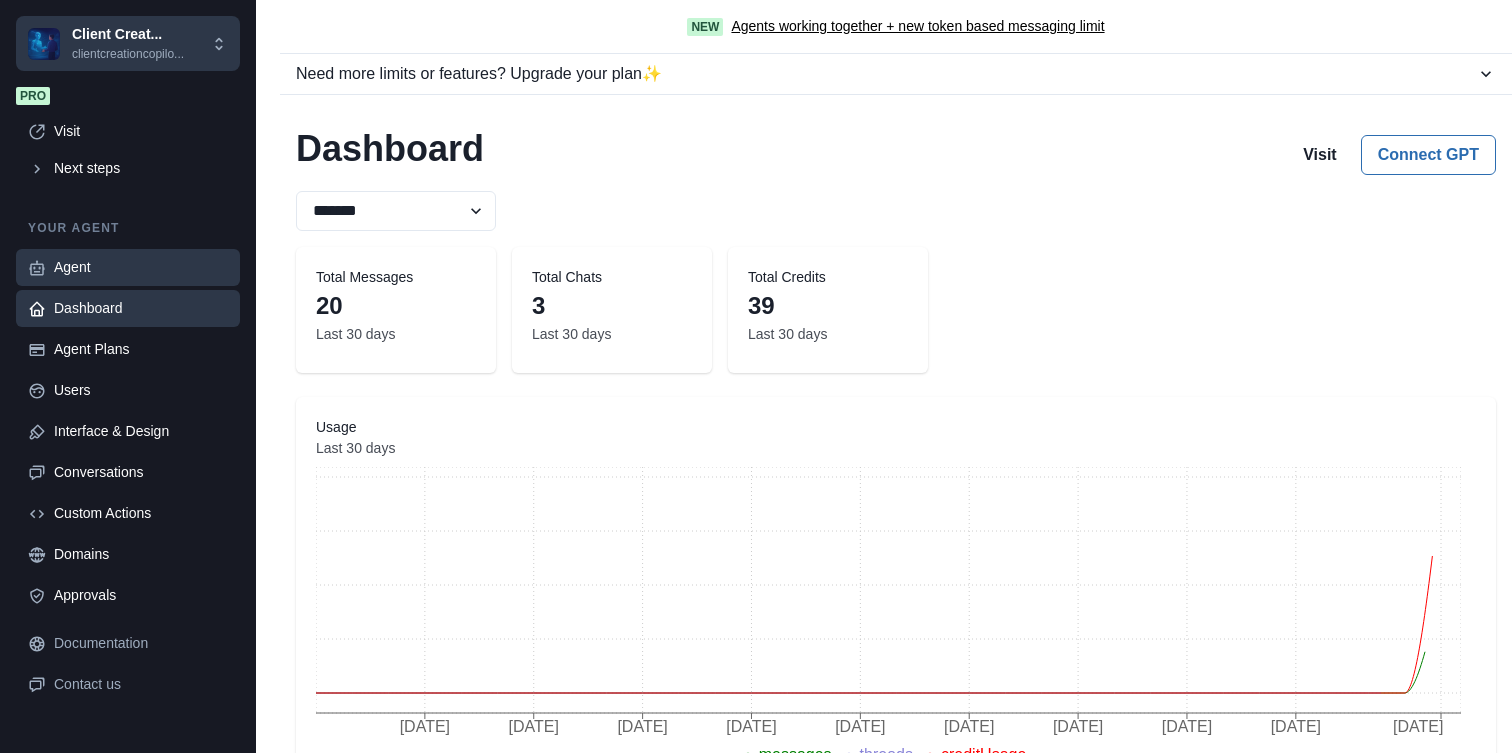 click on "Agent" at bounding box center (128, 267) 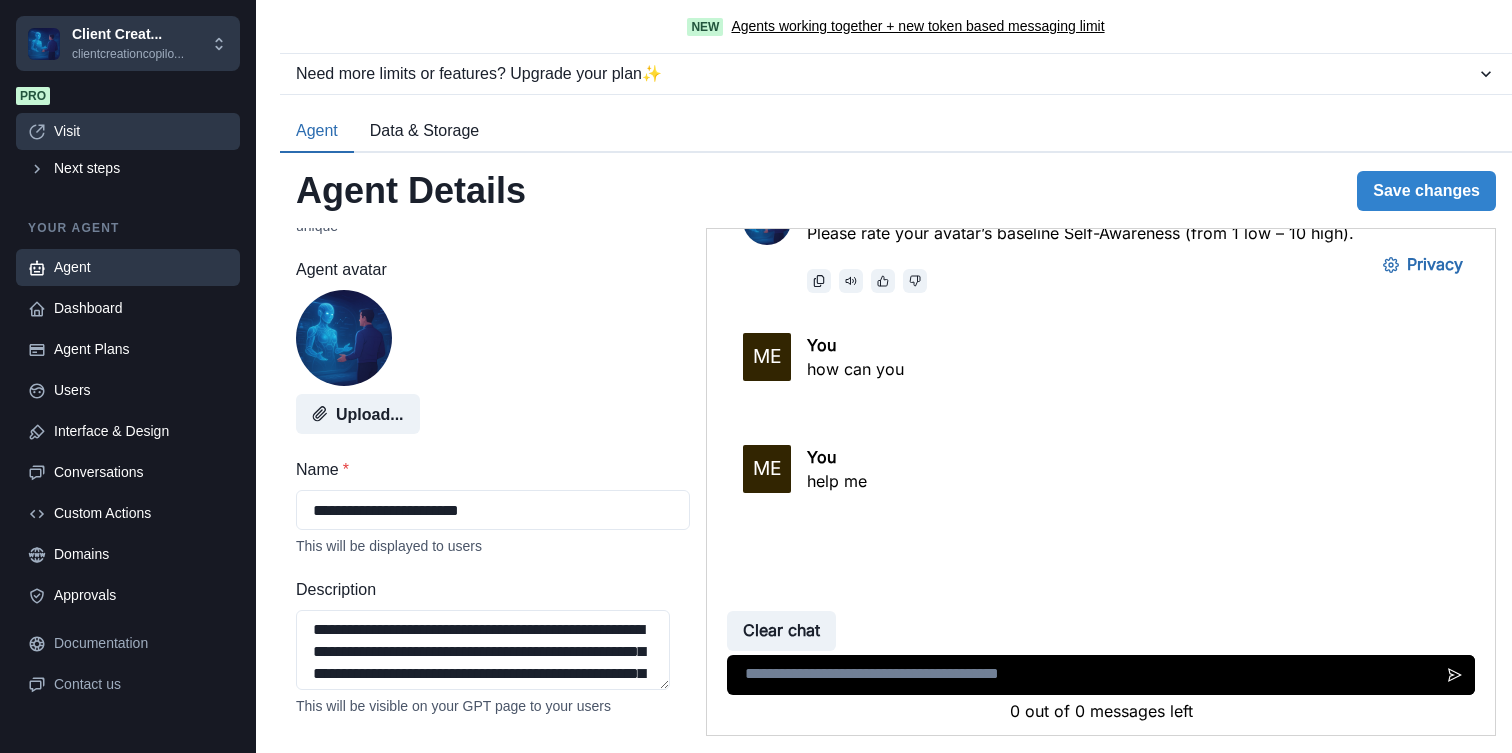 click on "Visit" at bounding box center [128, 131] 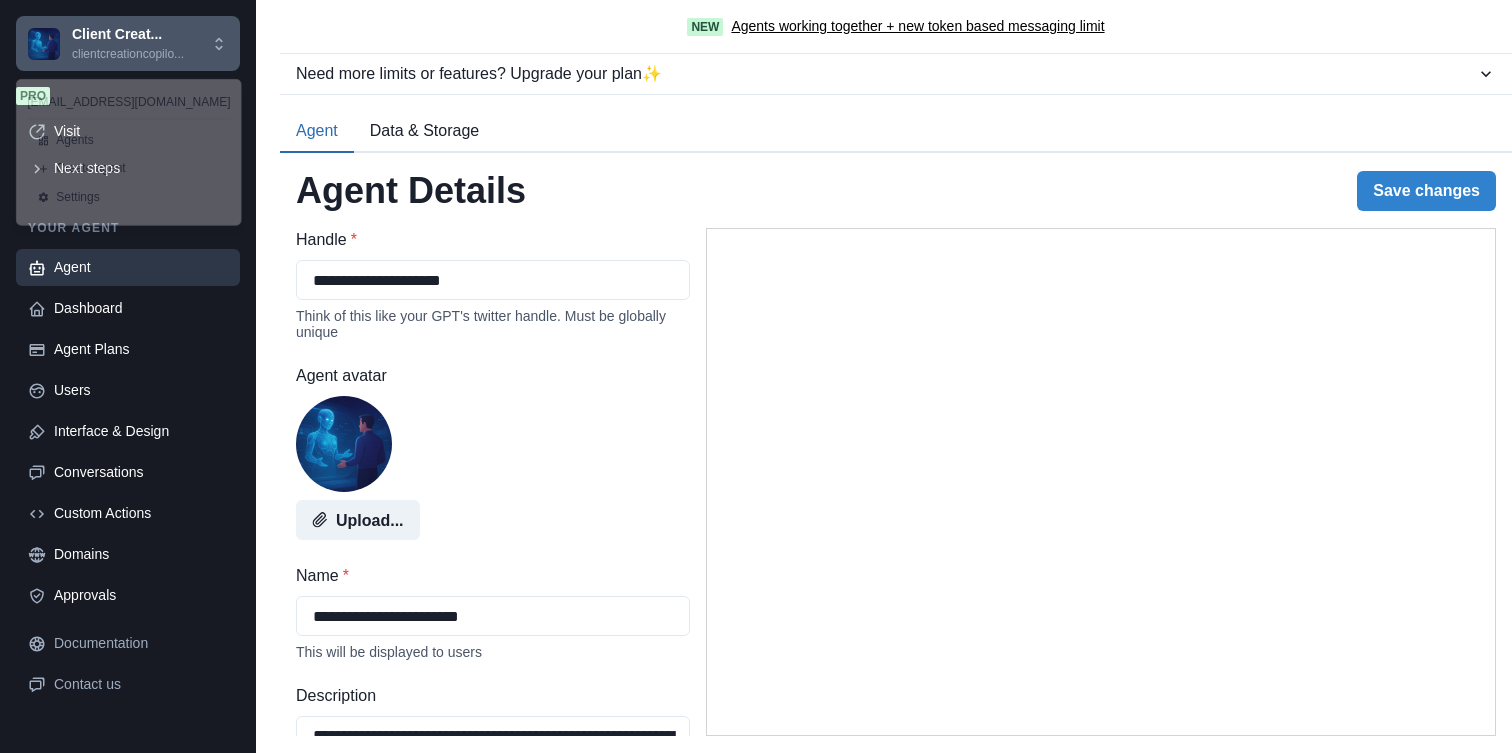 select on "********" 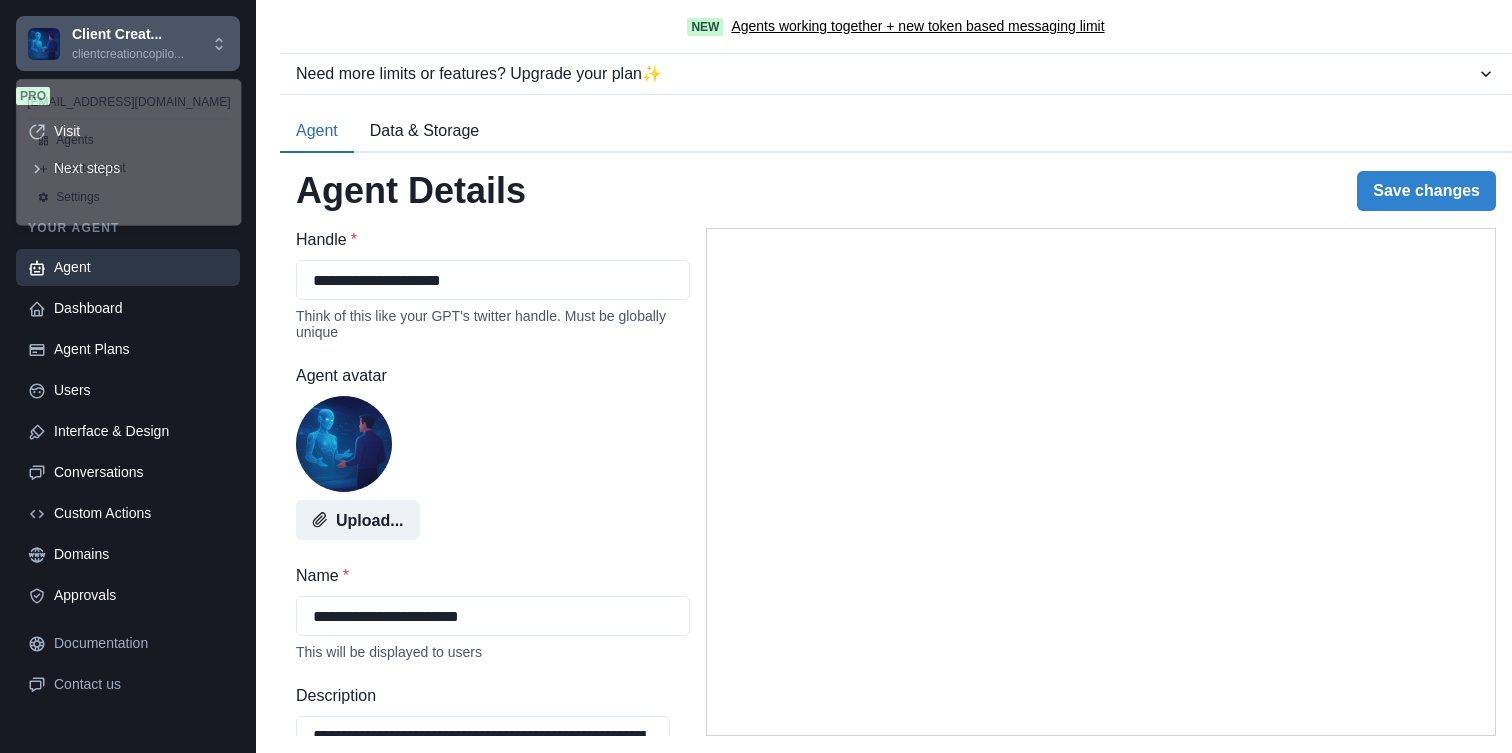 scroll, scrollTop: 0, scrollLeft: 0, axis: both 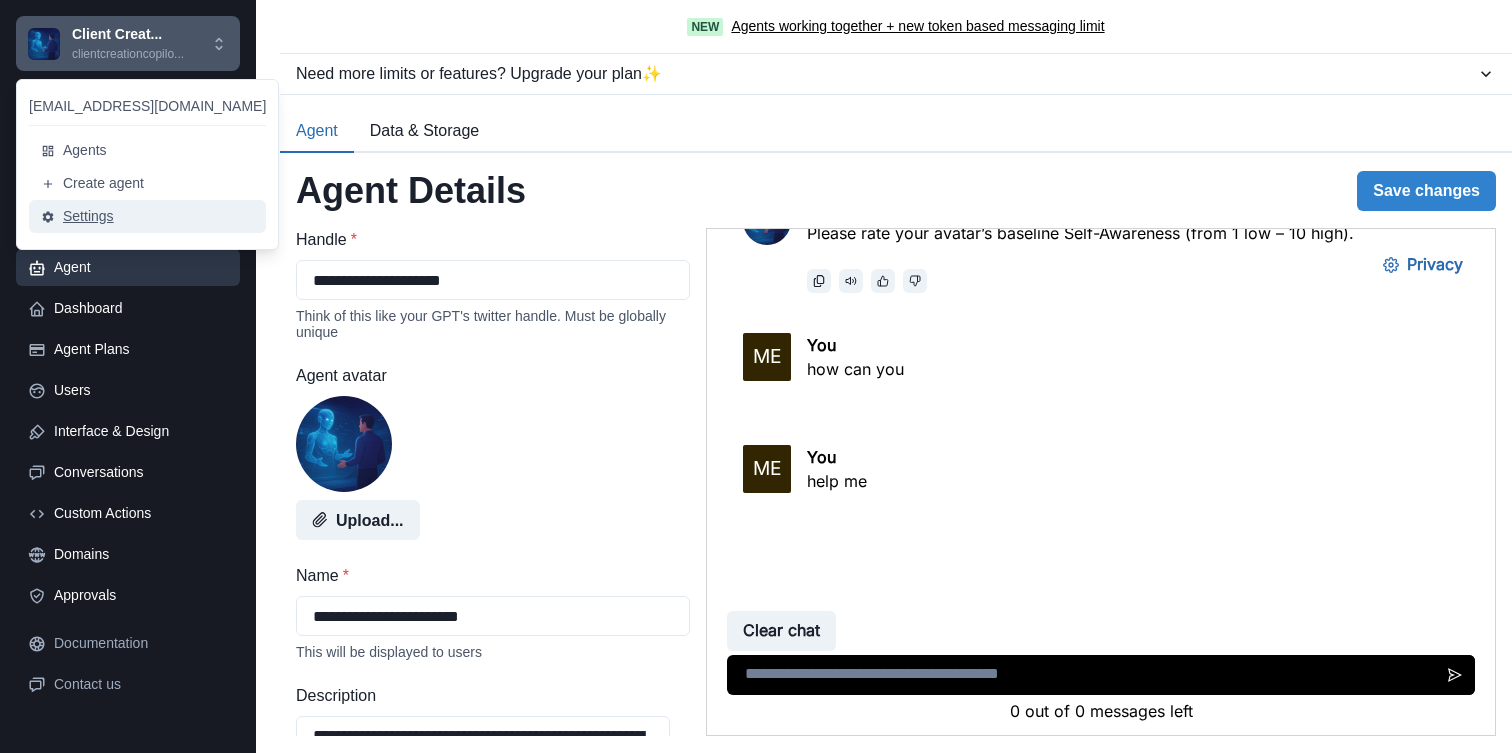 click on "Settings" at bounding box center [147, 216] 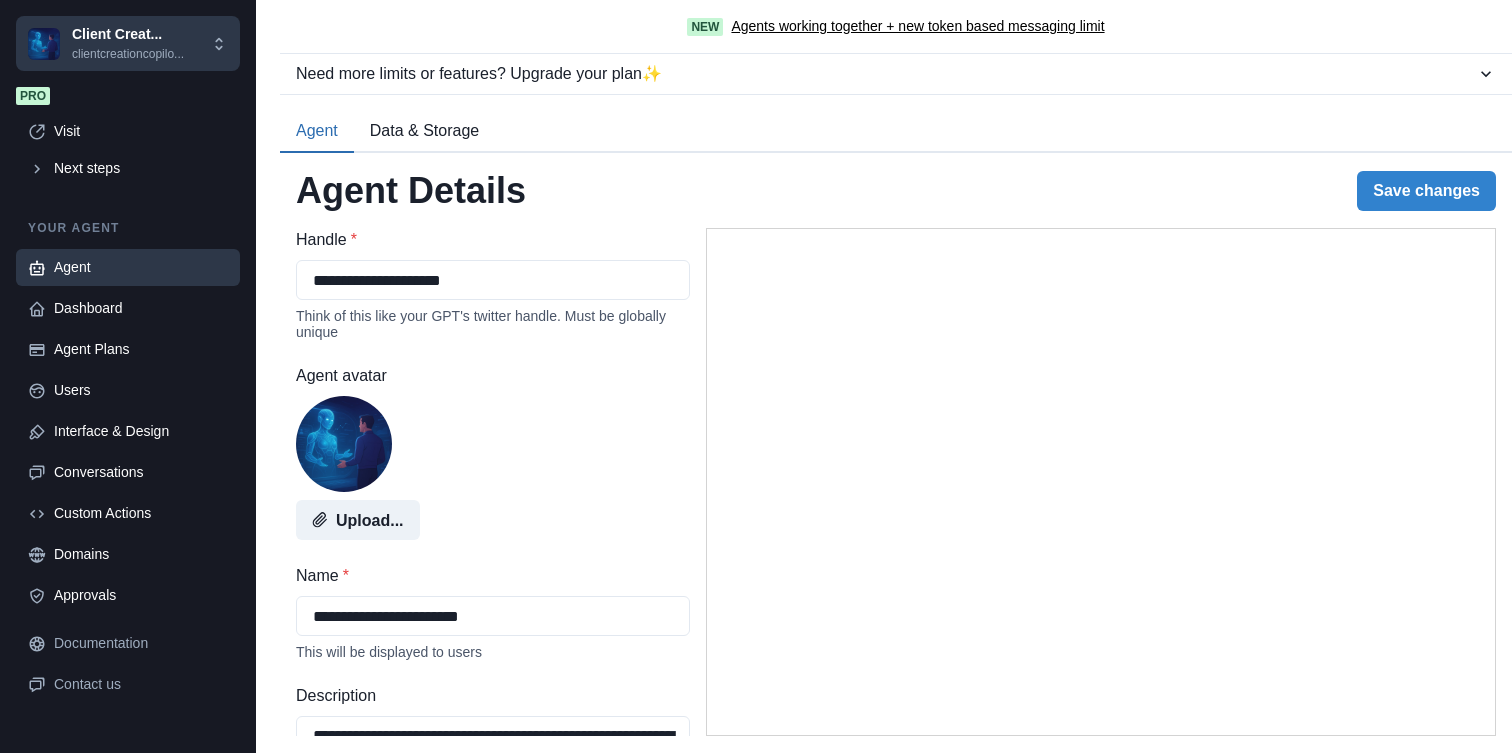 select on "********" 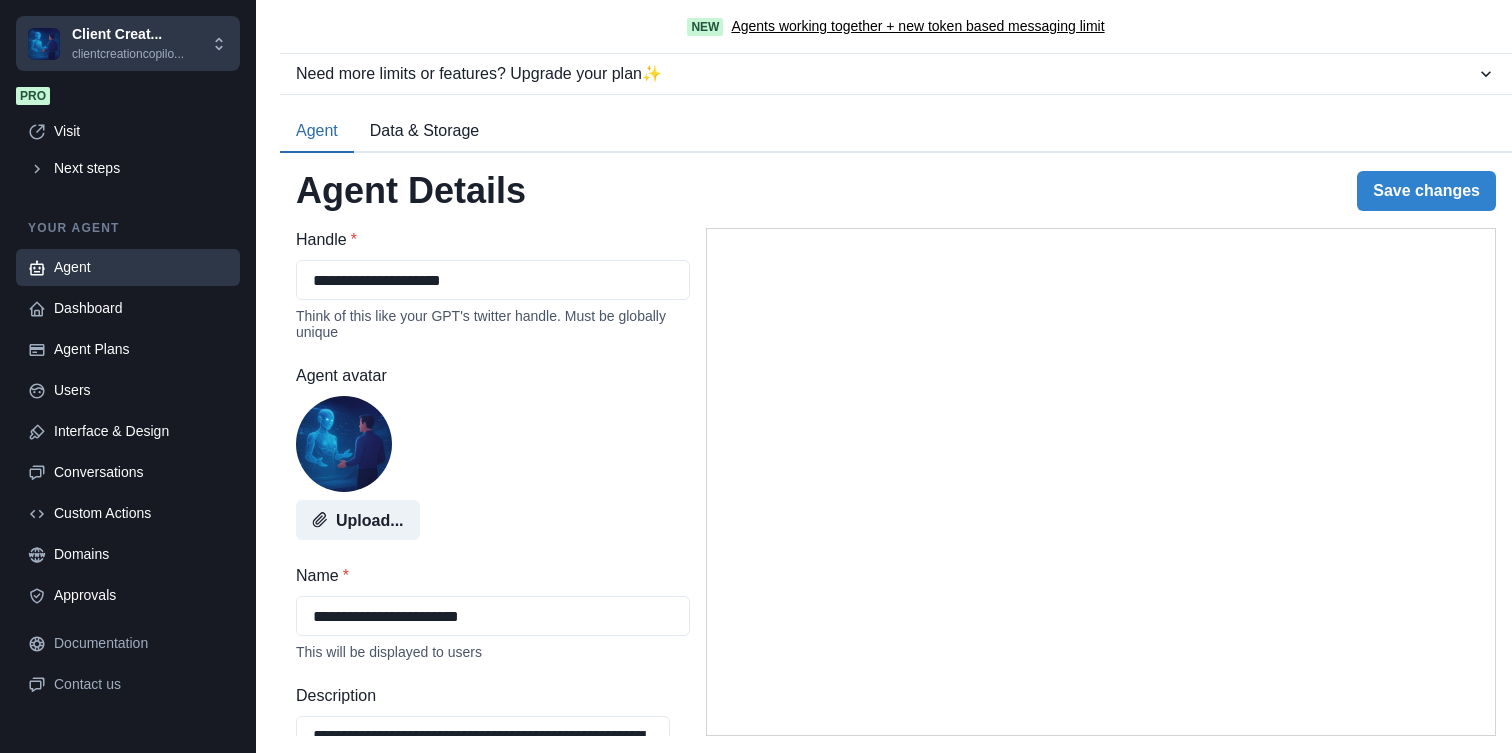 scroll, scrollTop: 0, scrollLeft: 0, axis: both 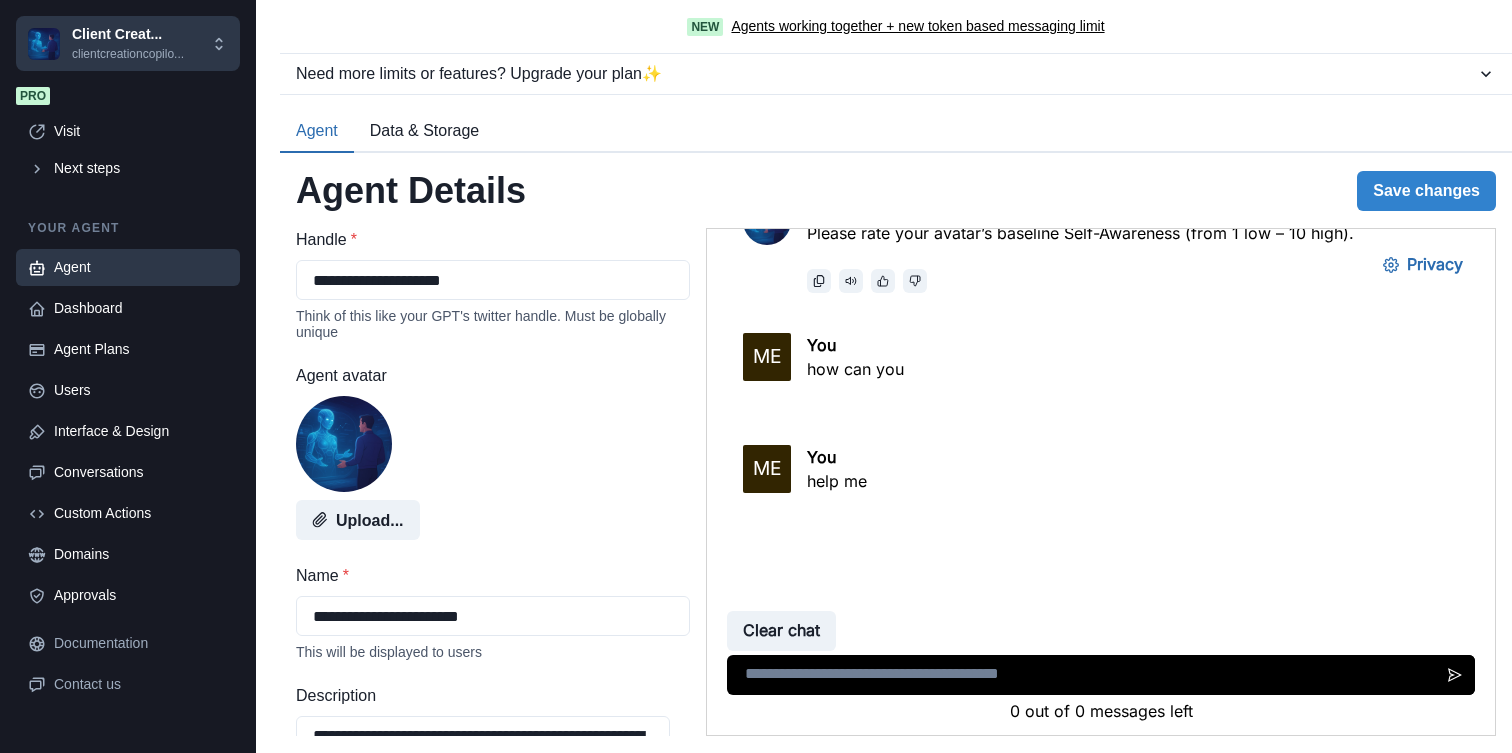 click on "Data & Storage" at bounding box center [424, 132] 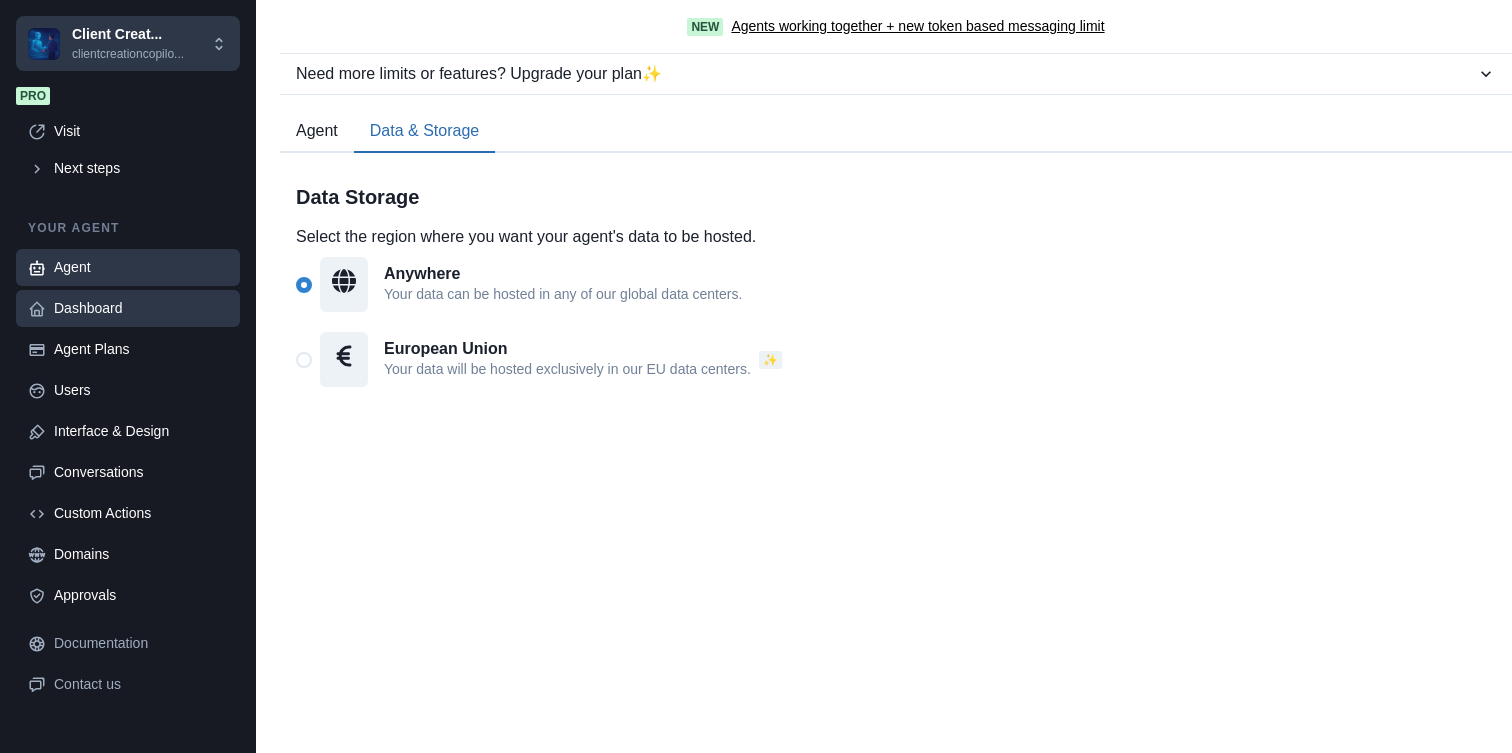 click on "Dashboard" at bounding box center [141, 308] 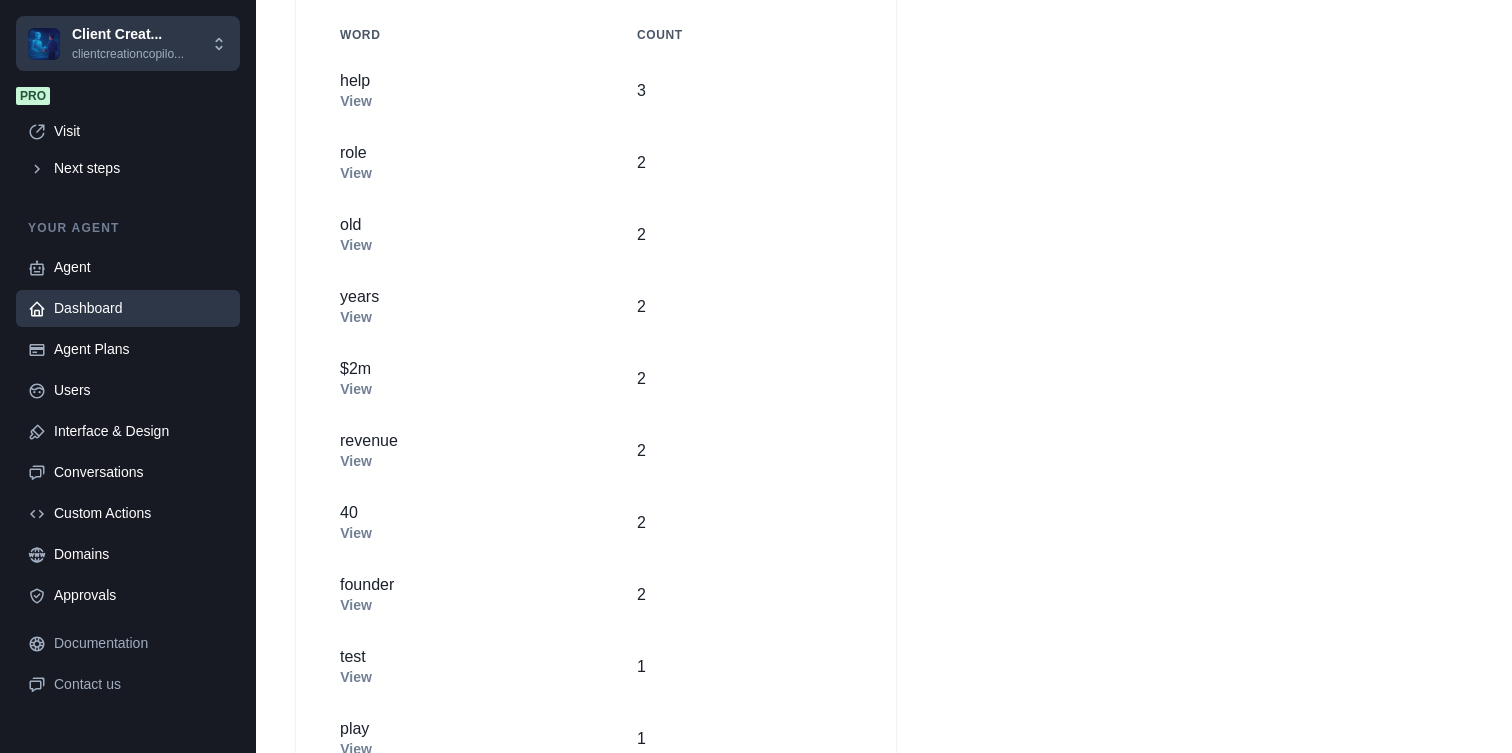 scroll, scrollTop: 935, scrollLeft: 0, axis: vertical 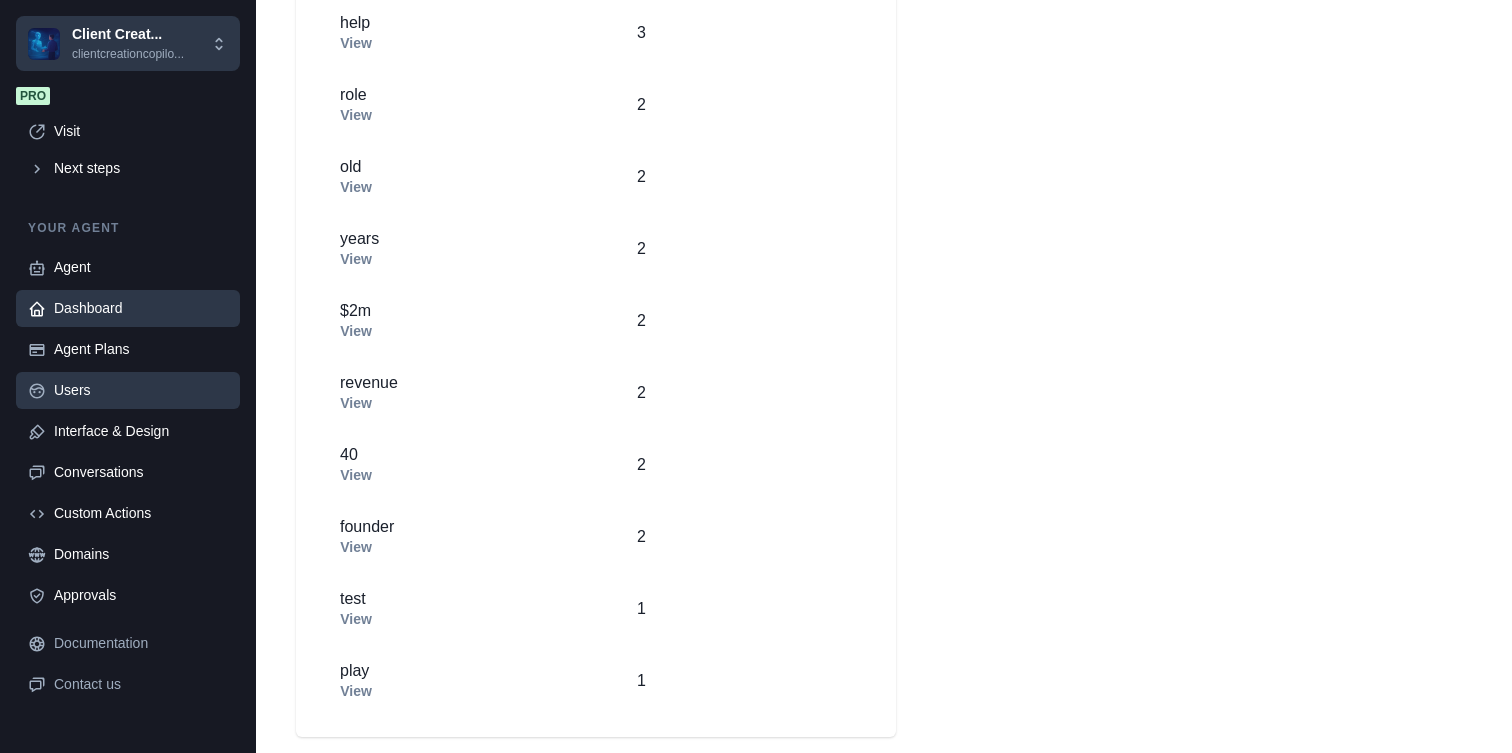 click on "Users" at bounding box center (141, 390) 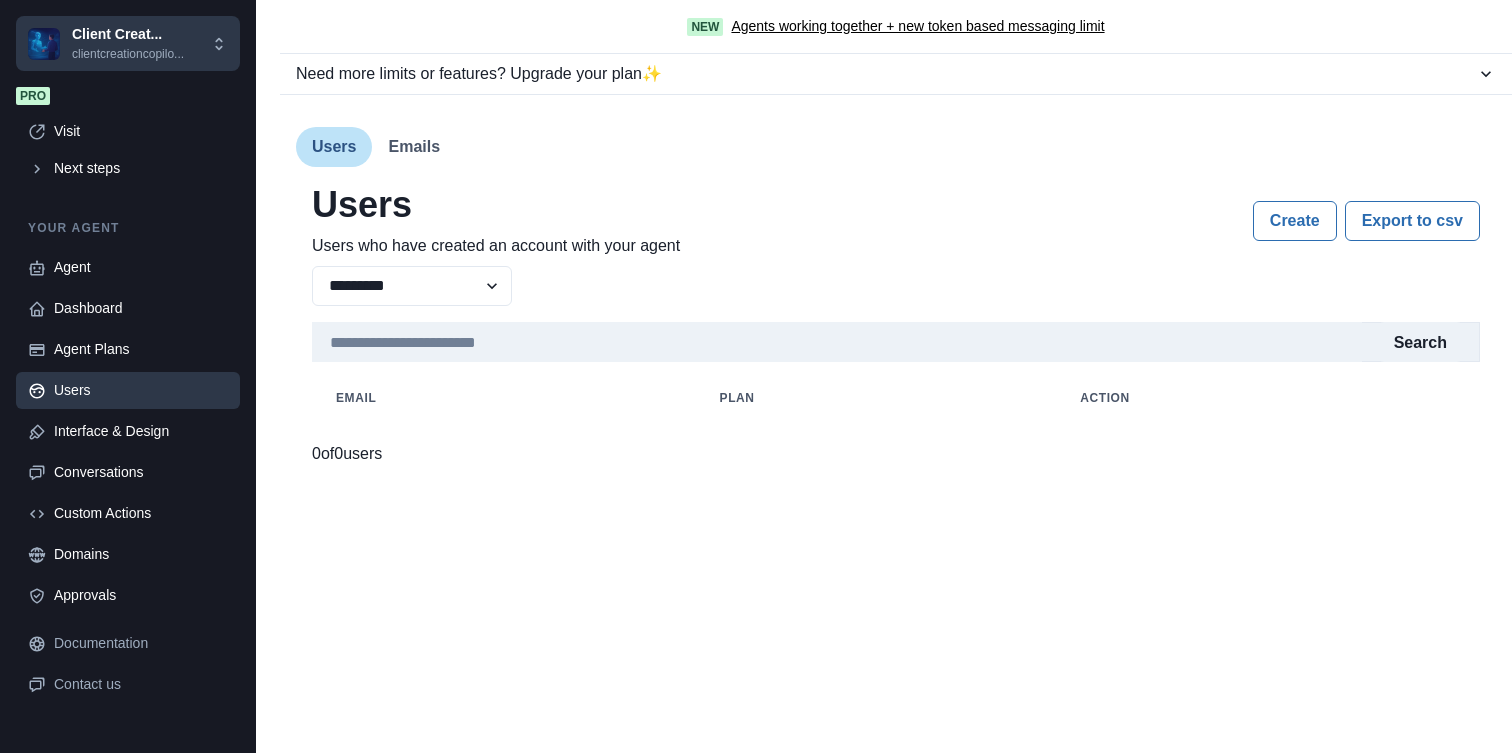 scroll, scrollTop: 0, scrollLeft: 0, axis: both 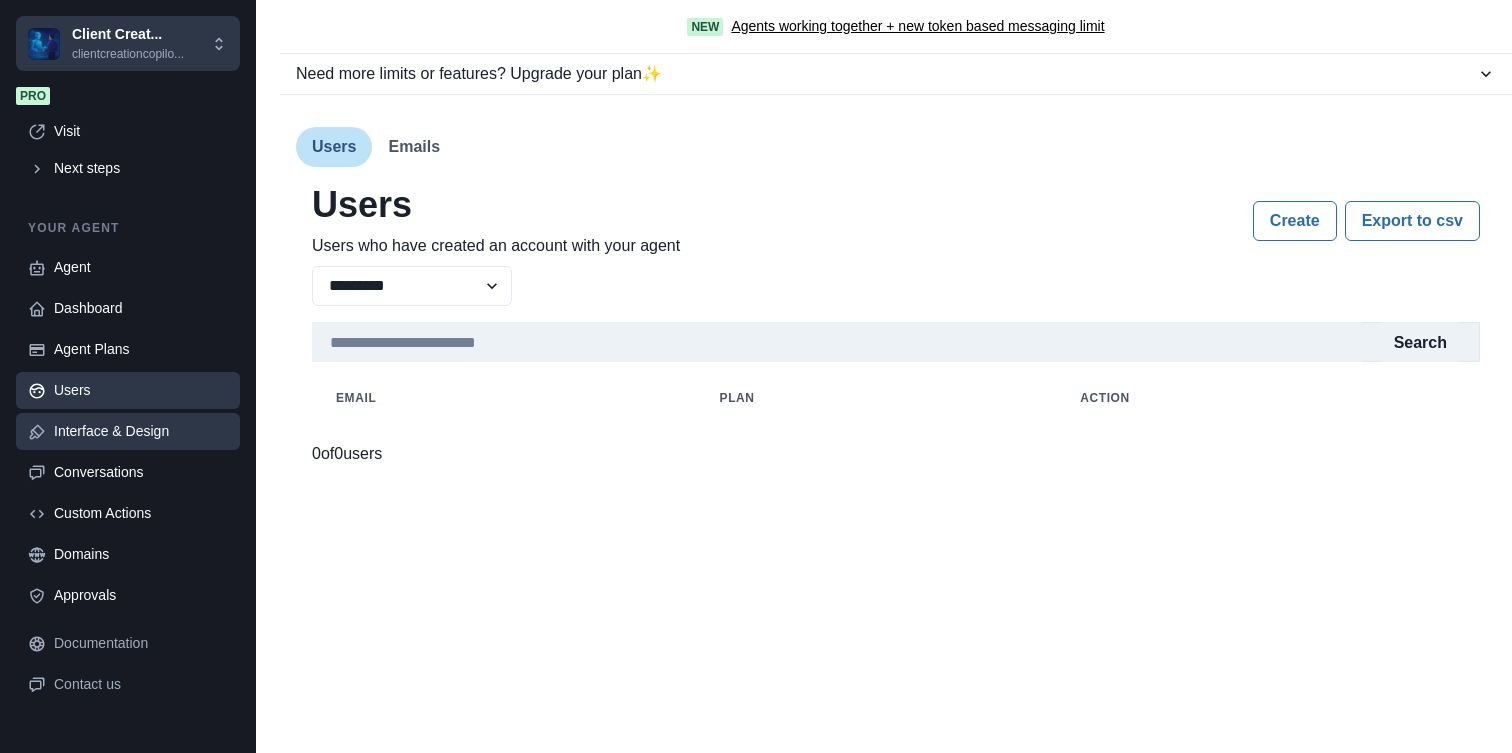 click on "Interface & Design" at bounding box center [128, 431] 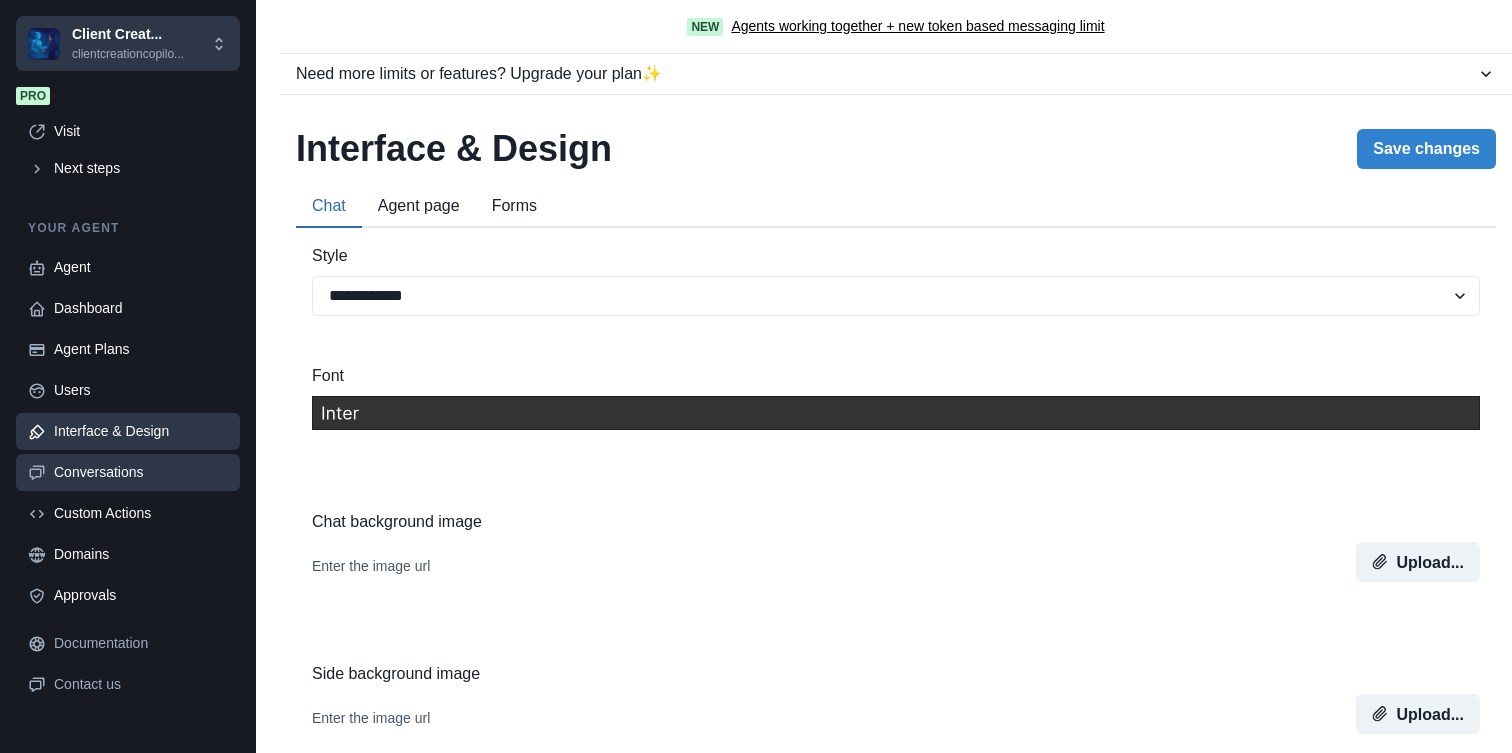 click on "Conversations" at bounding box center (141, 472) 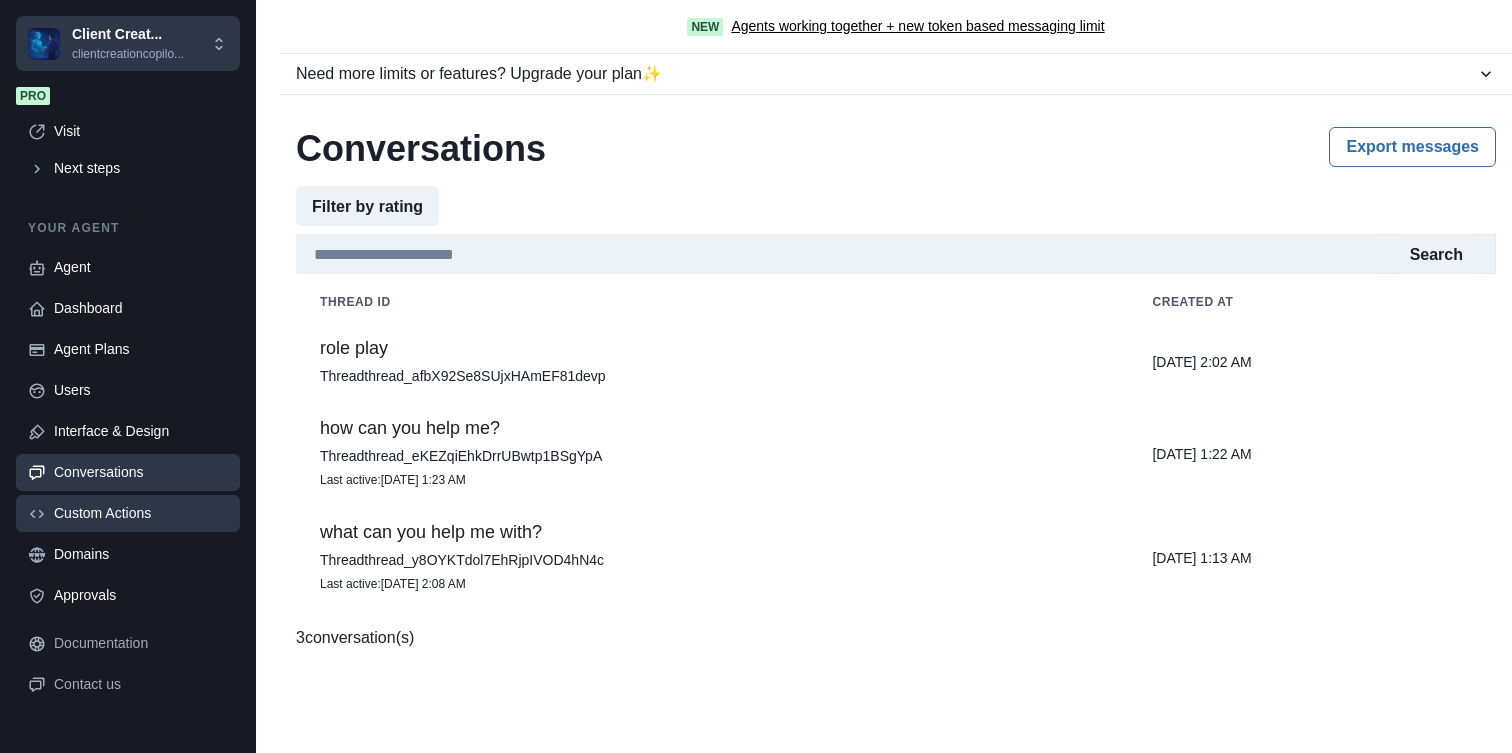 click on "Custom Actions" at bounding box center [128, 513] 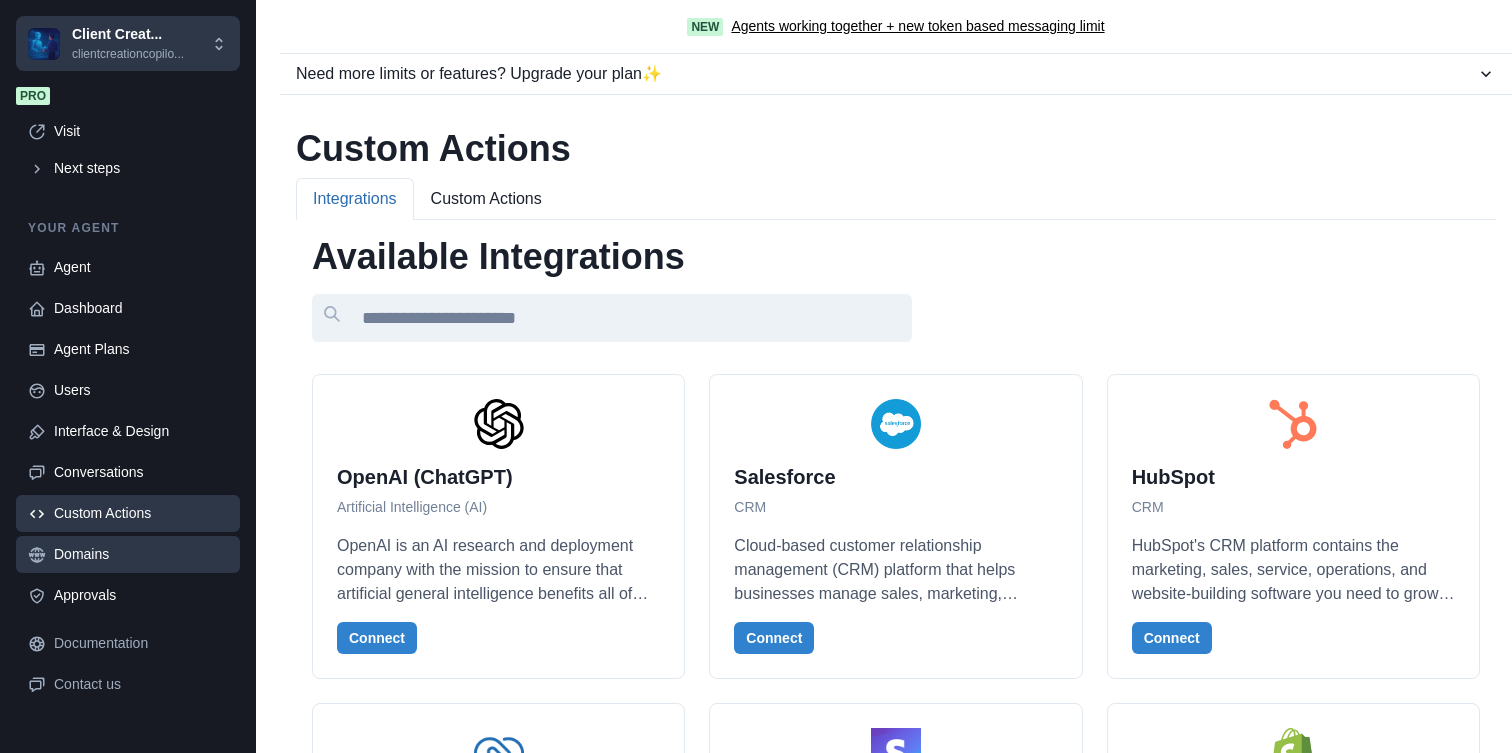 click on "Domains" at bounding box center [141, 554] 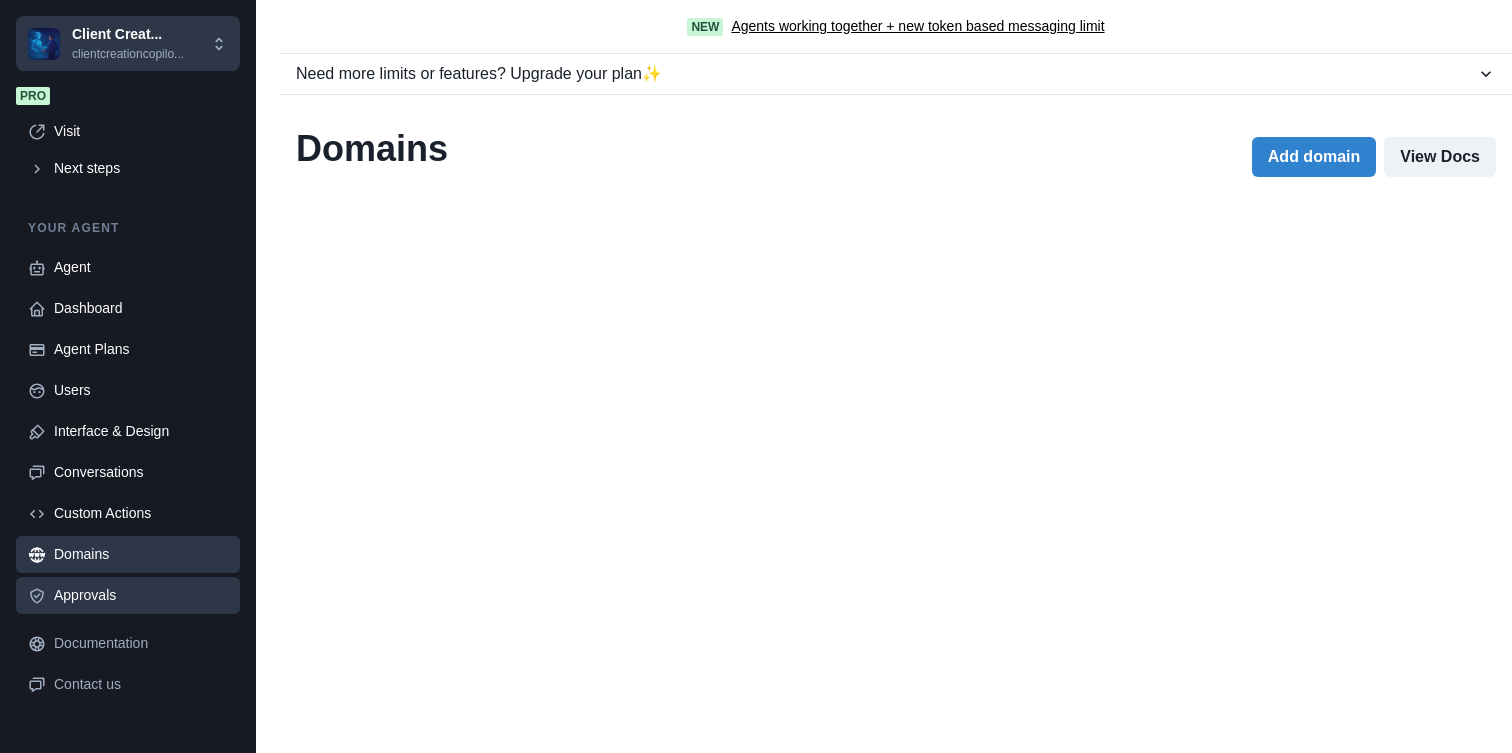 click on "Approvals" at bounding box center [128, 595] 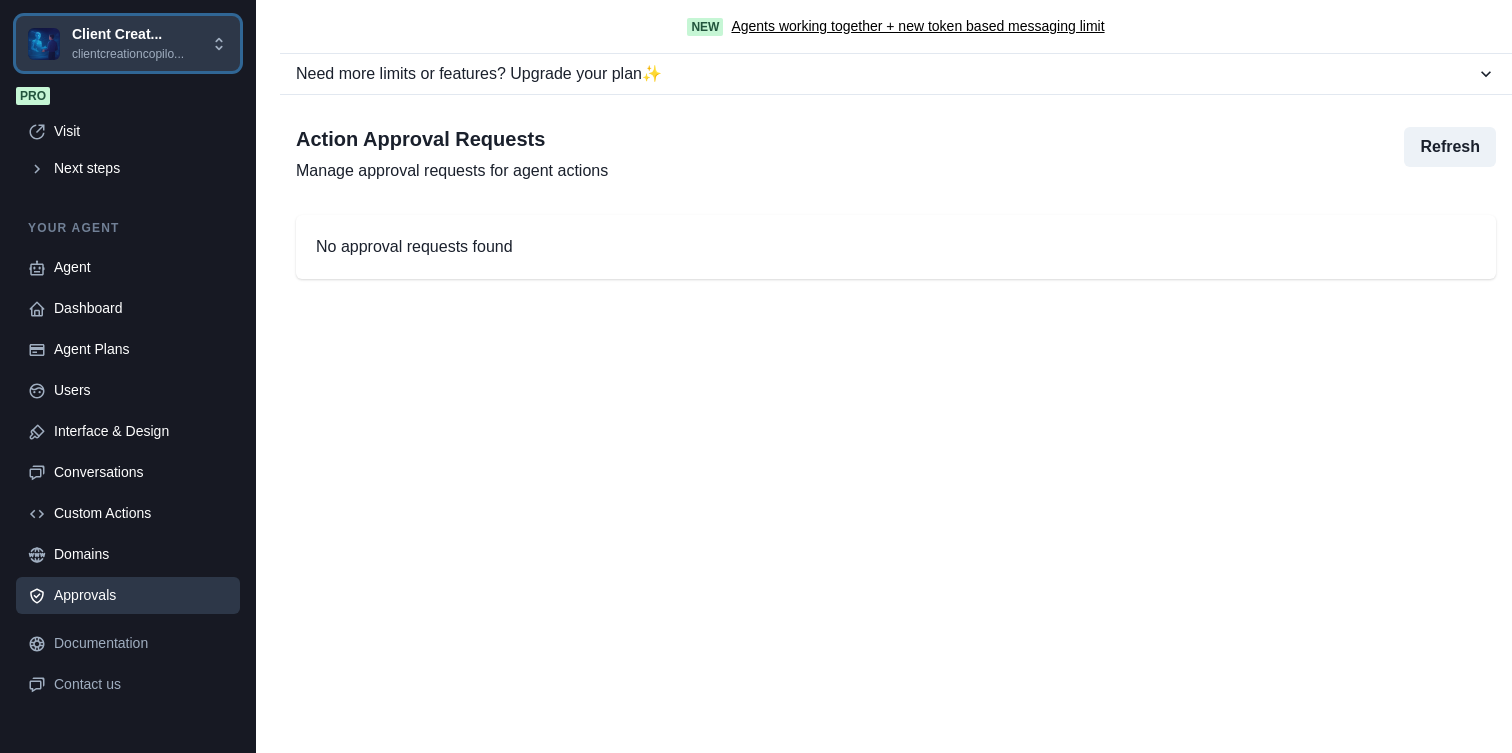 click on "Client Creat..." at bounding box center [128, 34] 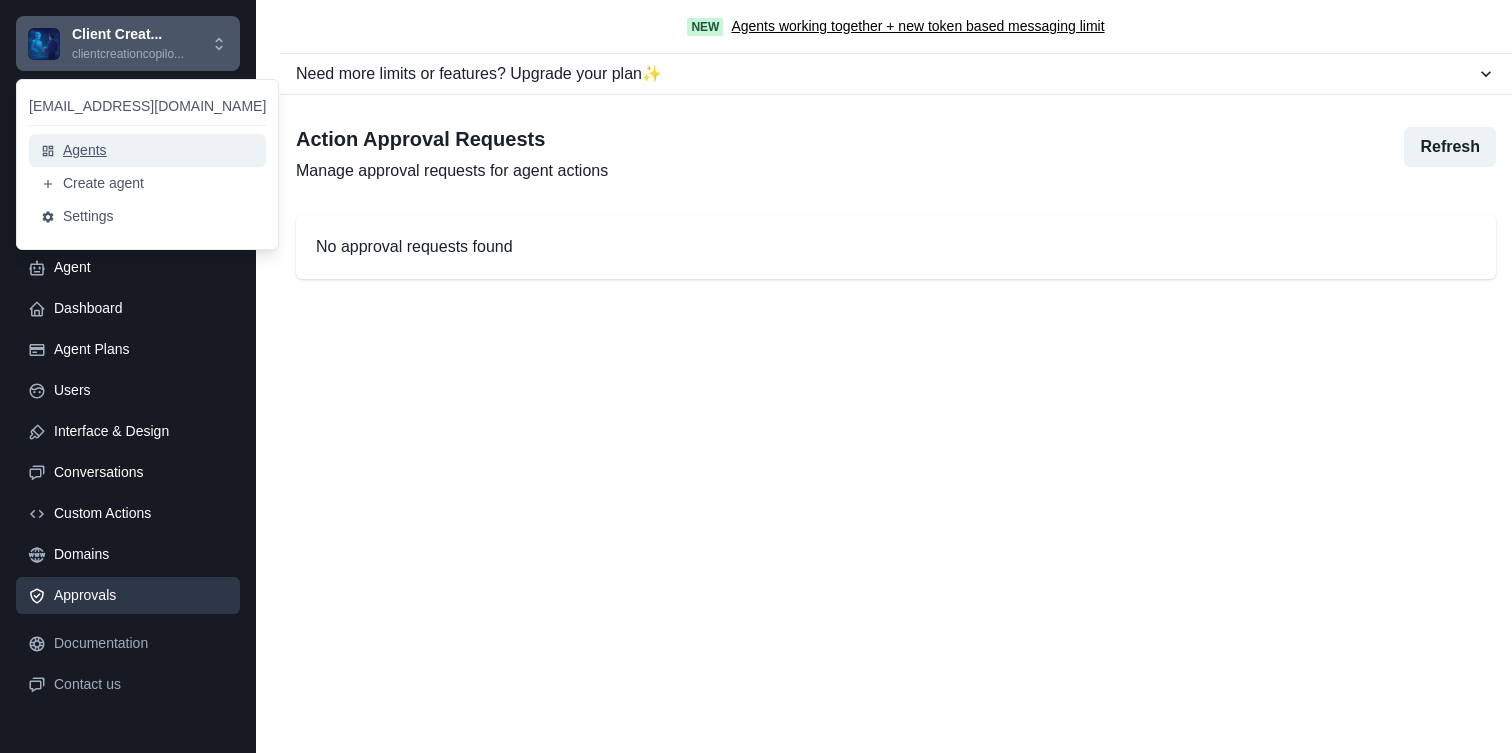 click on "Agents" at bounding box center (147, 150) 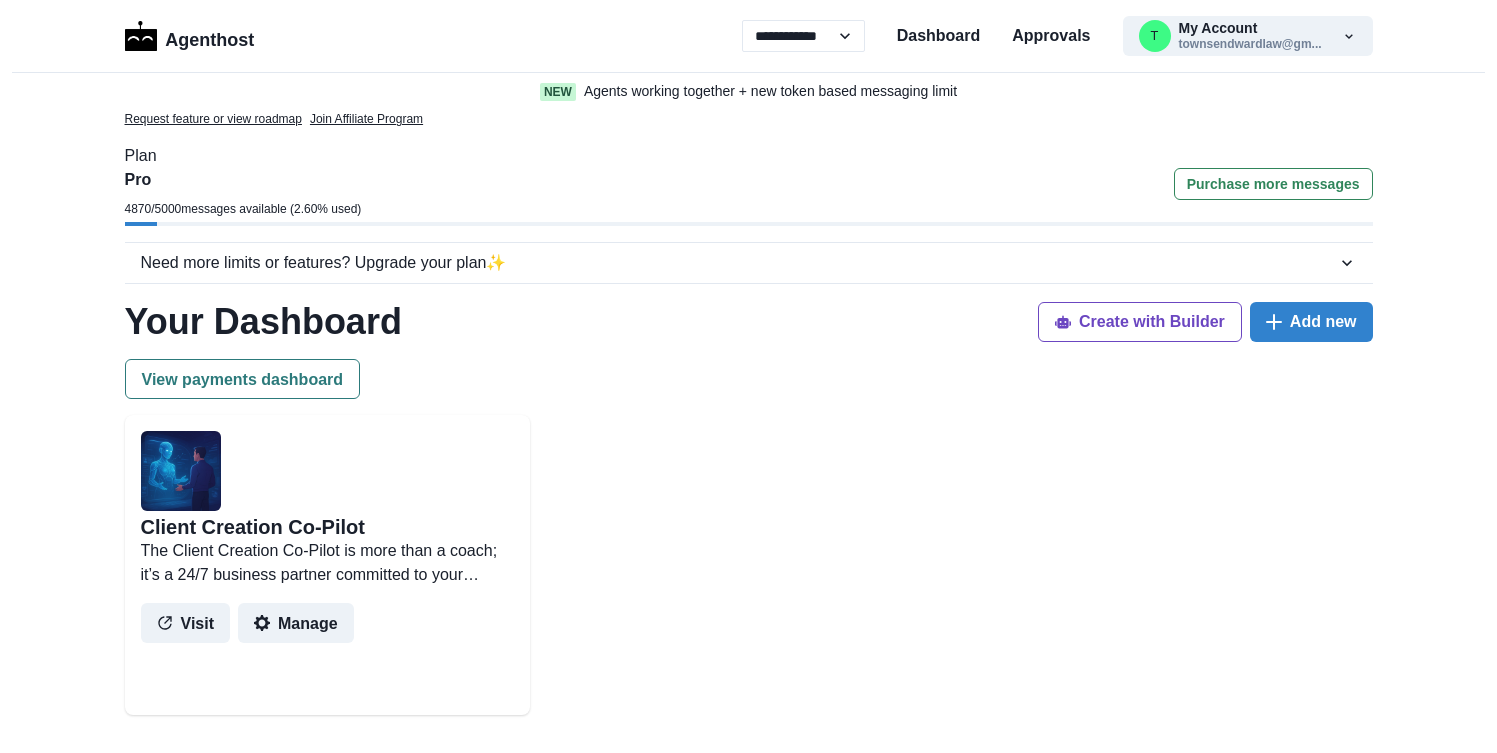 scroll, scrollTop: 0, scrollLeft: 0, axis: both 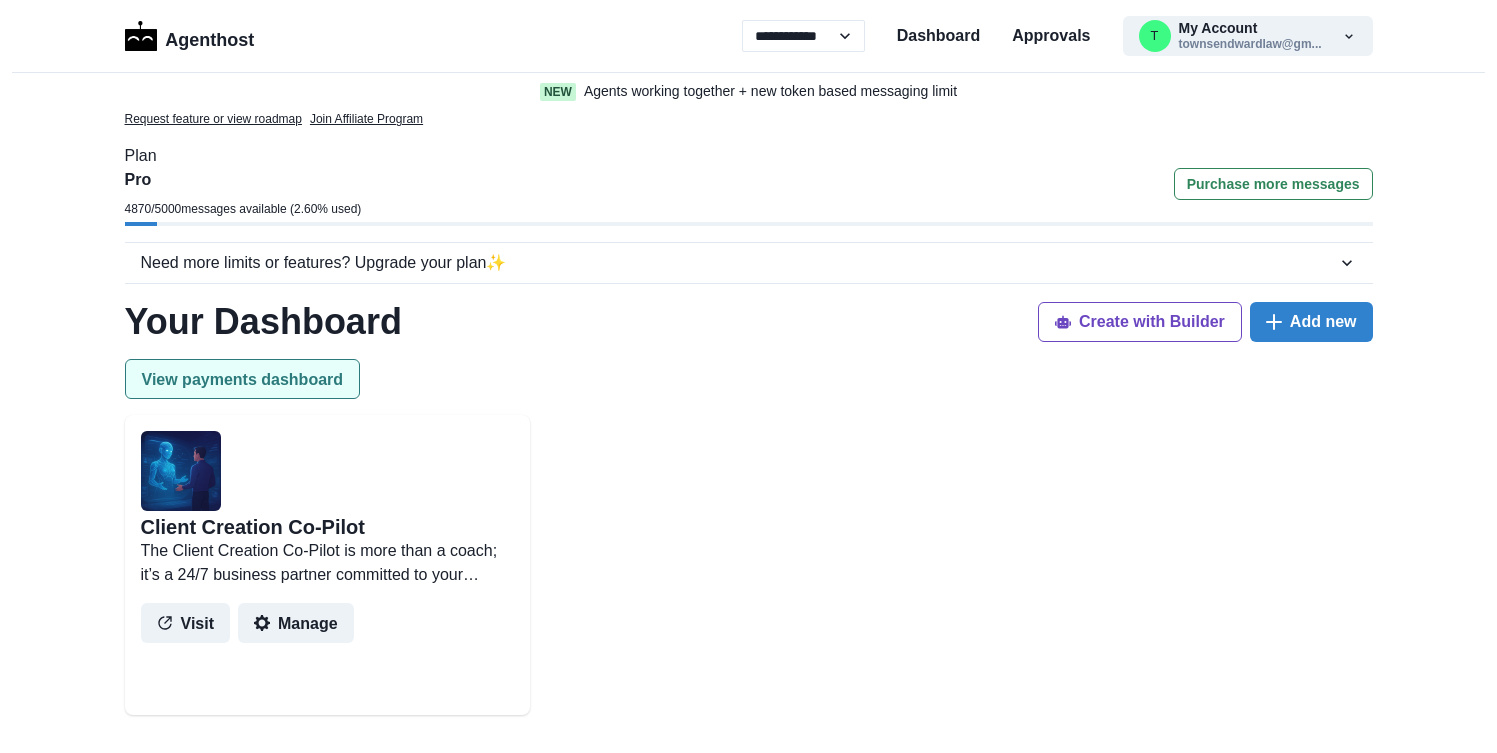 click on "View payments dashboard" at bounding box center (243, 379) 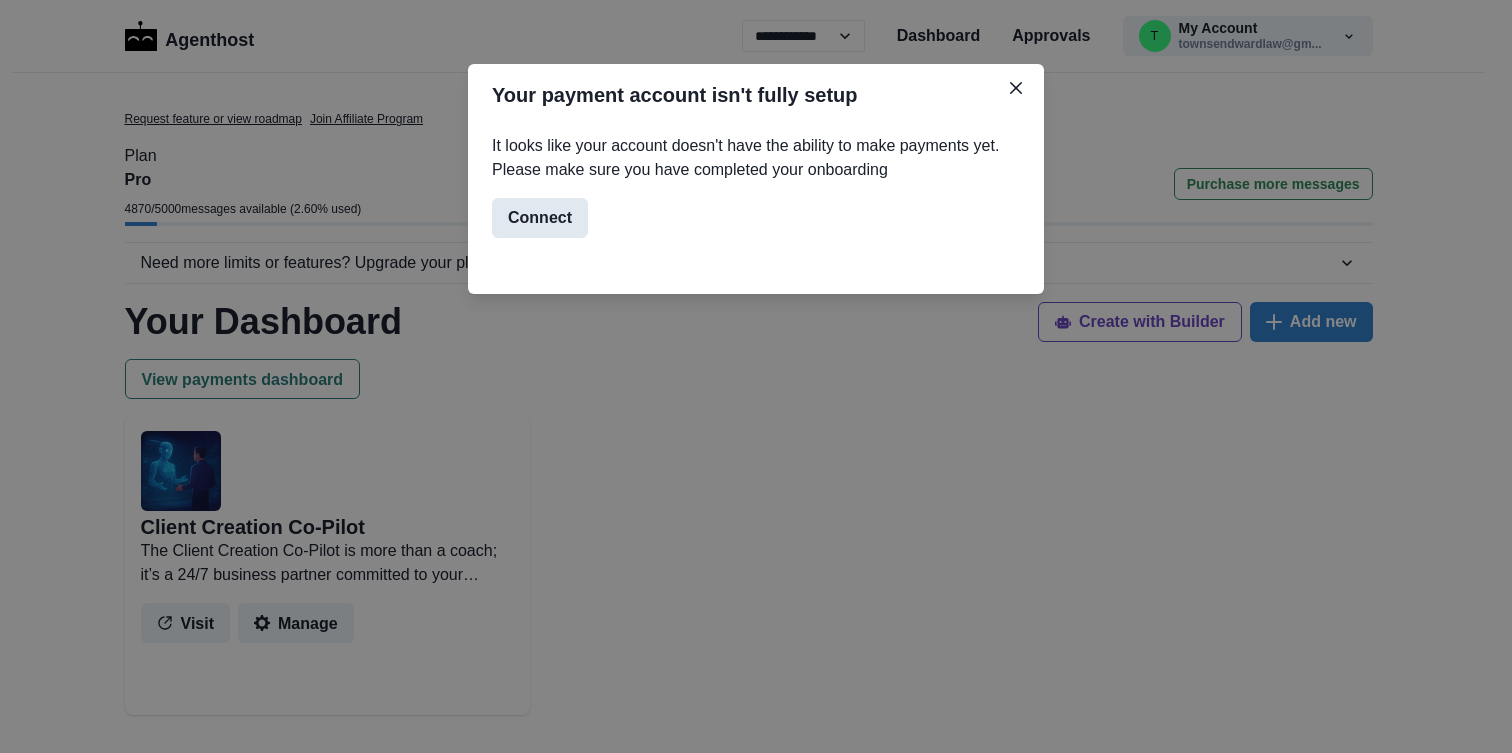 click on "Connect" at bounding box center (540, 218) 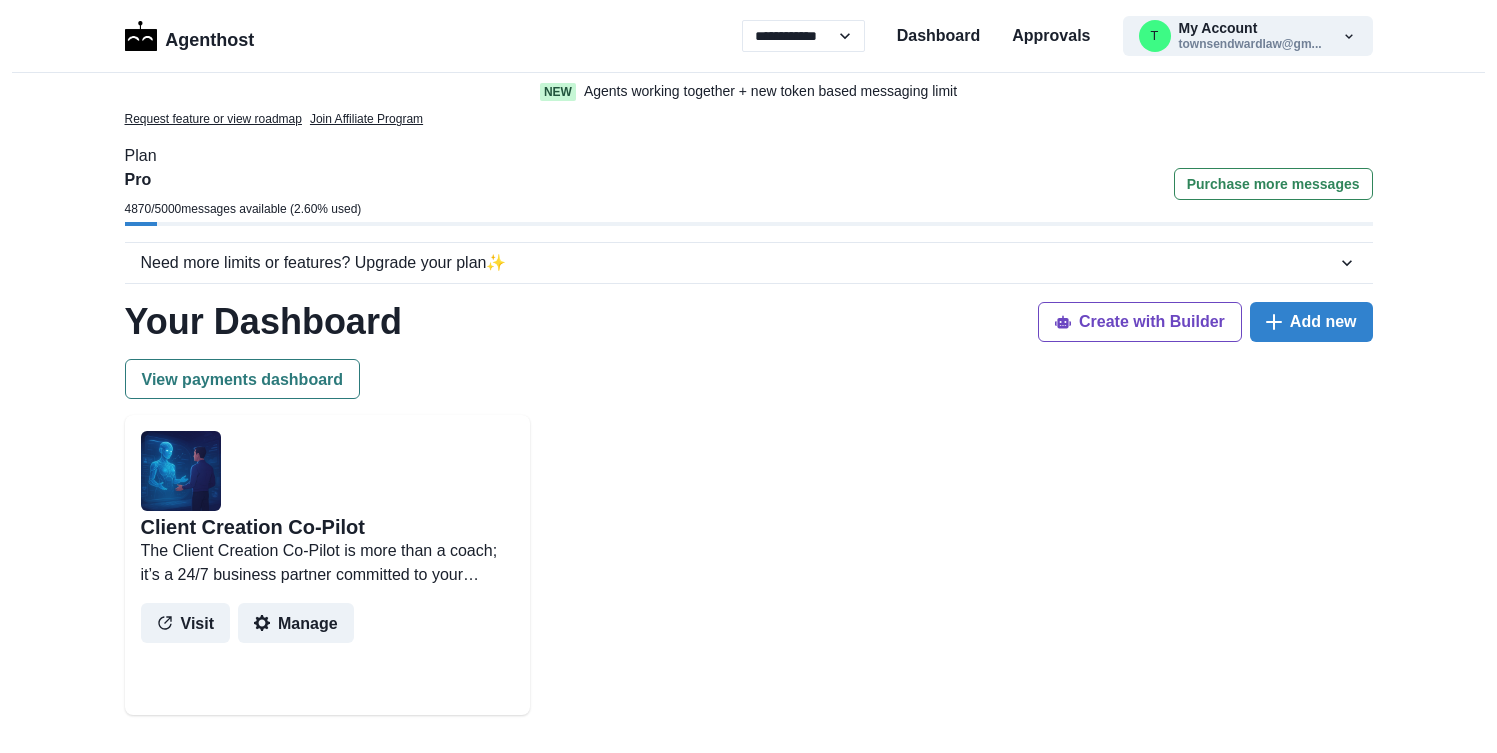 scroll, scrollTop: 0, scrollLeft: 0, axis: both 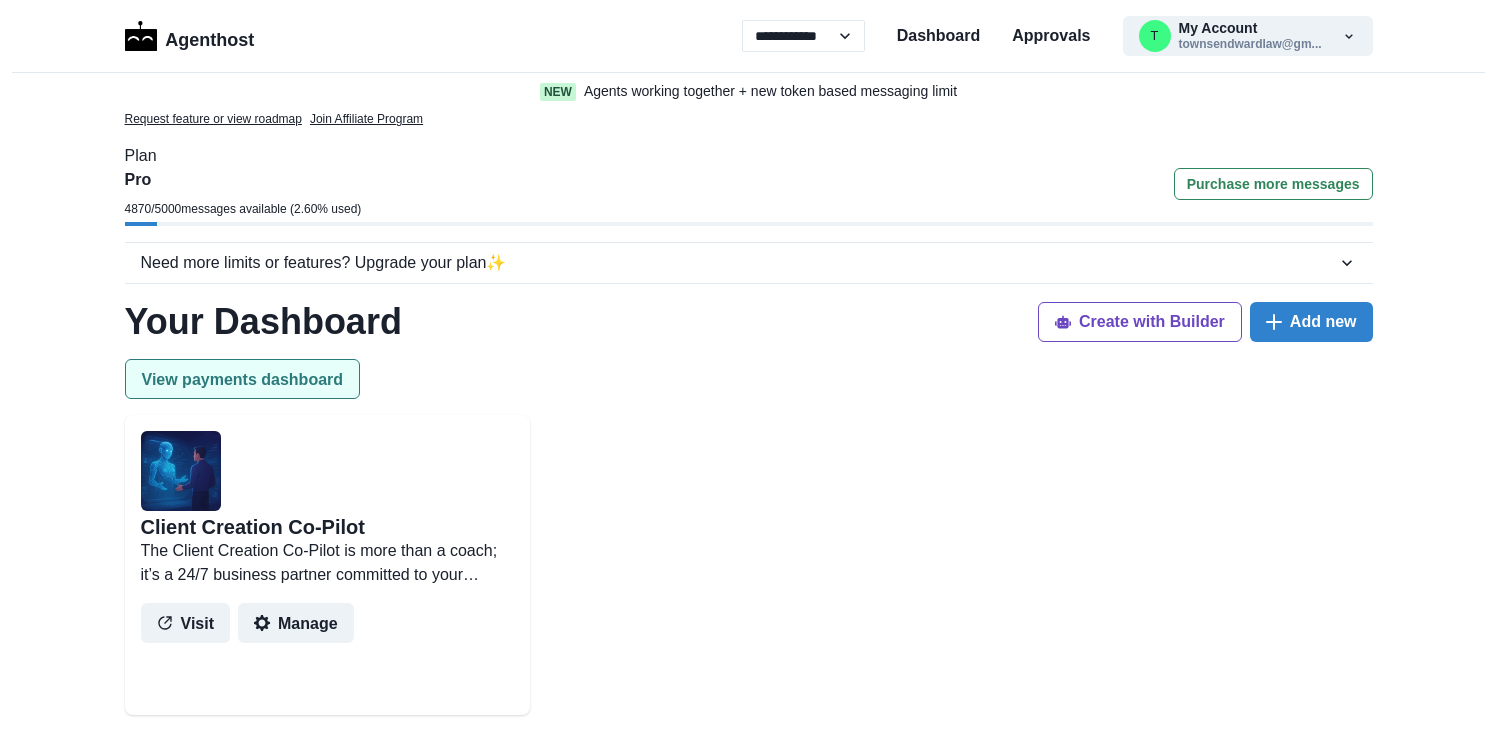 click on "View payments dashboard" at bounding box center [243, 379] 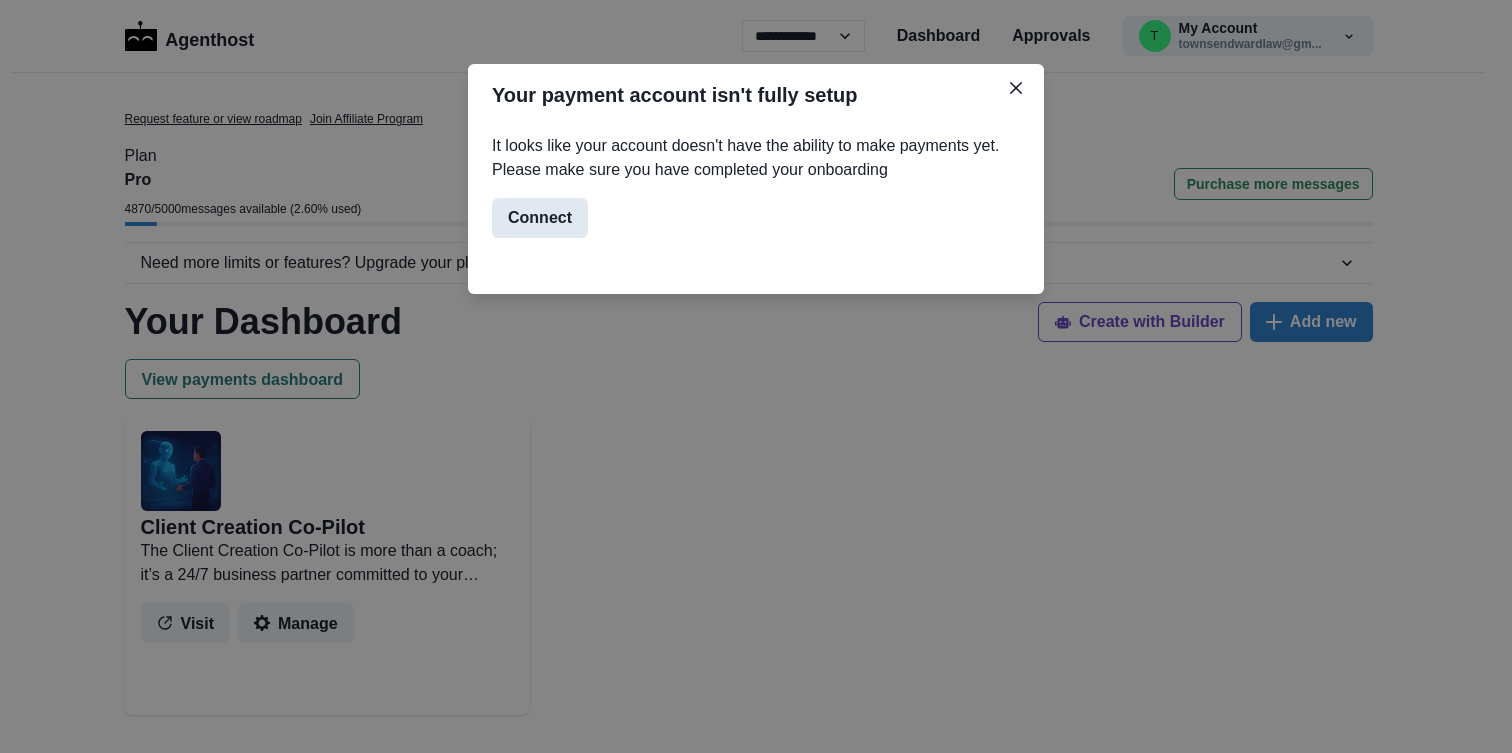 click on "Connect" at bounding box center [540, 218] 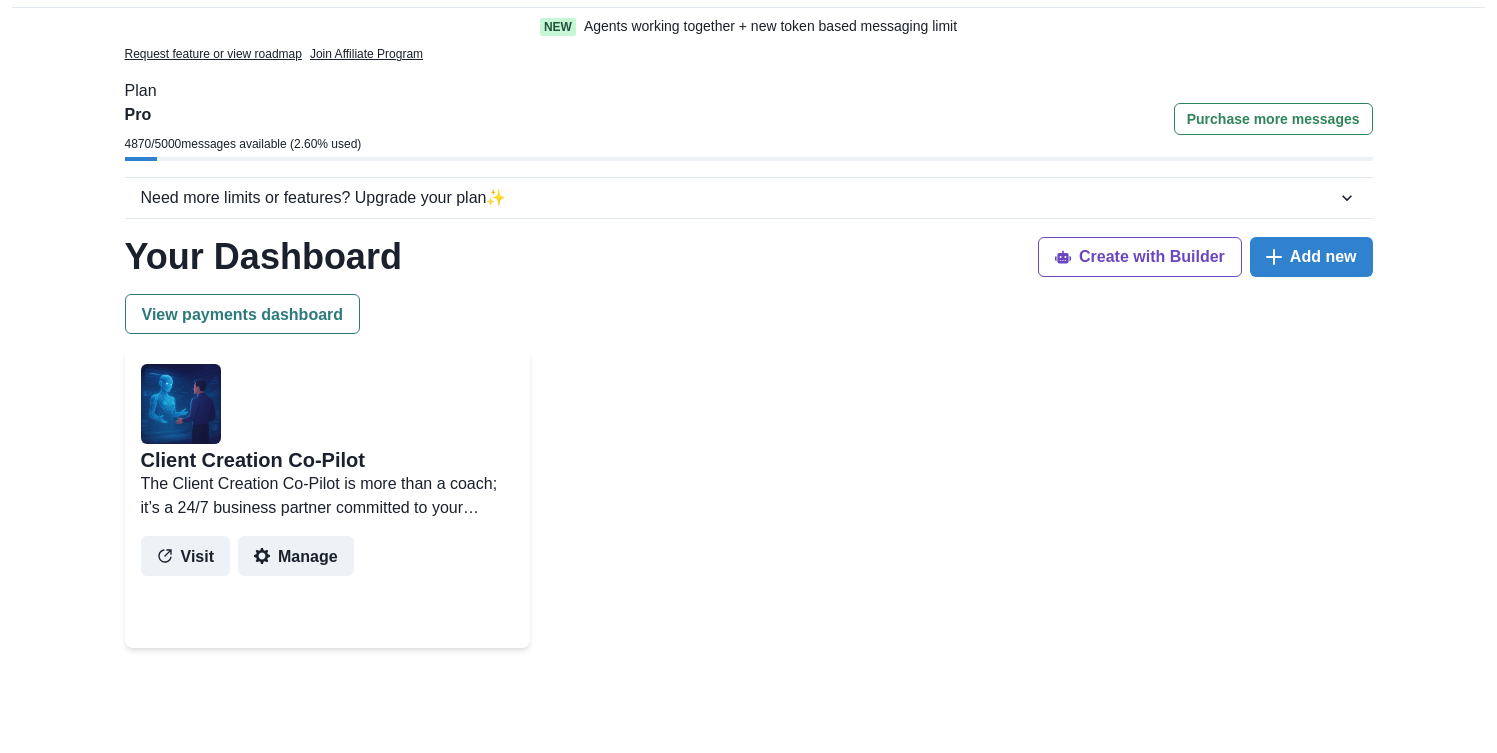 scroll, scrollTop: 91, scrollLeft: 0, axis: vertical 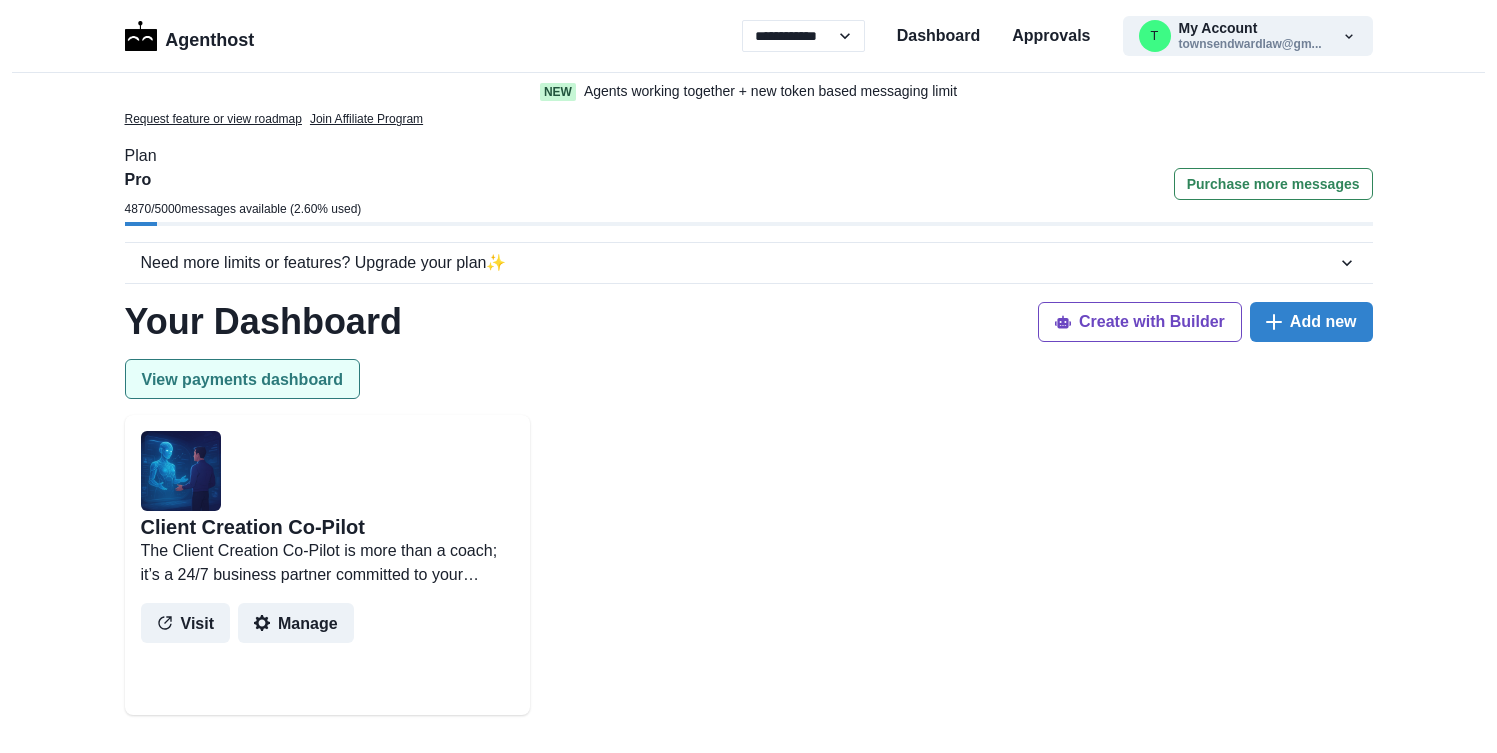 click on "View payments dashboard" at bounding box center (243, 379) 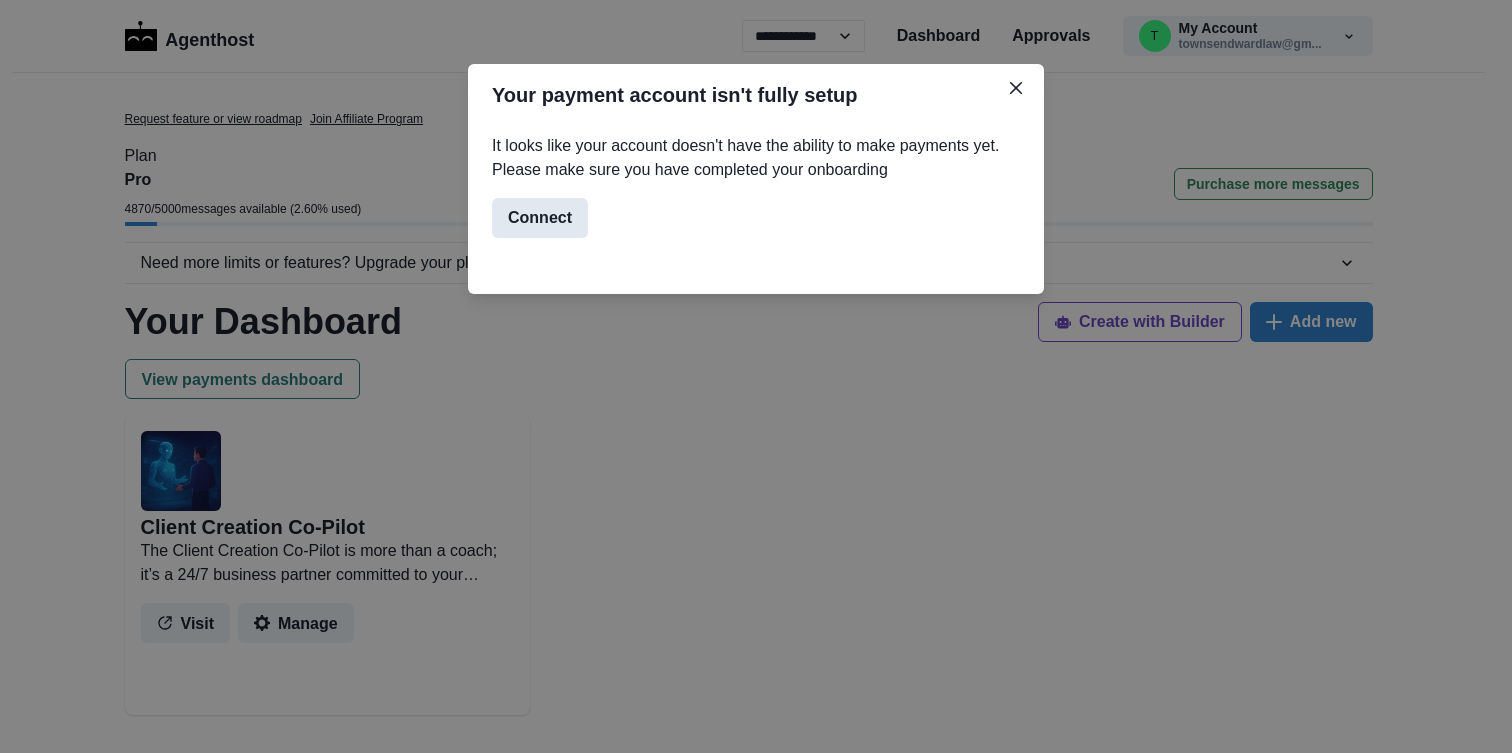 click on "Connect" at bounding box center [540, 218] 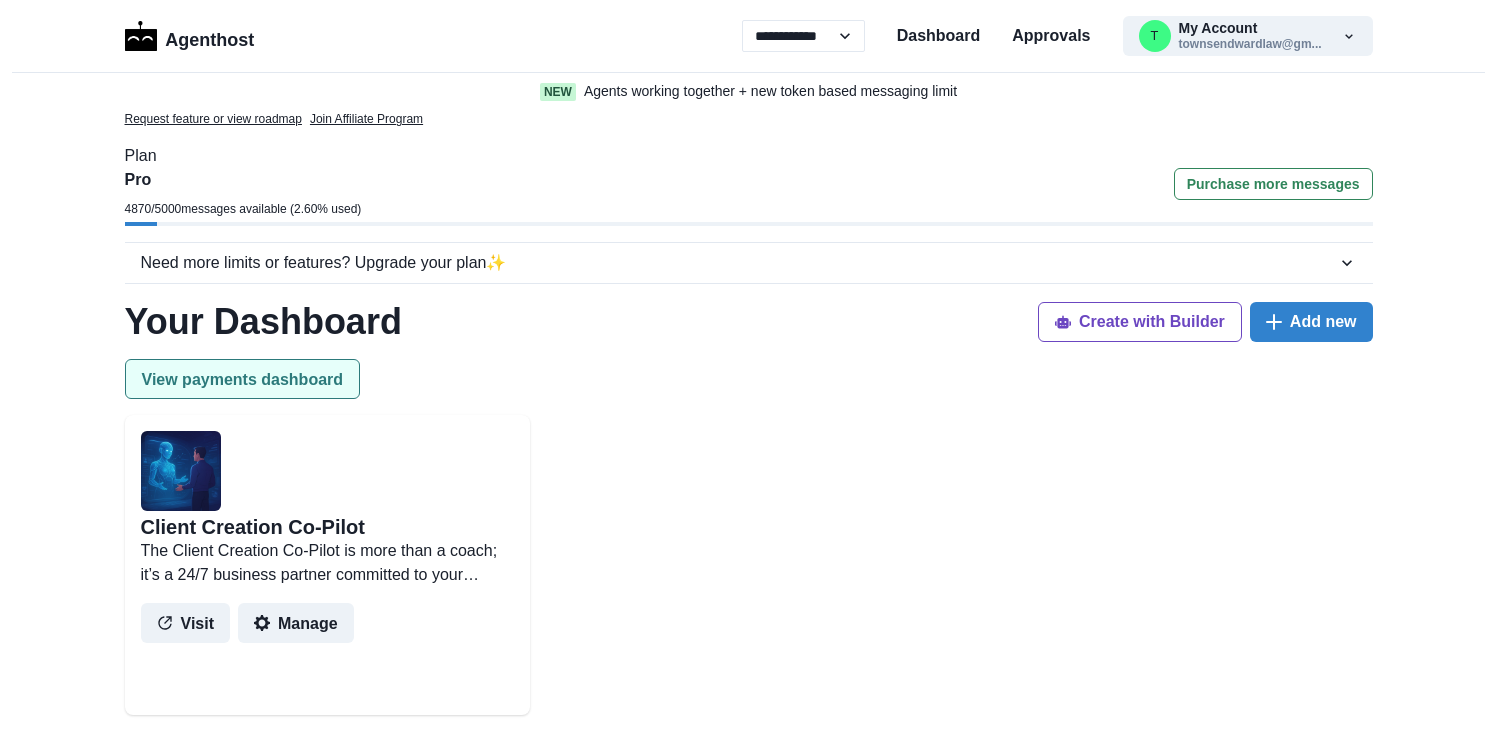 click on "View payments dashboard" at bounding box center (243, 379) 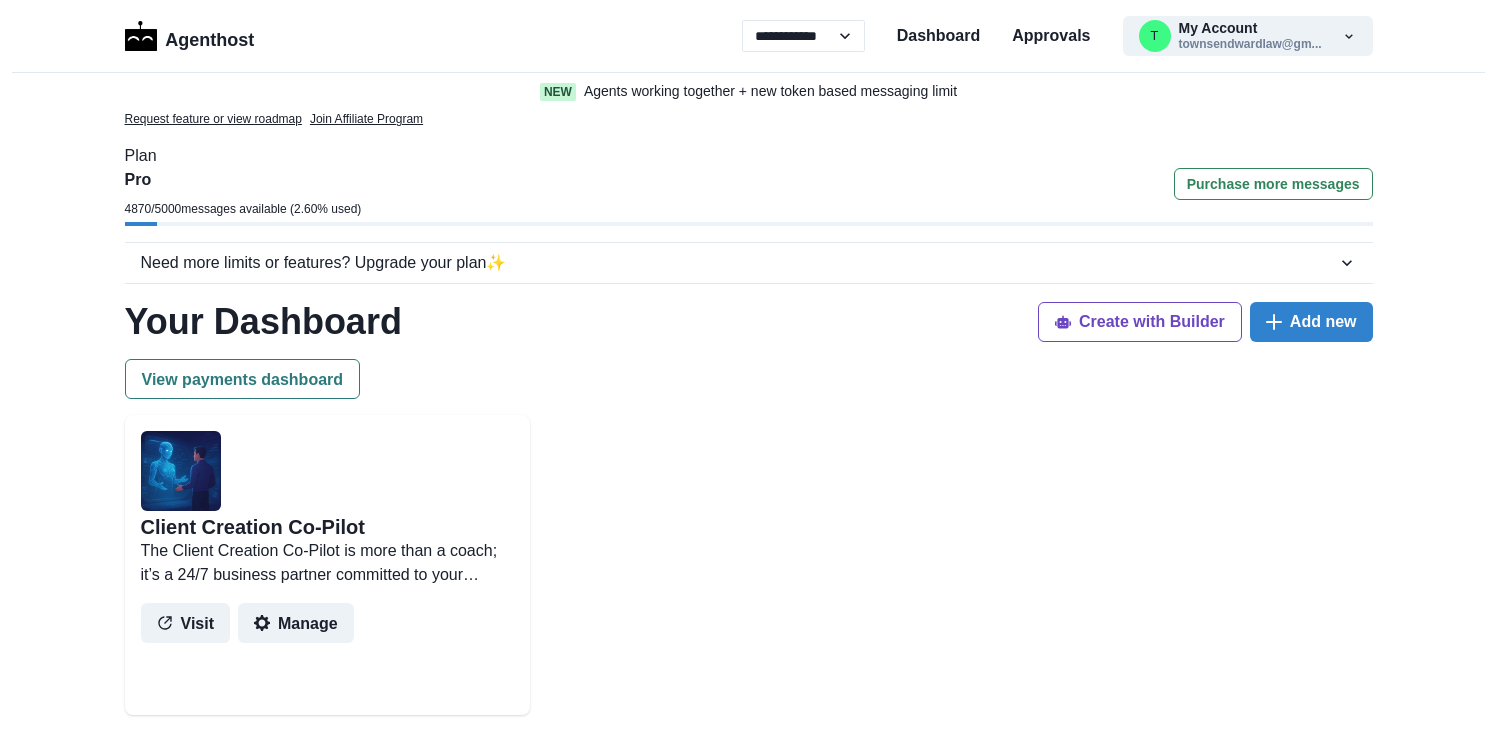 scroll, scrollTop: 0, scrollLeft: 0, axis: both 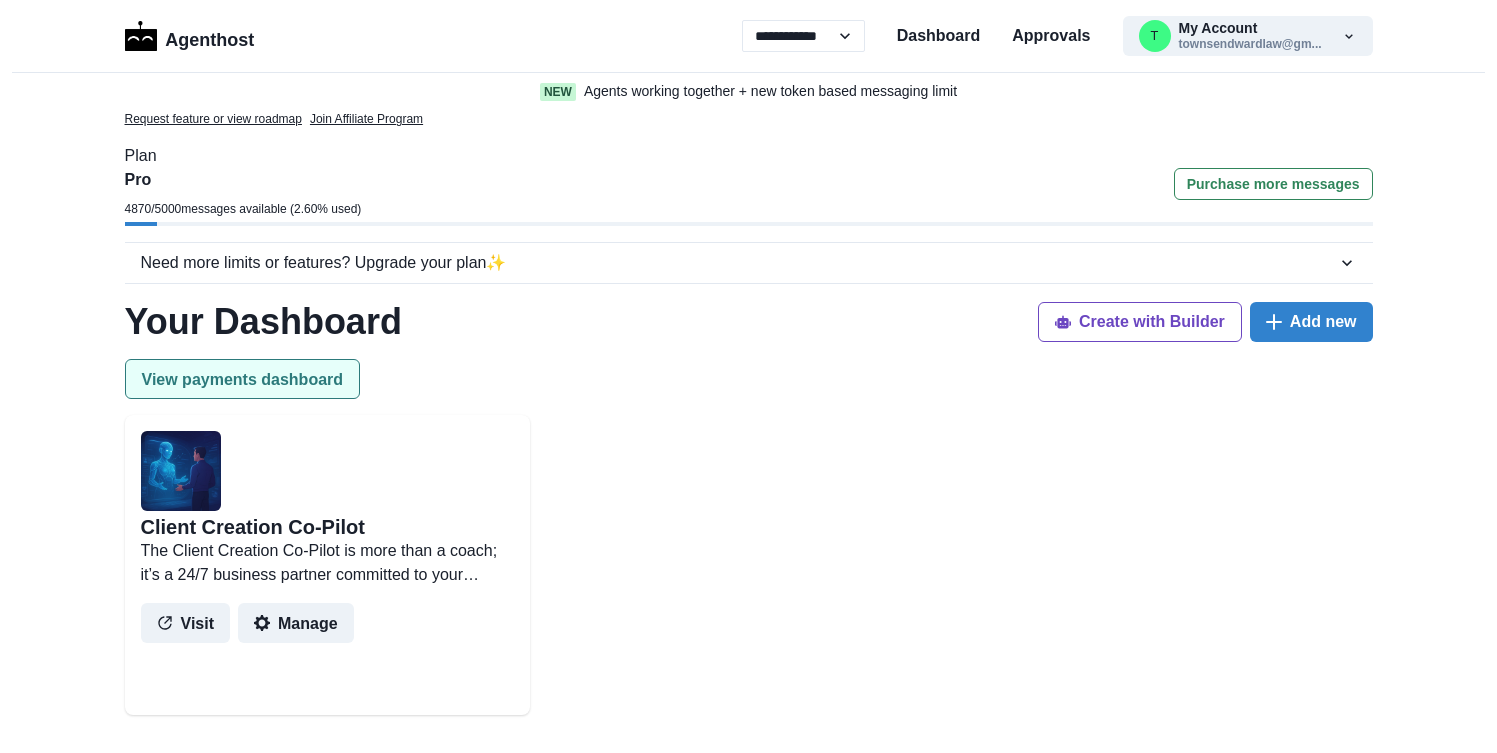 click on "View payments dashboard" at bounding box center [243, 379] 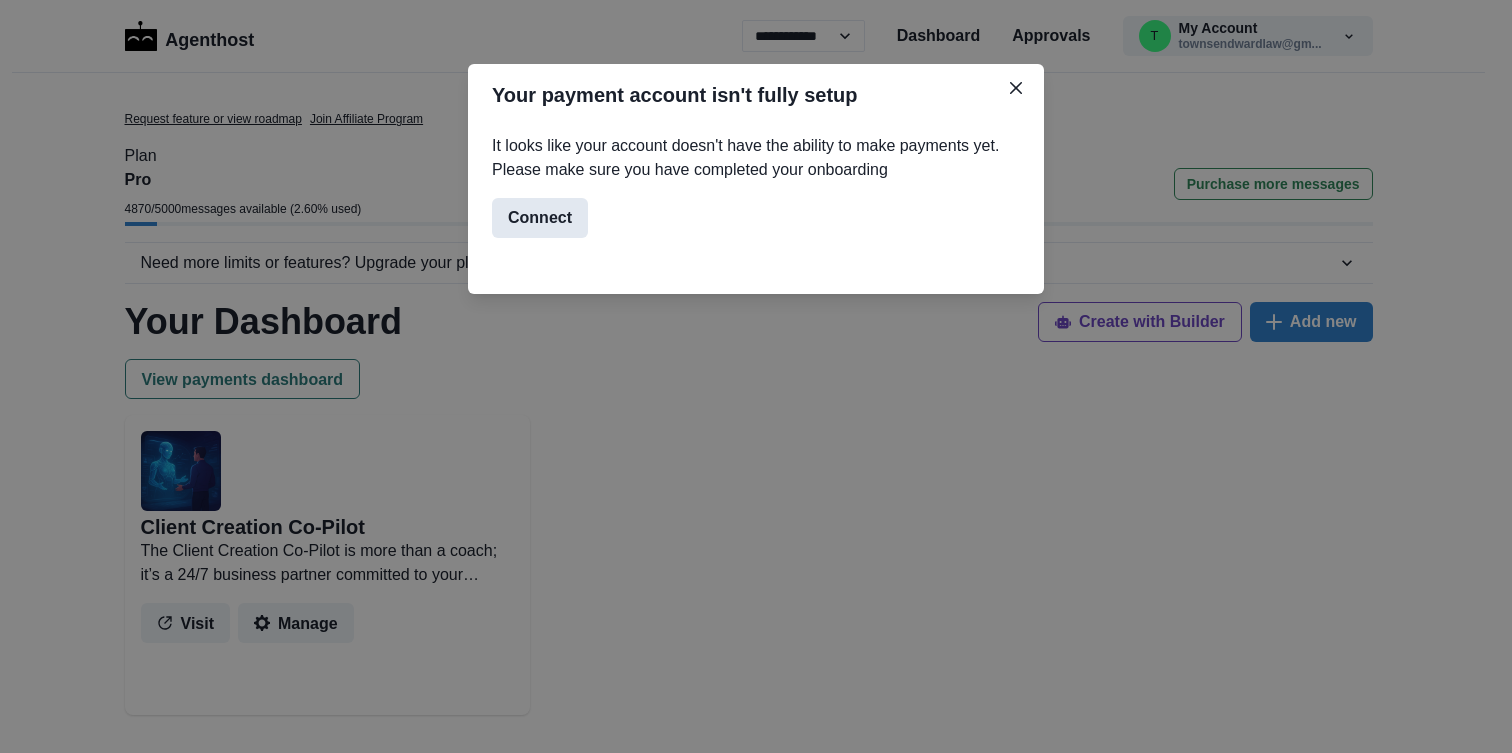 click on "Connect" at bounding box center (540, 218) 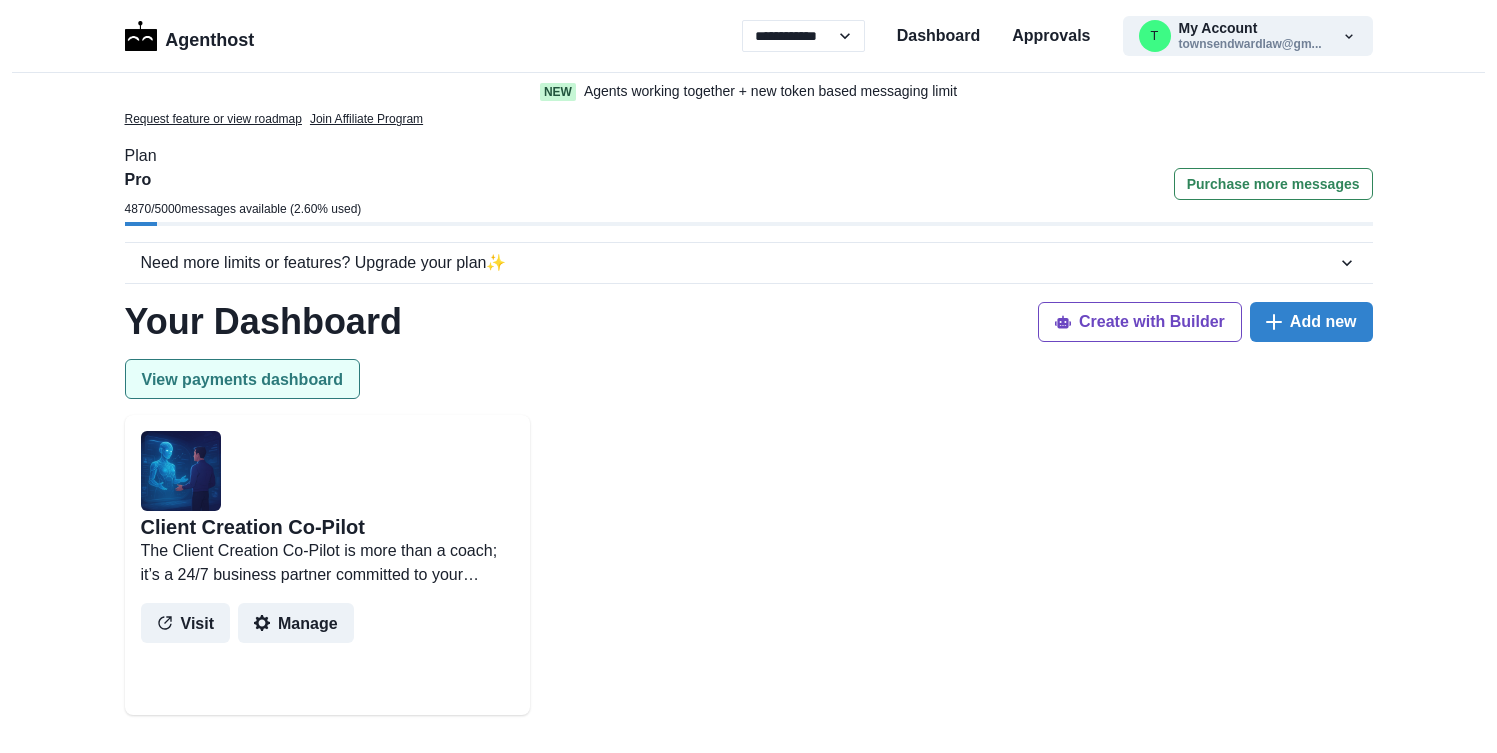 click on "View payments dashboard" at bounding box center [243, 379] 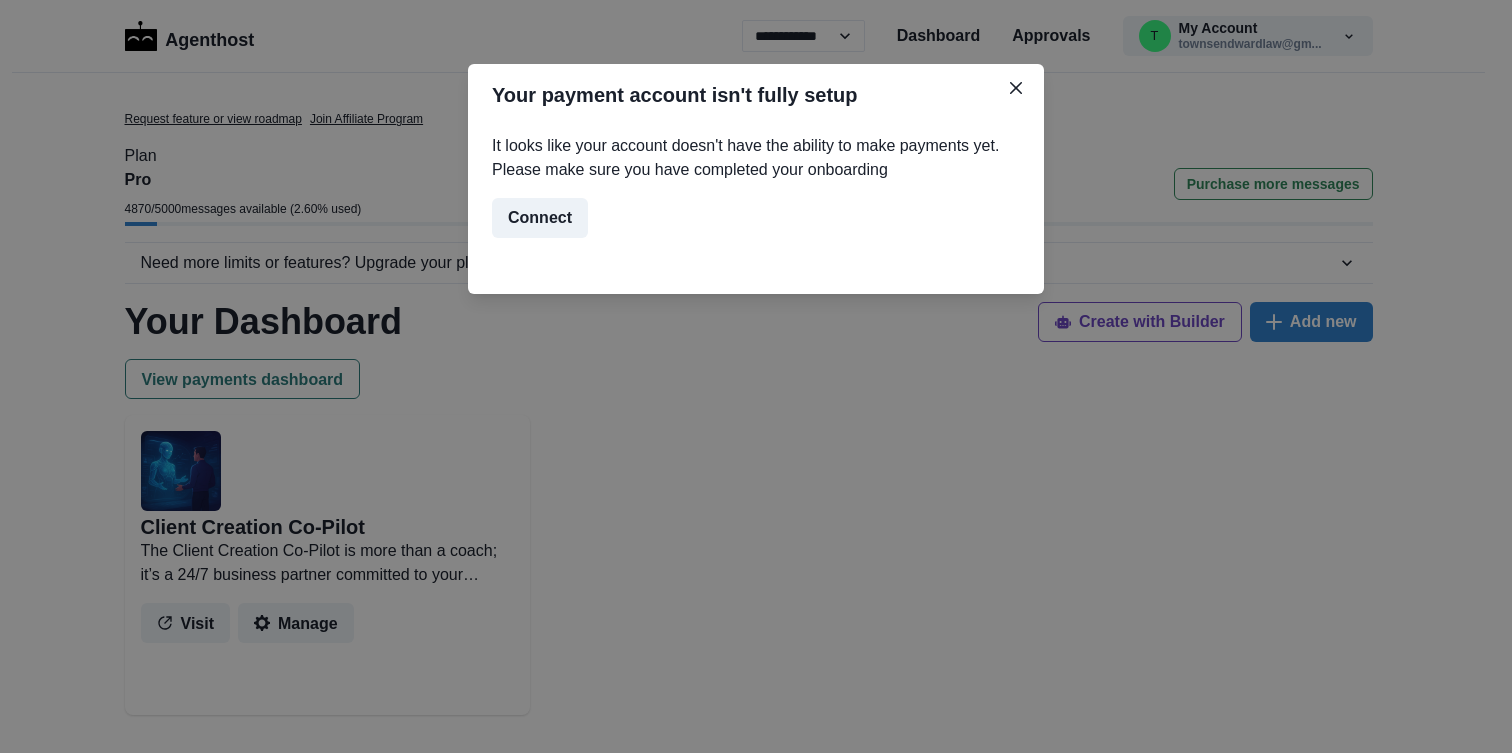 click on "It looks like your account doesn't have the ability to make payments yet. Please make sure you have completed your onboarding Connect" at bounding box center (756, 194) 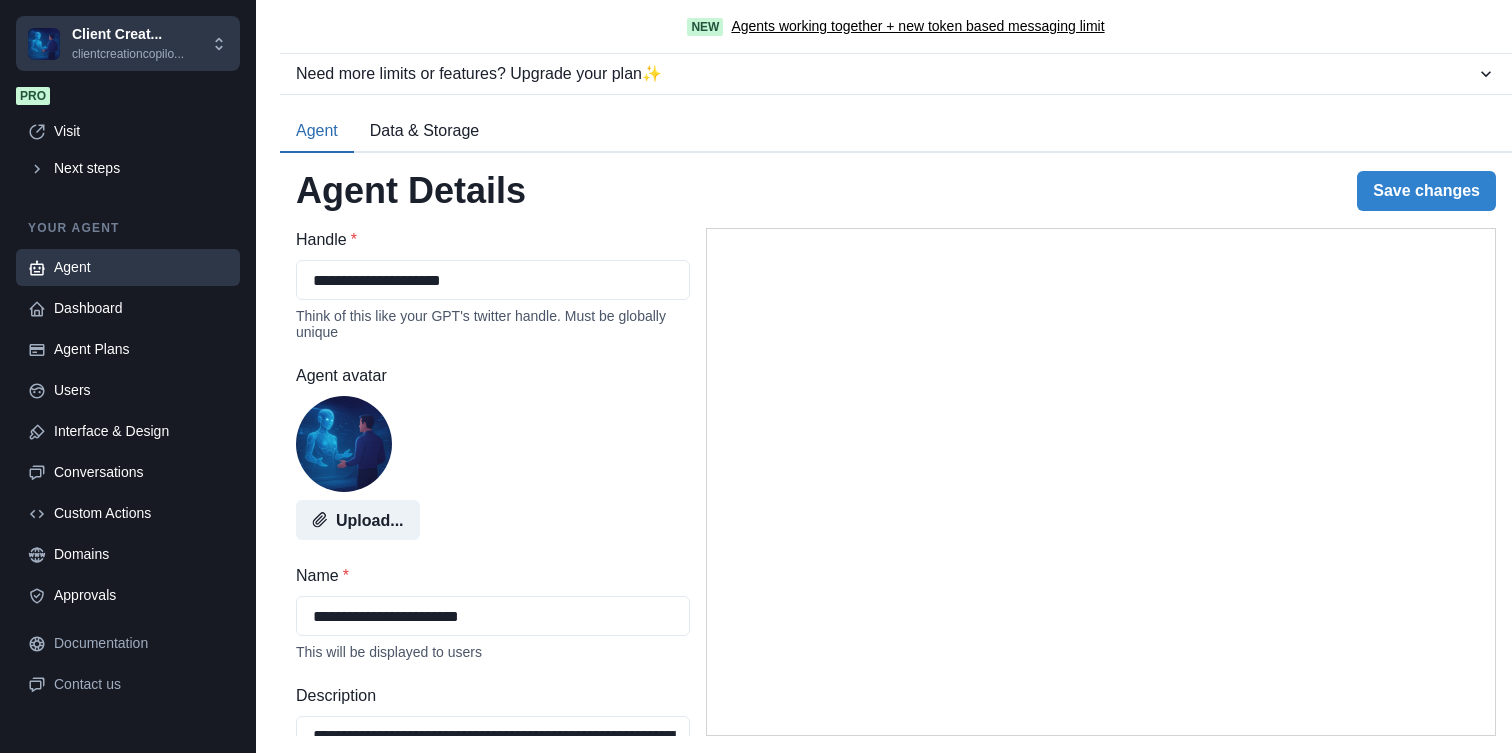 select on "********" 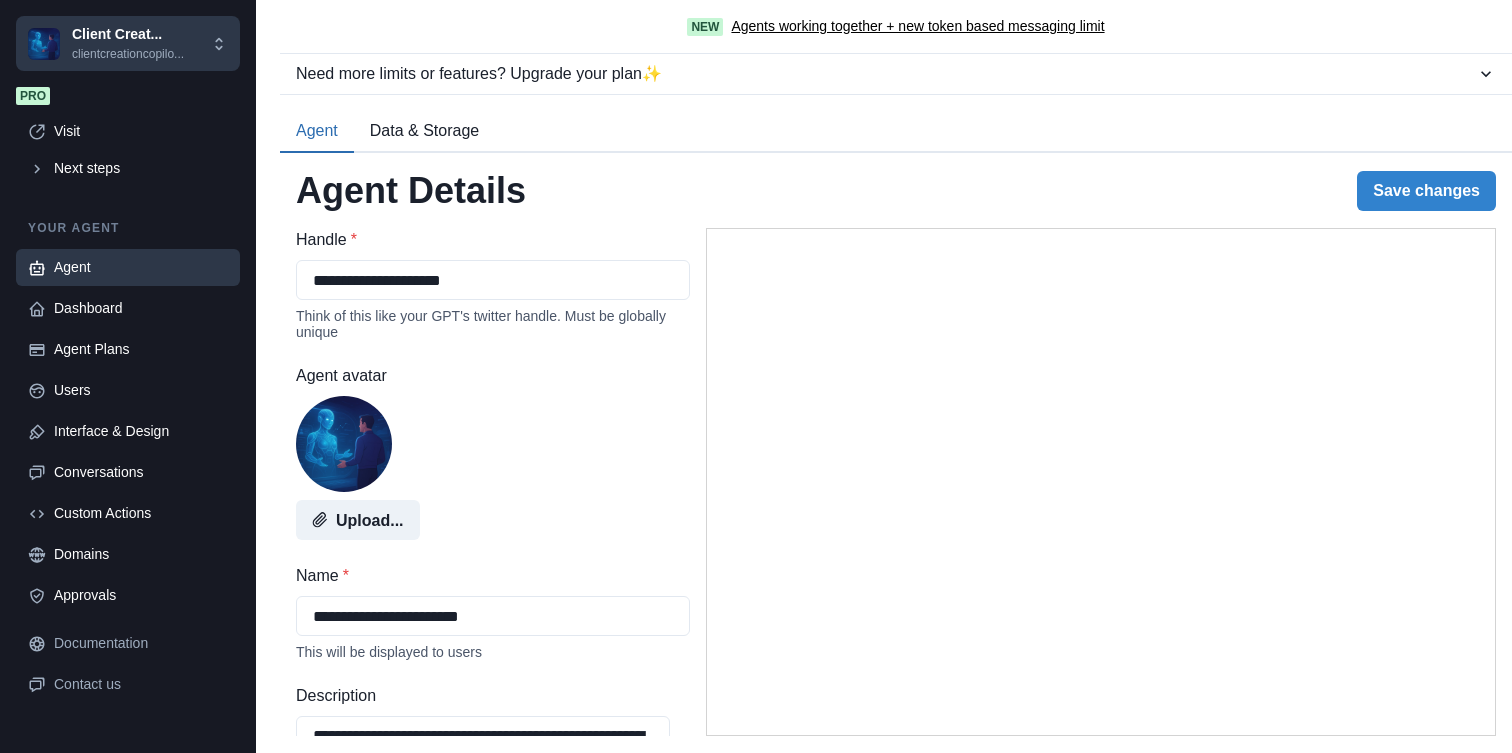 scroll, scrollTop: 0, scrollLeft: 0, axis: both 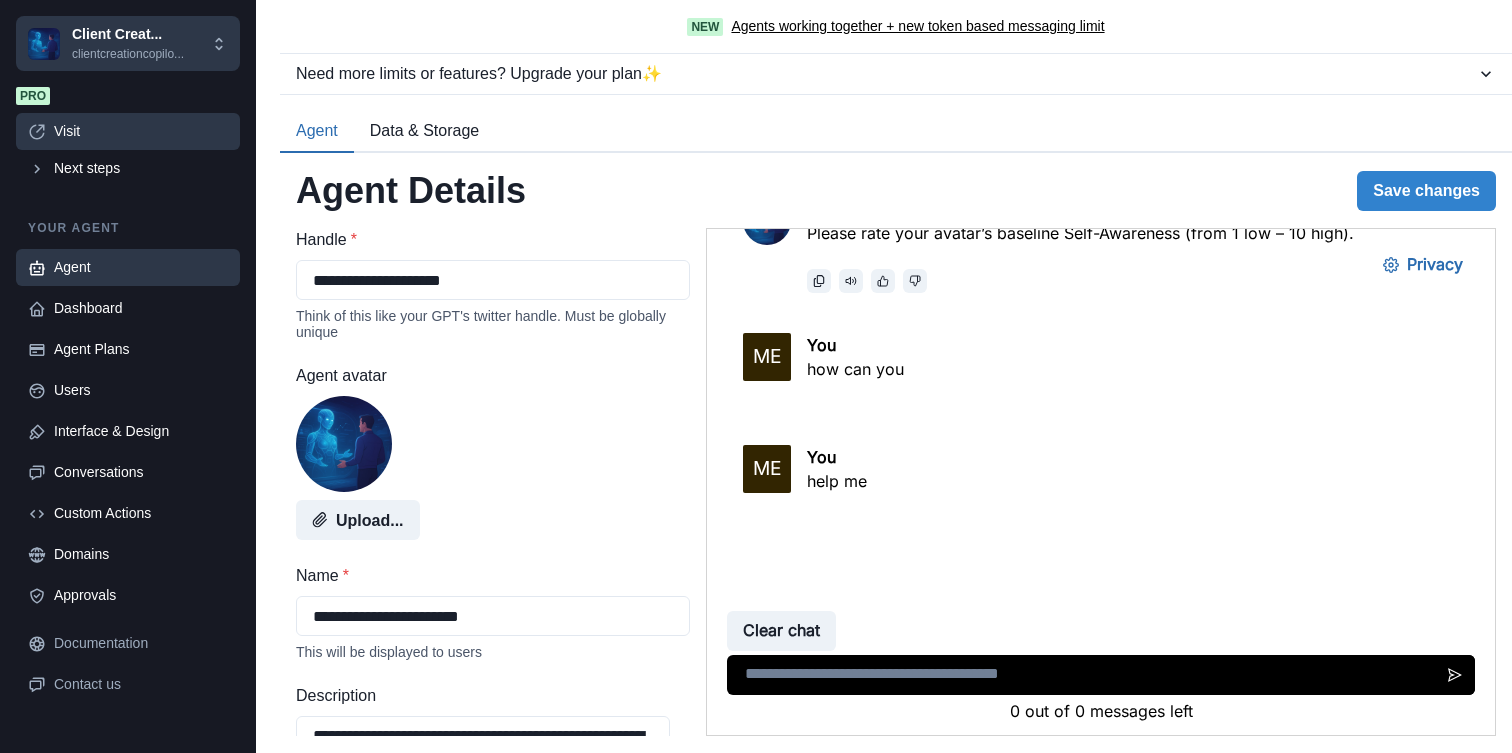 click on "Visit" at bounding box center [141, 131] 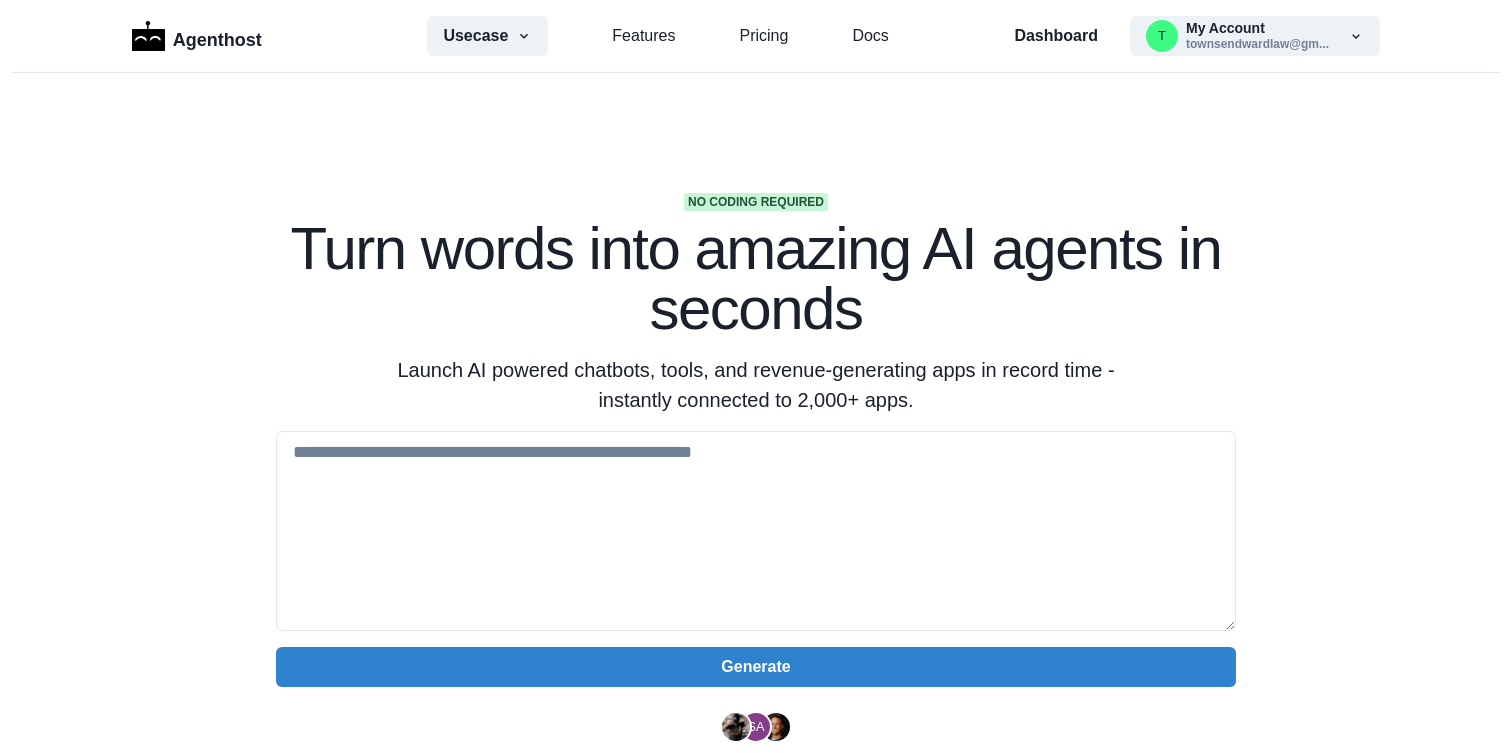 scroll, scrollTop: 0, scrollLeft: 0, axis: both 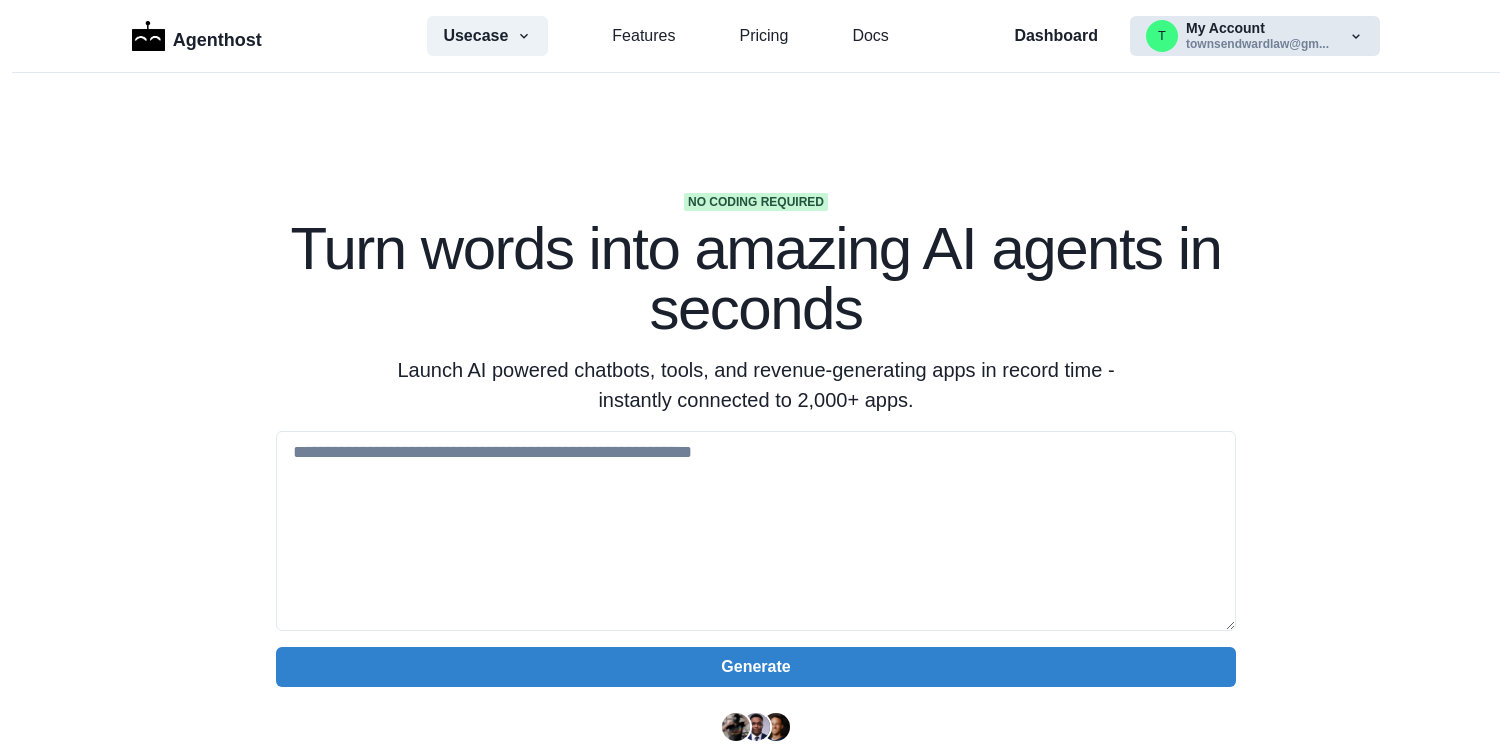 click on "t My Account townsendwardlaw@gm..." at bounding box center [1255, 36] 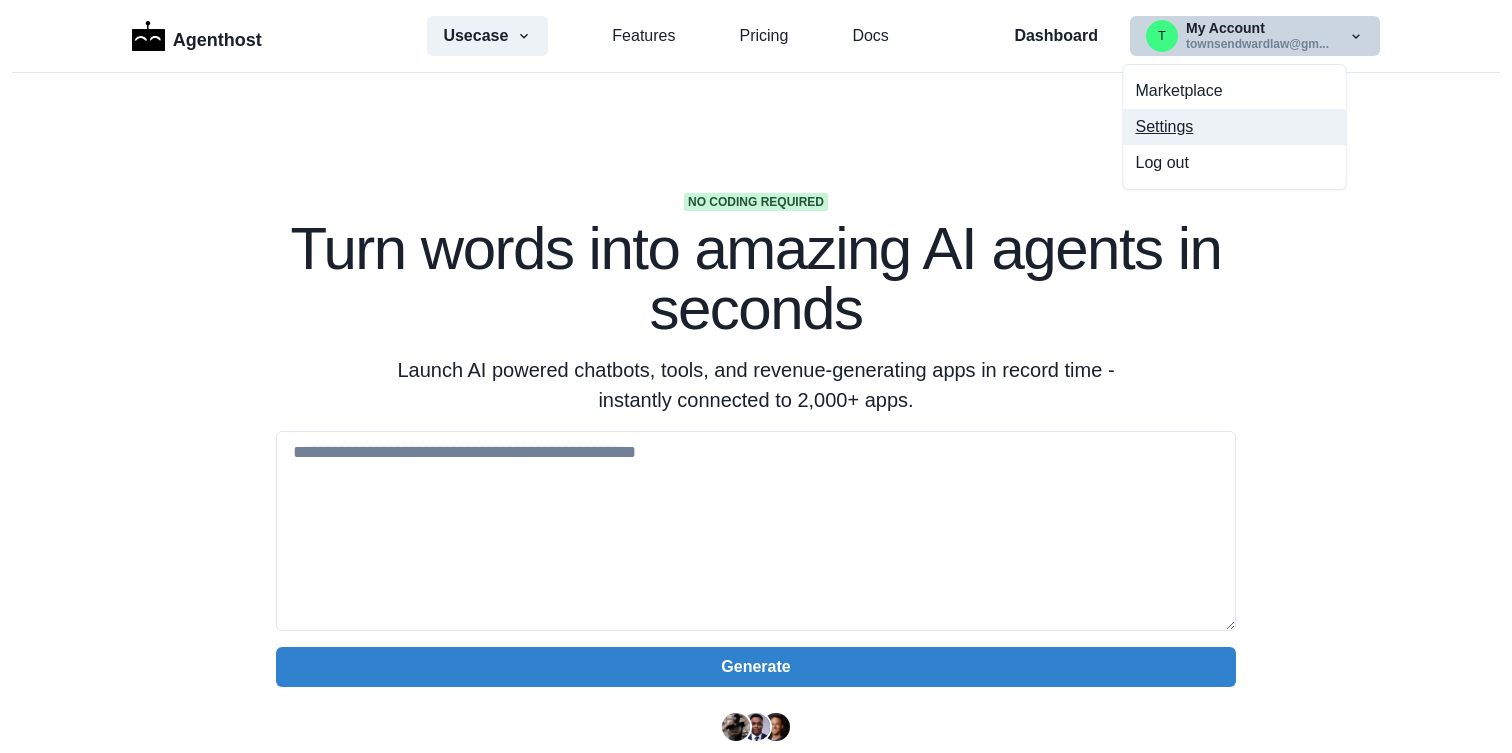 click on "Settings" at bounding box center (1235, 127) 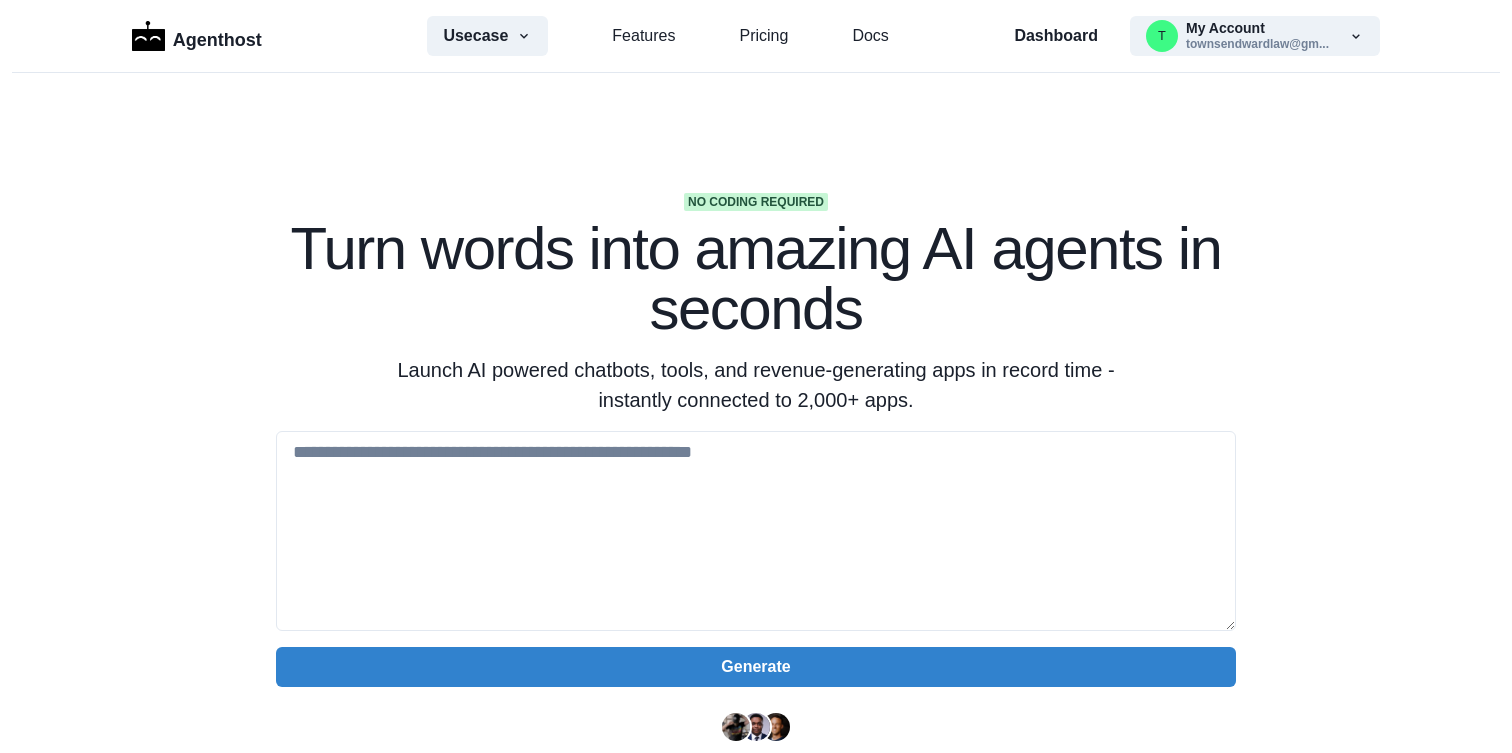 scroll, scrollTop: 0, scrollLeft: 0, axis: both 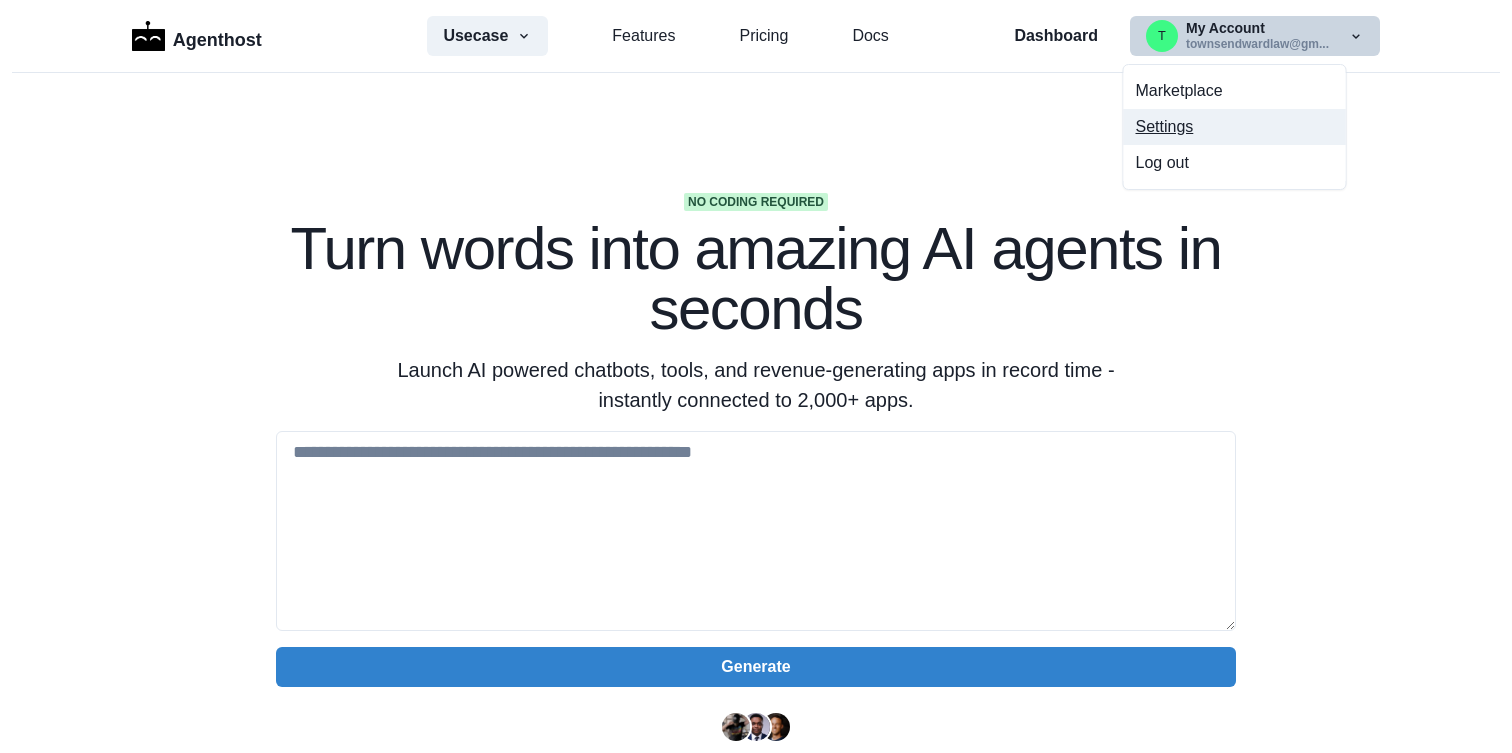 click on "Settings" at bounding box center [1235, 127] 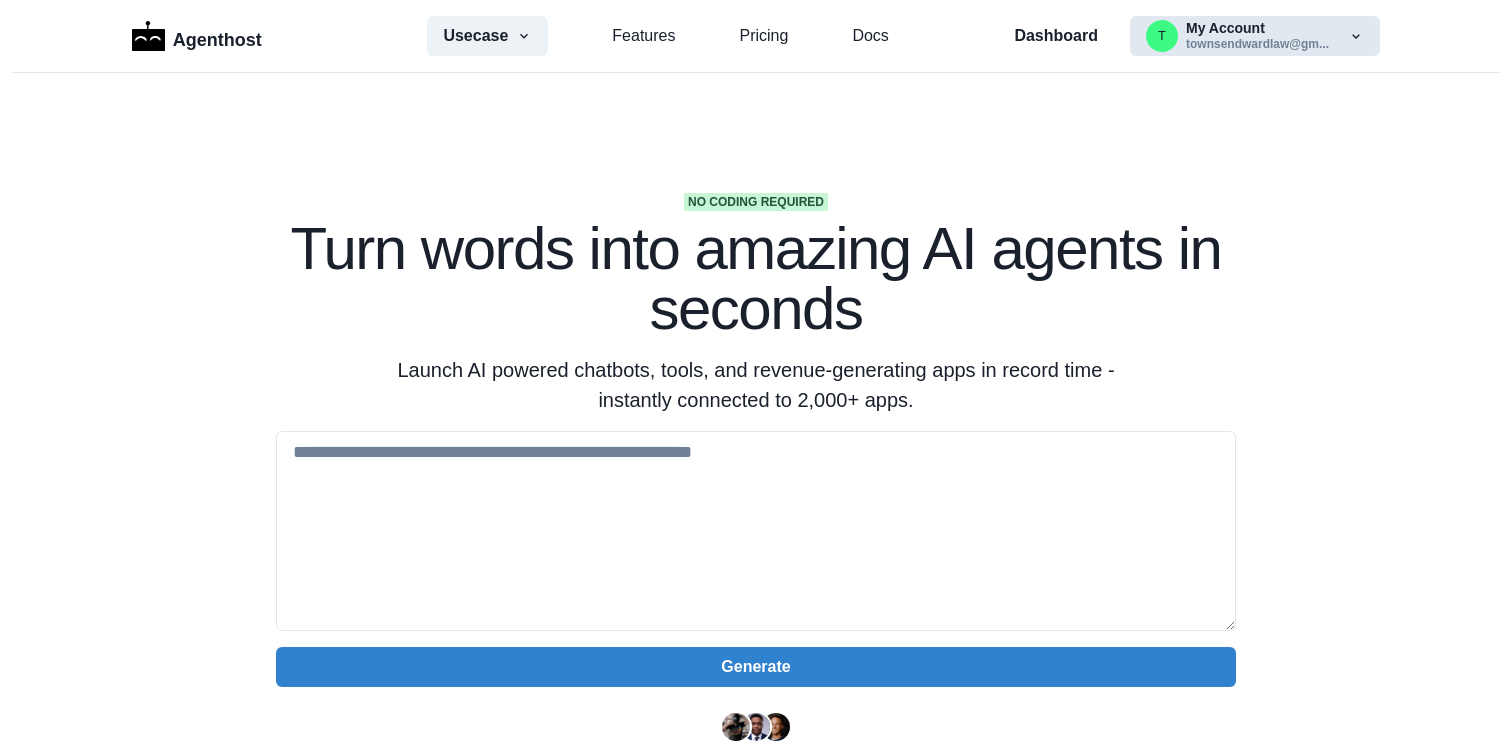 scroll, scrollTop: 0, scrollLeft: 0, axis: both 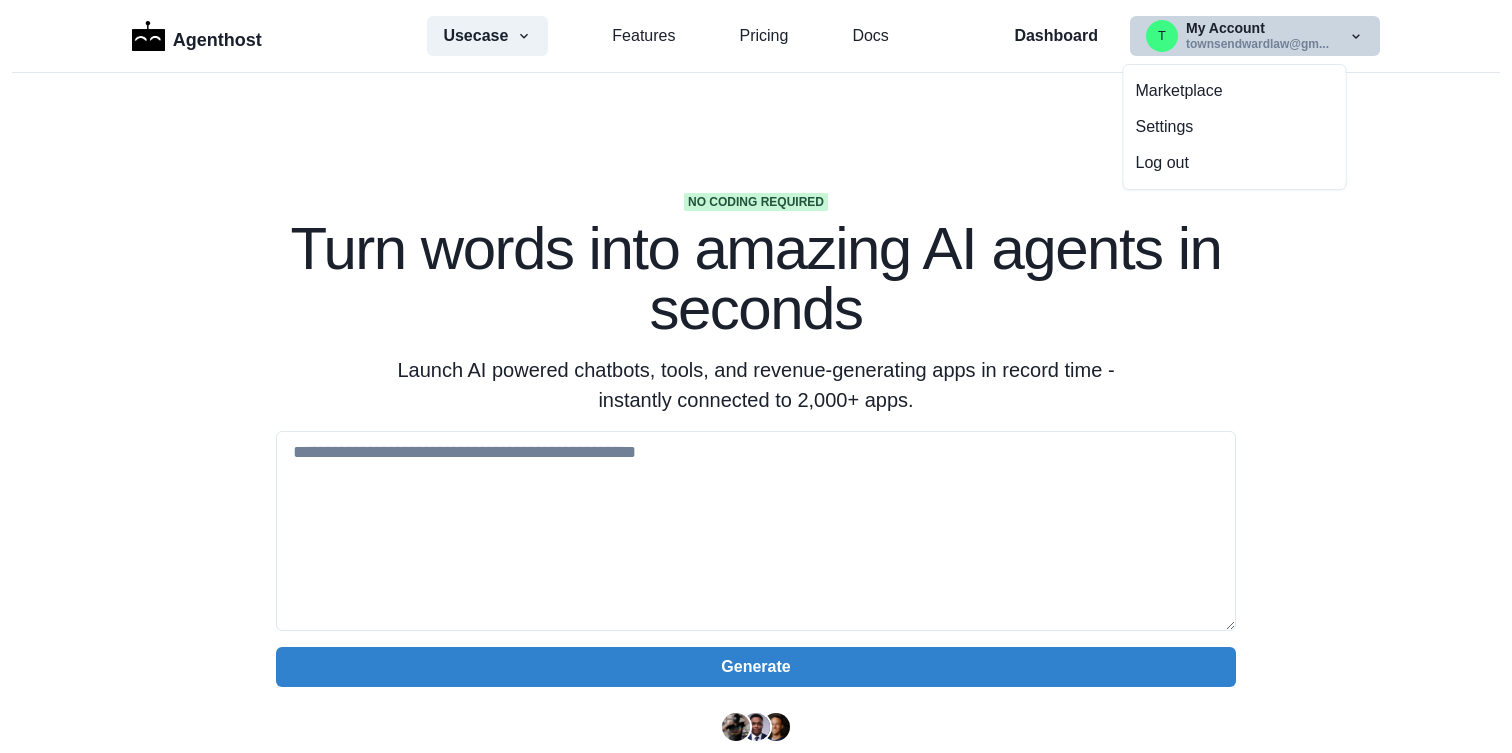 click on "t My Account townsendwardlaw@gm..." at bounding box center [1255, 36] 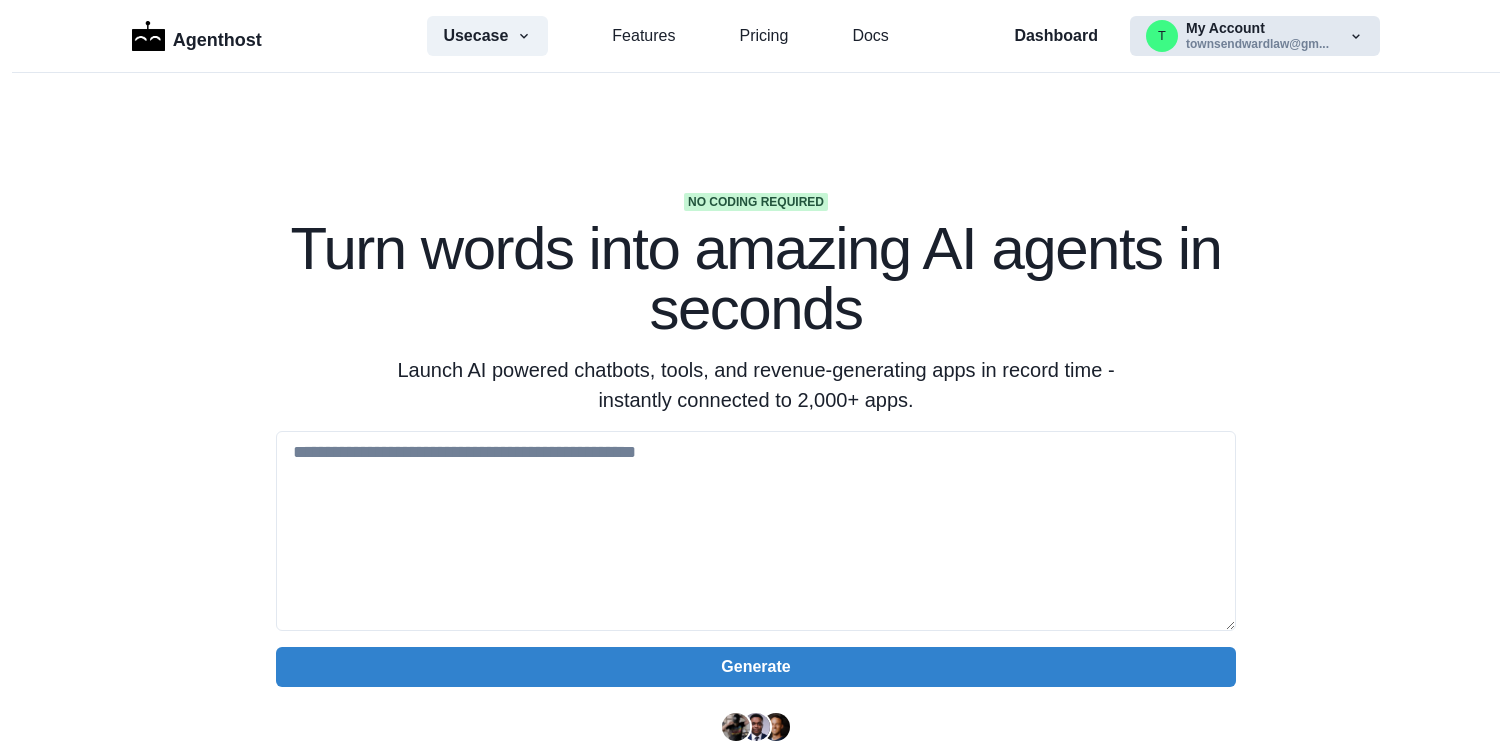 click 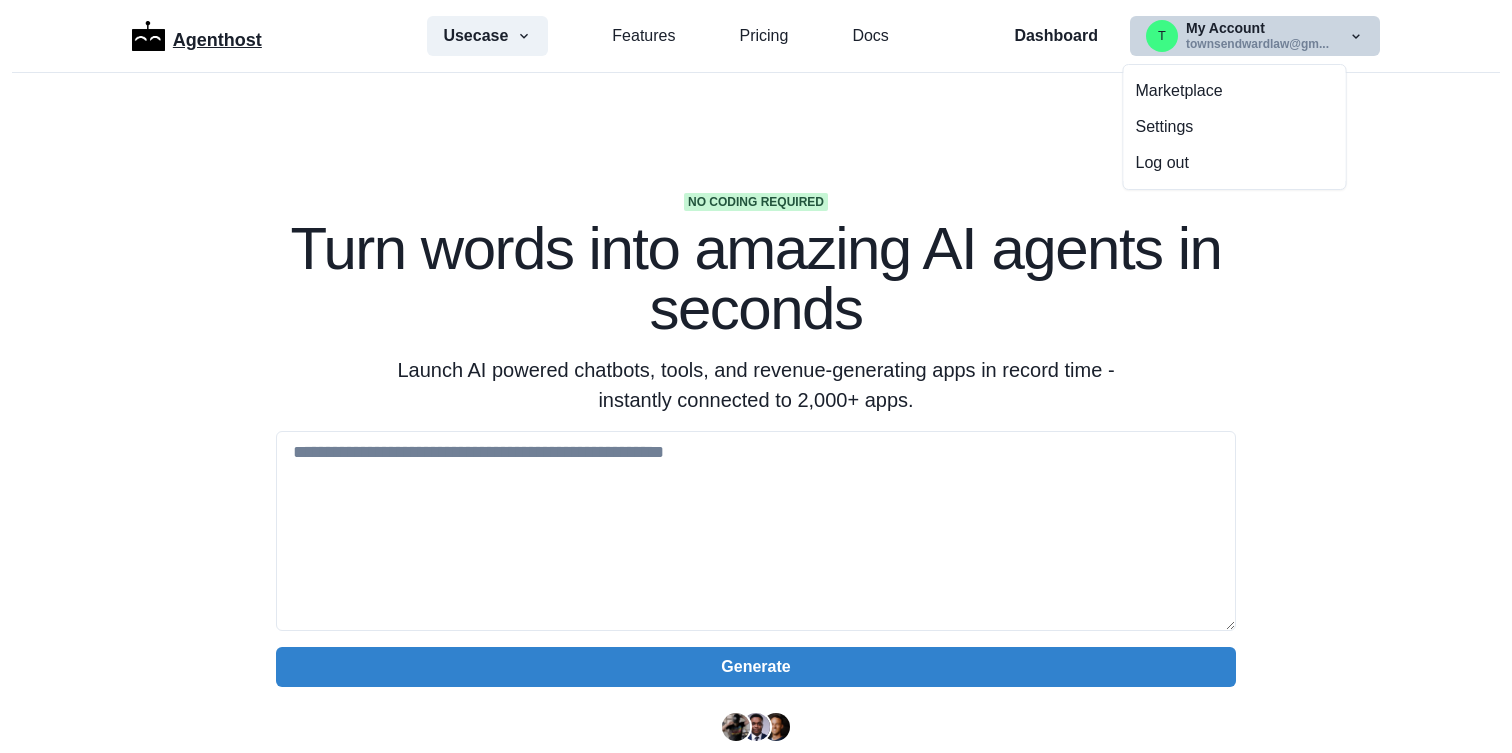 click on "Agenthost" at bounding box center (217, 36) 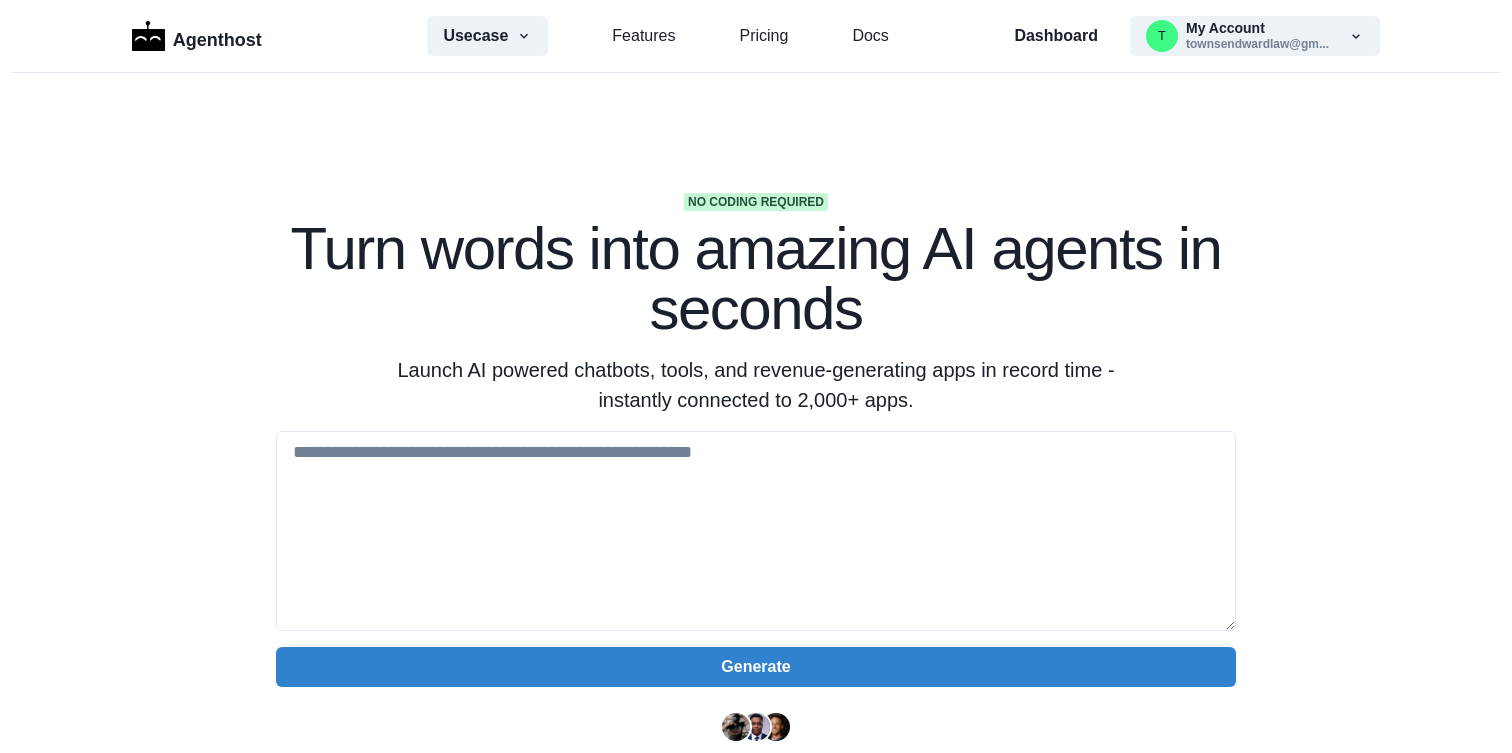 scroll, scrollTop: 0, scrollLeft: 0, axis: both 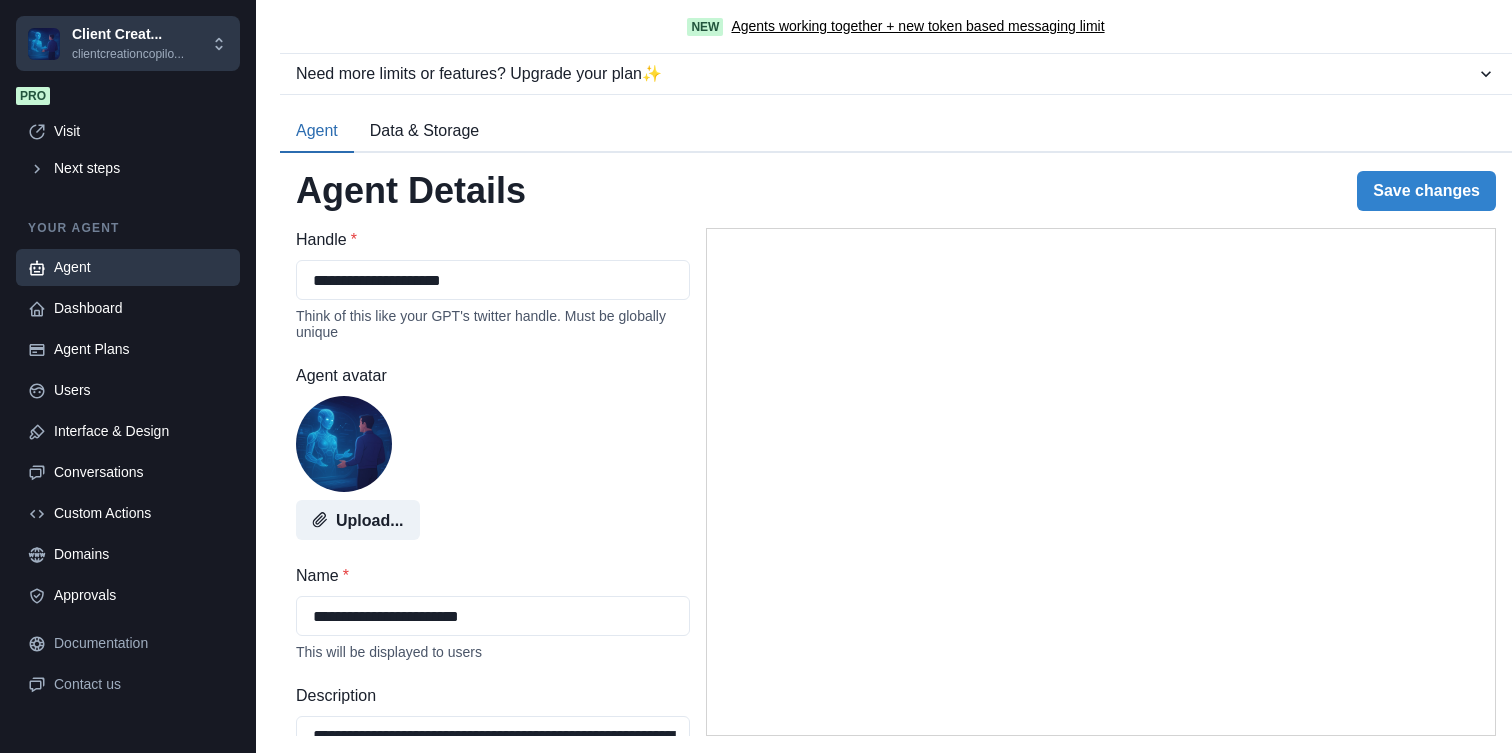 select on "********" 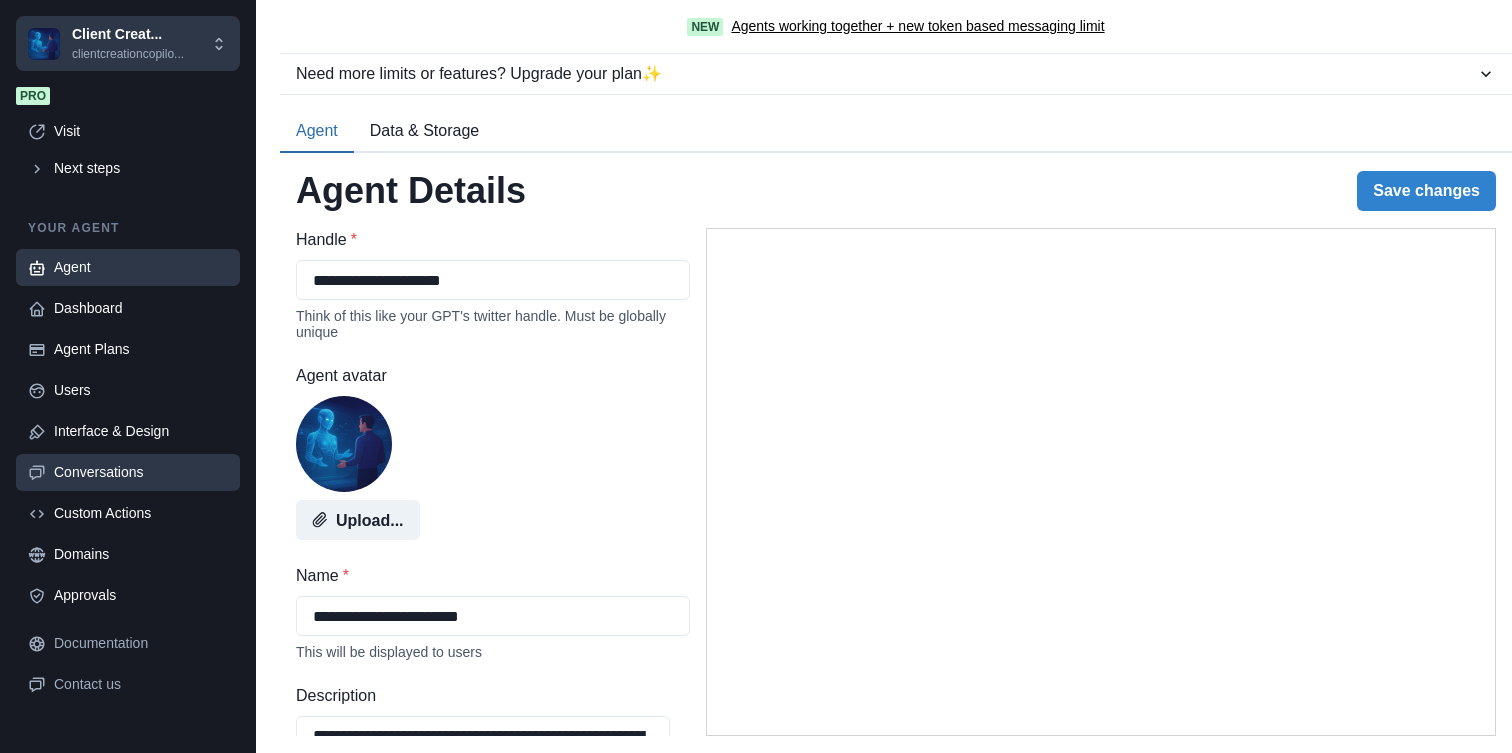 scroll, scrollTop: 0, scrollLeft: 0, axis: both 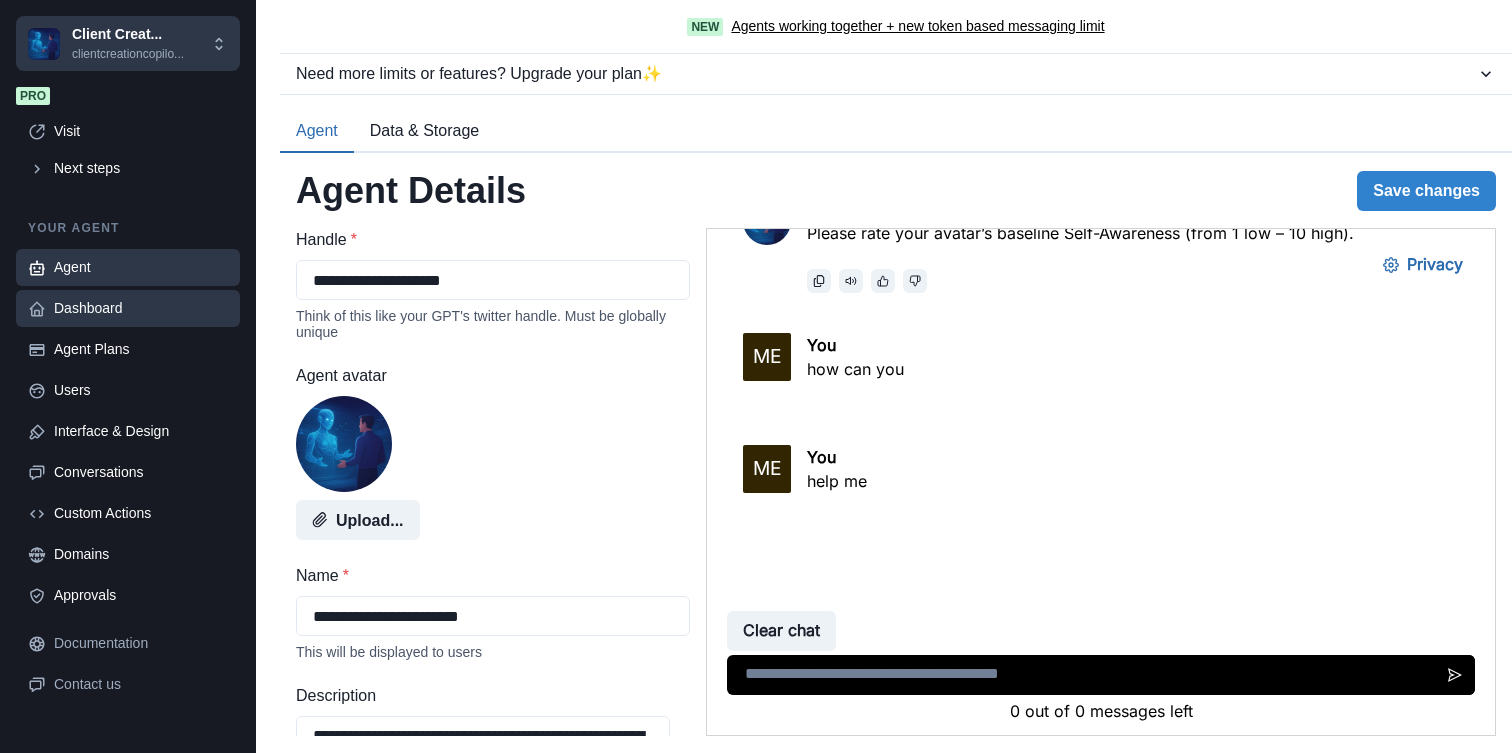 click on "Dashboard" at bounding box center [128, 308] 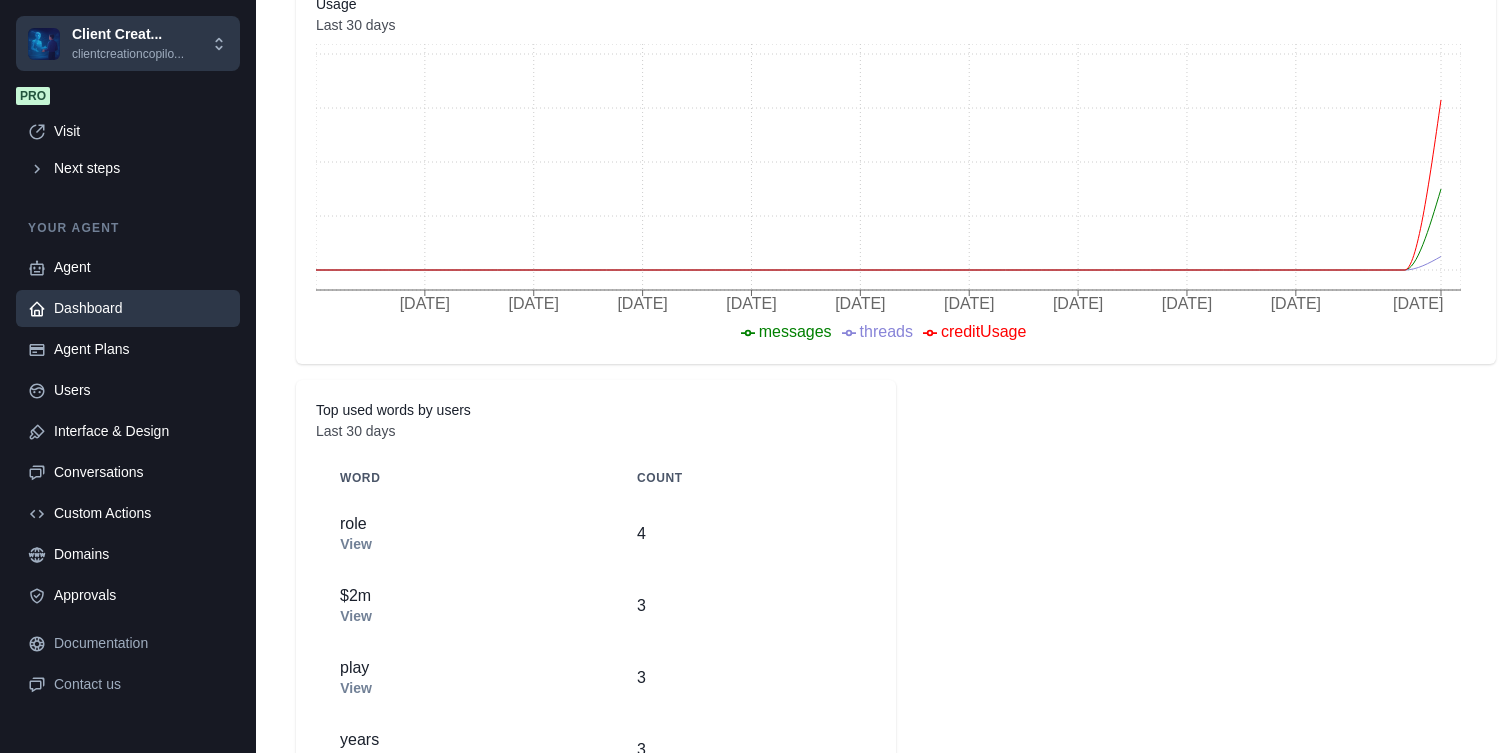 scroll, scrollTop: 0, scrollLeft: 0, axis: both 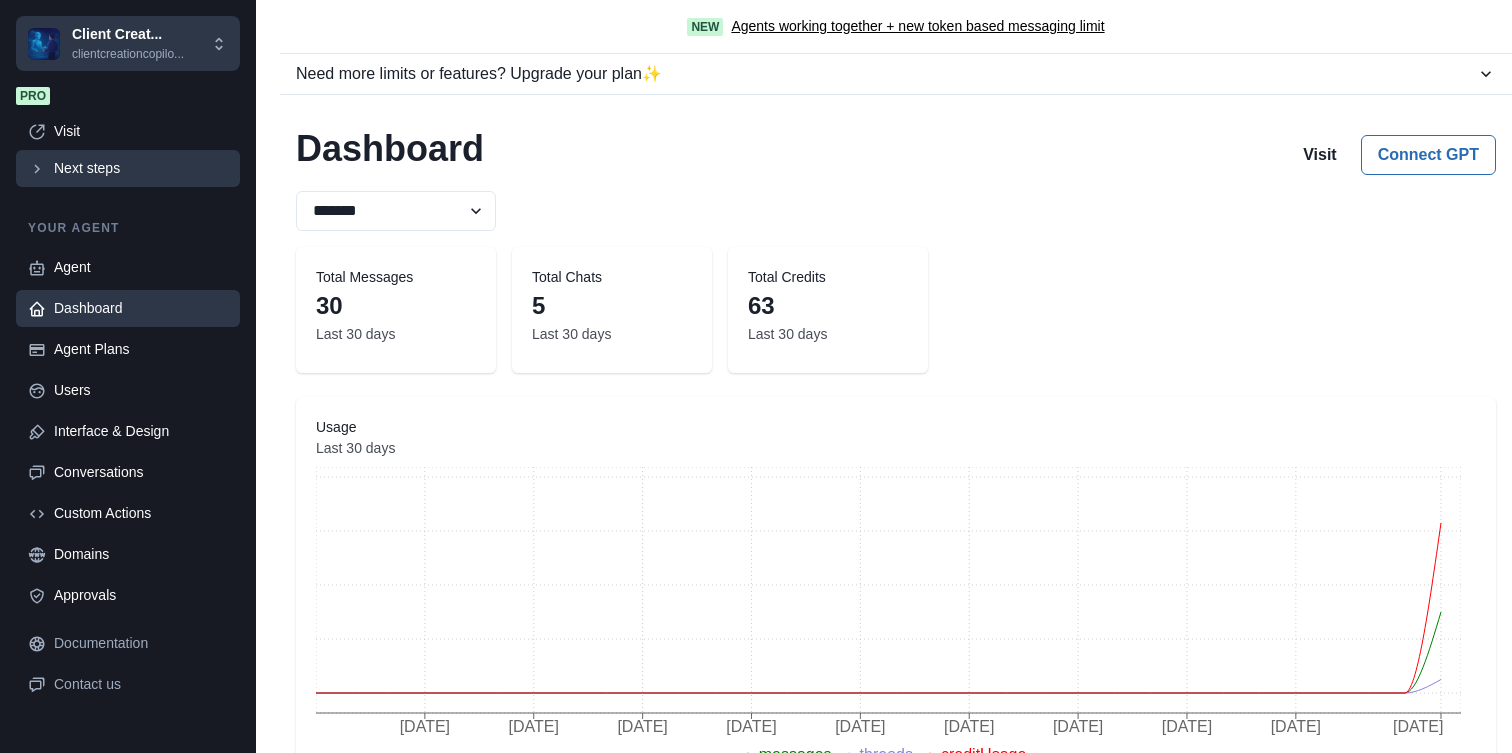 click on "Next steps" at bounding box center (141, 168) 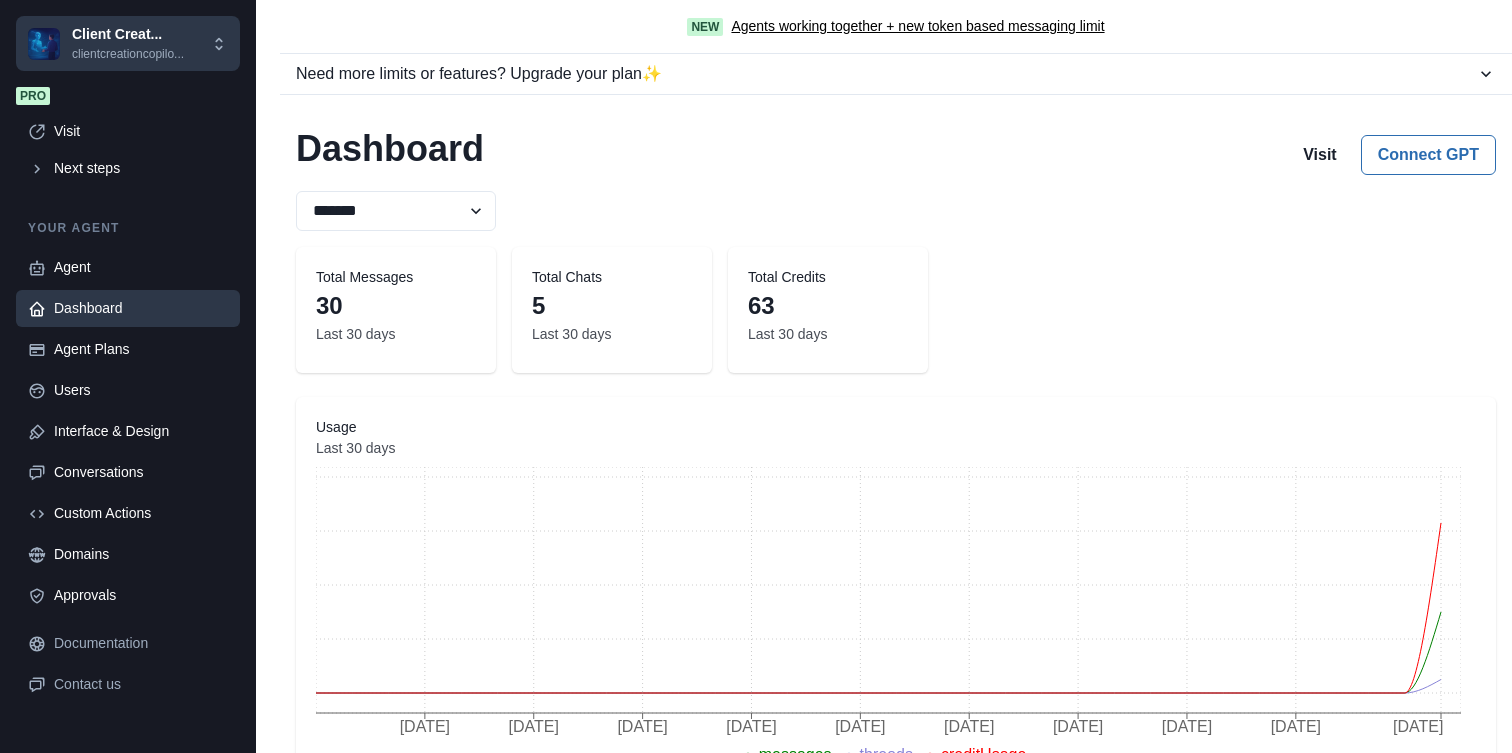 click on "Setup Monetization" at bounding box center [756, 1223] 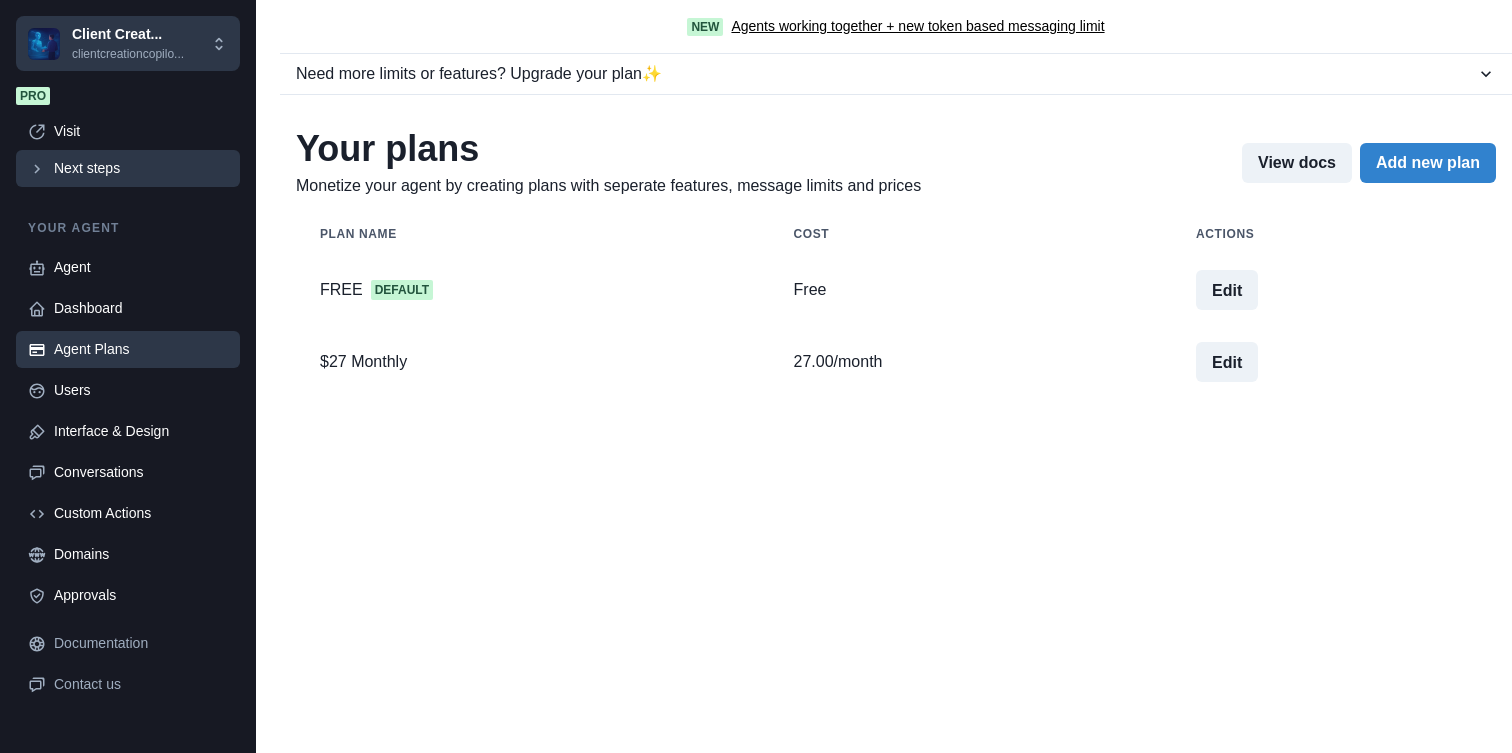click on "Next steps" at bounding box center [128, 168] 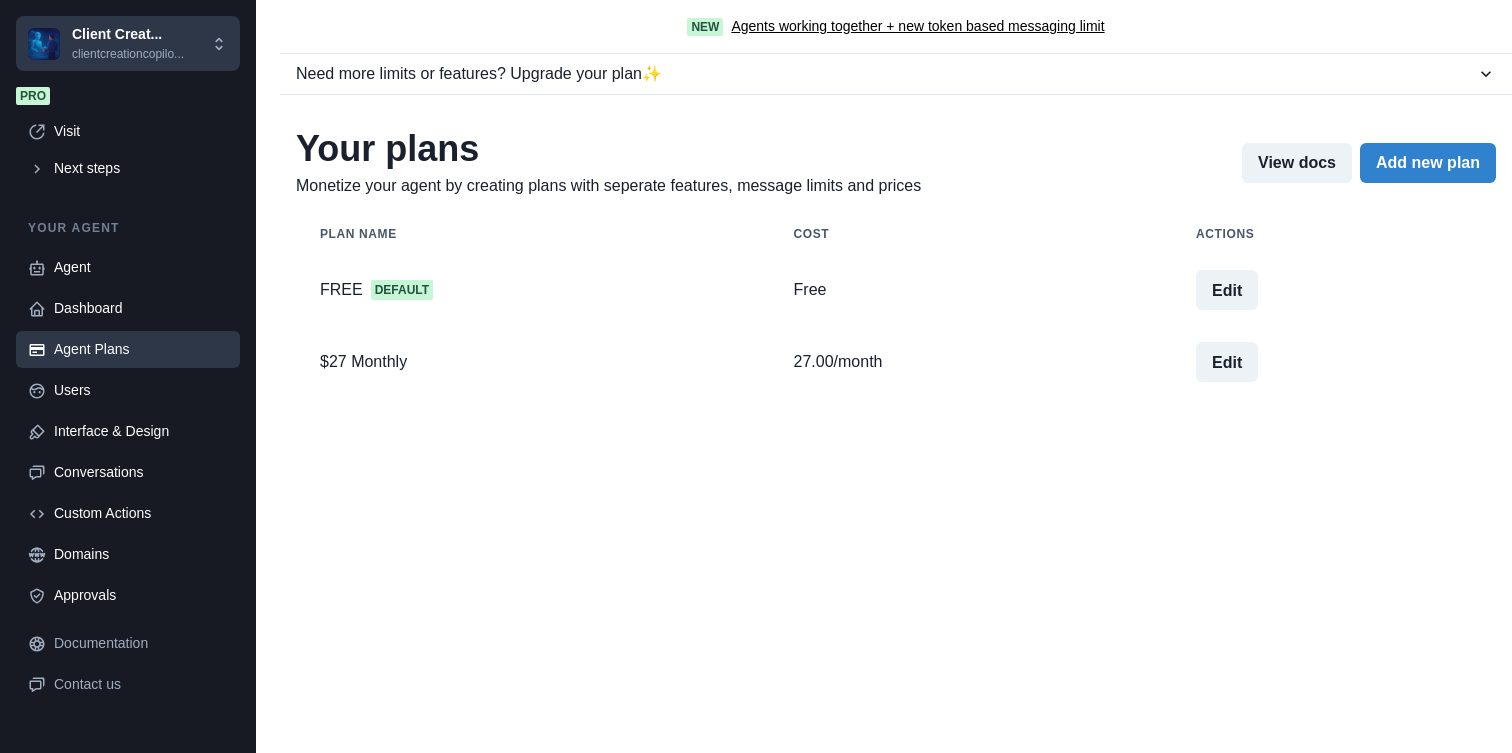 click 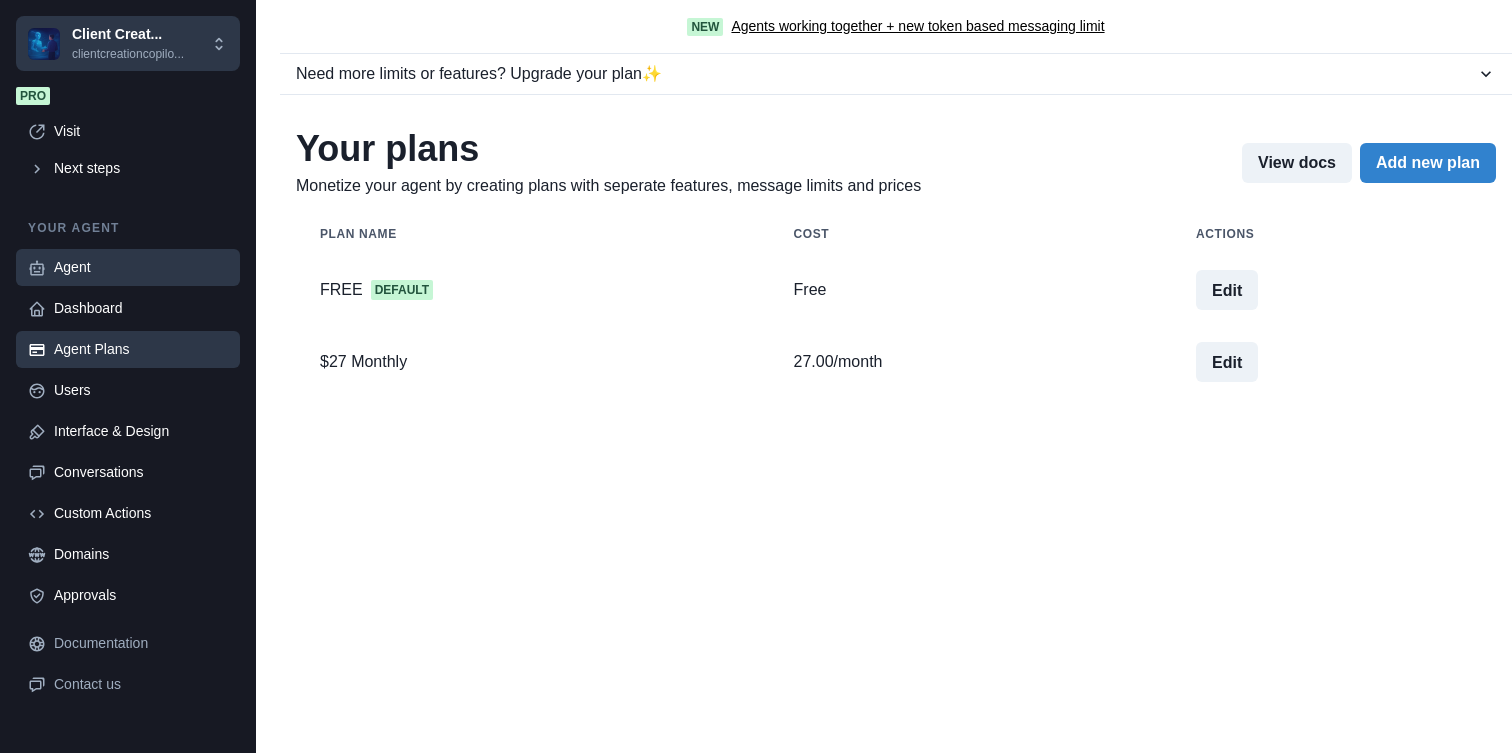 click on "Agent" at bounding box center [141, 267] 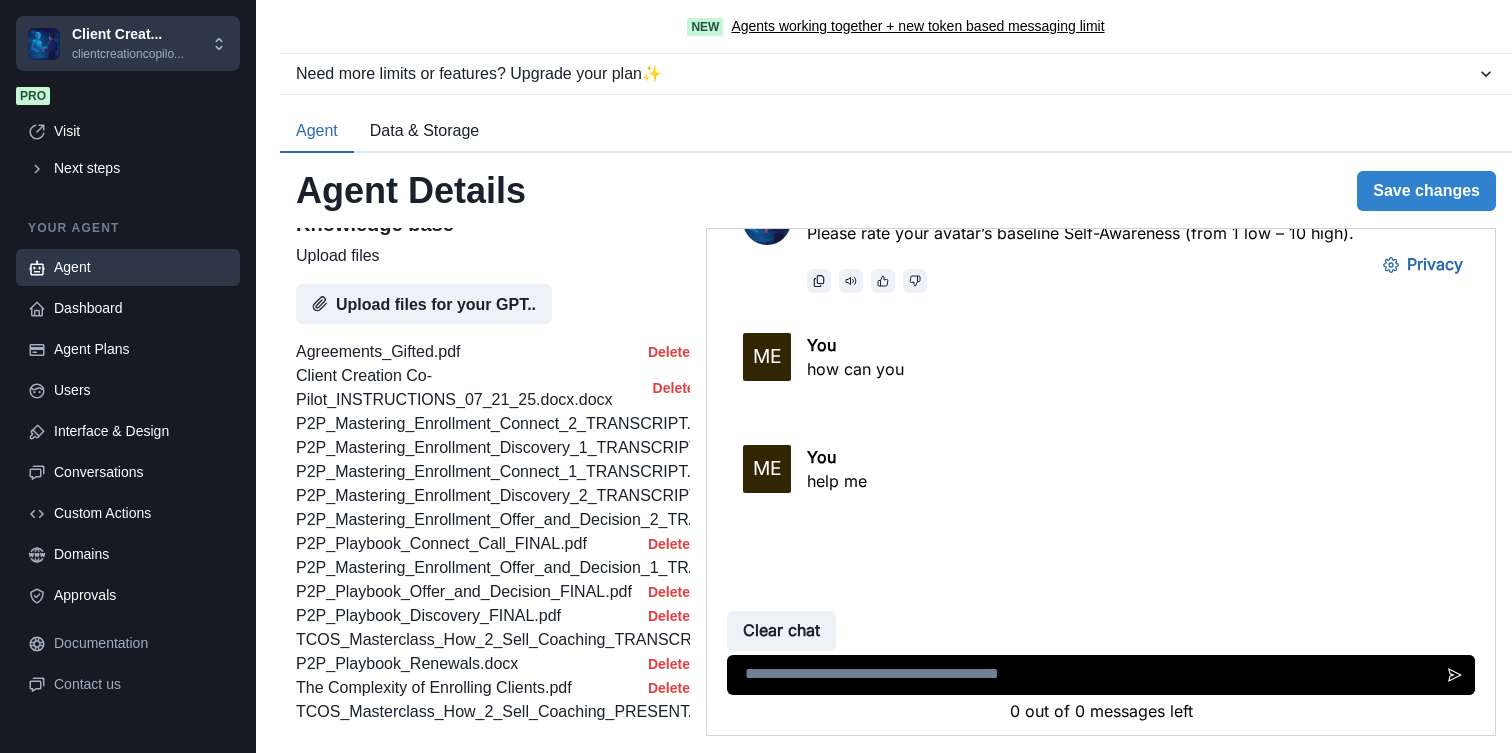 scroll, scrollTop: 1130, scrollLeft: 0, axis: vertical 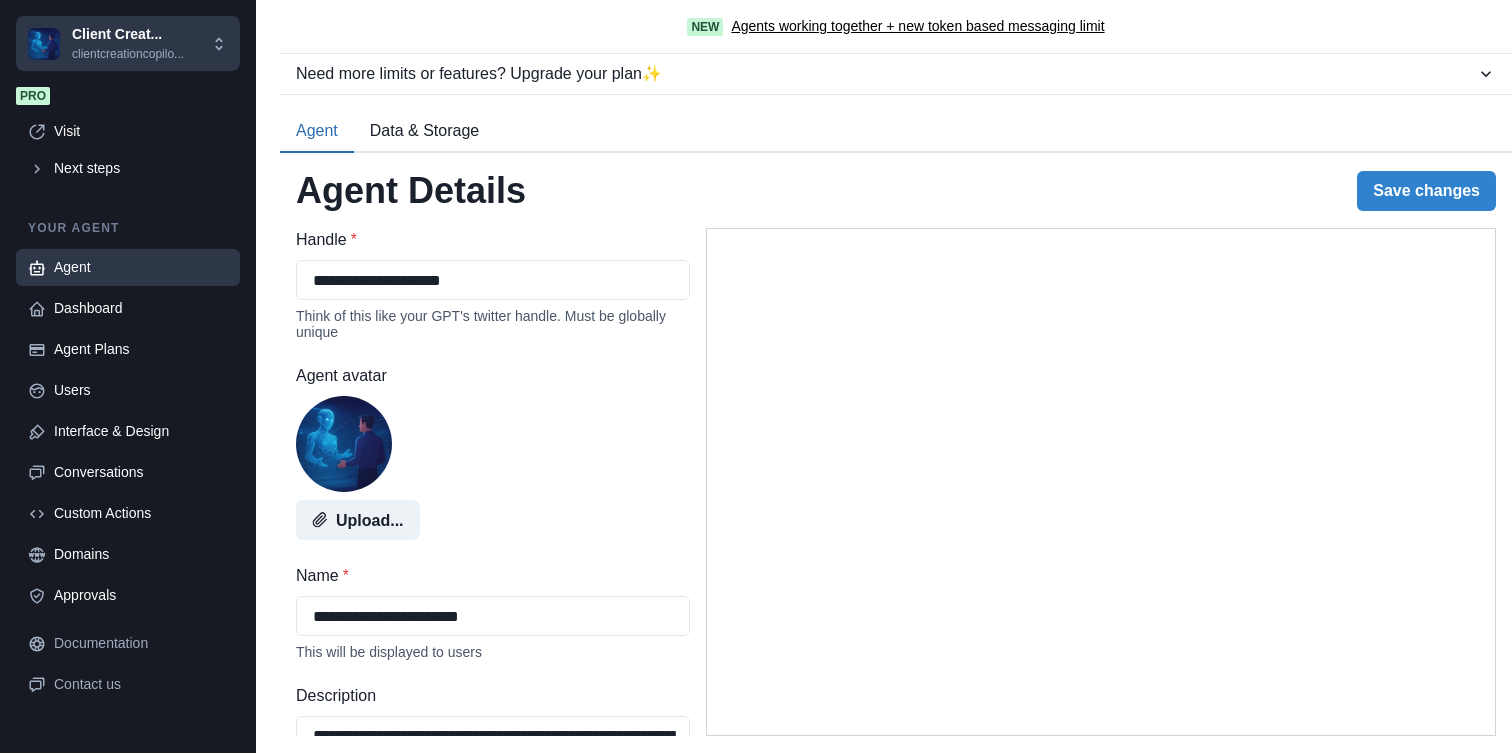 select on "********" 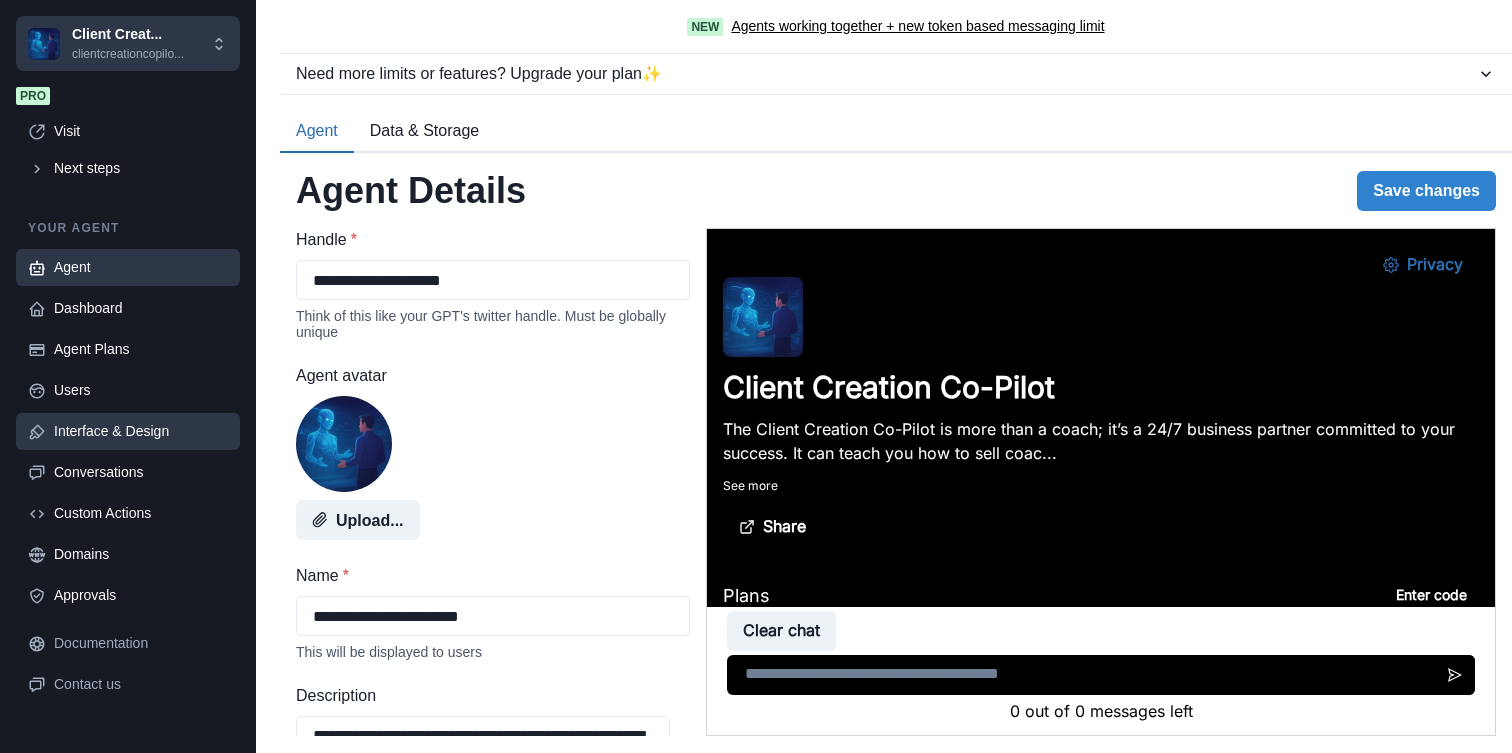 scroll, scrollTop: 0, scrollLeft: 0, axis: both 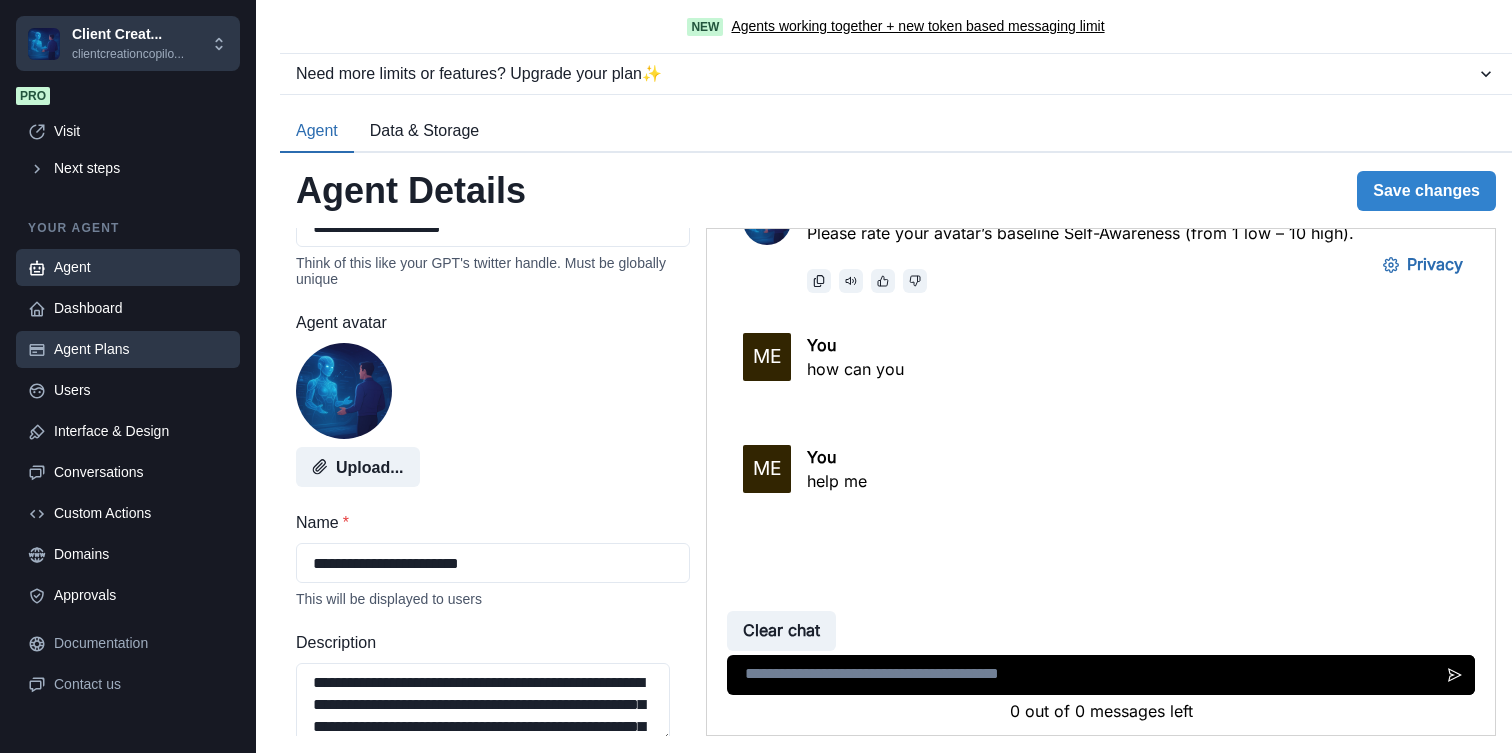 click on "Agent Plans" at bounding box center (141, 349) 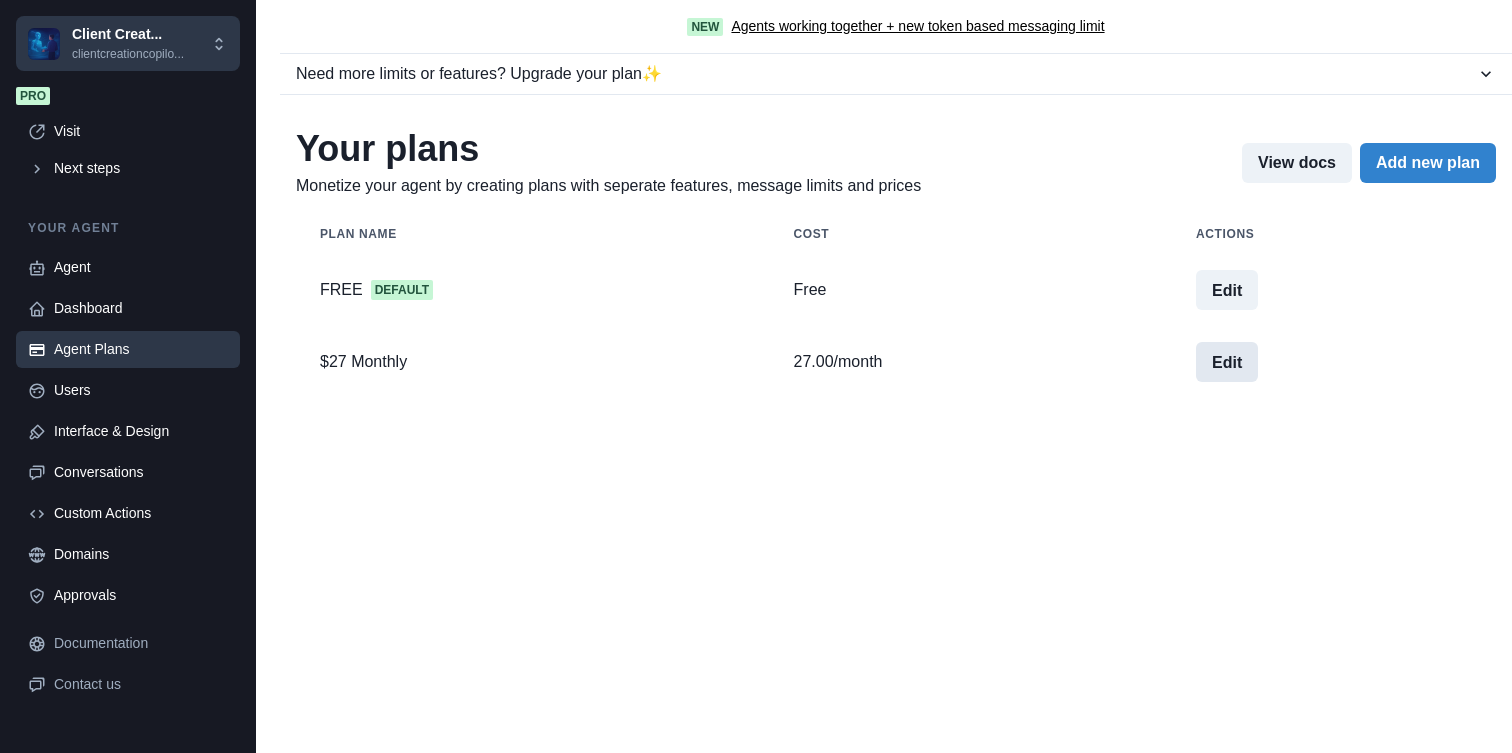 click on "Edit" at bounding box center [1227, 362] 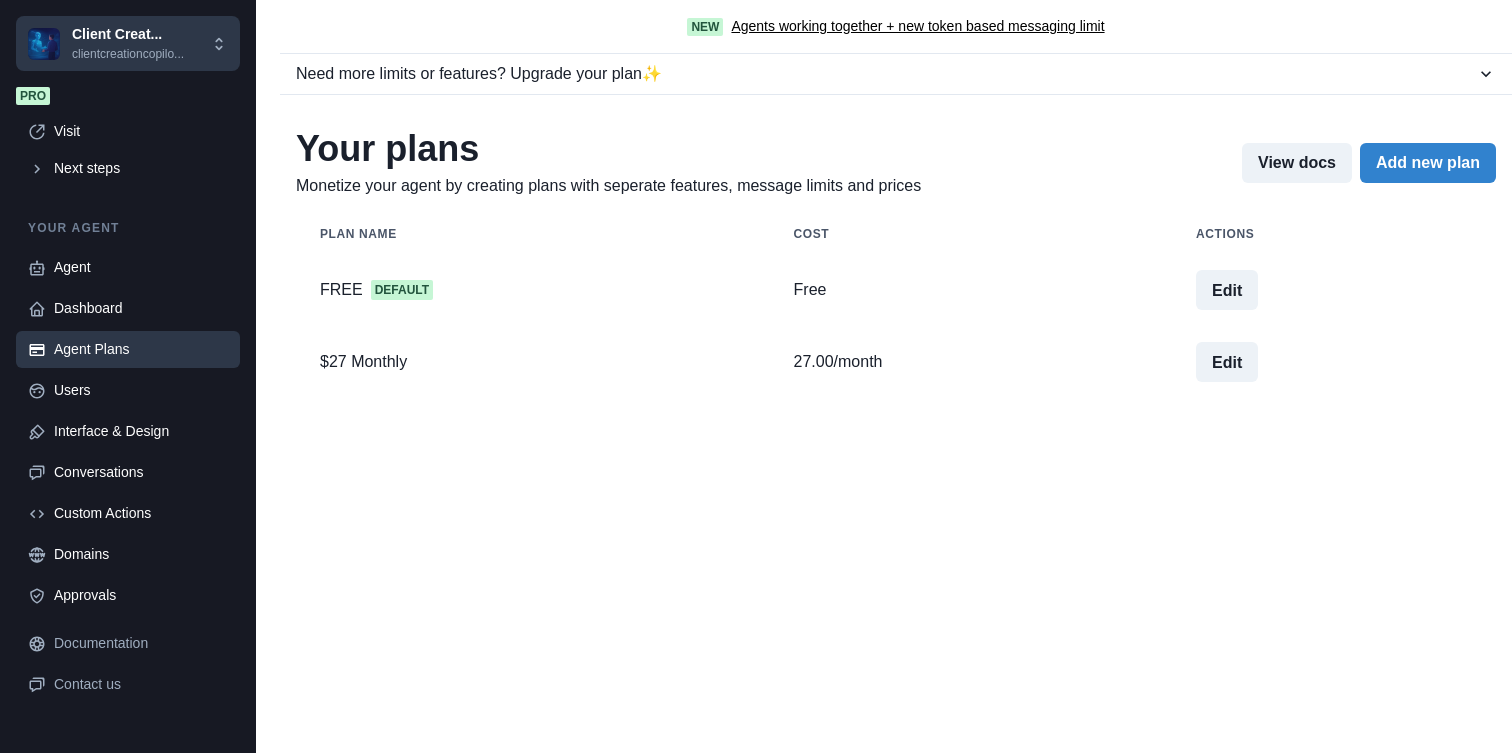 scroll, scrollTop: 179, scrollLeft: 0, axis: vertical 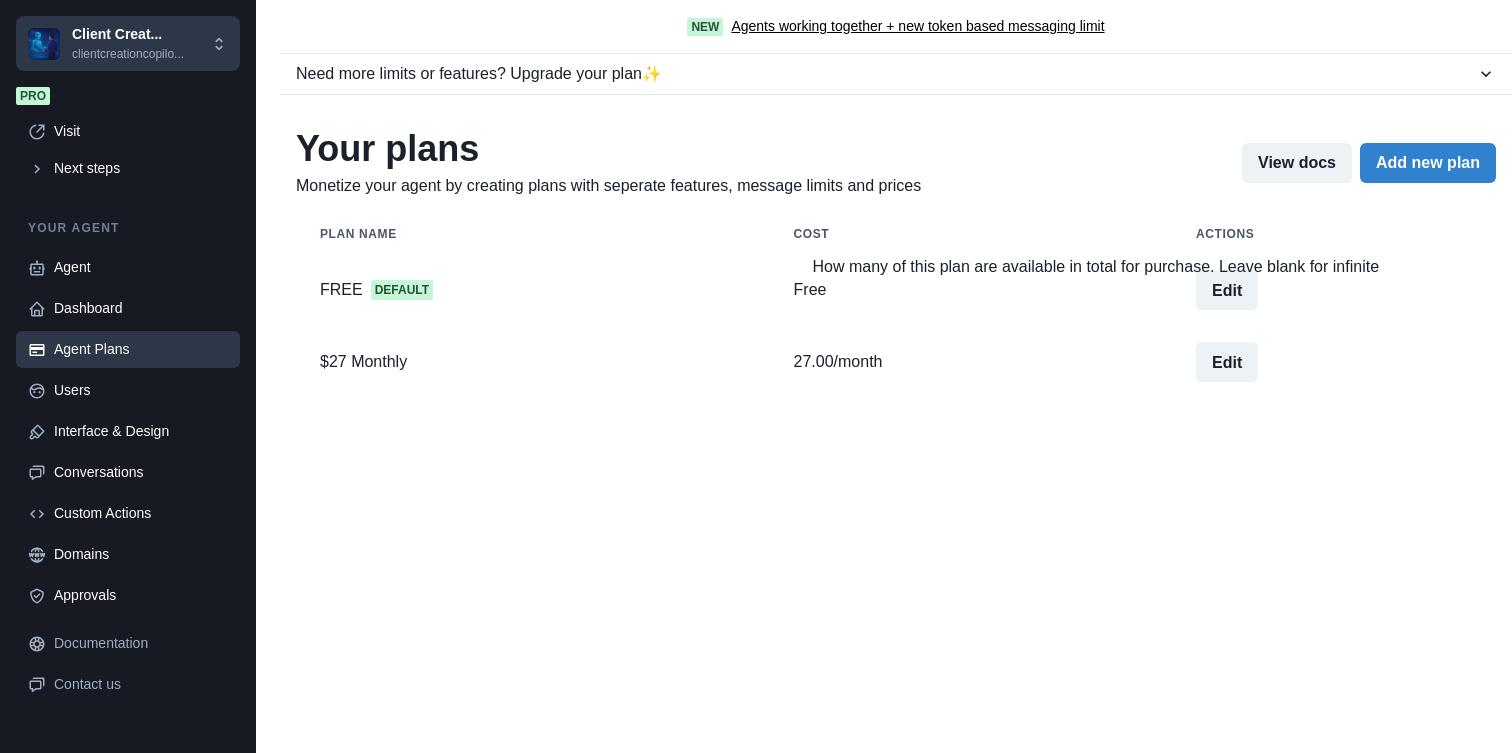 click on "?" at bounding box center [126, 1217] 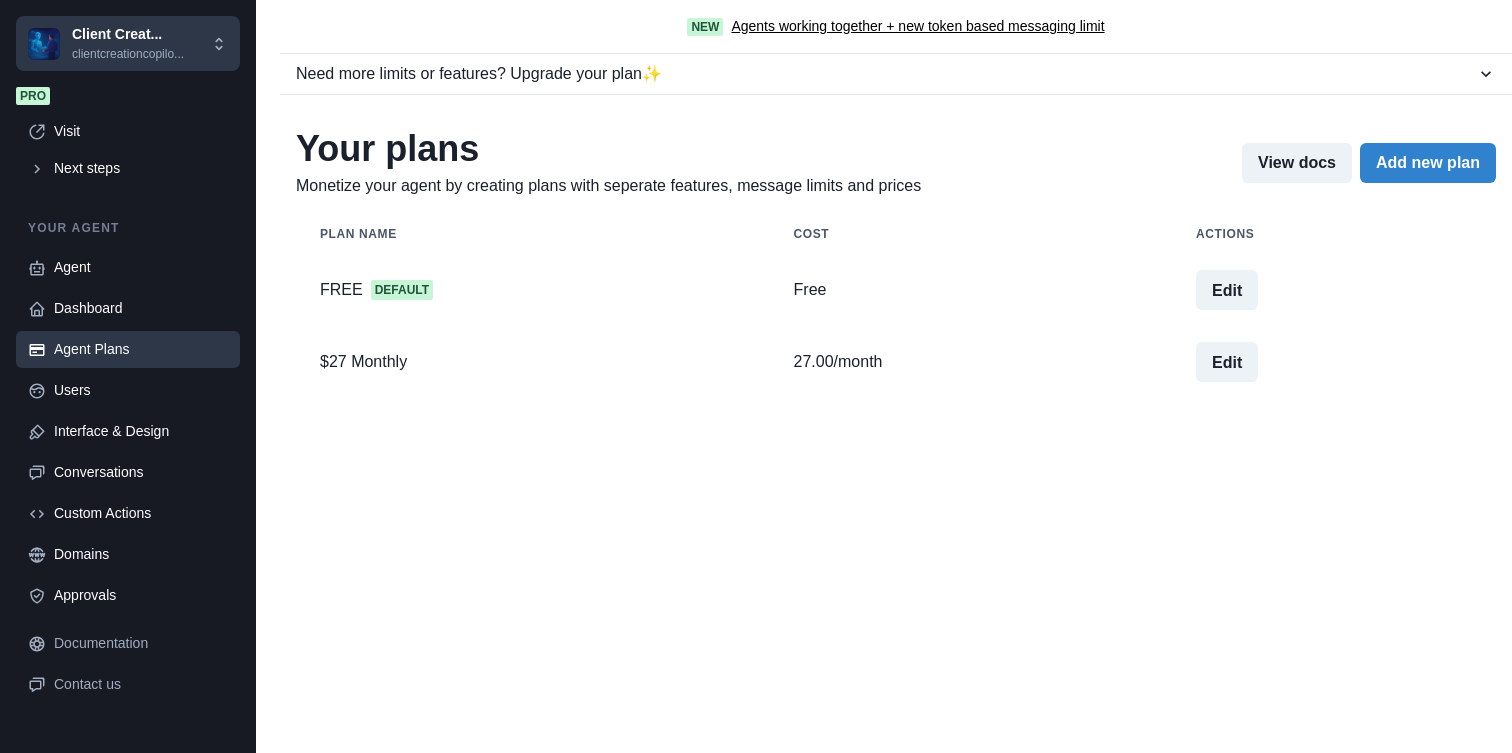 click on "*" at bounding box center (756, 1257) 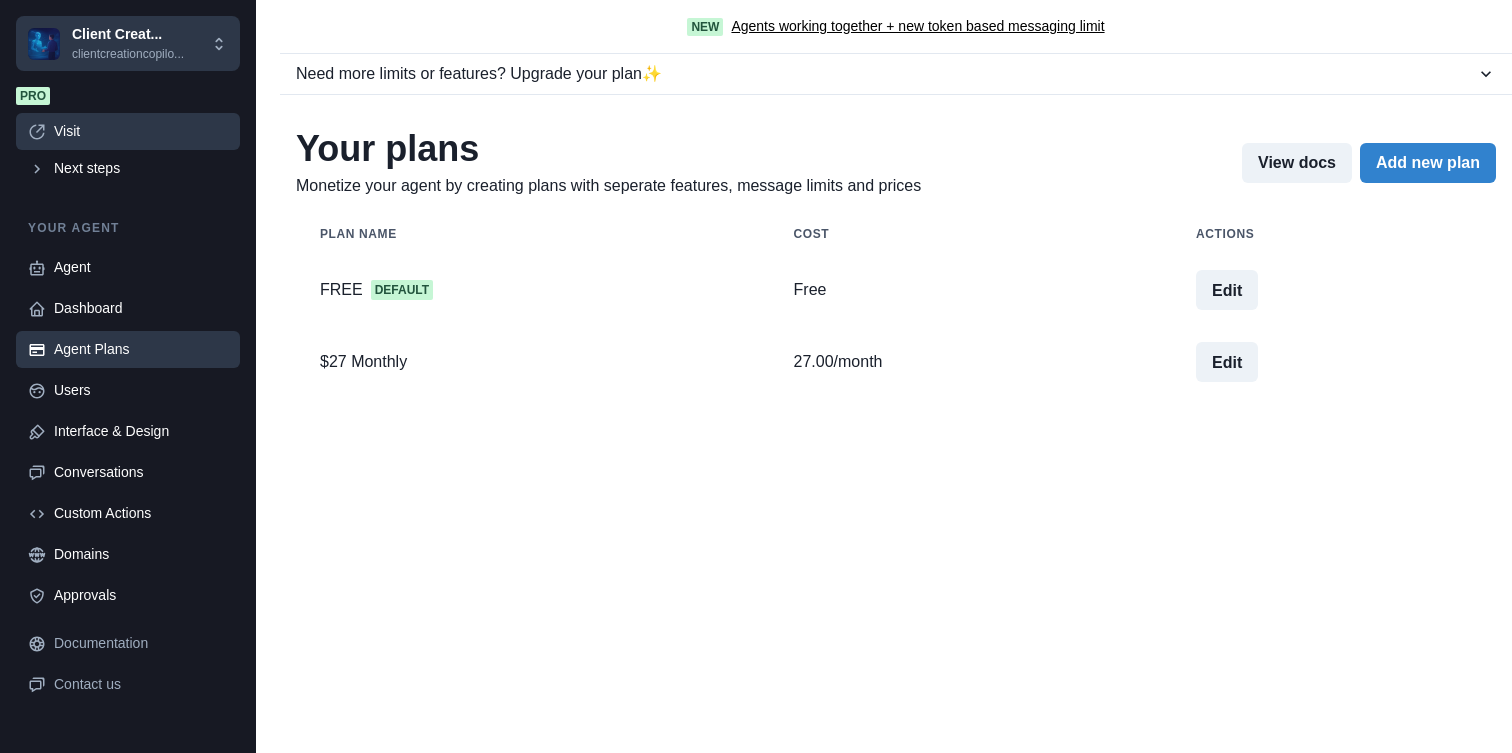 click on "Visit" at bounding box center [141, 131] 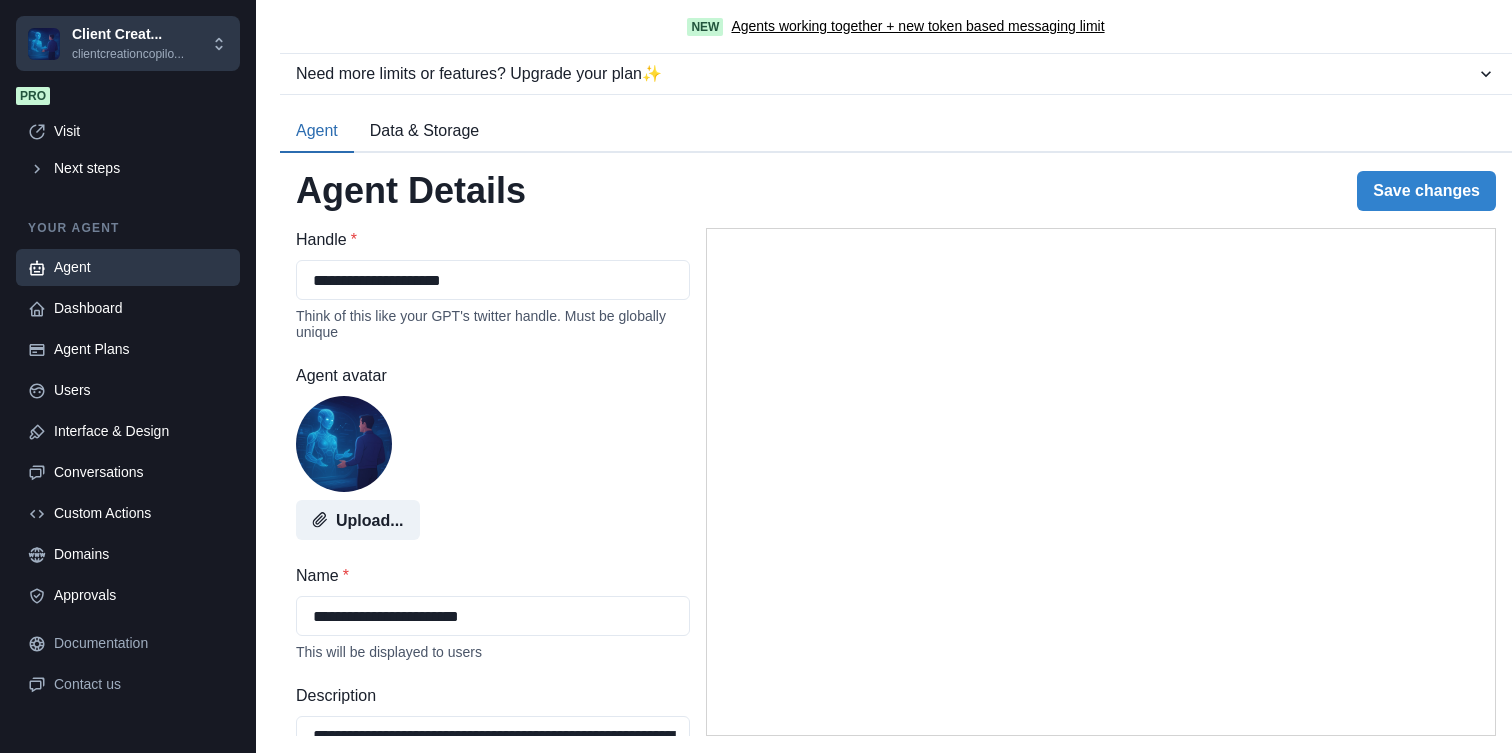 select on "********" 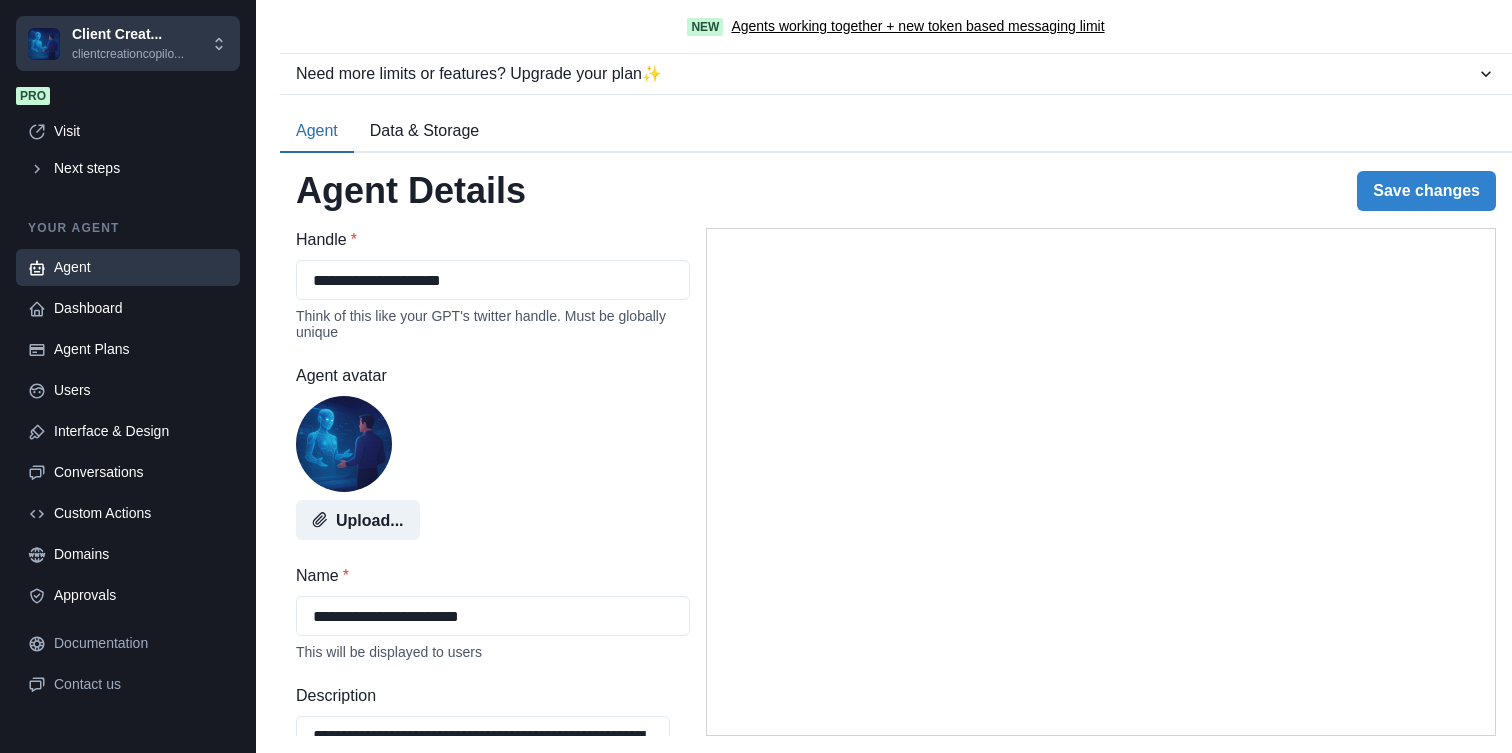 scroll, scrollTop: 0, scrollLeft: 0, axis: both 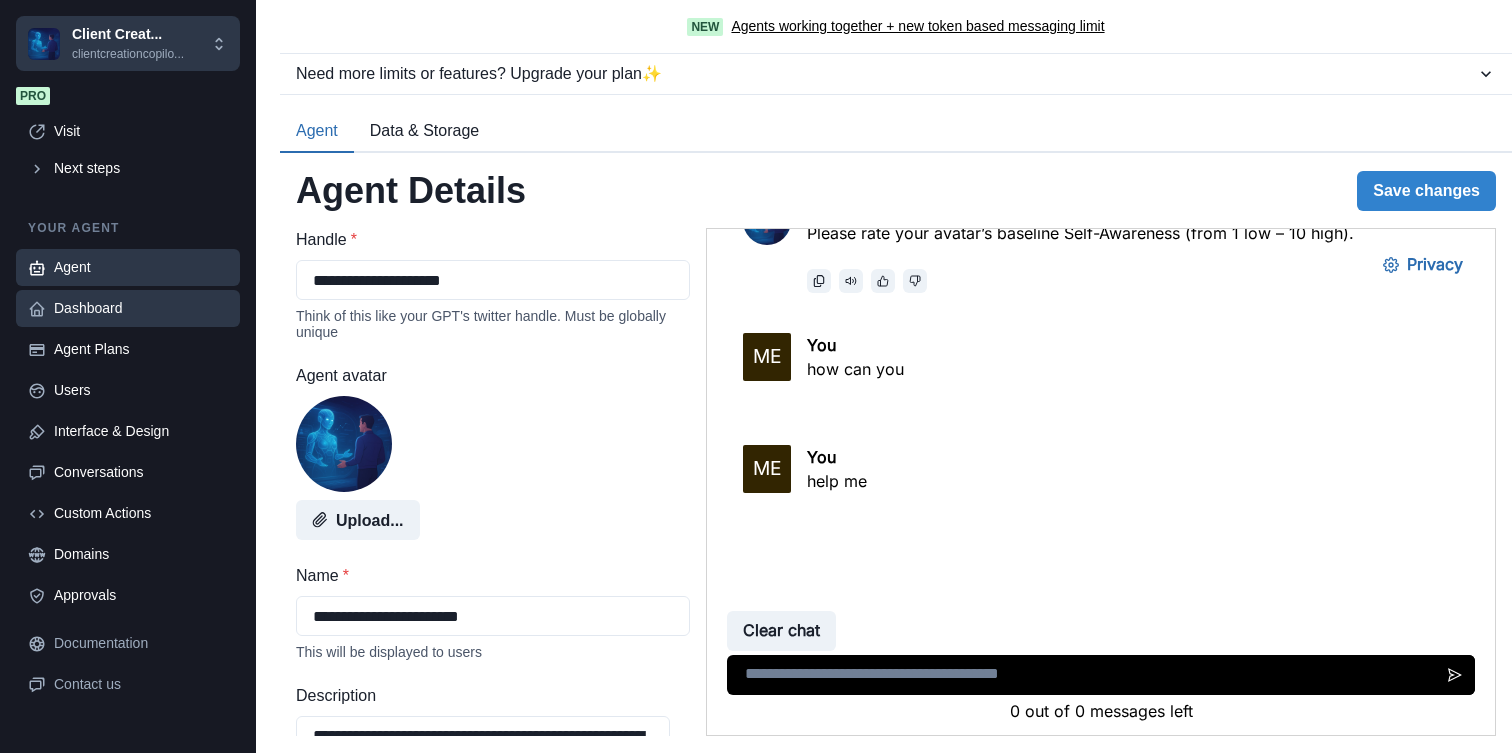 click on "Dashboard" at bounding box center [141, 308] 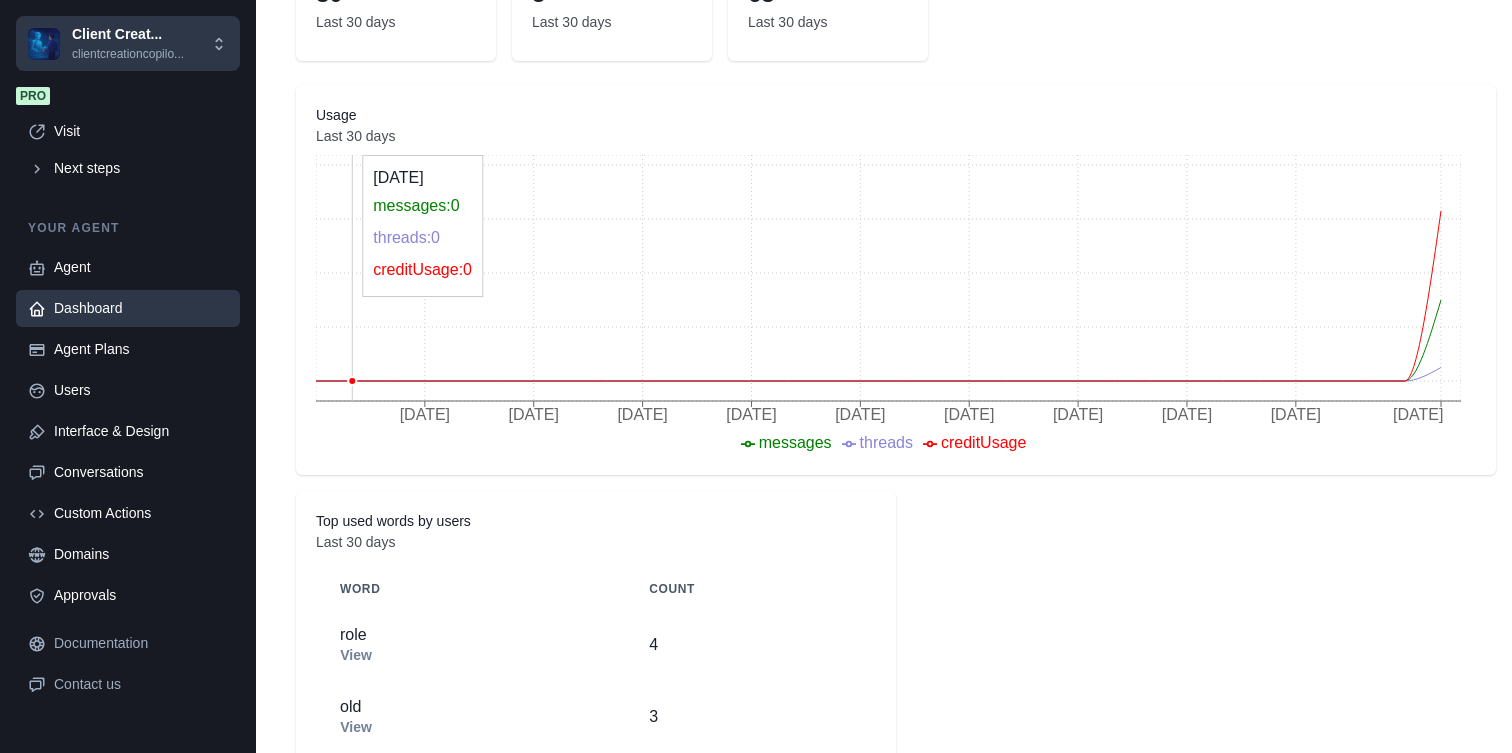 scroll, scrollTop: 0, scrollLeft: 0, axis: both 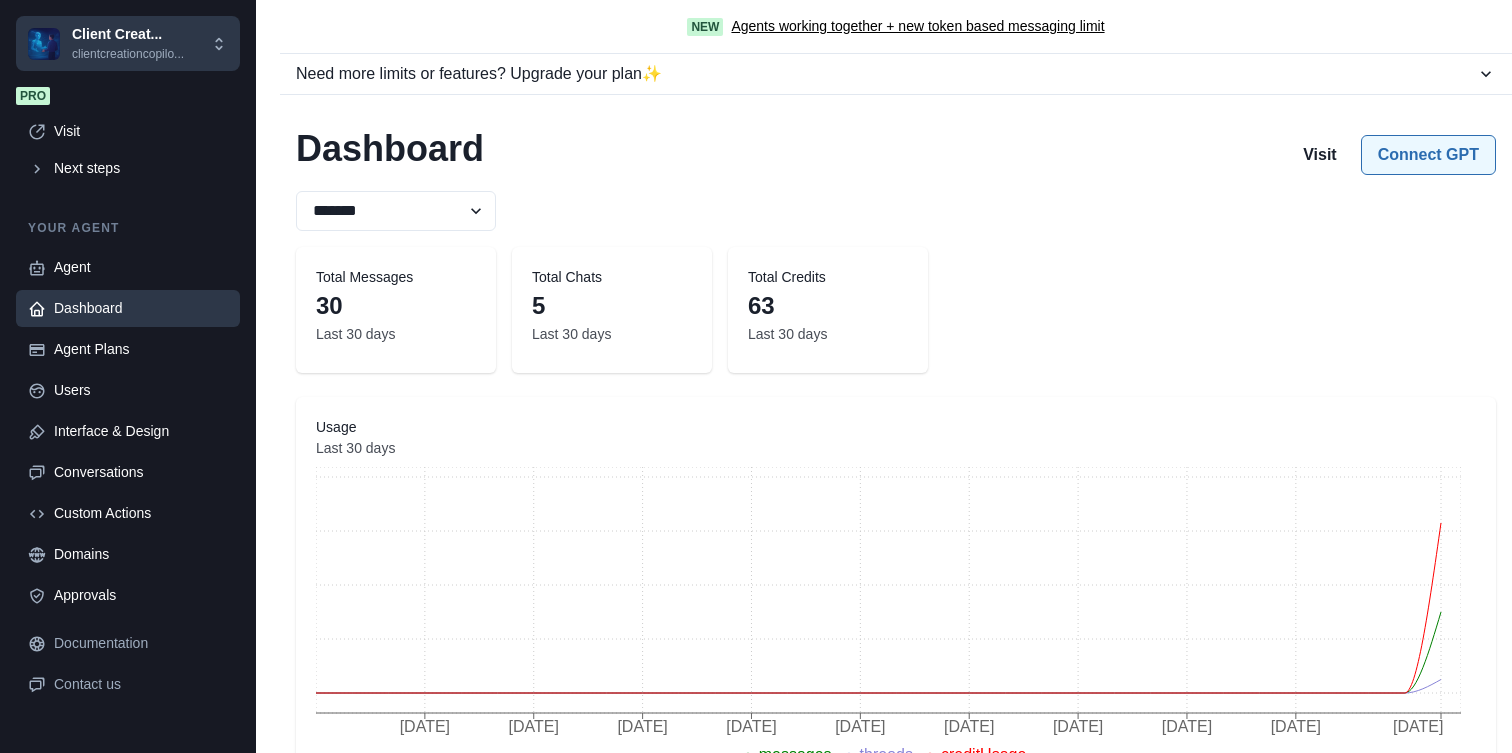click on "Connect GPT" at bounding box center [1428, 155] 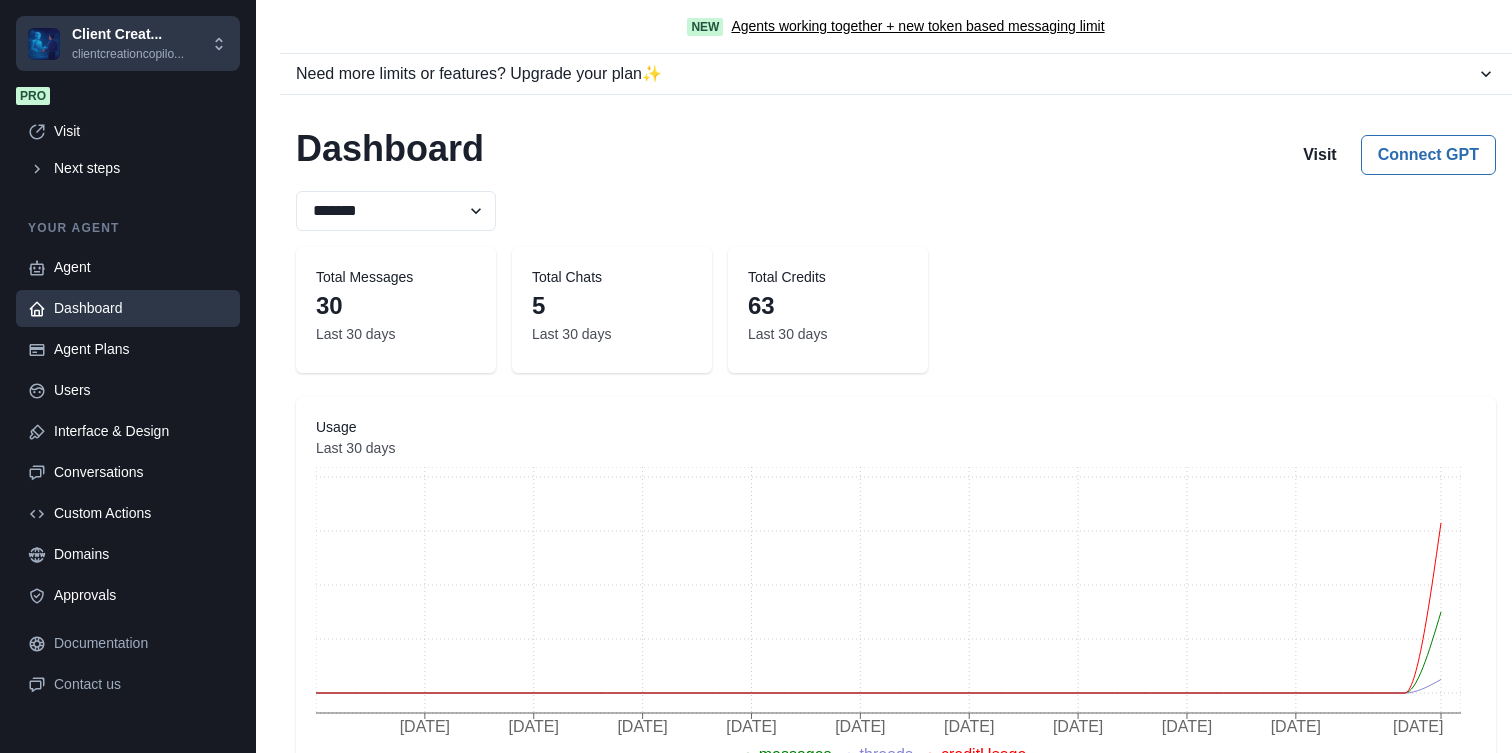 click on "Deploy your GPT as a text message bot" at bounding box center (756, 1129) 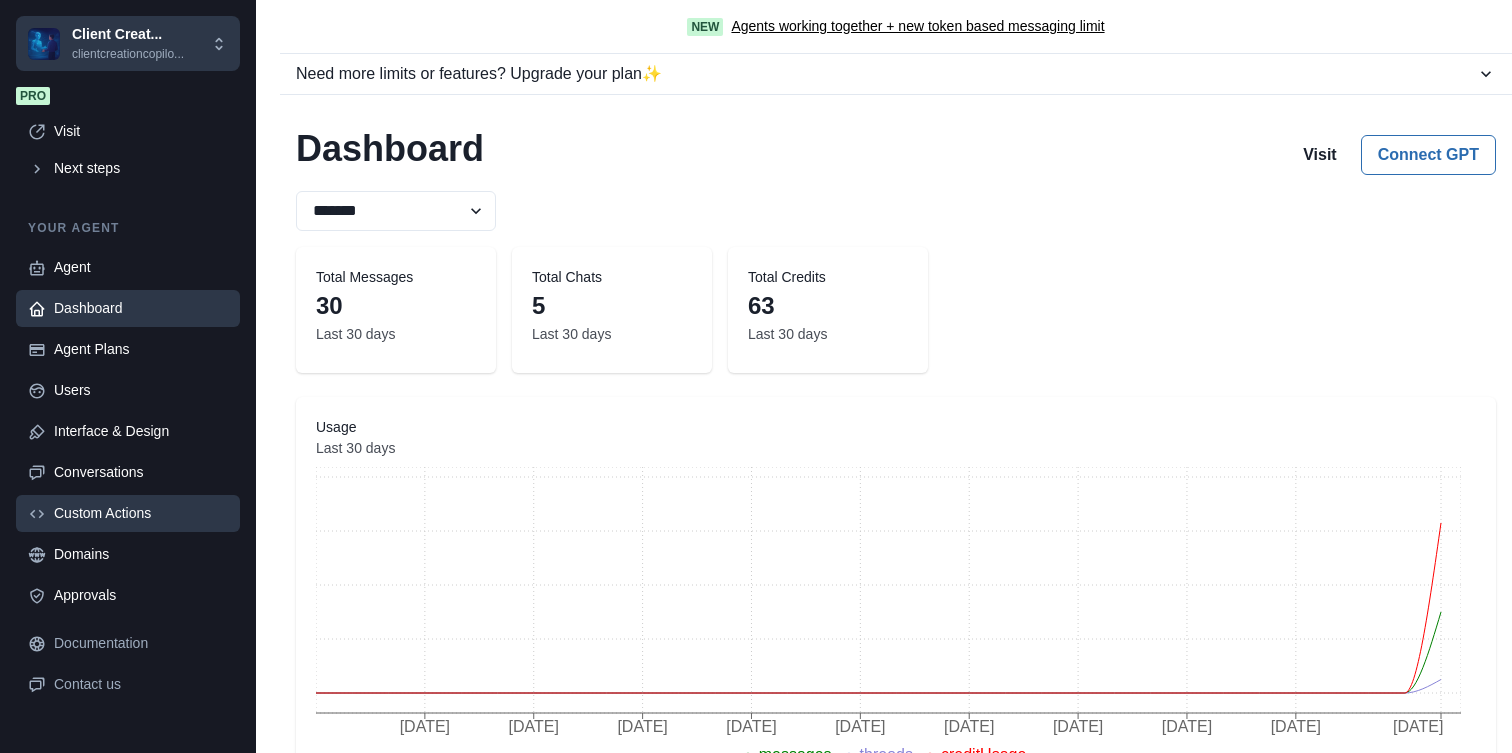 click on "Custom Actions" at bounding box center (141, 513) 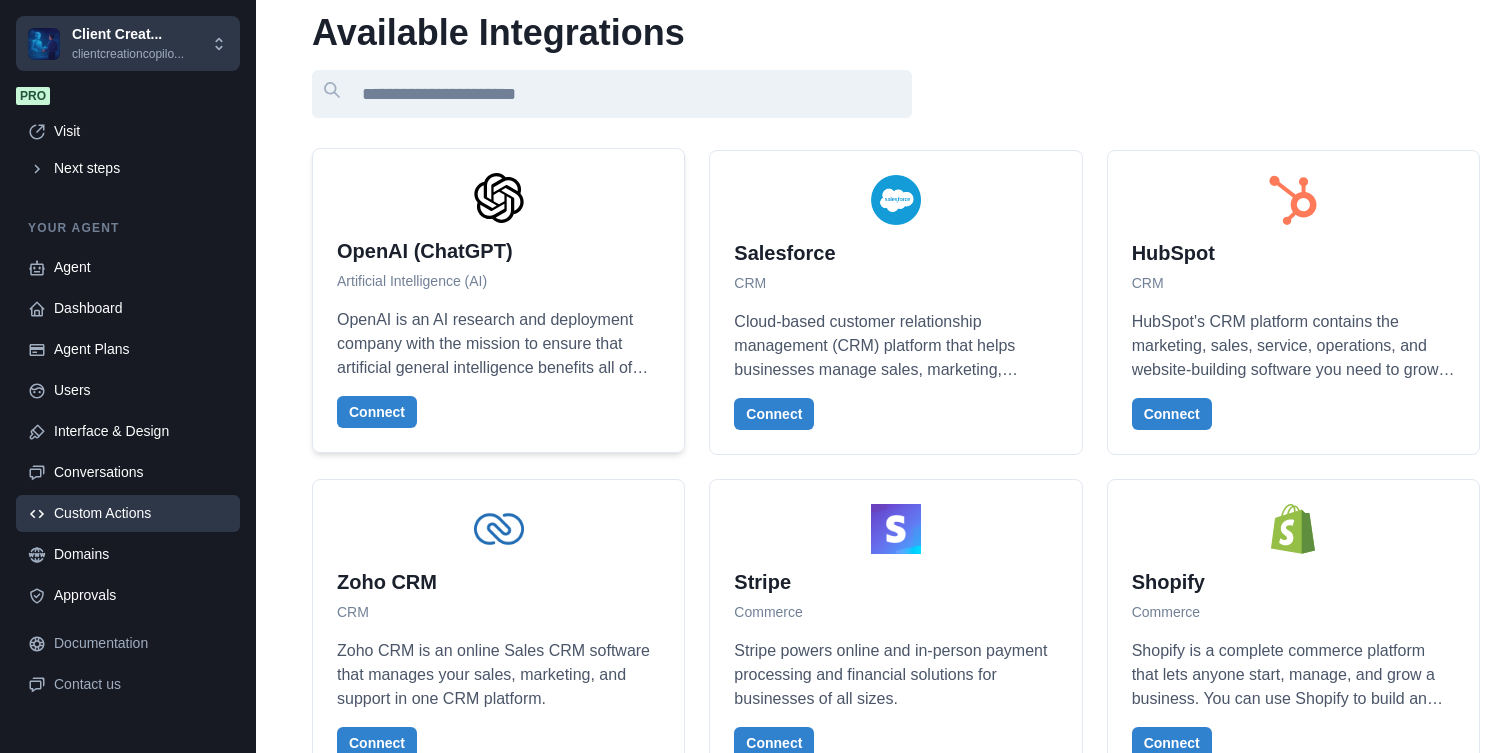 scroll, scrollTop: 326, scrollLeft: 0, axis: vertical 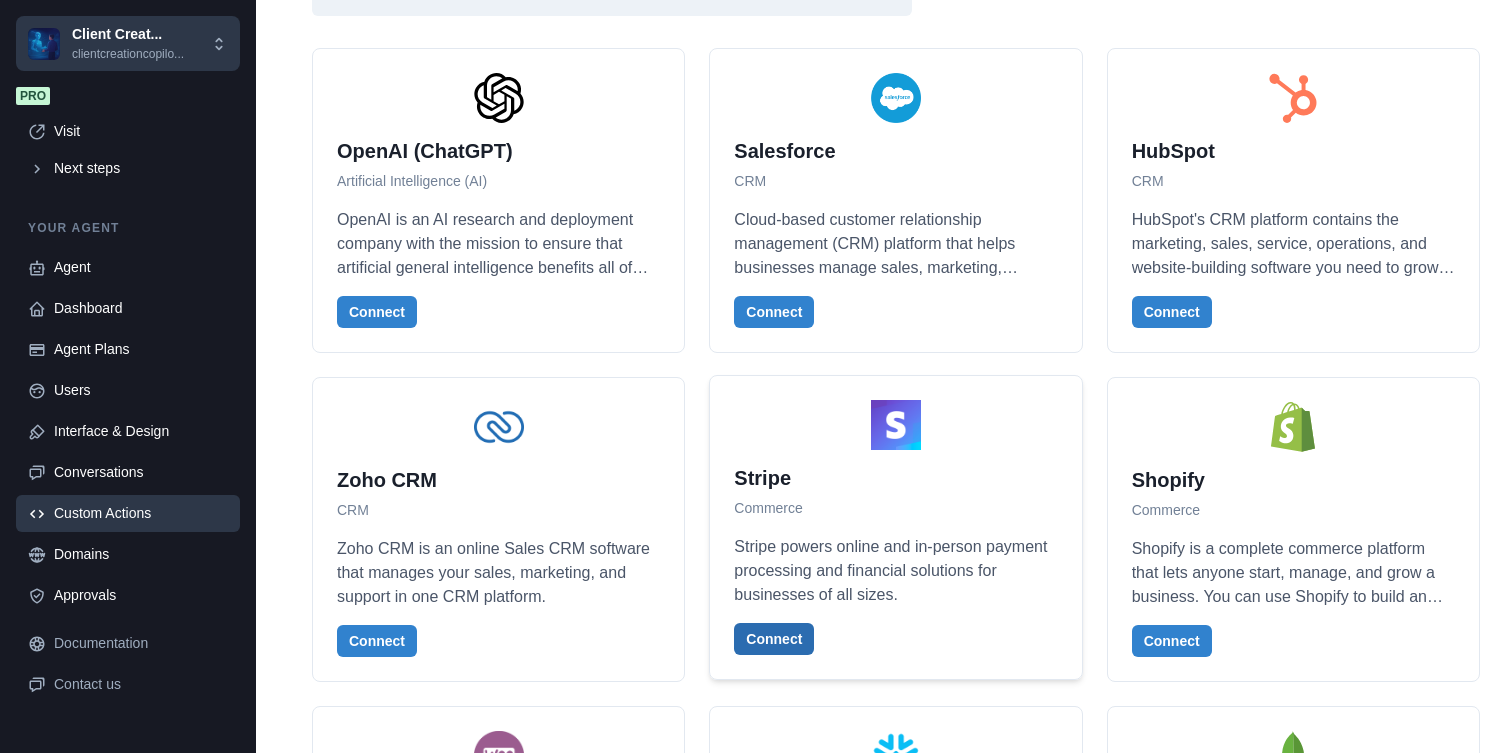 click on "Connect" at bounding box center [774, 639] 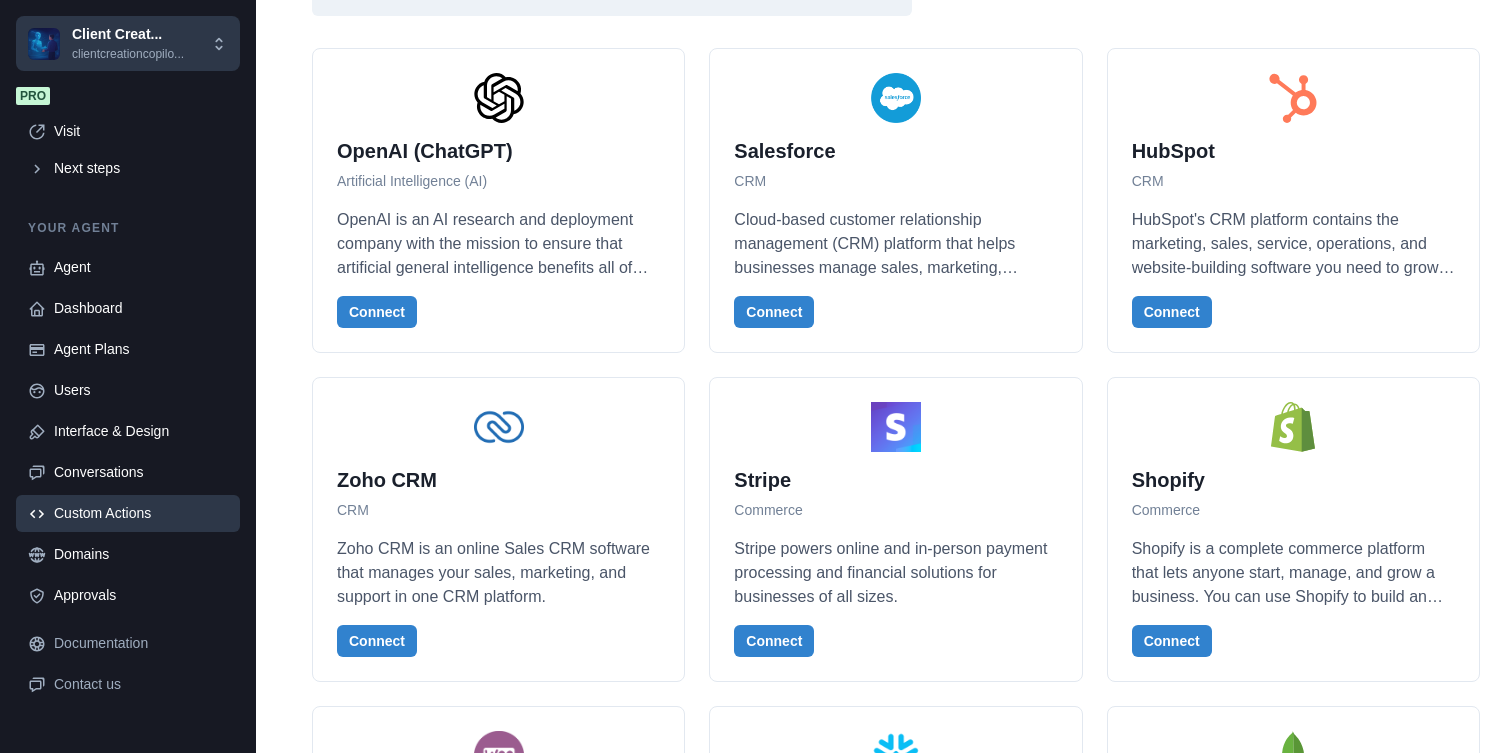 click on "Select all" at bounding box center [1460, 1421] 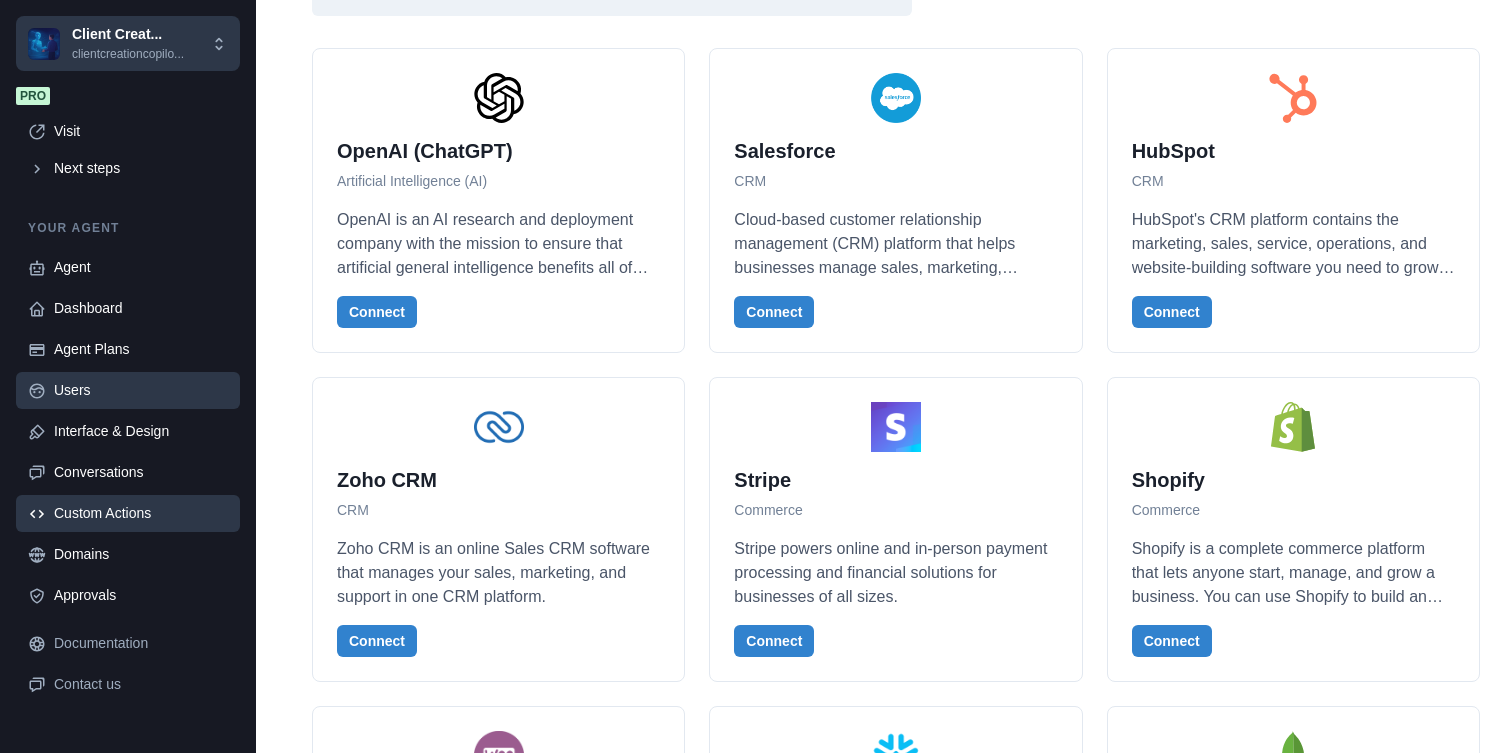click on "Users" at bounding box center (141, 390) 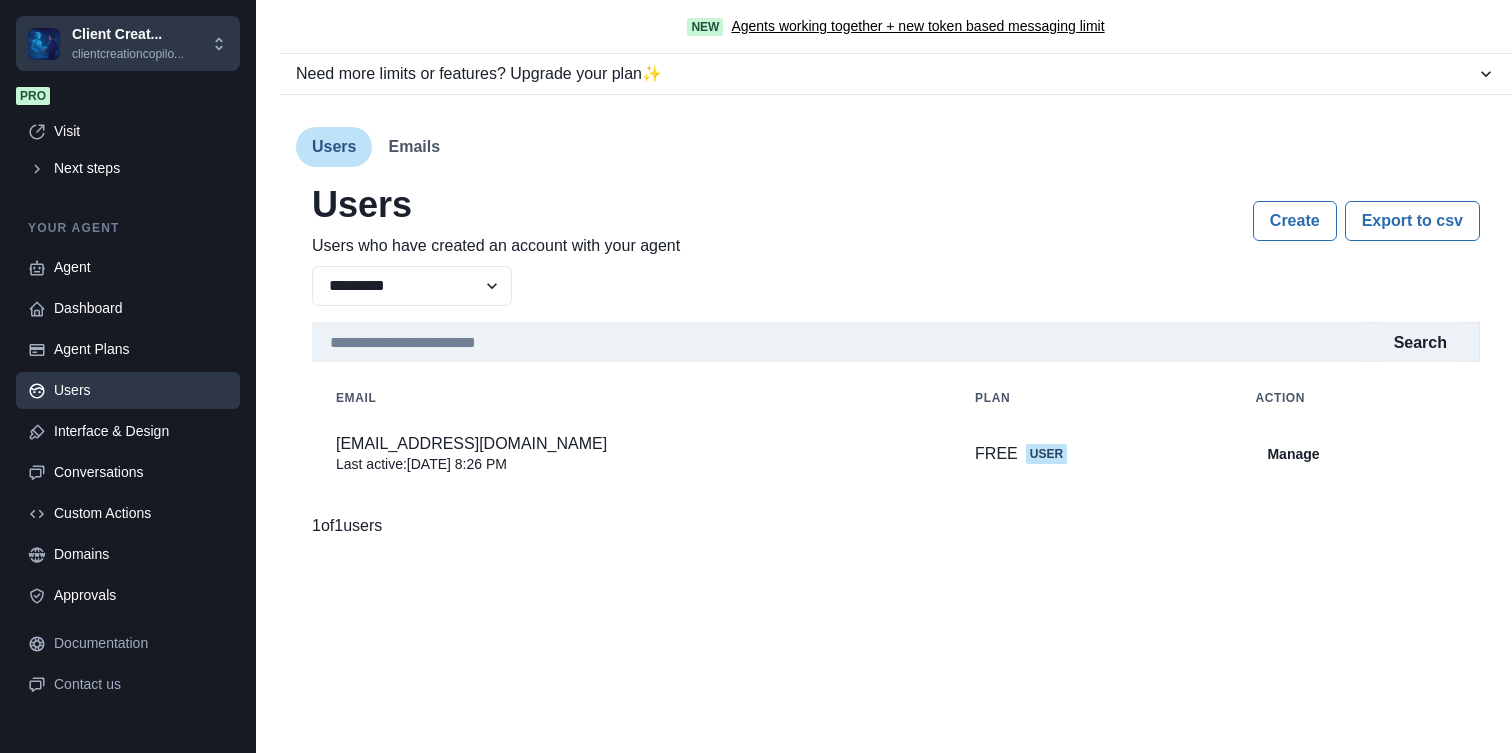 scroll, scrollTop: 0, scrollLeft: 0, axis: both 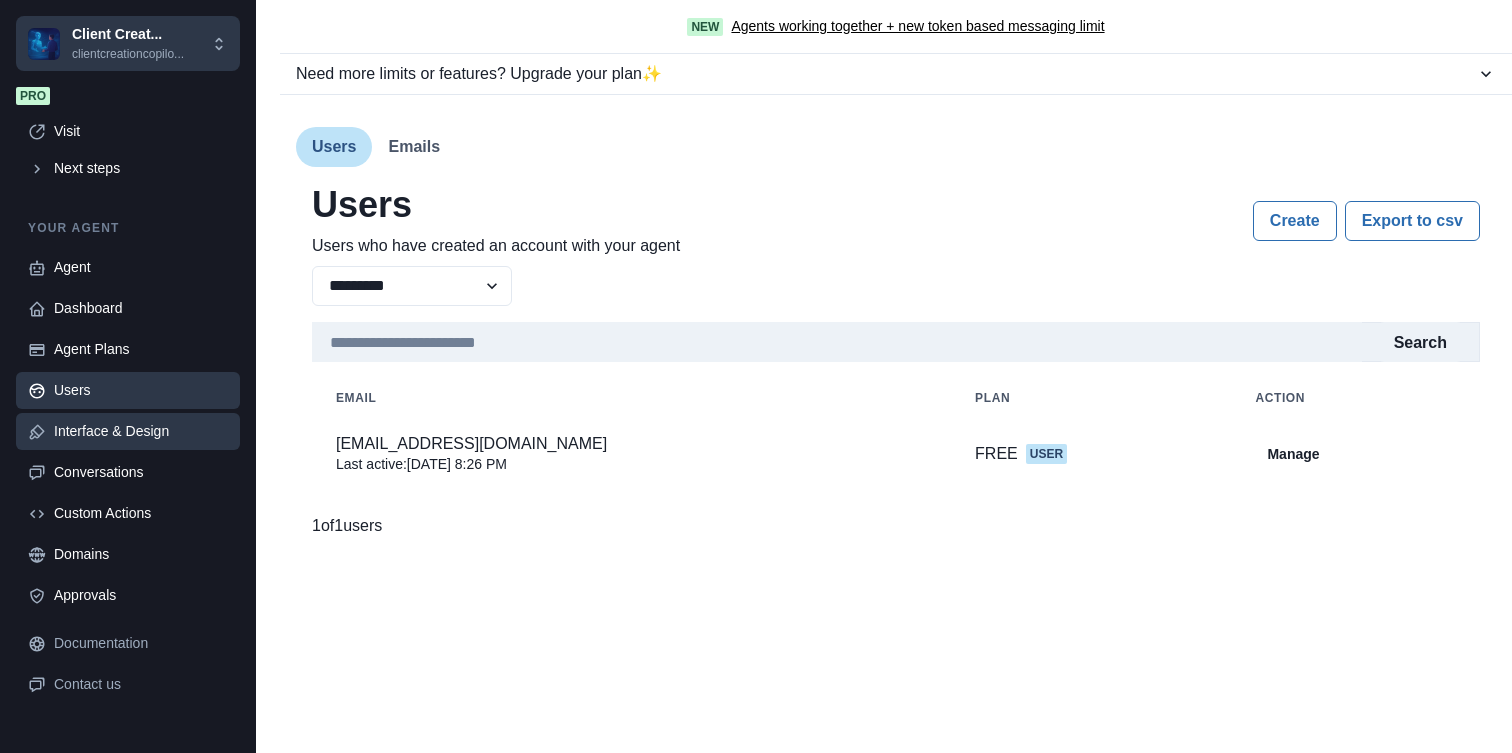 click on "Interface & Design" at bounding box center (128, 431) 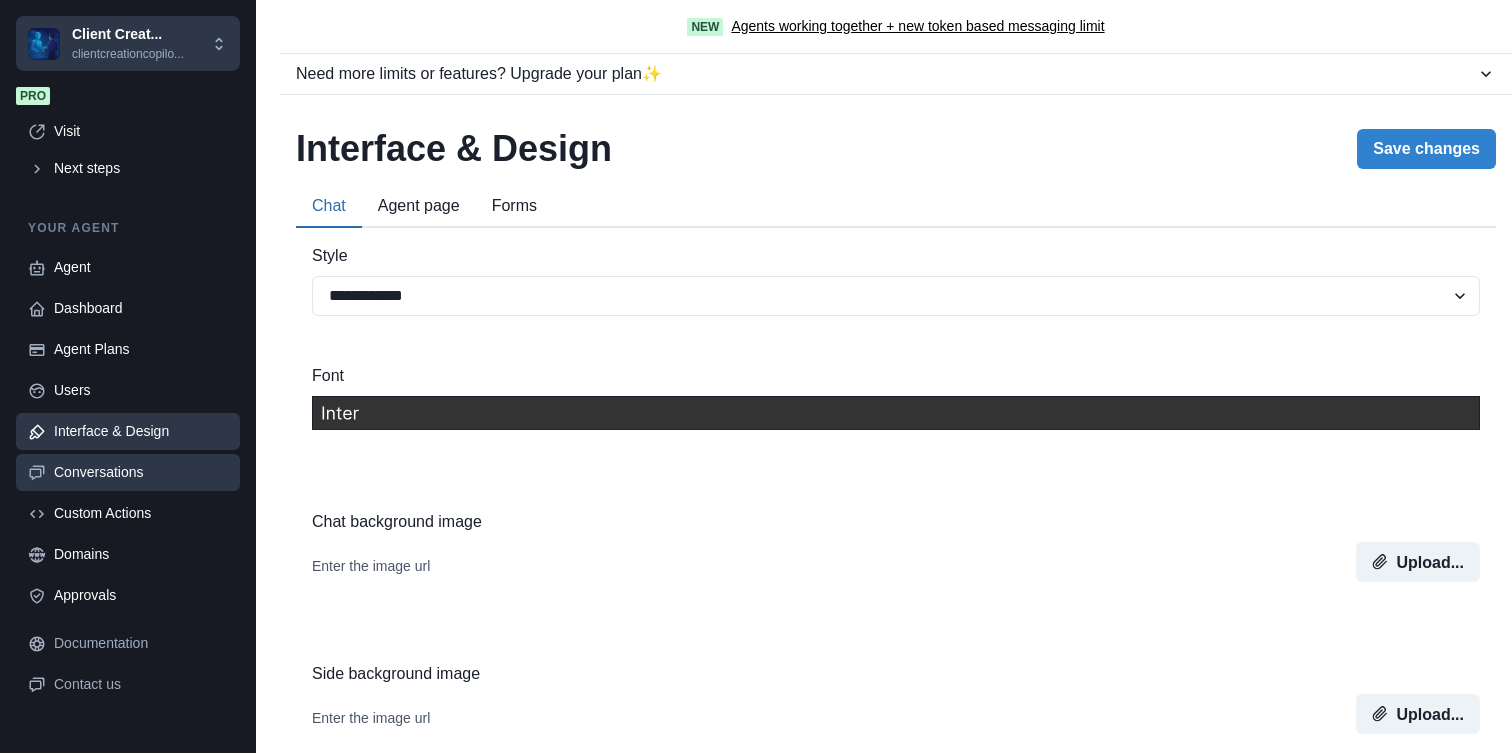 click on "Conversations" at bounding box center [141, 472] 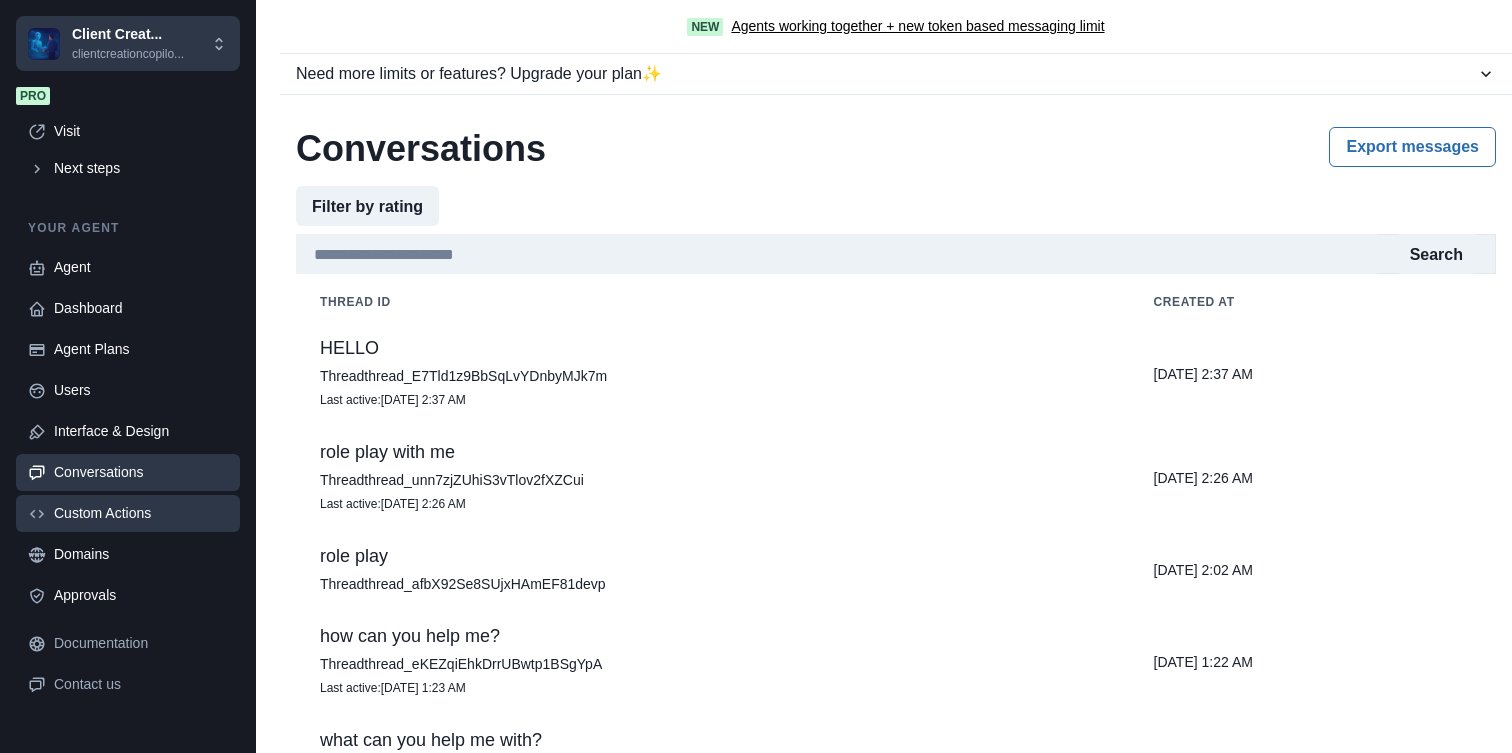 click on "Custom Actions" at bounding box center [141, 513] 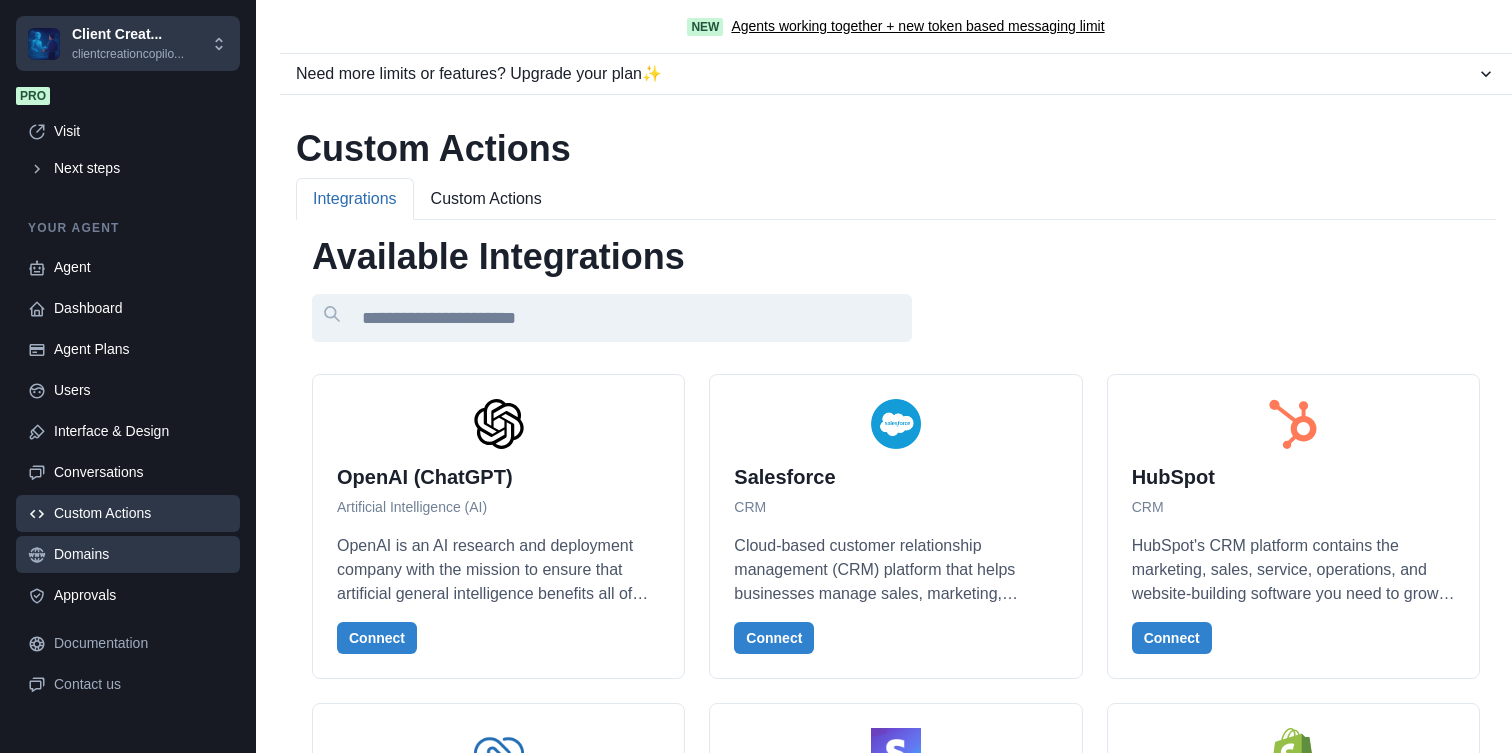 click on "Domains" at bounding box center [141, 554] 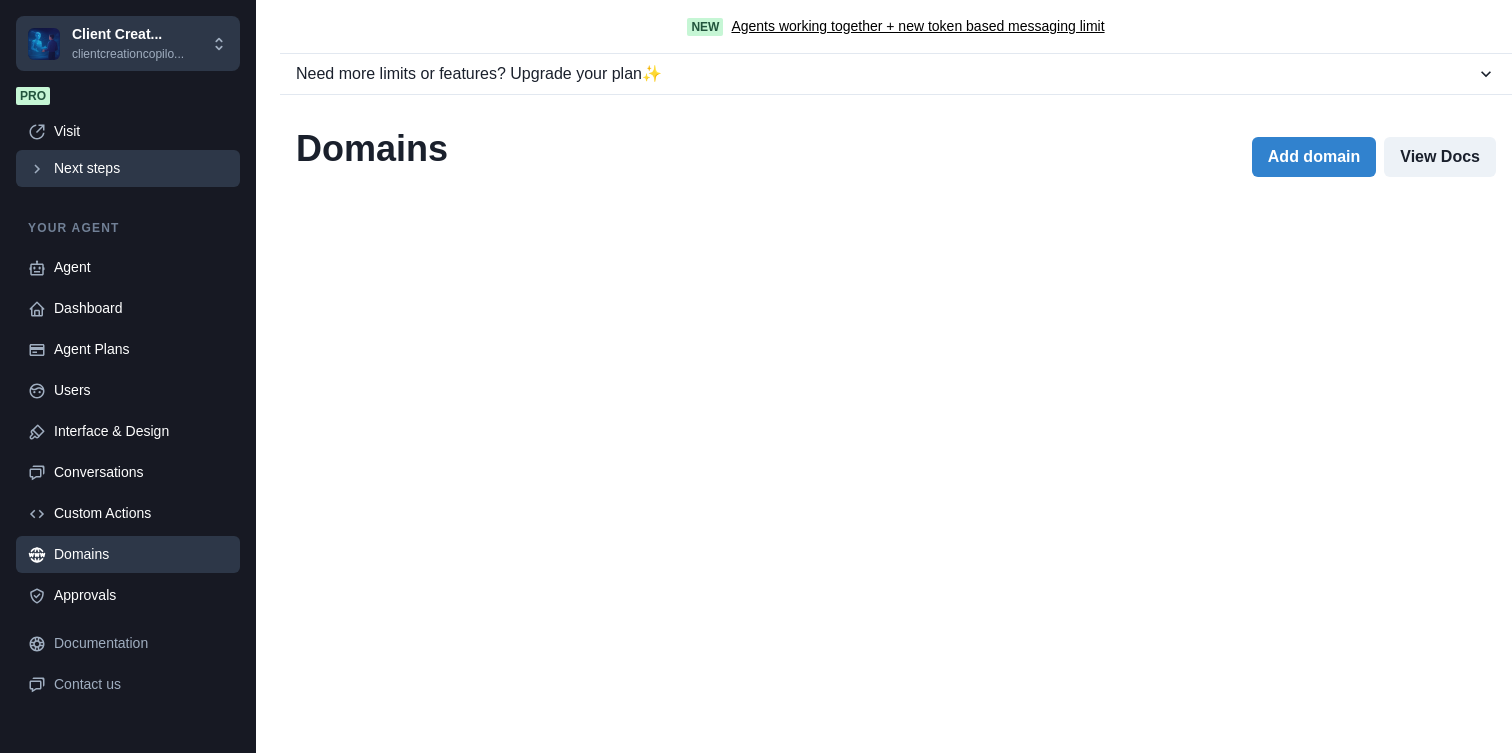 click on "Next steps" at bounding box center [128, 168] 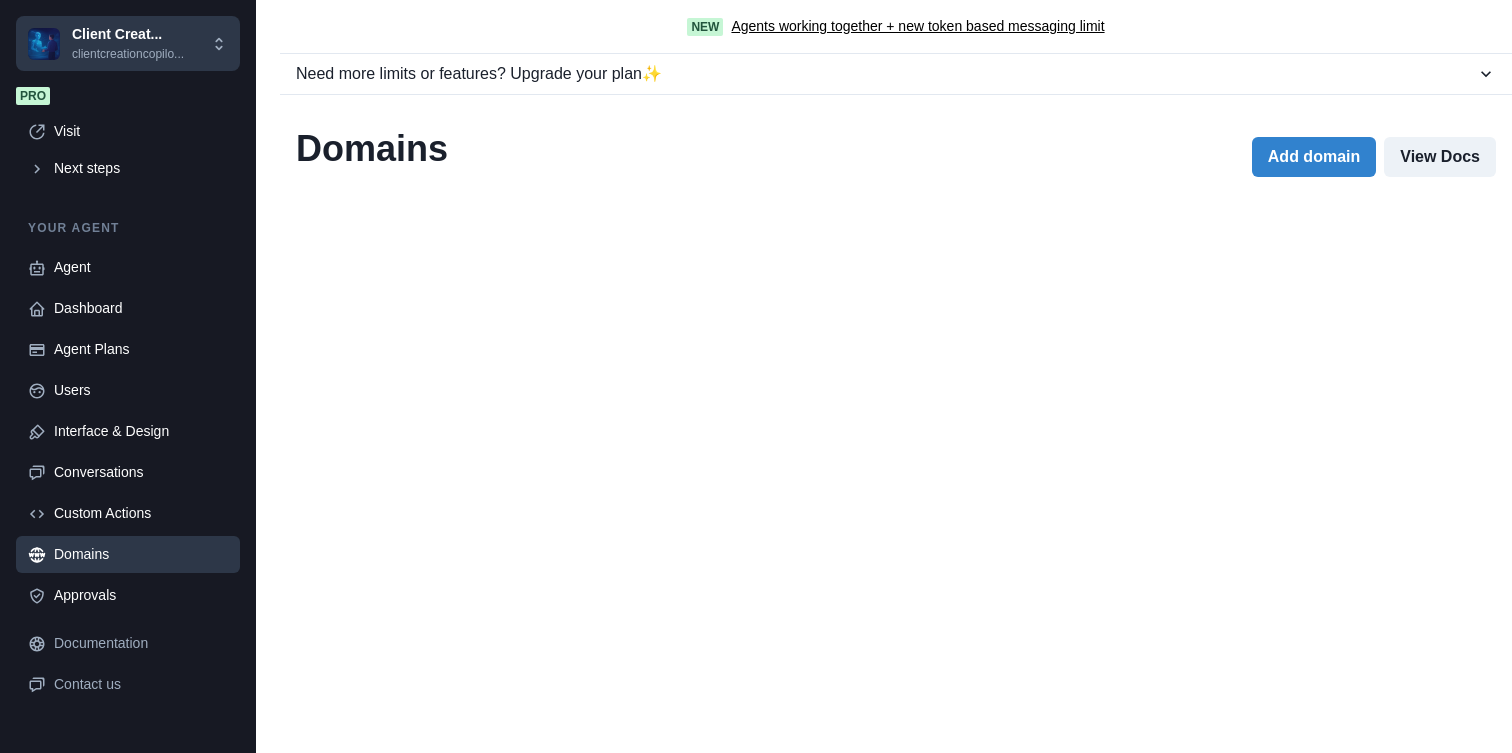 click 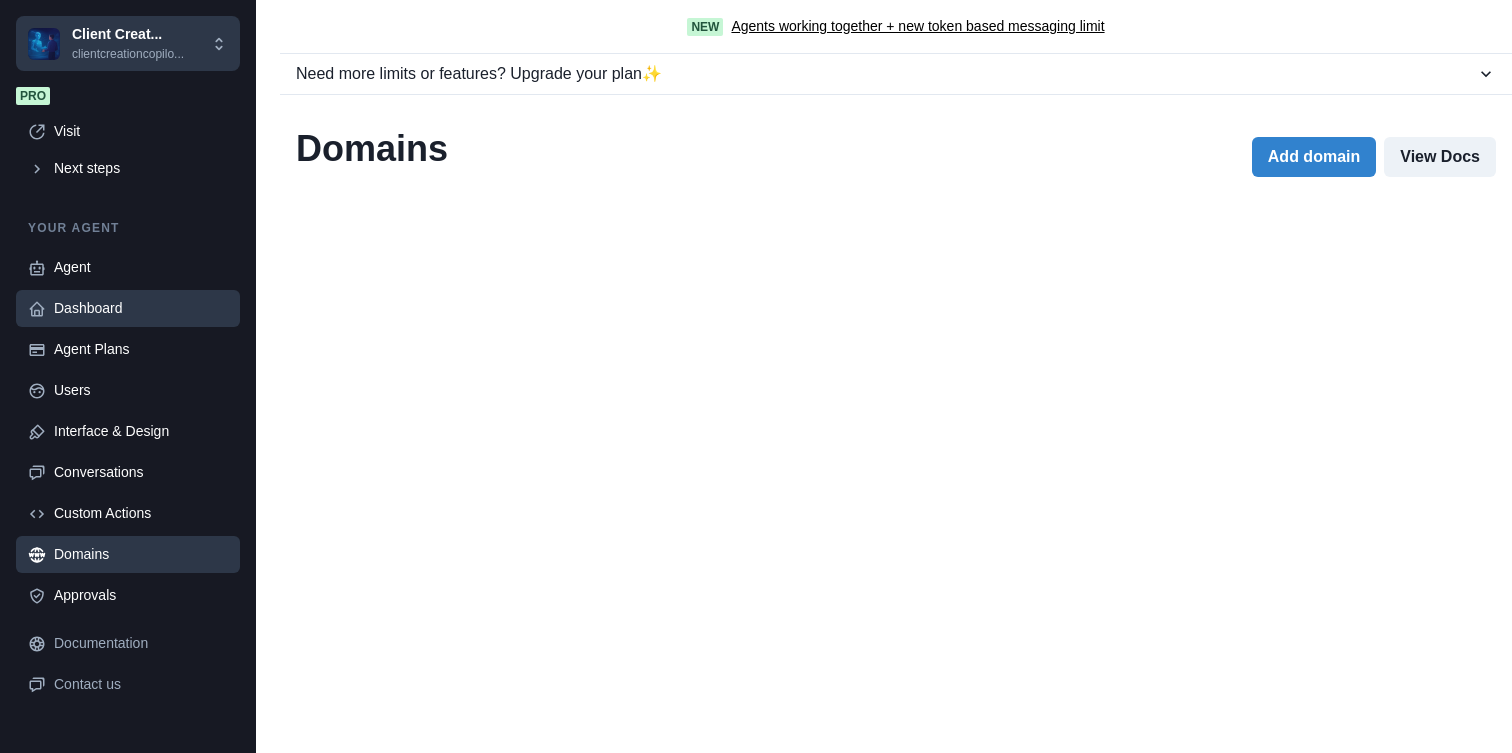 click on "Dashboard" at bounding box center (128, 308) 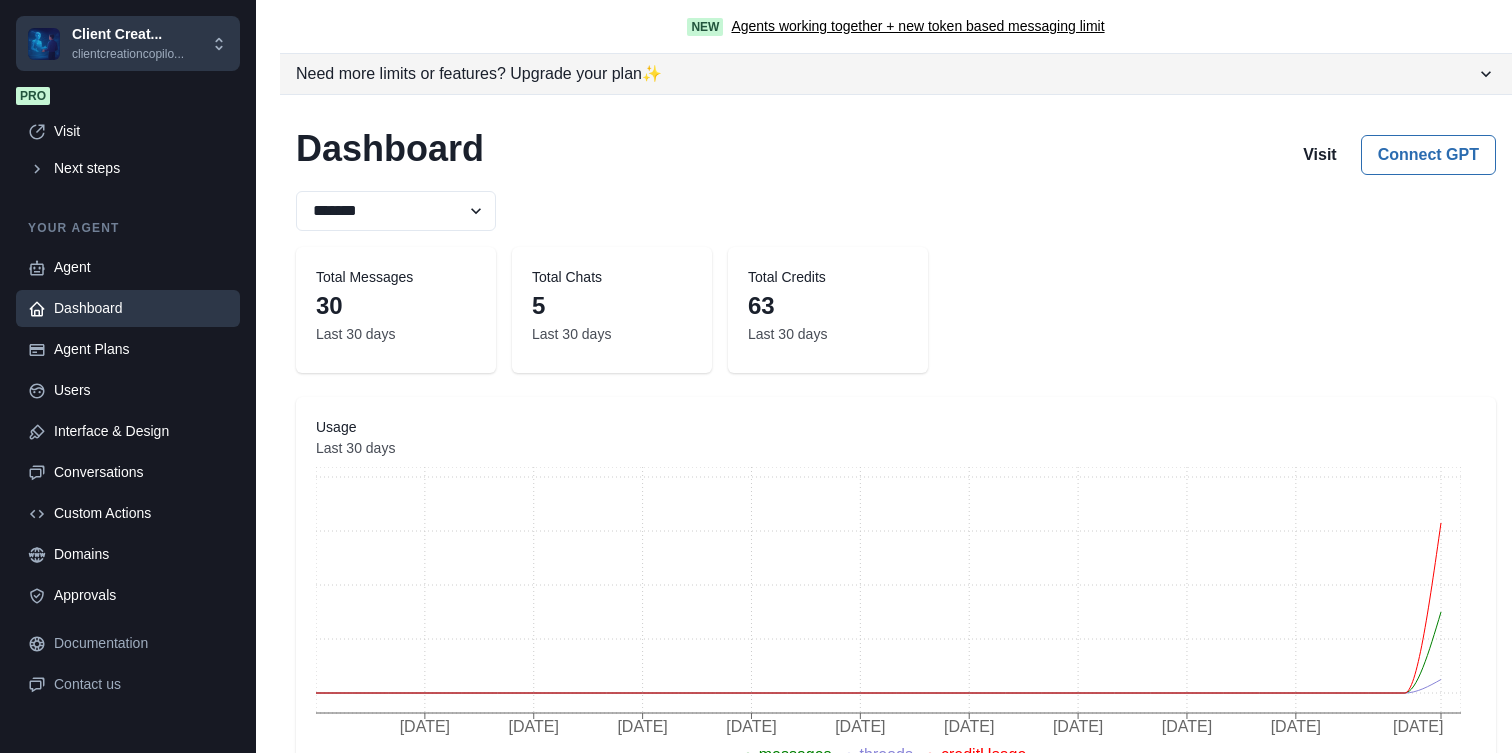 click 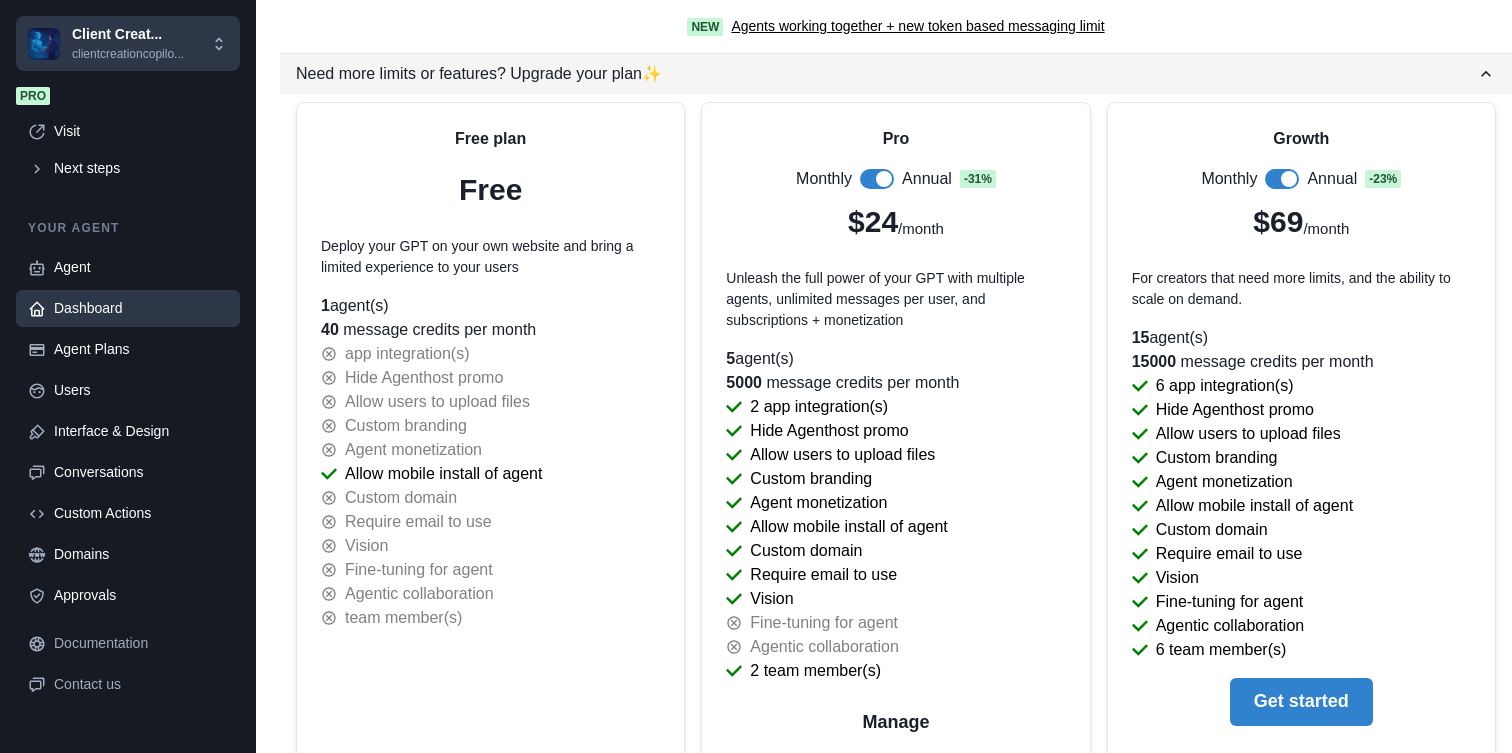 click 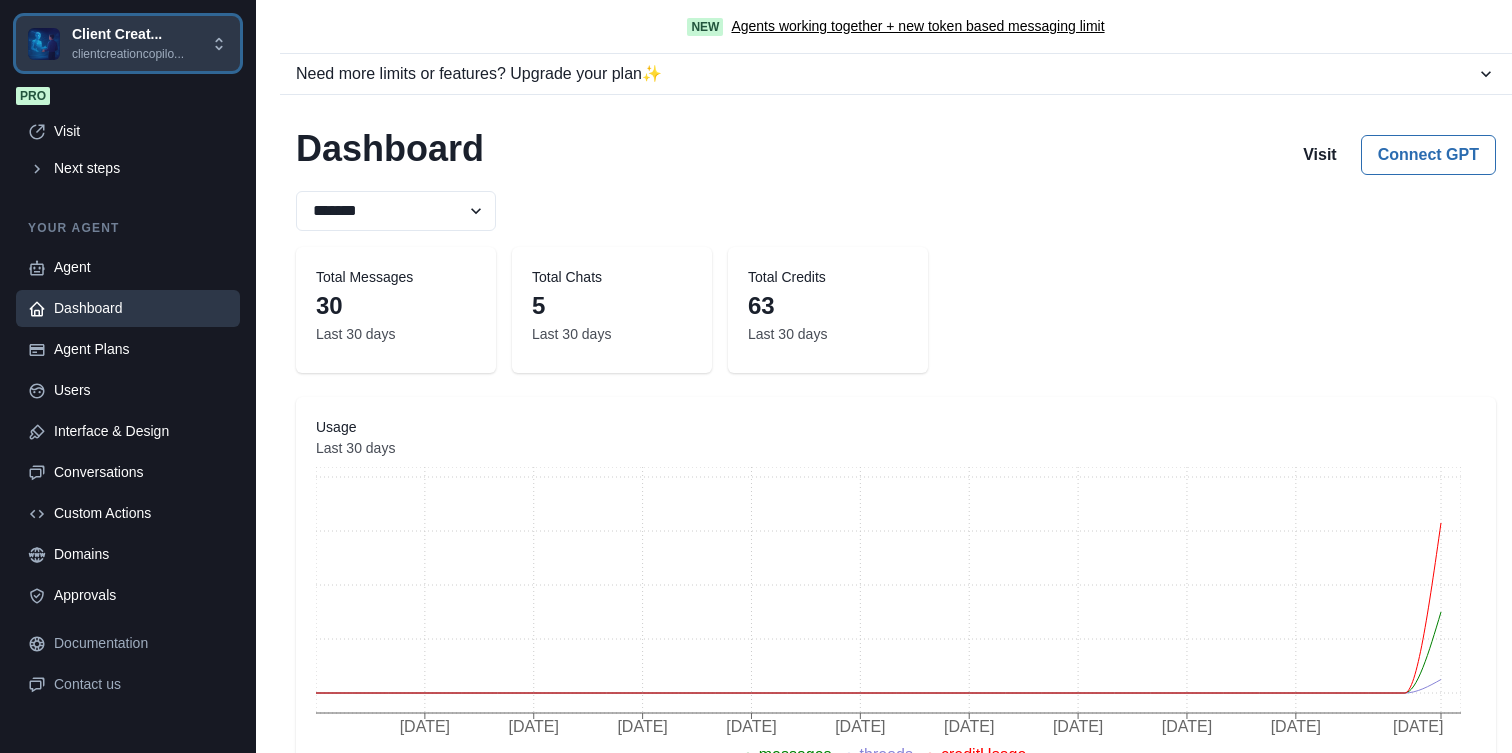 click on "clientcreationcopilo..." at bounding box center (128, 54) 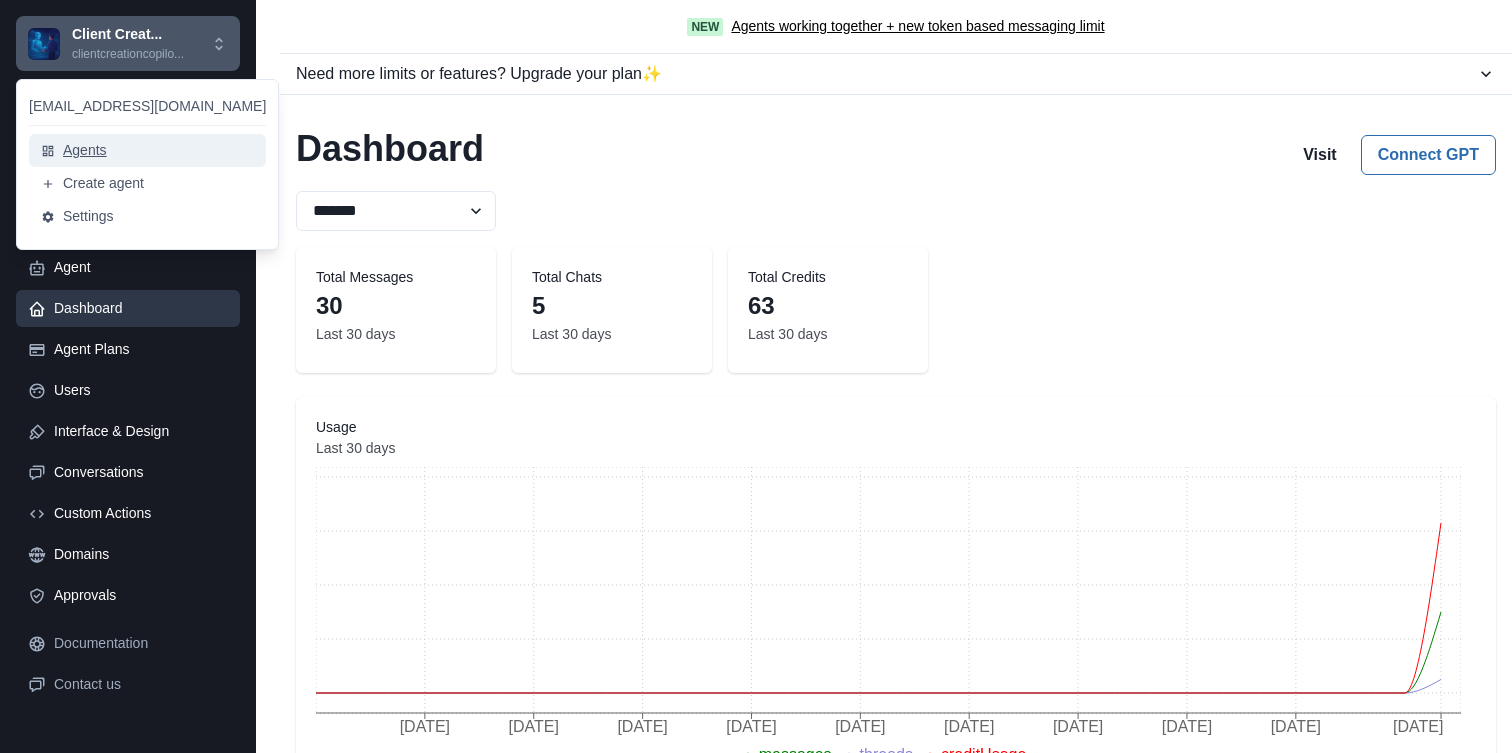 click on "Agents" at bounding box center (147, 150) 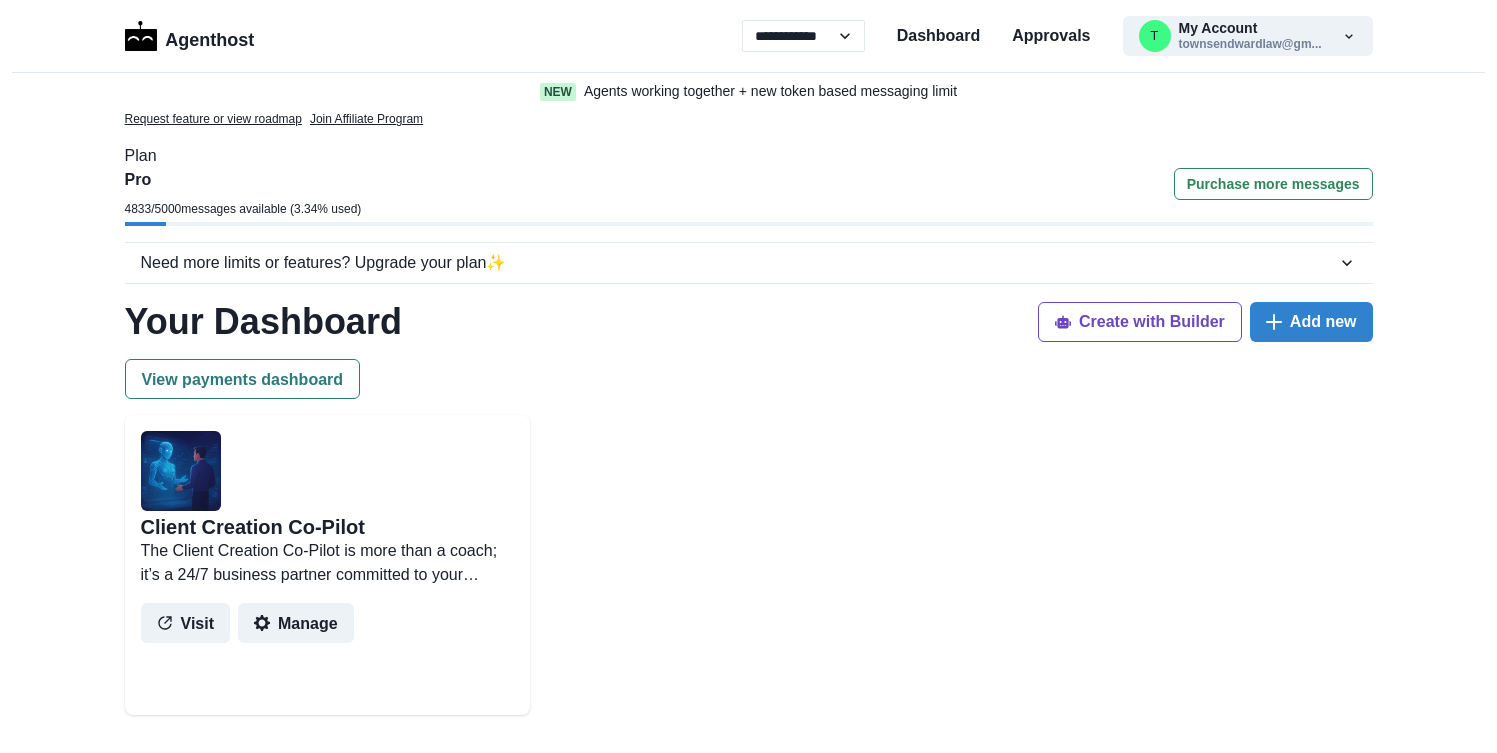 scroll, scrollTop: 0, scrollLeft: 0, axis: both 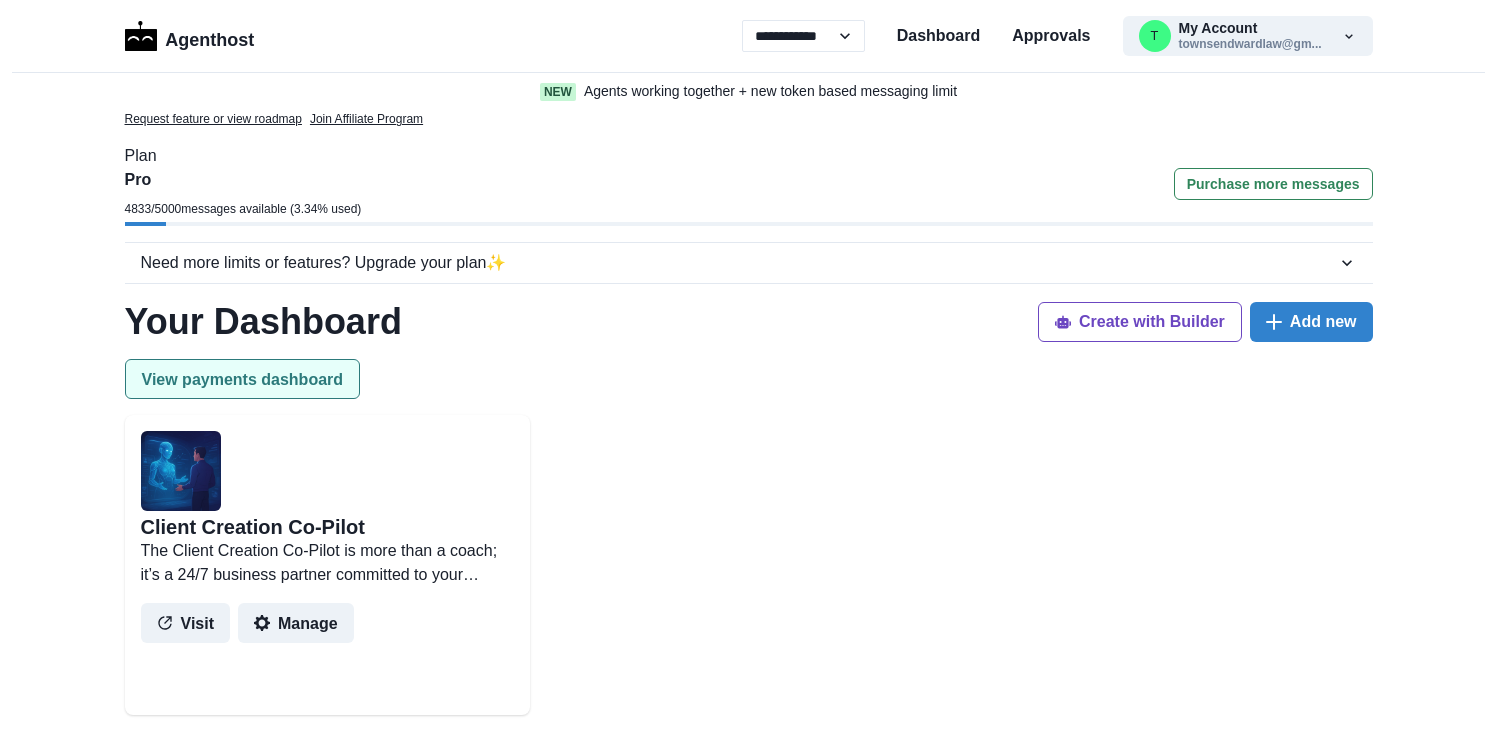 click on "View payments dashboard" at bounding box center (243, 379) 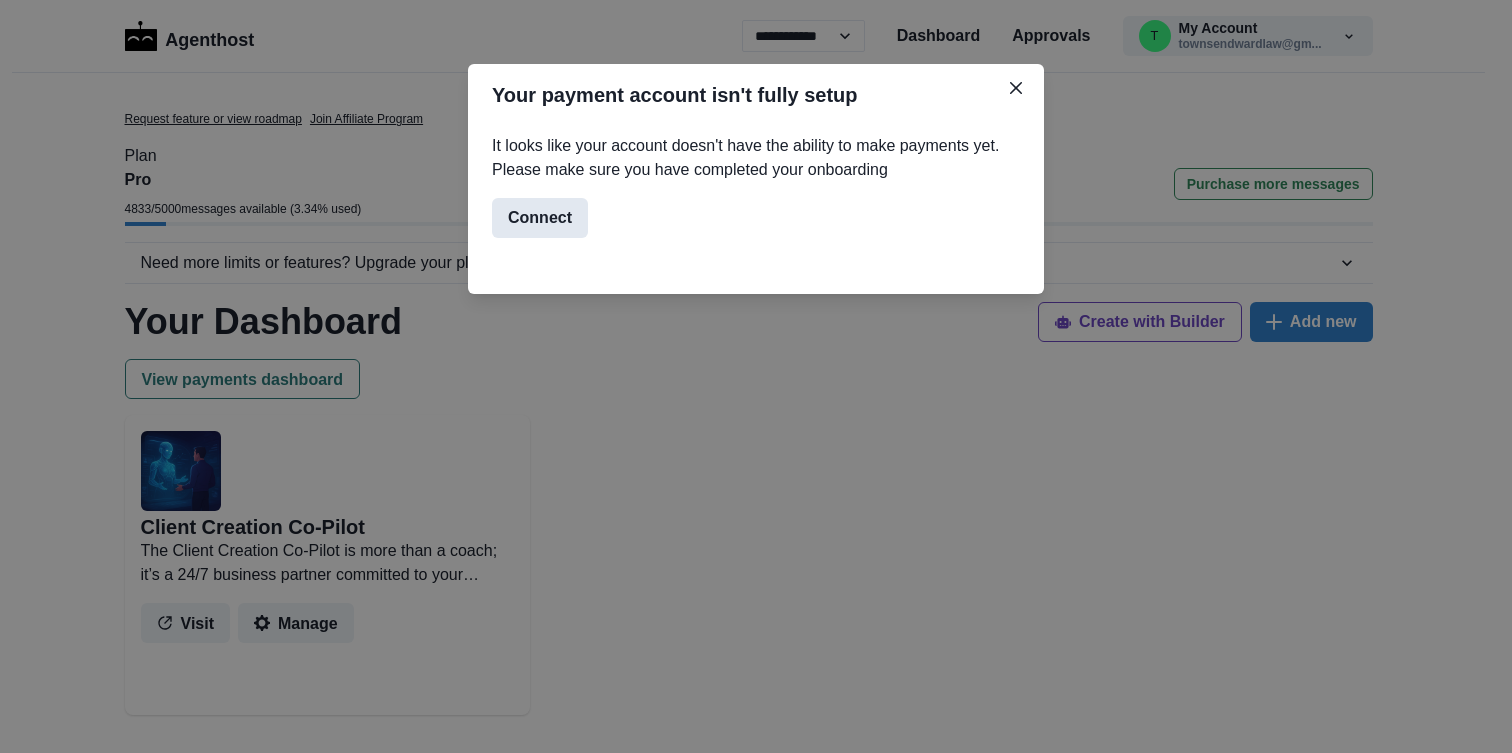 click on "Connect" at bounding box center (540, 218) 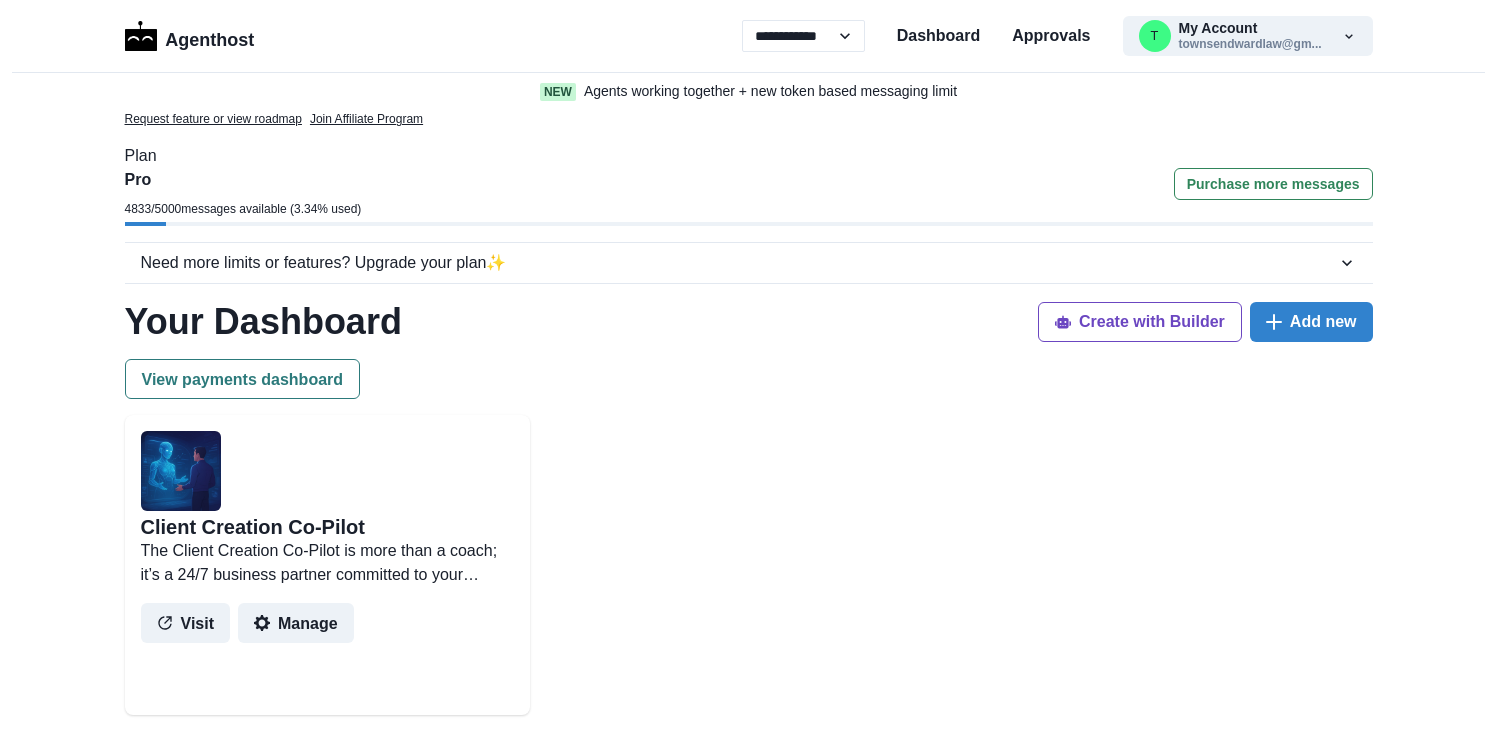scroll, scrollTop: 0, scrollLeft: 0, axis: both 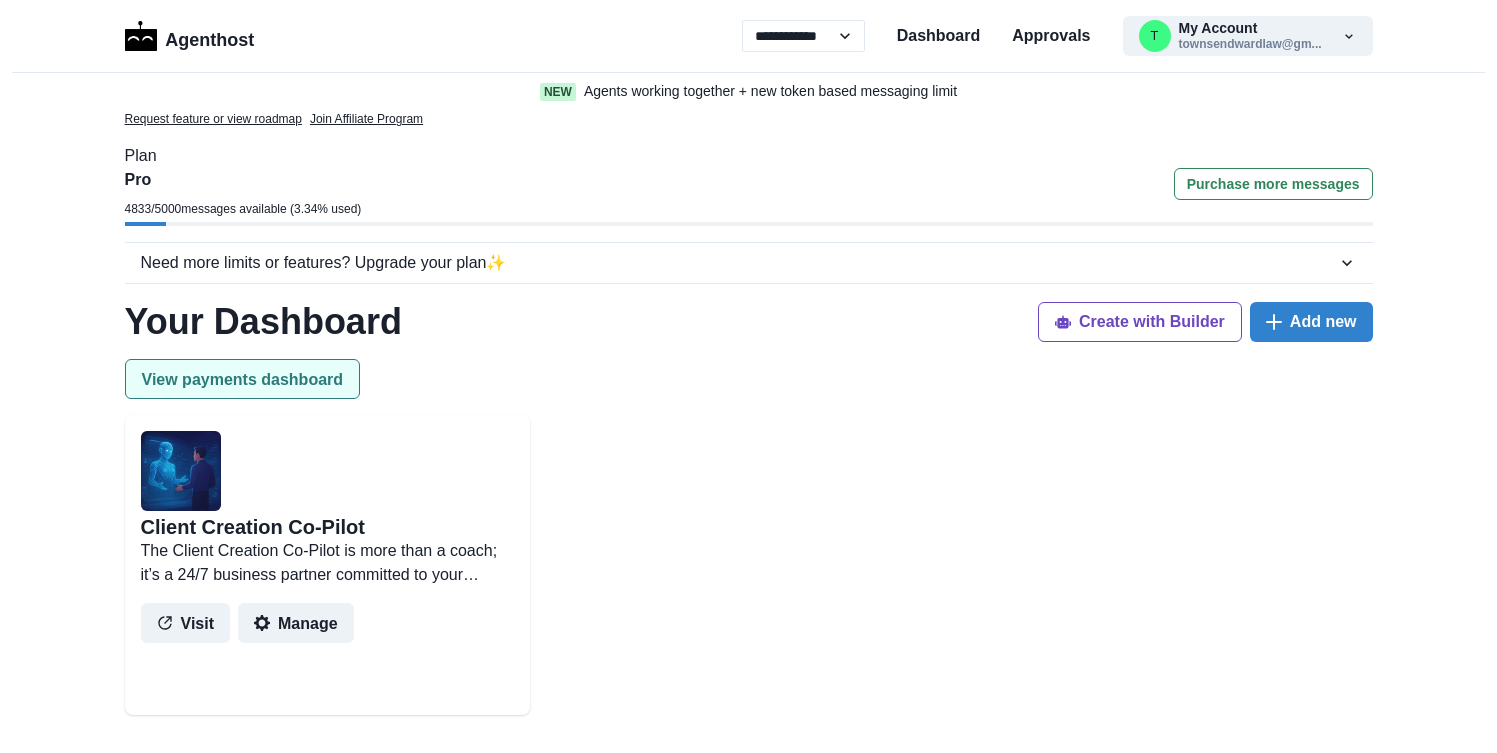 click on "View payments dashboard" at bounding box center (243, 379) 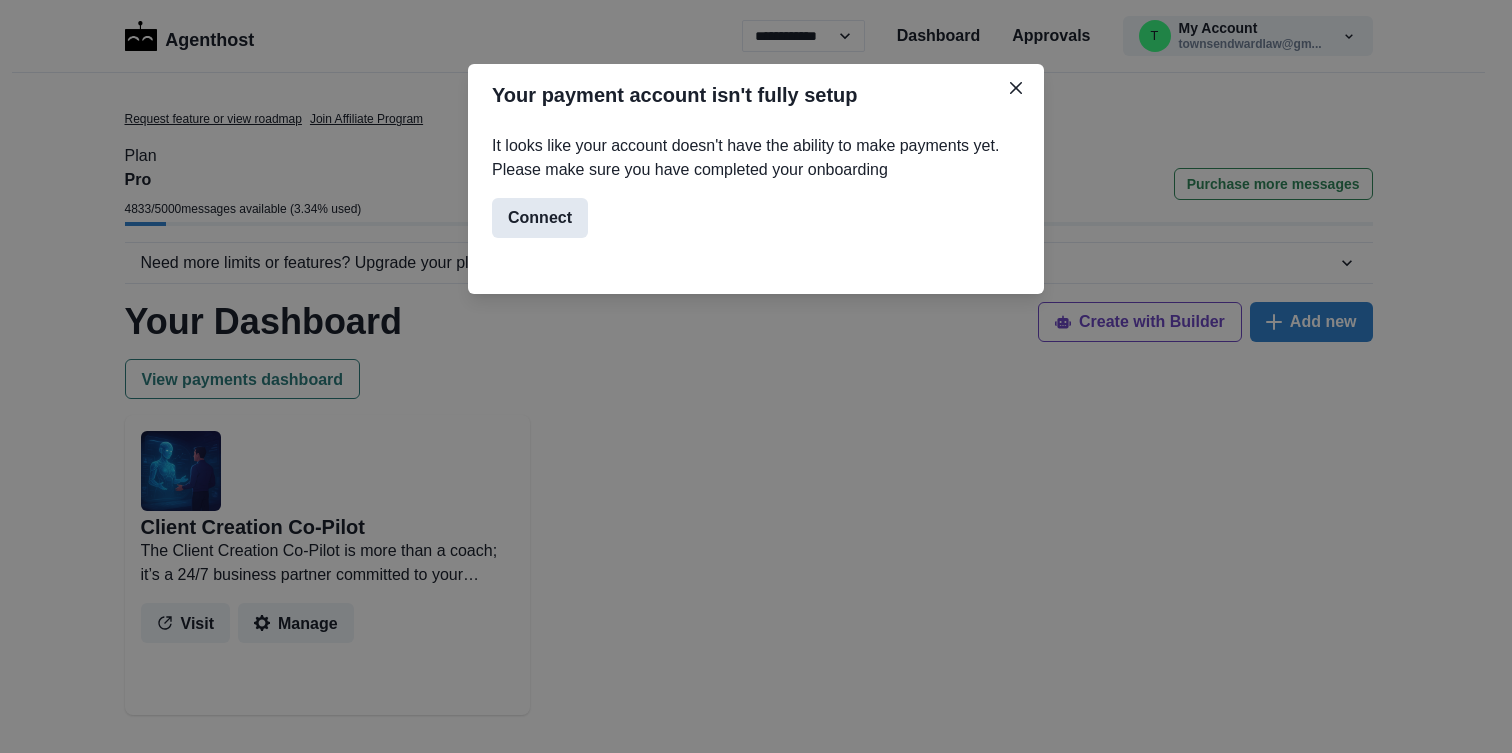 click on "Connect" at bounding box center [540, 218] 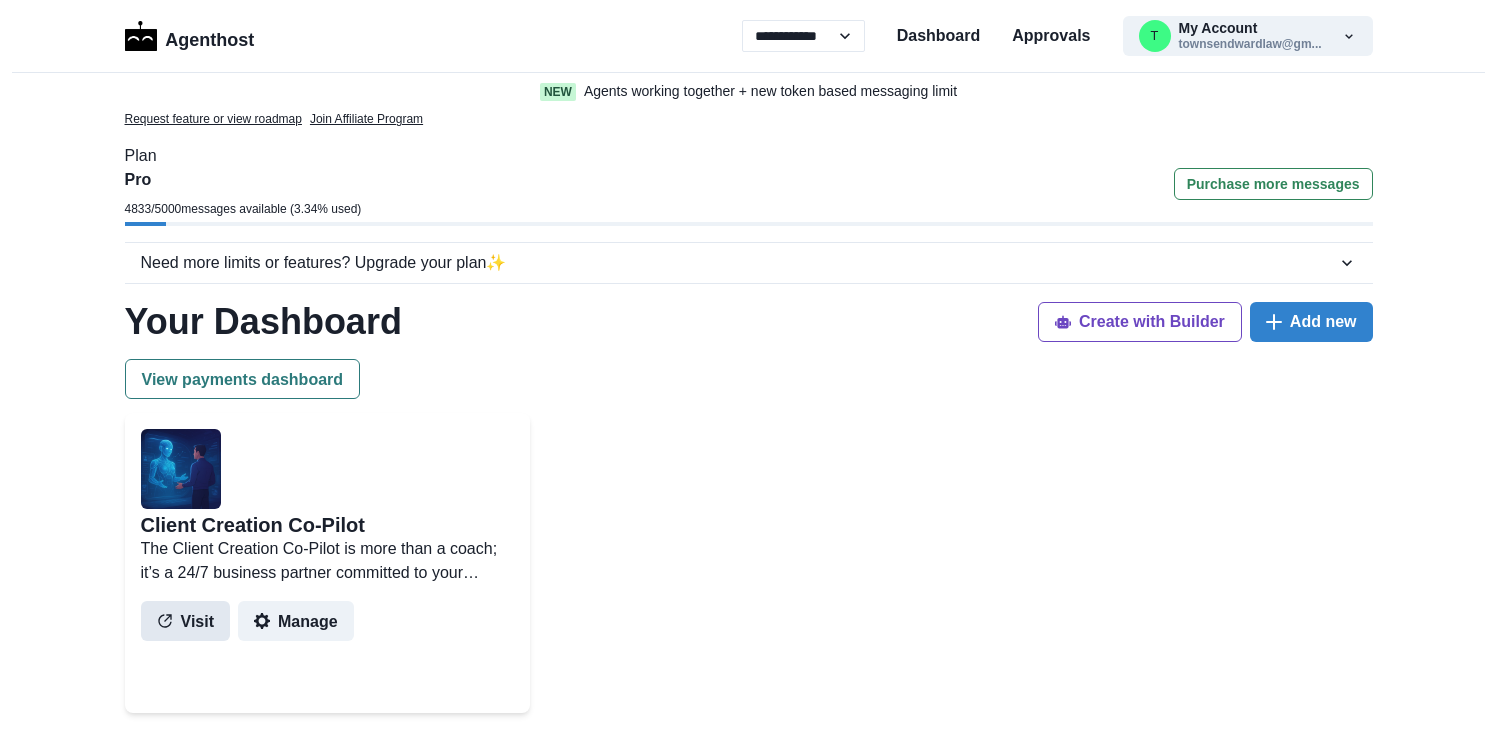 click on "Visit" at bounding box center (186, 621) 